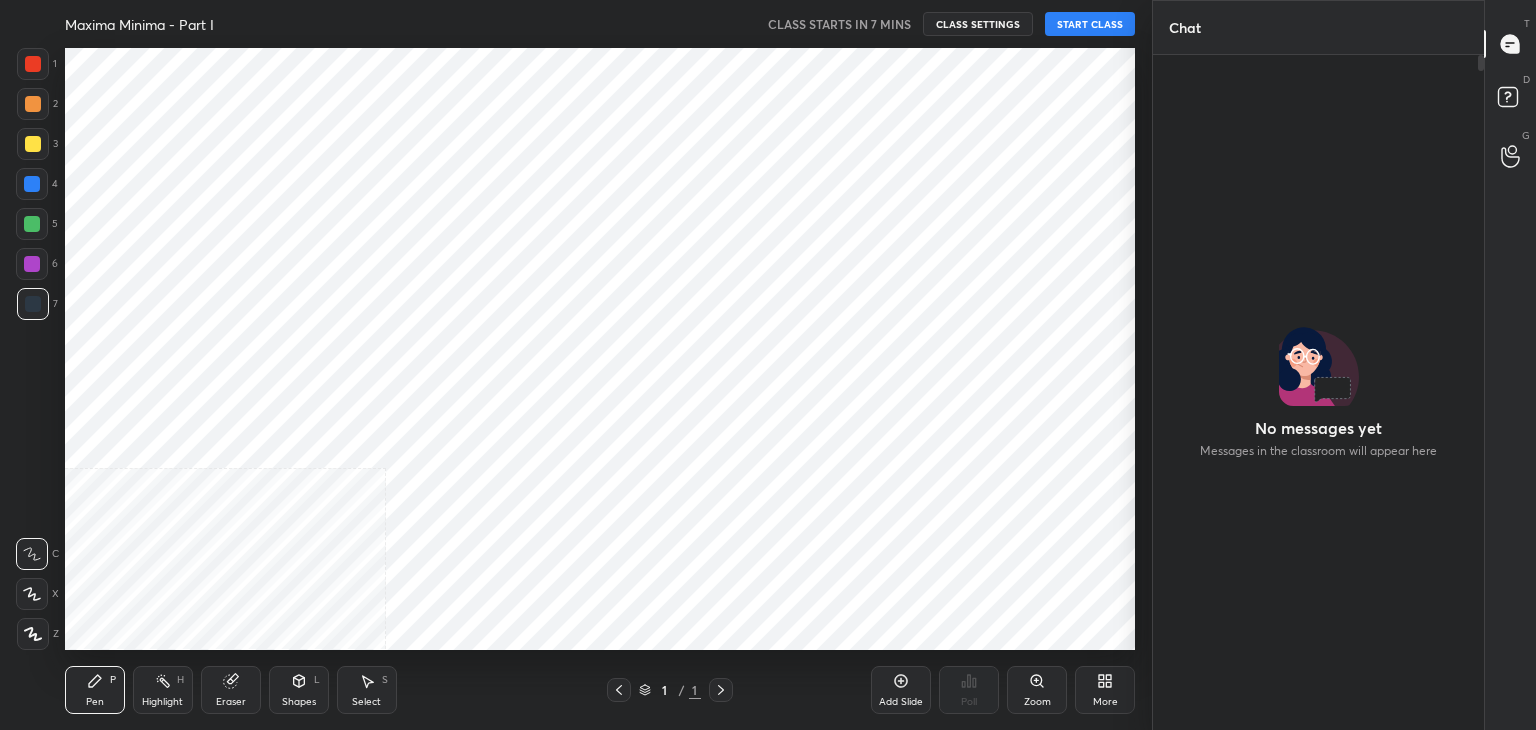 scroll, scrollTop: 0, scrollLeft: 0, axis: both 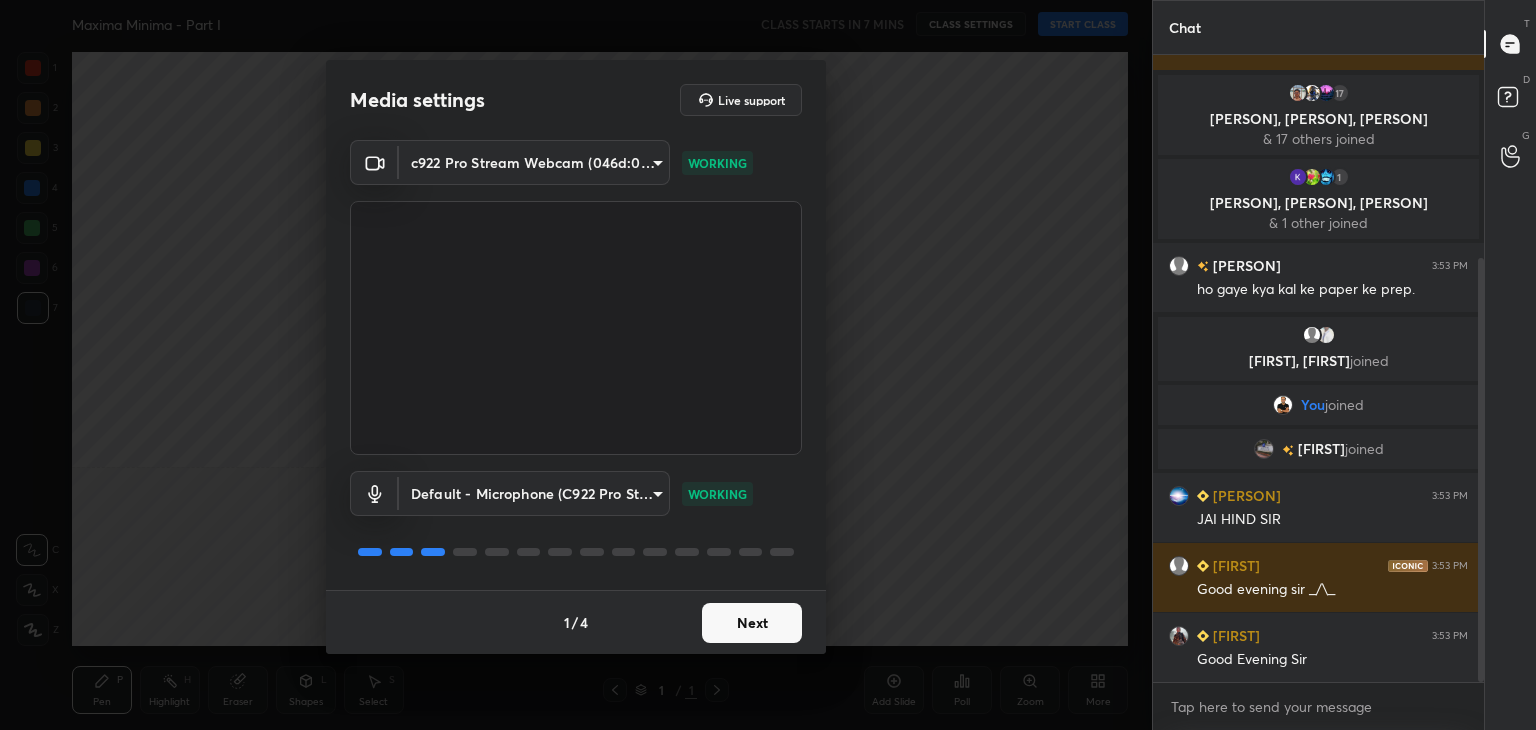 click on "Next" at bounding box center (752, 623) 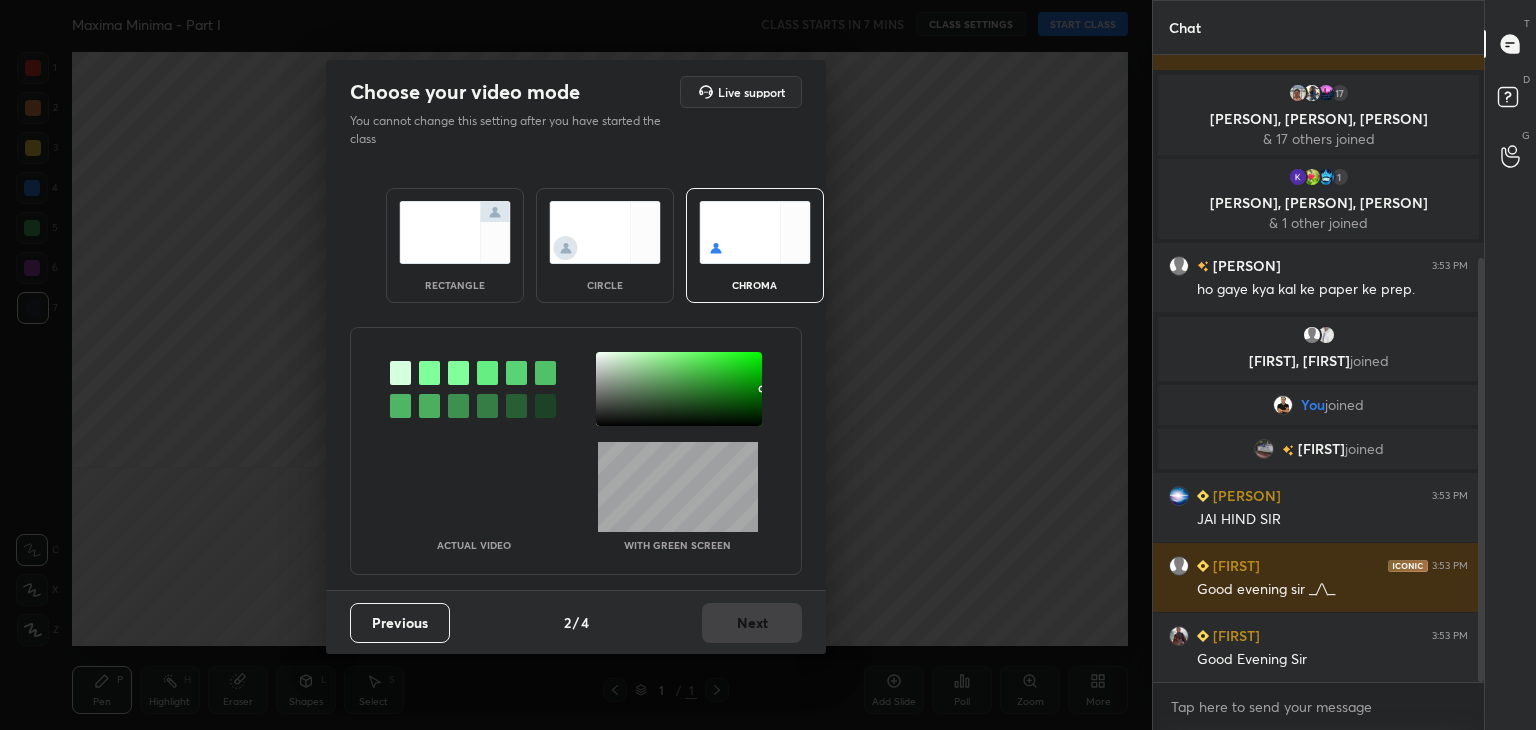 click at bounding box center [679, 389] 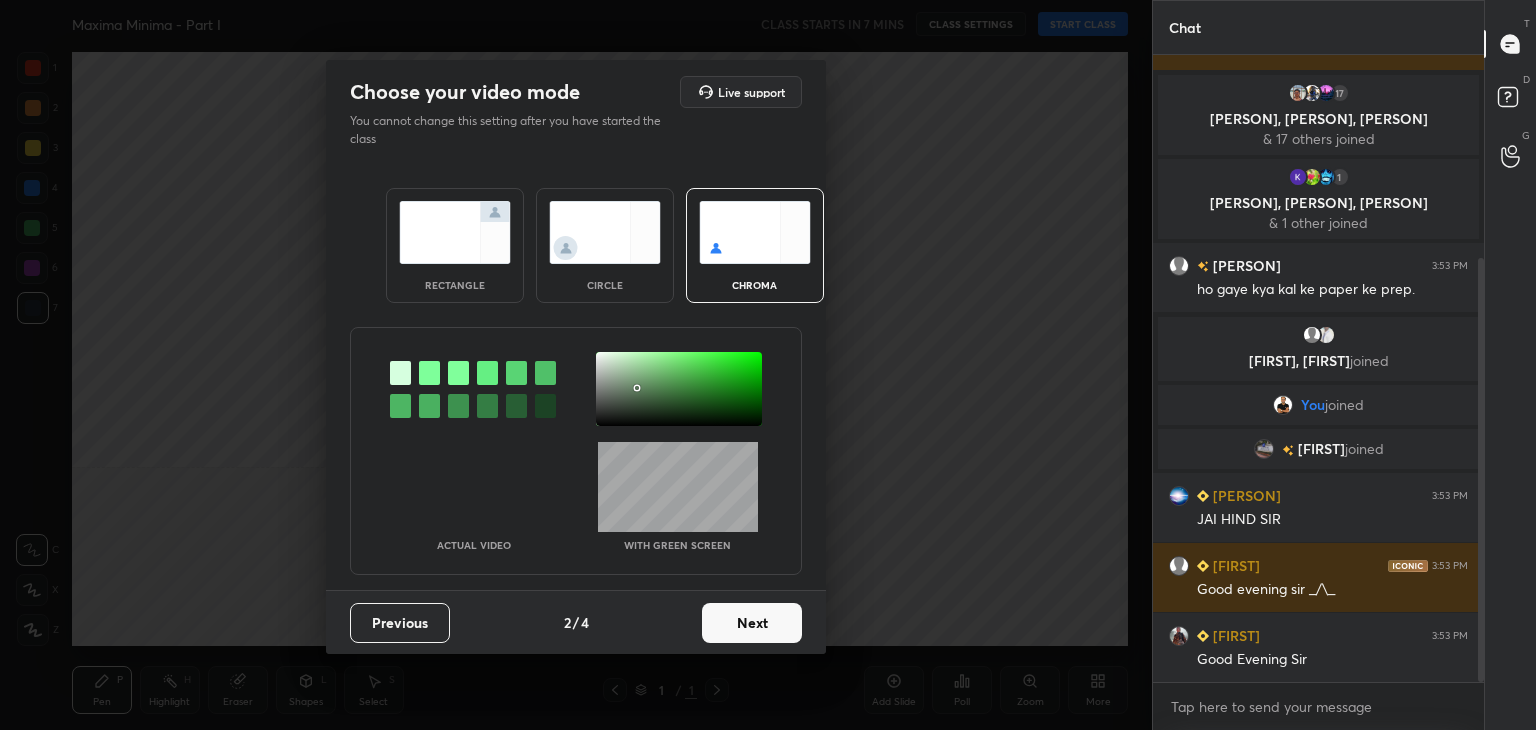 click on "Next" at bounding box center (752, 623) 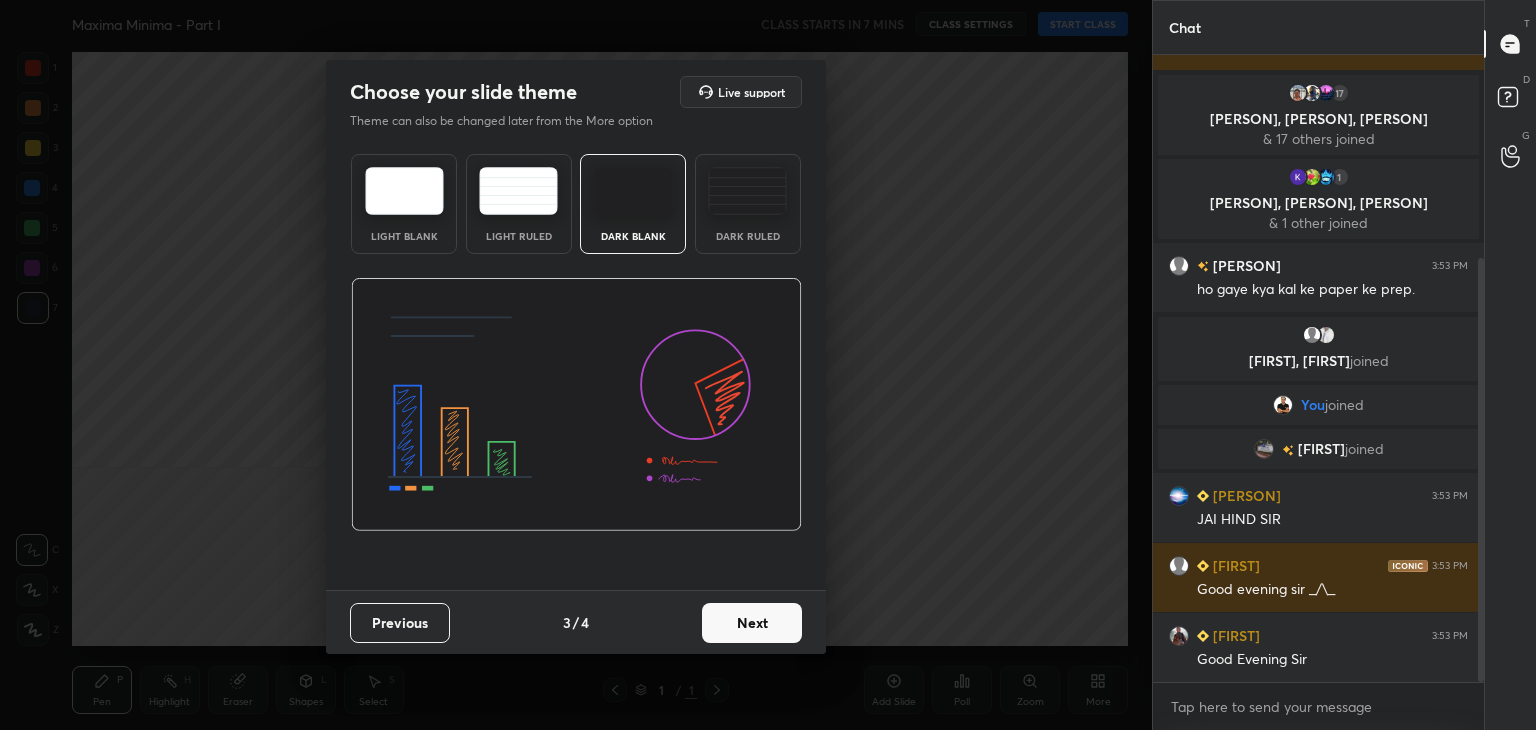 click at bounding box center (747, 191) 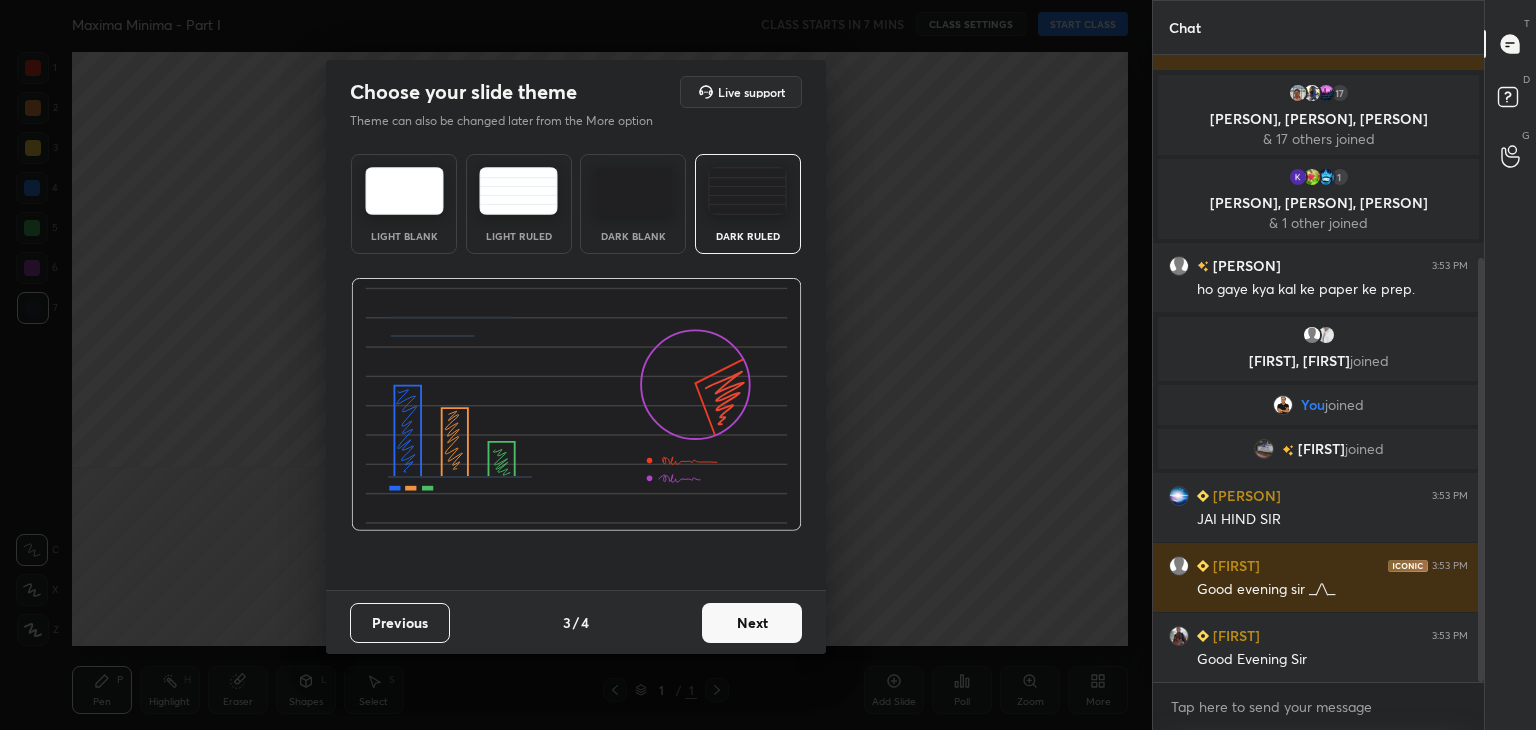 click on "Next" at bounding box center [752, 623] 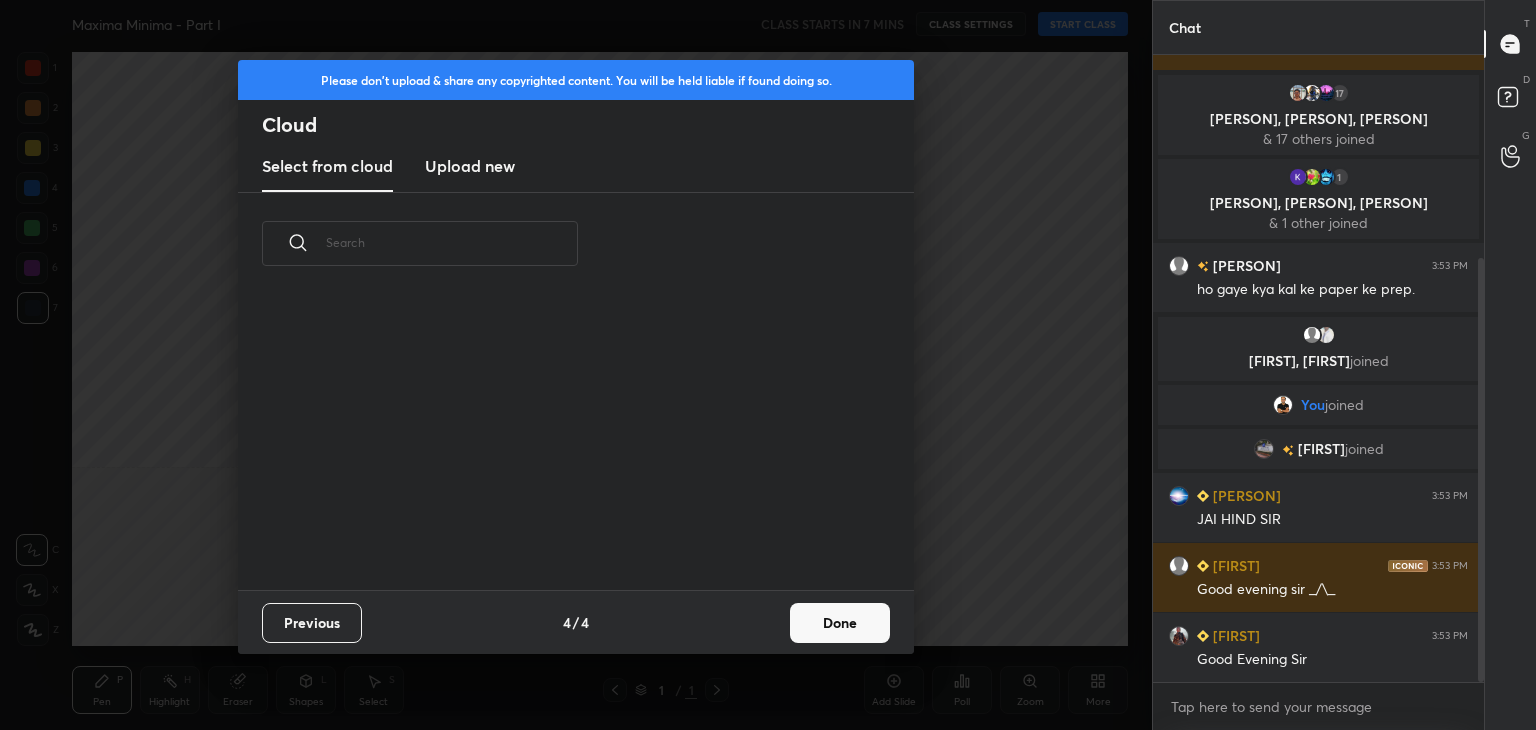 click on "Done" at bounding box center [840, 623] 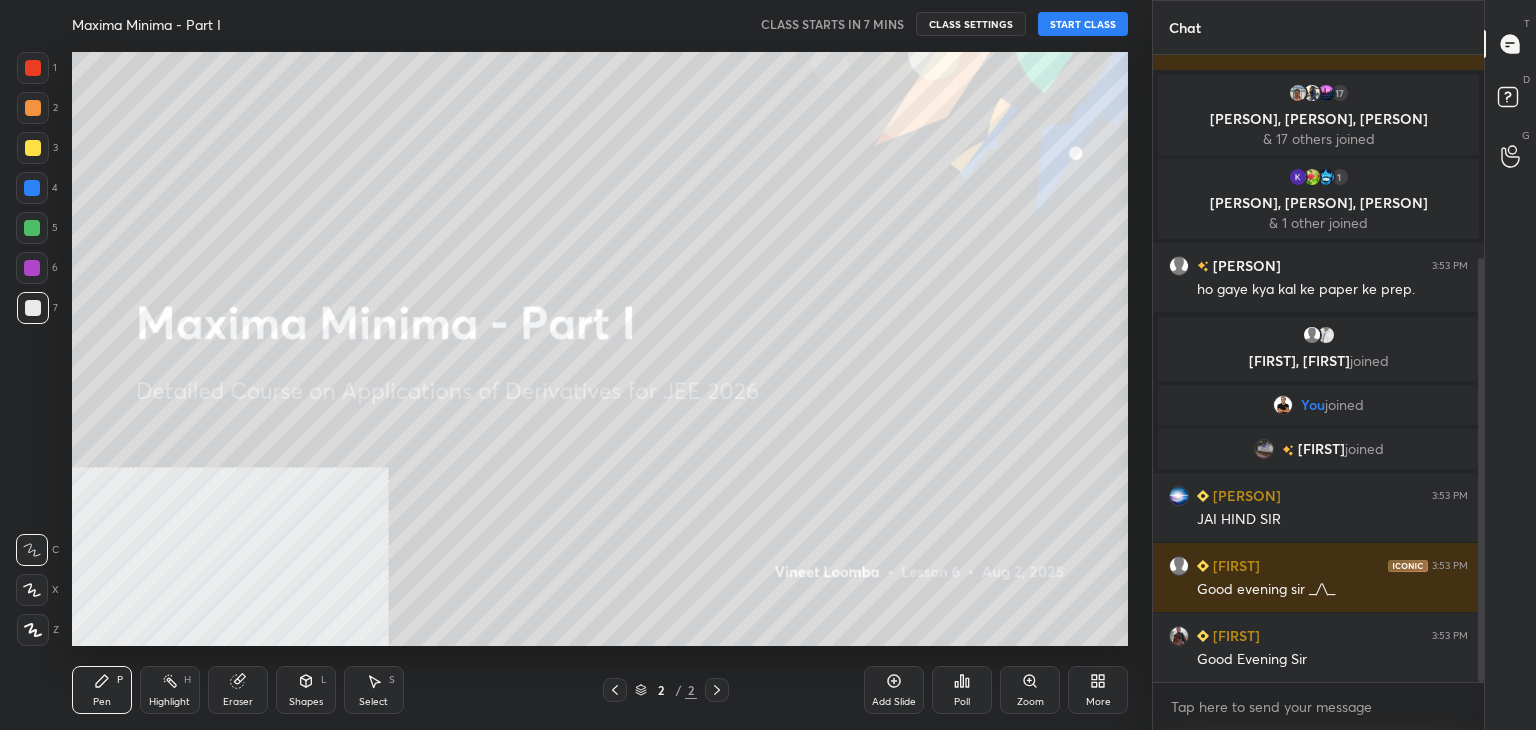 click on "START CLASS" at bounding box center [1083, 24] 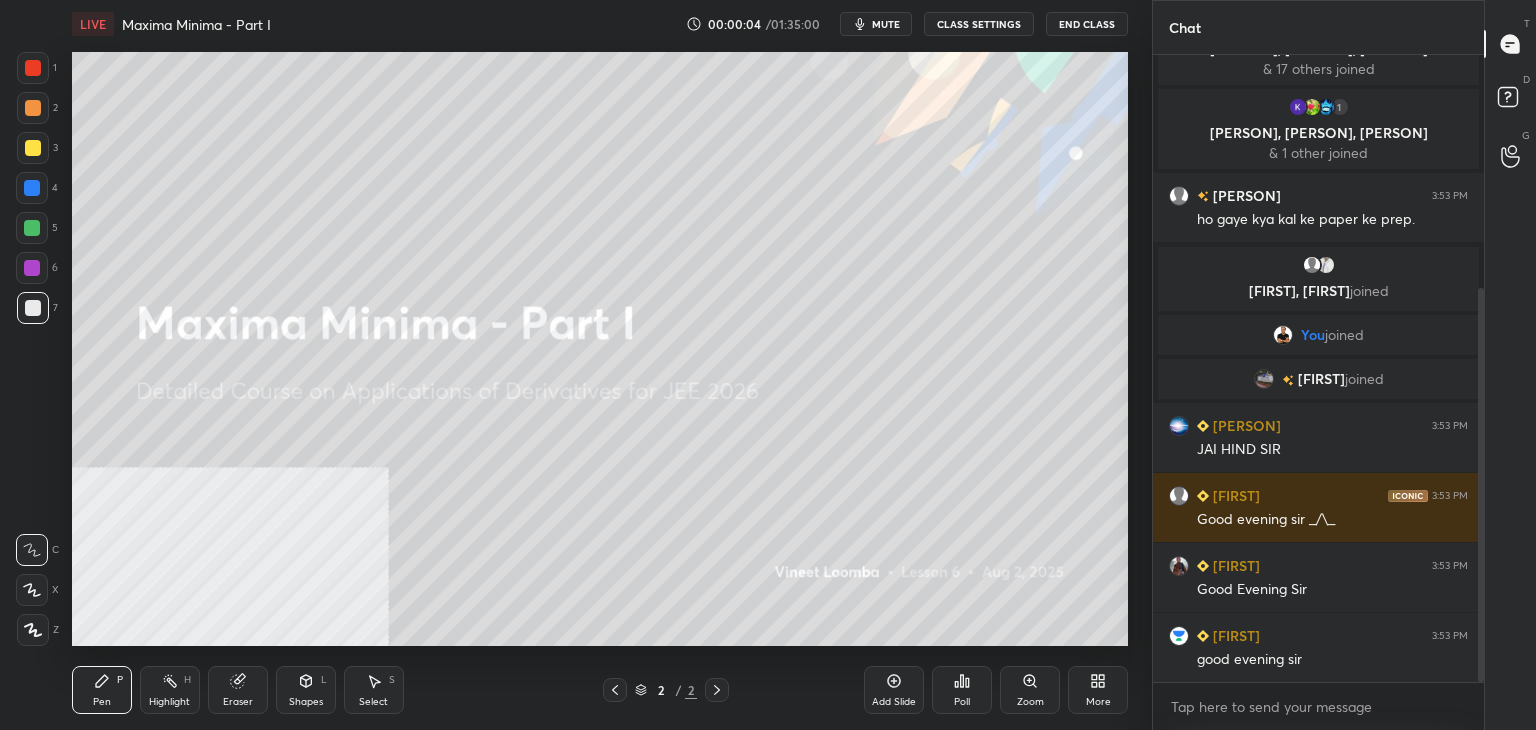 scroll, scrollTop: 440, scrollLeft: 0, axis: vertical 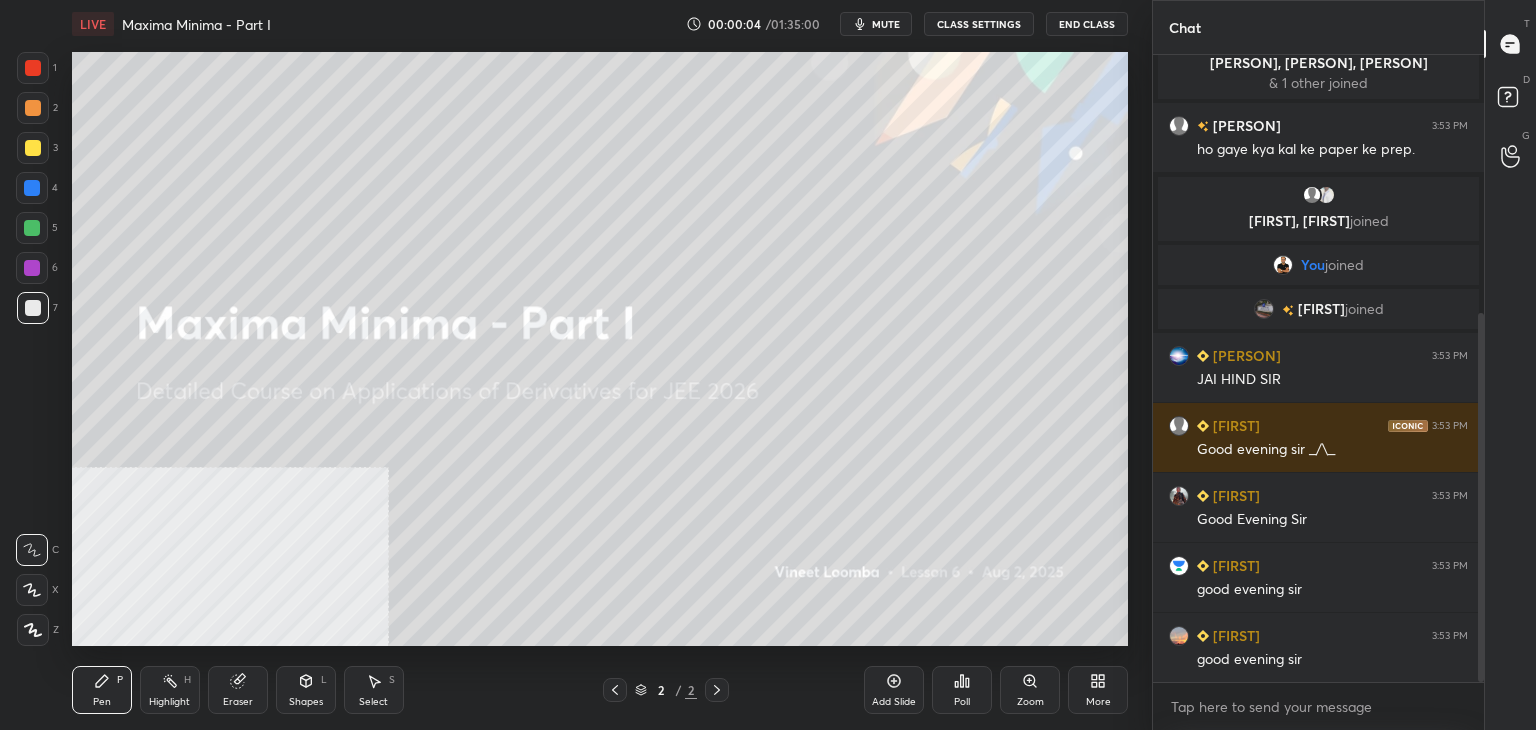 click 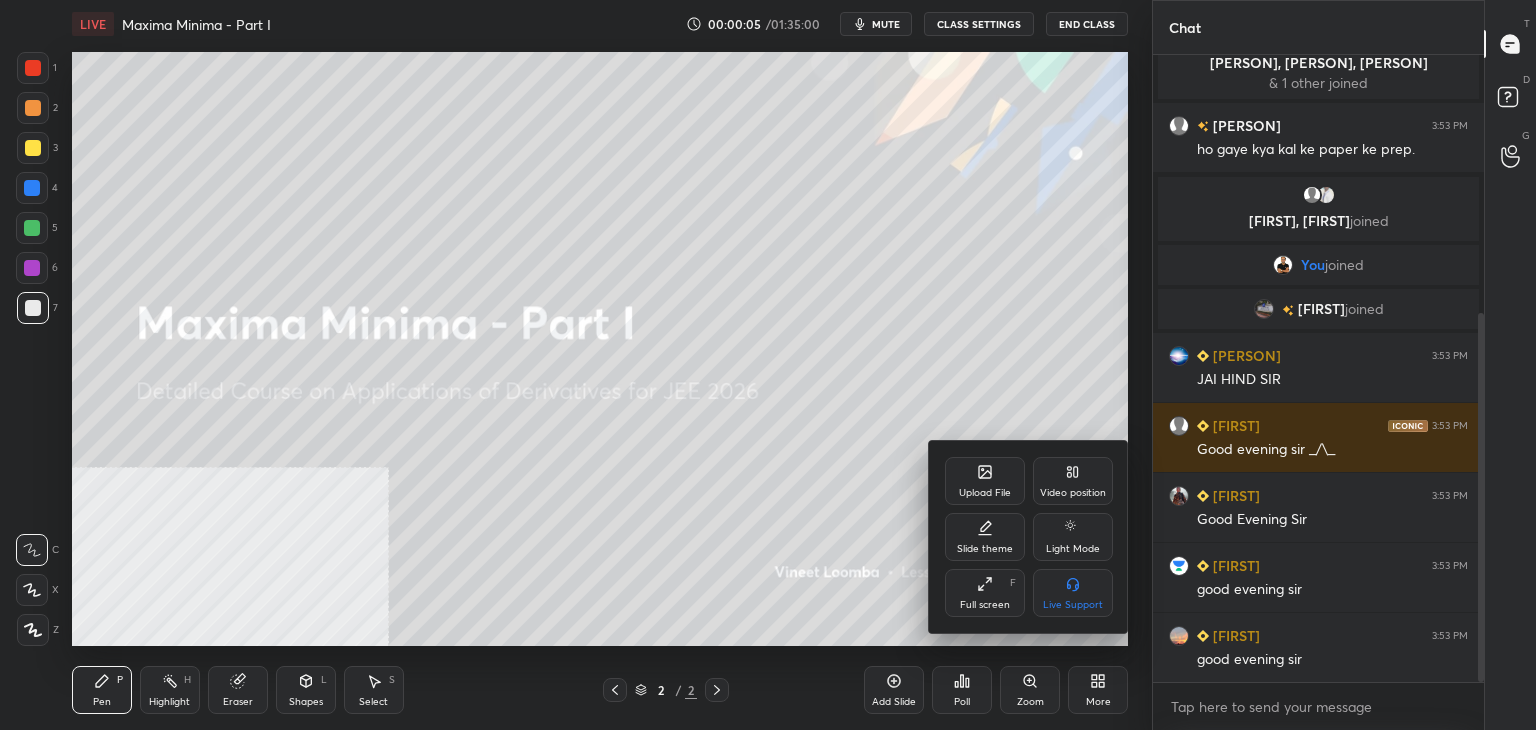 click on "Video position" at bounding box center (1073, 481) 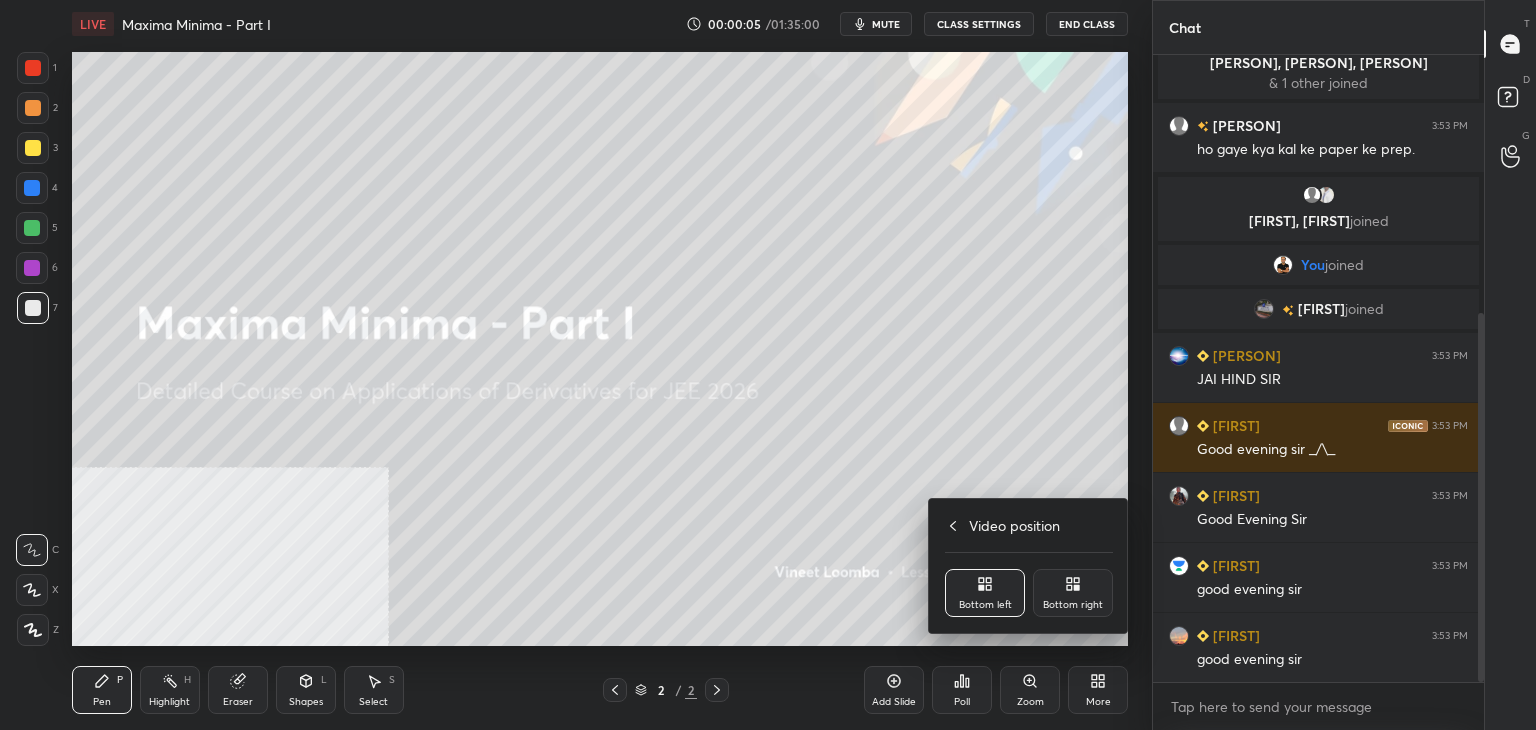 click on "Bottom right" at bounding box center (1073, 605) 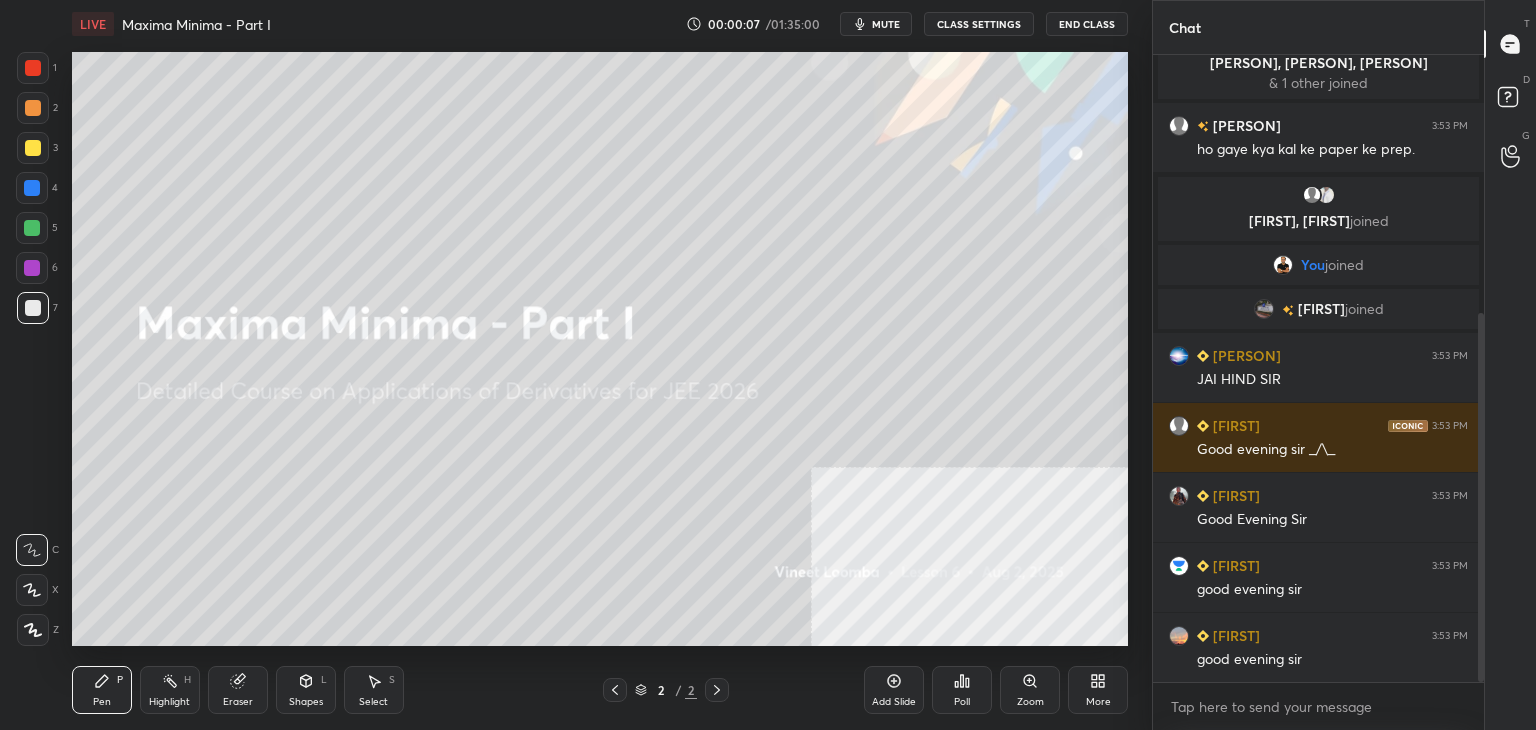 click on "CLASS SETTINGS" at bounding box center (979, 24) 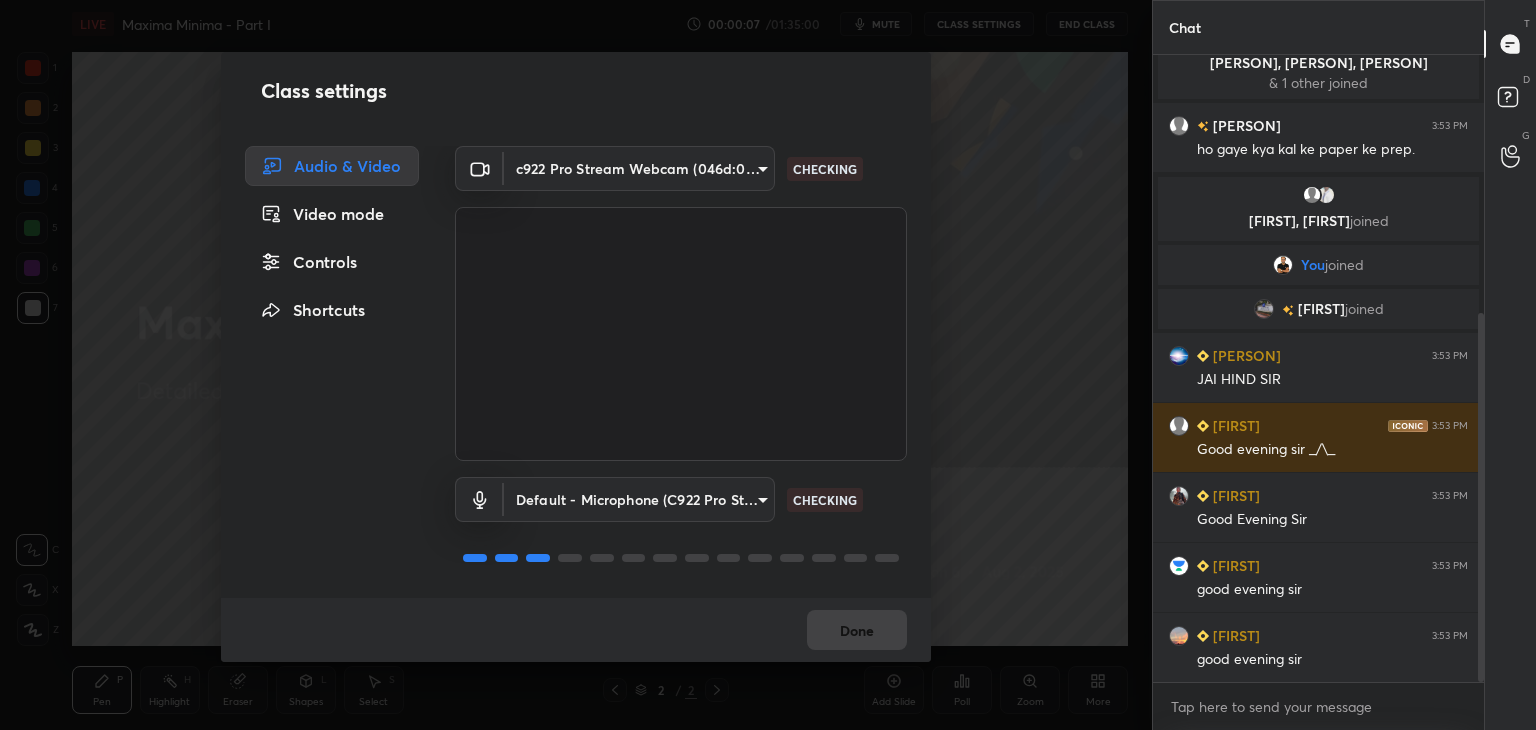 click on "Controls" at bounding box center [332, 262] 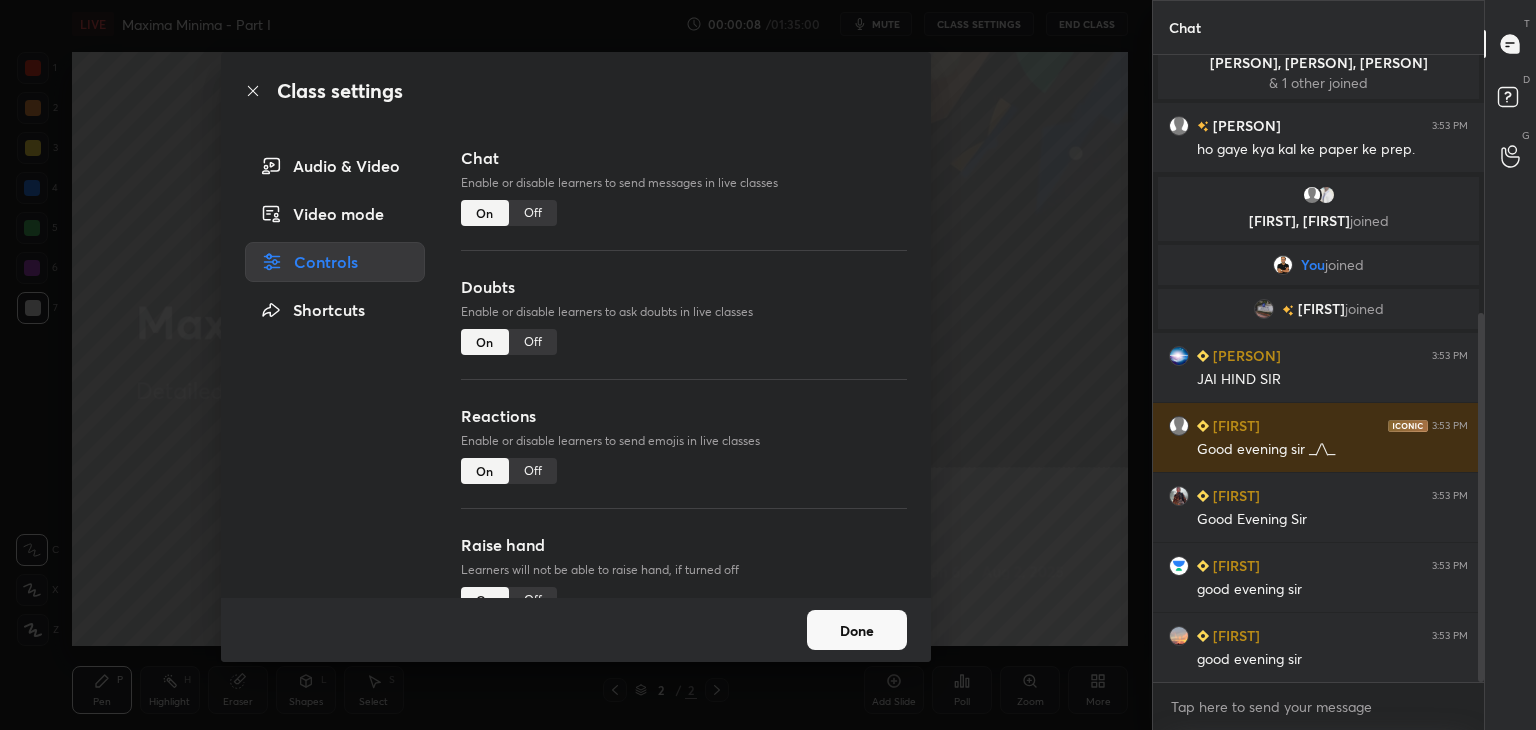 click on "Off" at bounding box center (533, 471) 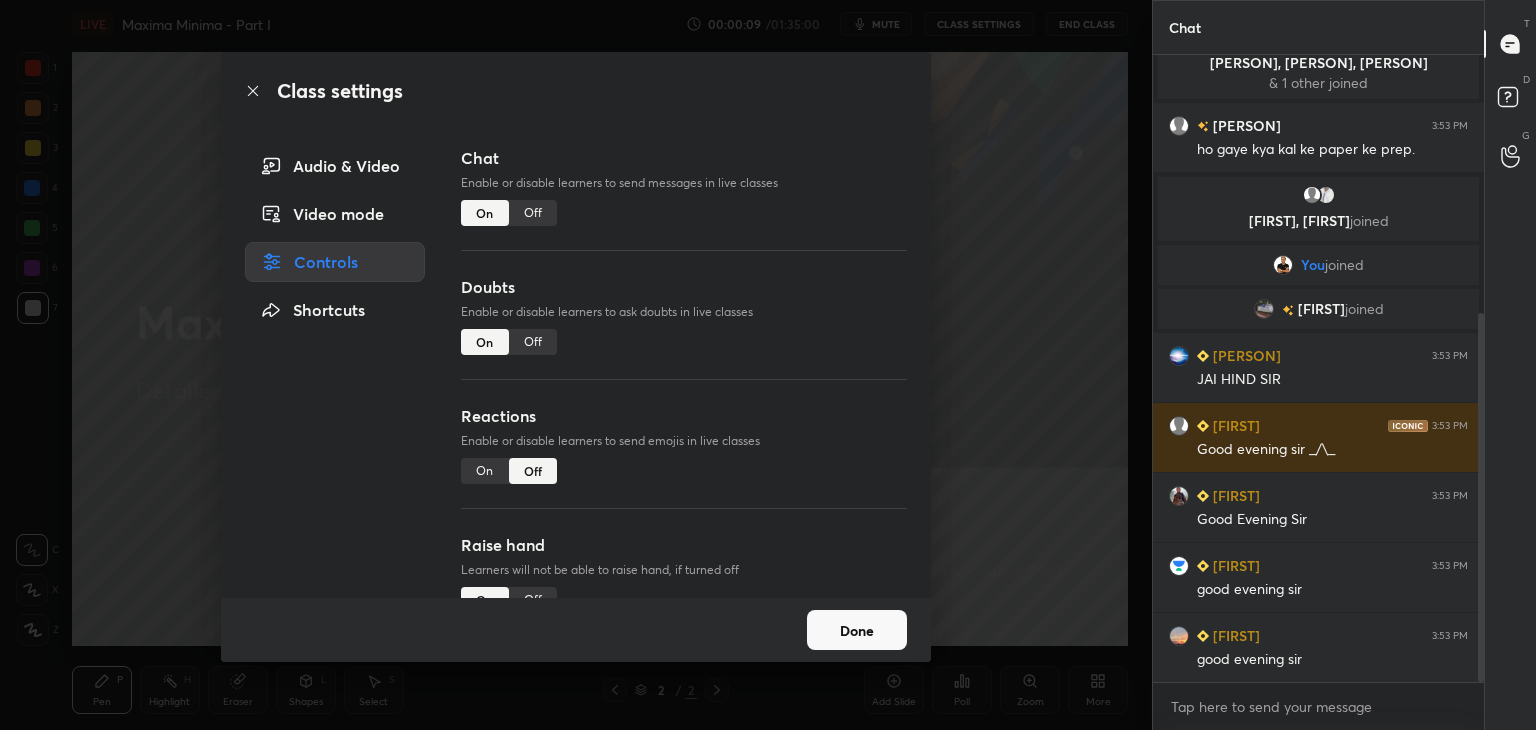 scroll, scrollTop: 510, scrollLeft: 0, axis: vertical 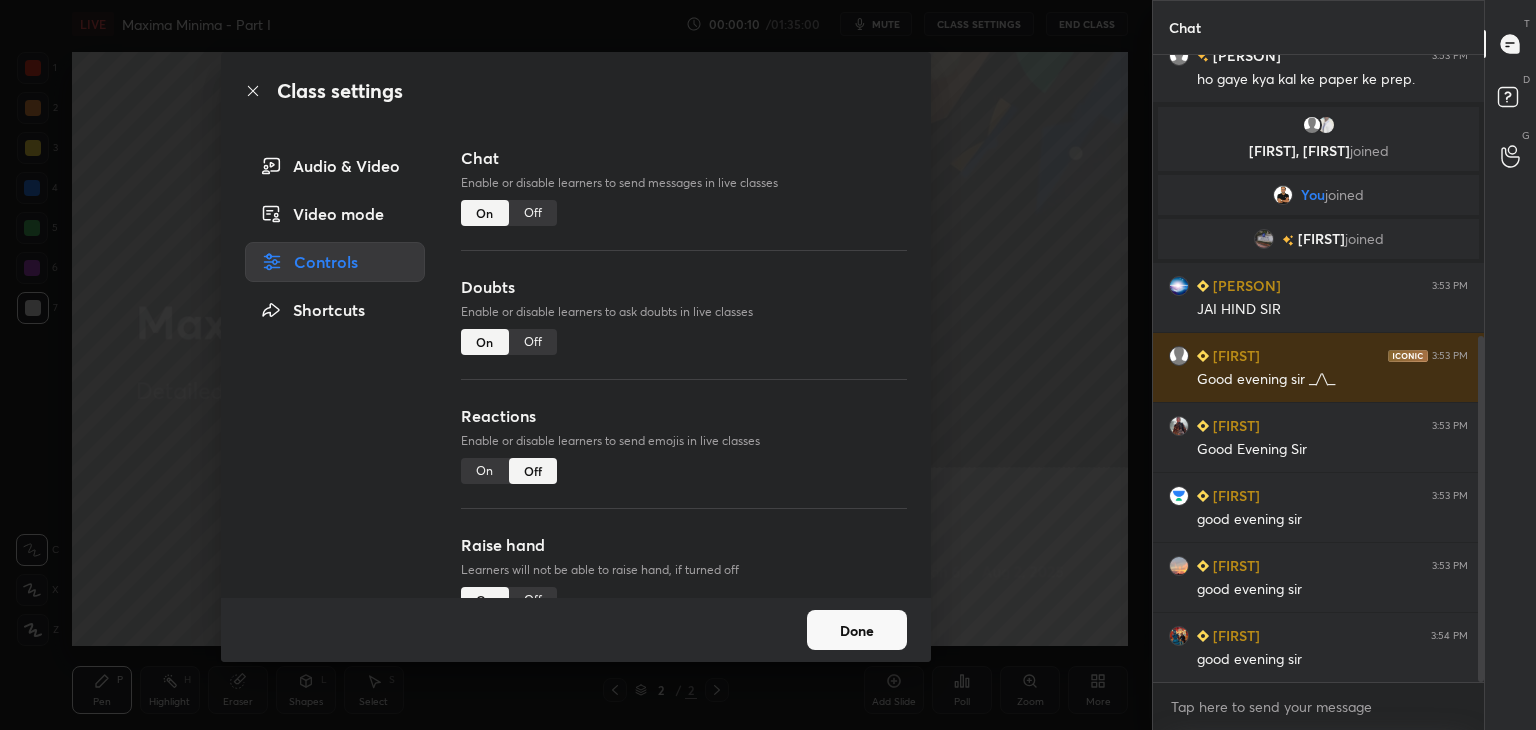 click on "Off" at bounding box center [533, 600] 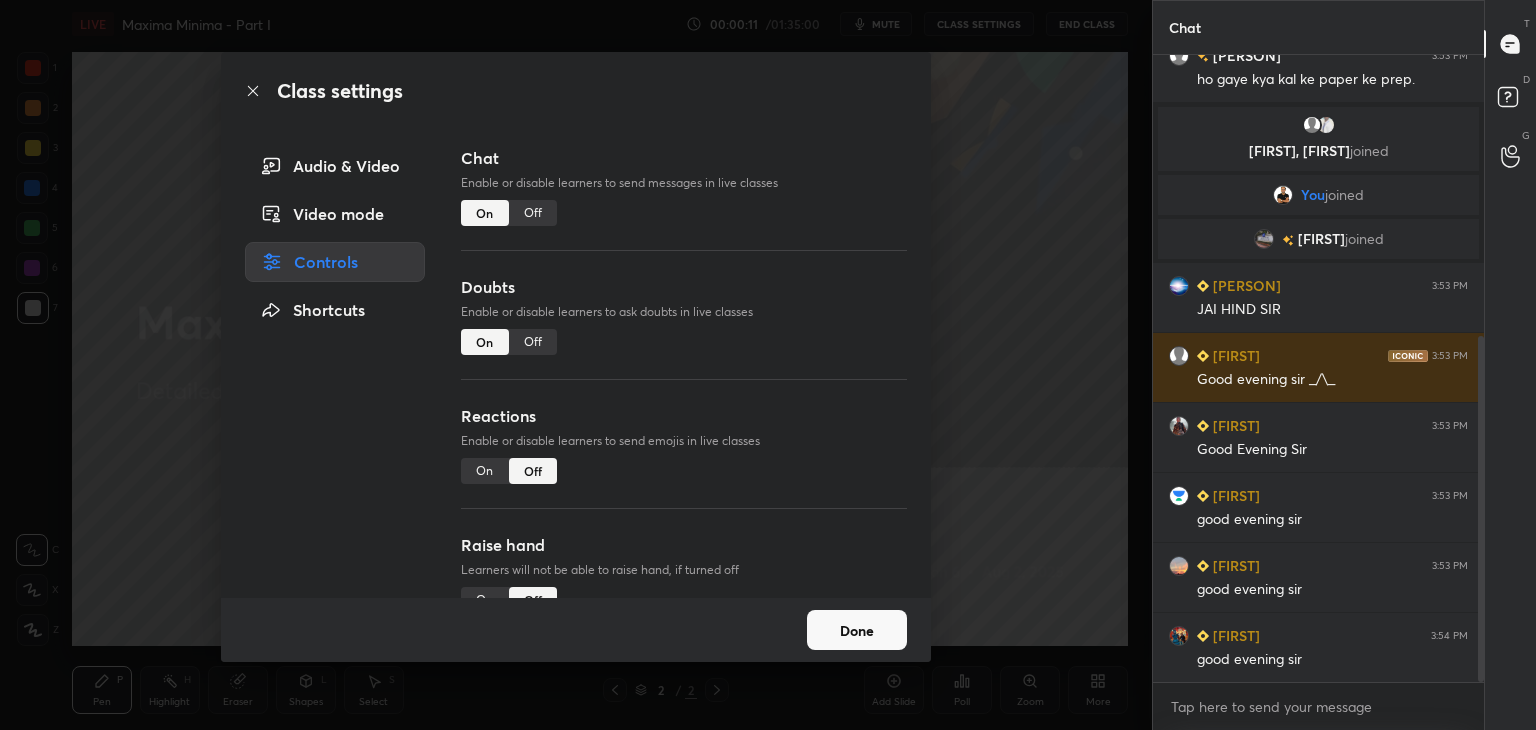 scroll, scrollTop: 580, scrollLeft: 0, axis: vertical 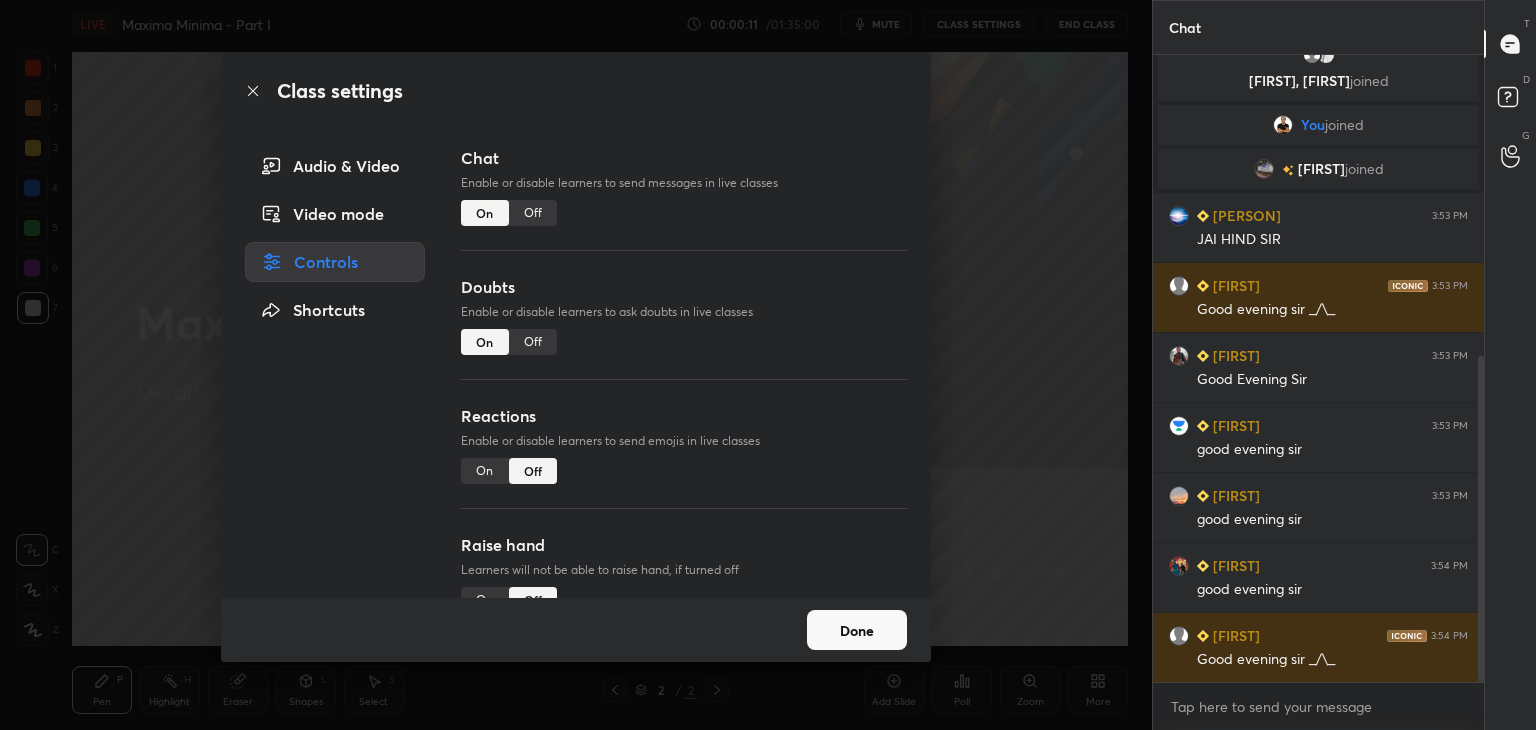 click on "Done" at bounding box center (857, 630) 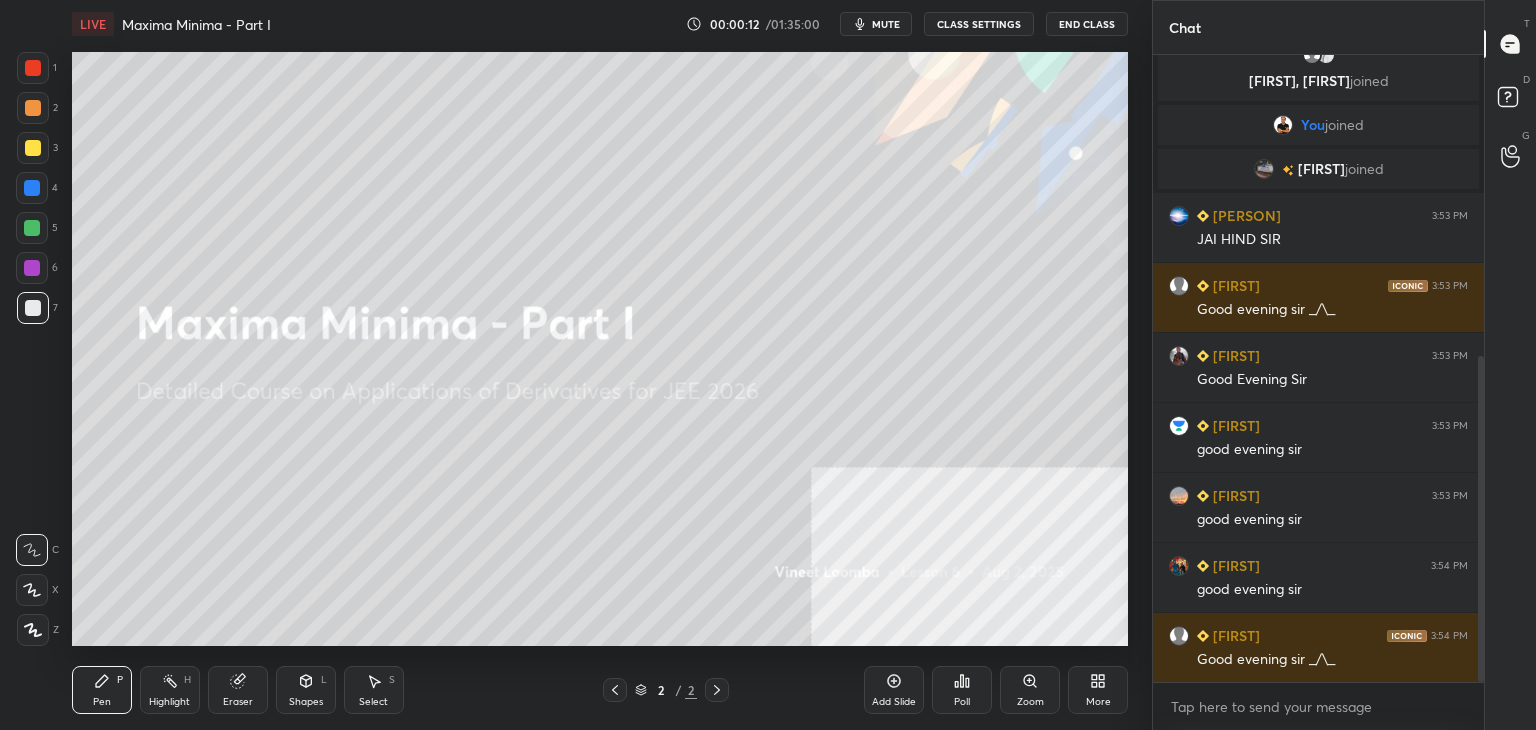 click 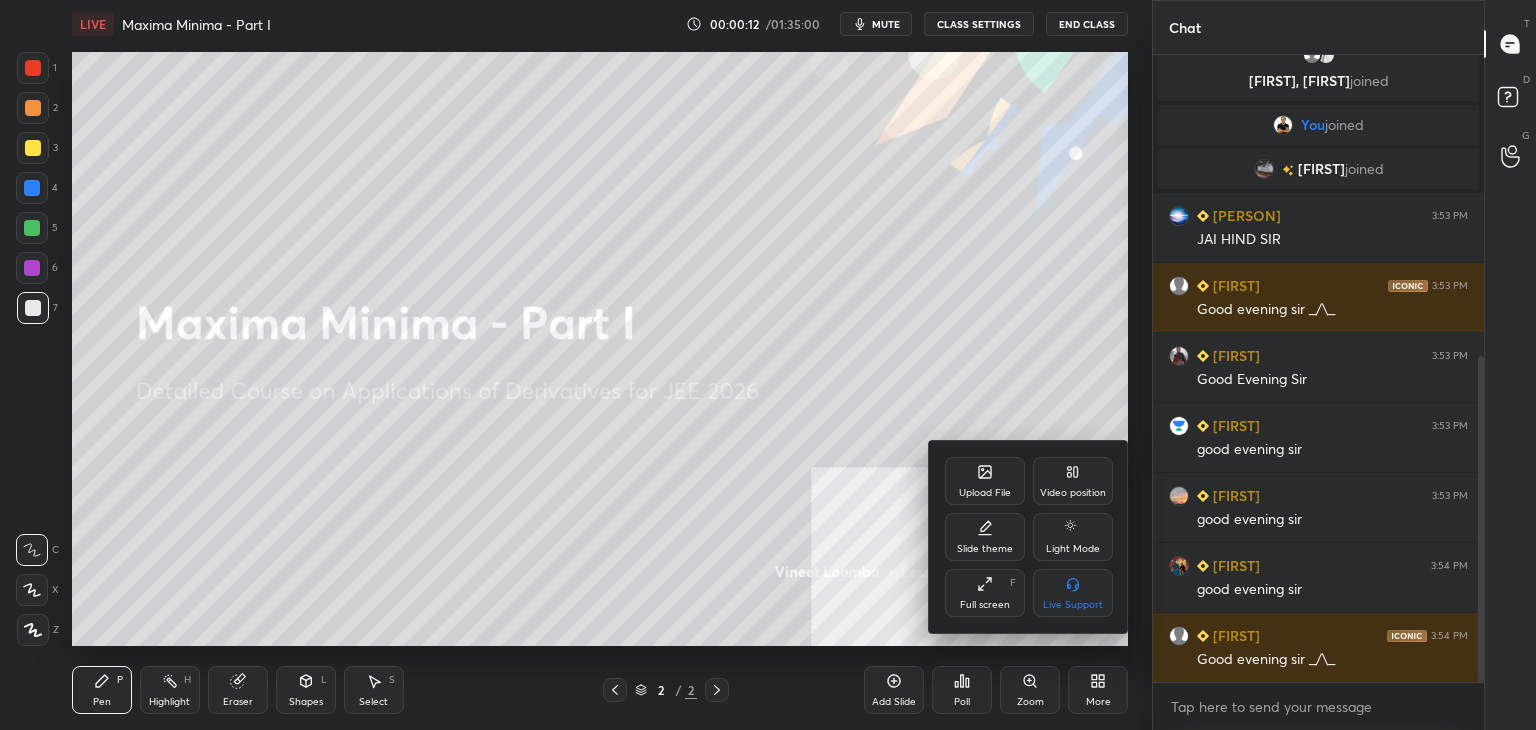 scroll, scrollTop: 650, scrollLeft: 0, axis: vertical 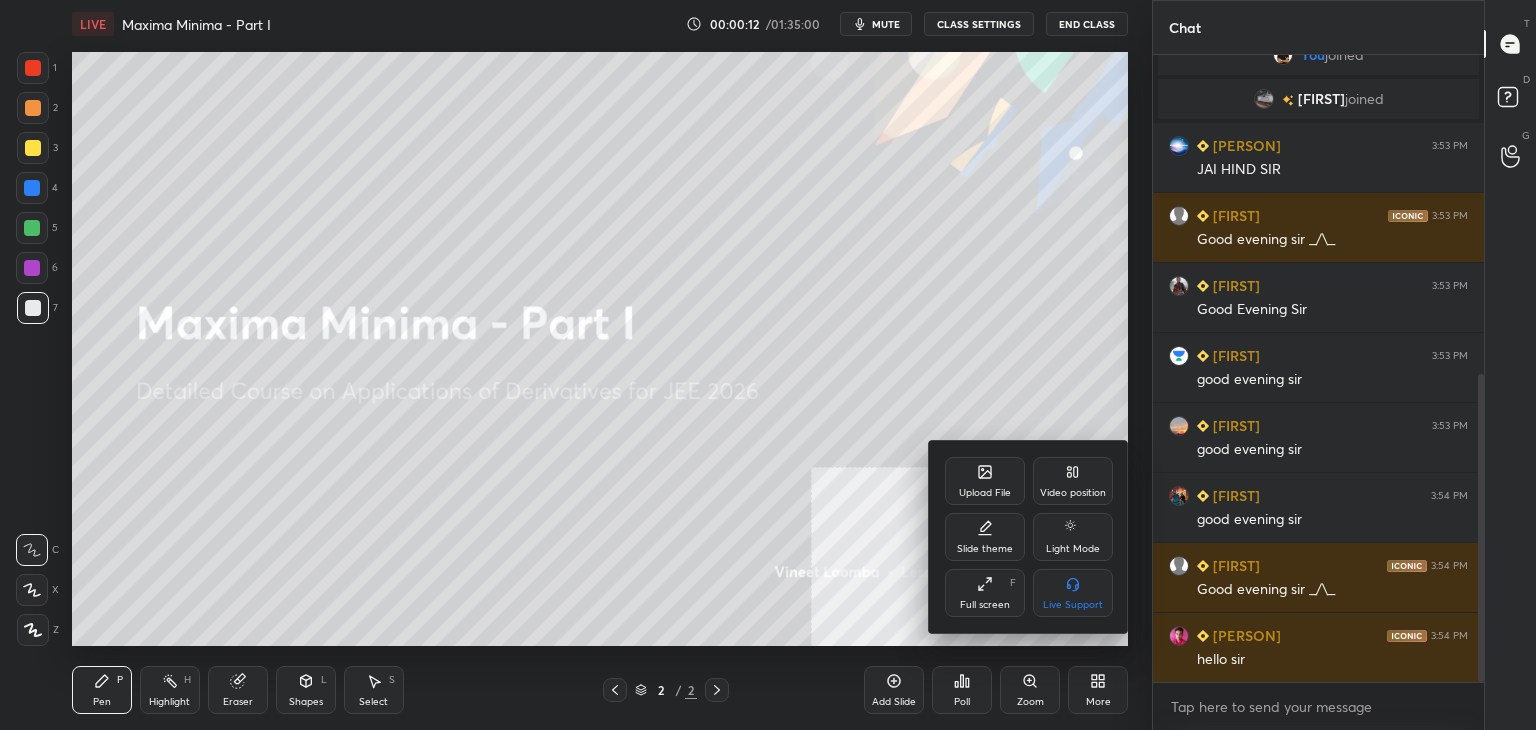 click on "Upload File" at bounding box center (985, 481) 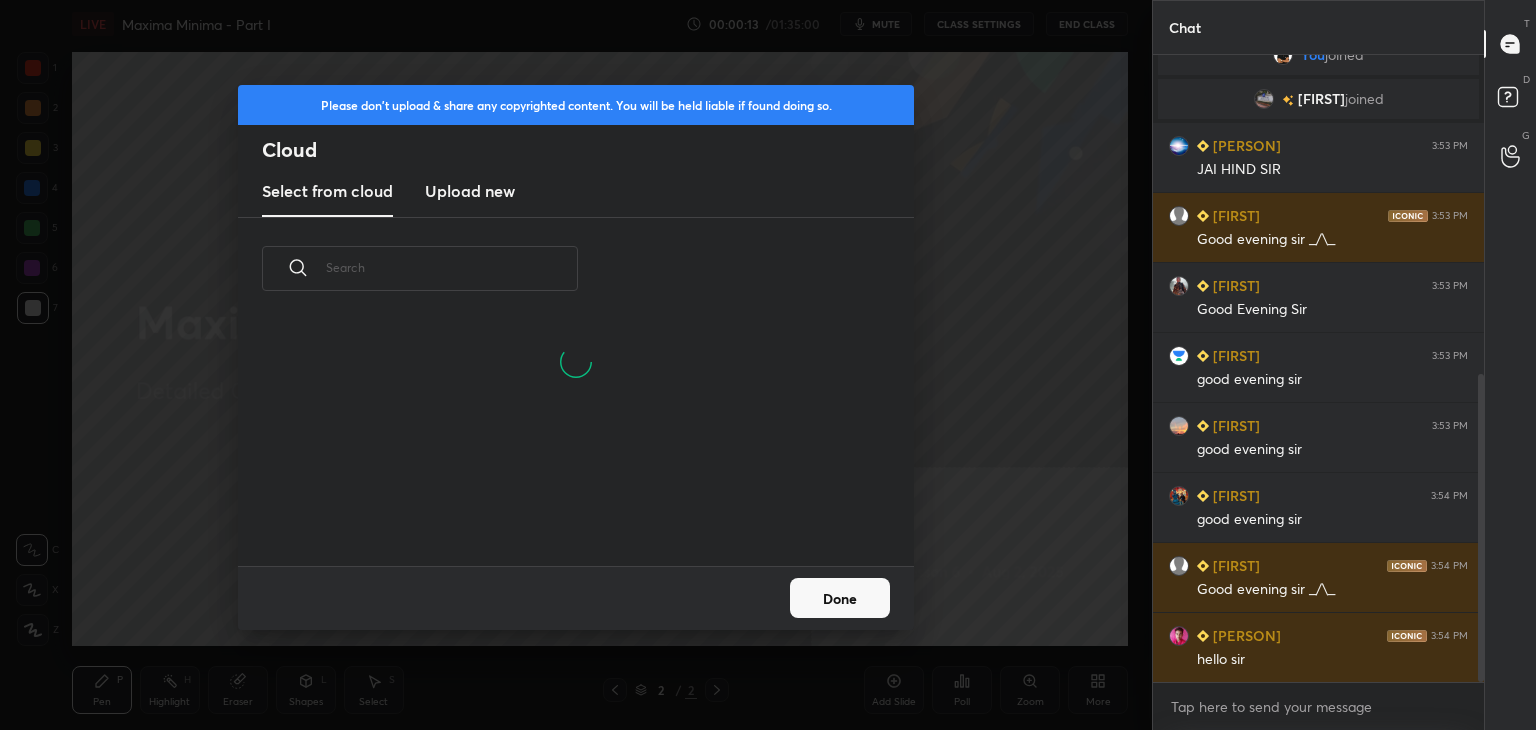 drag, startPoint x: 474, startPoint y: 201, endPoint x: 476, endPoint y: 212, distance: 11.18034 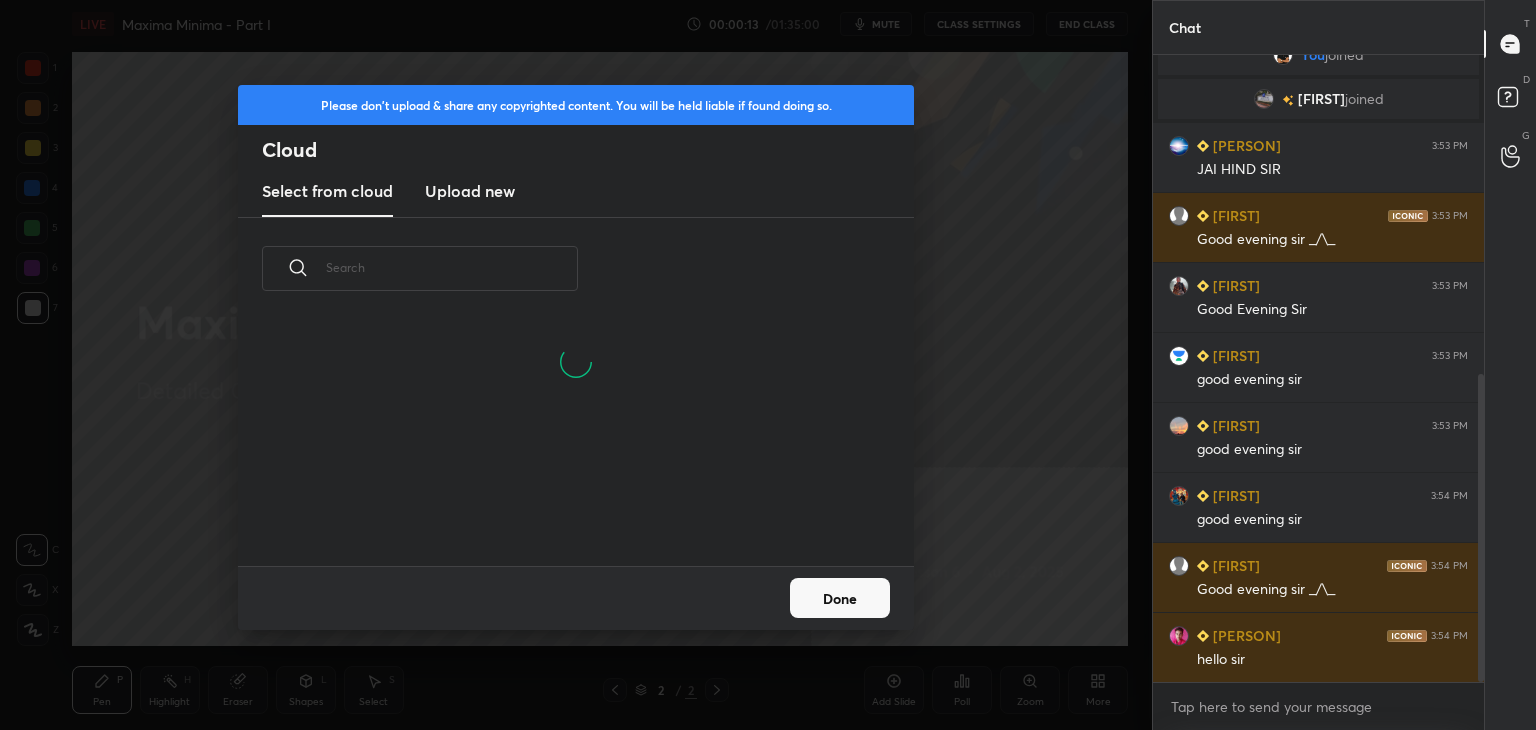 click on "Upload new" at bounding box center (470, 191) 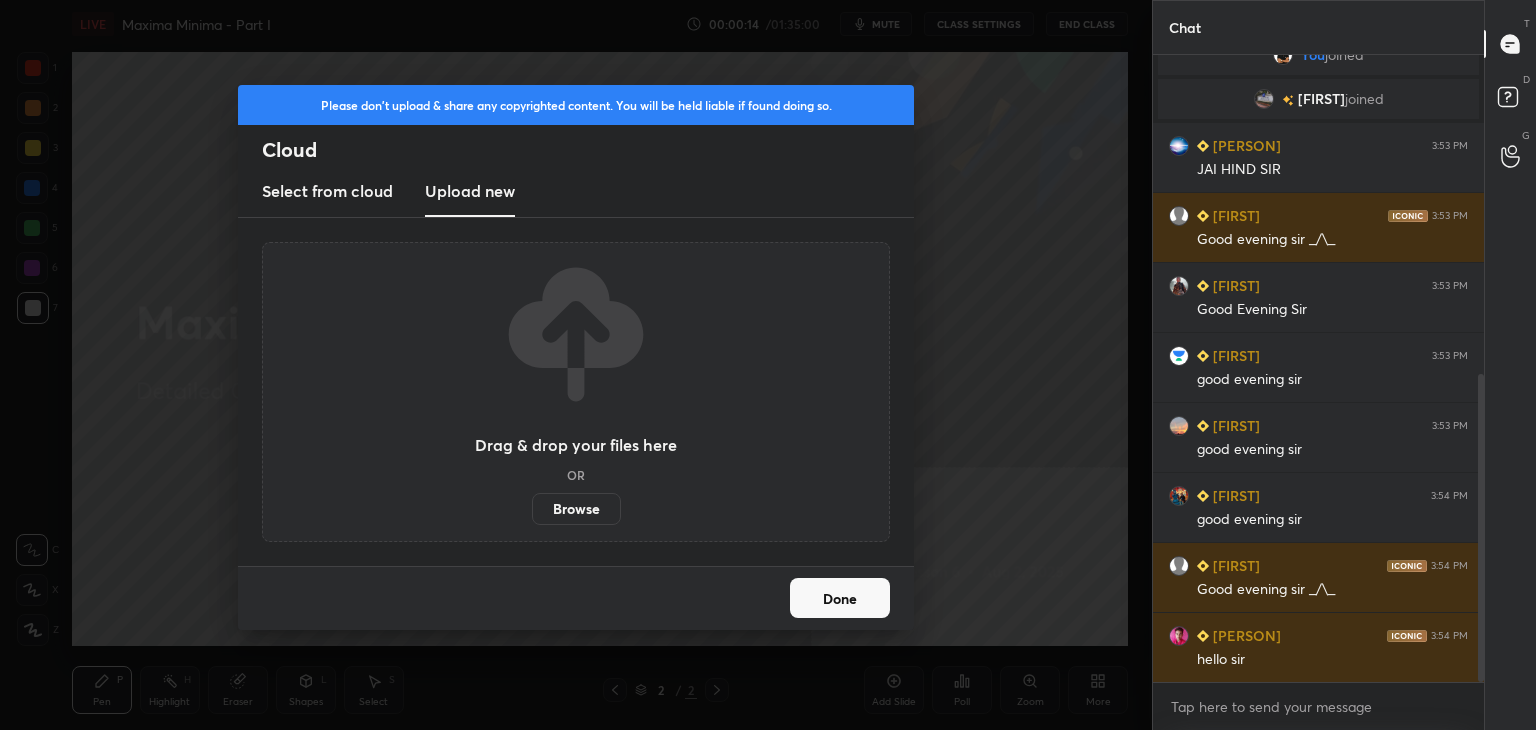 click on "Browse" at bounding box center [576, 509] 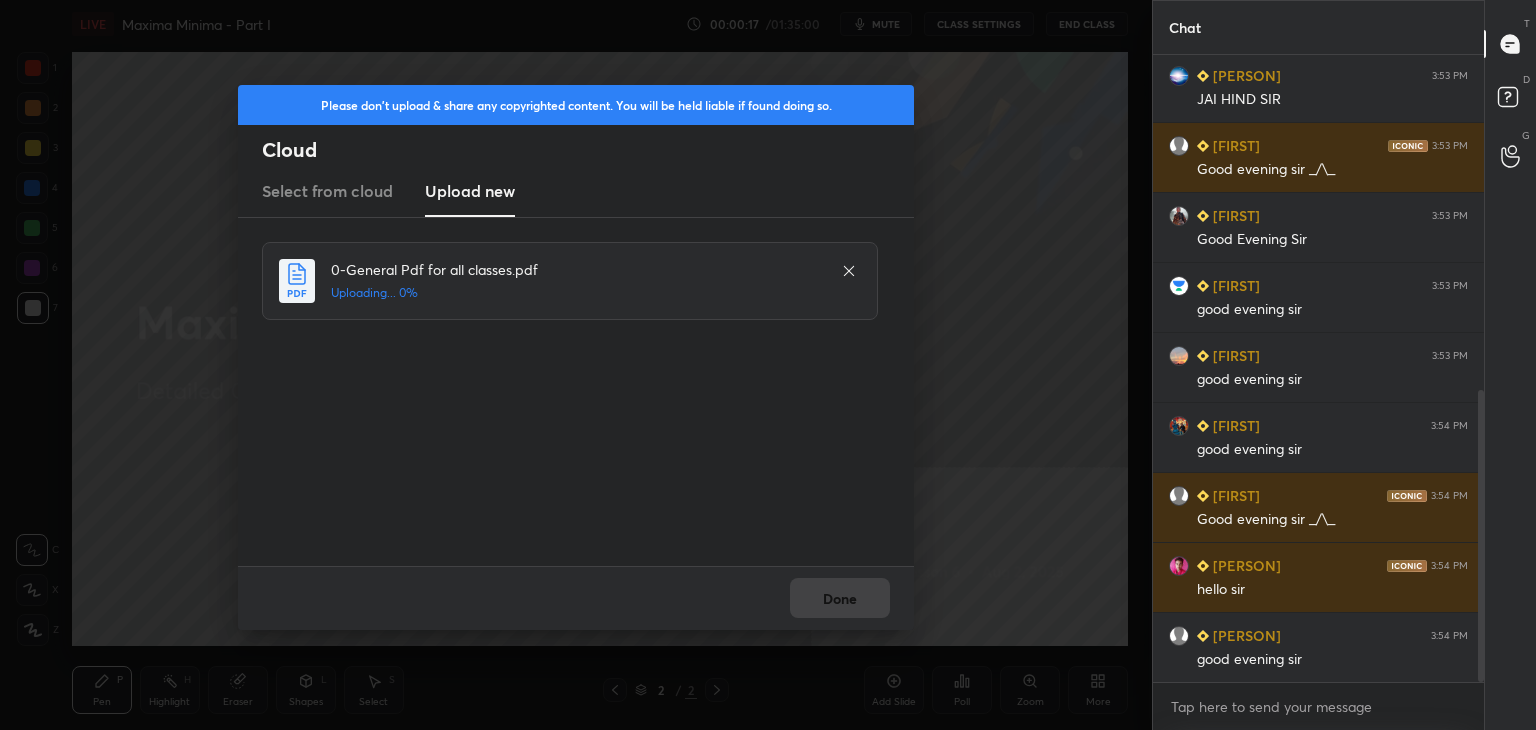 scroll, scrollTop: 790, scrollLeft: 0, axis: vertical 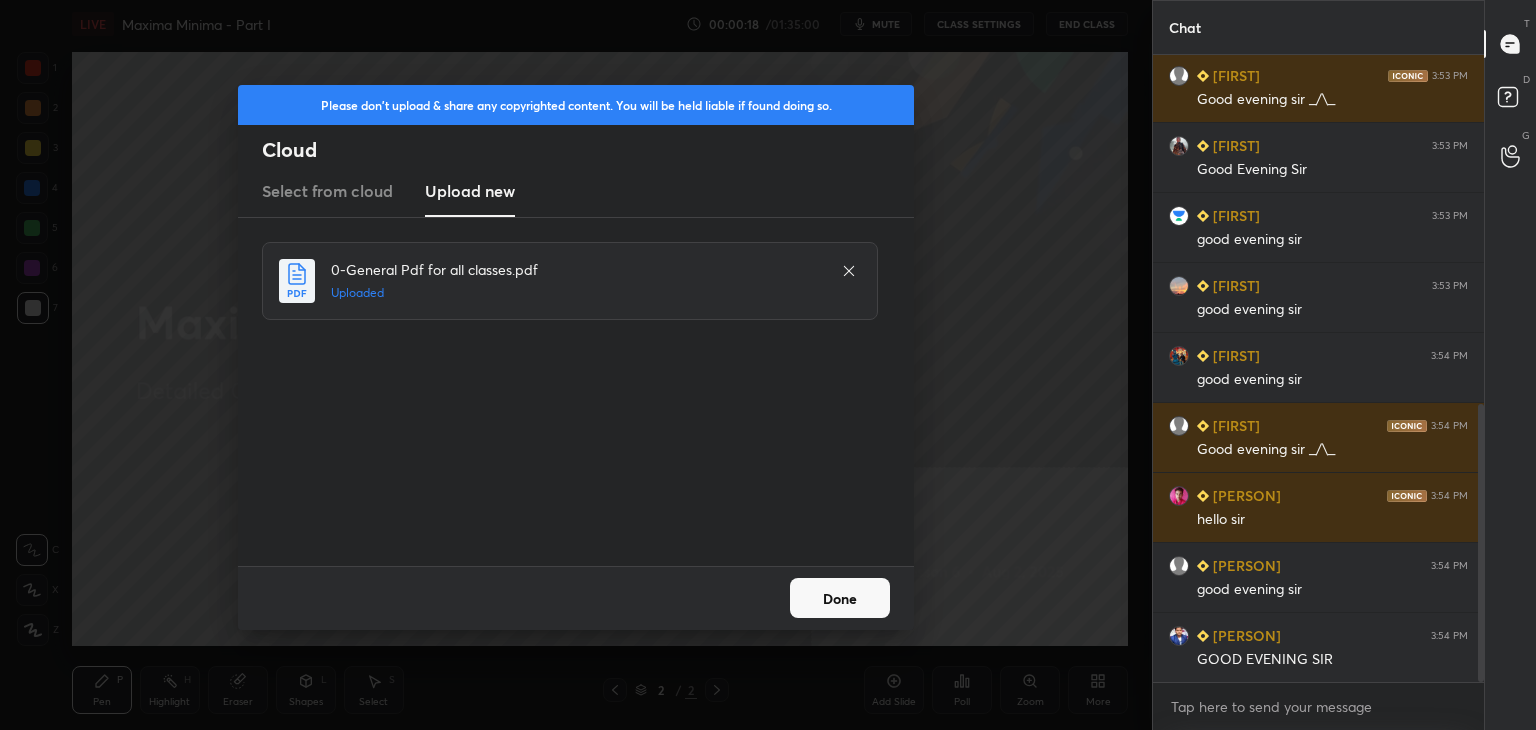 click on "Done" at bounding box center [840, 598] 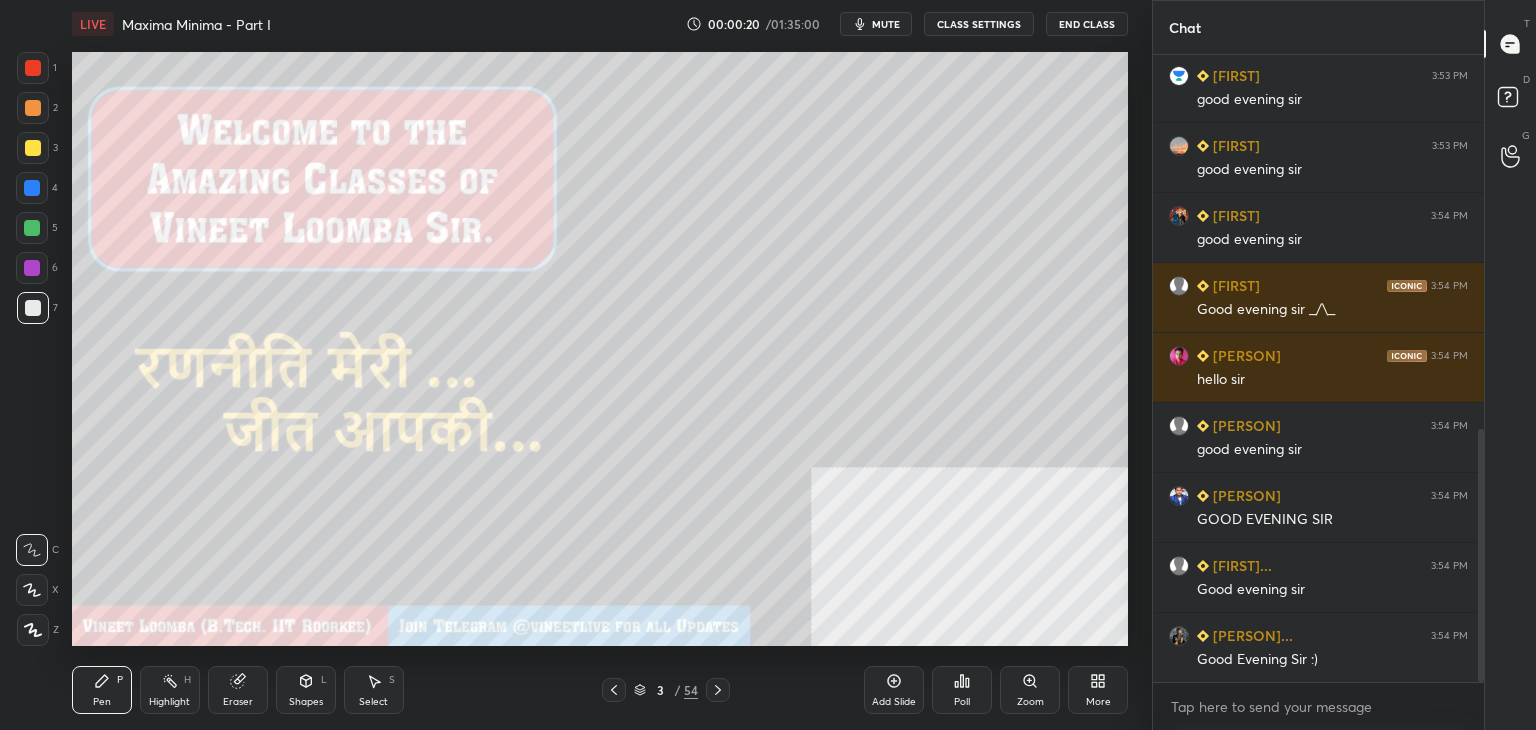 scroll, scrollTop: 1000, scrollLeft: 0, axis: vertical 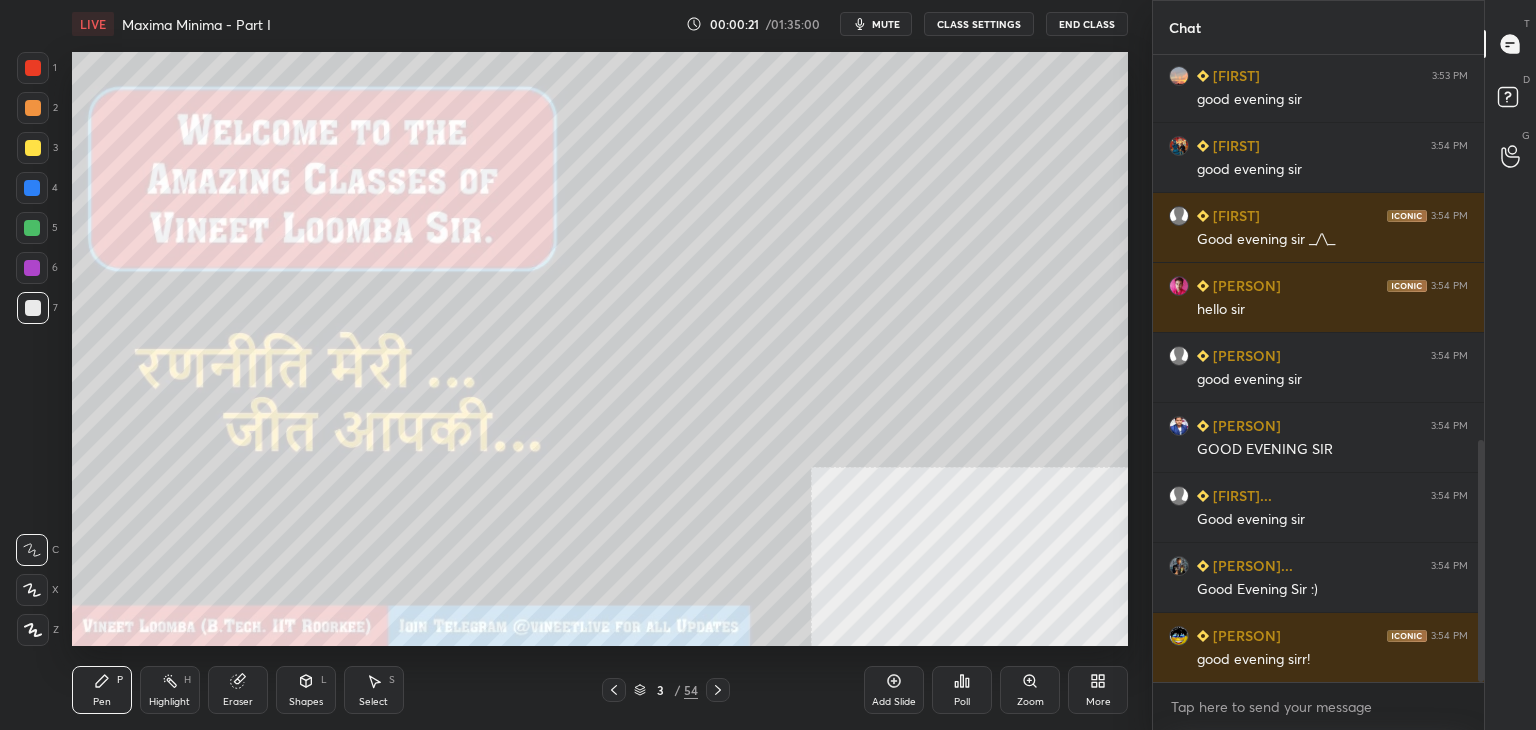 click on "3 / 54" at bounding box center (666, 690) 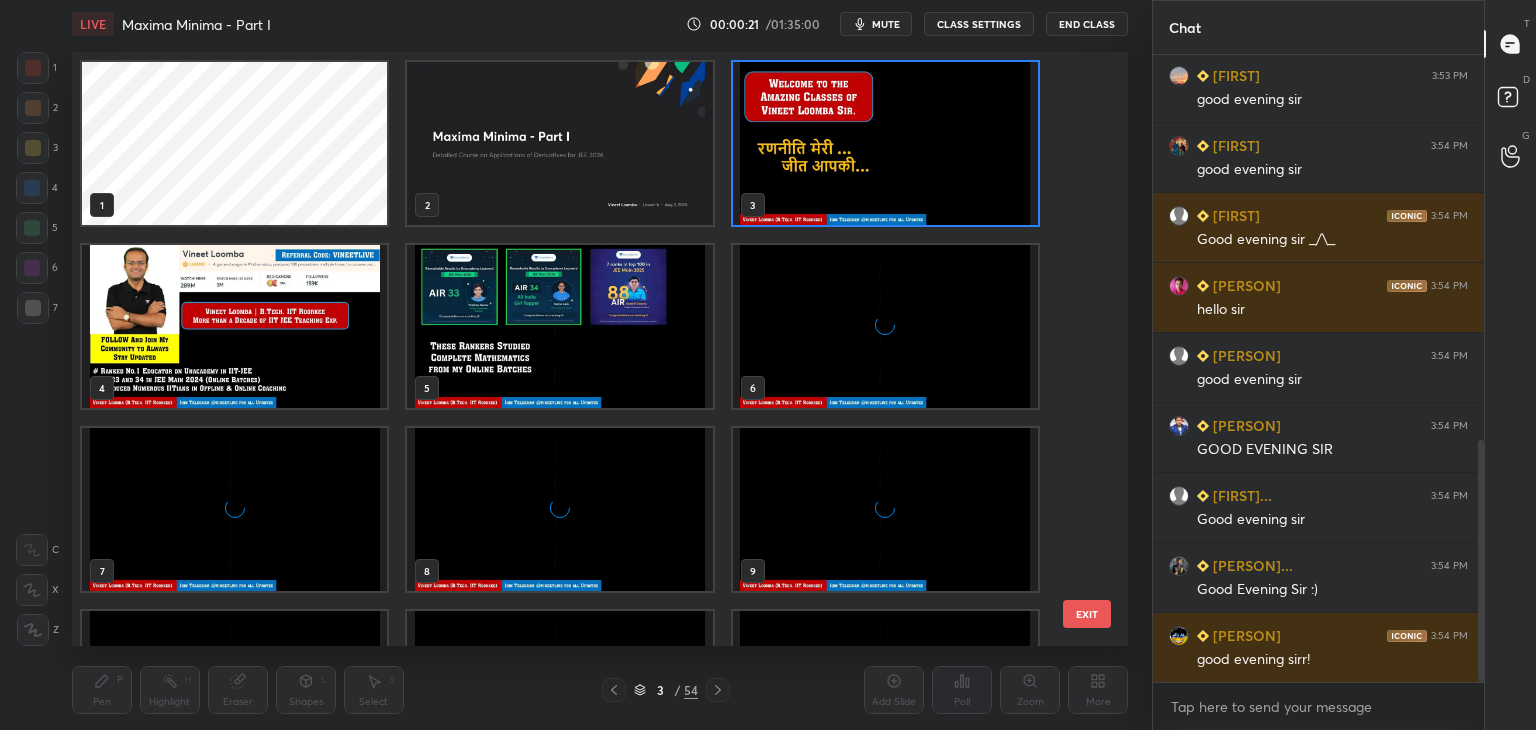 scroll, scrollTop: 6, scrollLeft: 10, axis: both 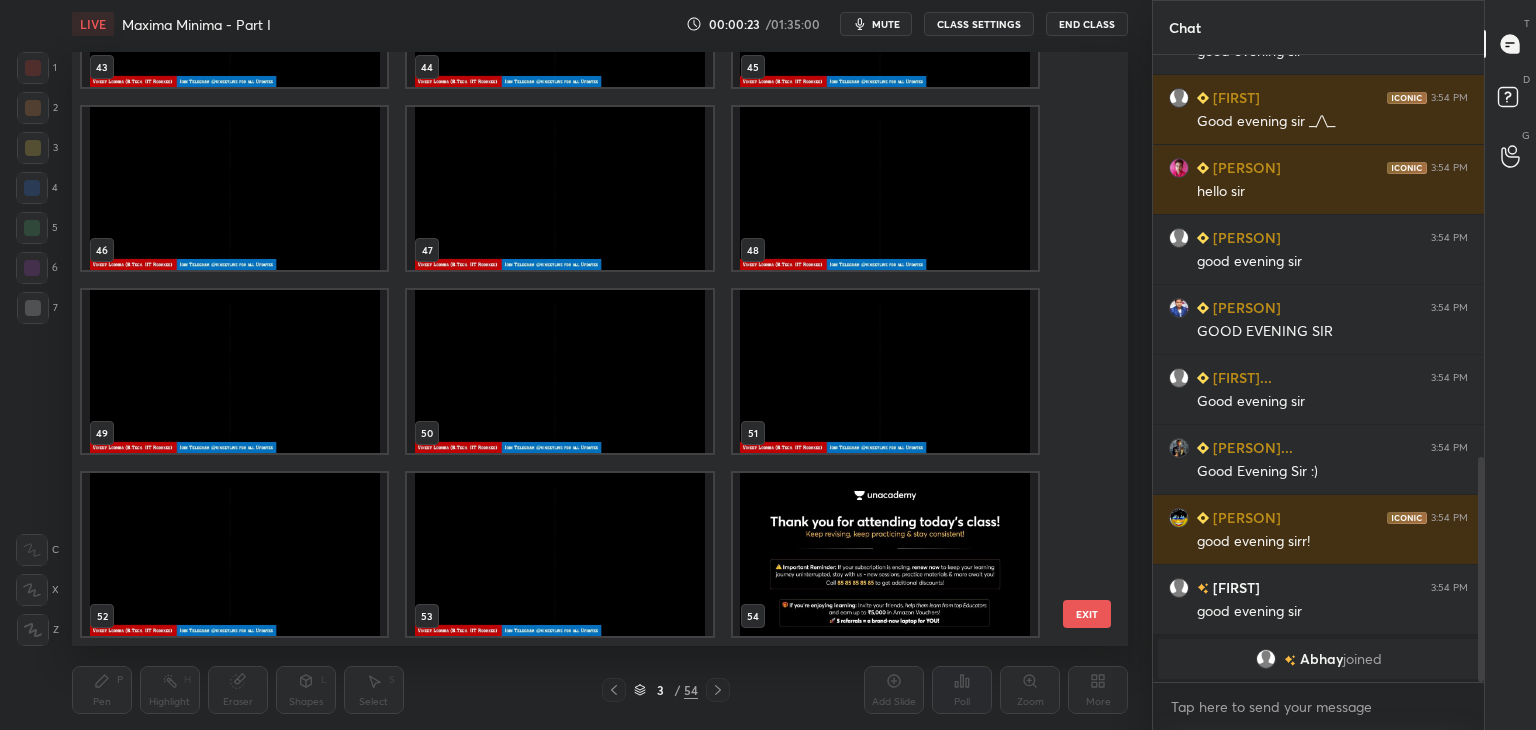 click at bounding box center [559, 554] 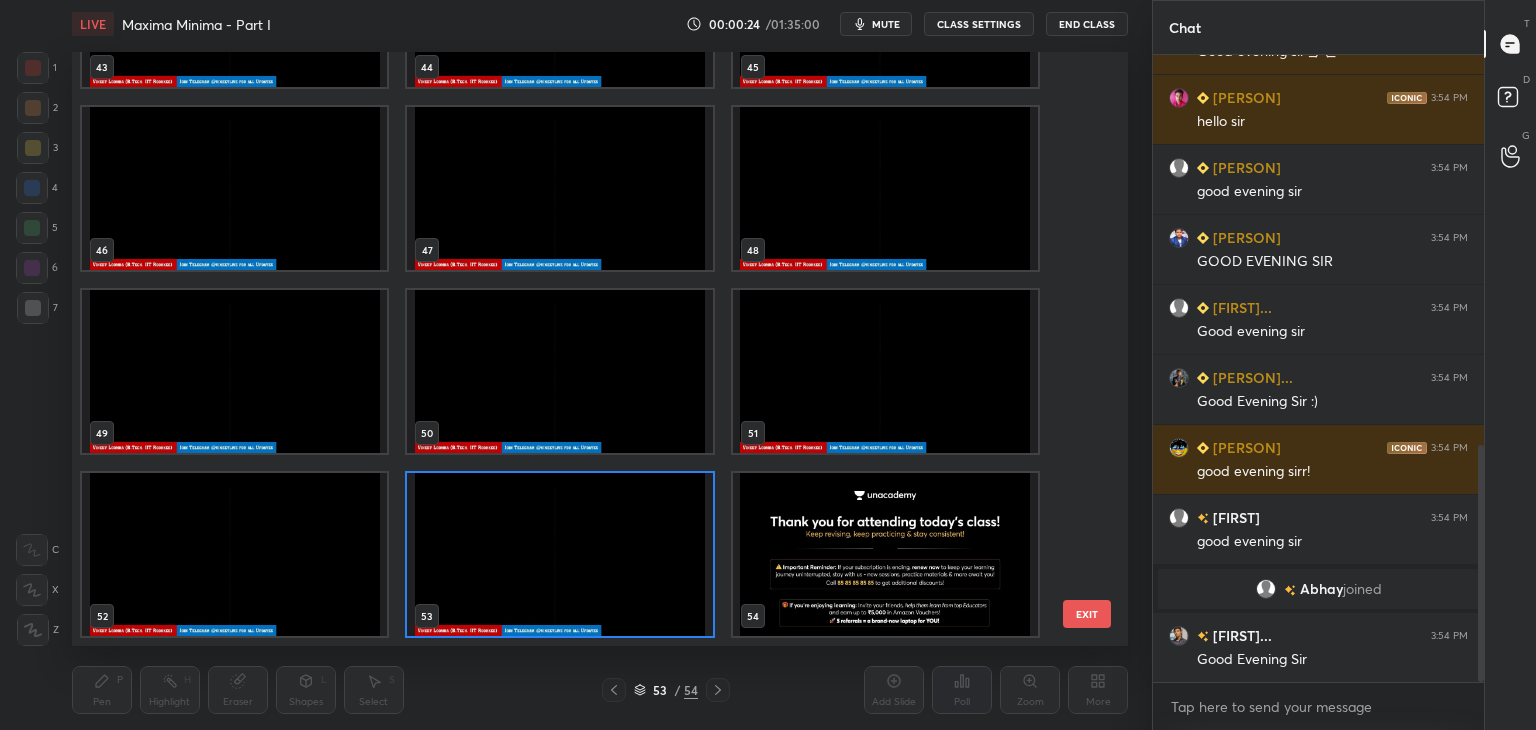 click at bounding box center (559, 554) 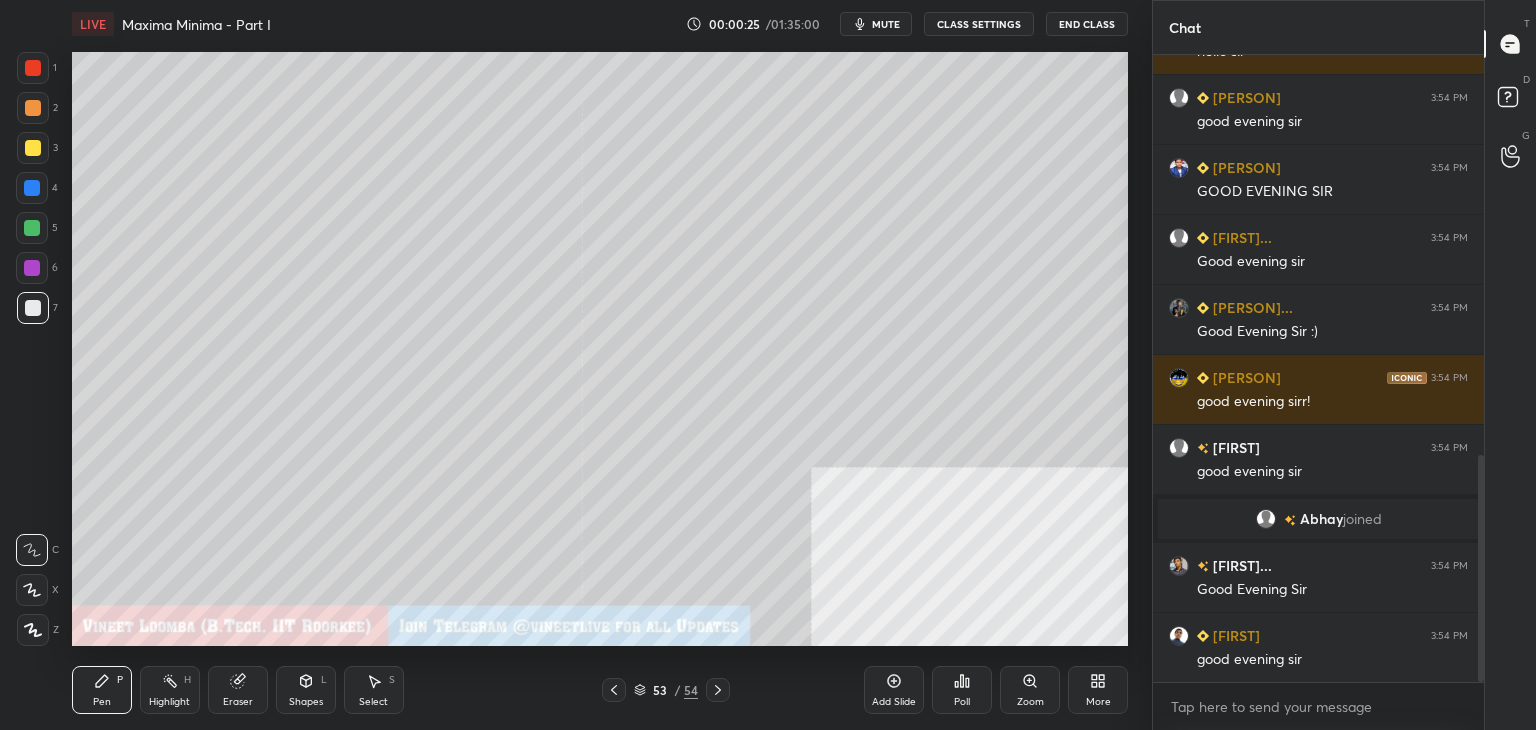 click at bounding box center [559, 554] 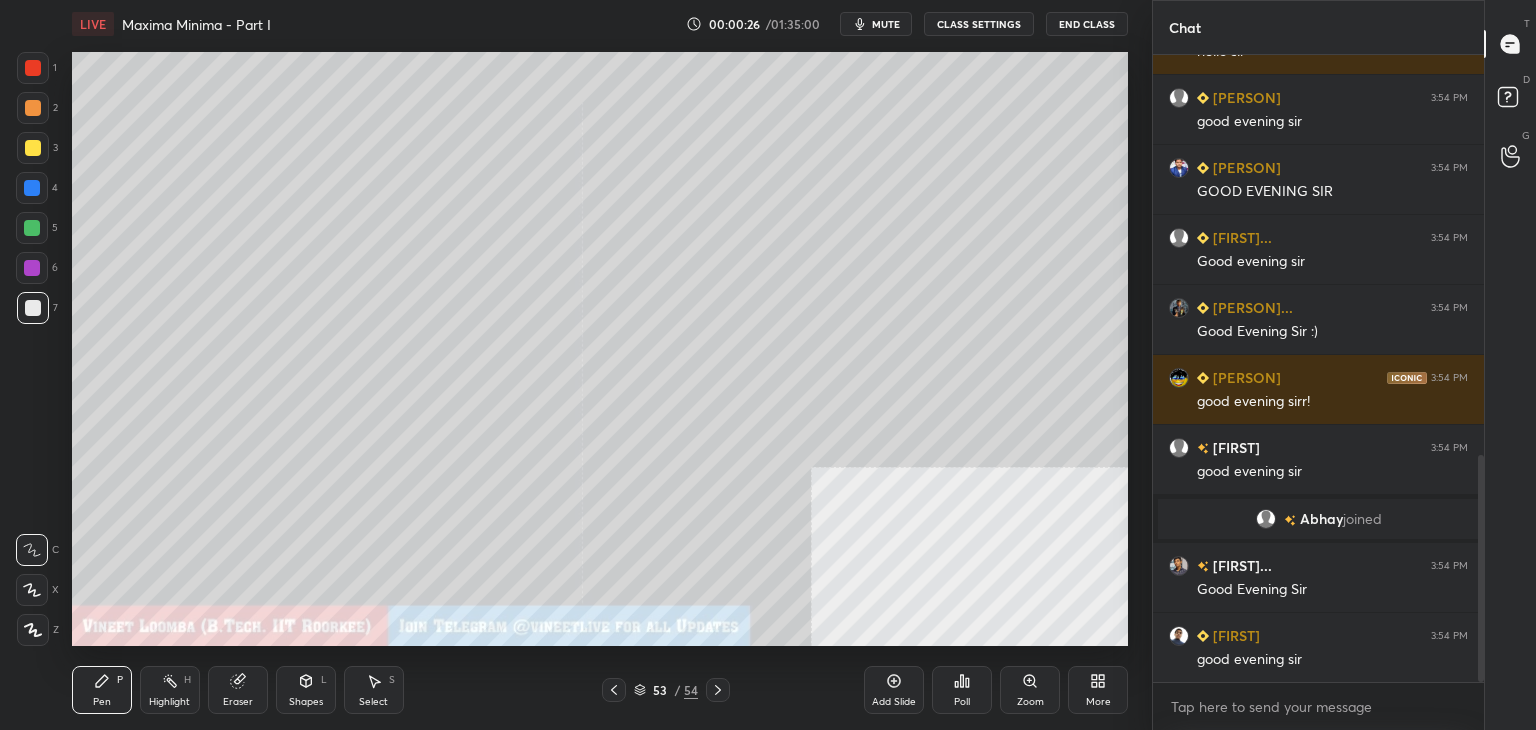 click 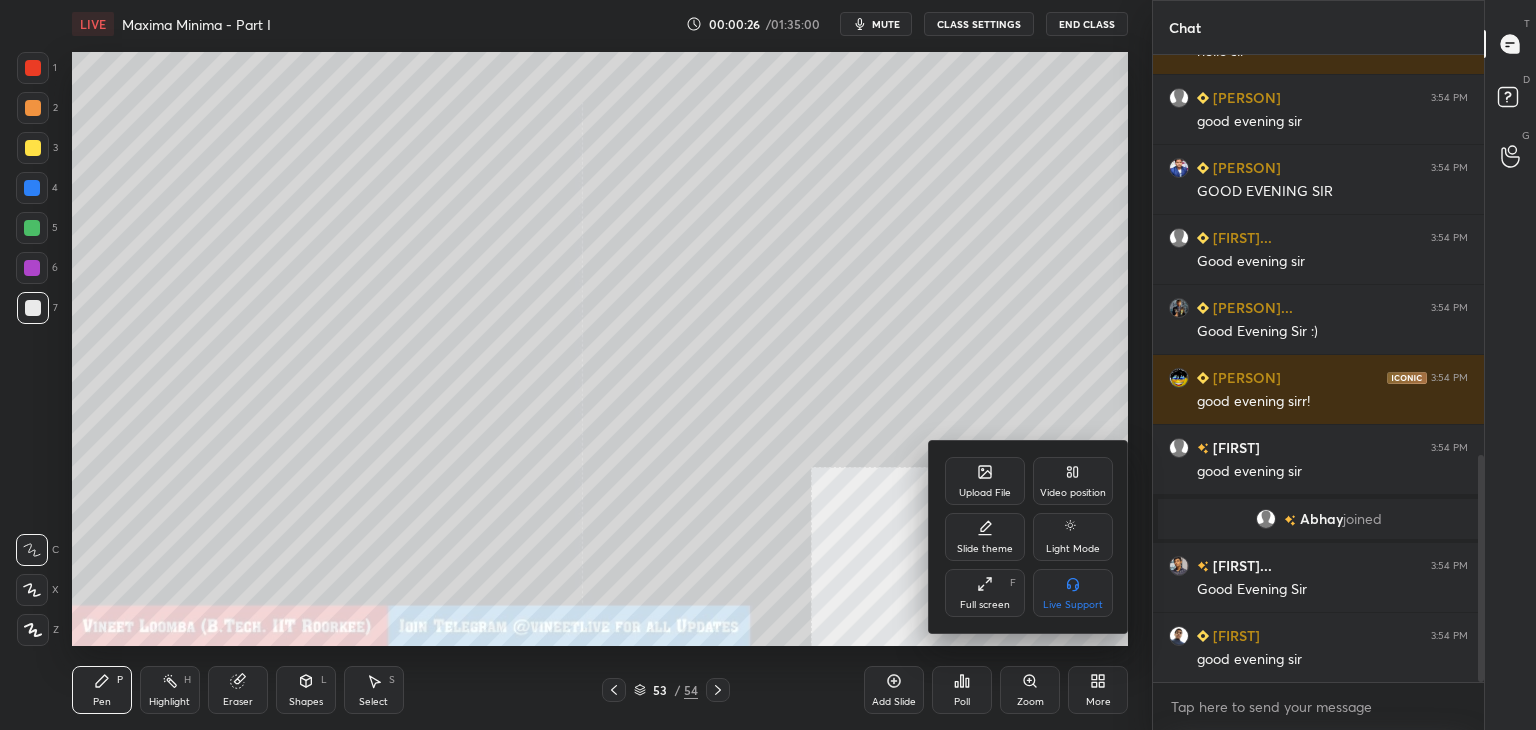 click 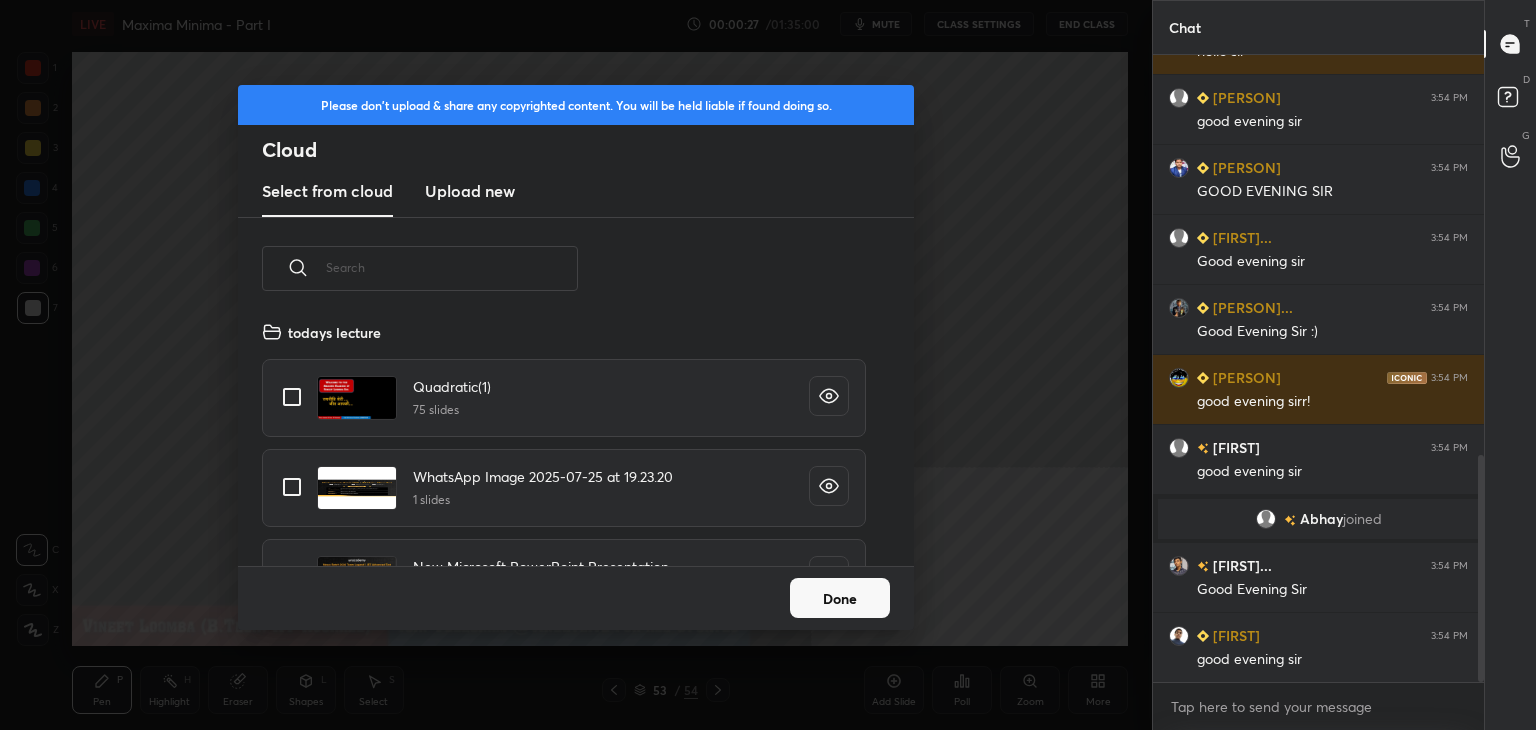 click on "​ todays lecture Quadratic(1) 75 slides WhatsApp Image 2025-07-25 at 19.23.20 1 slides New Microsoft PowerPoint Presentation 1 slides" at bounding box center (576, 392) 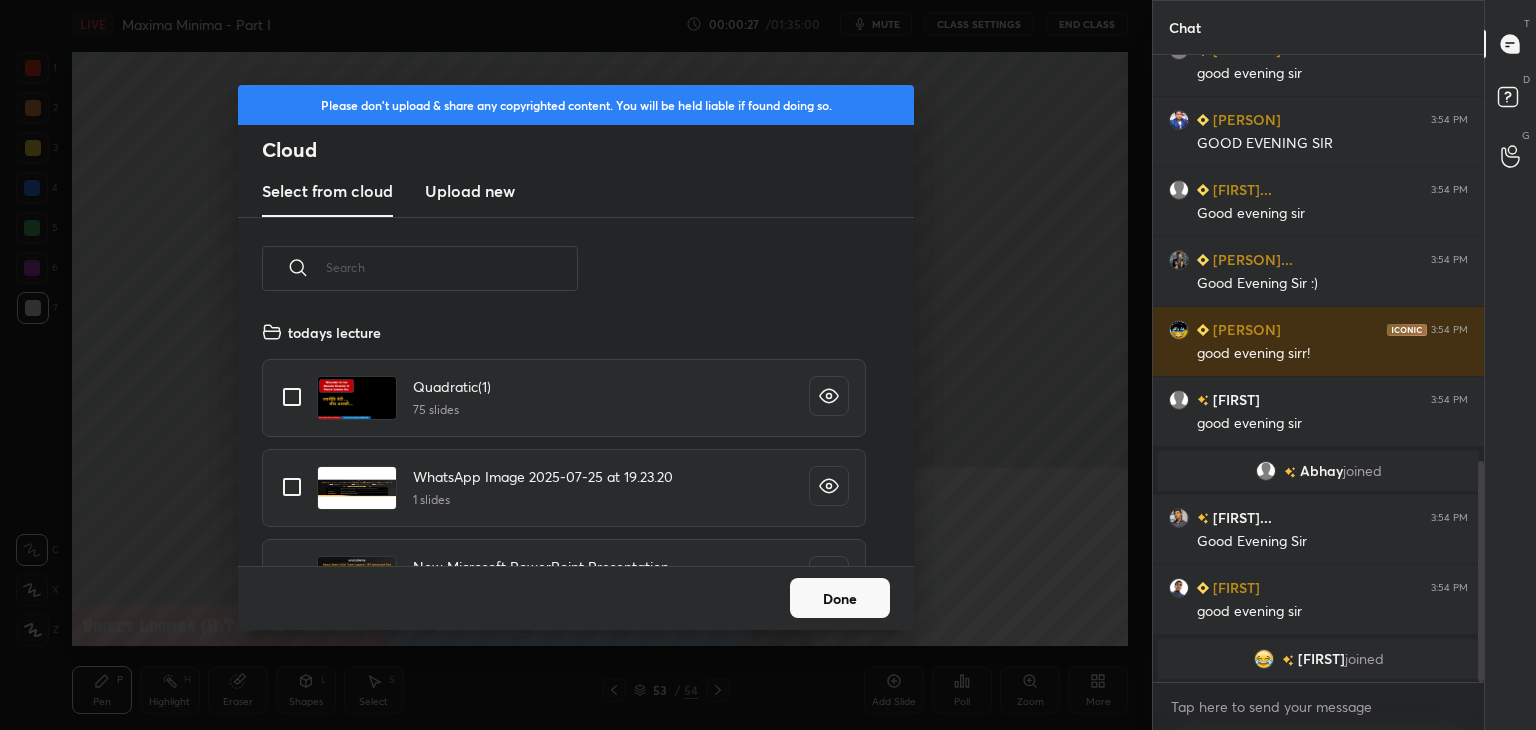 click on "Upload new" at bounding box center (470, 191) 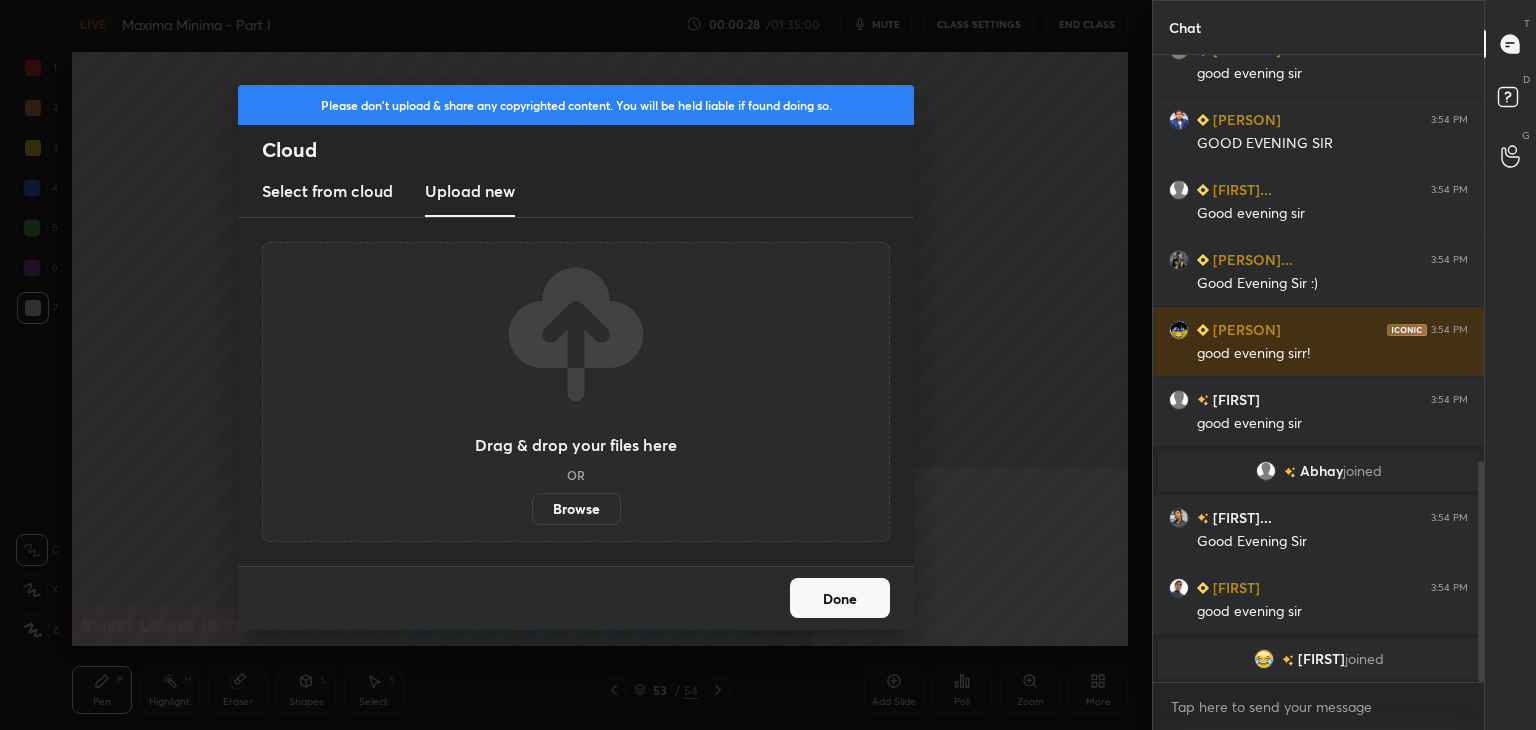 click on "Browse" at bounding box center [576, 509] 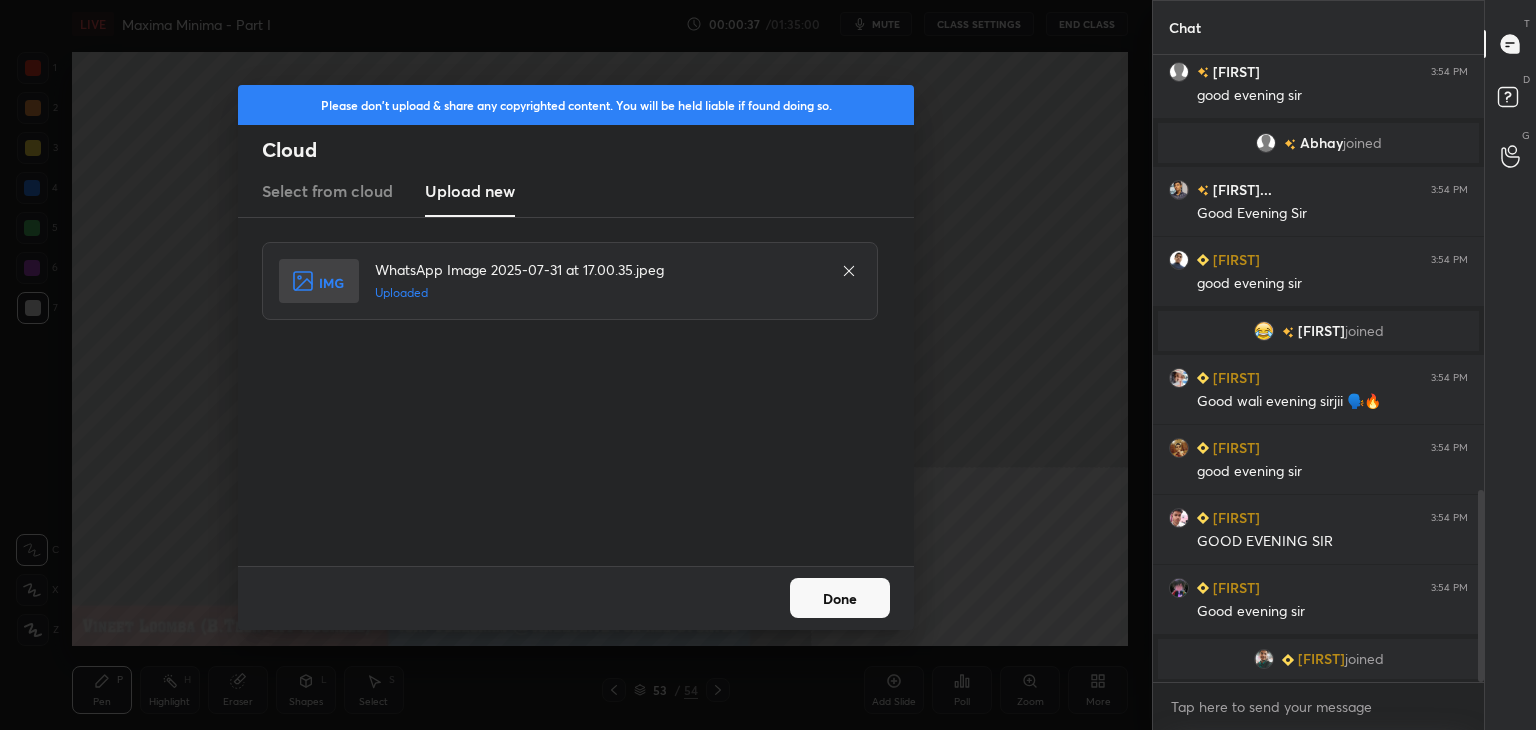 click on "Done" at bounding box center (840, 598) 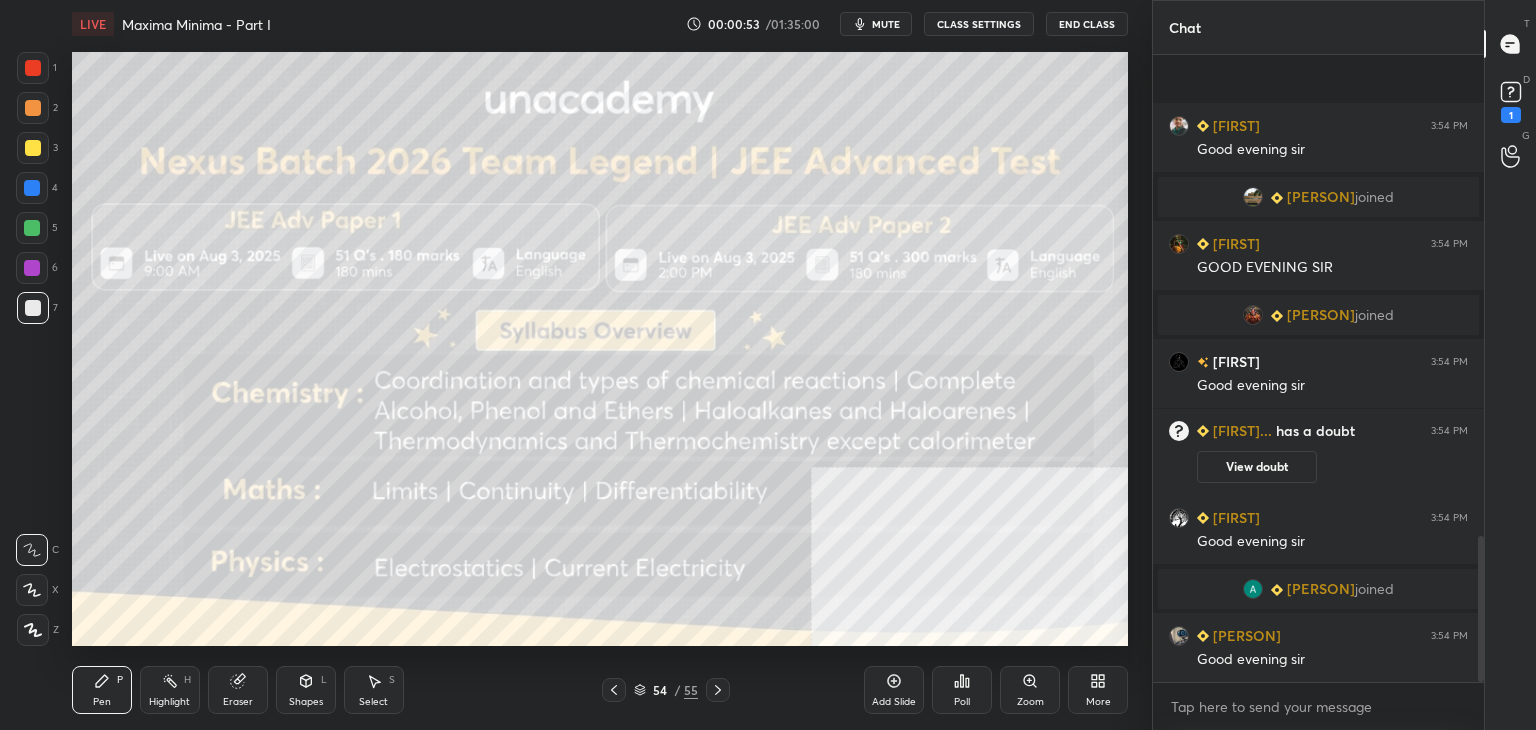 scroll, scrollTop: 2062, scrollLeft: 0, axis: vertical 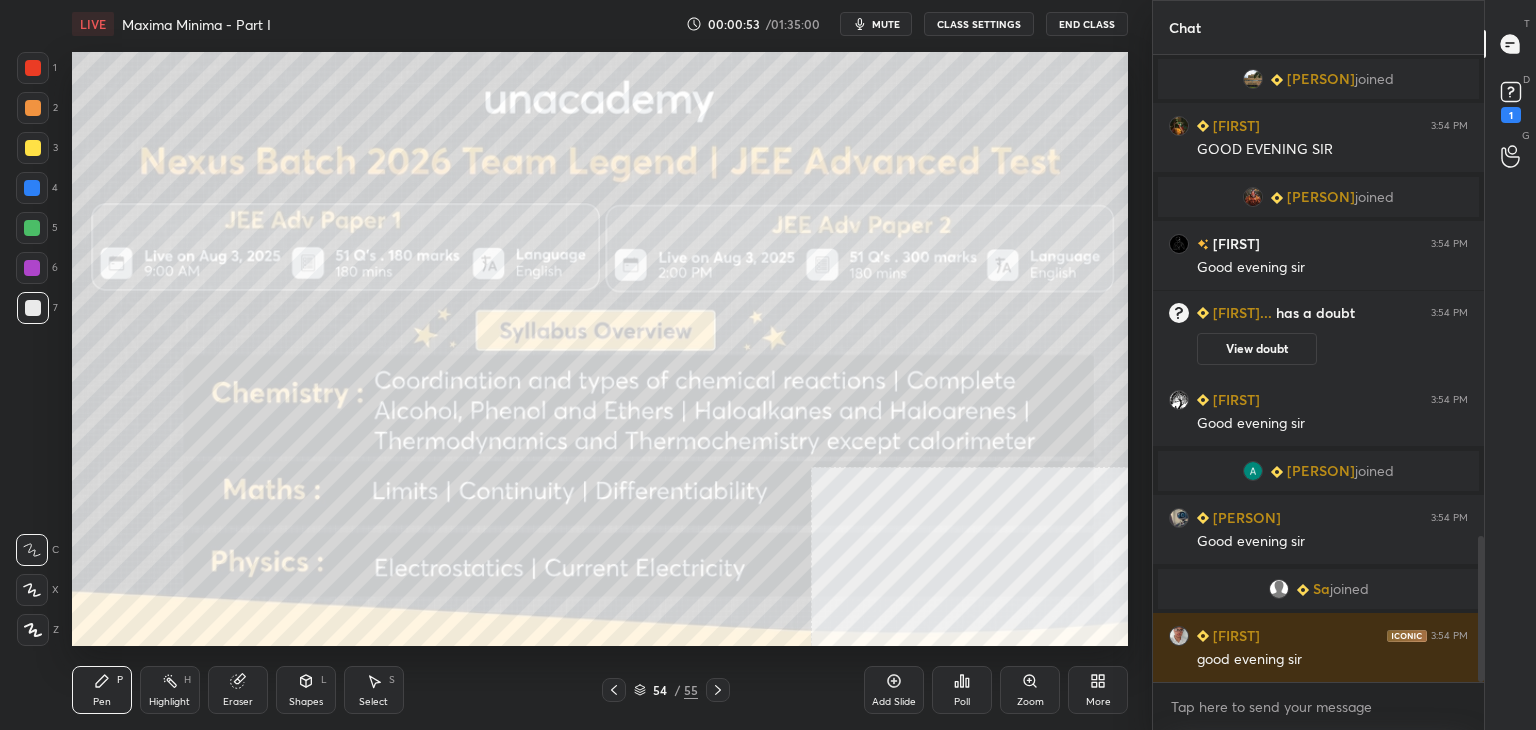 drag, startPoint x: 615, startPoint y: 687, endPoint x: 596, endPoint y: 685, distance: 19.104973 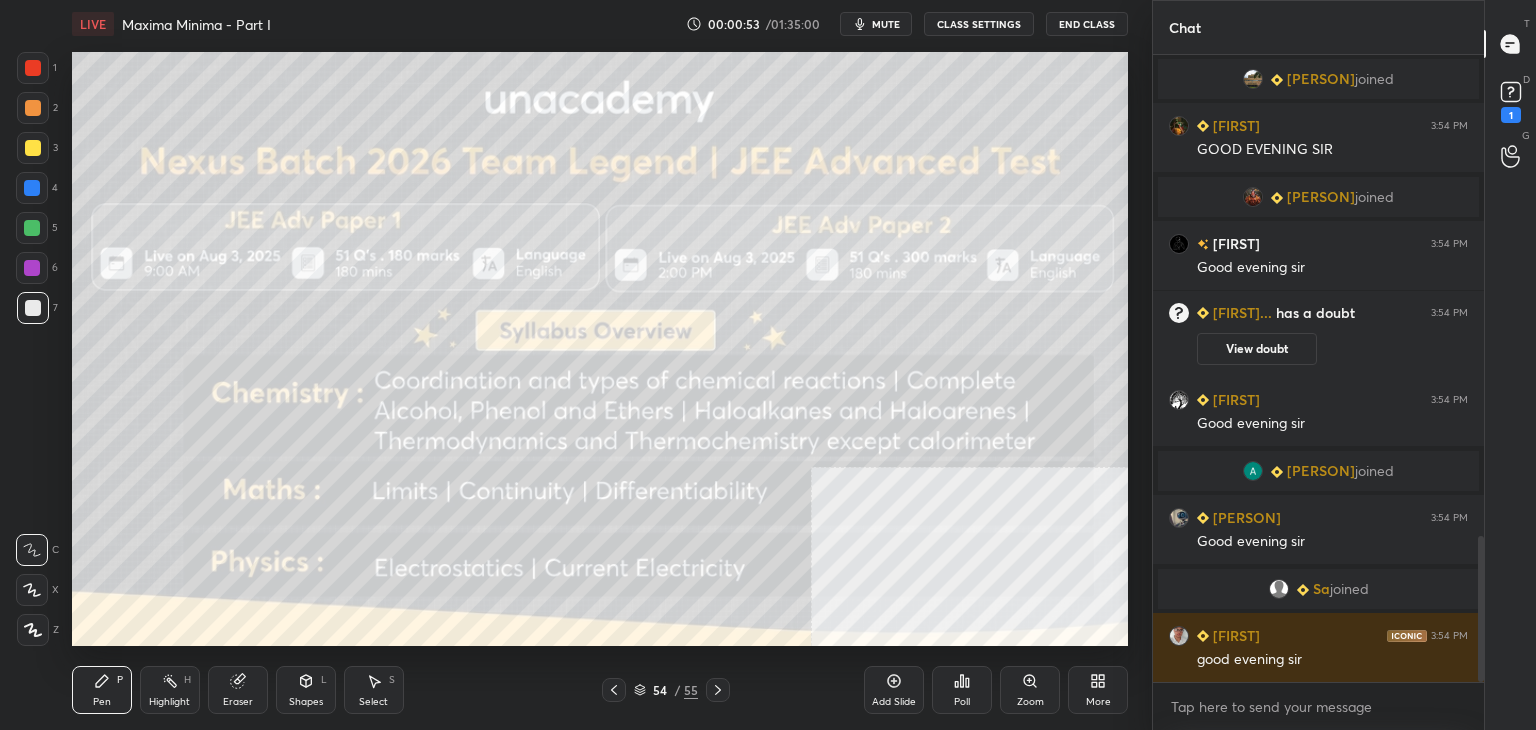 click 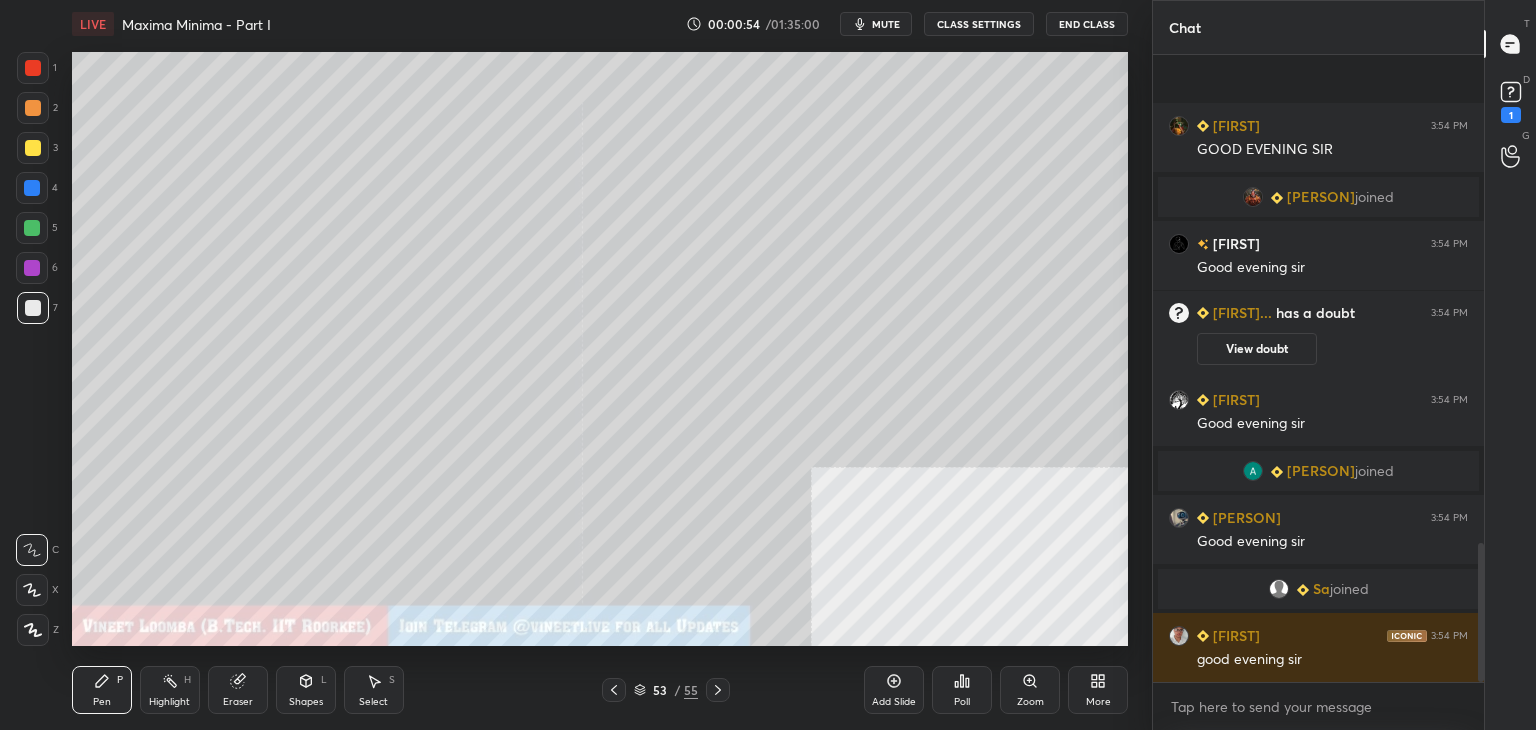 scroll, scrollTop: 2202, scrollLeft: 0, axis: vertical 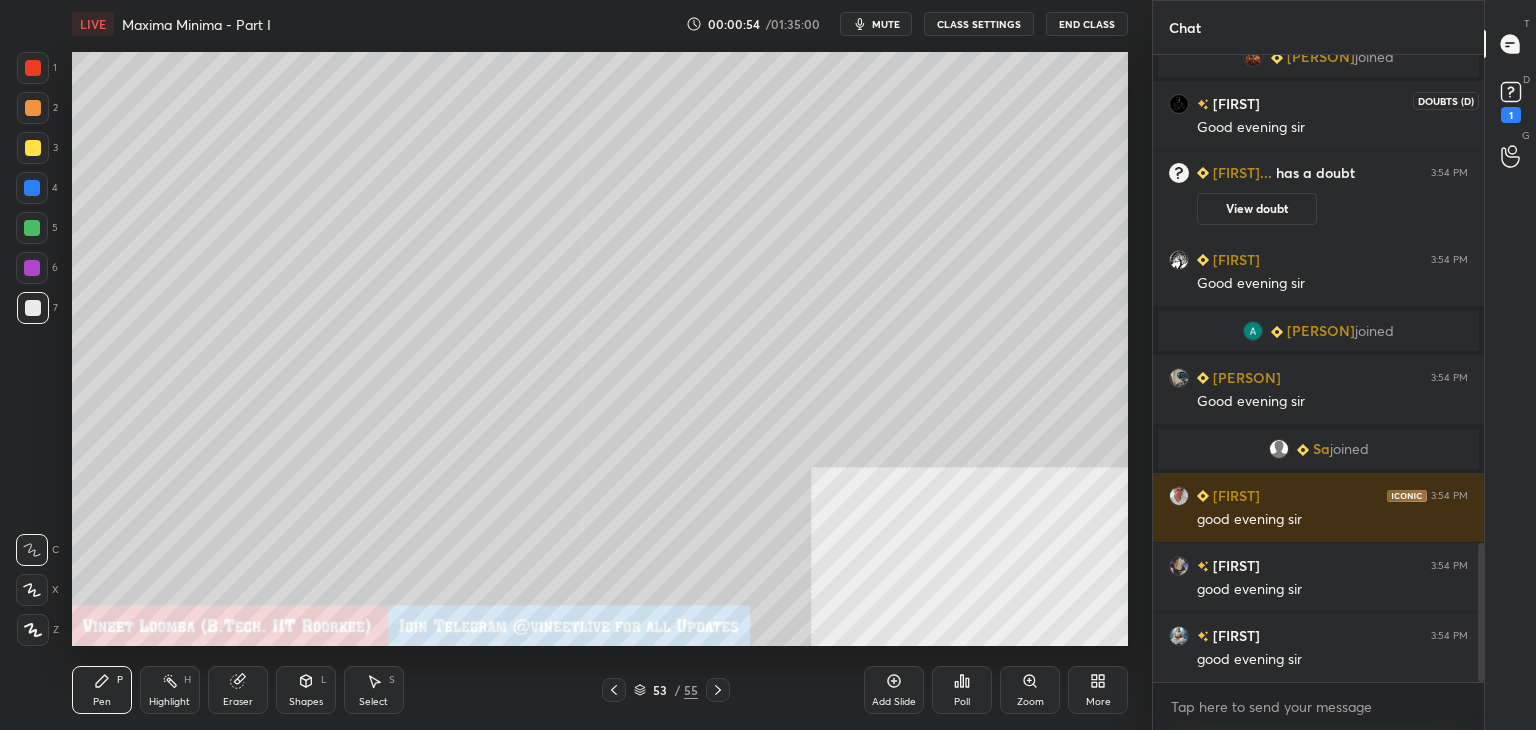 drag, startPoint x: 1518, startPoint y: 97, endPoint x: 1519, endPoint y: 73, distance: 24.020824 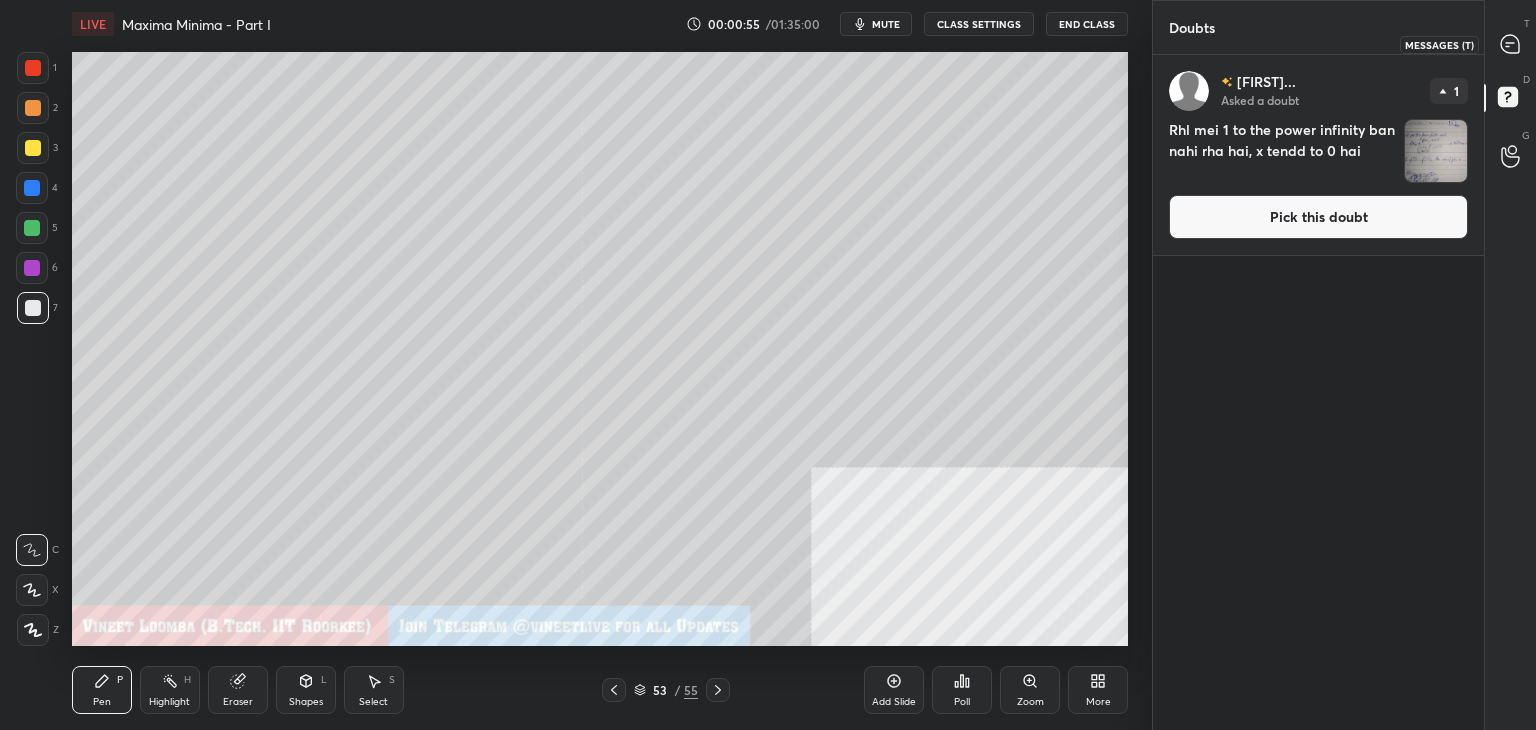 click at bounding box center (1511, 44) 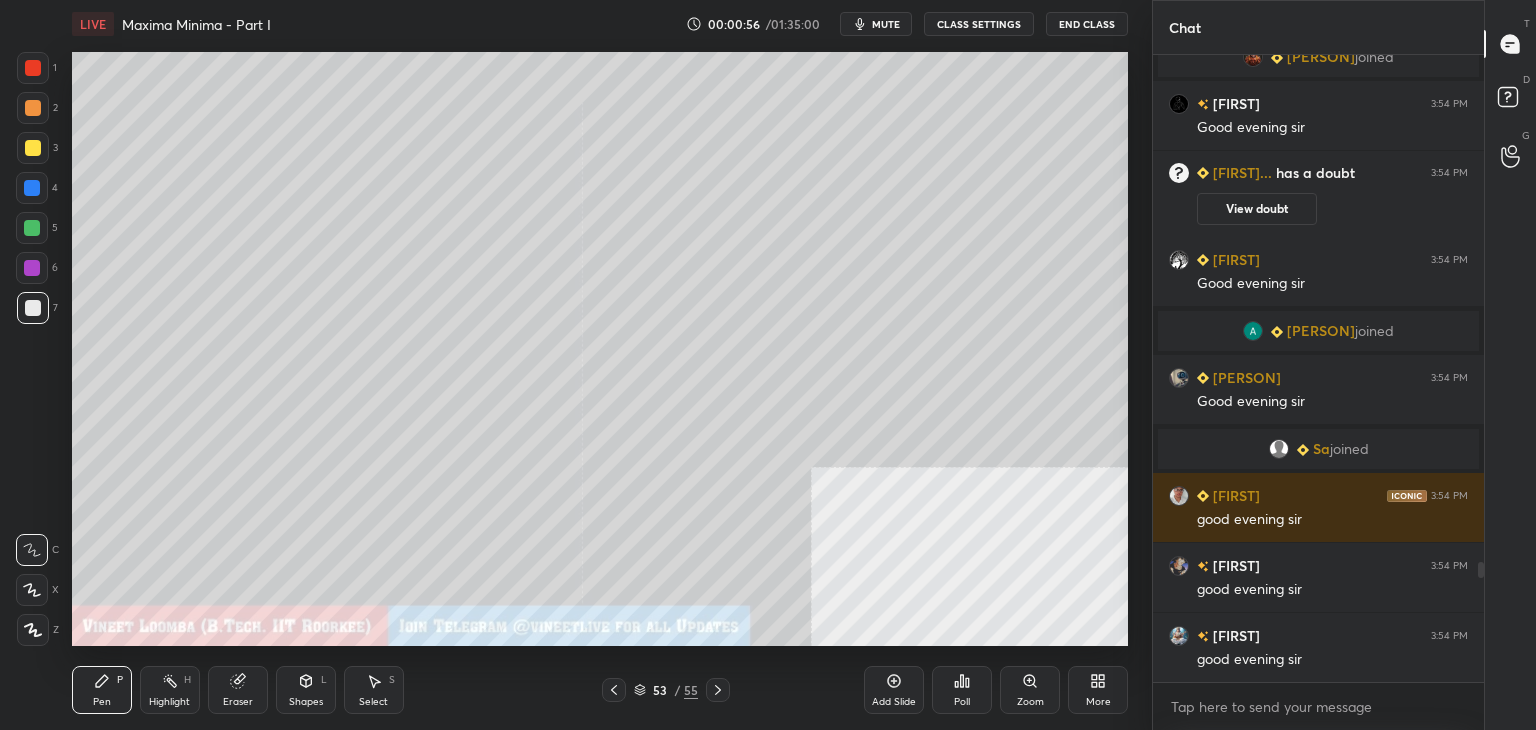 click on "CLASS SETTINGS" at bounding box center [979, 24] 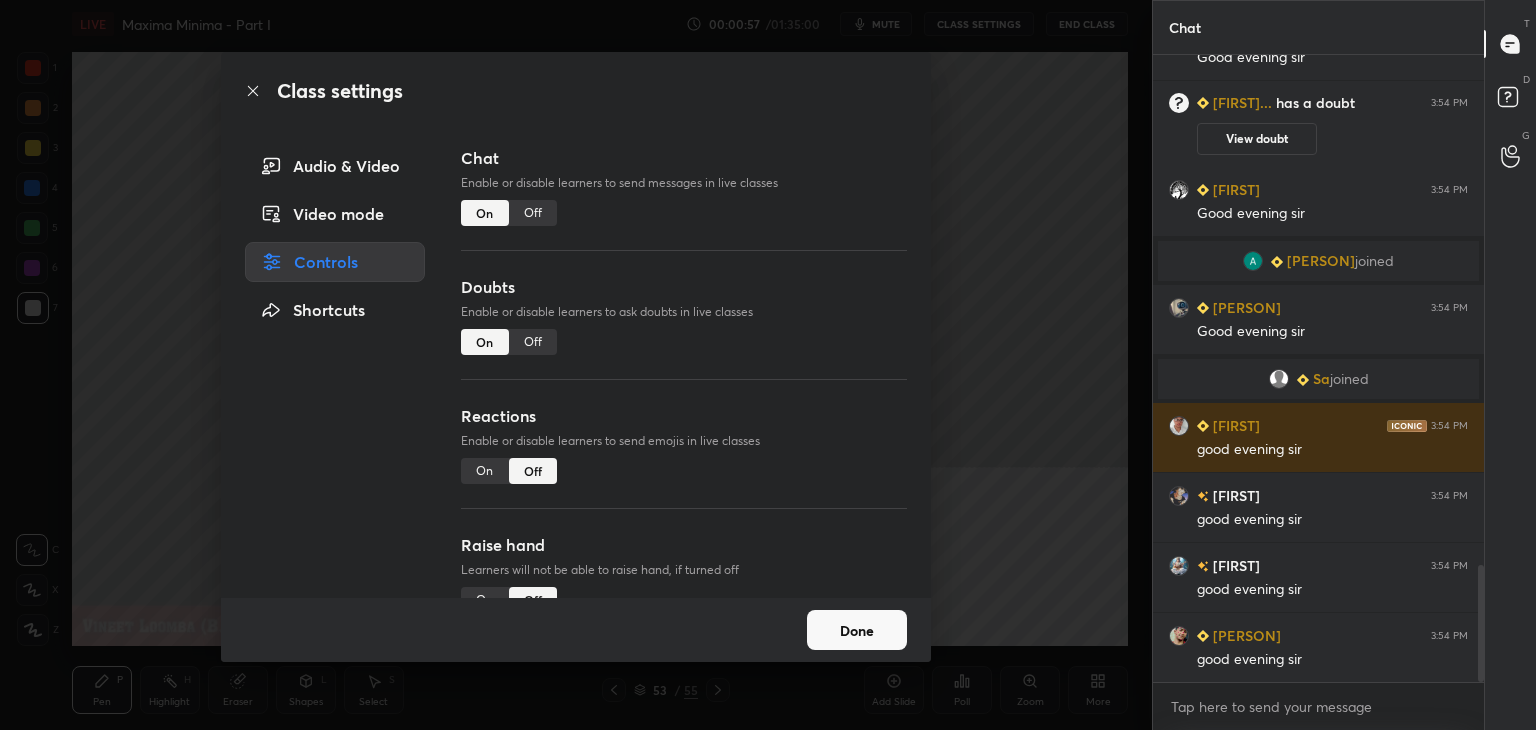 click on "Done" at bounding box center [857, 630] 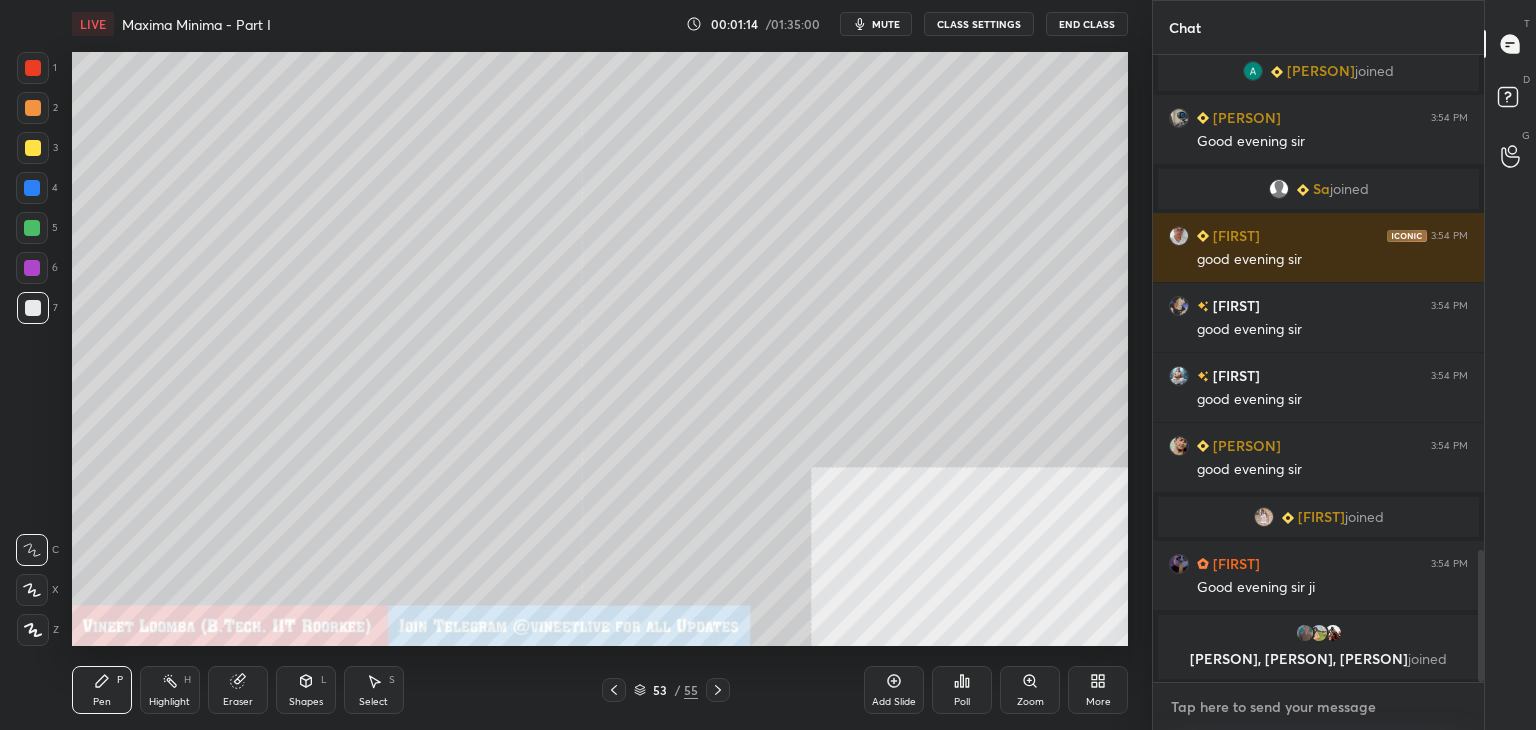 drag, startPoint x: 1202, startPoint y: 705, endPoint x: 1212, endPoint y: 668, distance: 38.327538 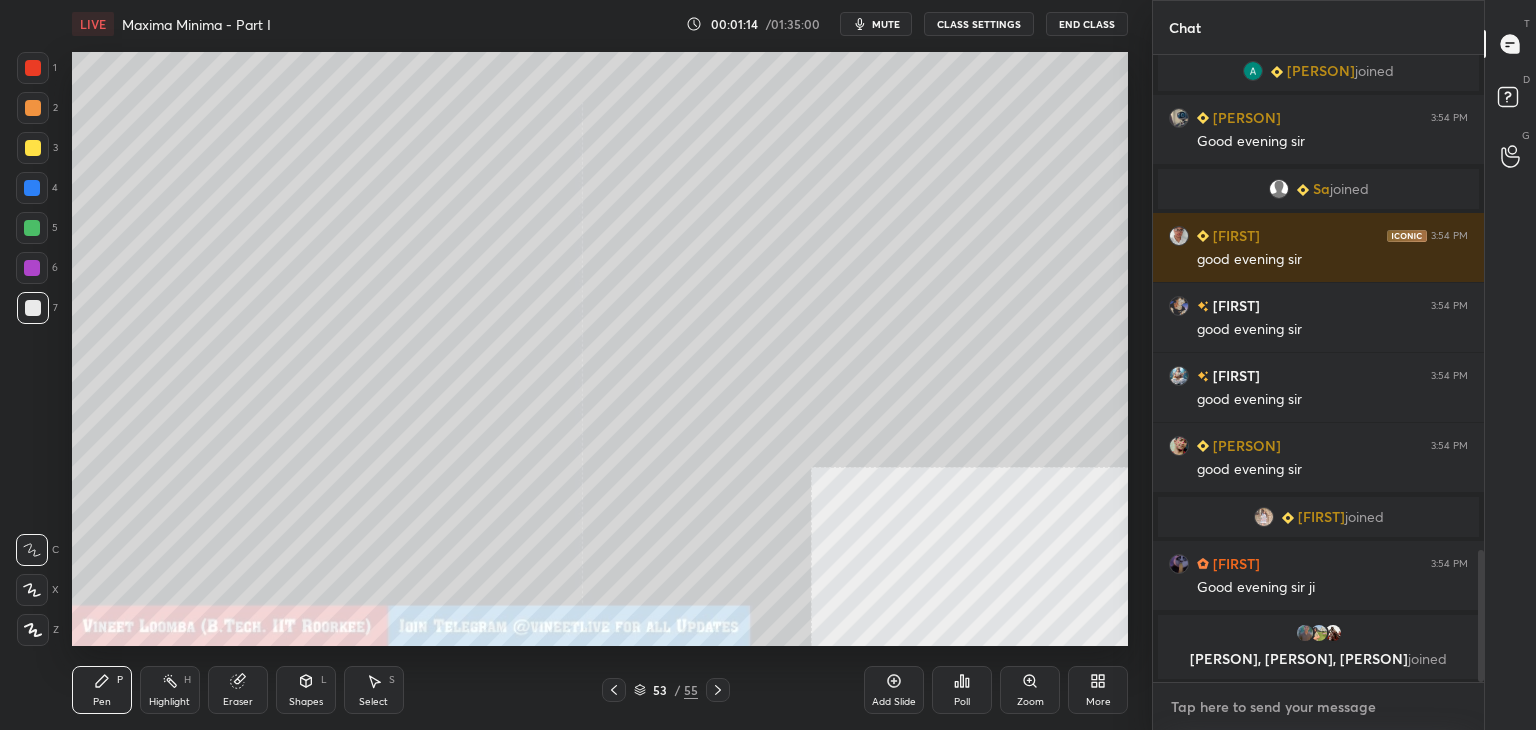 click at bounding box center (1318, 707) 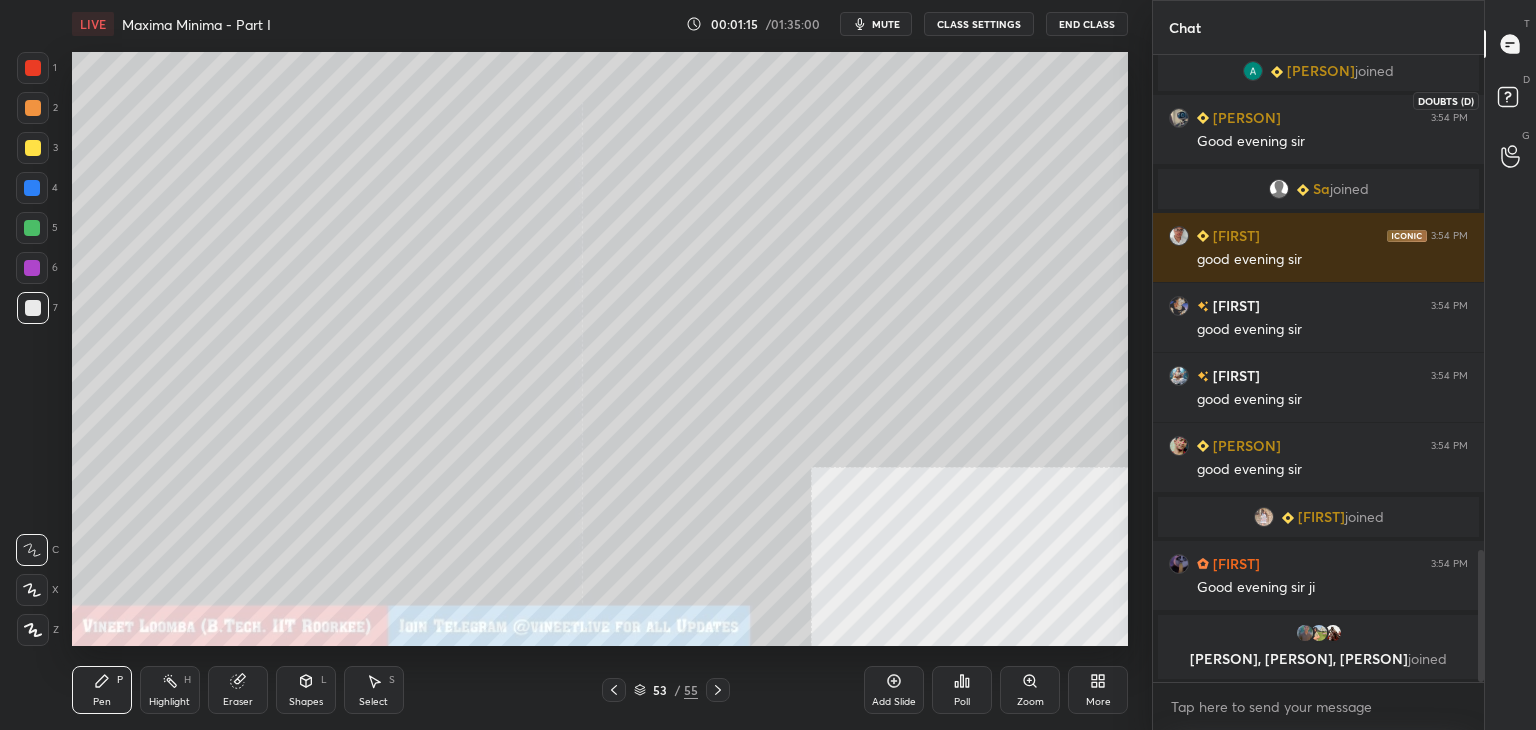 drag, startPoint x: 1502, startPoint y: 91, endPoint x: 1468, endPoint y: 116, distance: 42.201897 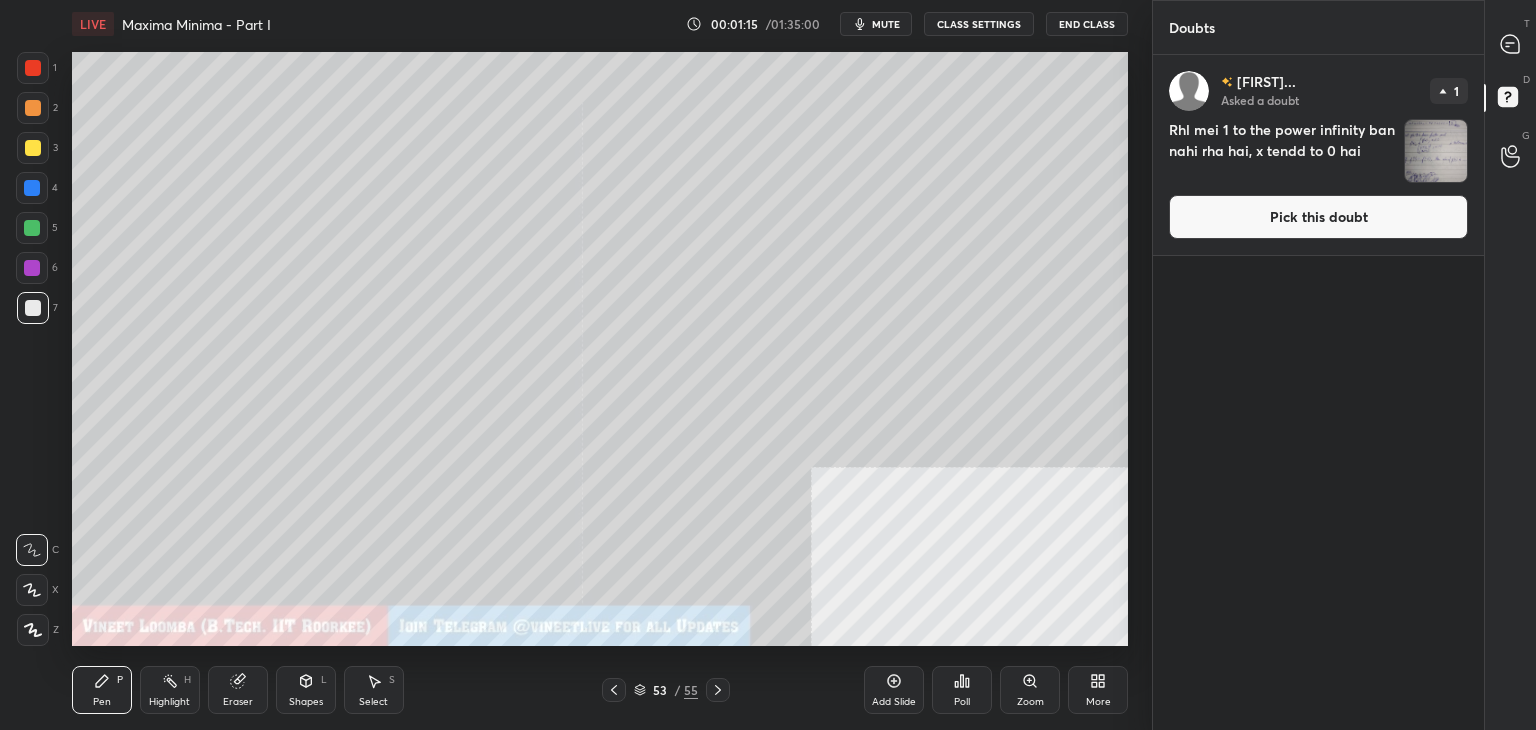 click on "Pick this doubt" at bounding box center [1318, 217] 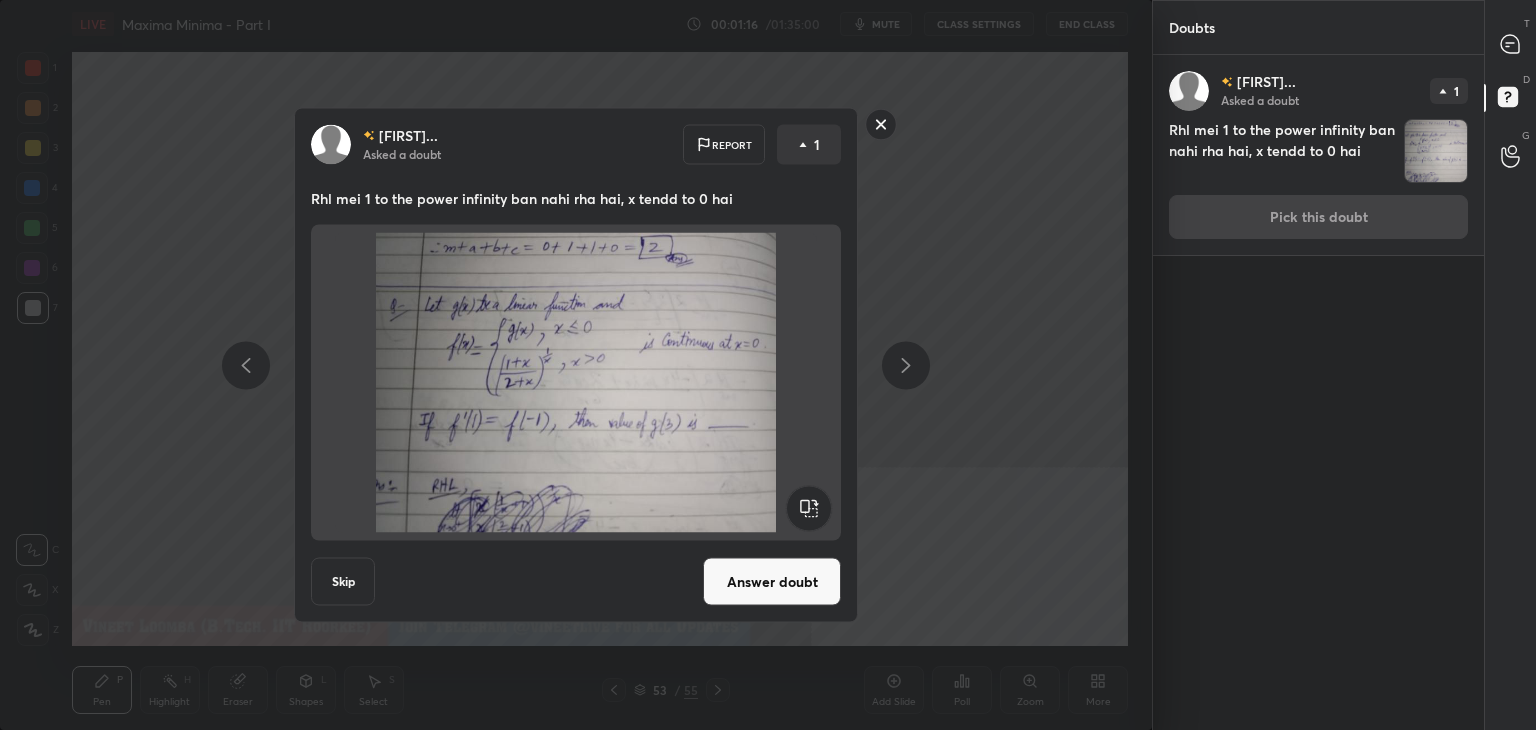 click on "Answer doubt" at bounding box center [772, 582] 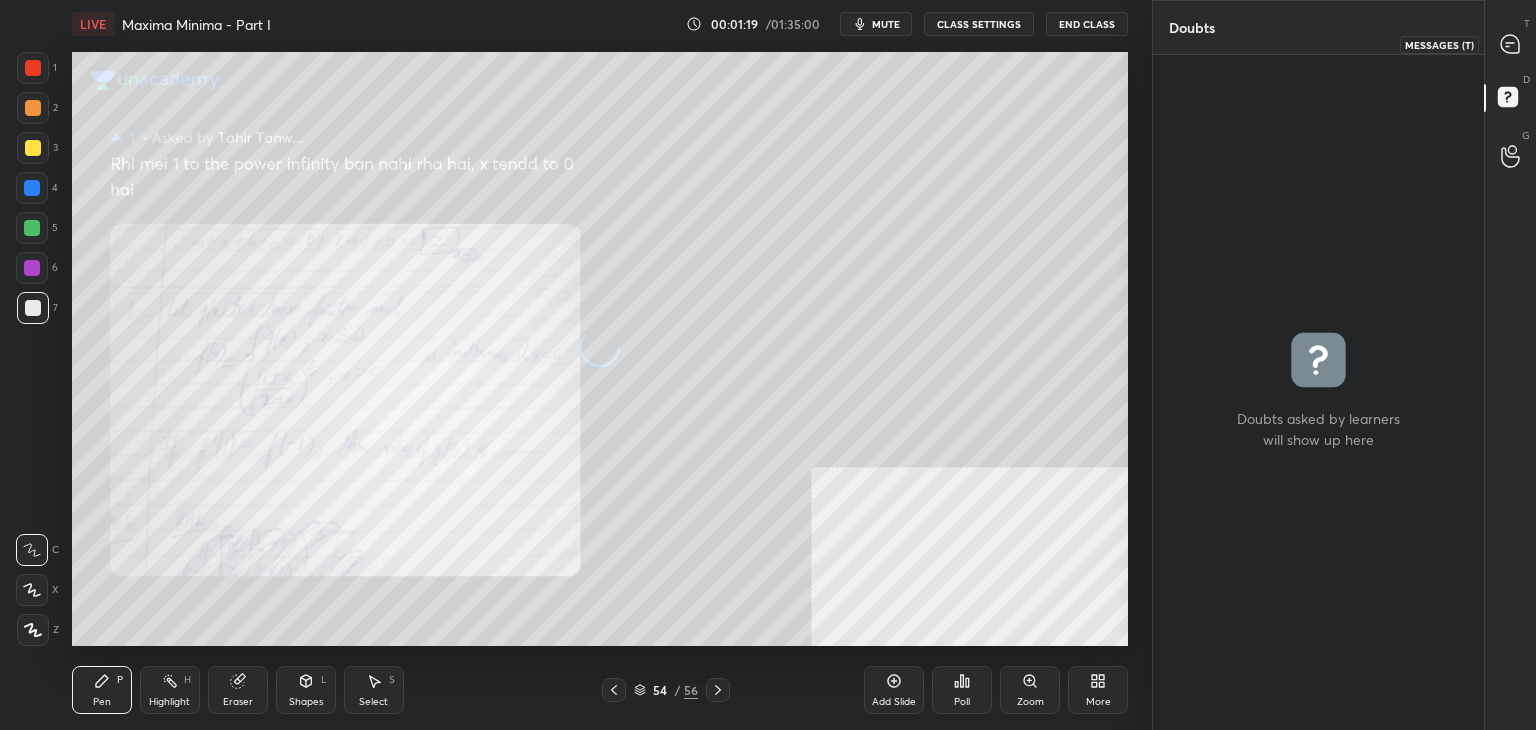 drag, startPoint x: 1529, startPoint y: 38, endPoint x: 1518, endPoint y: 37, distance: 11.045361 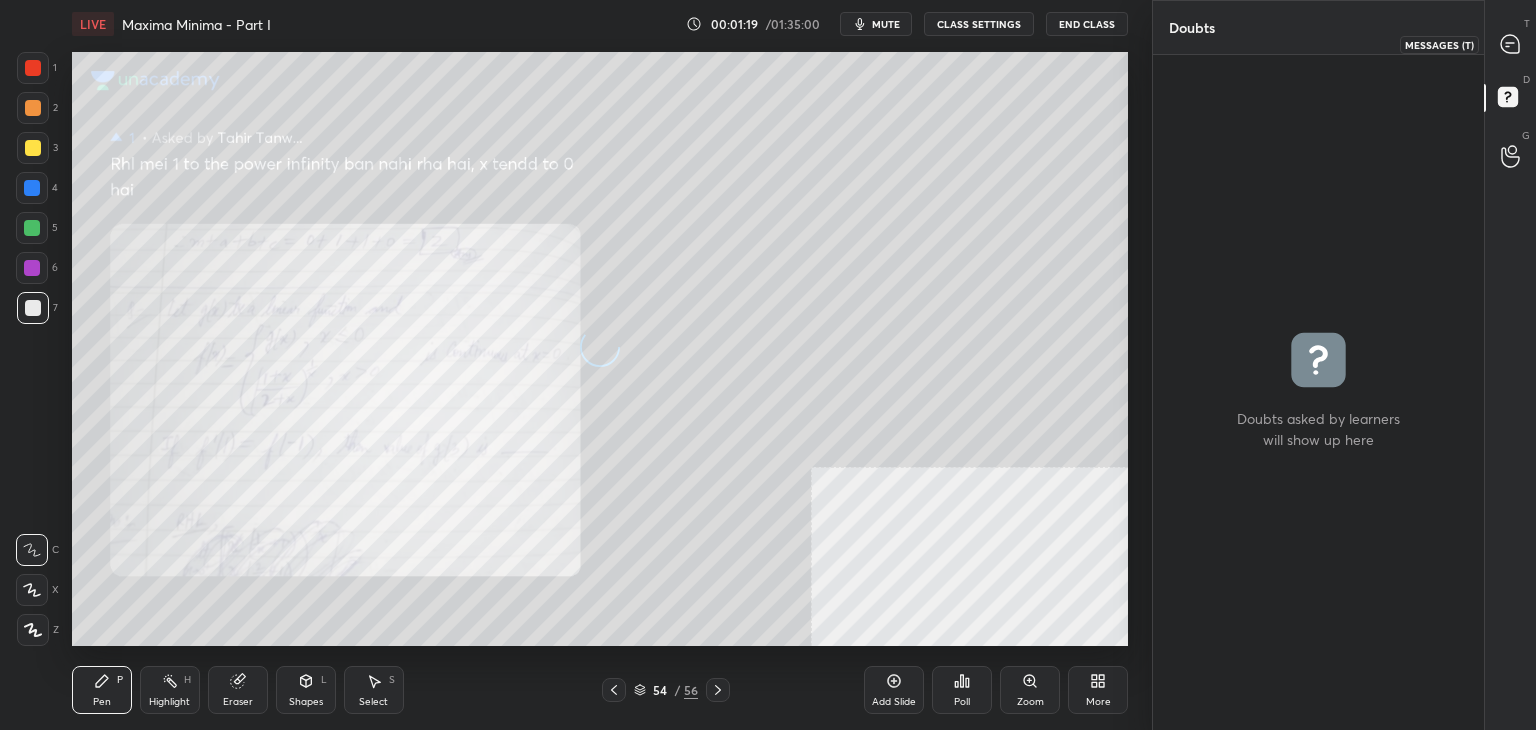 click at bounding box center [1511, 44] 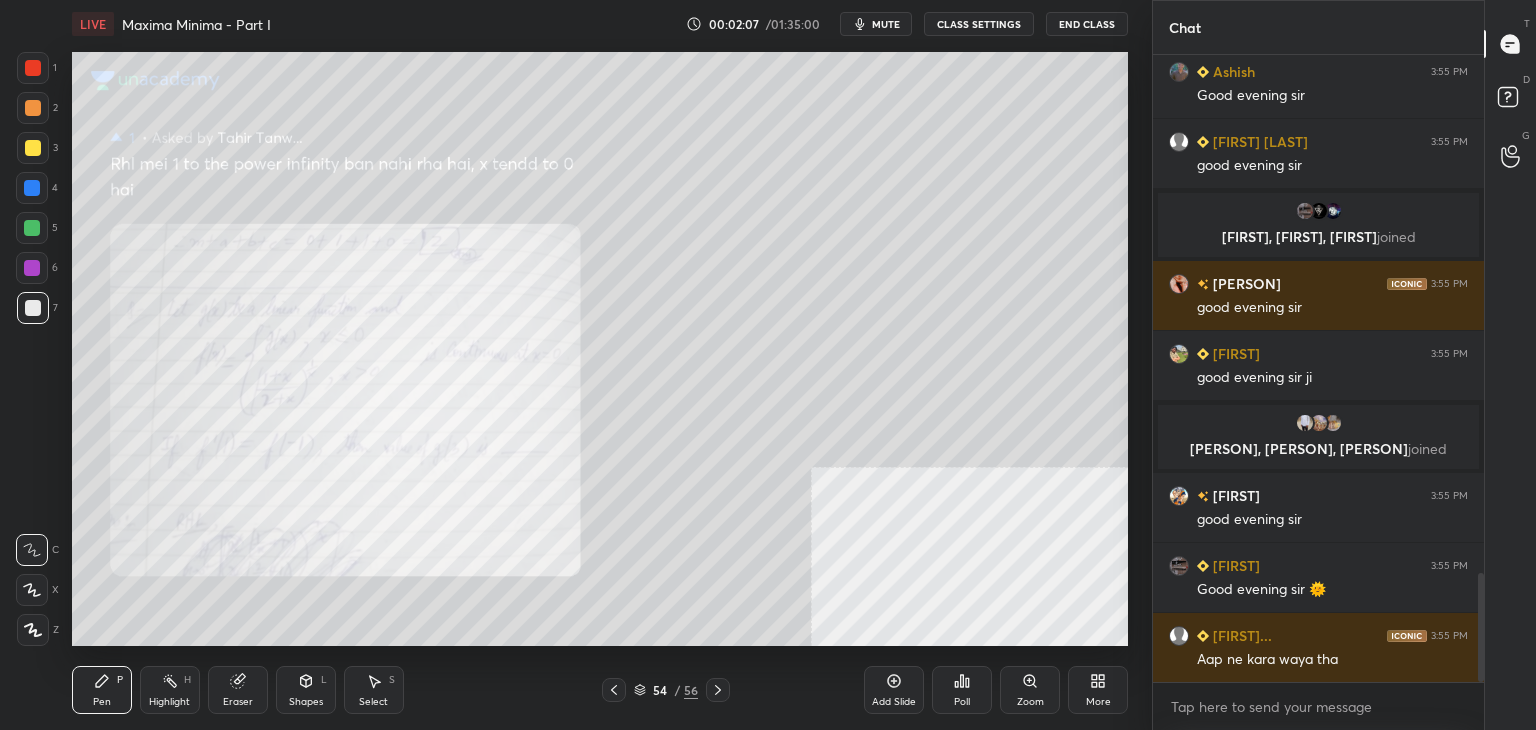 scroll, scrollTop: 3046, scrollLeft: 0, axis: vertical 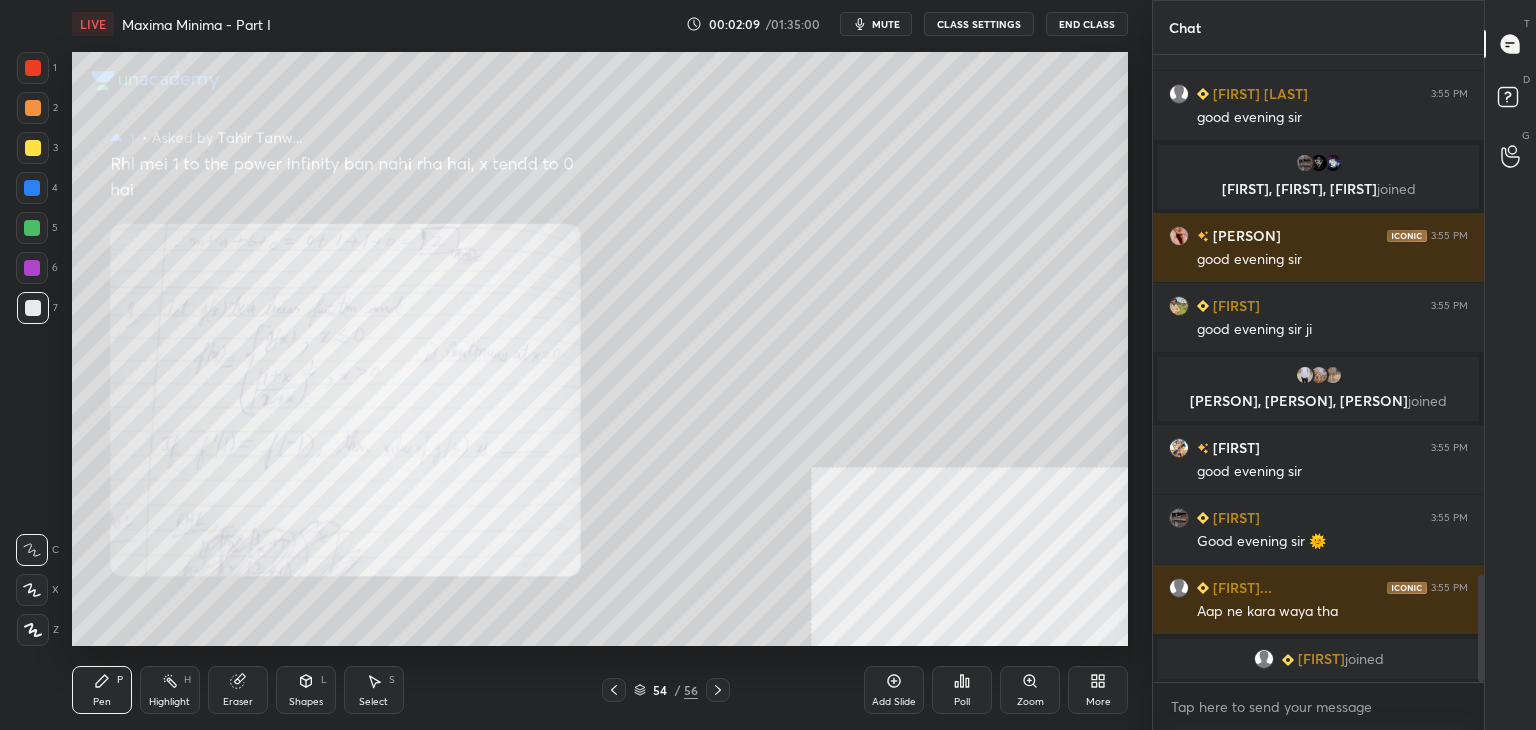 drag, startPoint x: 32, startPoint y: 74, endPoint x: 13, endPoint y: 93, distance: 26.870058 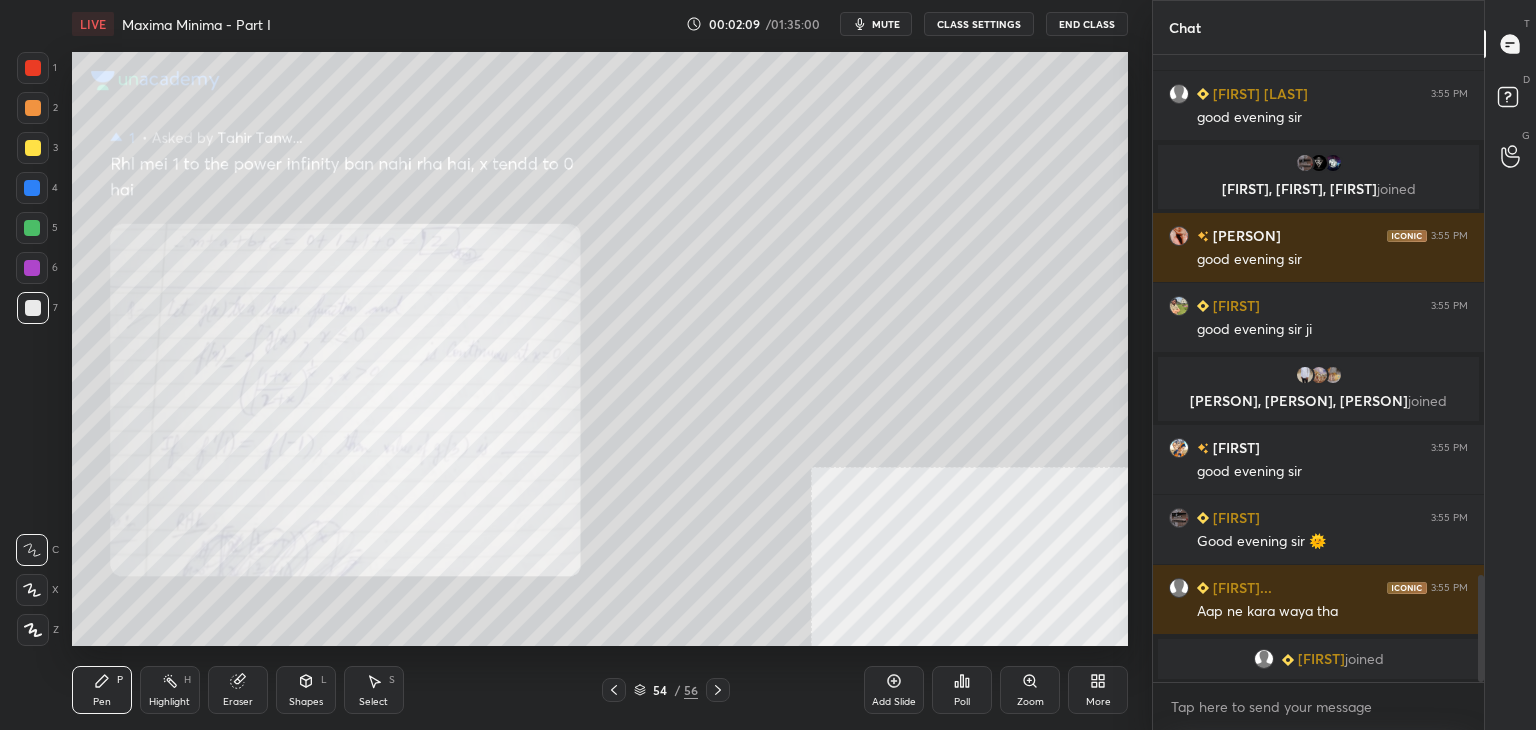 click at bounding box center (33, 68) 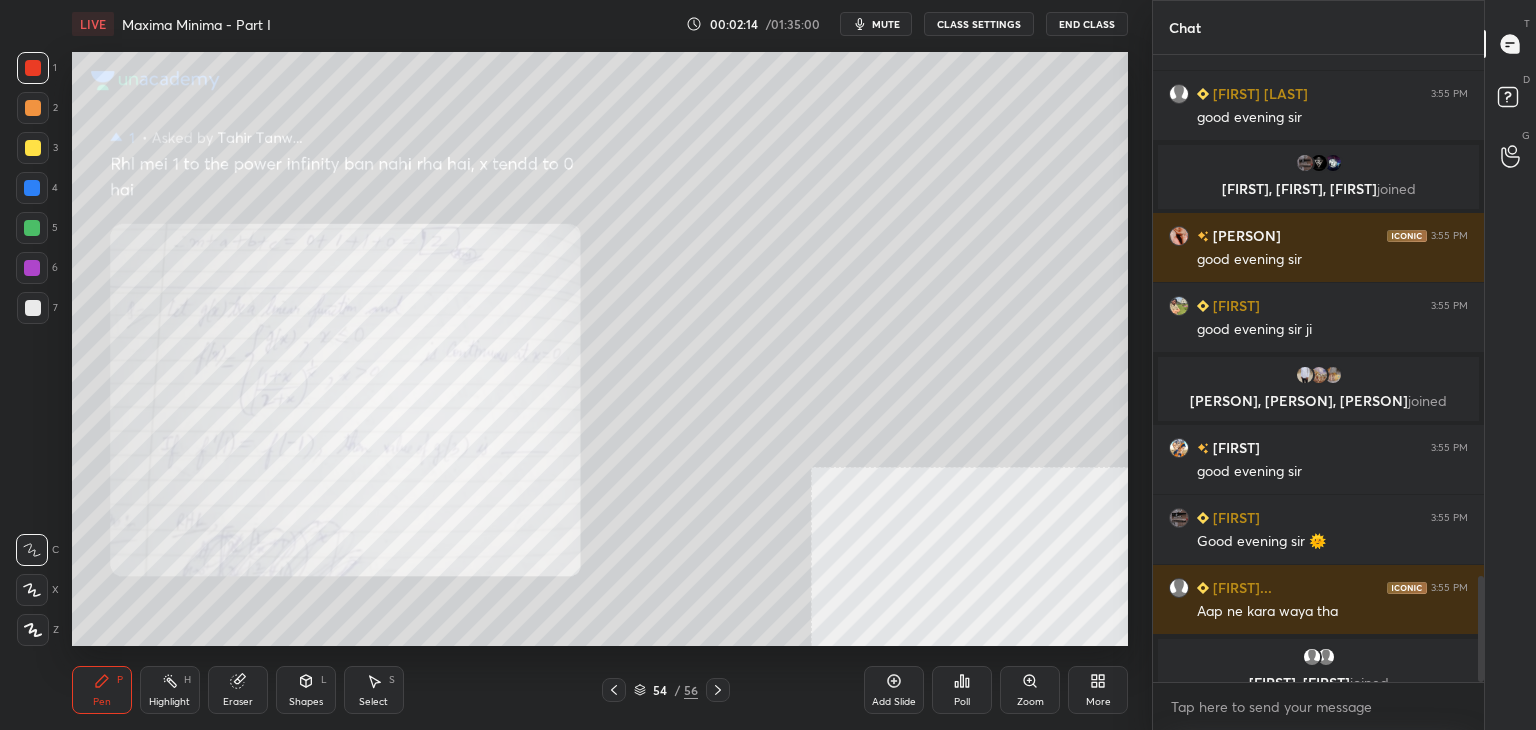 scroll, scrollTop: 3070, scrollLeft: 0, axis: vertical 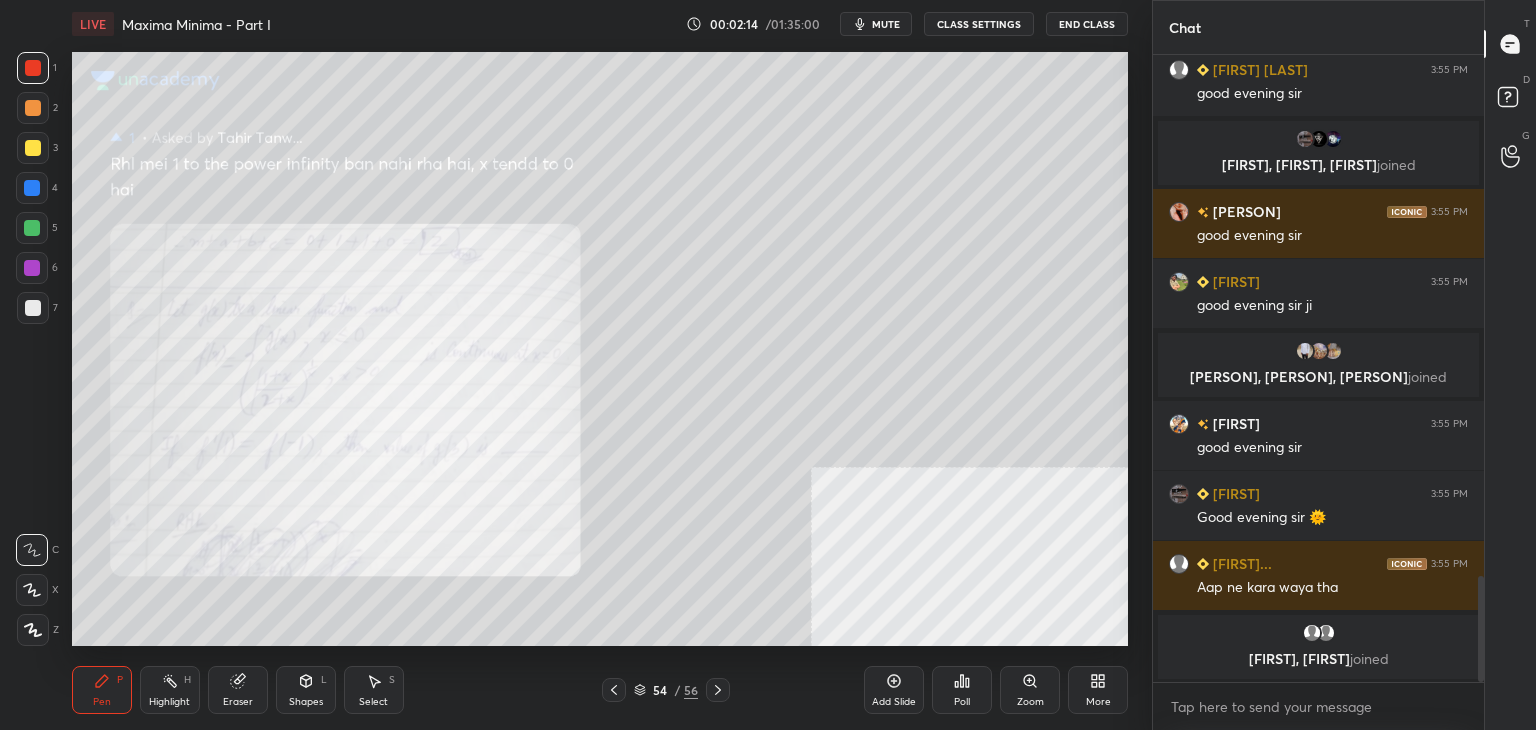 click on "[NUMBER] [NUMBER] [NUMBER] [NUMBER] [NUMBER] [NUMBER] [NUMBER] C X Z C X Z E E Erase all   H H LIVE Maxima Minima - Part I 00:02:14 /  01:35:00 mute CLASS SETTINGS End Class Setting up your live class Poll for   secs No correct answer Start poll Back Maxima Minima - Part I • L6 of Detailed Course on Applications of Derivatives for JEE 2026 [PERSON] Pen P Highlight H Eraser Shapes L Select S 54 / 56 Add Slide Poll Zoom More" at bounding box center [568, 365] 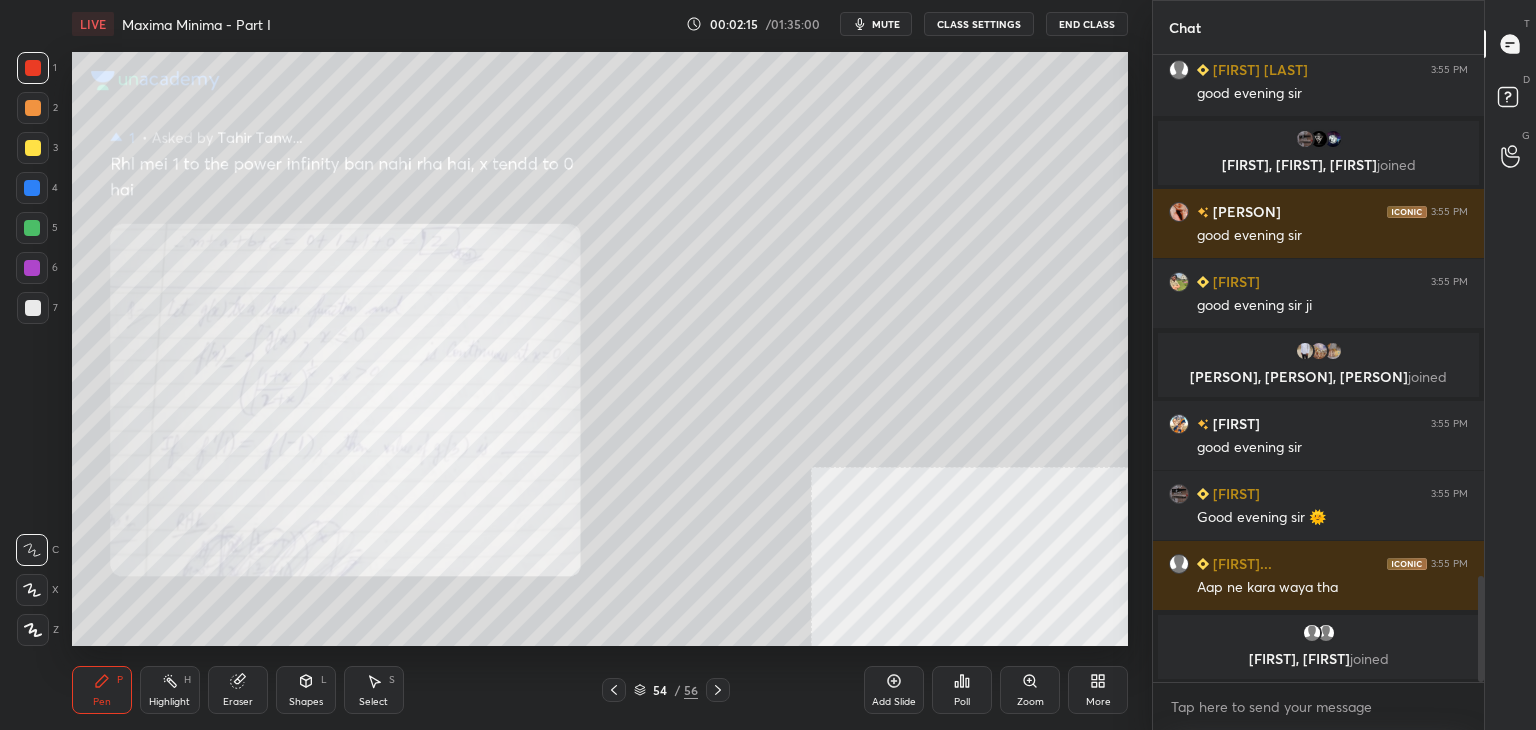 click 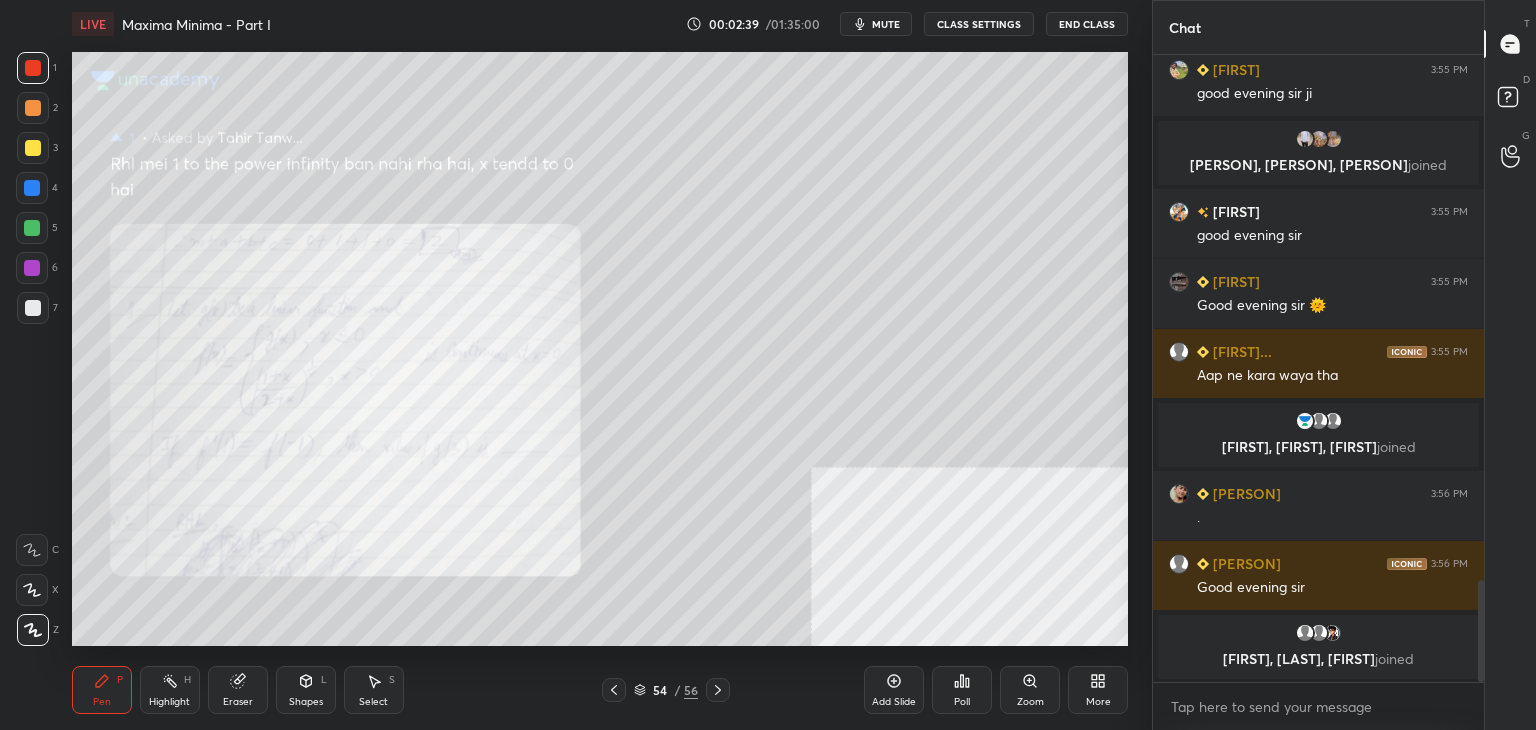 scroll, scrollTop: 3242, scrollLeft: 0, axis: vertical 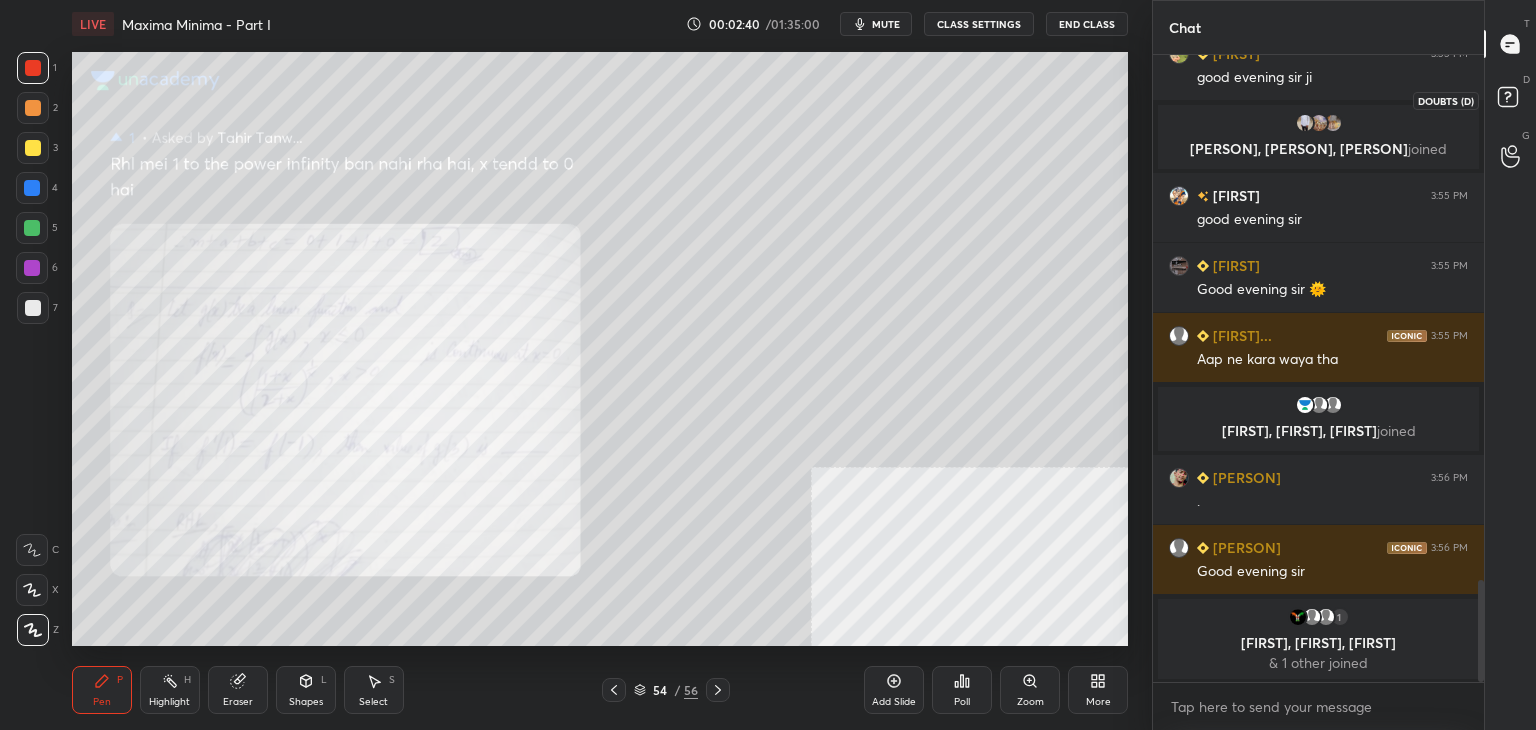 click 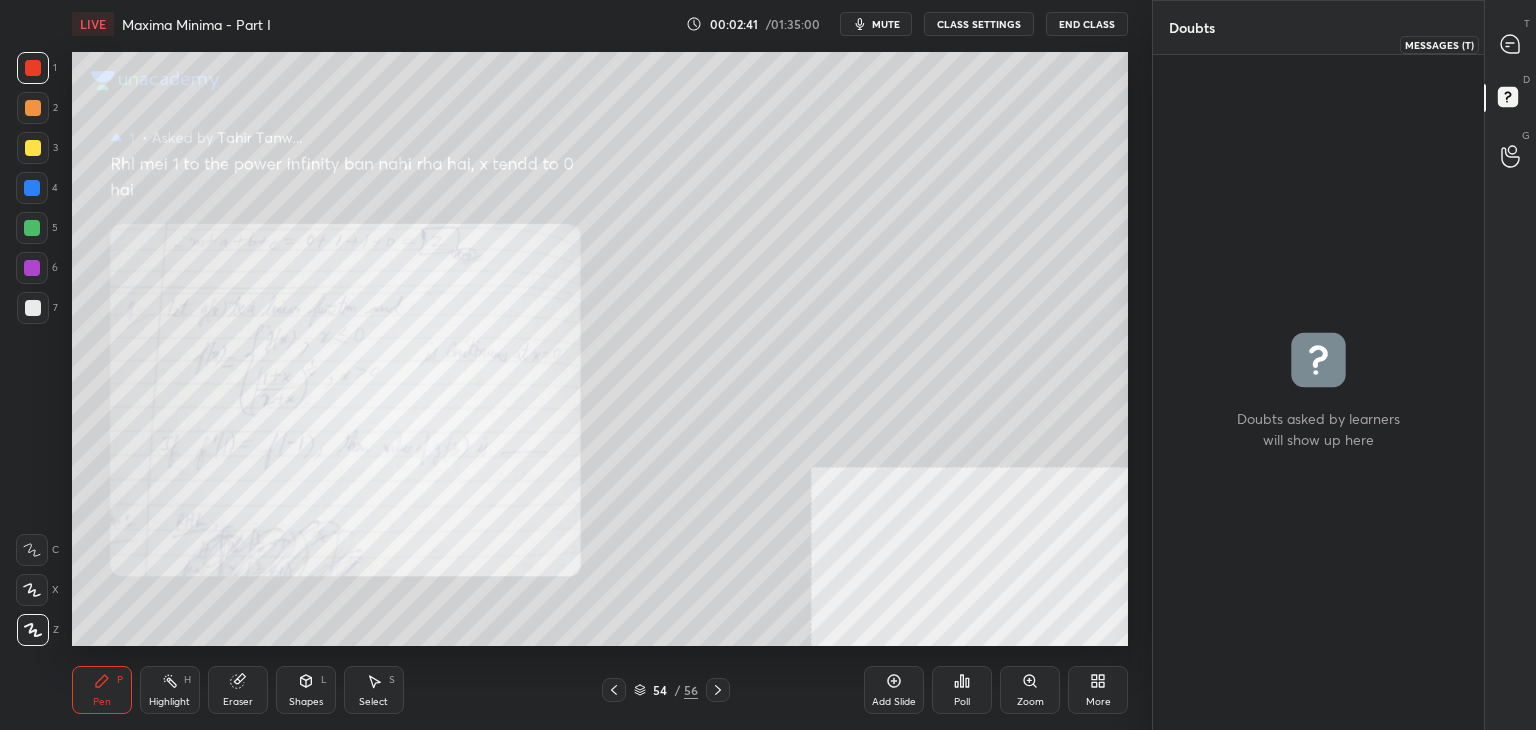 drag, startPoint x: 1517, startPoint y: 43, endPoint x: 1478, endPoint y: 53, distance: 40.261642 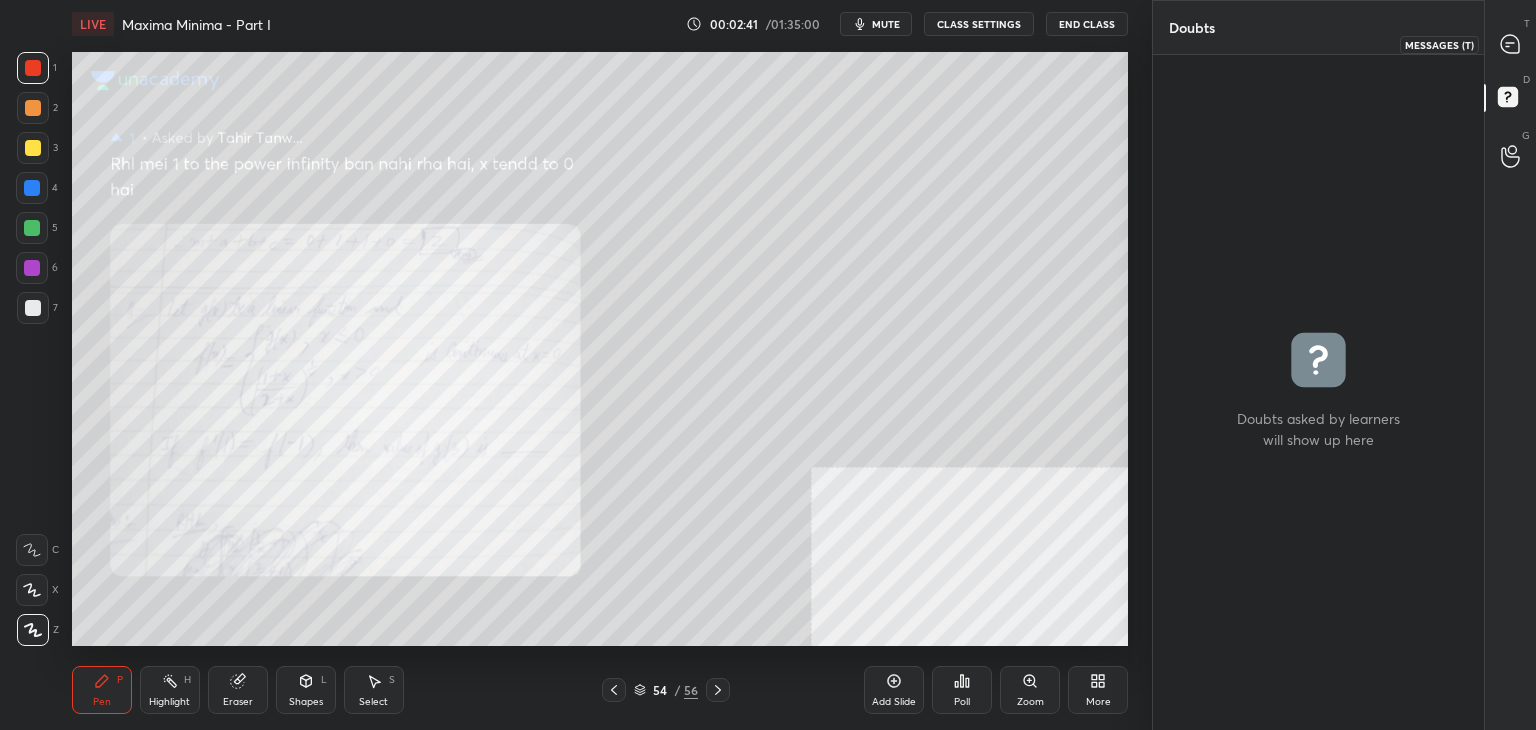 click 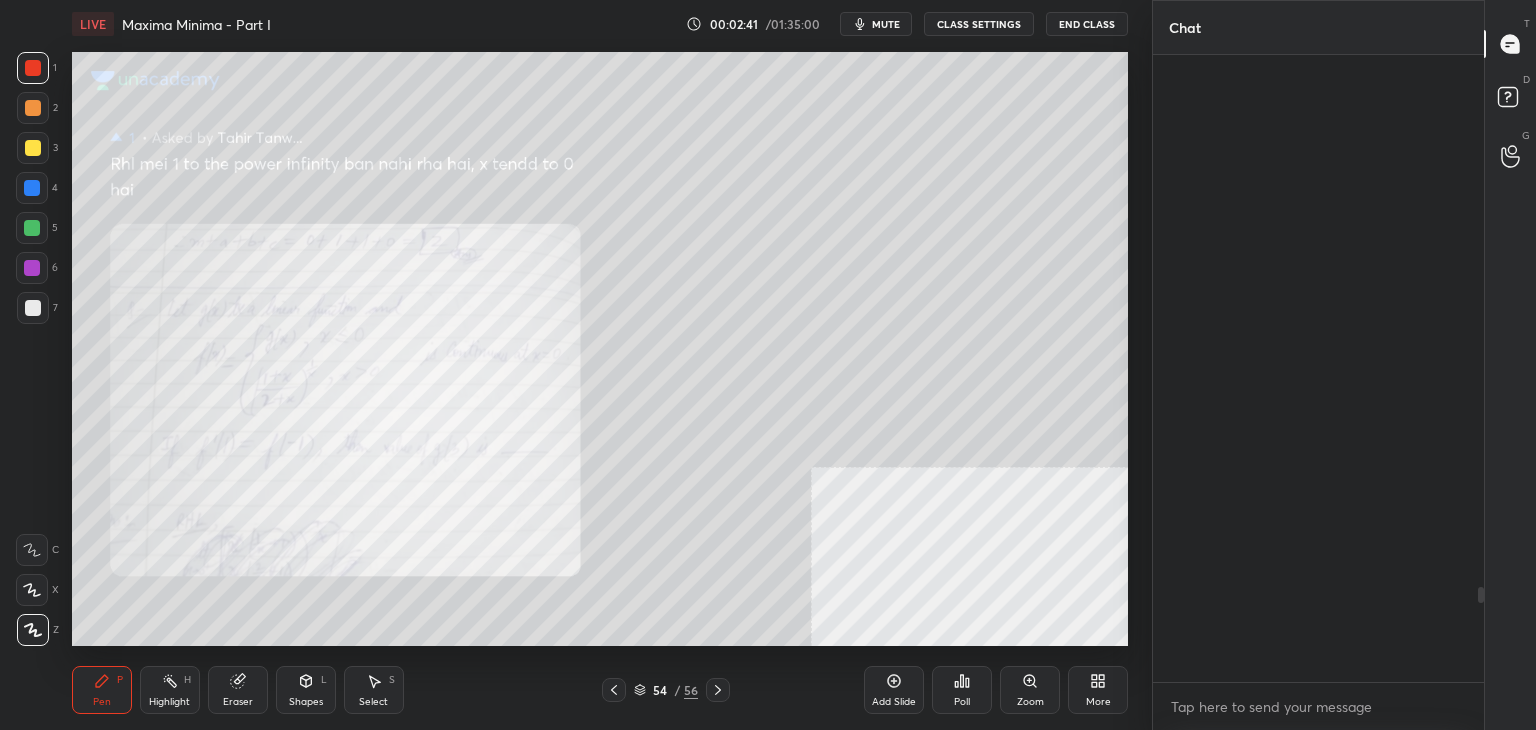 scroll, scrollTop: 3522, scrollLeft: 0, axis: vertical 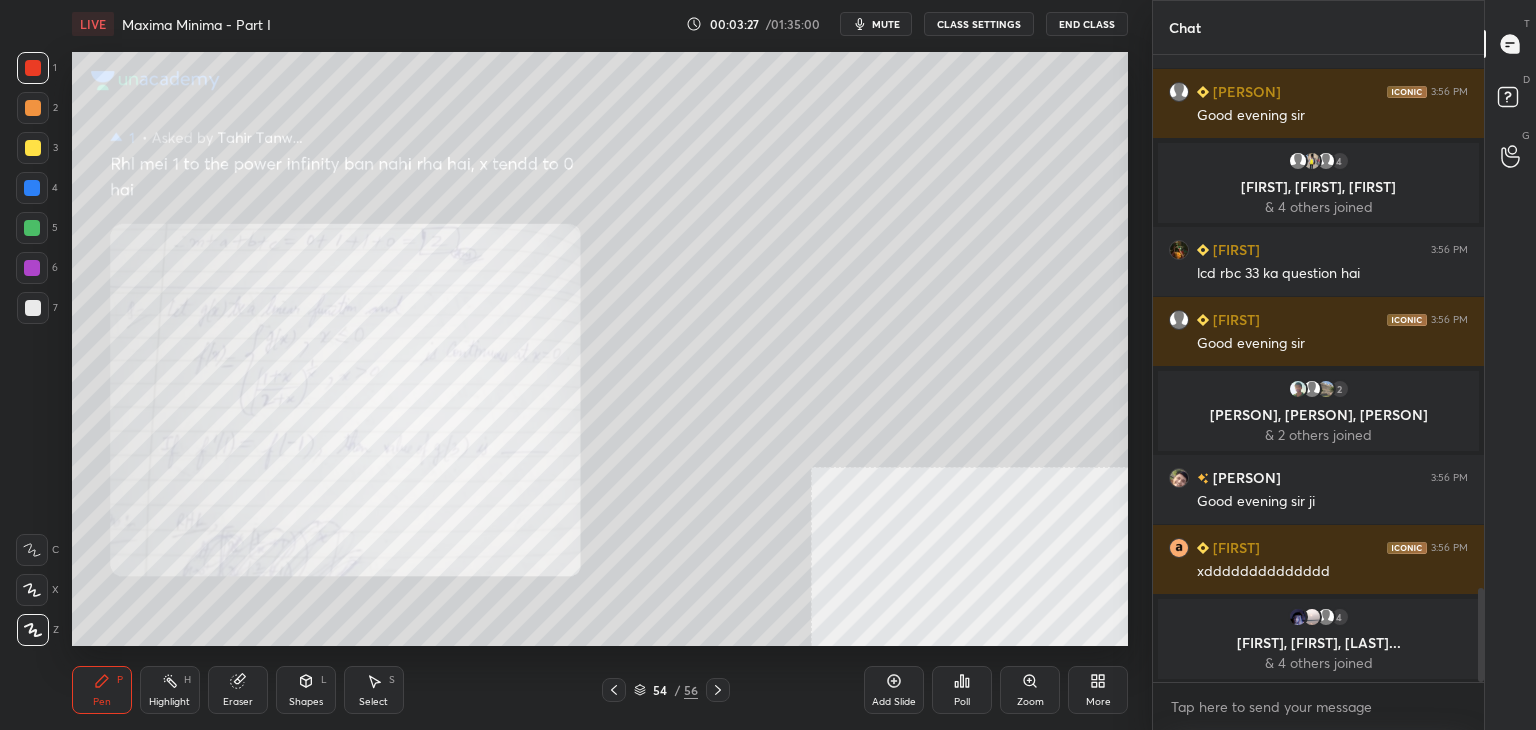 click 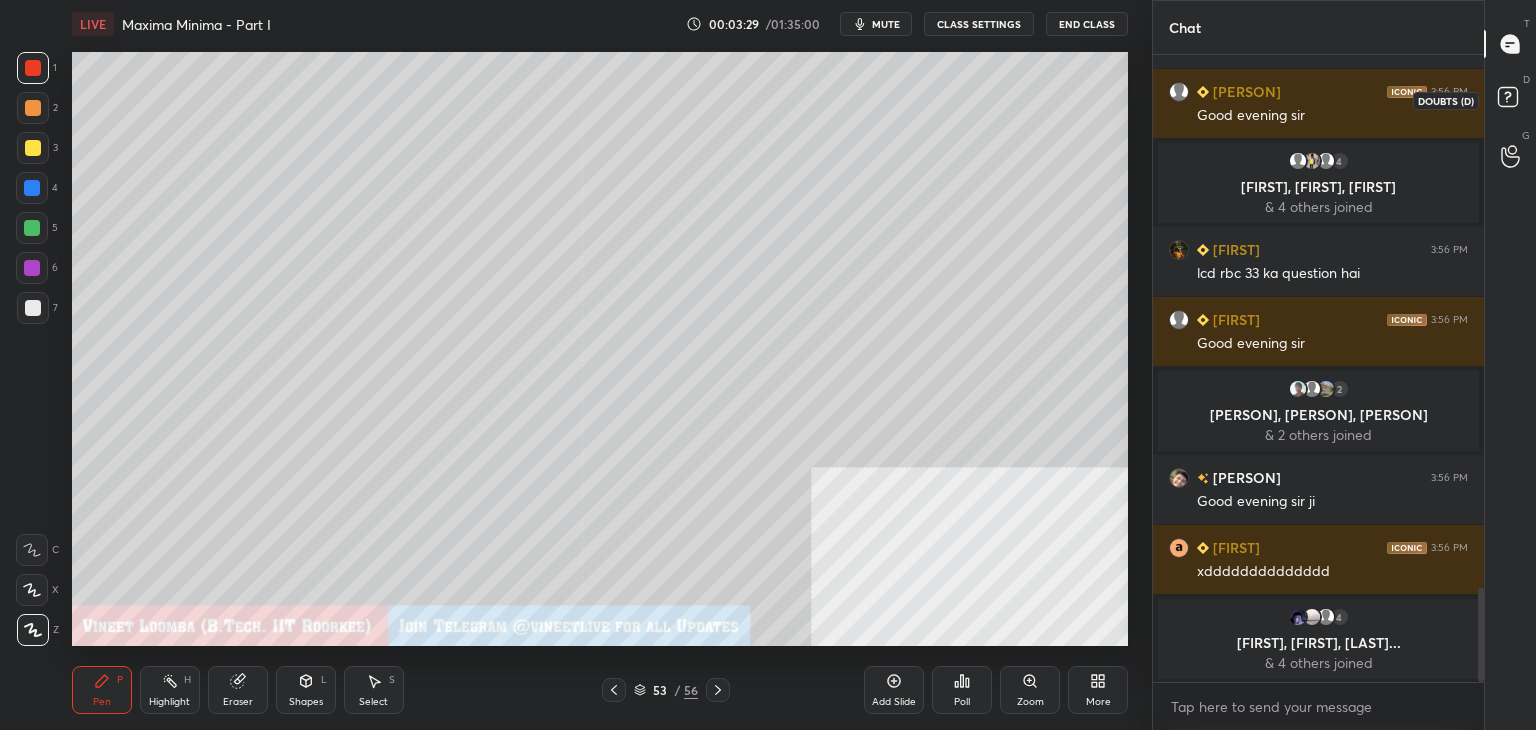click 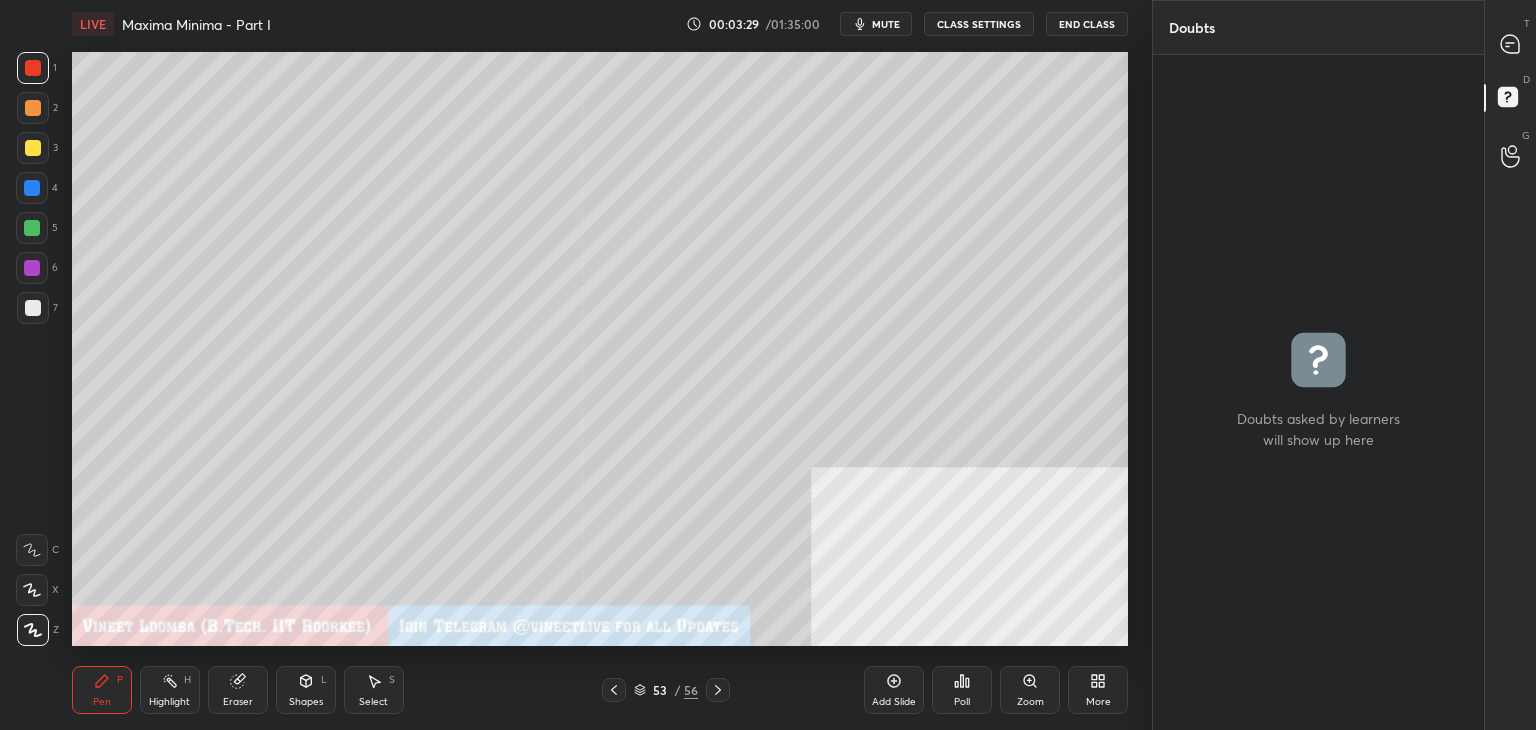 click on "T Messages (T)" at bounding box center [1510, 44] 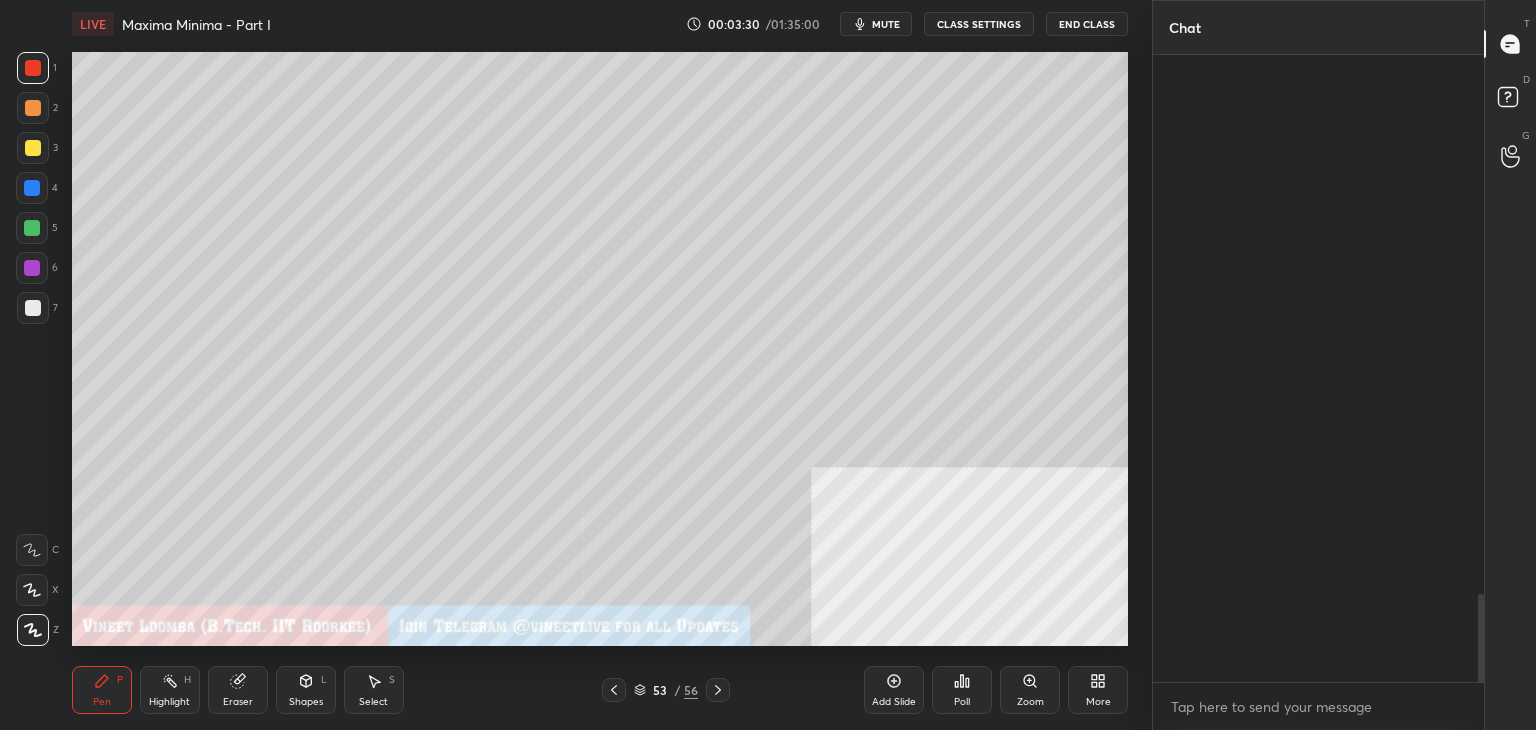 scroll, scrollTop: 3856, scrollLeft: 0, axis: vertical 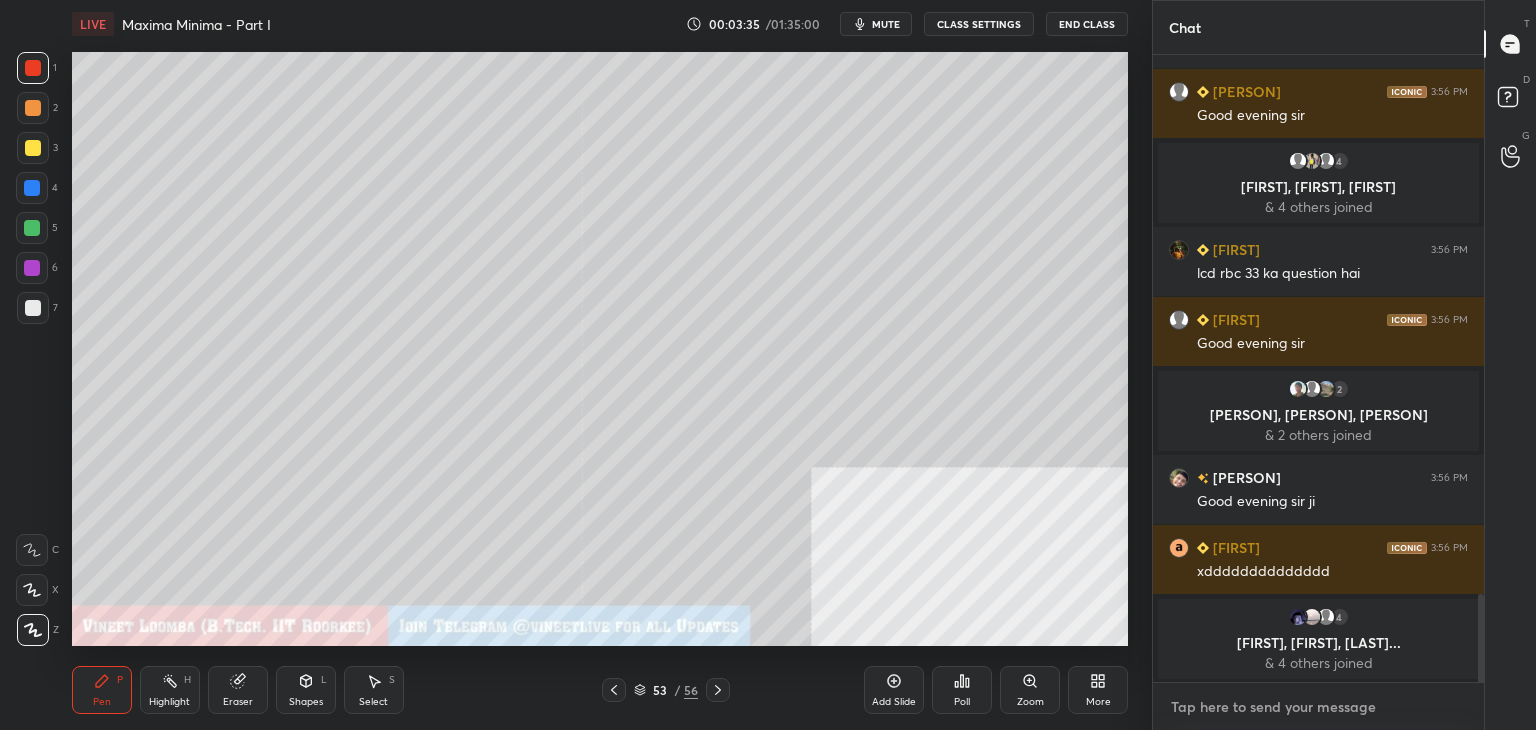 type on "x" 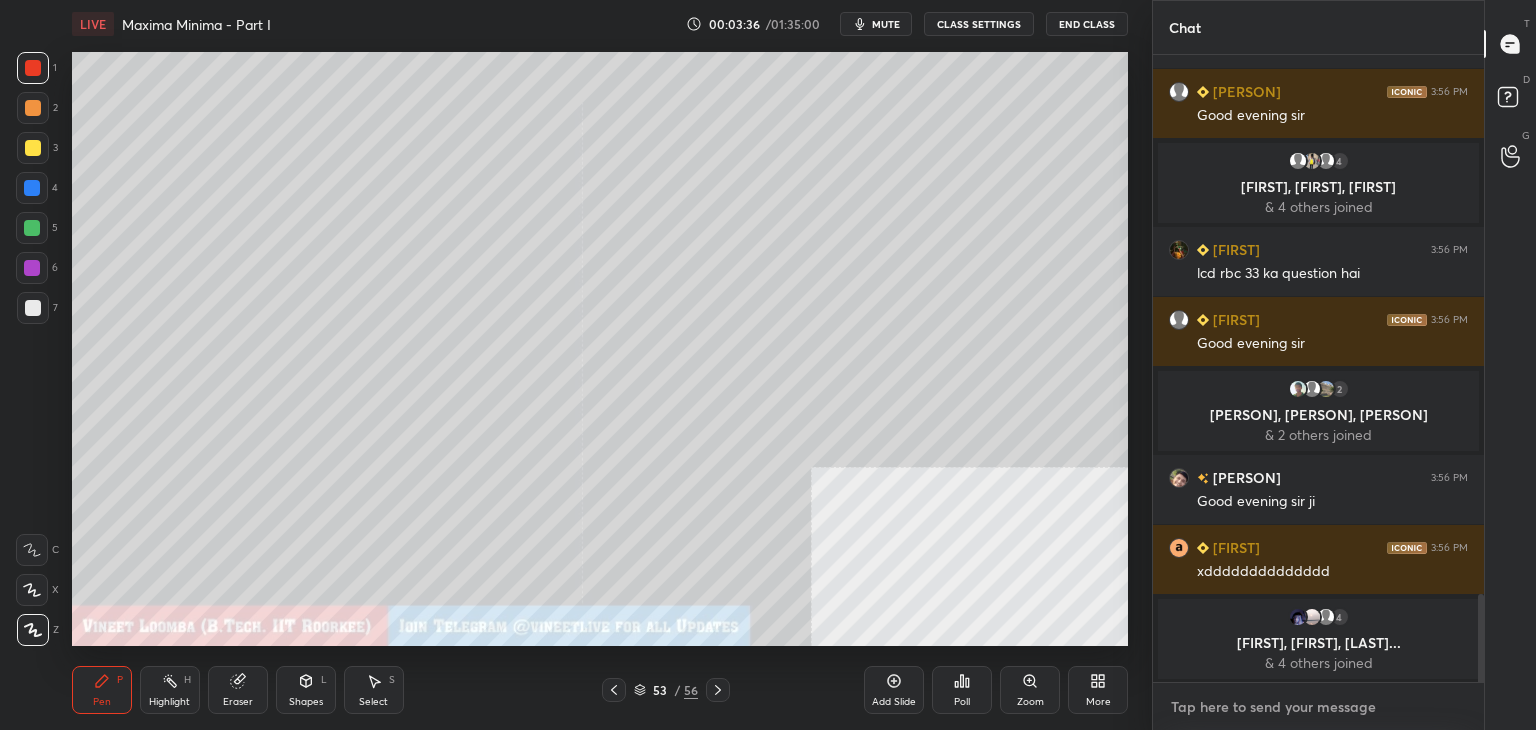 scroll, scrollTop: 3944, scrollLeft: 0, axis: vertical 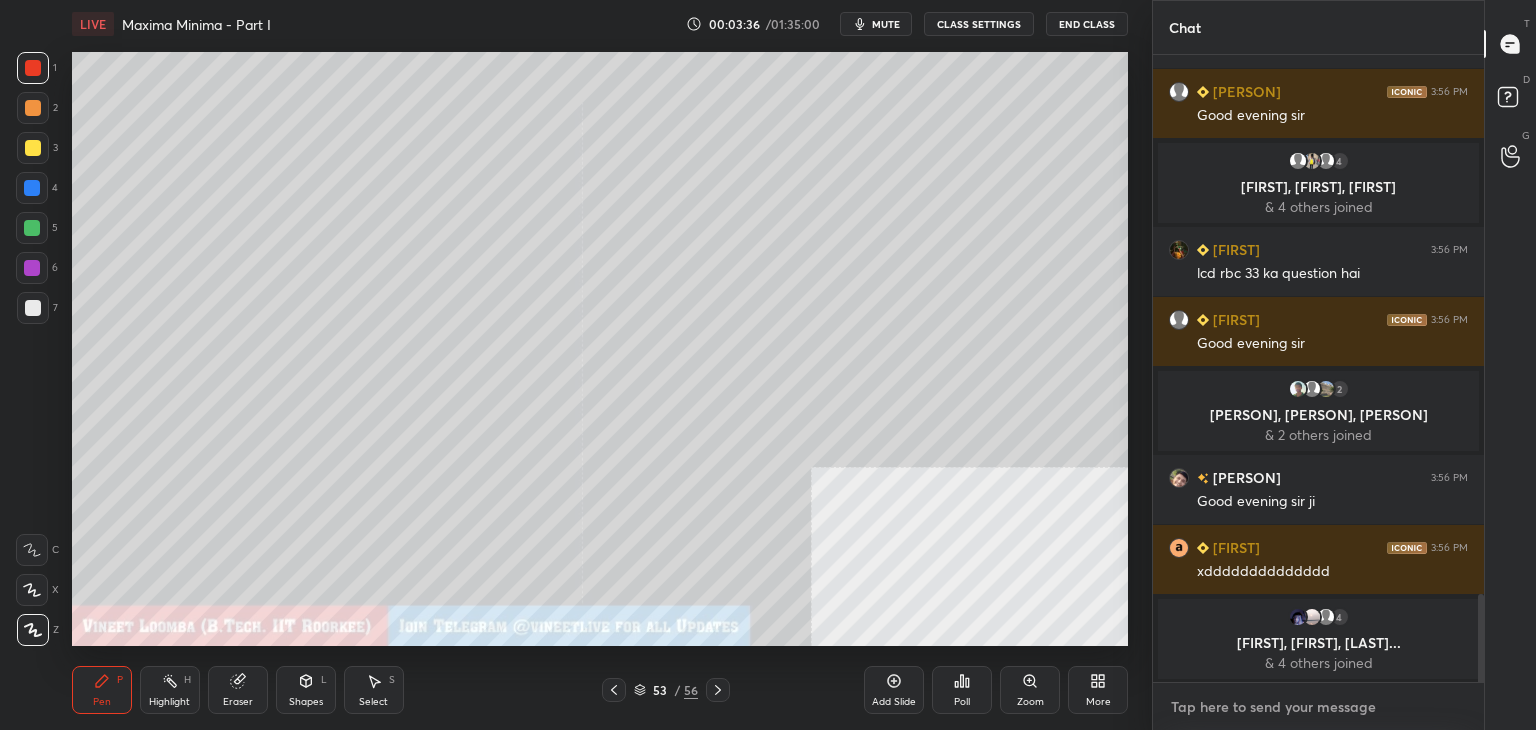 paste on "My Unacademy Official Telegram:  https://t.me/[PERSON]
Use Code [PERSON] to renew your Subscriptions at lowest Prices" 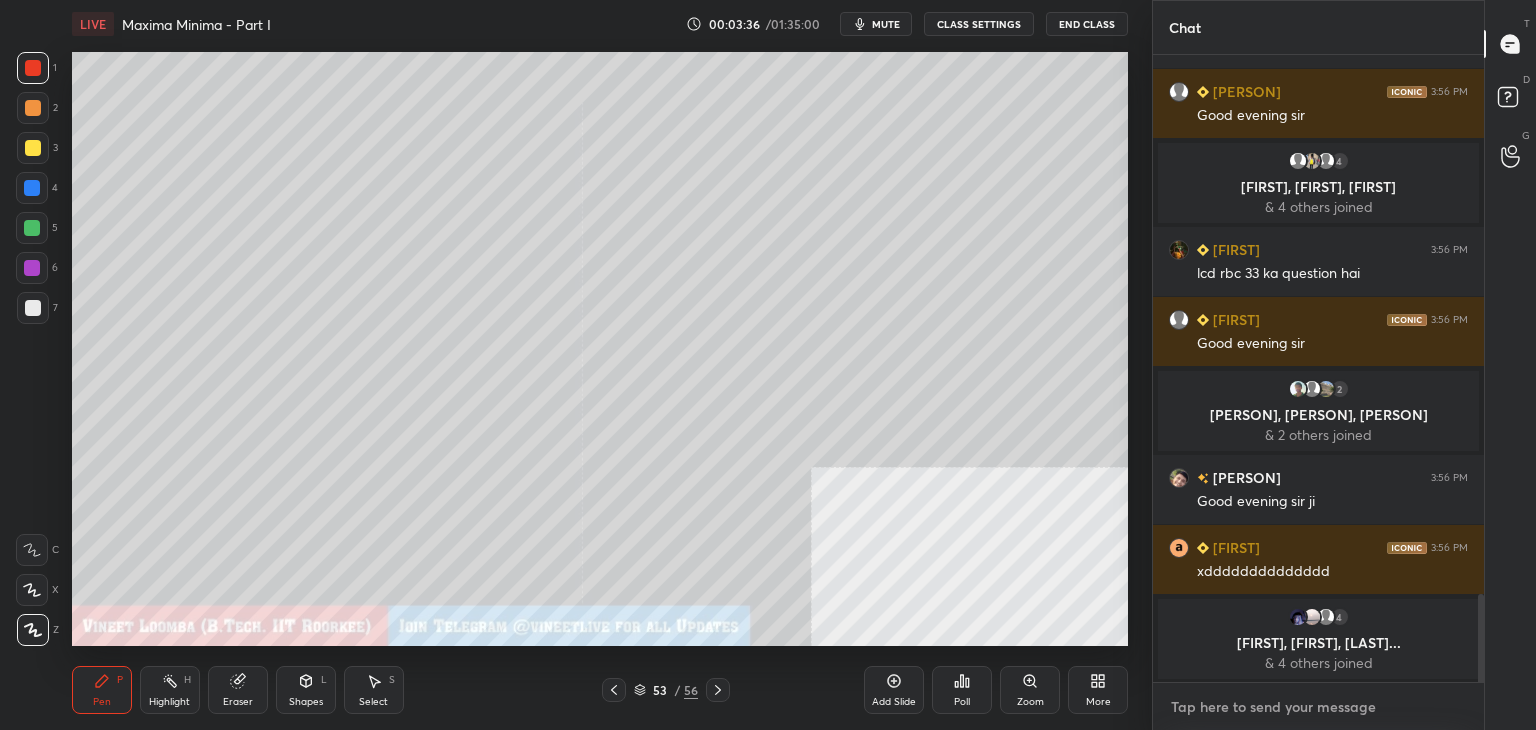 type on "My Unacademy Official Telegram:  https://t.me/[PERSON]
Use Code [PERSON] to renew your Subscriptions at lowest Prices" 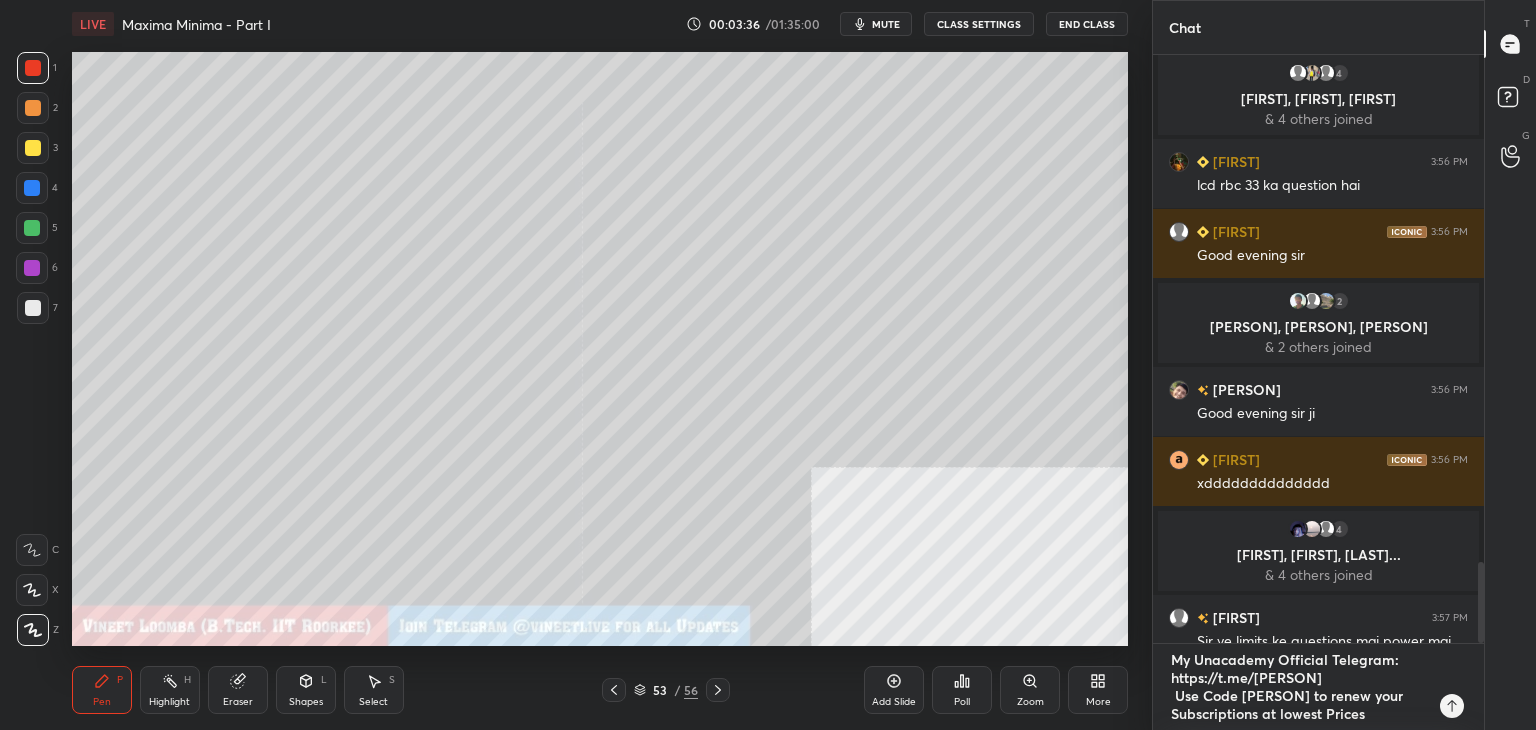 scroll, scrollTop: 17, scrollLeft: 0, axis: vertical 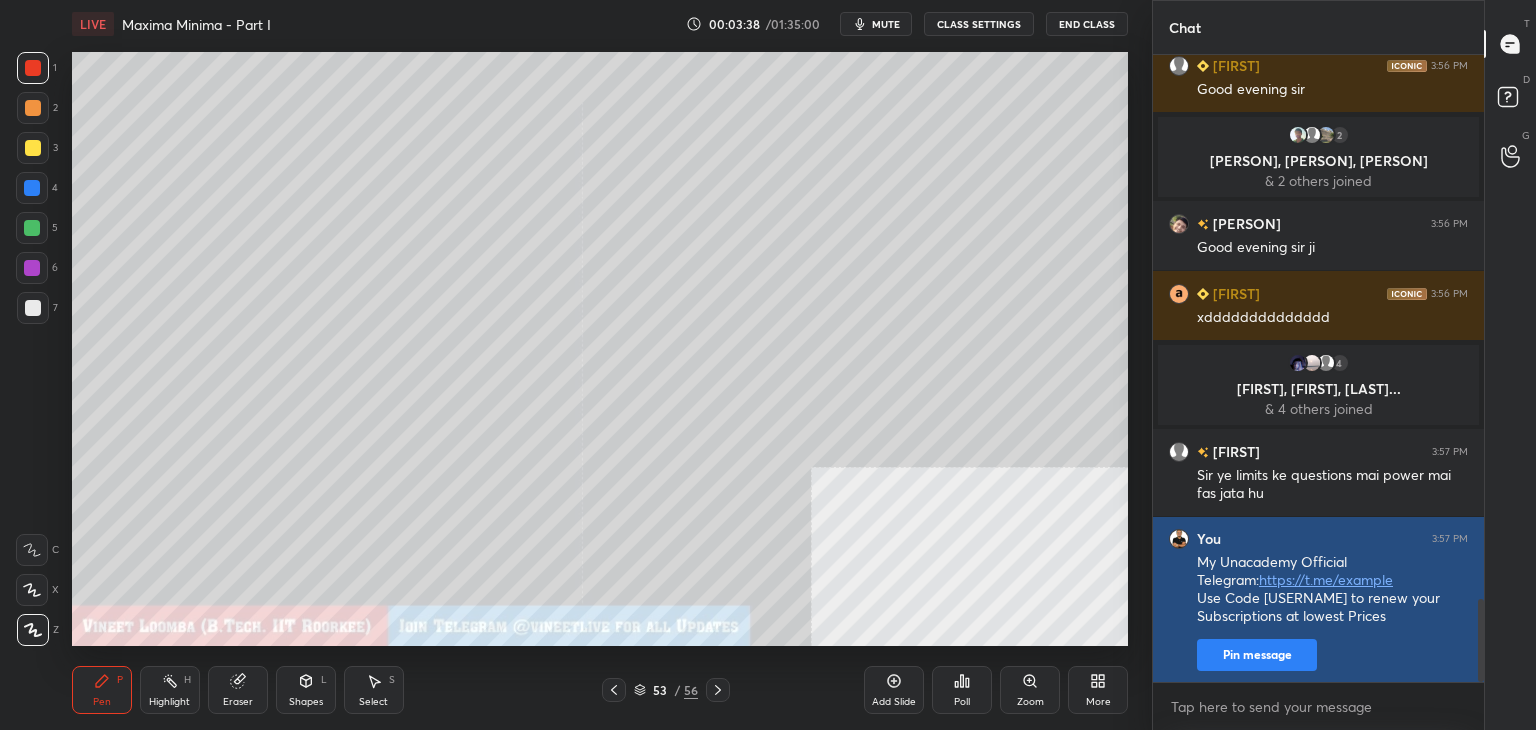 click on "Pin message" at bounding box center [1257, 655] 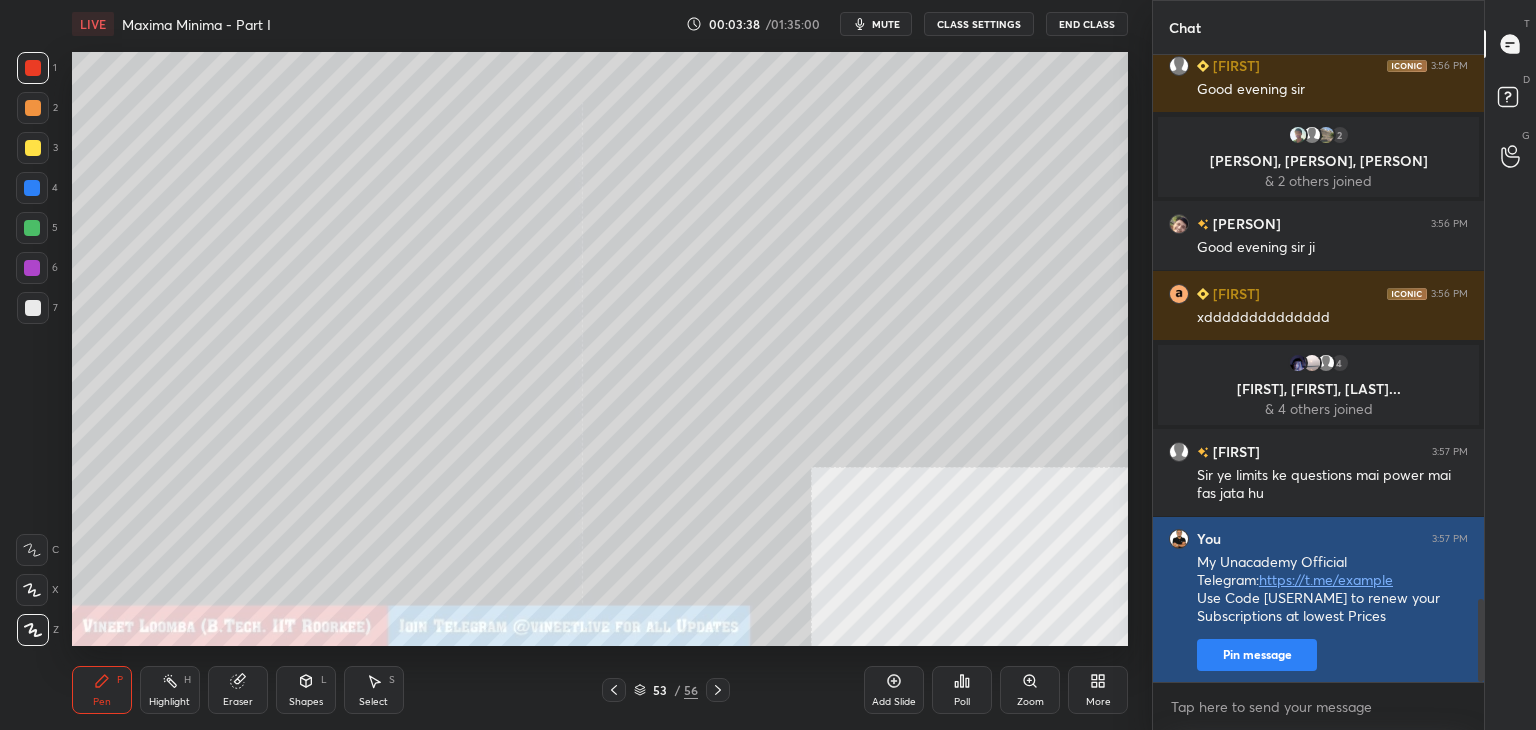 scroll, scrollTop: 565, scrollLeft: 325, axis: both 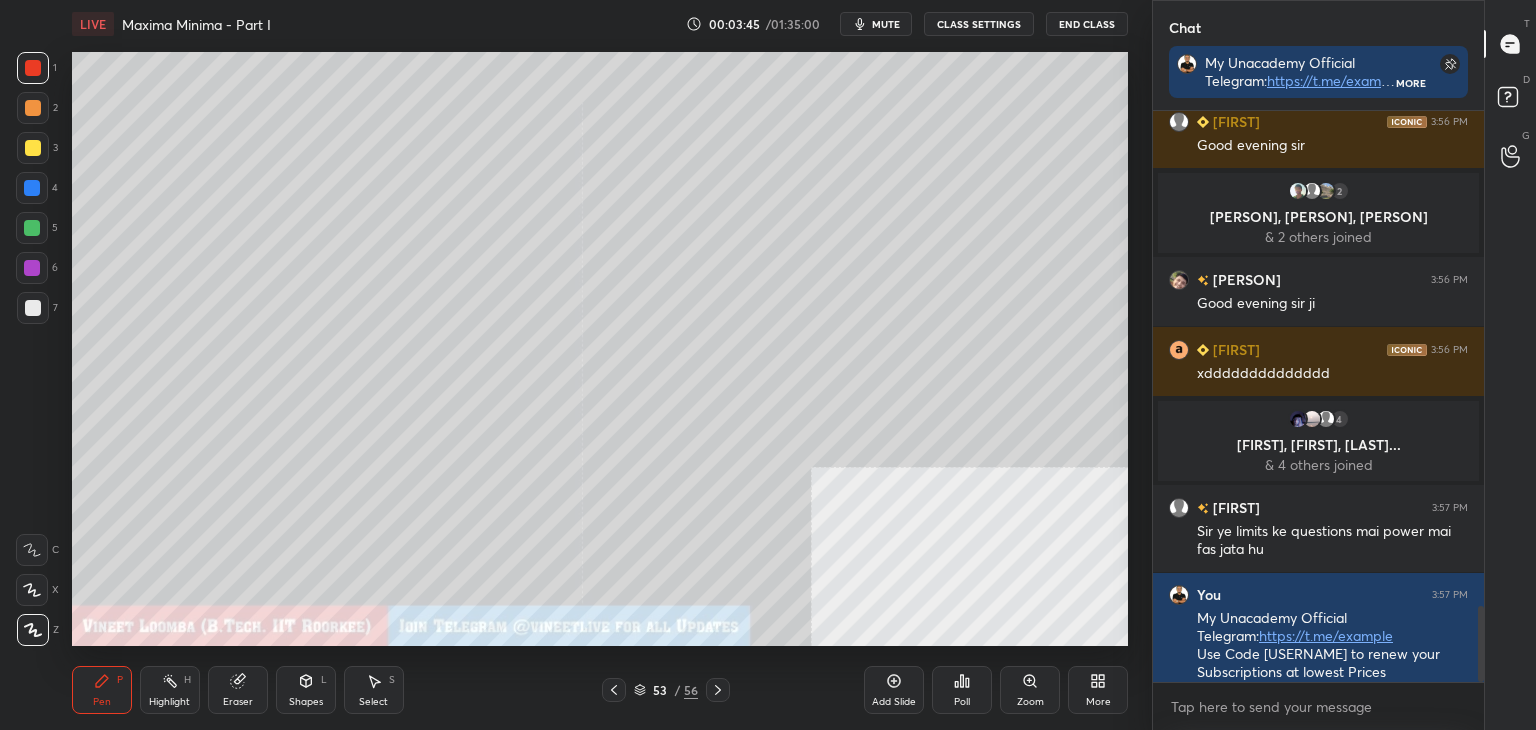 drag, startPoint x: 1532, startPoint y: 115, endPoint x: 1526, endPoint y: 92, distance: 23.769728 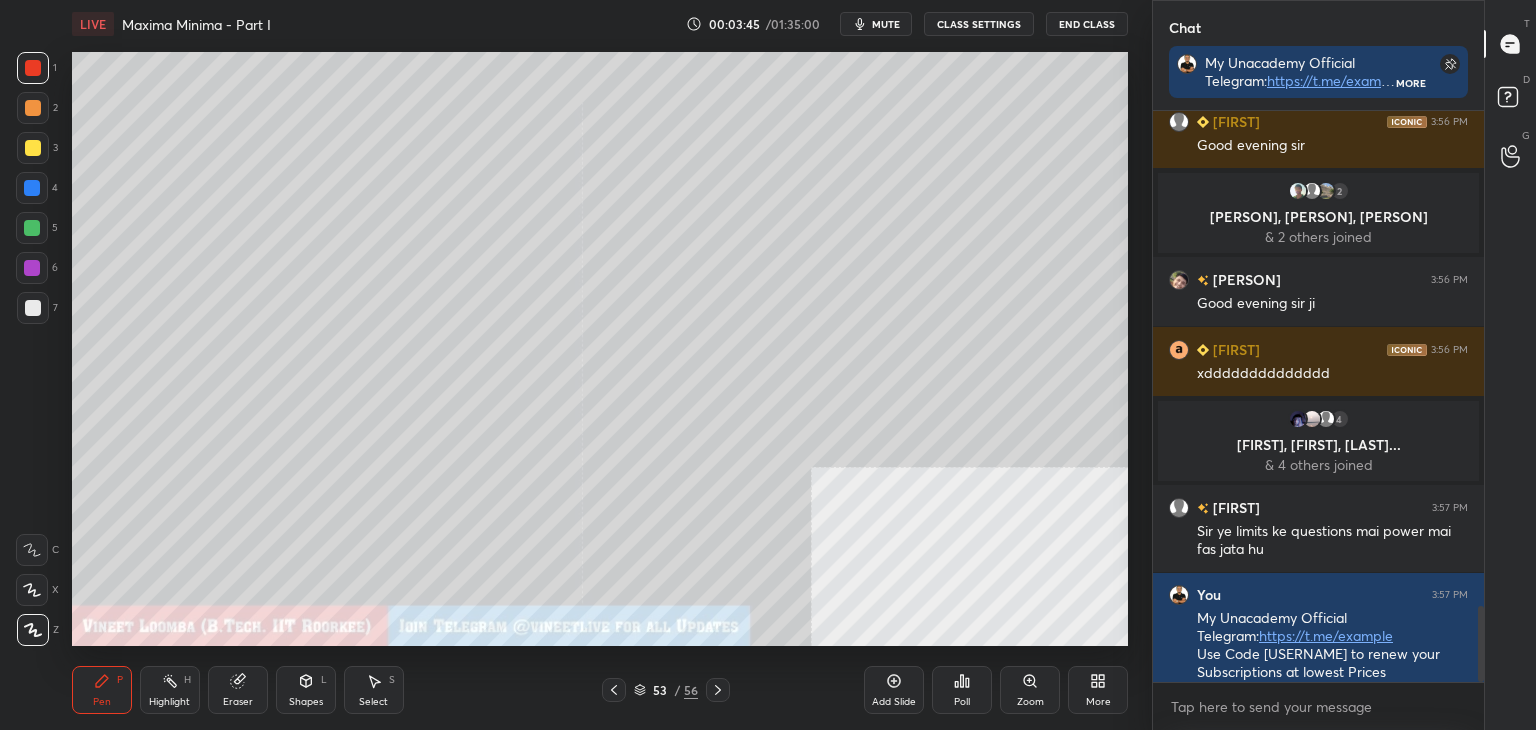 click on "D Doubts (D)" at bounding box center [1510, 100] 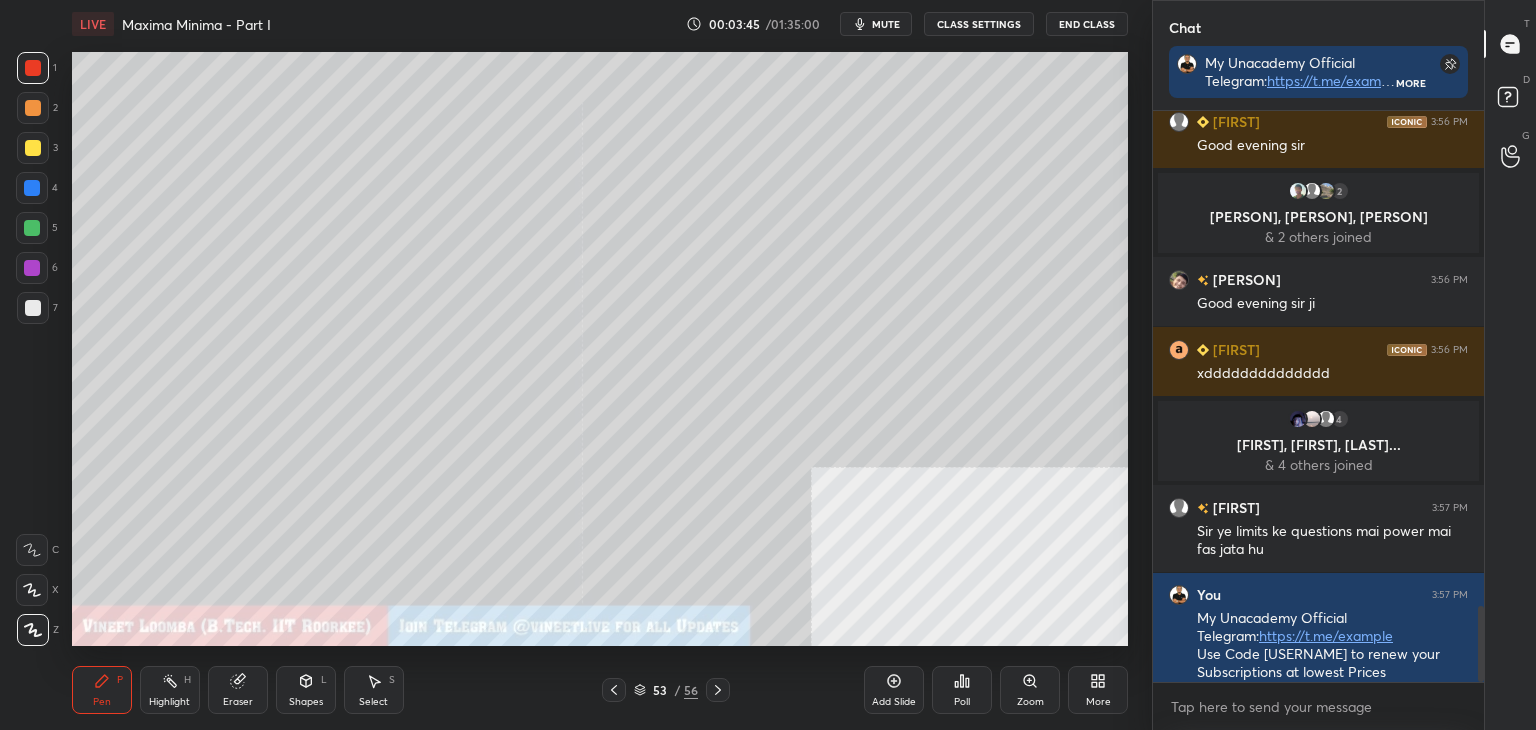 scroll, scrollTop: 6, scrollLeft: 6, axis: both 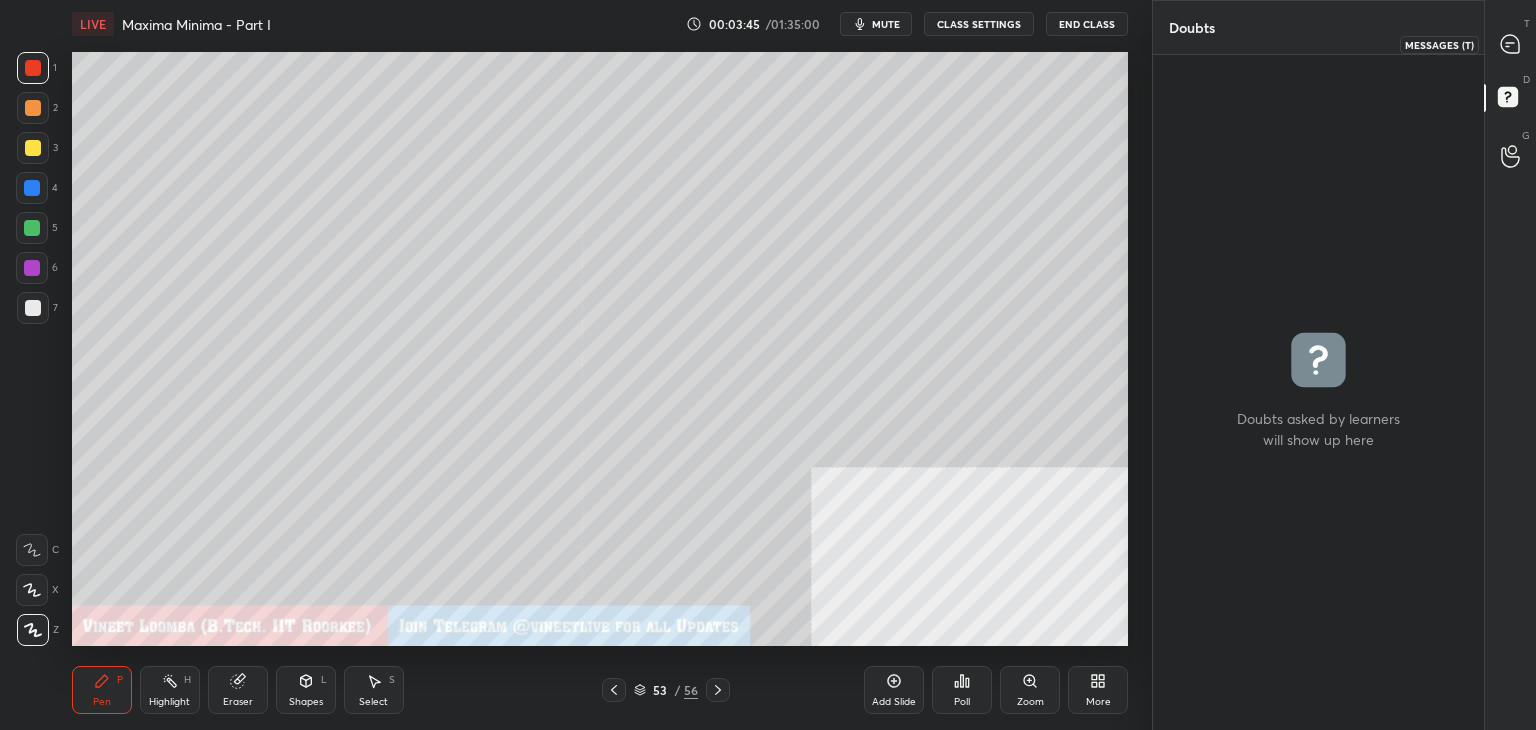 click 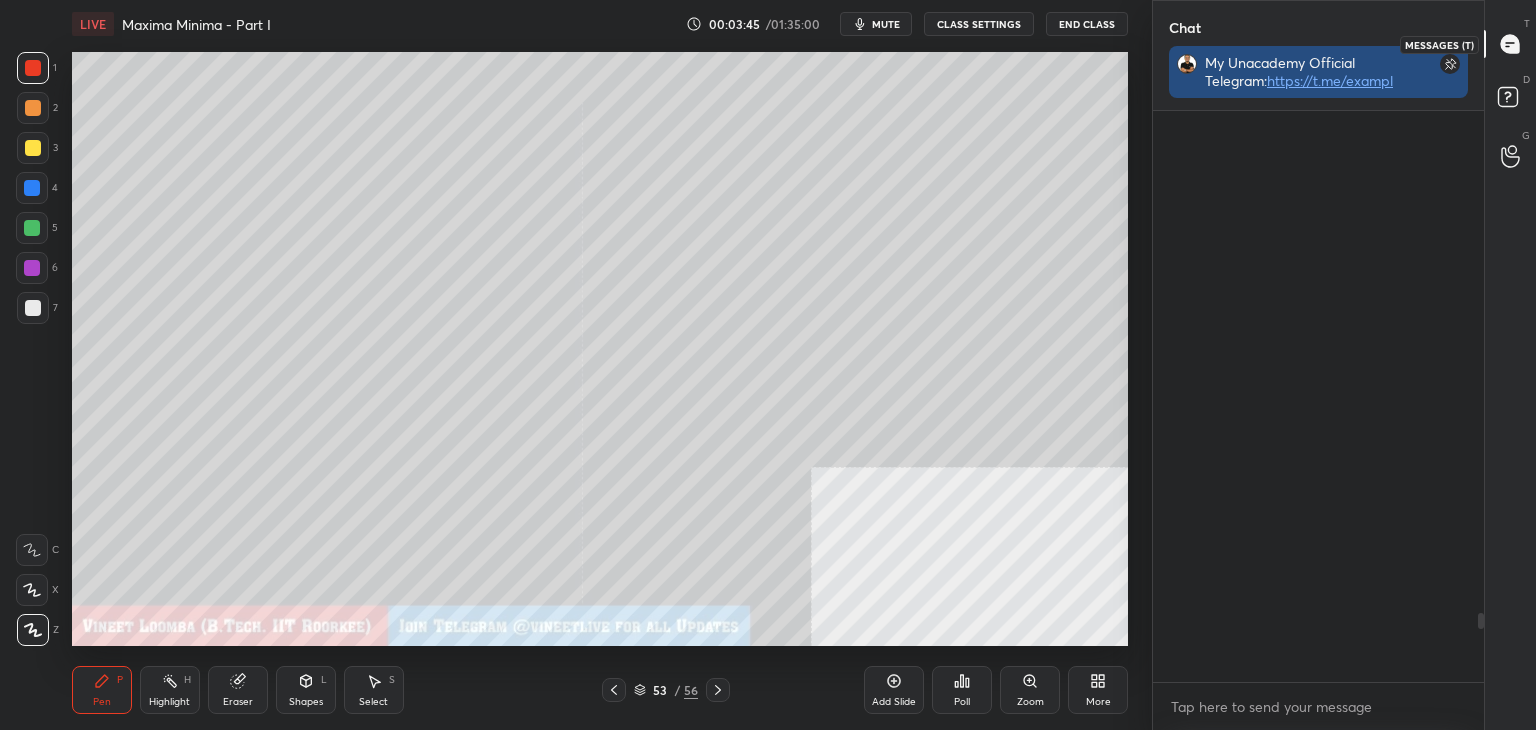 scroll, scrollTop: 613, scrollLeft: 325, axis: both 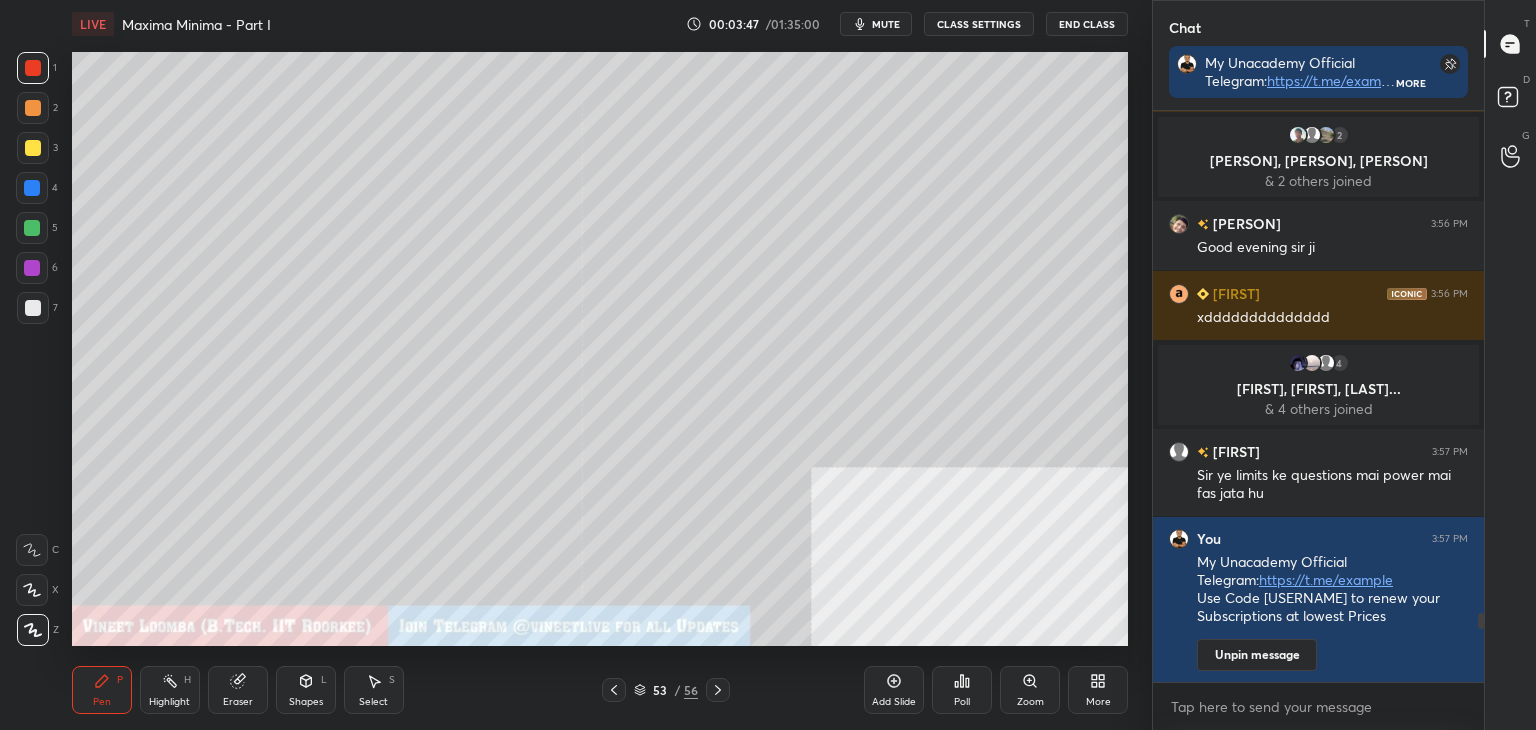 click on "CLASS SETTINGS" at bounding box center [979, 24] 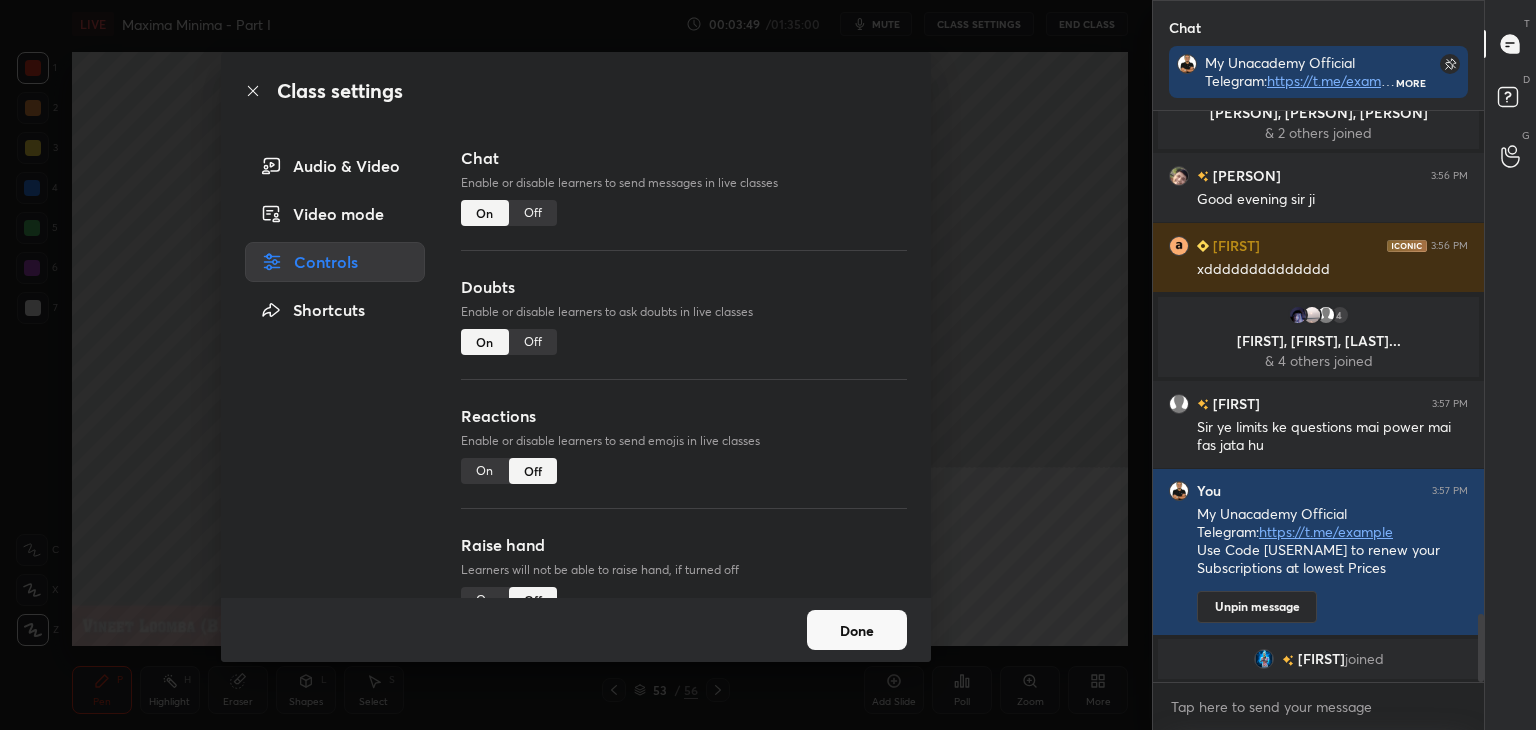 drag, startPoint x: 833, startPoint y: 632, endPoint x: 822, endPoint y: 631, distance: 11.045361 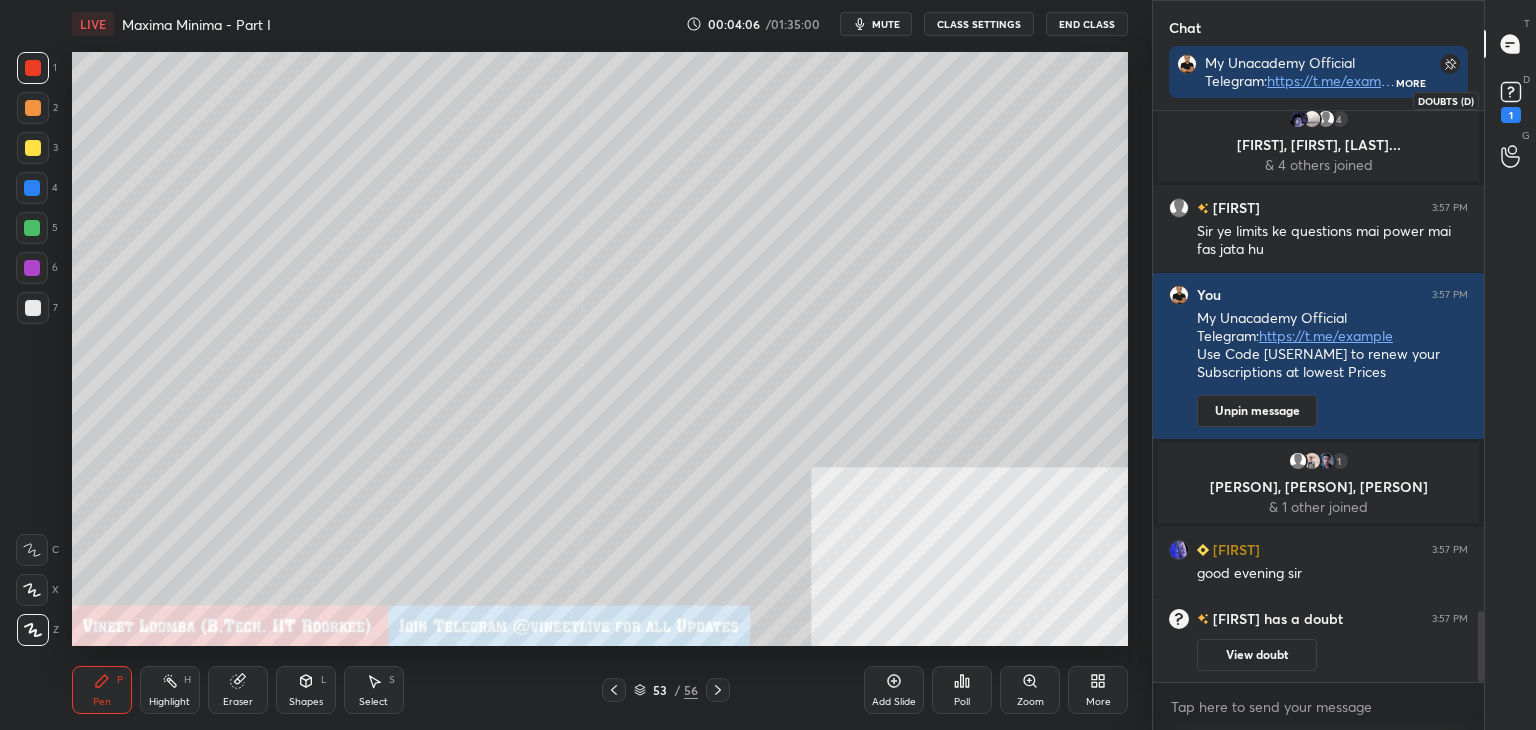 drag, startPoint x: 1511, startPoint y: 113, endPoint x: 1467, endPoint y: 119, distance: 44.407207 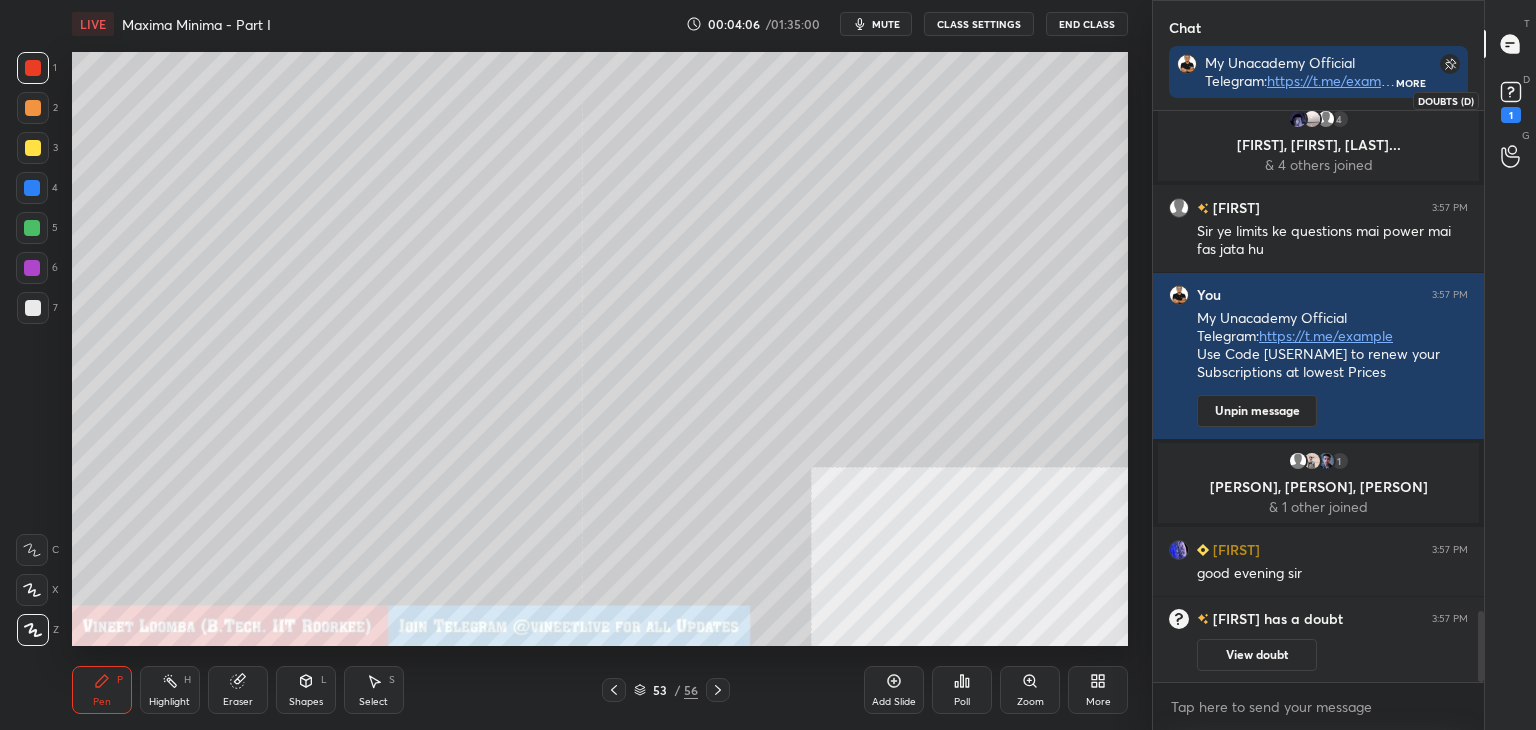 click on "1" at bounding box center [1511, 115] 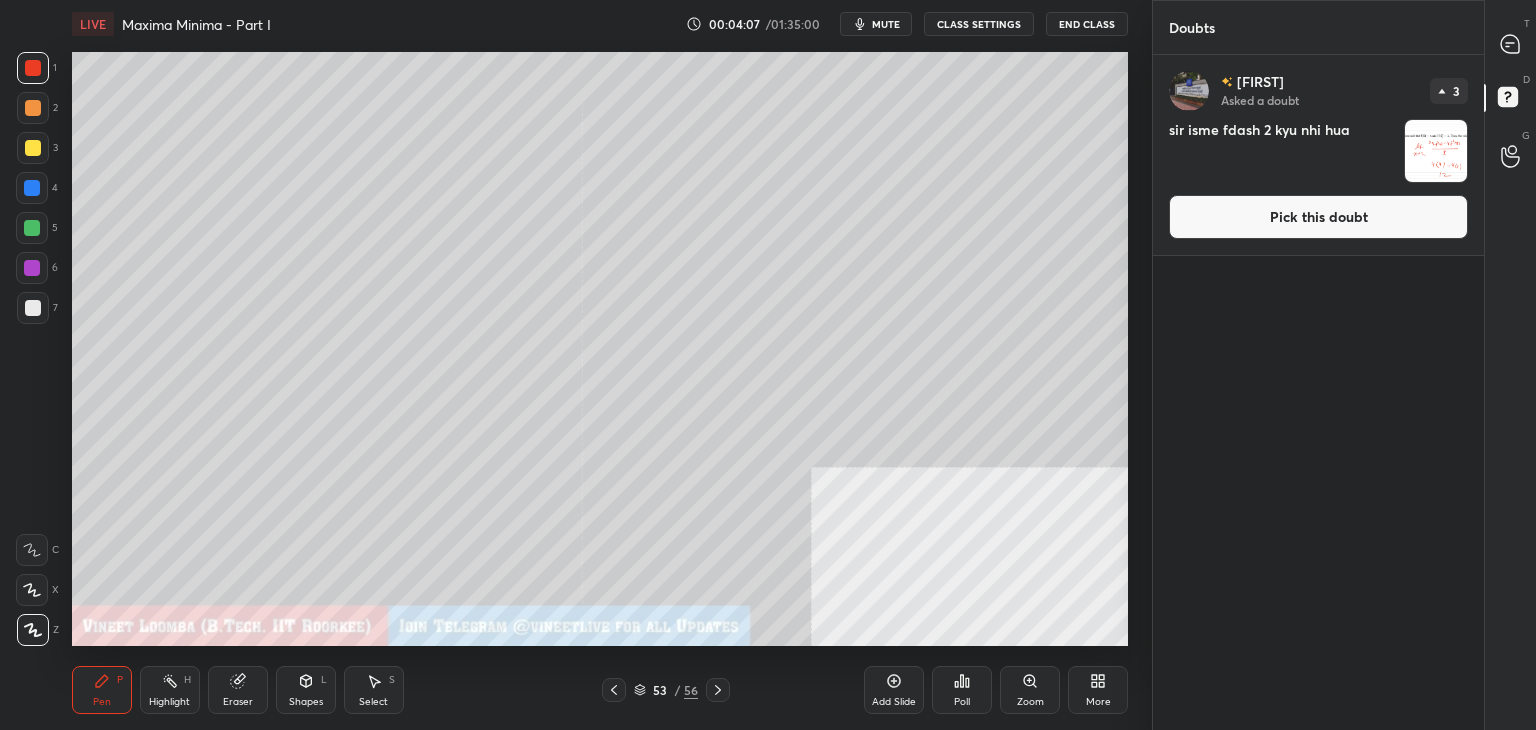 click on "Pick this doubt" at bounding box center [1318, 217] 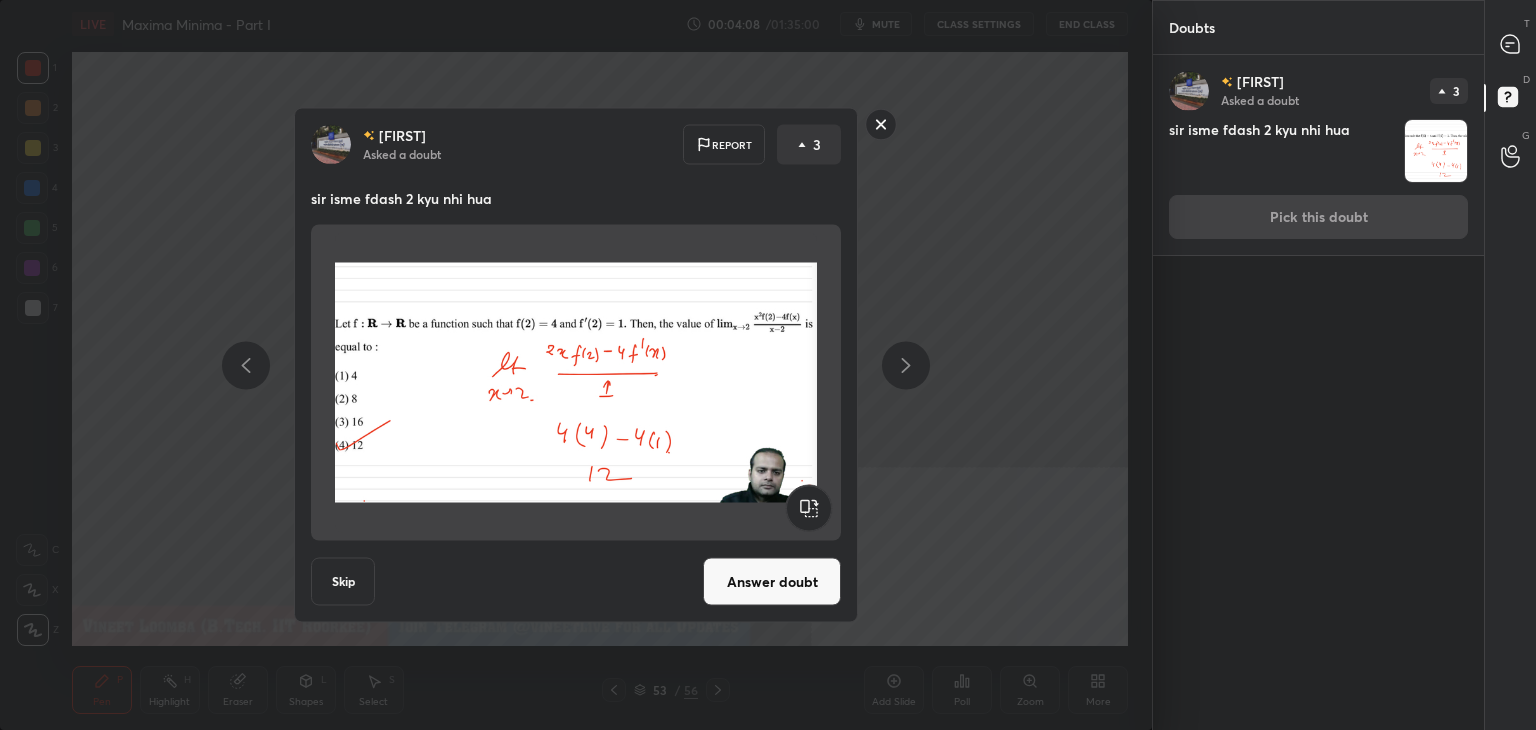 drag, startPoint x: 745, startPoint y: 577, endPoint x: 758, endPoint y: 529, distance: 49.729267 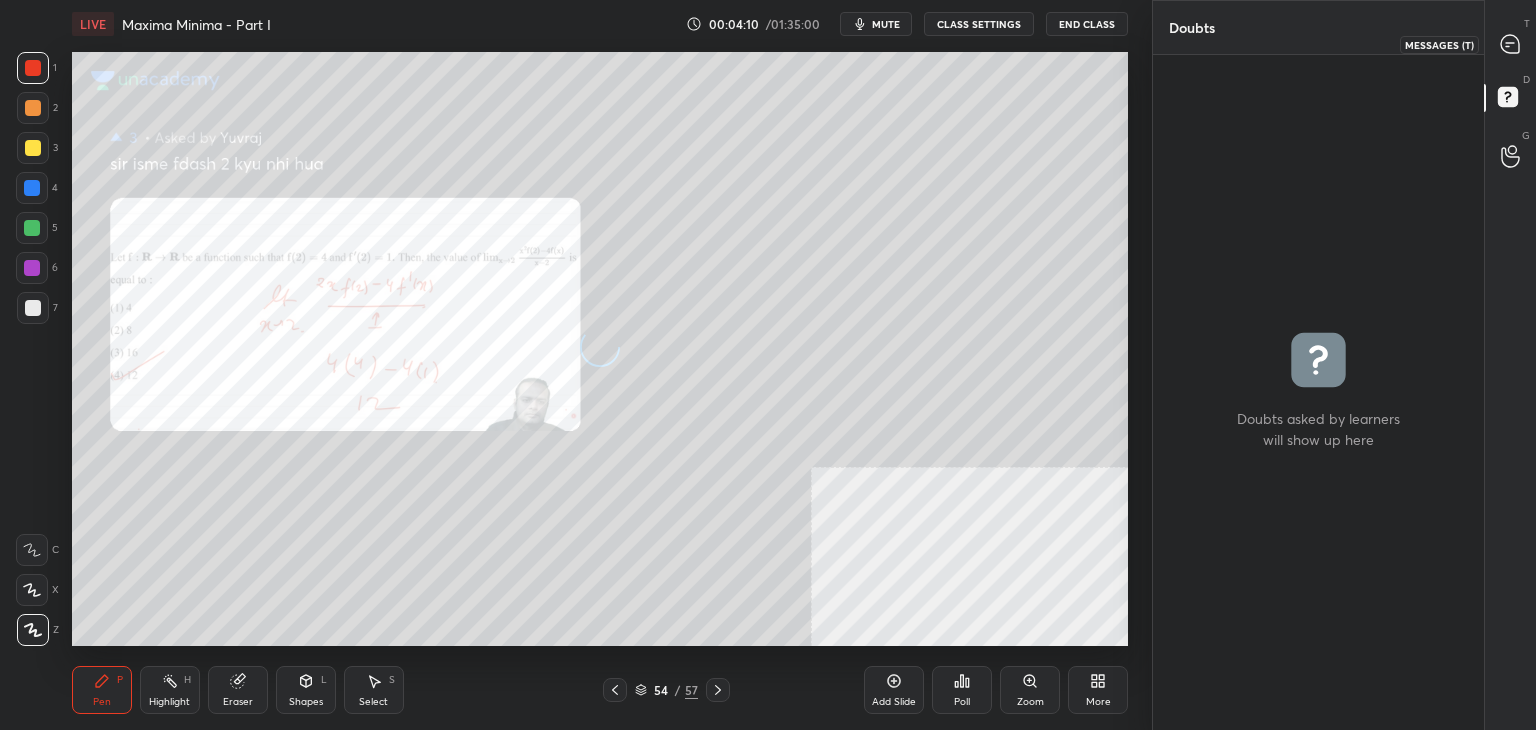 click 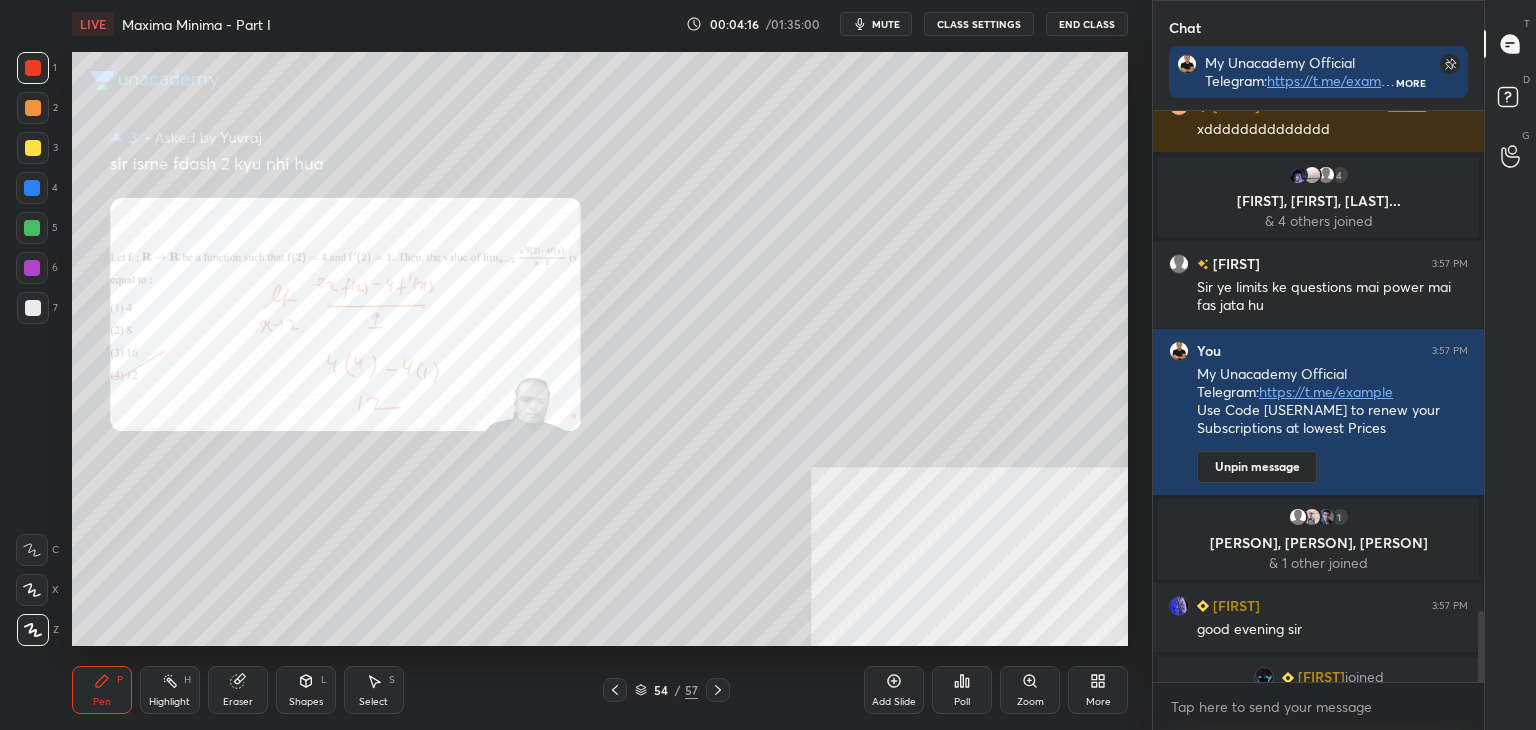 click on "Zoom" at bounding box center (1030, 690) 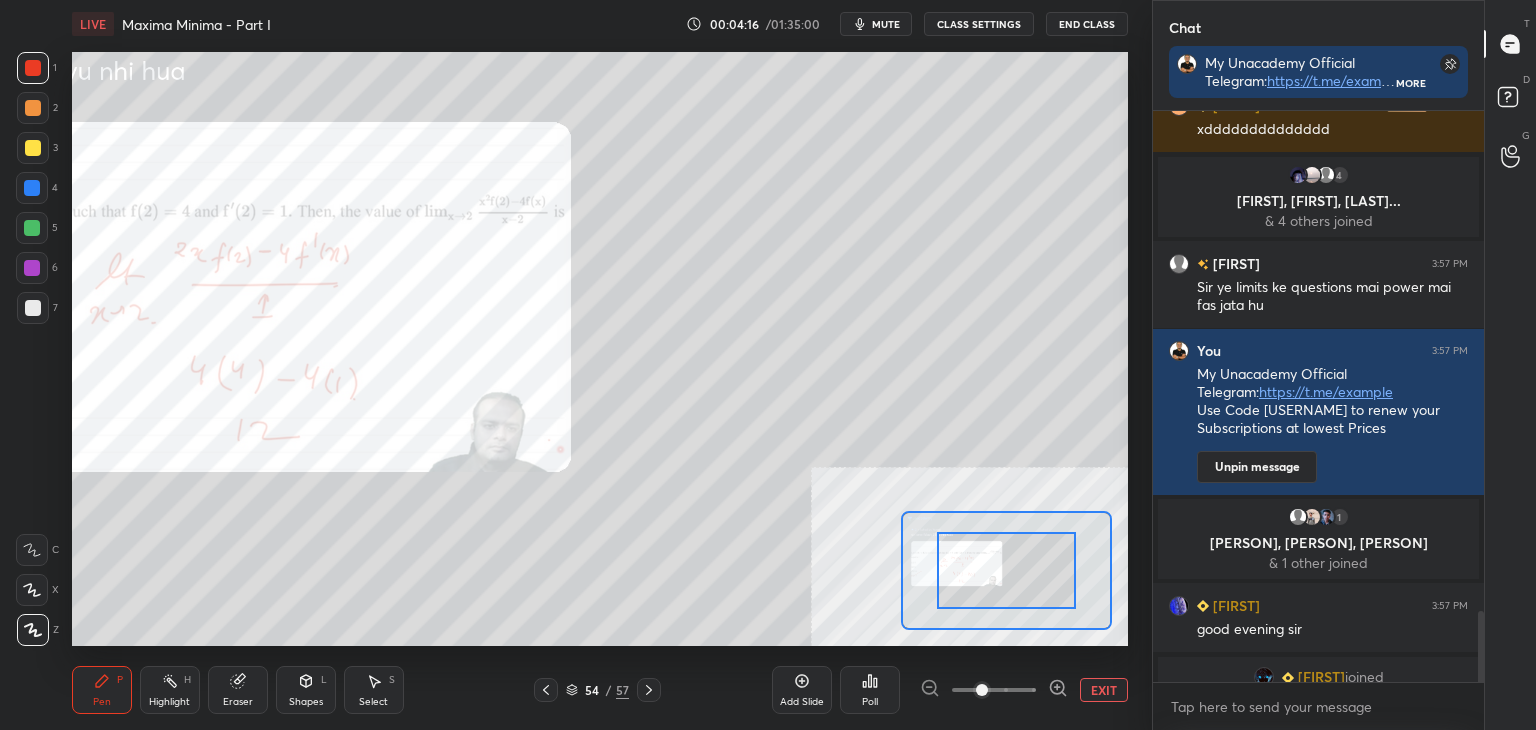 click at bounding box center (994, 690) 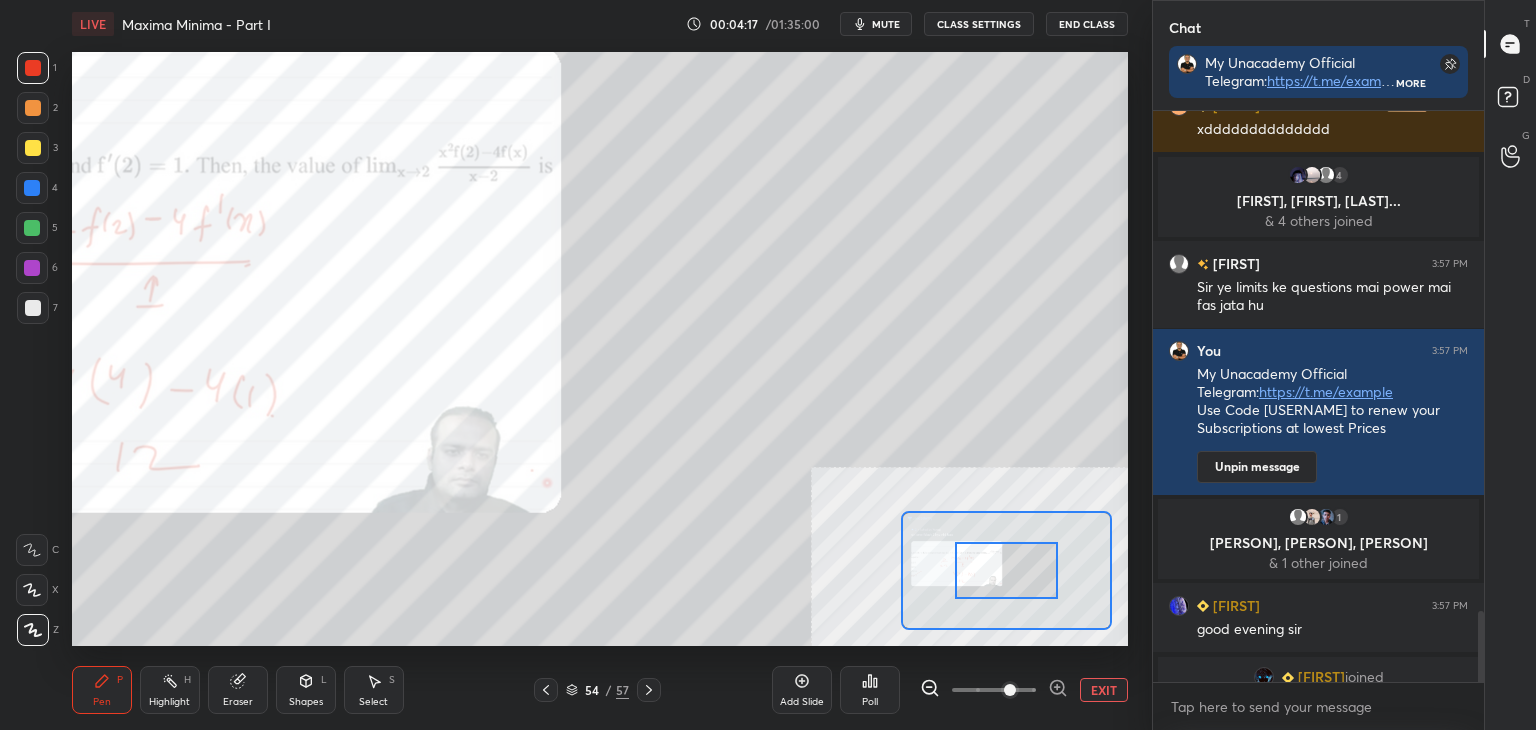drag, startPoint x: 1053, startPoint y: 685, endPoint x: 1039, endPoint y: 650, distance: 37.696156 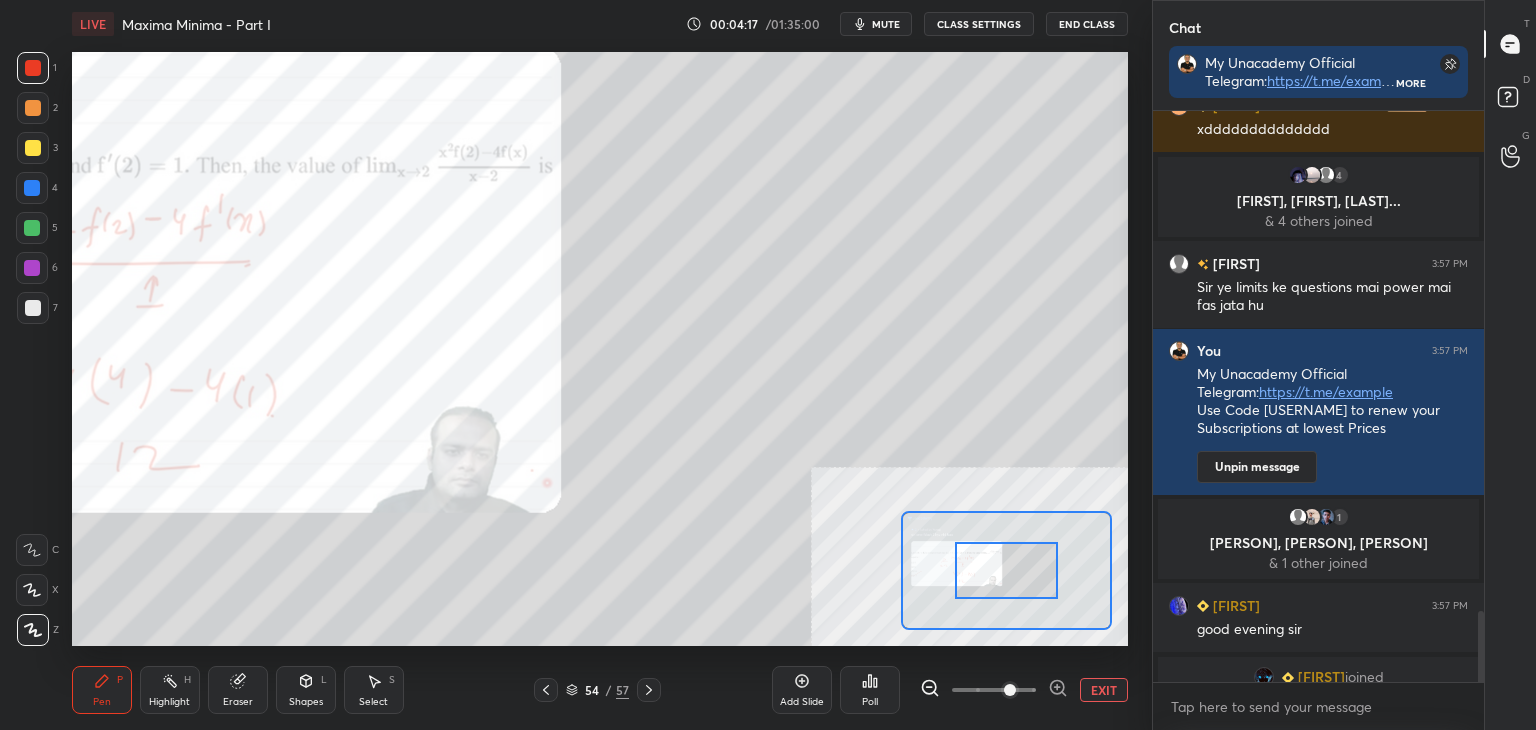 click 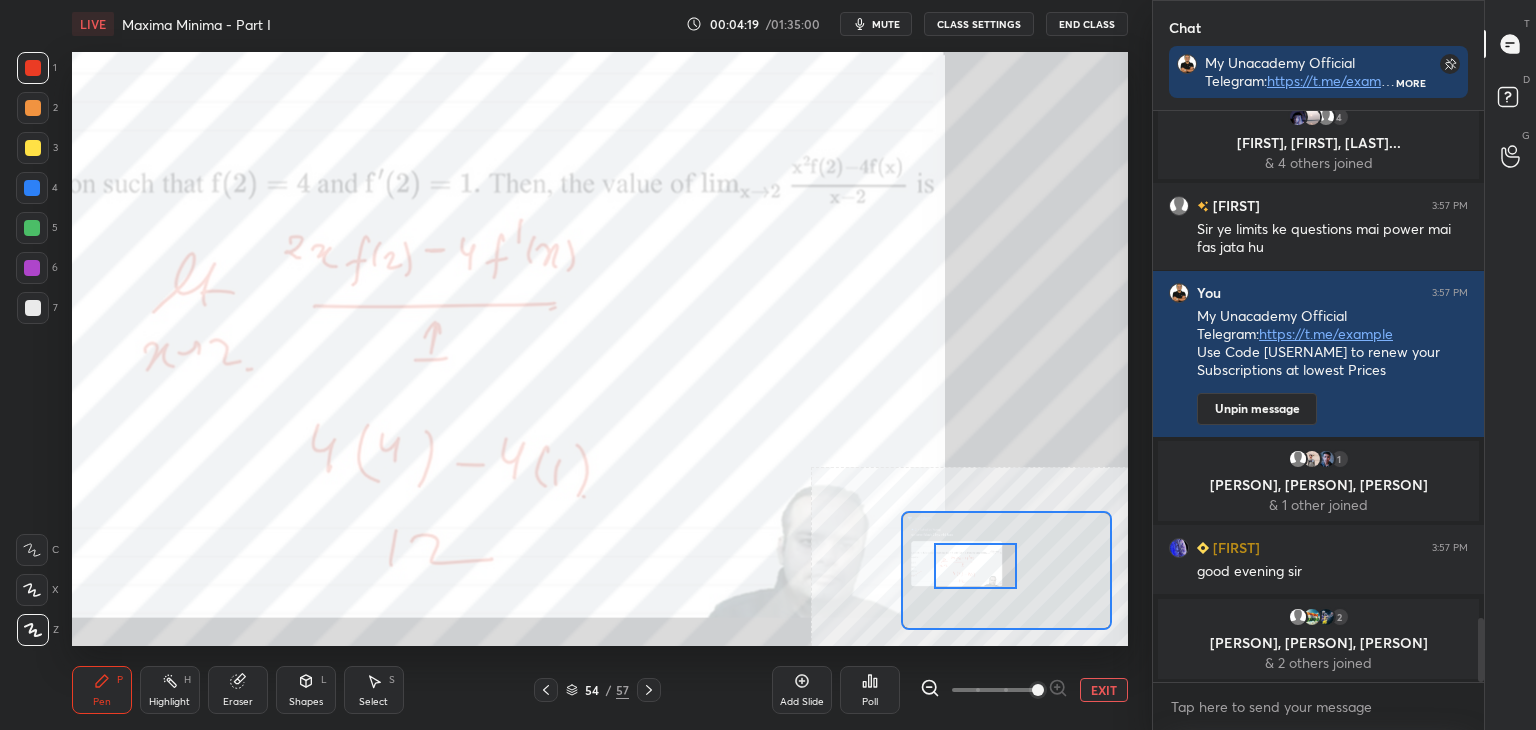 drag, startPoint x: 994, startPoint y: 585, endPoint x: 983, endPoint y: 583, distance: 11.18034 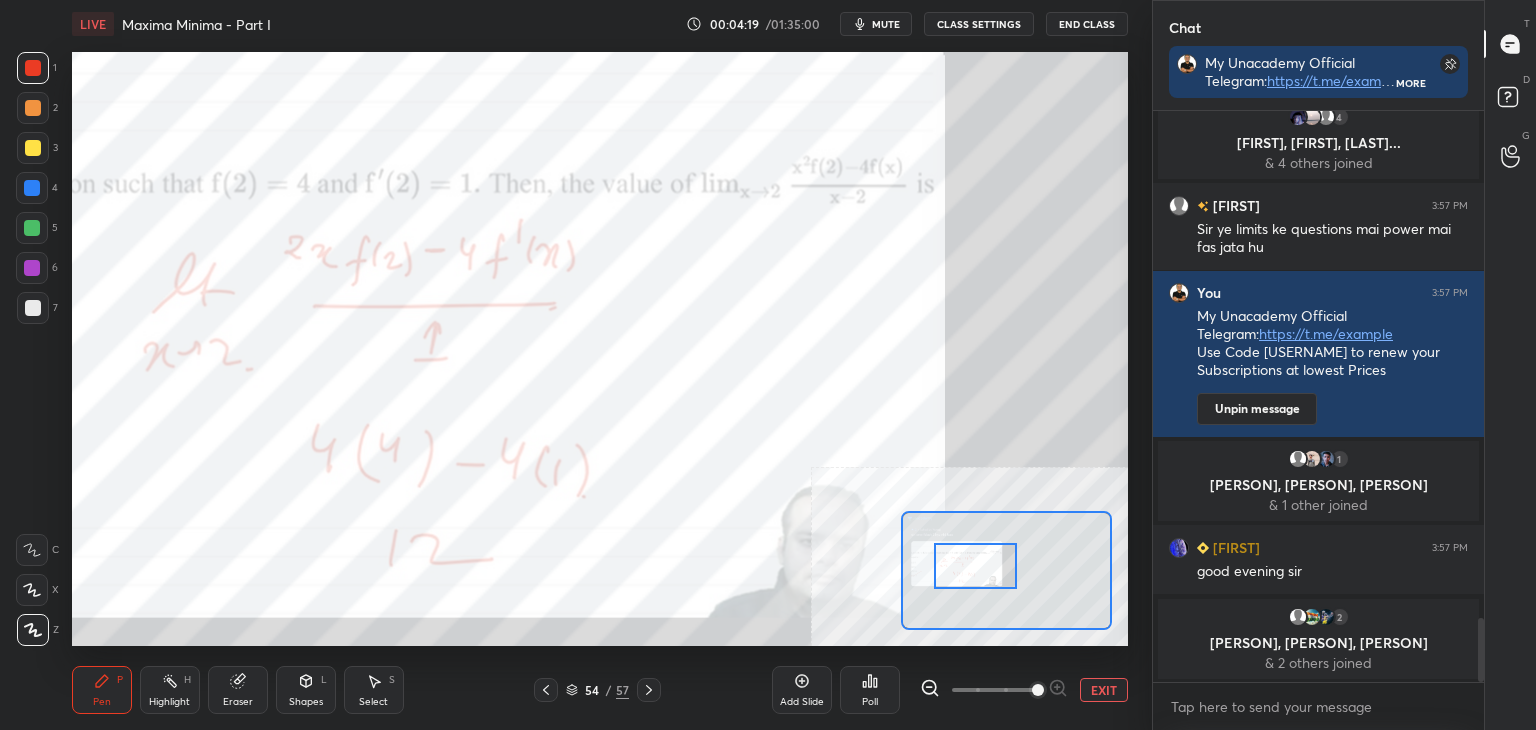 click at bounding box center (975, 566) 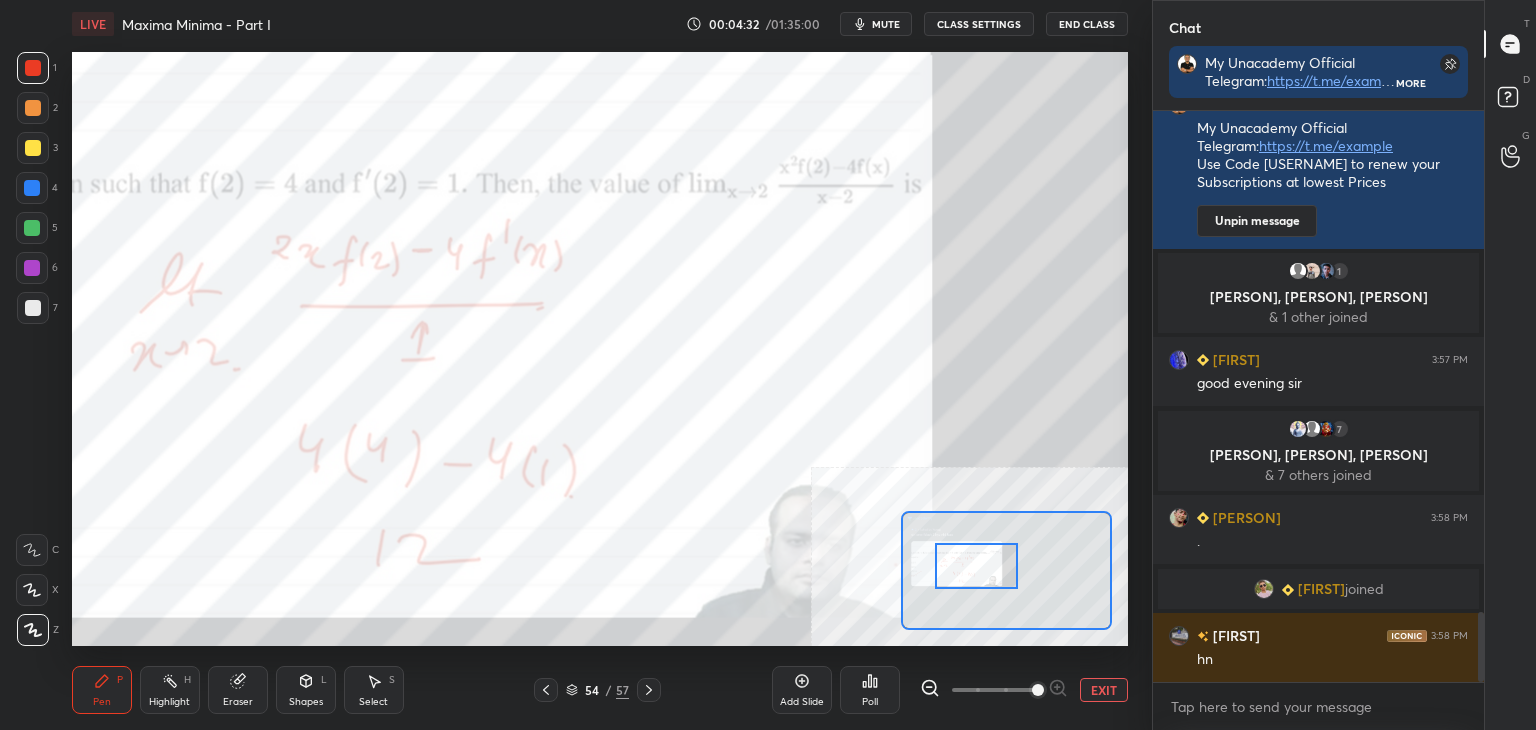 drag, startPoint x: 236, startPoint y: 691, endPoint x: 239, endPoint y: 673, distance: 18.248287 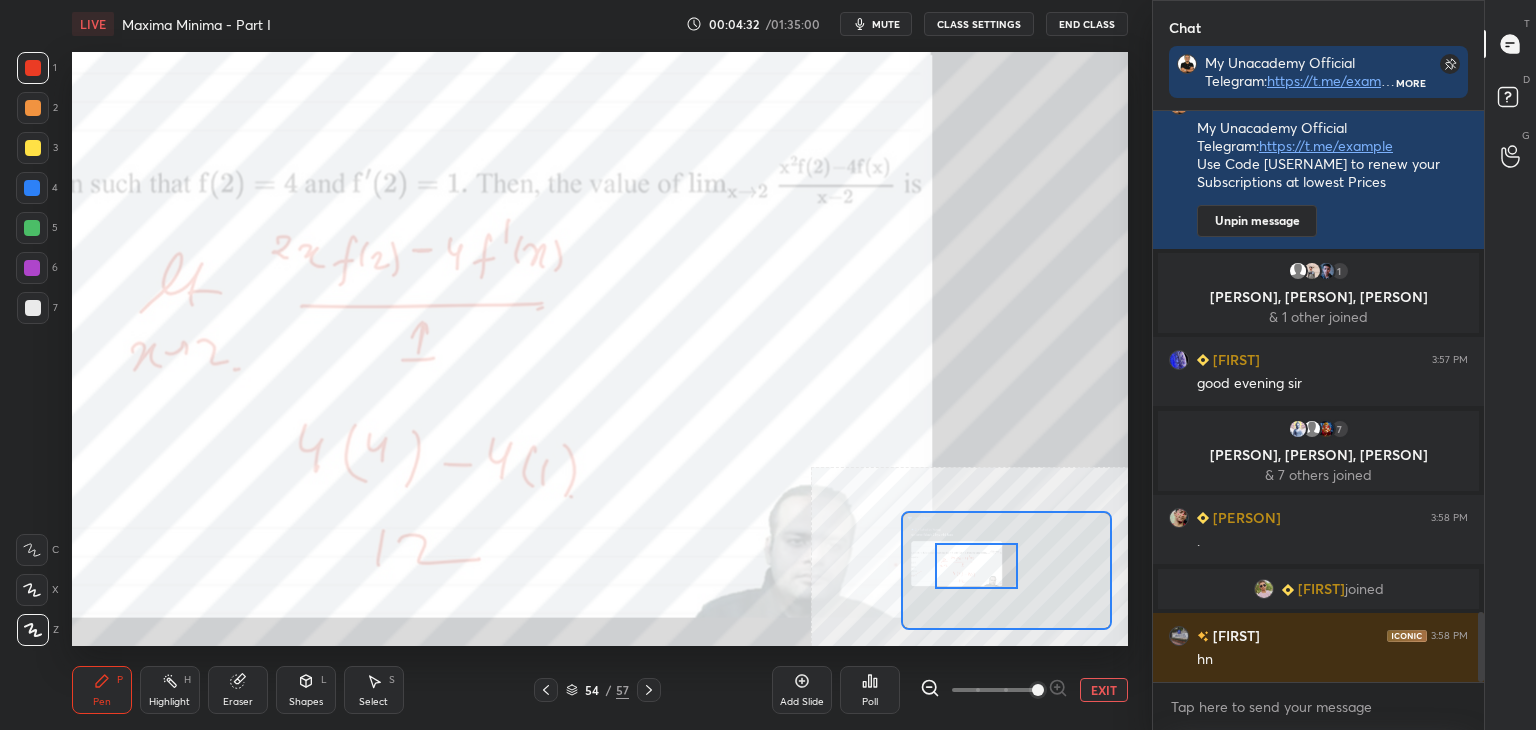 click on "Eraser" at bounding box center (238, 690) 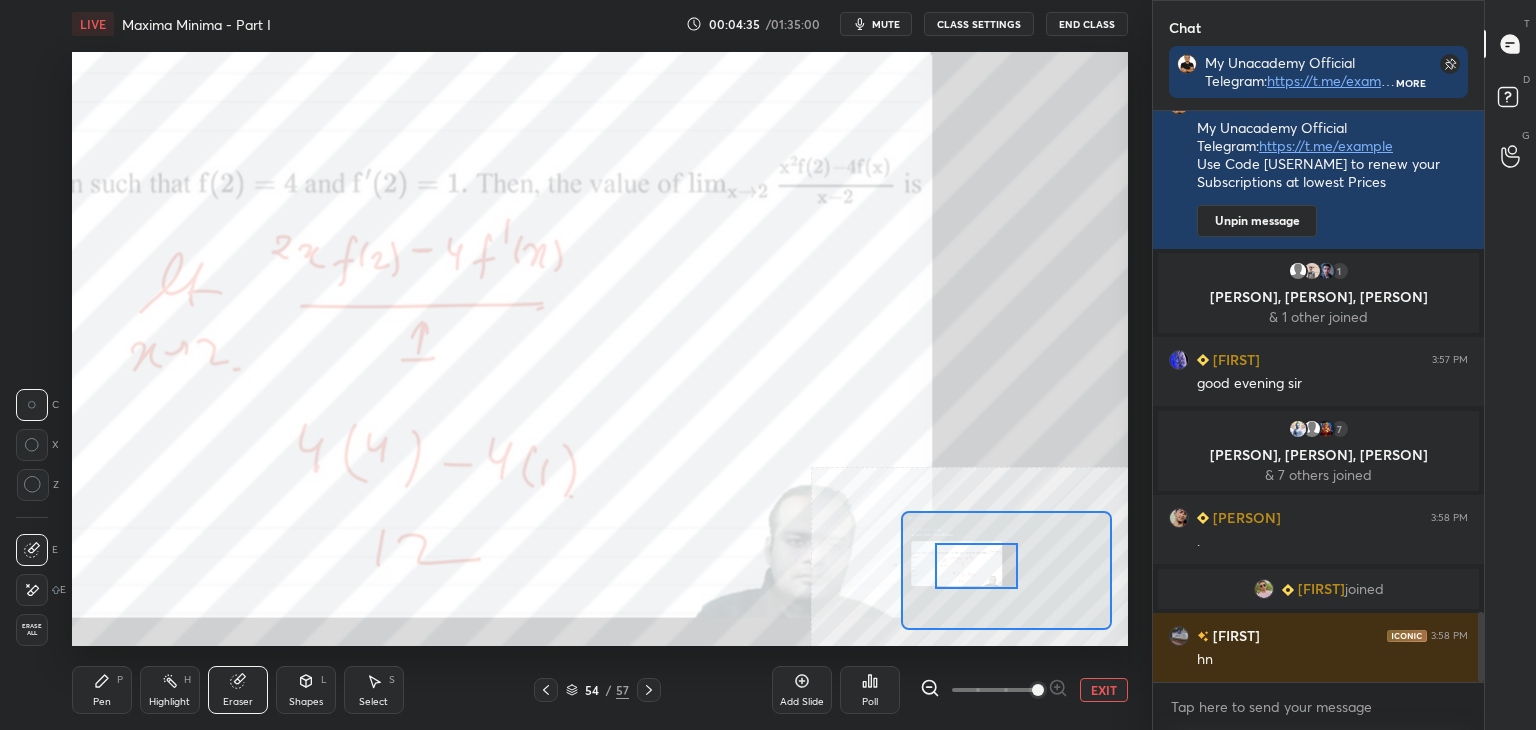 drag, startPoint x: 36, startPoint y: 627, endPoint x: 52, endPoint y: 641, distance: 21.260292 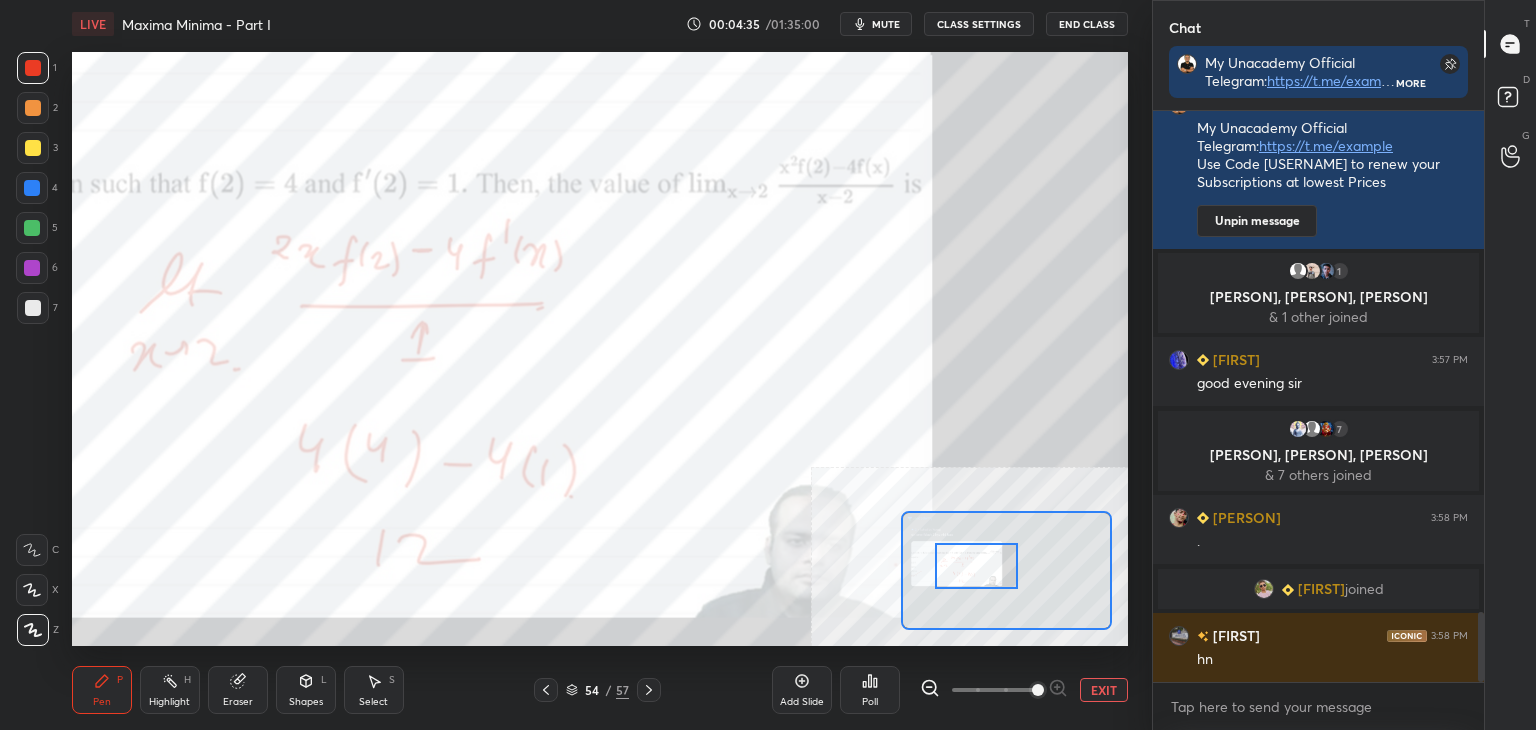 click on "Pen P" at bounding box center (102, 690) 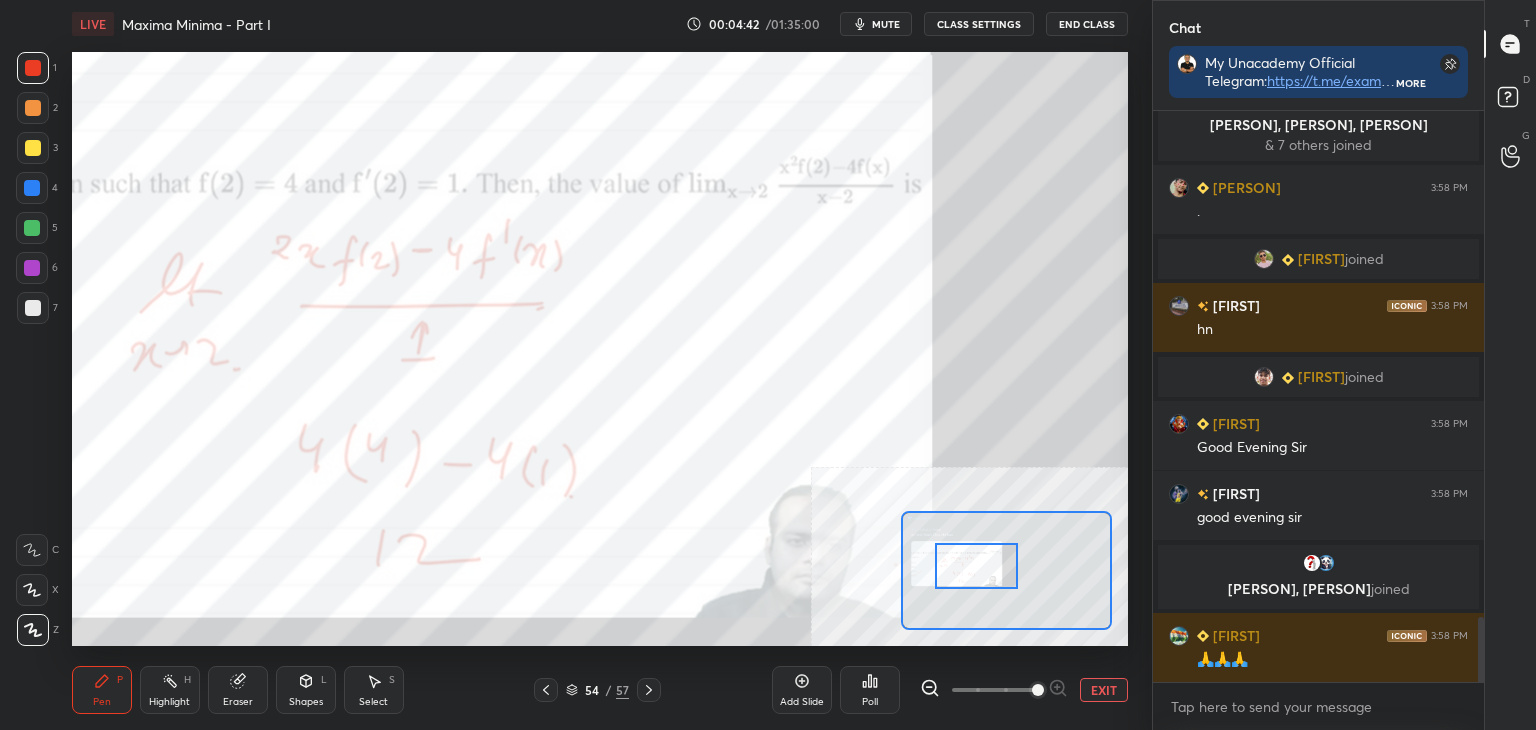 click on "EXIT" at bounding box center (1104, 690) 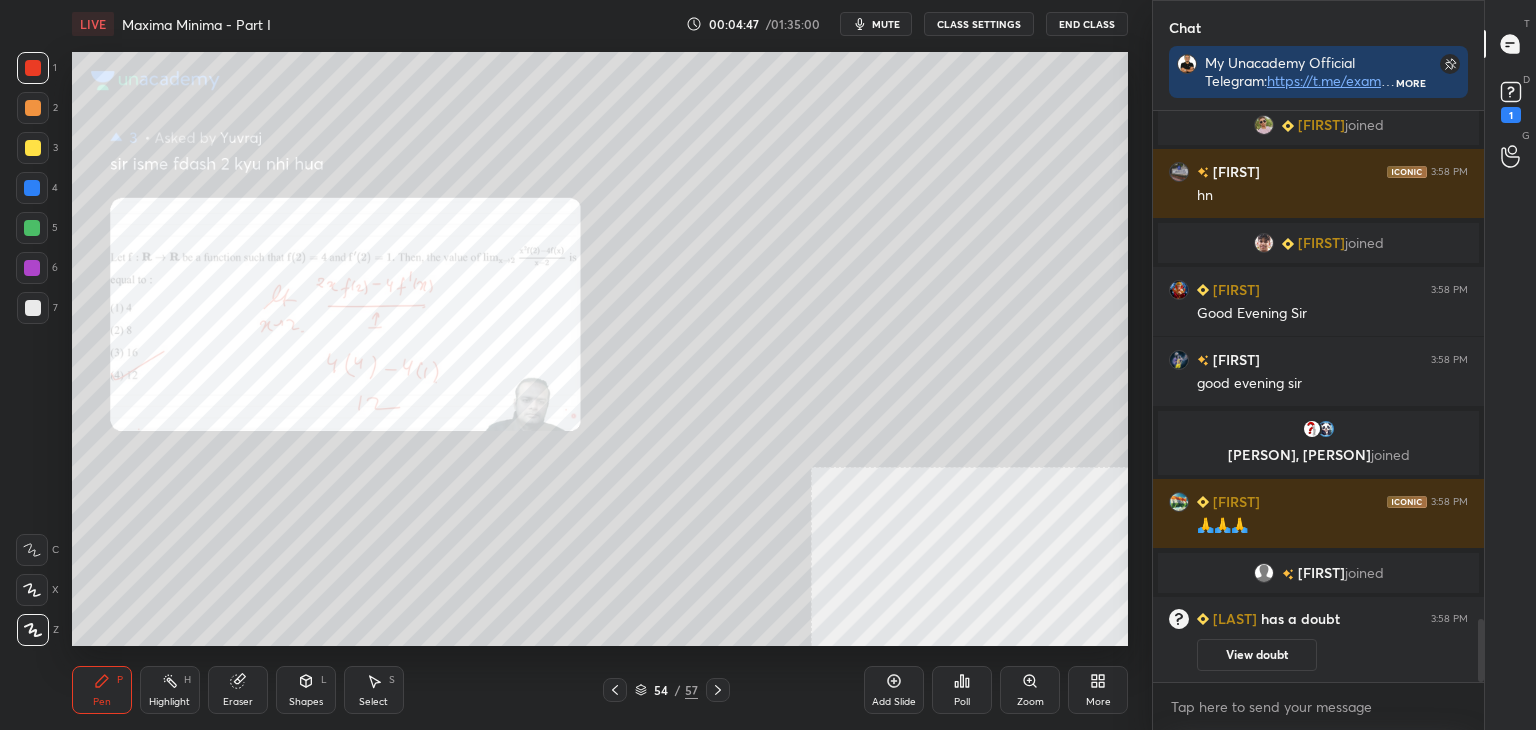 scroll, scrollTop: 4612, scrollLeft: 0, axis: vertical 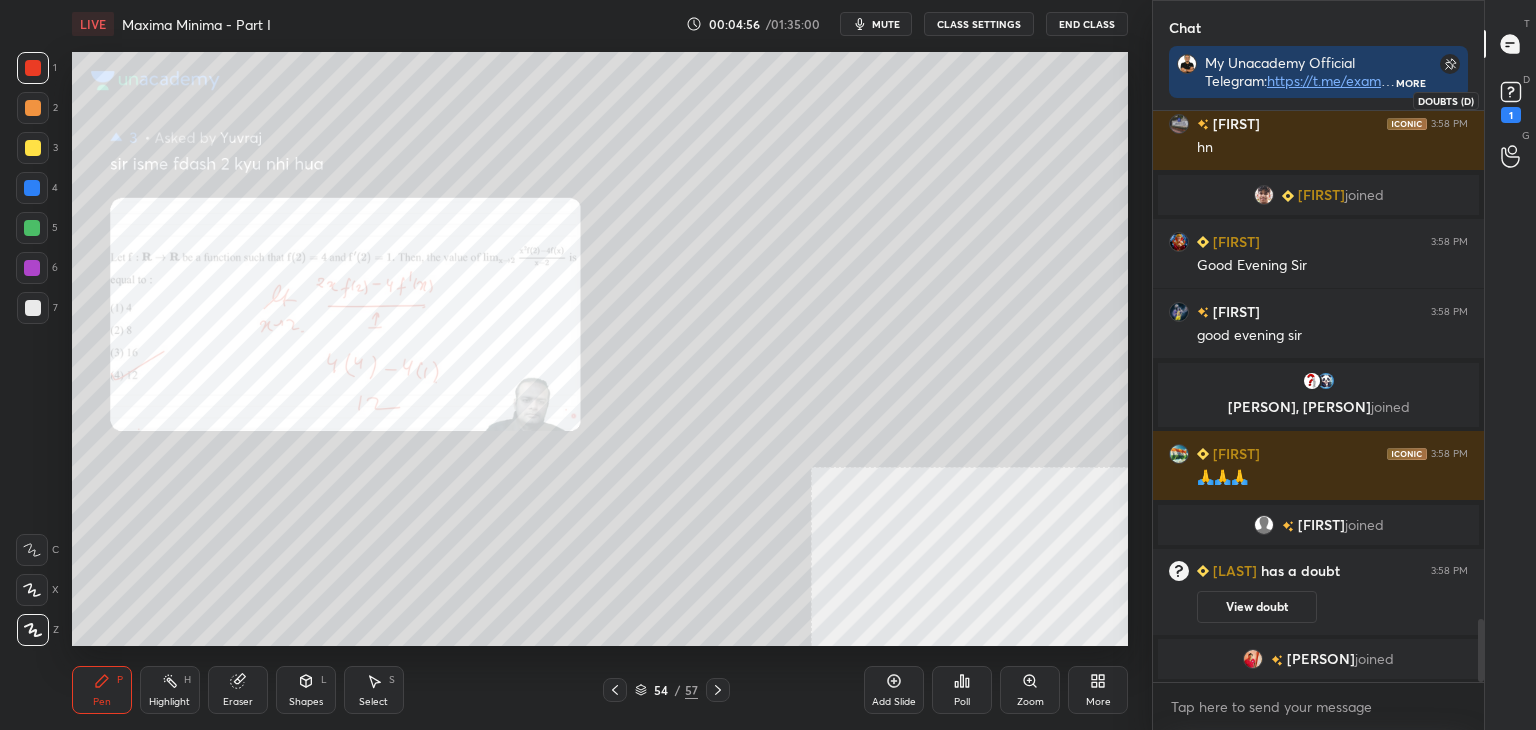 click 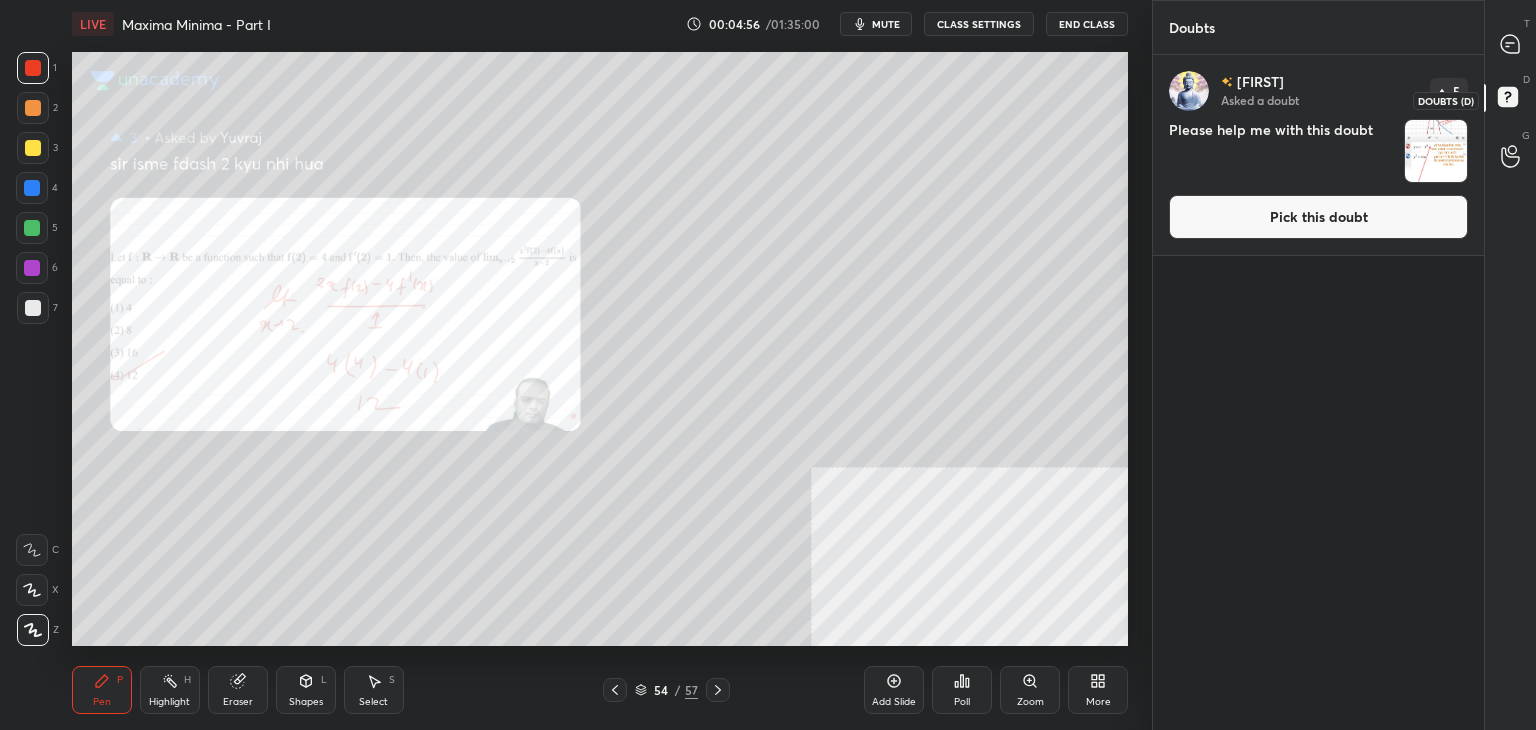 scroll, scrollTop: 6, scrollLeft: 6, axis: both 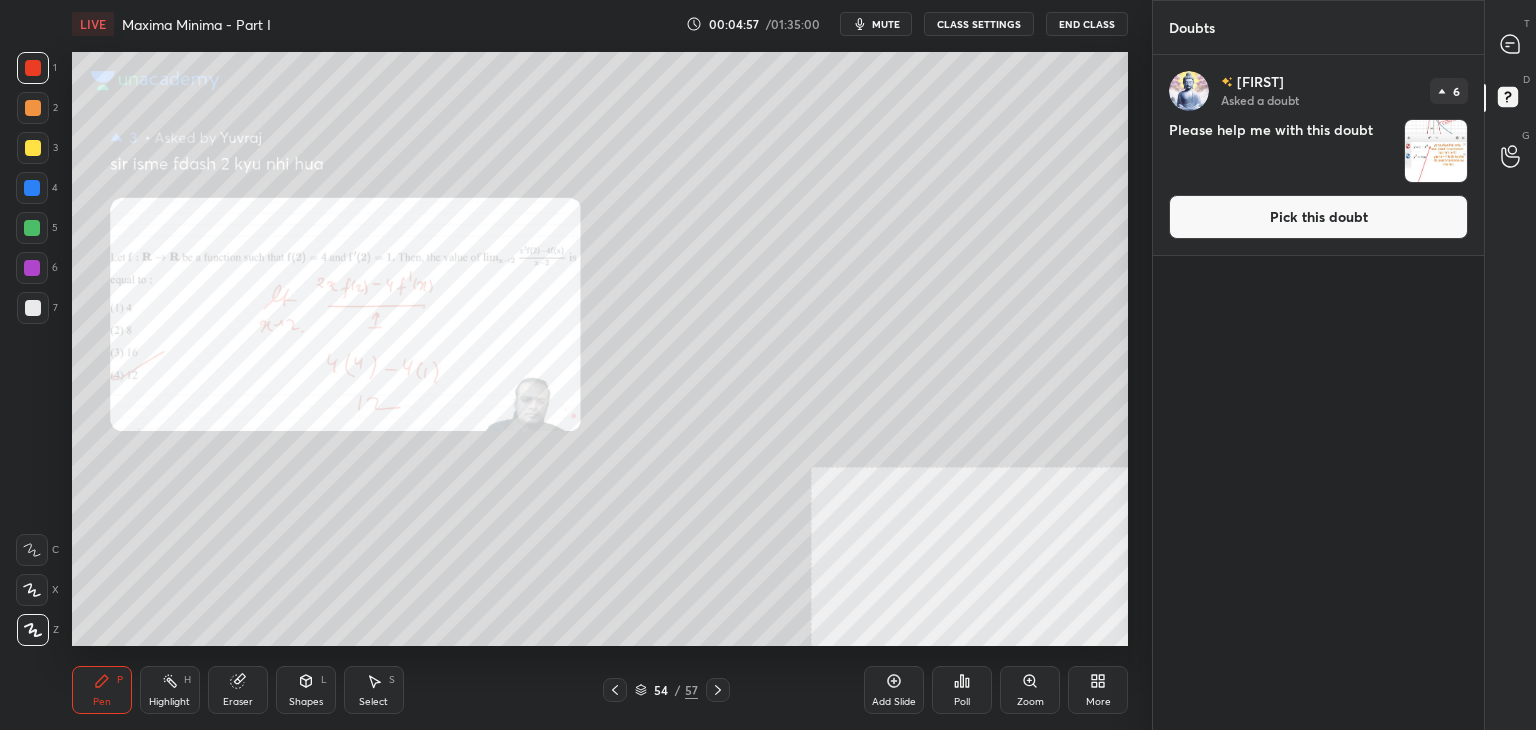 click on "Pick this doubt" at bounding box center [1318, 217] 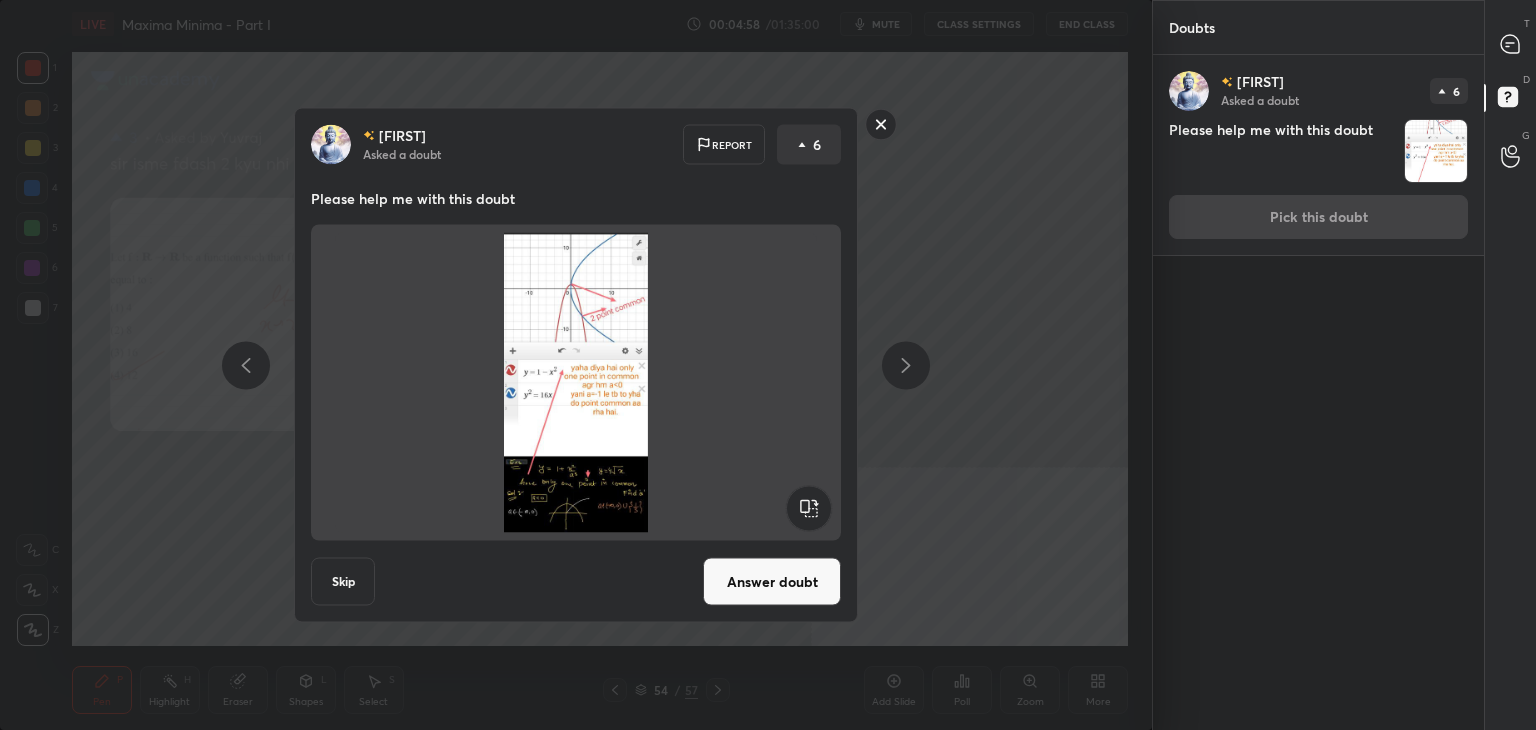 click on "Answer doubt" at bounding box center (772, 582) 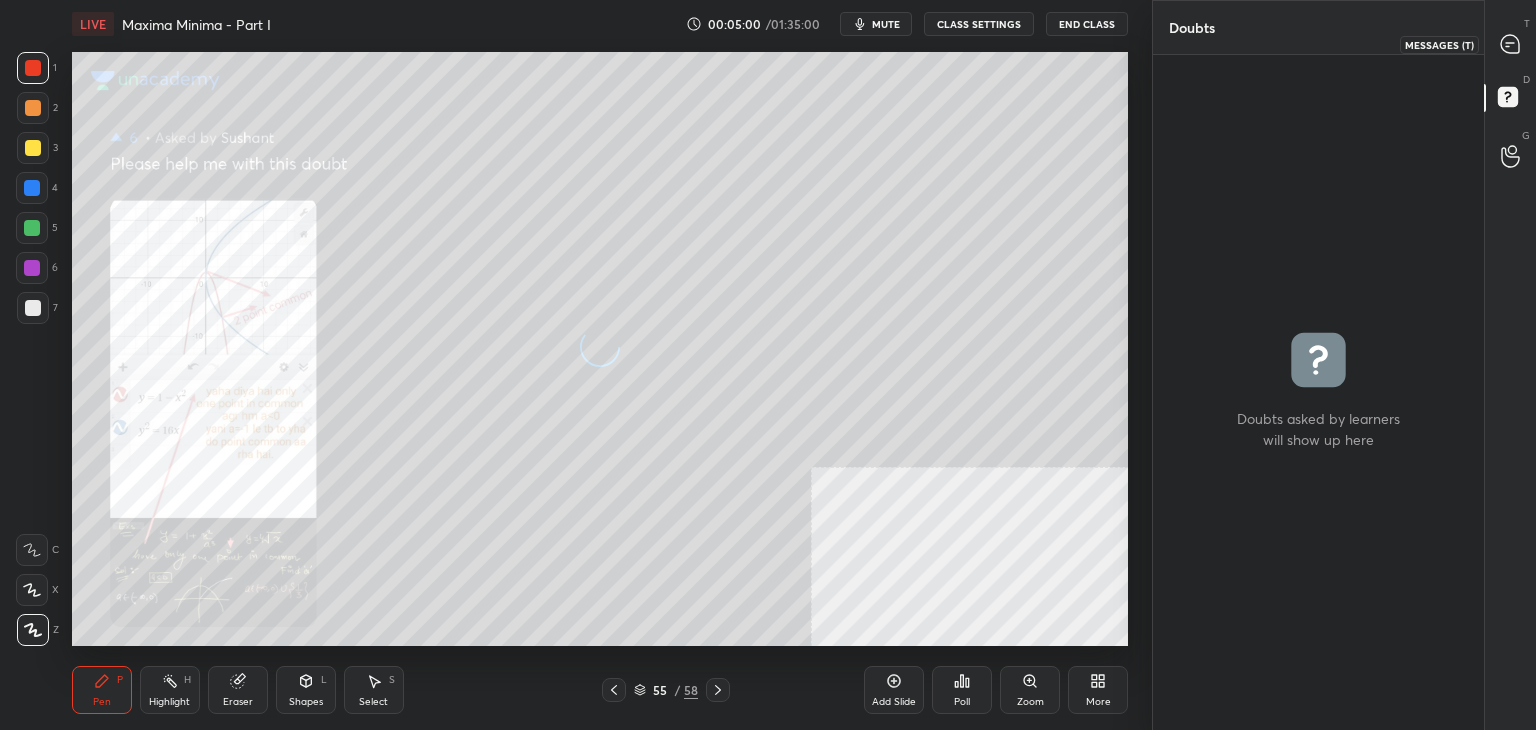 click 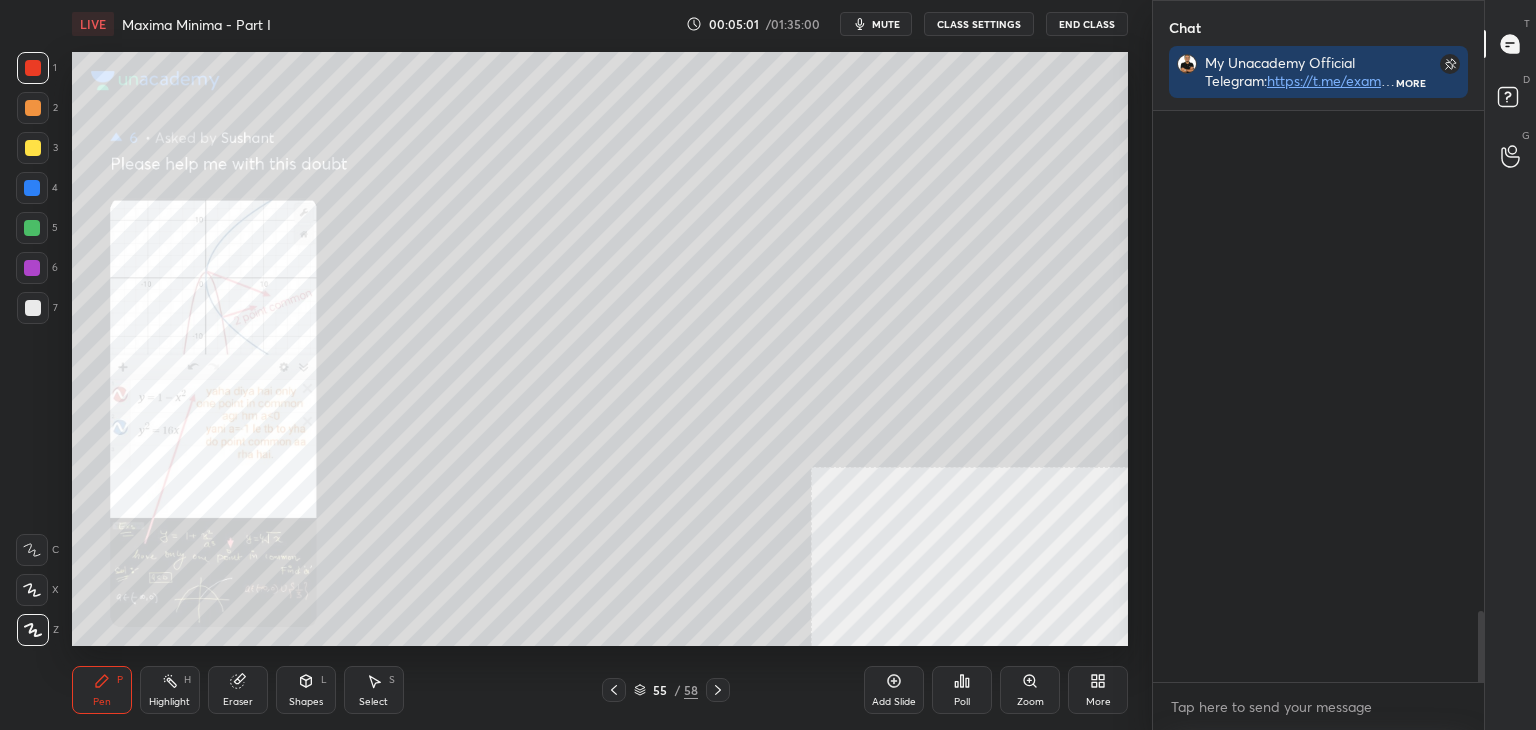 scroll, scrollTop: 613, scrollLeft: 325, axis: both 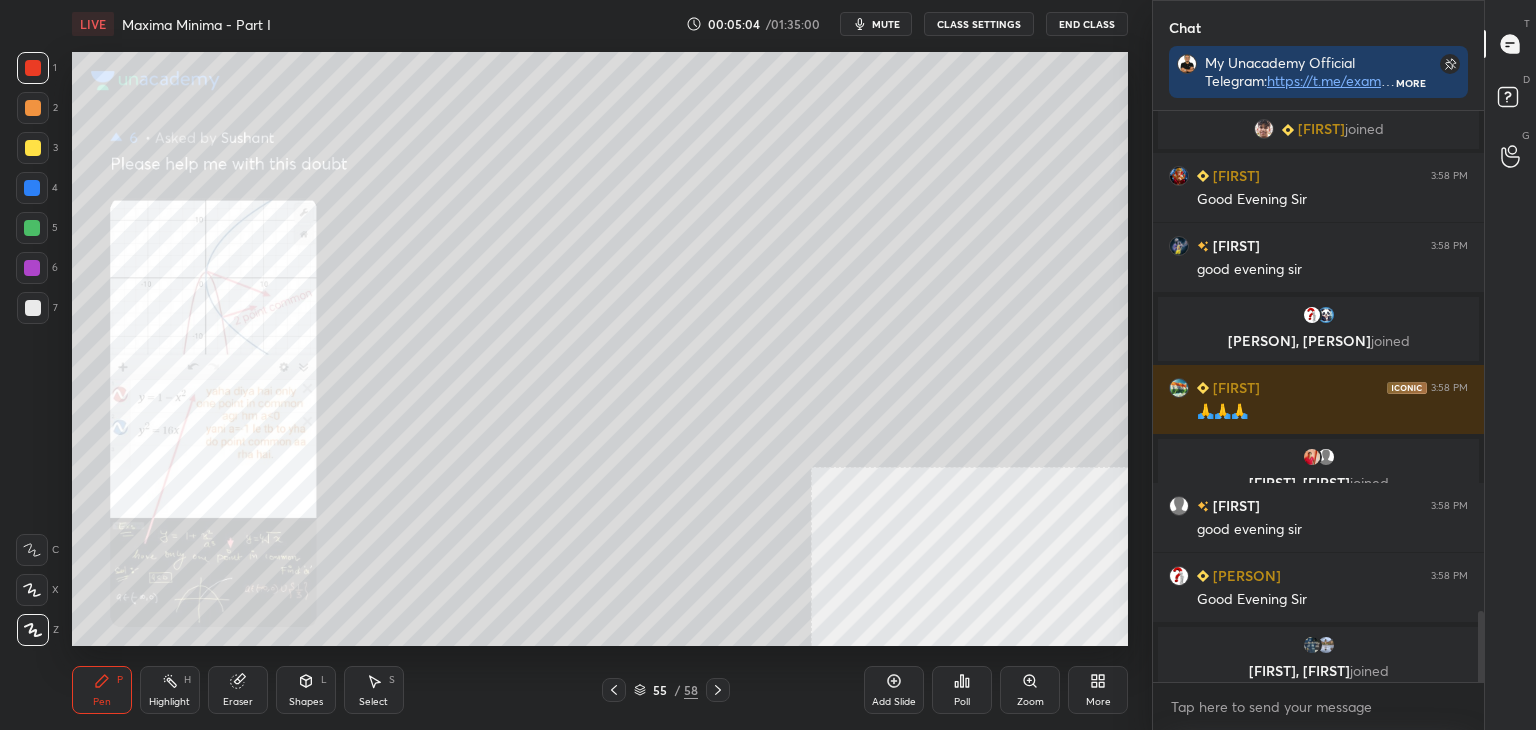 click on "Zoom" at bounding box center [1030, 690] 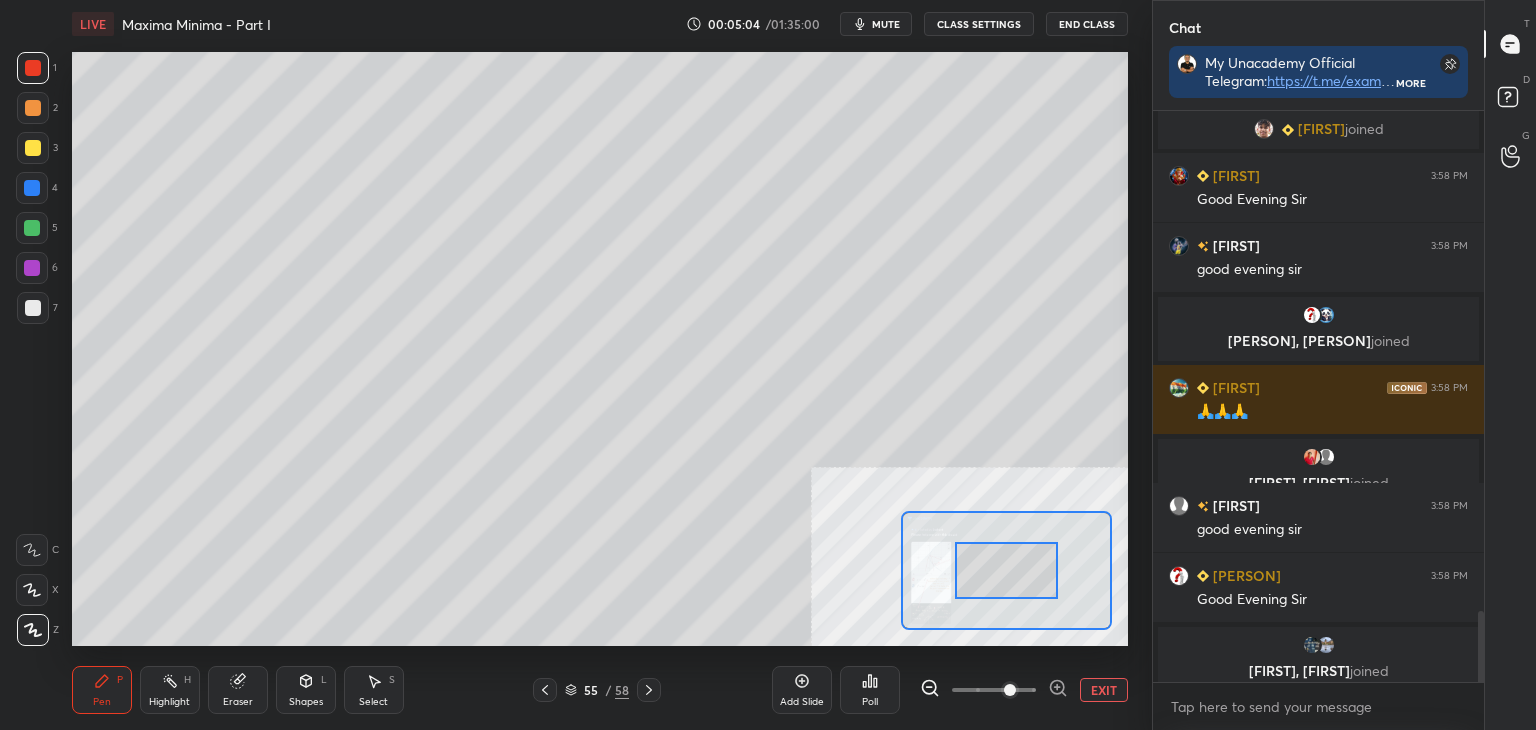 click at bounding box center [1010, 690] 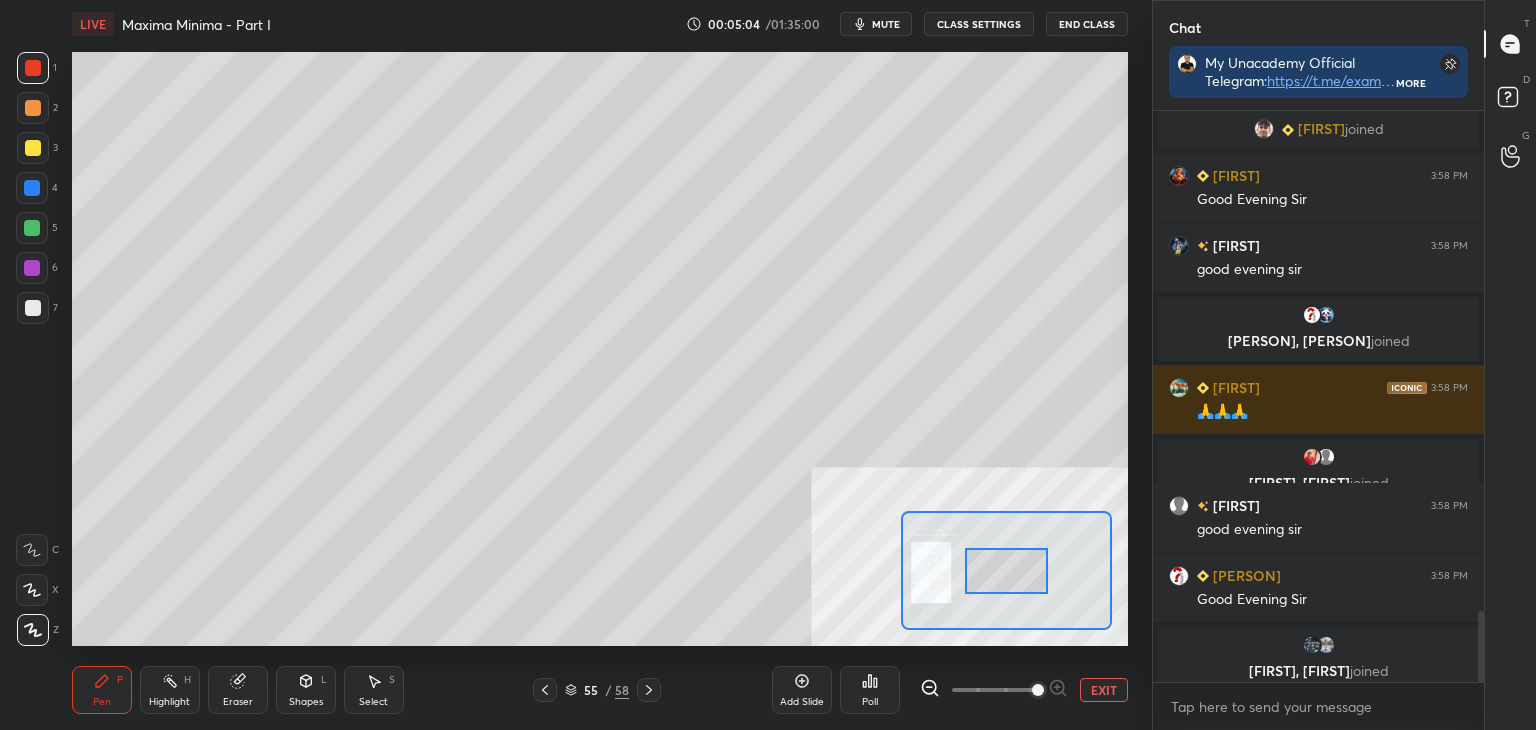 click at bounding box center [1038, 690] 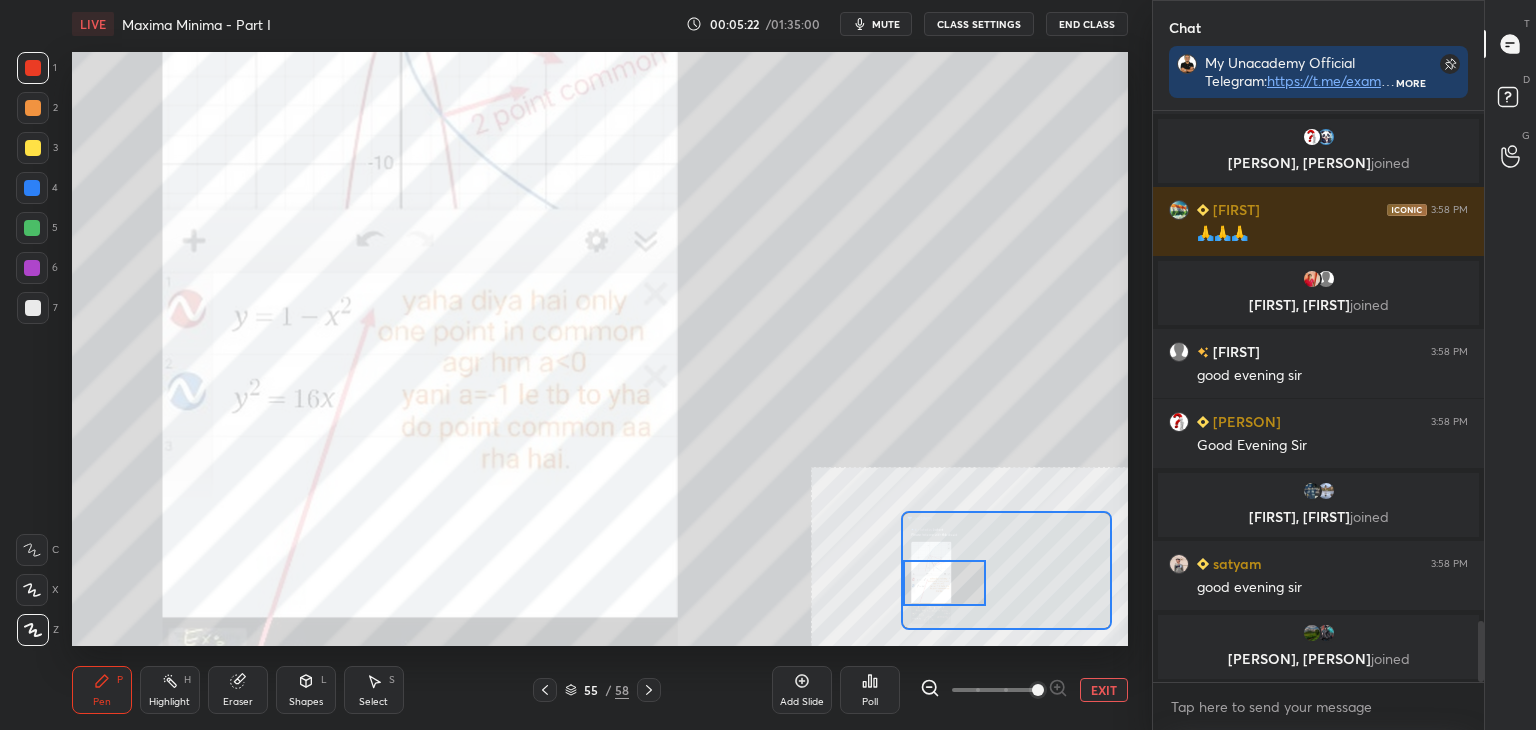 scroll, scrollTop: 4828, scrollLeft: 0, axis: vertical 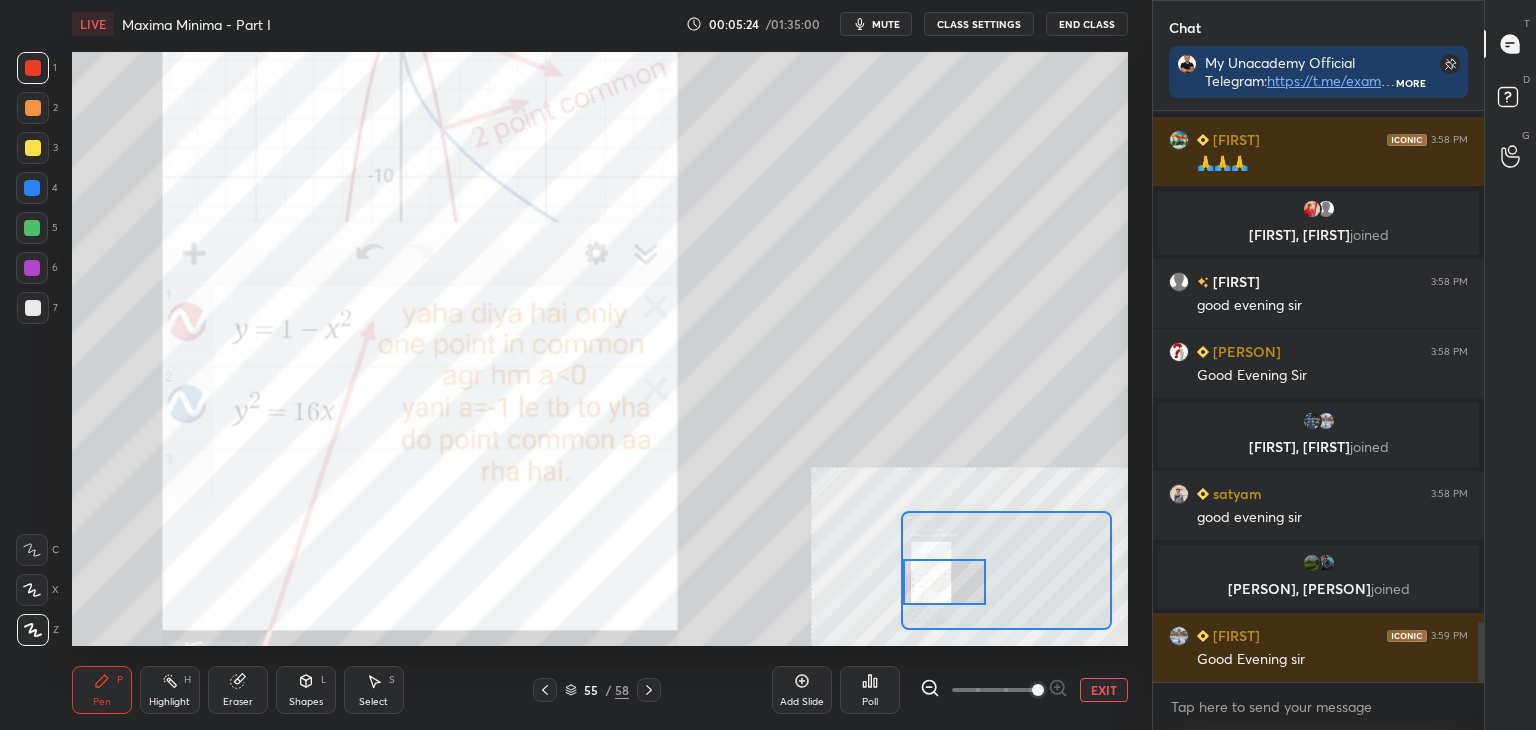 click on "Setting up your live class Poll for   secs No correct answer Start poll" at bounding box center (600, 349) 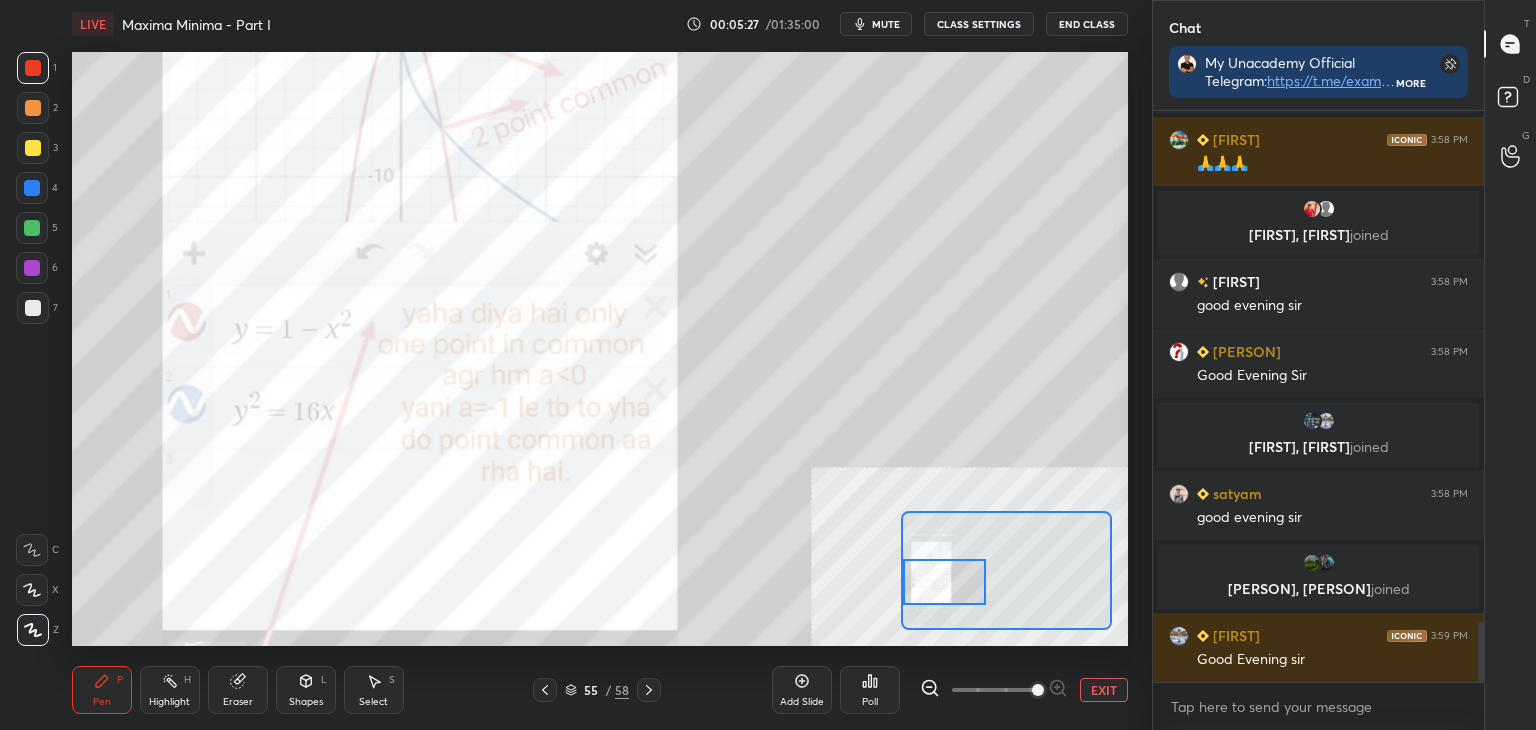 scroll, scrollTop: 4876, scrollLeft: 0, axis: vertical 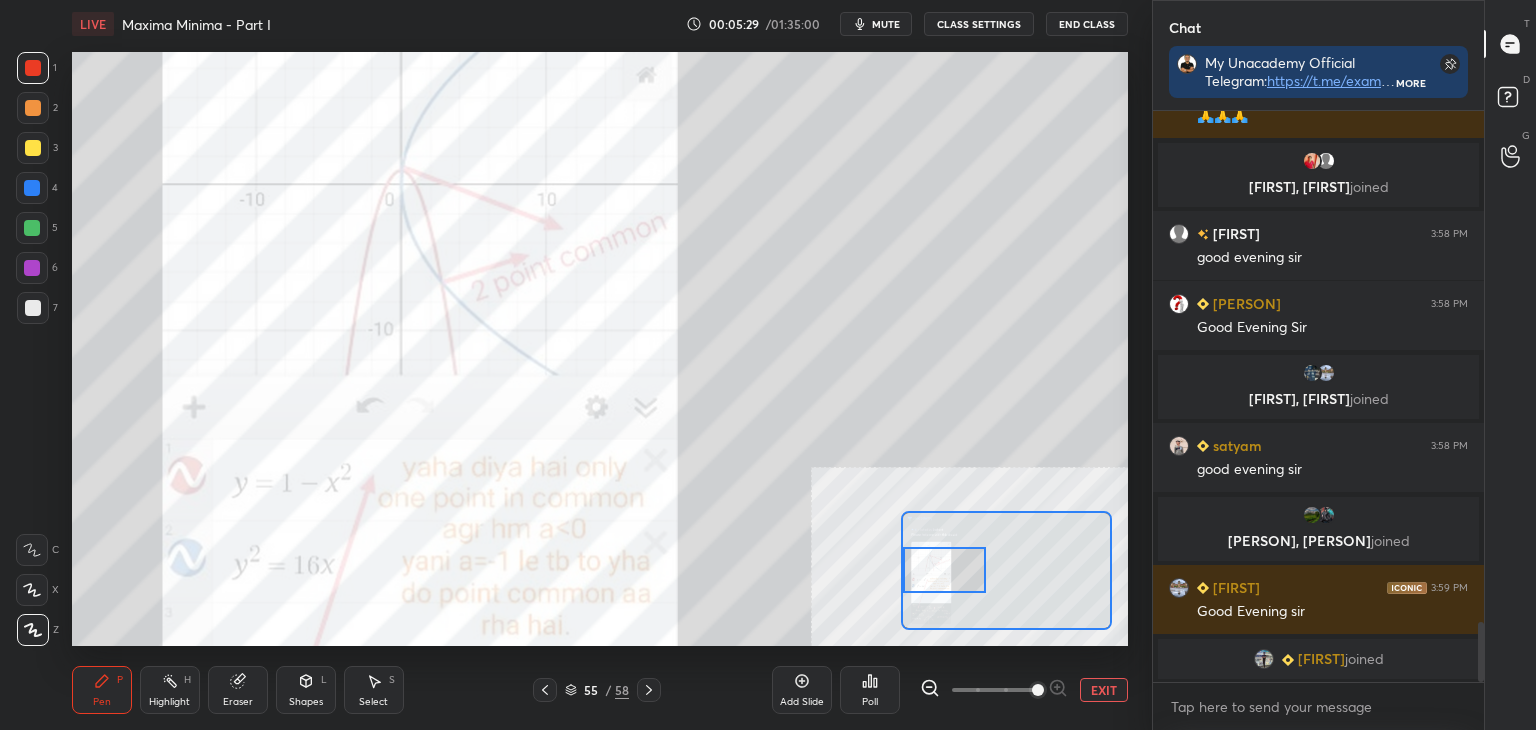 drag, startPoint x: 931, startPoint y: 572, endPoint x: 930, endPoint y: 557, distance: 15.033297 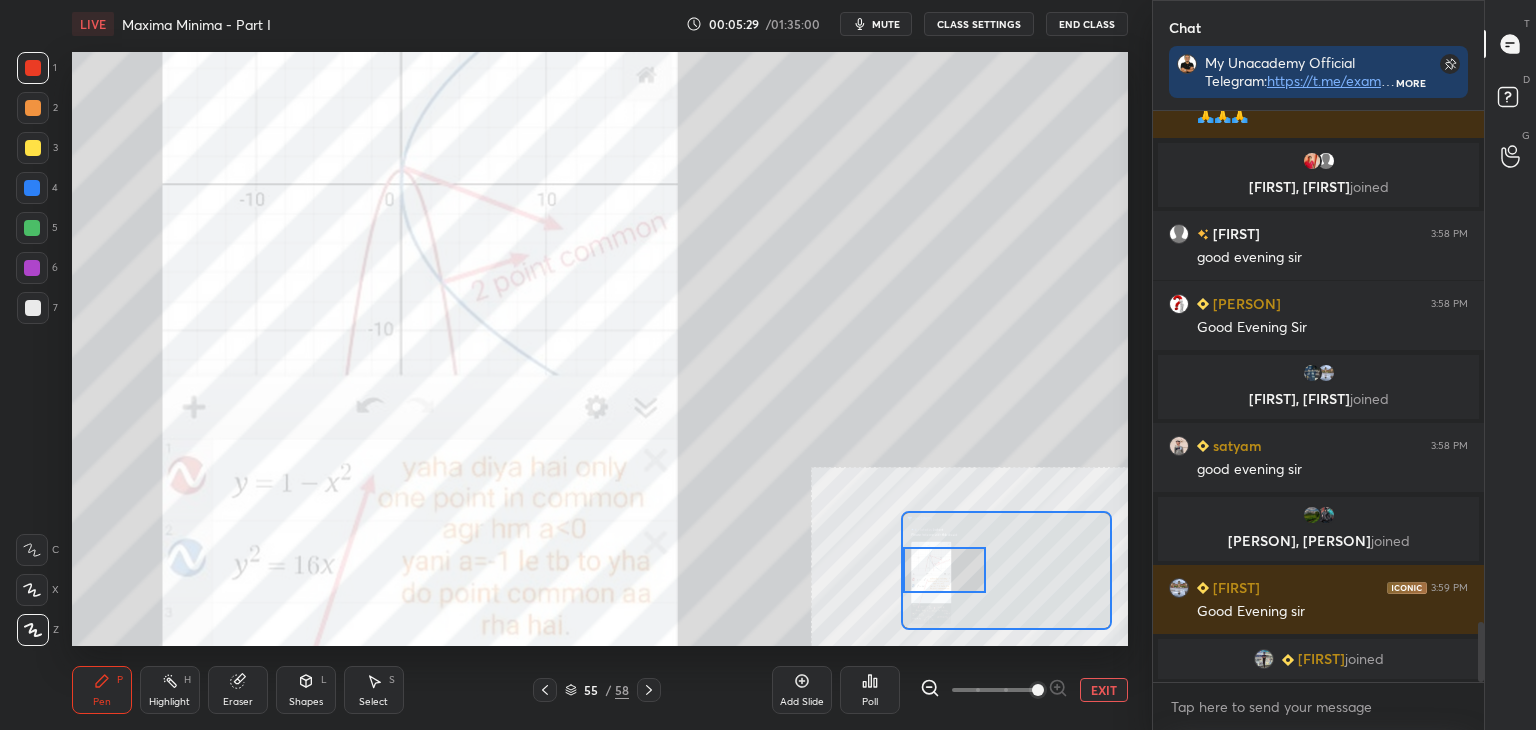 click at bounding box center (944, 570) 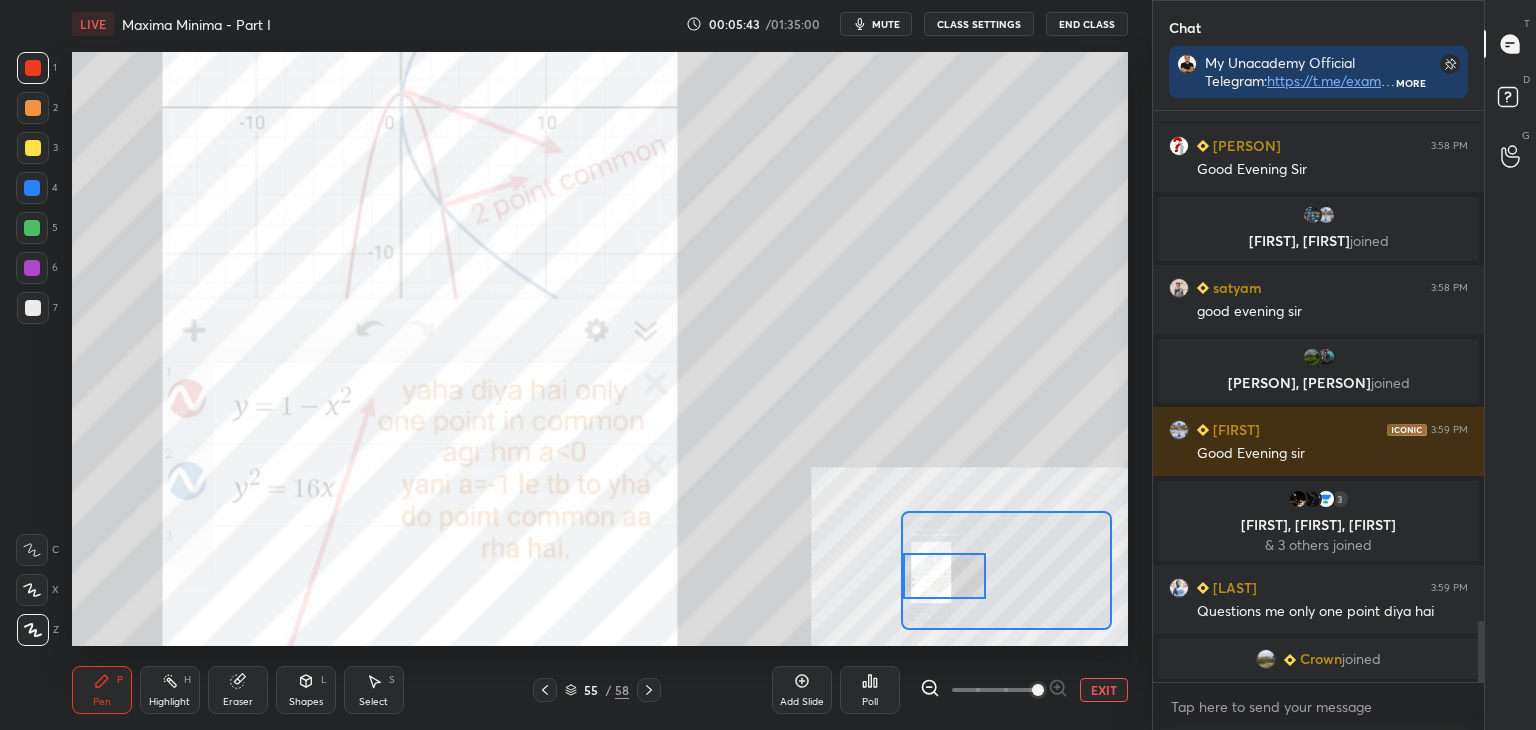 scroll, scrollTop: 4768, scrollLeft: 0, axis: vertical 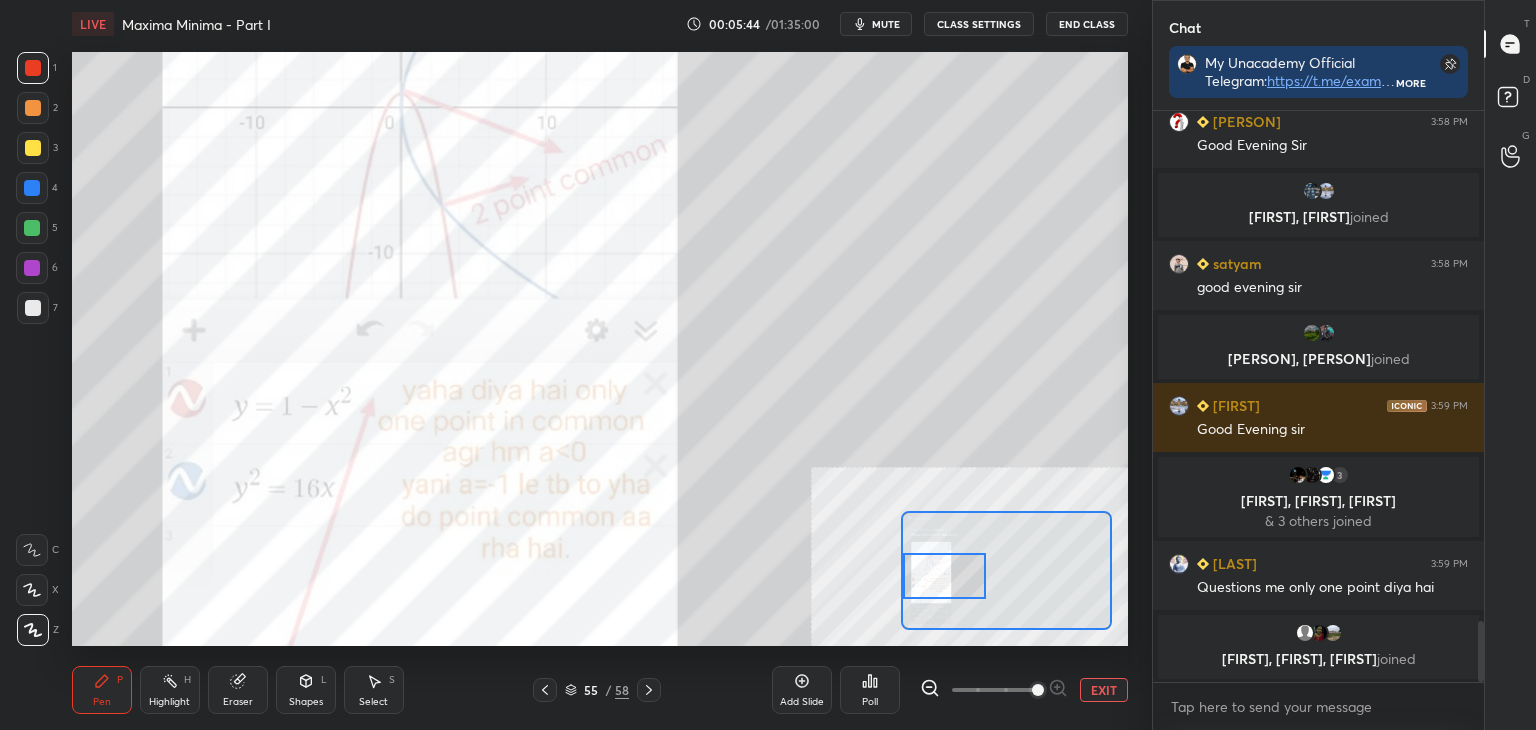 drag, startPoint x: 938, startPoint y: 561, endPoint x: 902, endPoint y: 577, distance: 39.39543 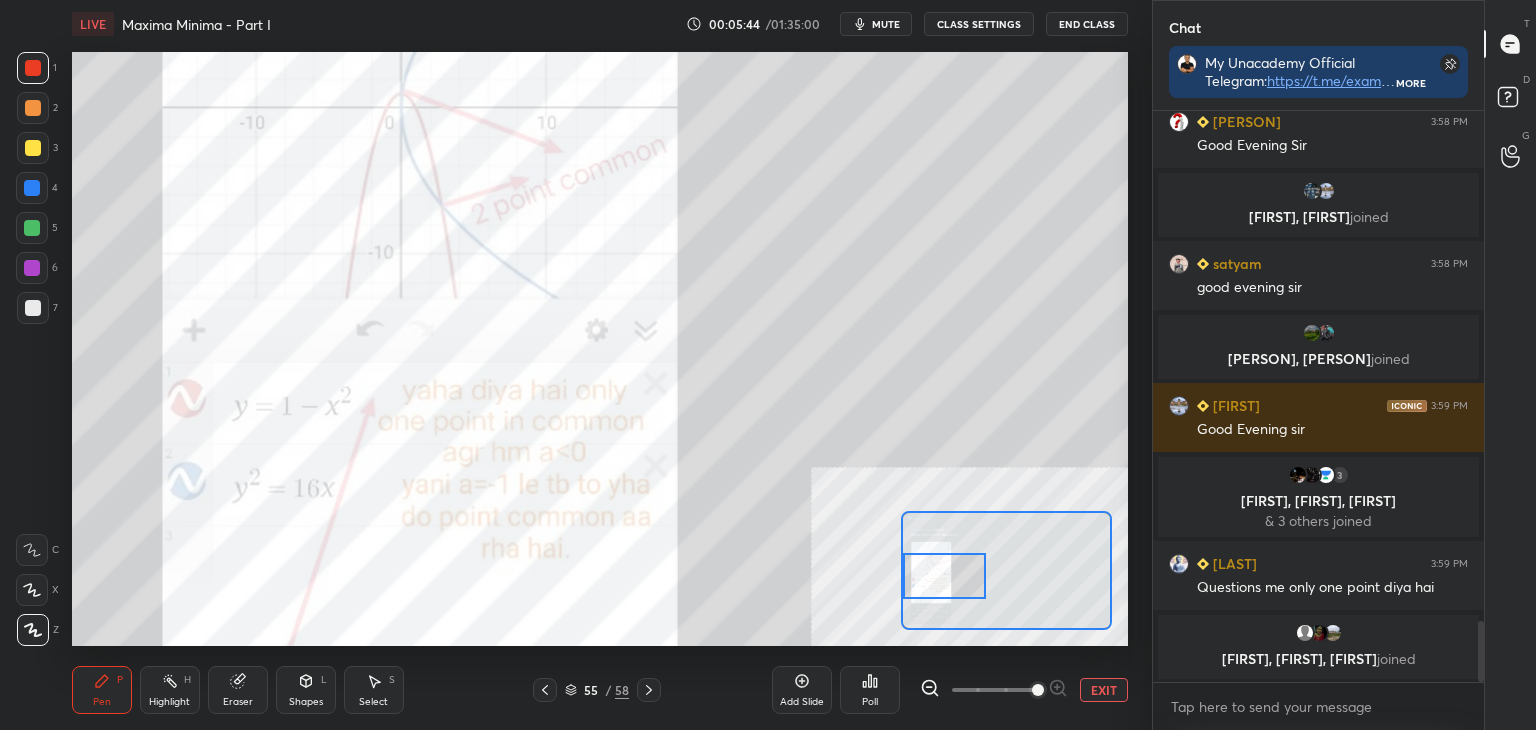 click at bounding box center (944, 576) 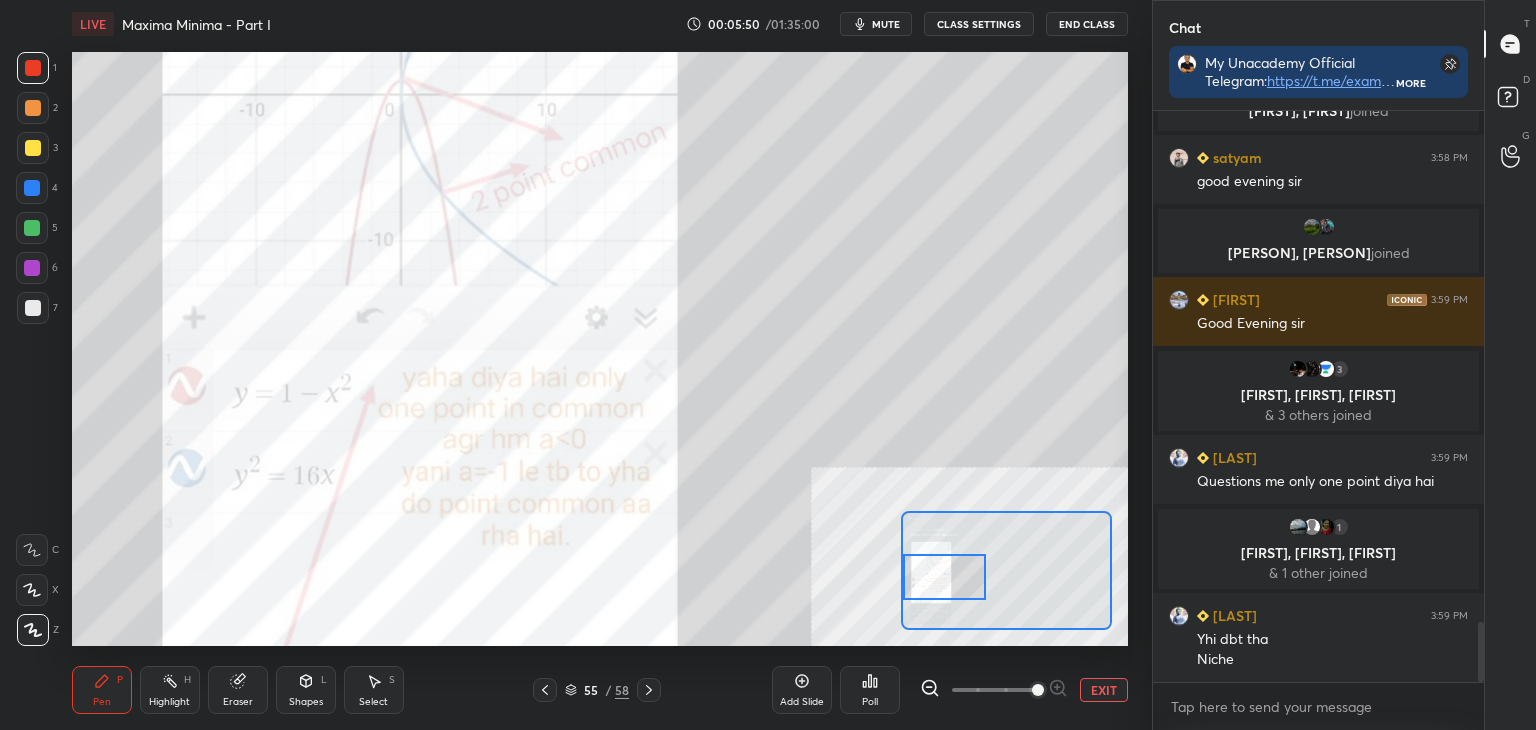scroll, scrollTop: 4884, scrollLeft: 0, axis: vertical 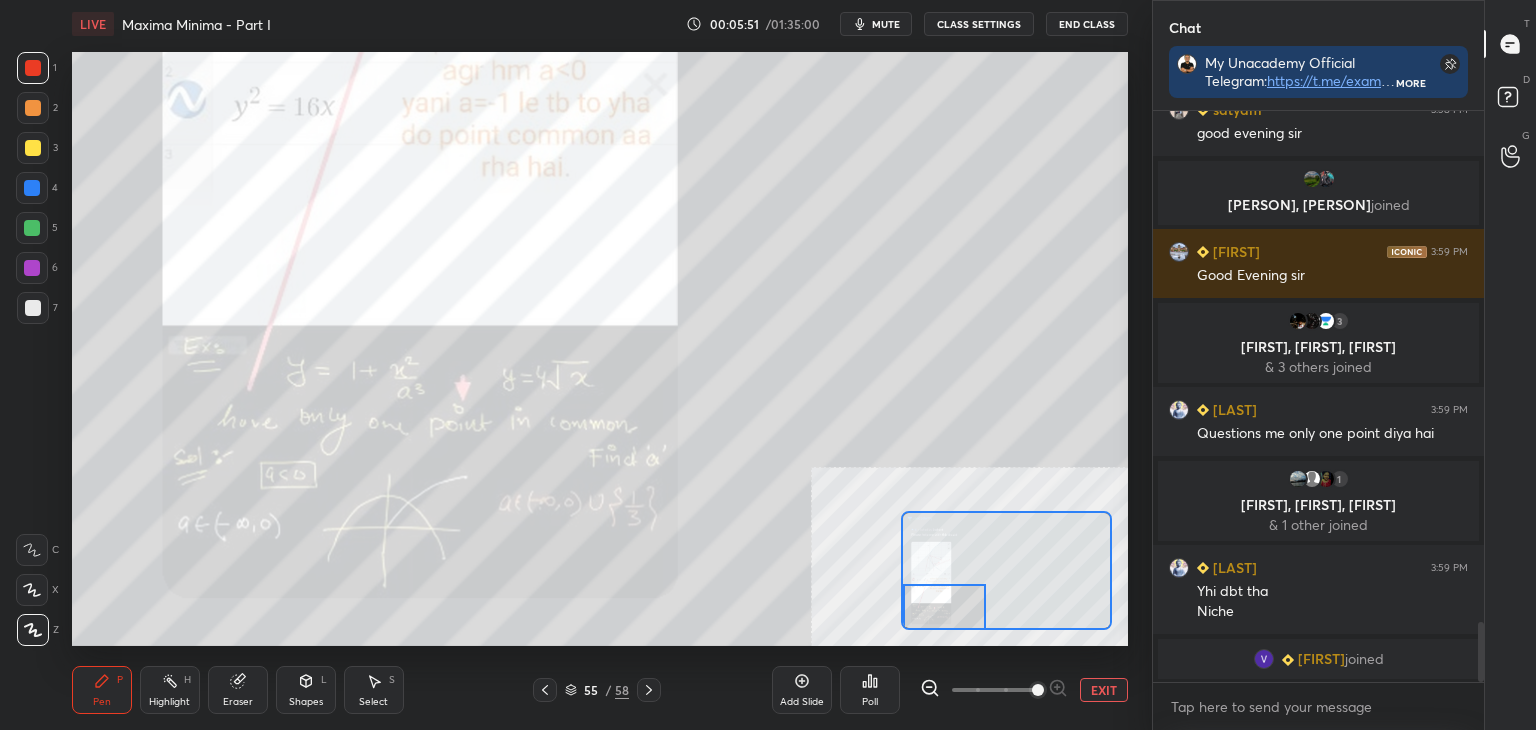drag, startPoint x: 976, startPoint y: 581, endPoint x: 964, endPoint y: 614, distance: 35.1141 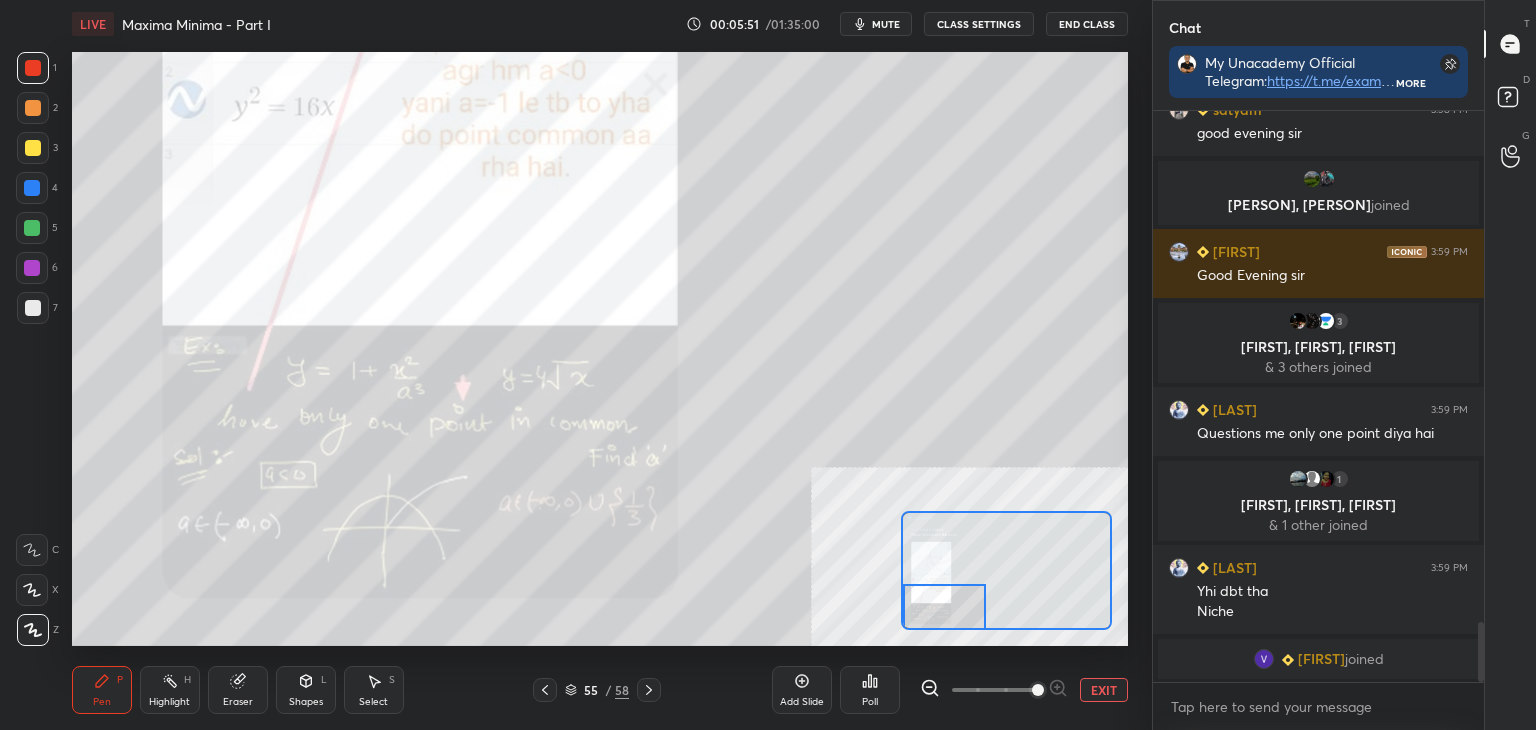 click at bounding box center [944, 607] 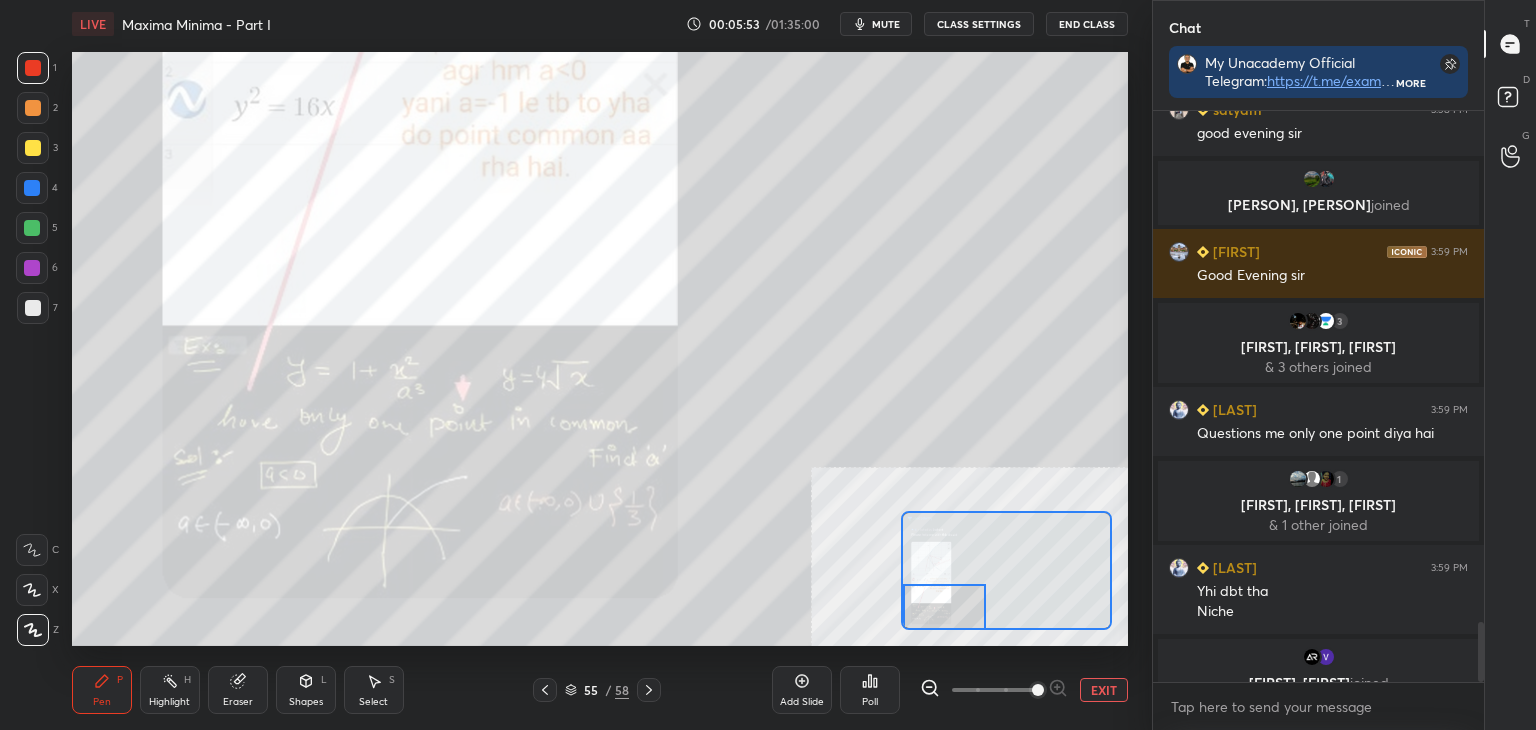 scroll, scrollTop: 4908, scrollLeft: 0, axis: vertical 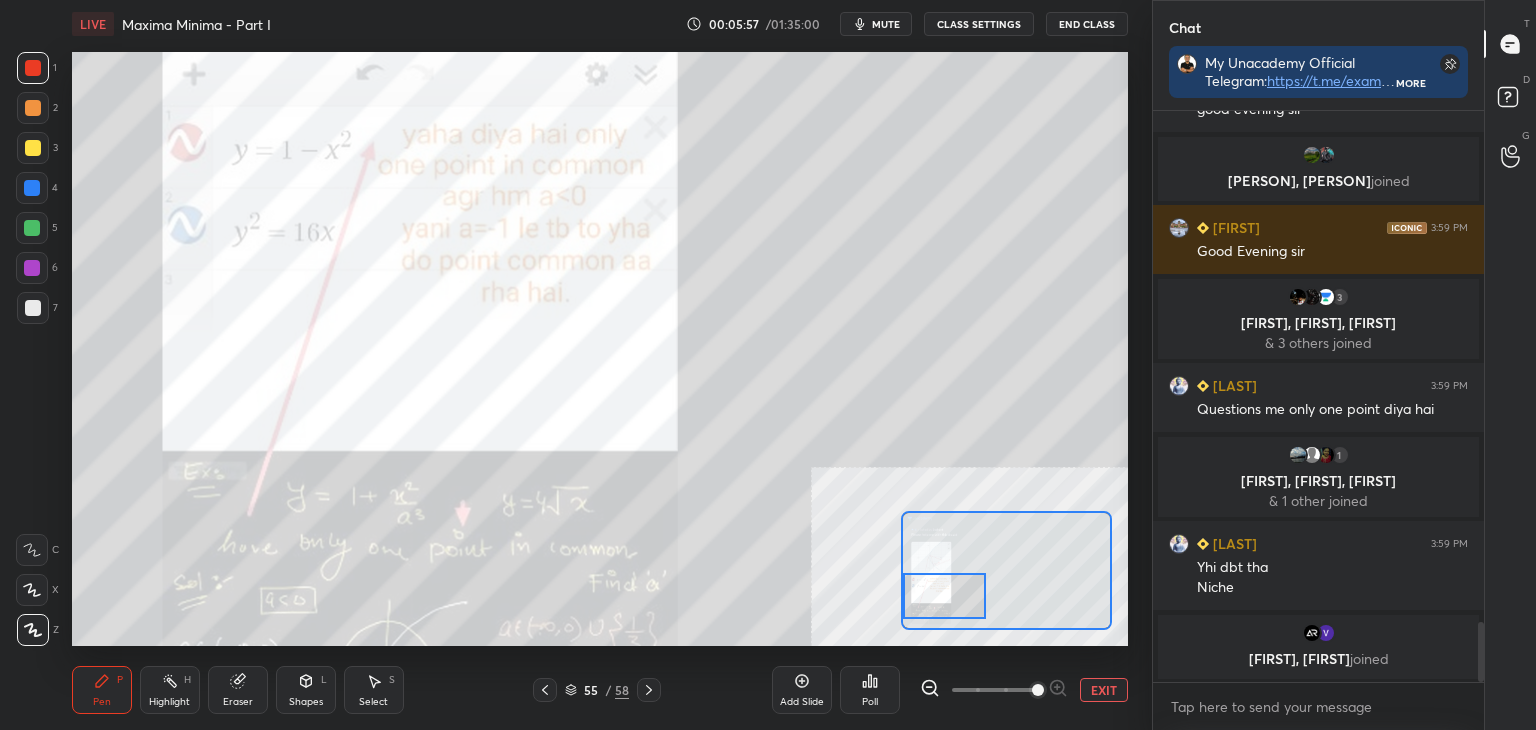 click at bounding box center (944, 596) 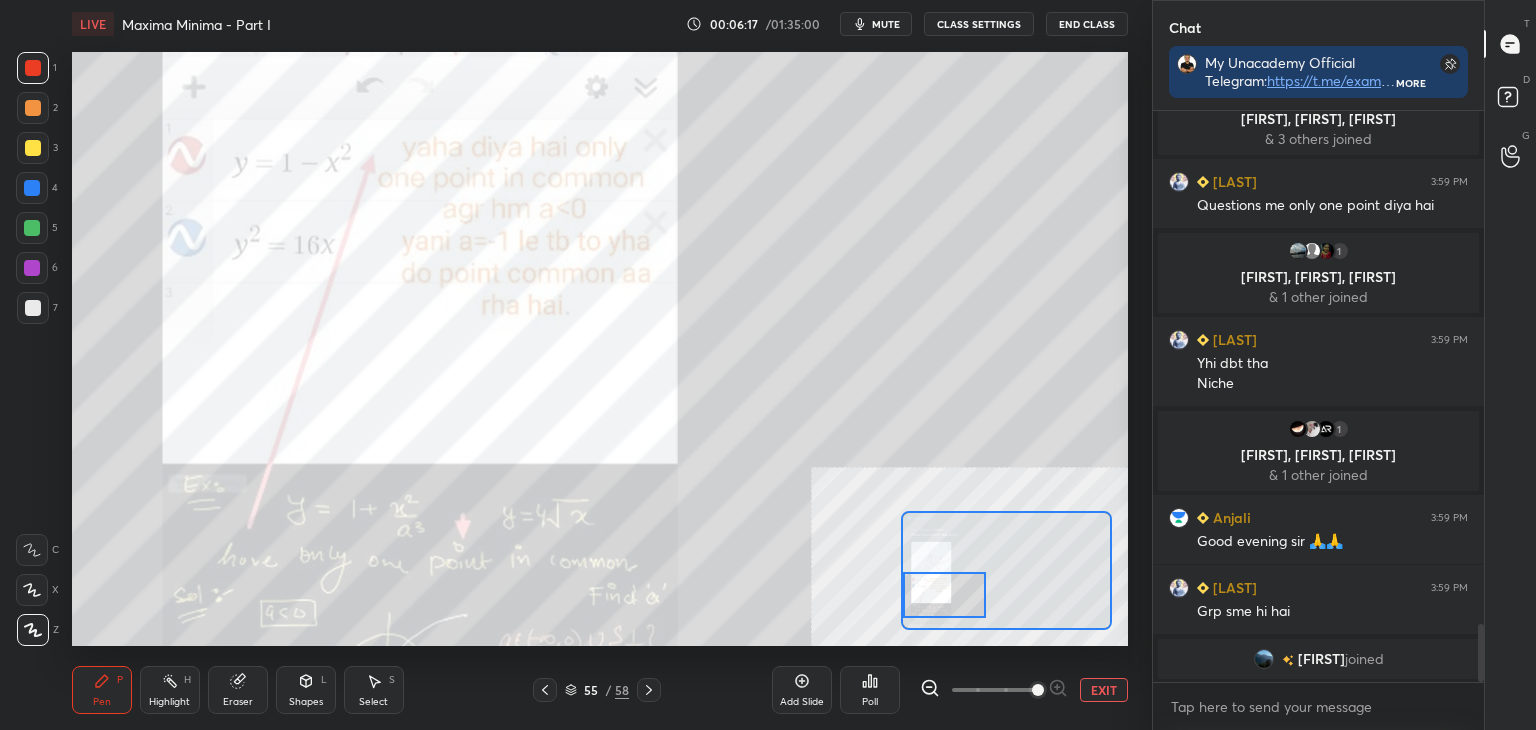 scroll, scrollTop: 5086, scrollLeft: 0, axis: vertical 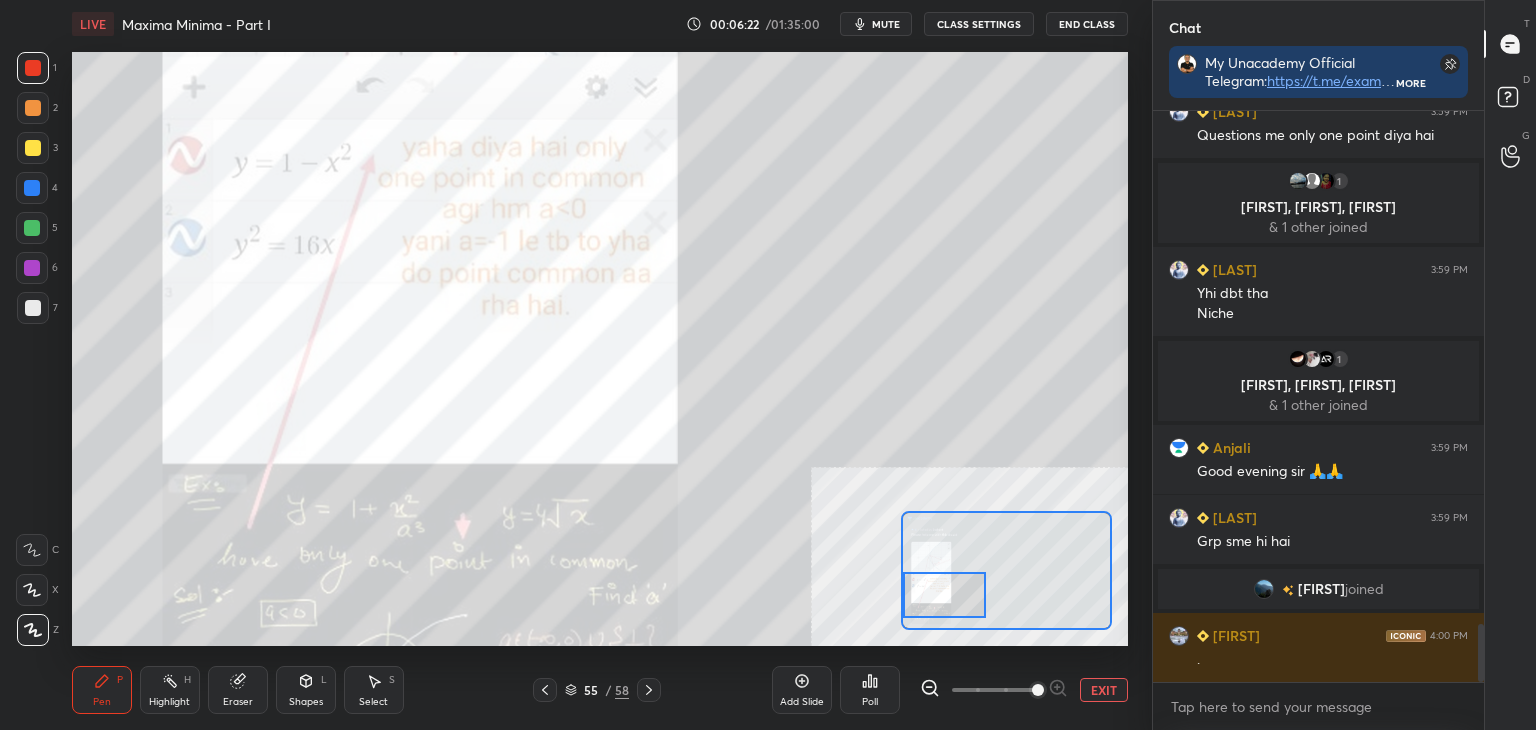 click on "Eraser" at bounding box center (238, 690) 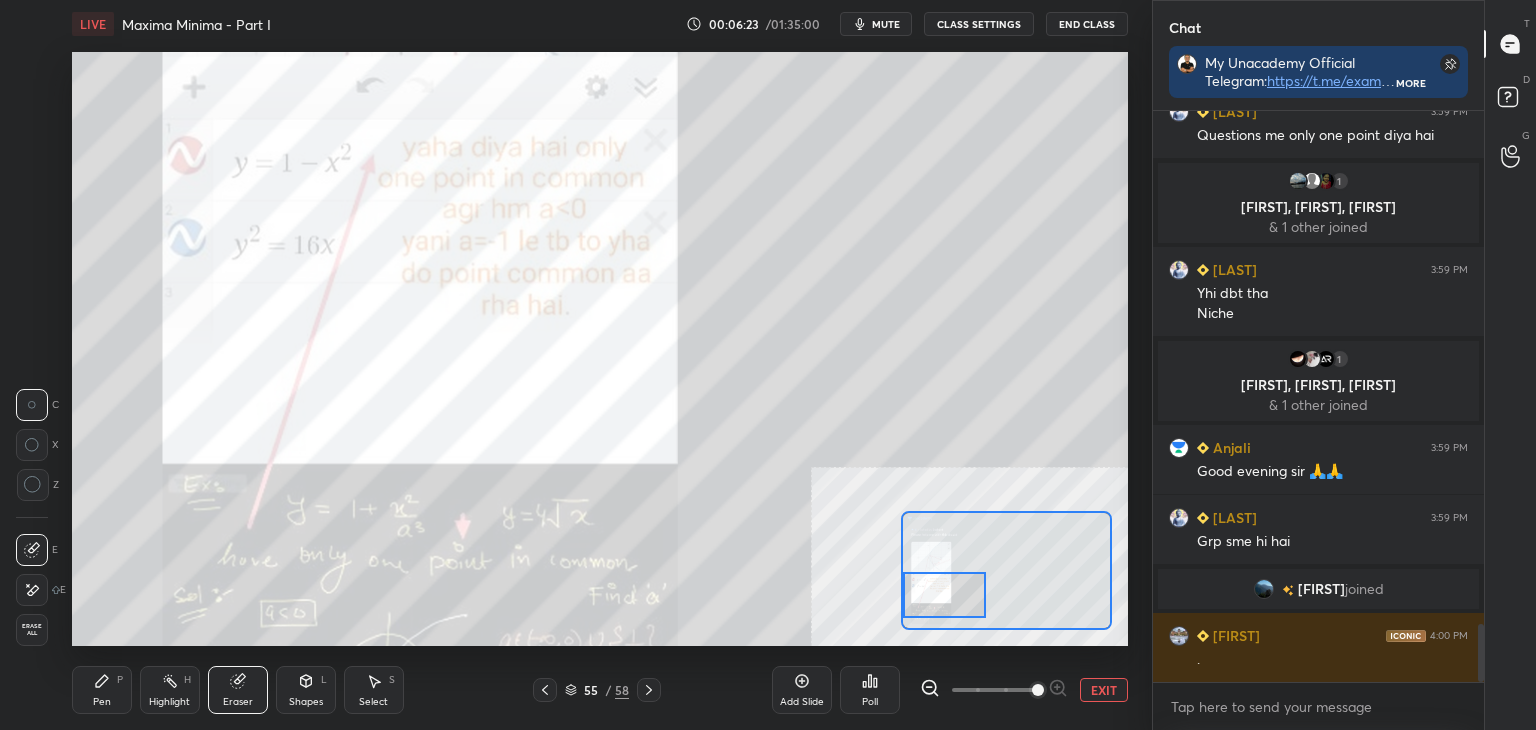 click 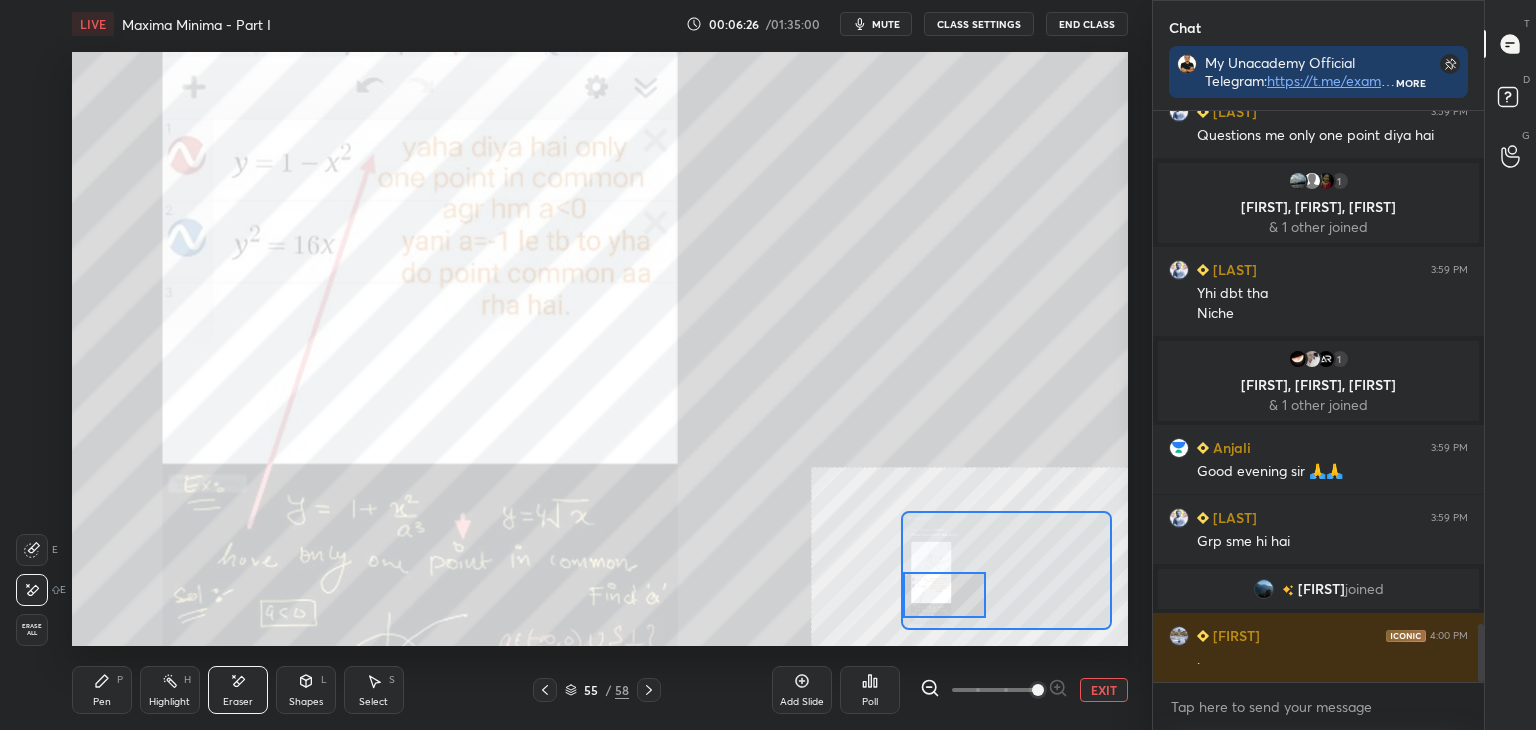 drag, startPoint x: 107, startPoint y: 696, endPoint x: 115, endPoint y: 674, distance: 23.409399 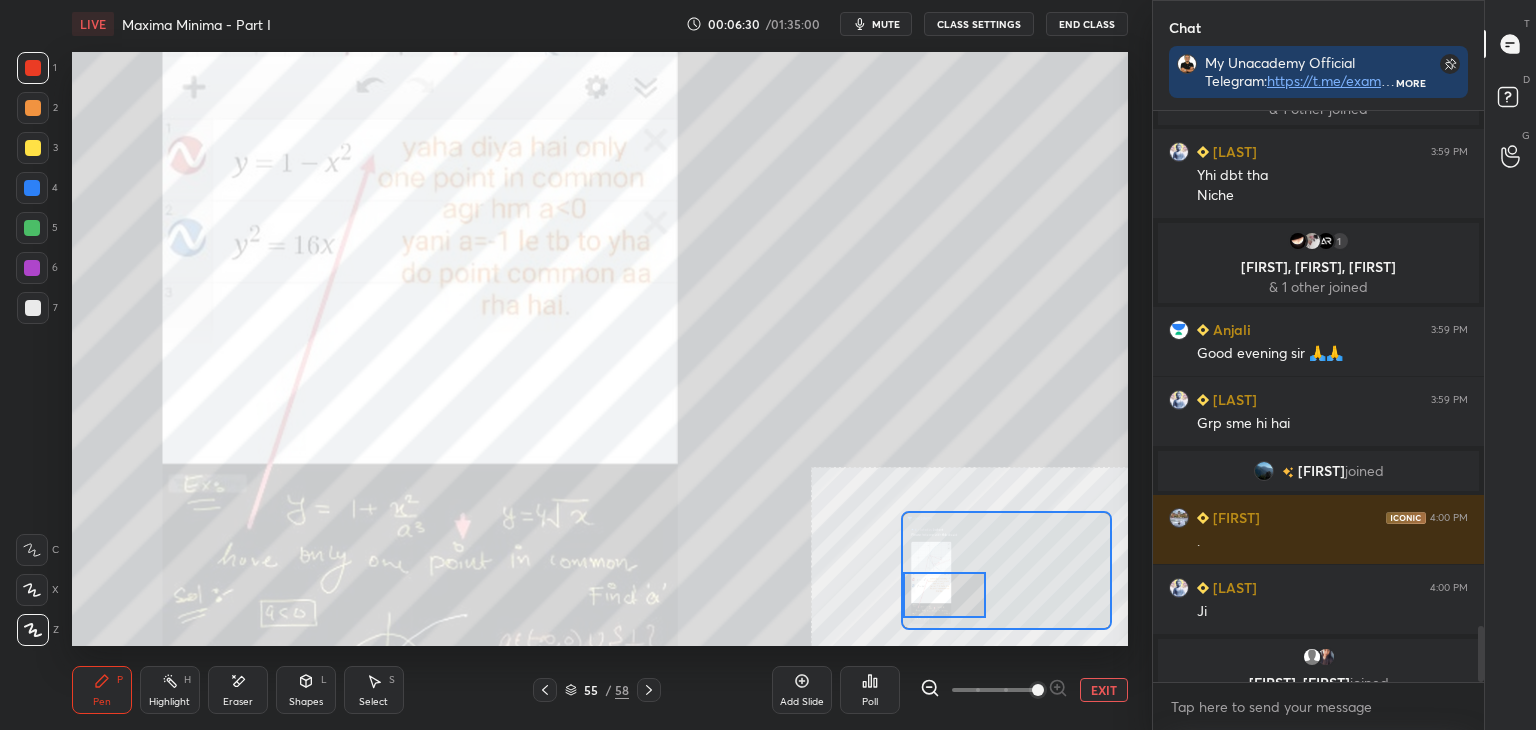 scroll, scrollTop: 5228, scrollLeft: 0, axis: vertical 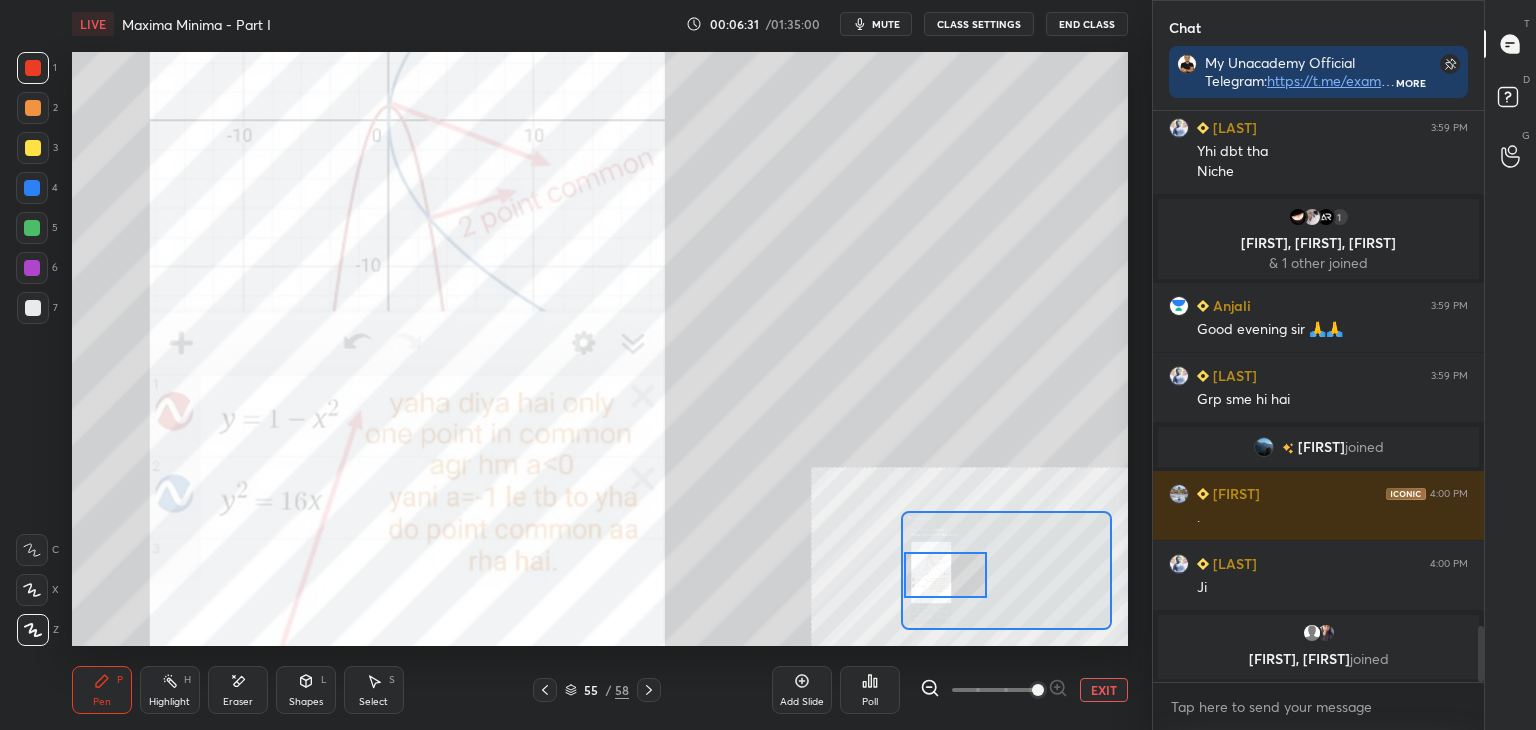 drag, startPoint x: 961, startPoint y: 577, endPoint x: 940, endPoint y: 545, distance: 38.27532 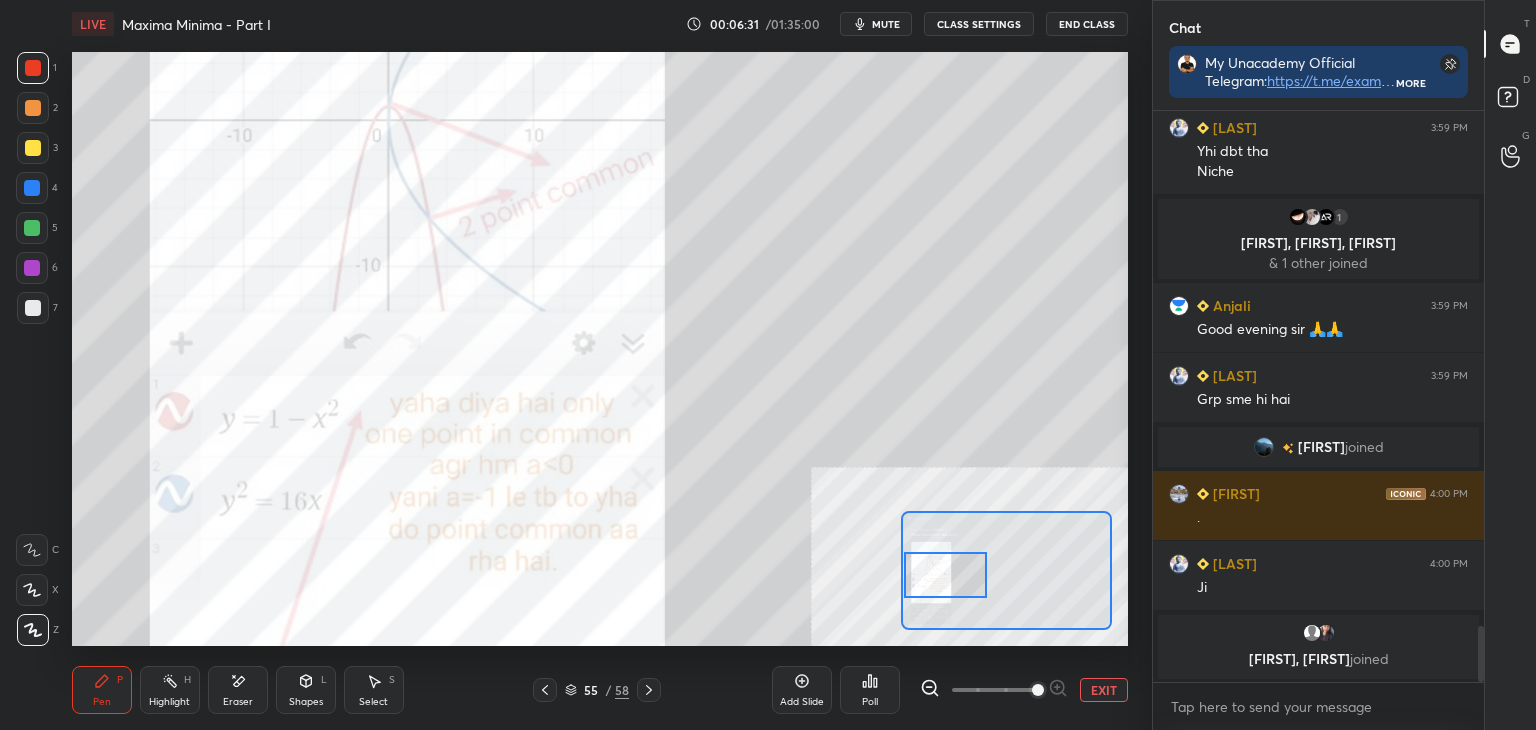click at bounding box center (945, 575) 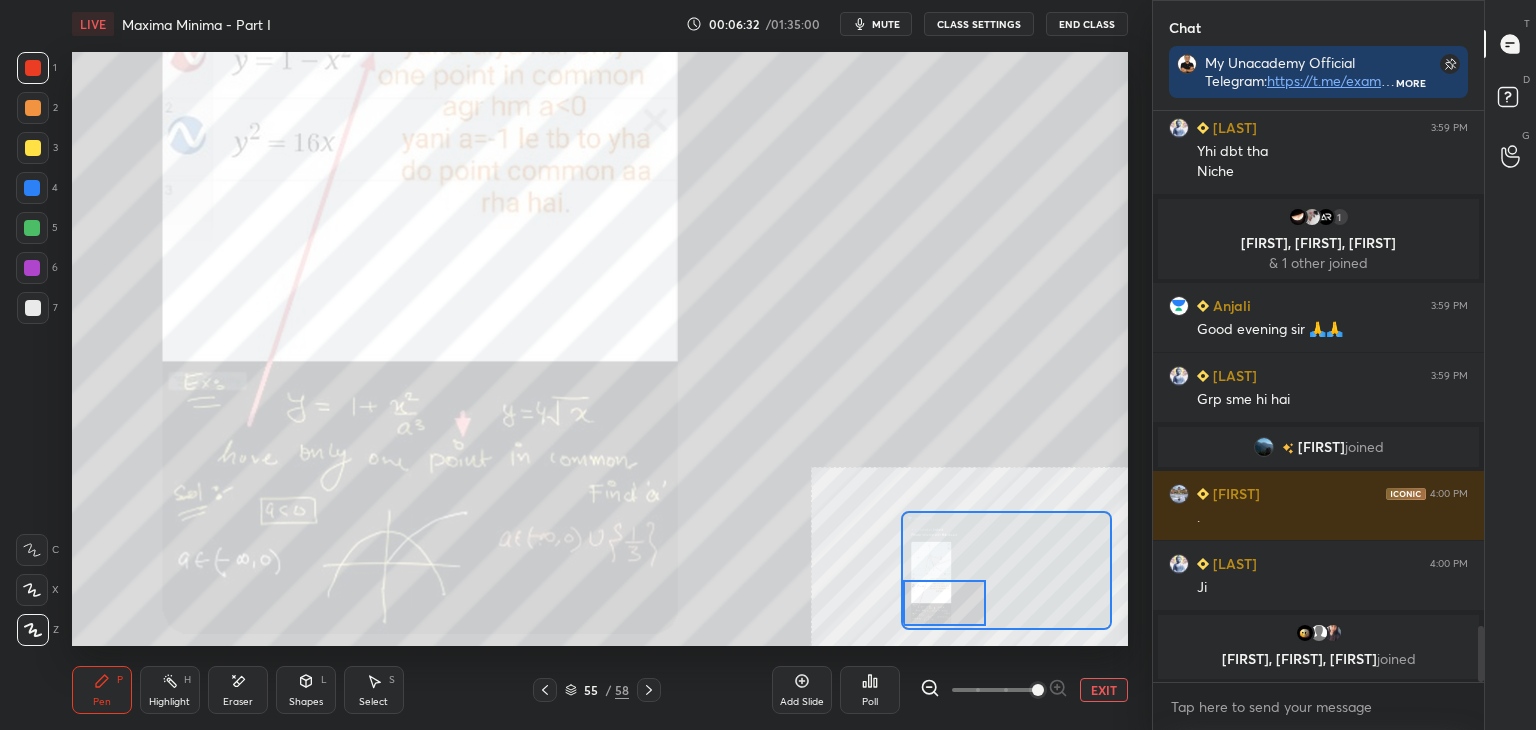scroll, scrollTop: 5244, scrollLeft: 0, axis: vertical 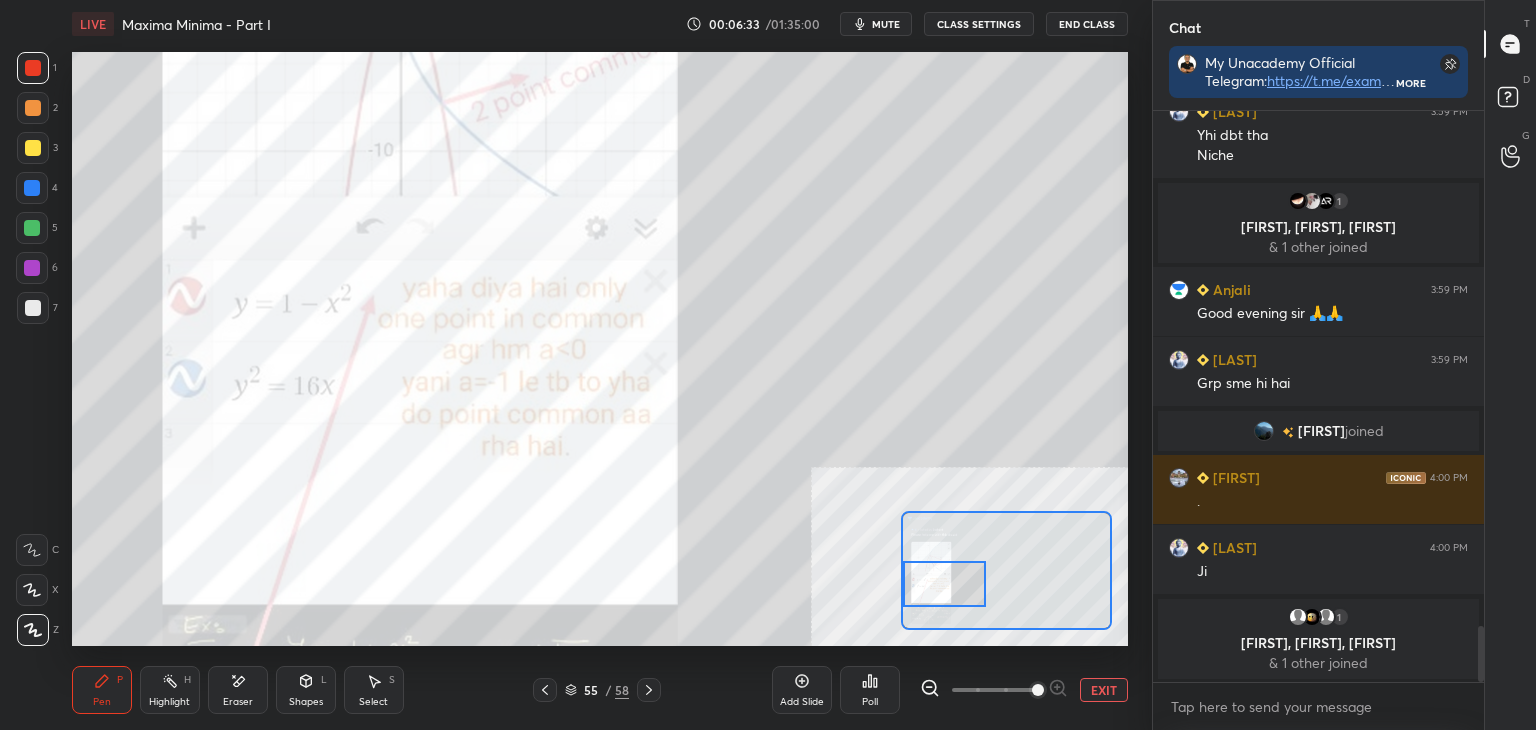 drag, startPoint x: 982, startPoint y: 582, endPoint x: 960, endPoint y: 562, distance: 29.732138 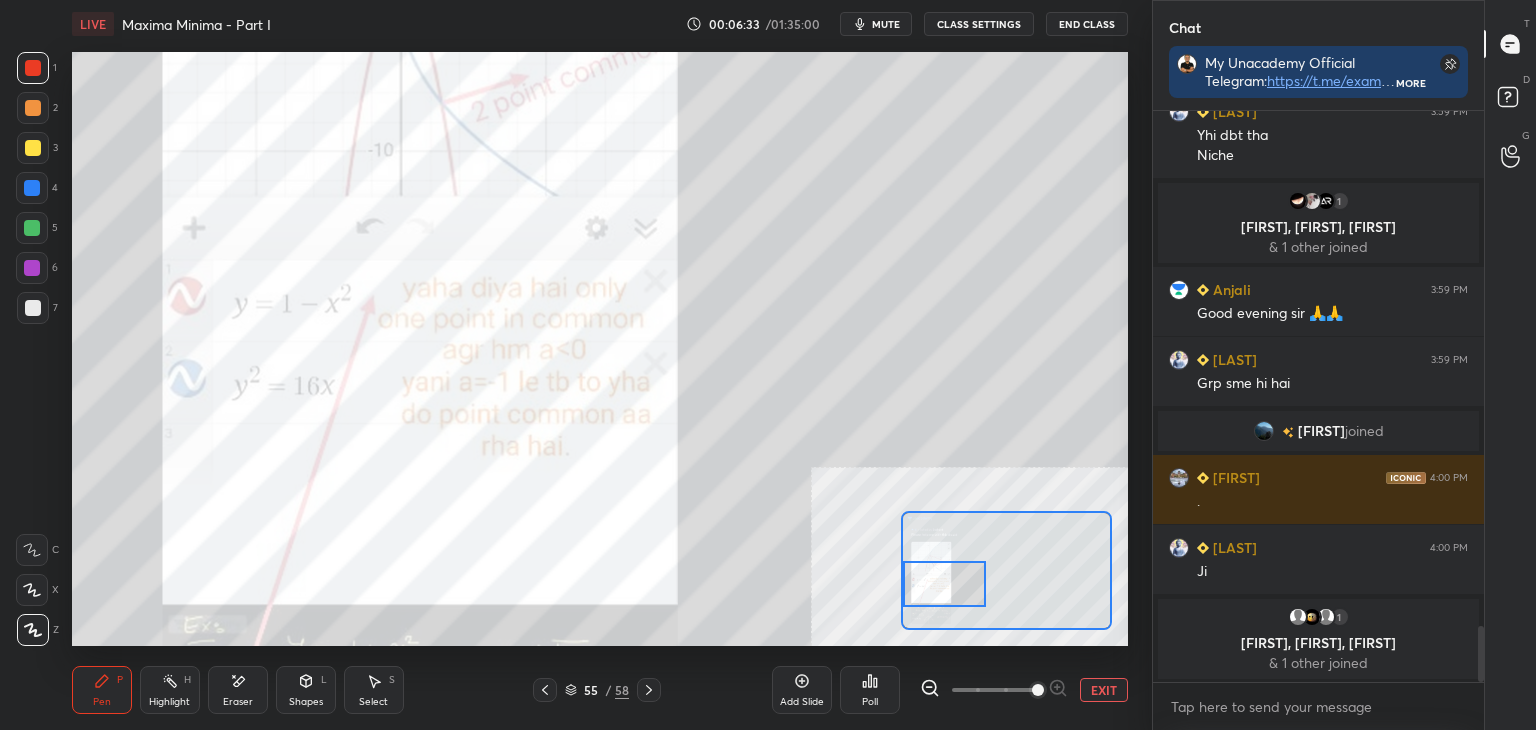 click at bounding box center (944, 584) 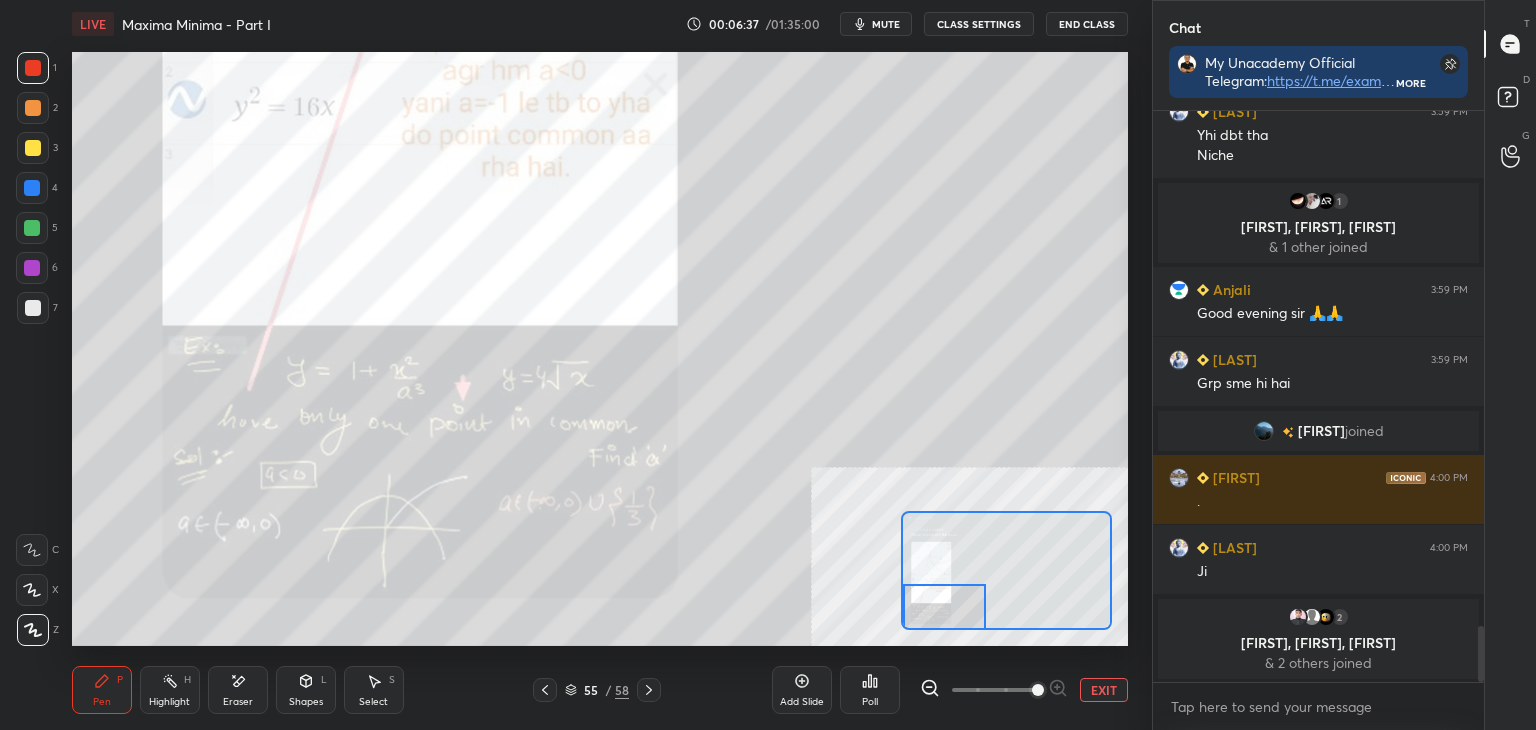 drag, startPoint x: 960, startPoint y: 568, endPoint x: 957, endPoint y: 621, distance: 53.08484 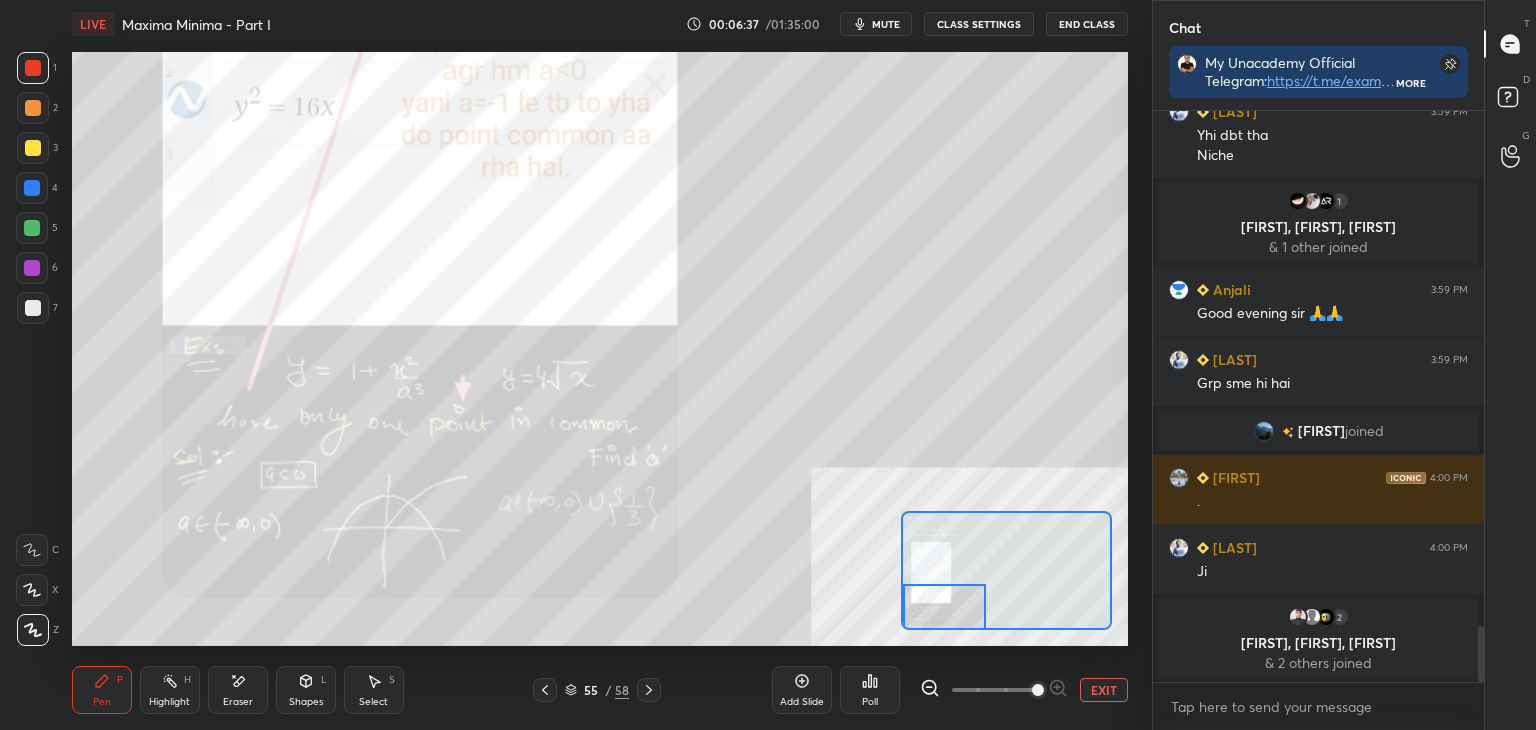 click at bounding box center [944, 607] 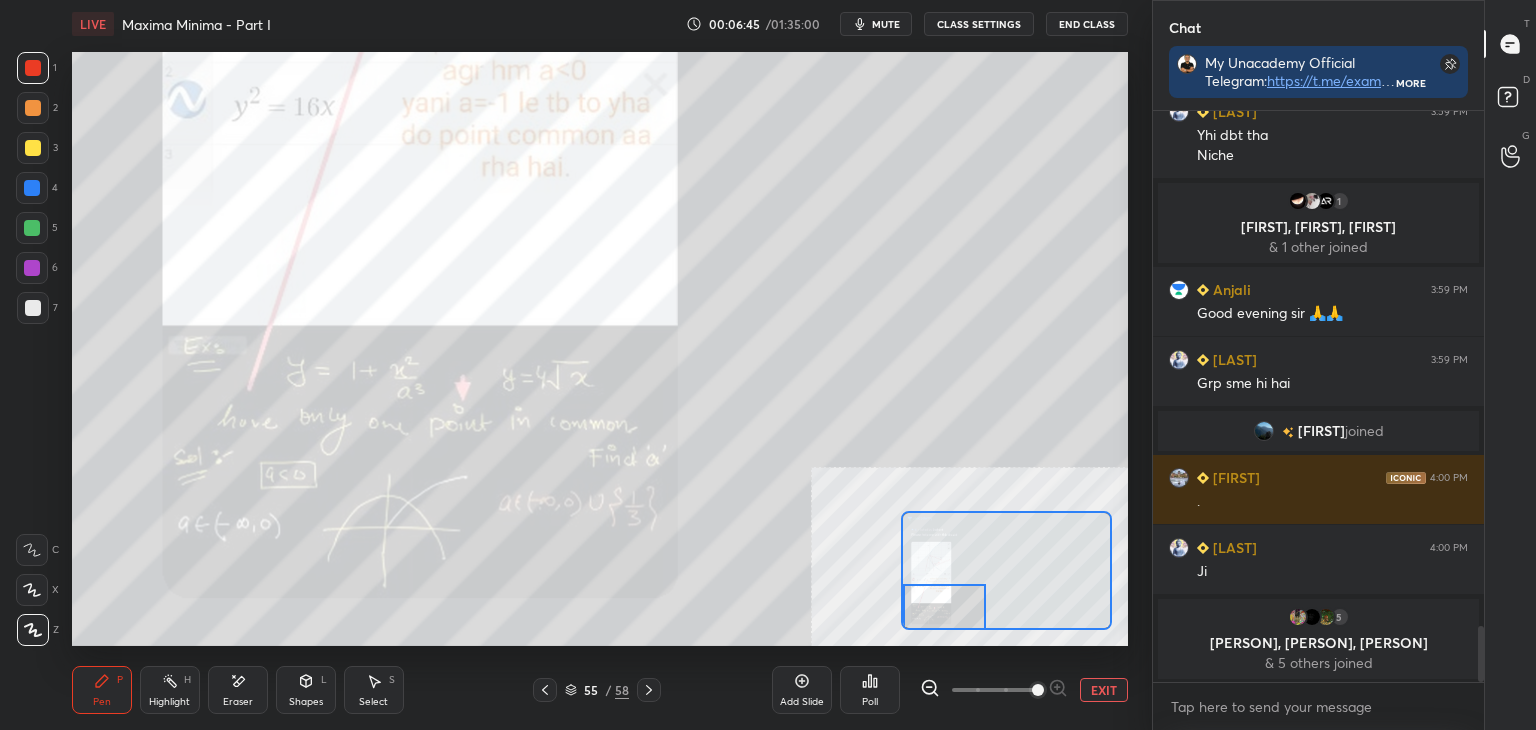 scroll, scrollTop: 5276, scrollLeft: 0, axis: vertical 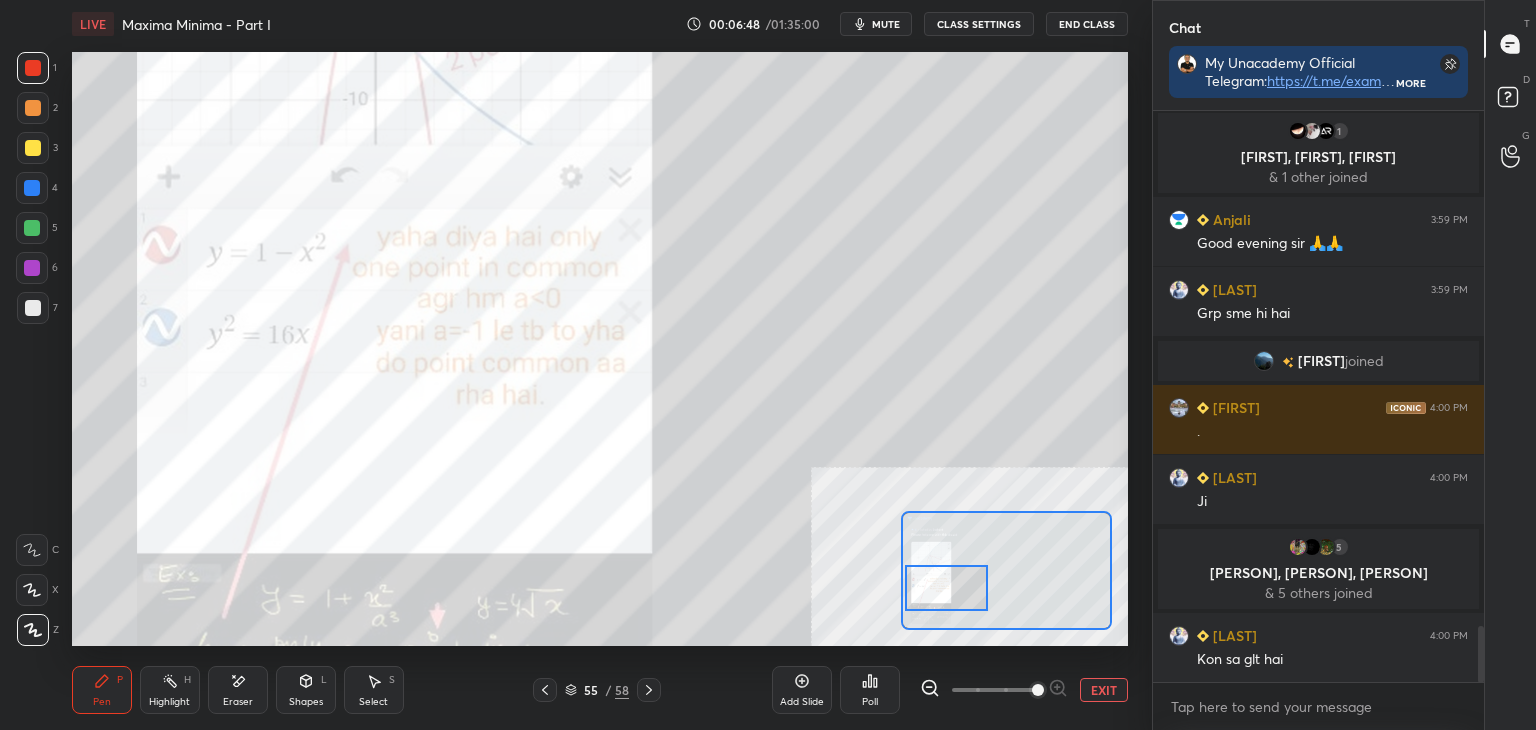 drag, startPoint x: 976, startPoint y: 621, endPoint x: 955, endPoint y: 582, distance: 44.294468 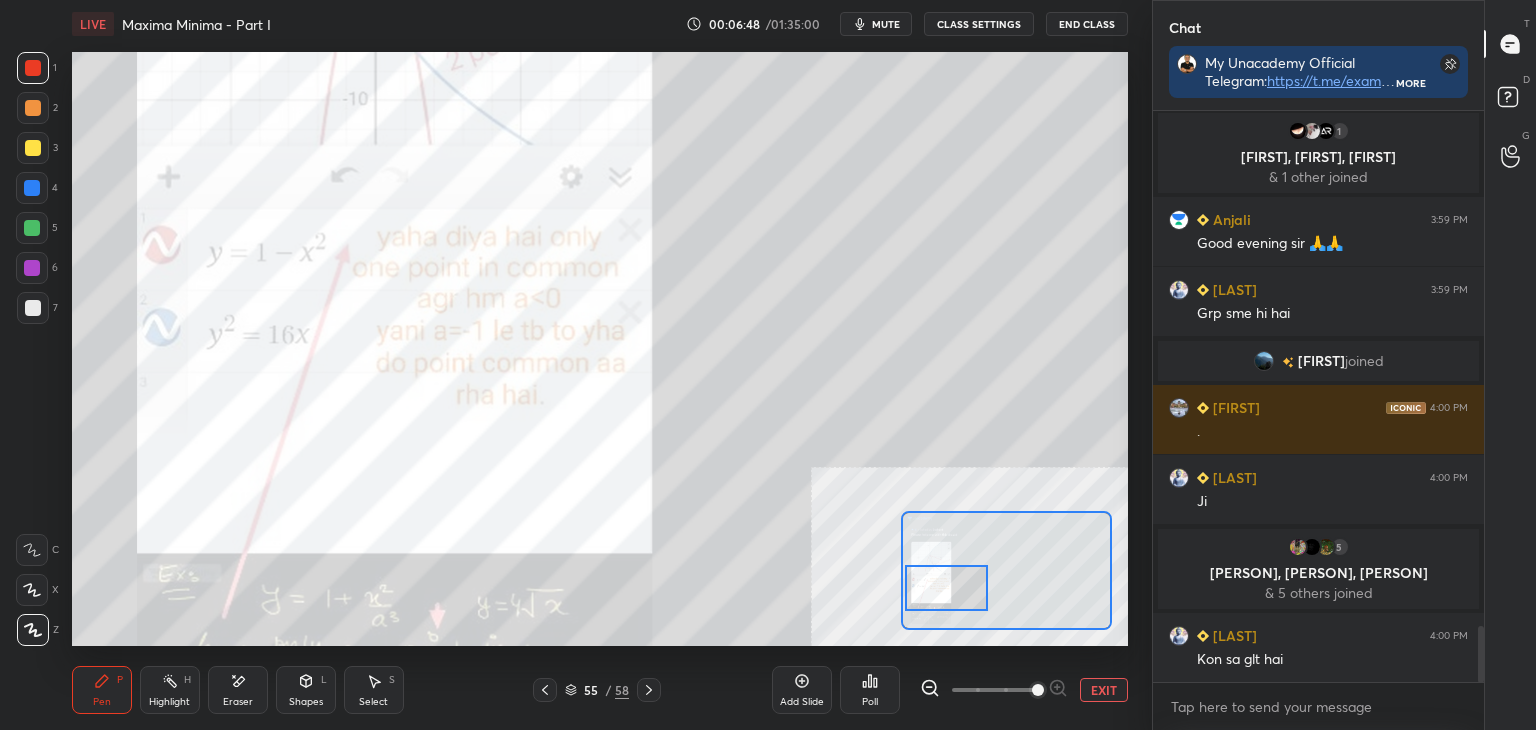 click at bounding box center (946, 588) 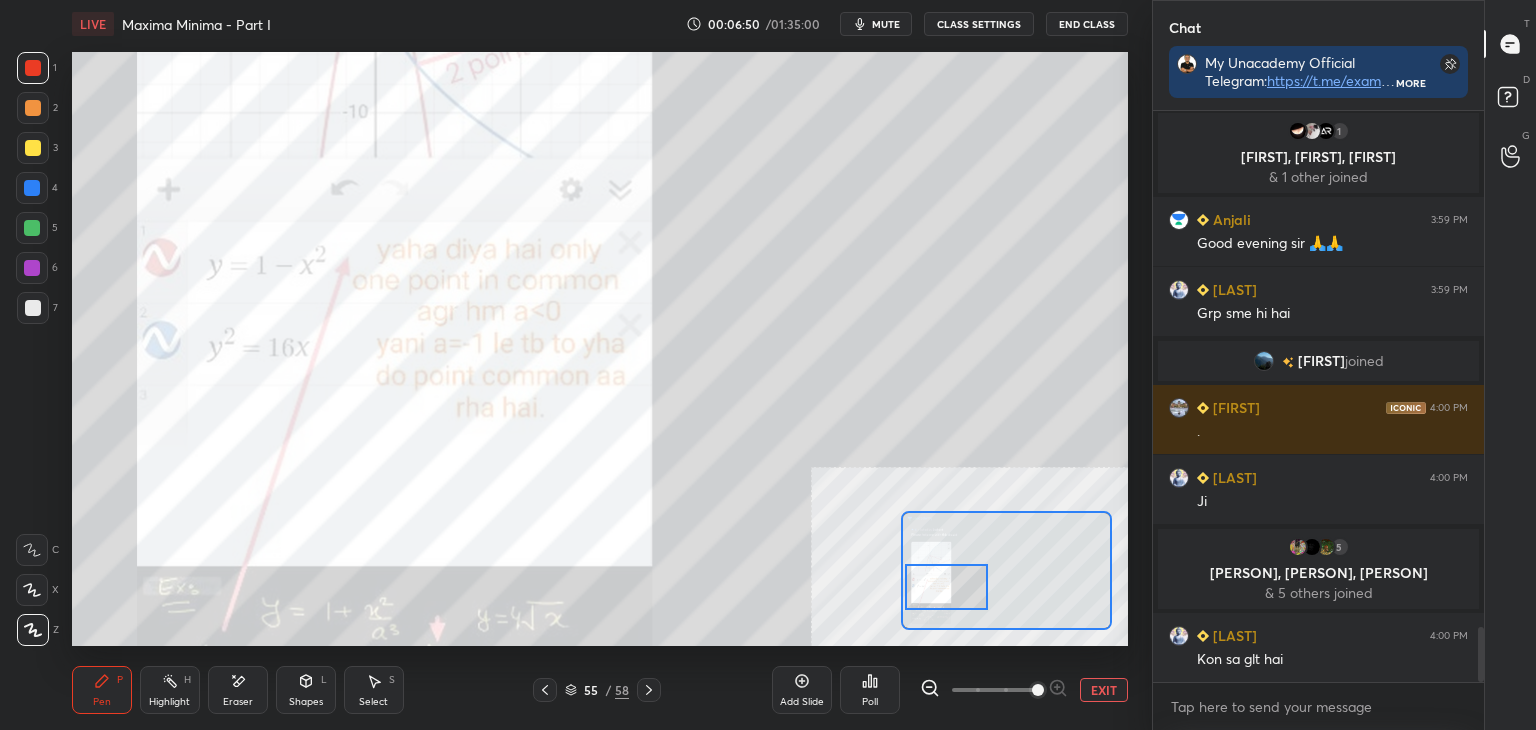 scroll, scrollTop: 5346, scrollLeft: 0, axis: vertical 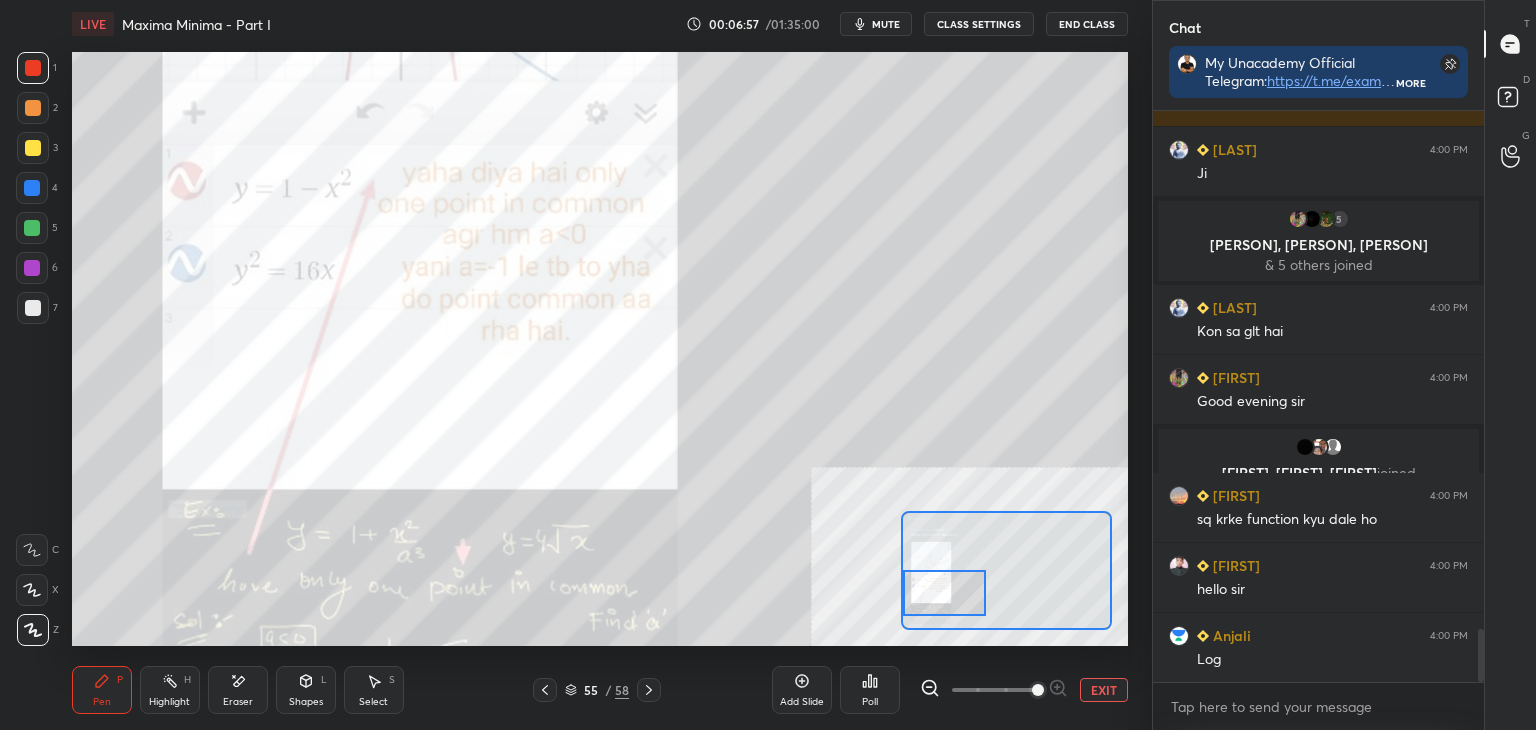 drag, startPoint x: 959, startPoint y: 587, endPoint x: 933, endPoint y: 575, distance: 28.635643 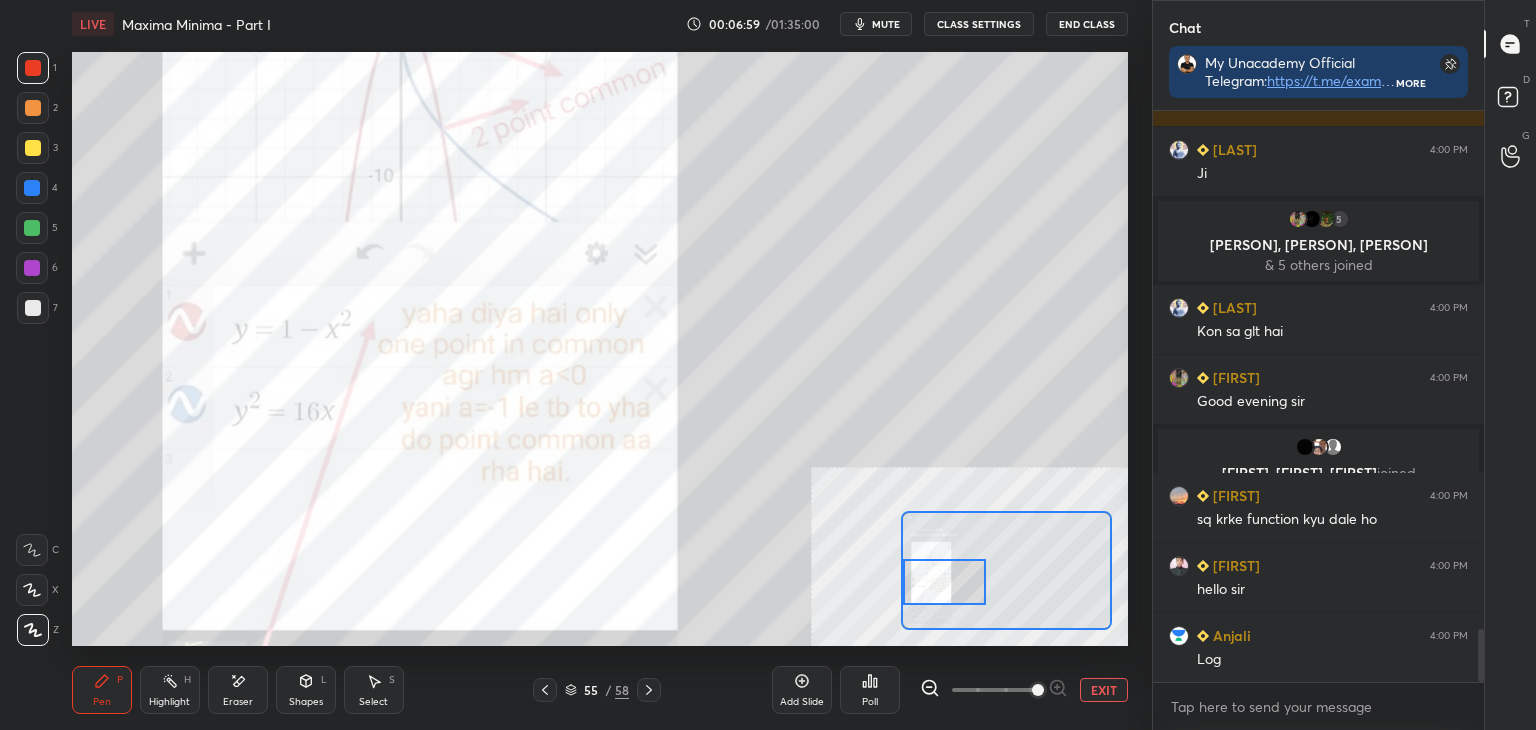 scroll, scrollTop: 5634, scrollLeft: 0, axis: vertical 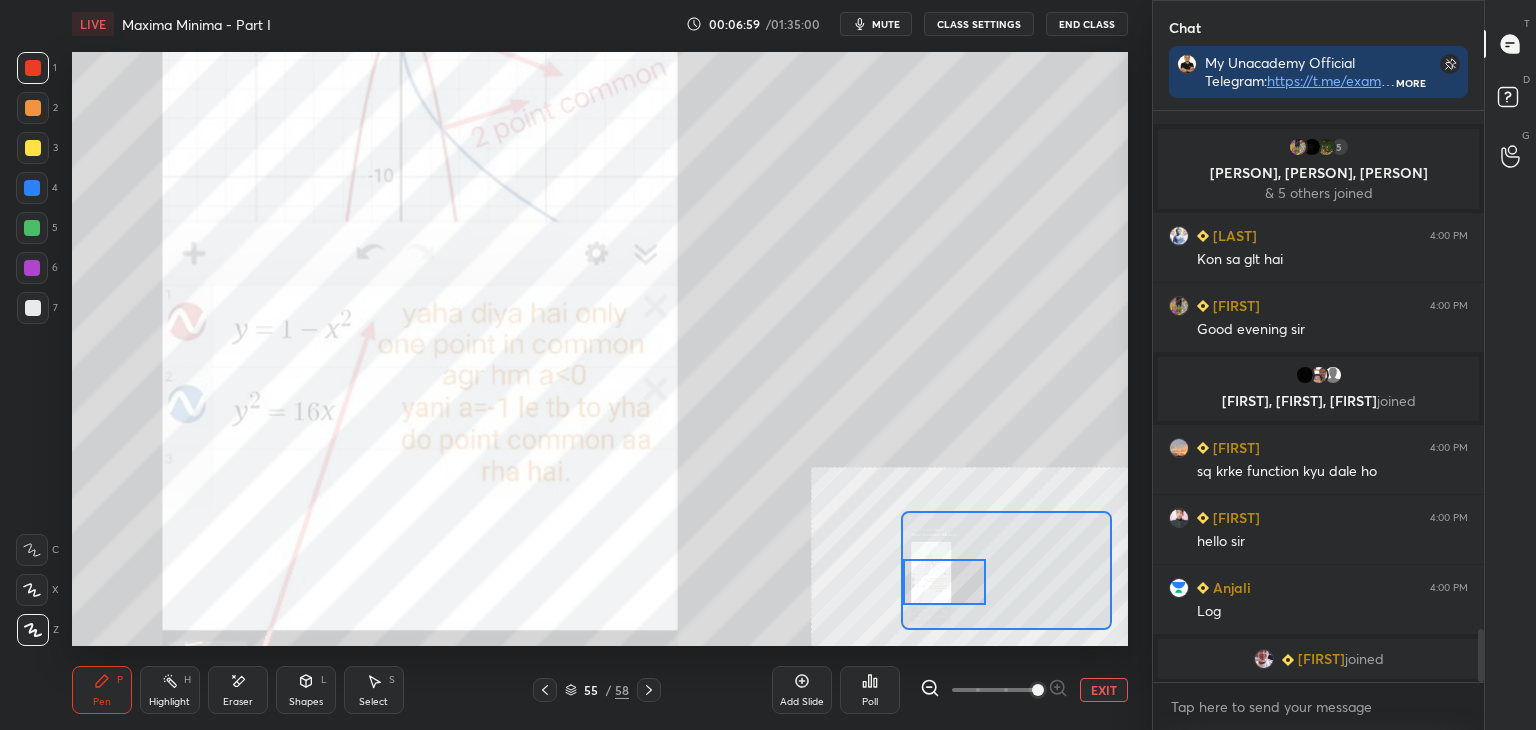 drag, startPoint x: 964, startPoint y: 589, endPoint x: 952, endPoint y: 651, distance: 63.15061 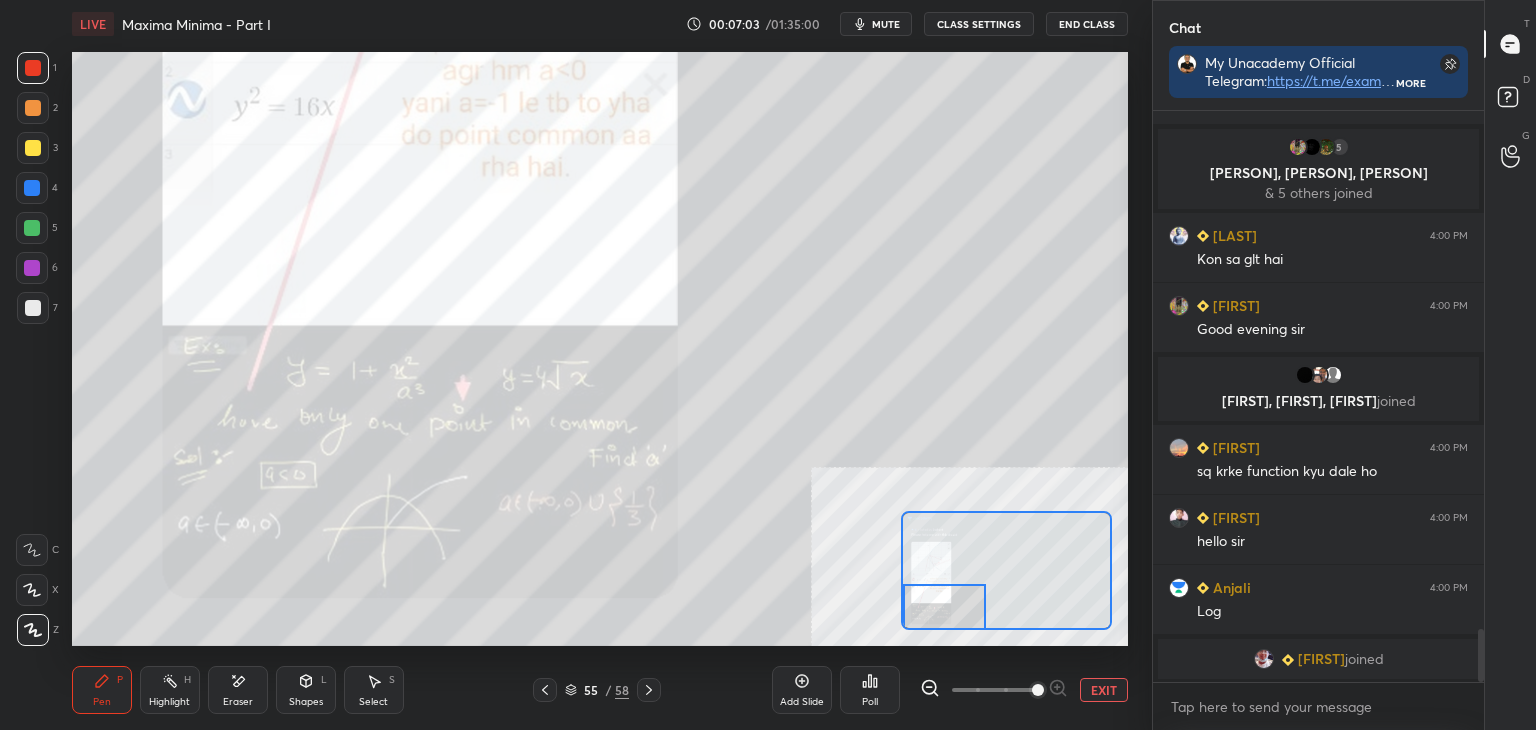 scroll, scrollTop: 5600, scrollLeft: 0, axis: vertical 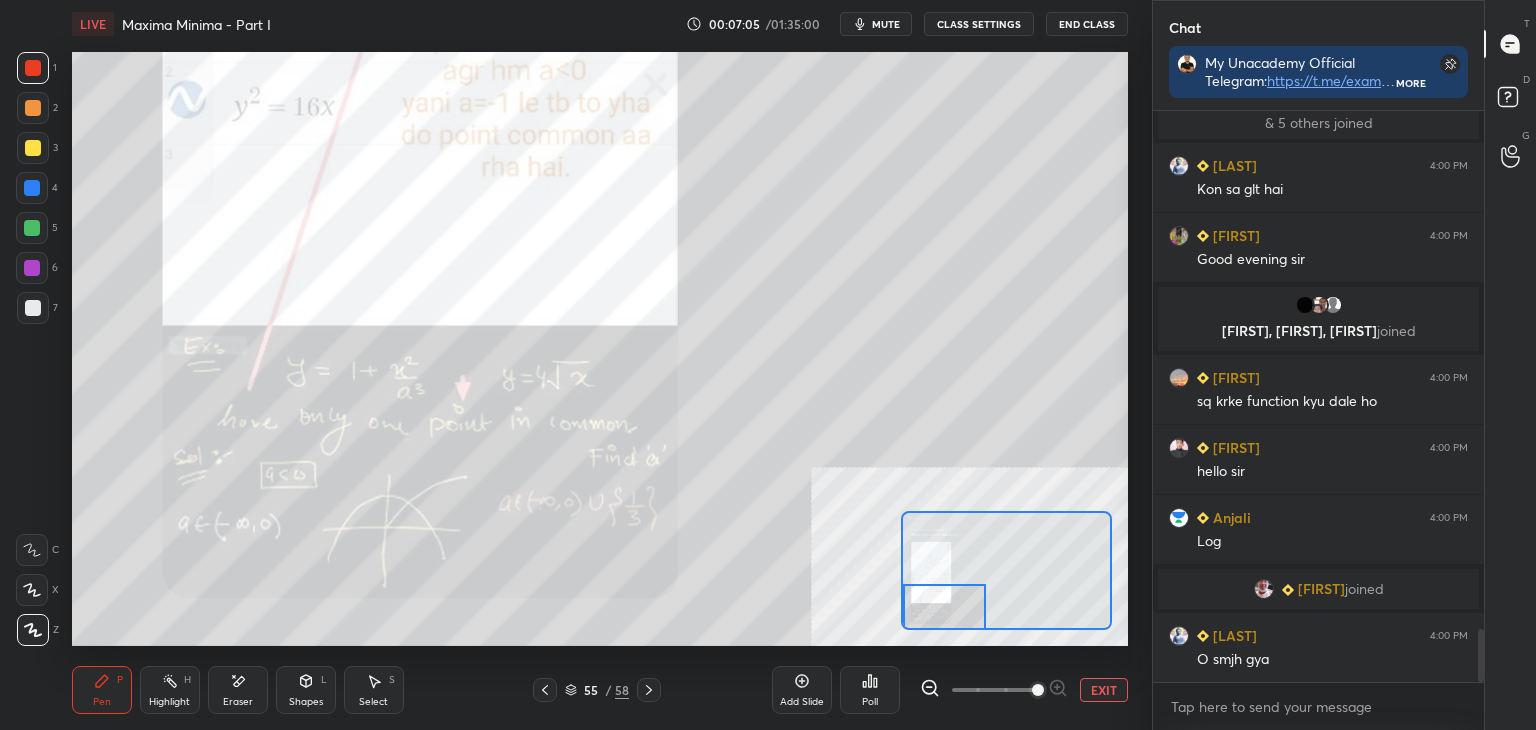 click on "EXIT" at bounding box center [1104, 690] 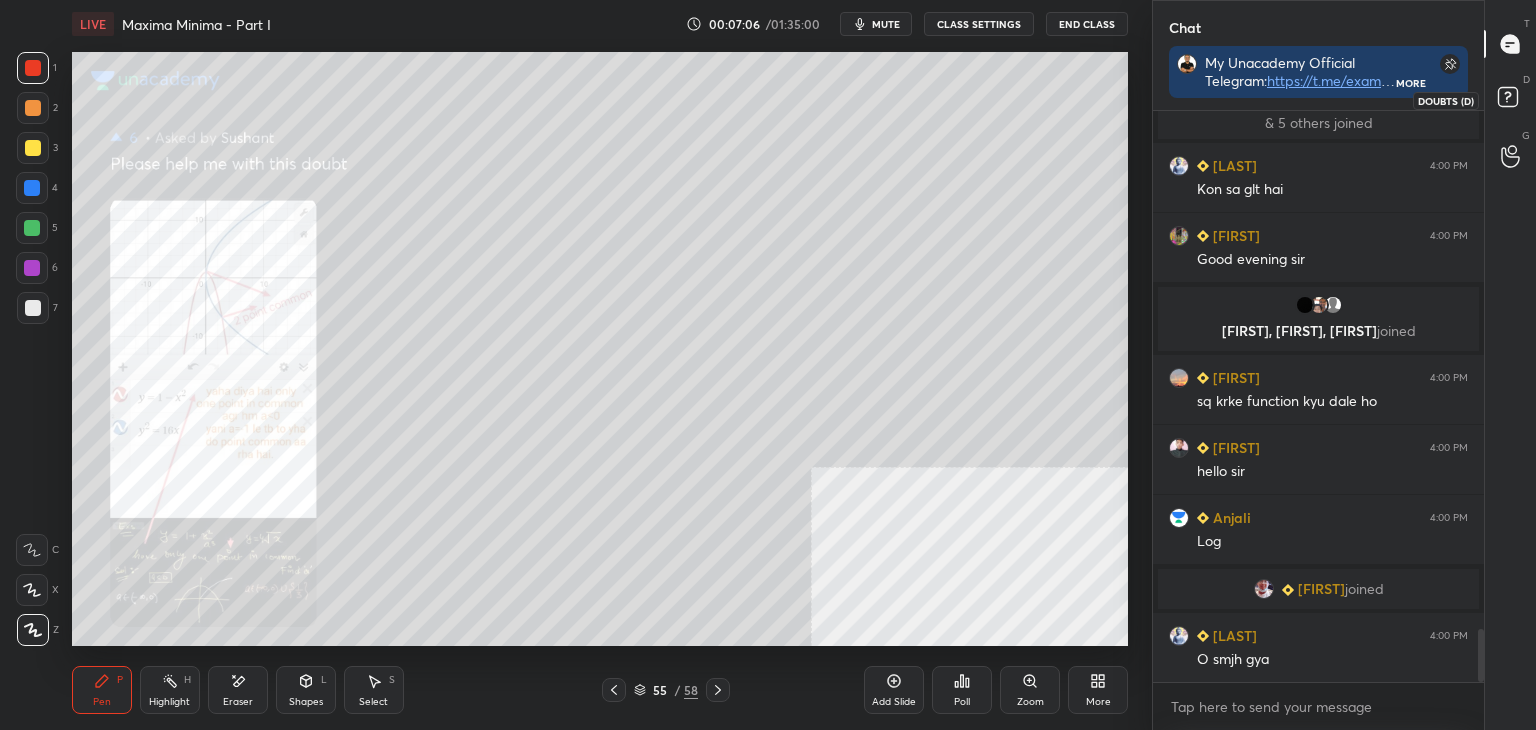 click 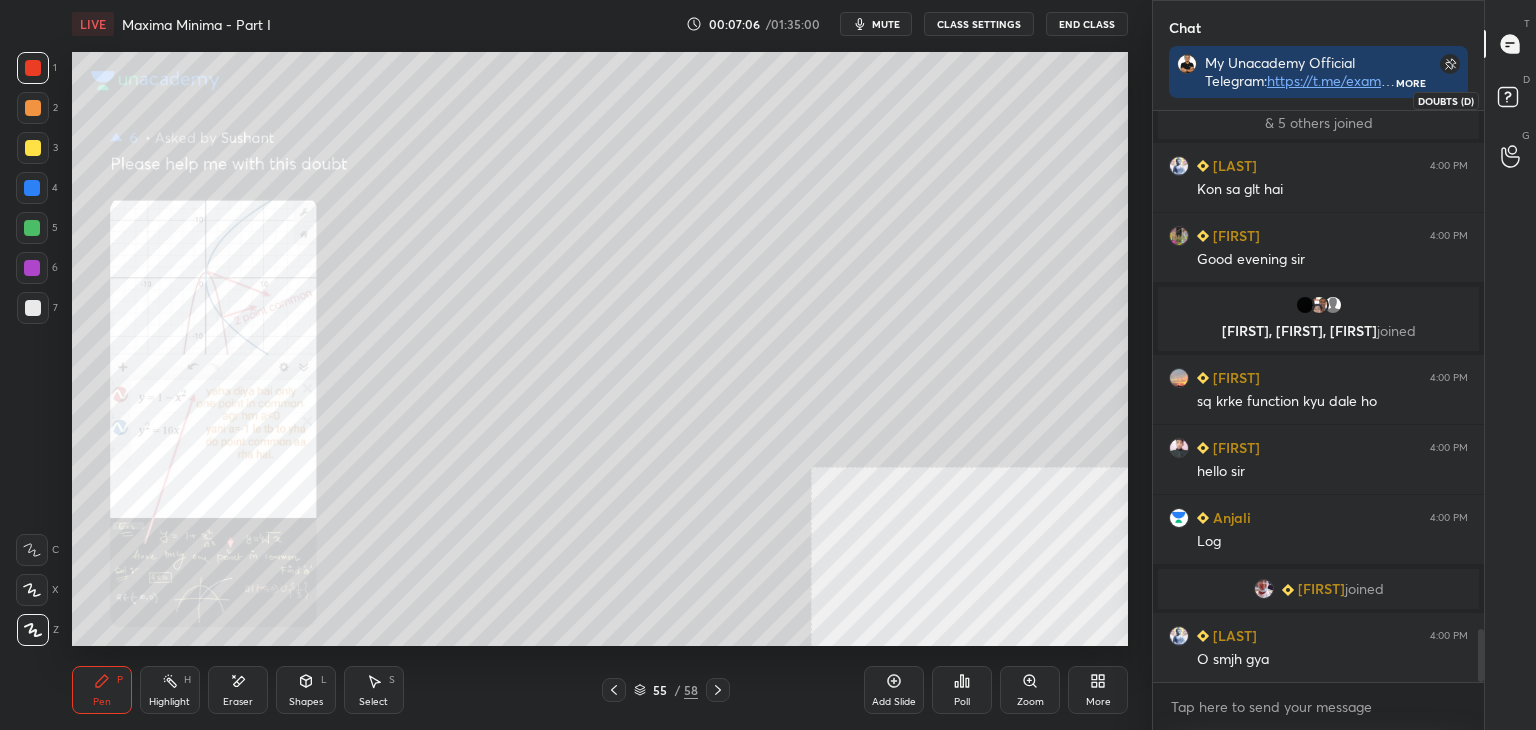 scroll, scrollTop: 6, scrollLeft: 6, axis: both 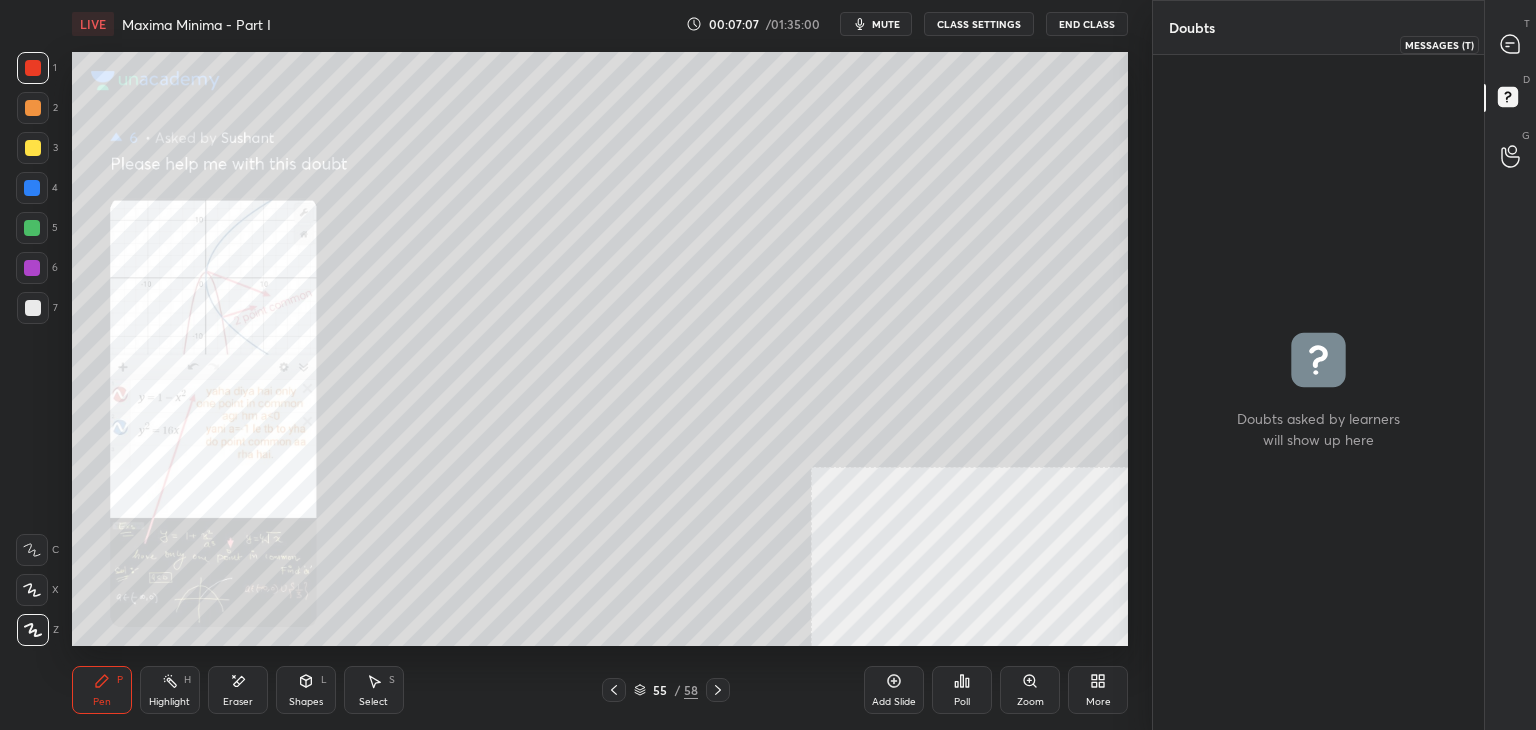 drag, startPoint x: 1512, startPoint y: 34, endPoint x: 1512, endPoint y: 45, distance: 11 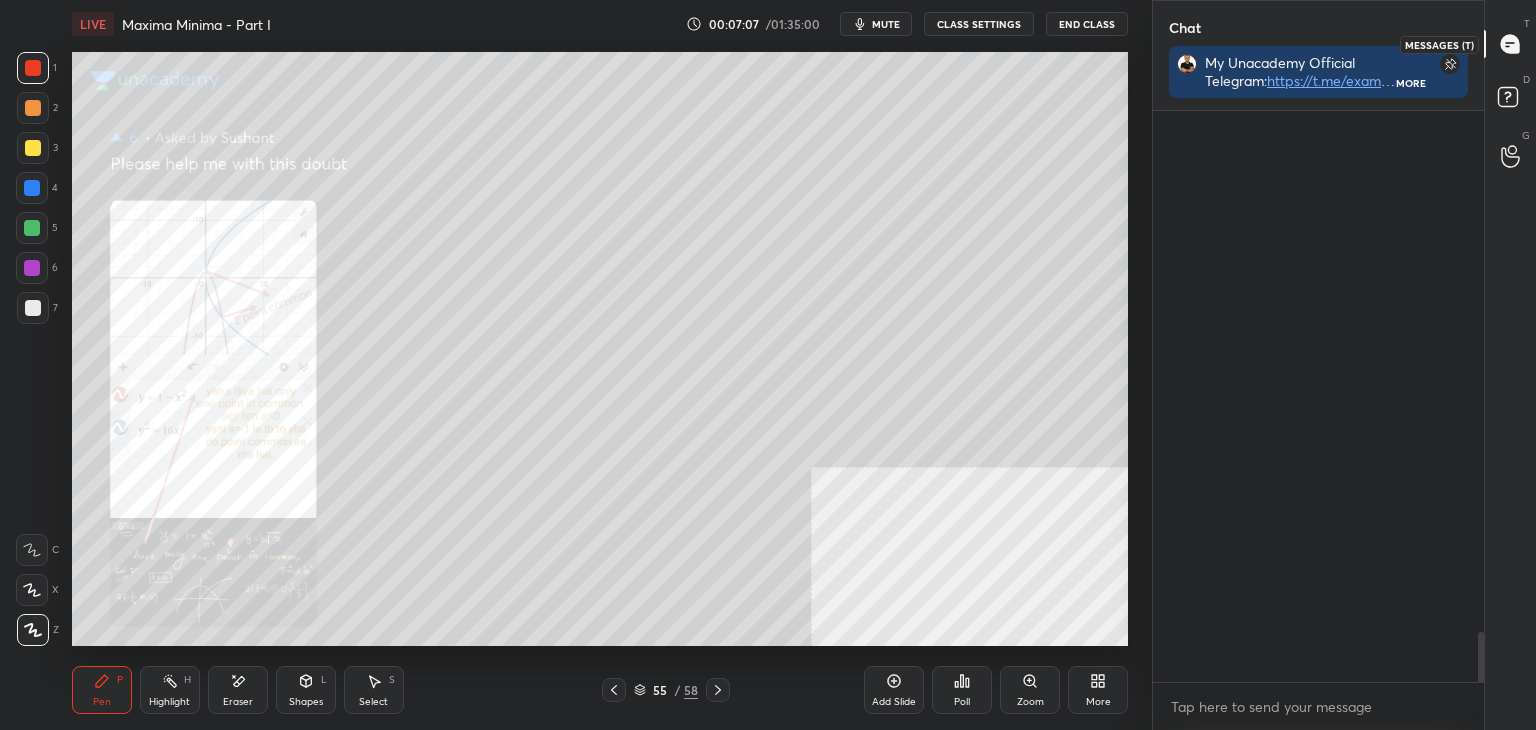 scroll, scrollTop: 613, scrollLeft: 325, axis: both 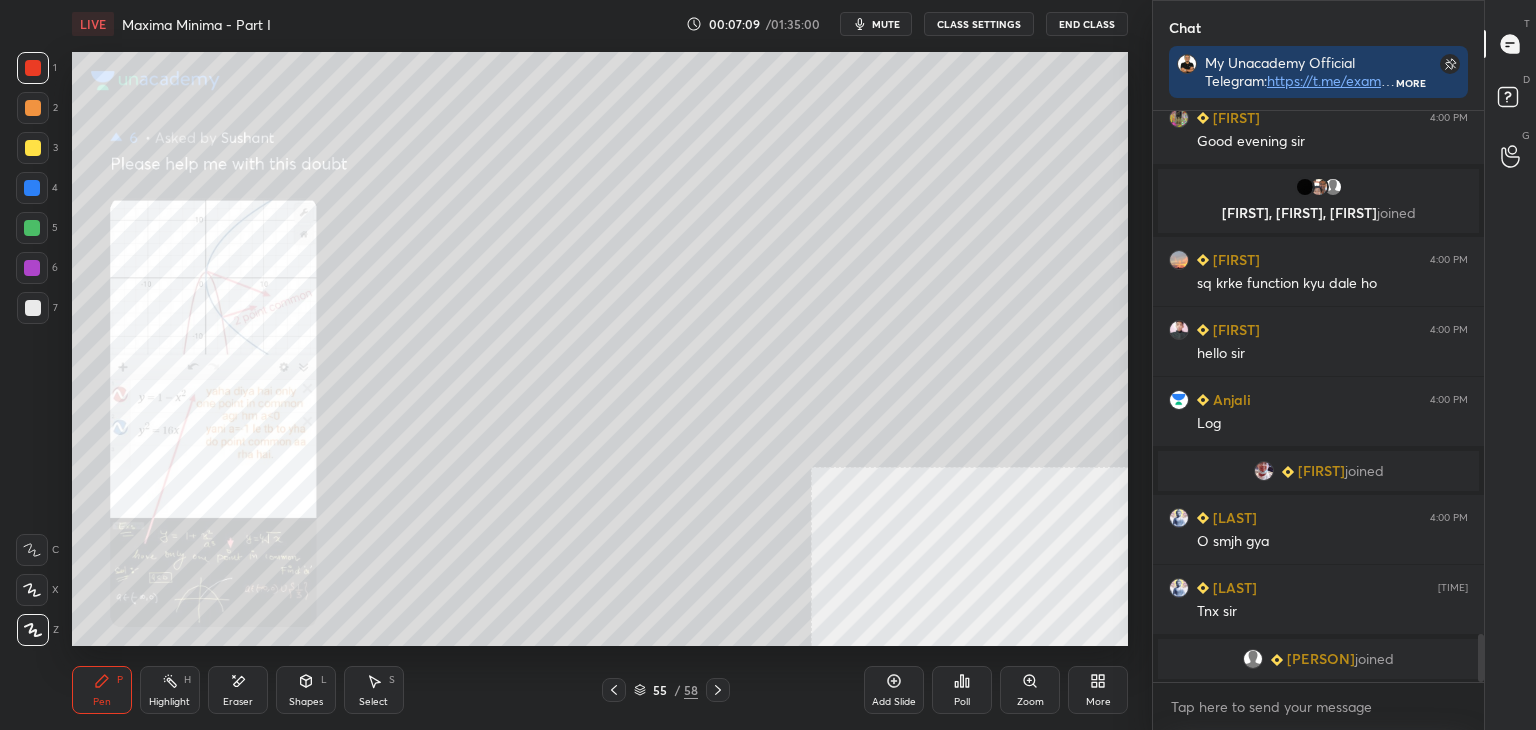 drag, startPoint x: 1480, startPoint y: 652, endPoint x: 1459, endPoint y: 670, distance: 27.658634 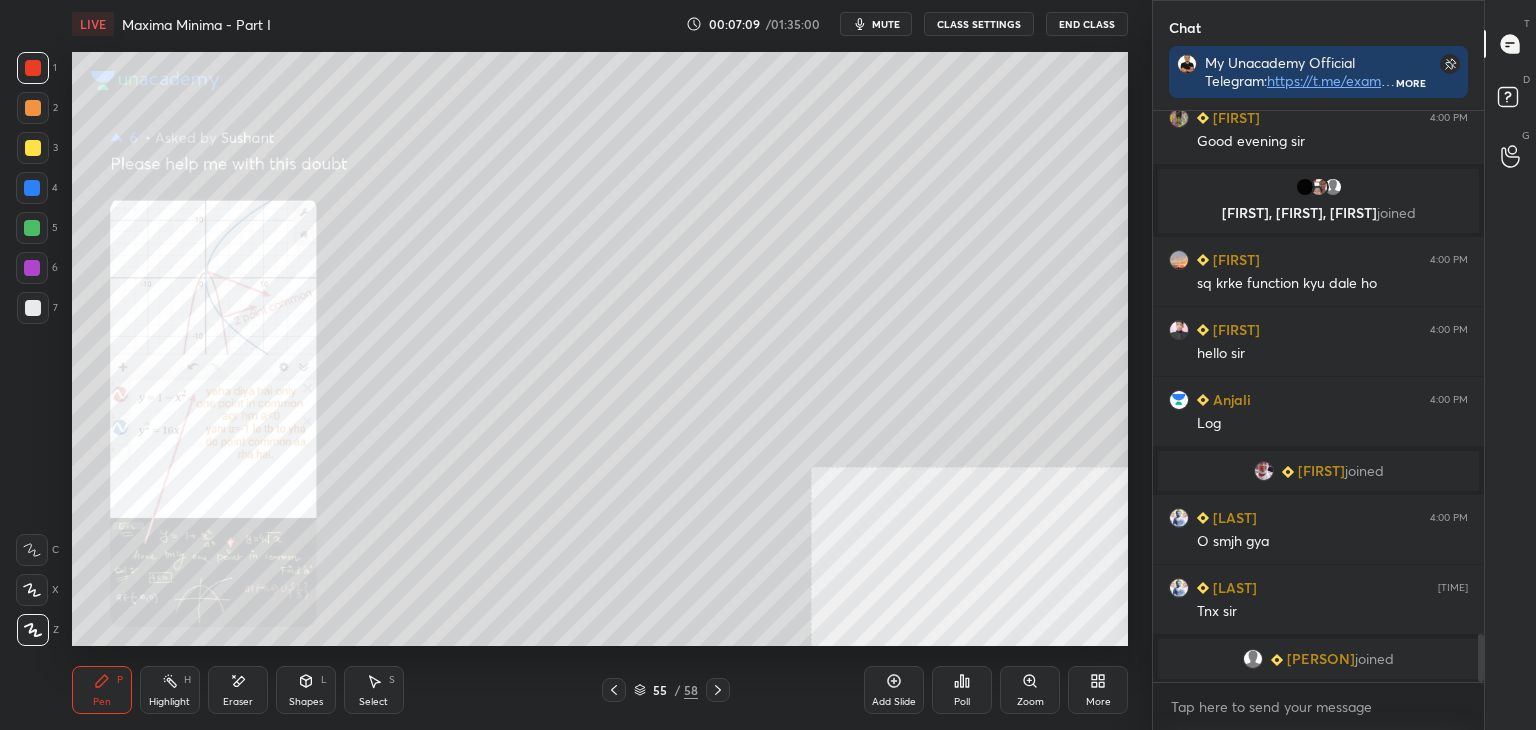 click on "[PERSON] 4:00 PM Kon sa glt hai [PERSON] 4:00 PM Good evening sir Dipti, Saurabh, [PERSON]  joined [PERSON] 4:00 PM sq krke function kyu dale ho [PERSON] 4:00 PM hello sir [PERSON] 4:00 PM Log [PERSON]  joined [PERSON] 4:00 PM O smjh gya [PERSON] 4:00 PM Tnx sir [PERSON]  joined JUMP TO LATEST" at bounding box center (1318, 396) 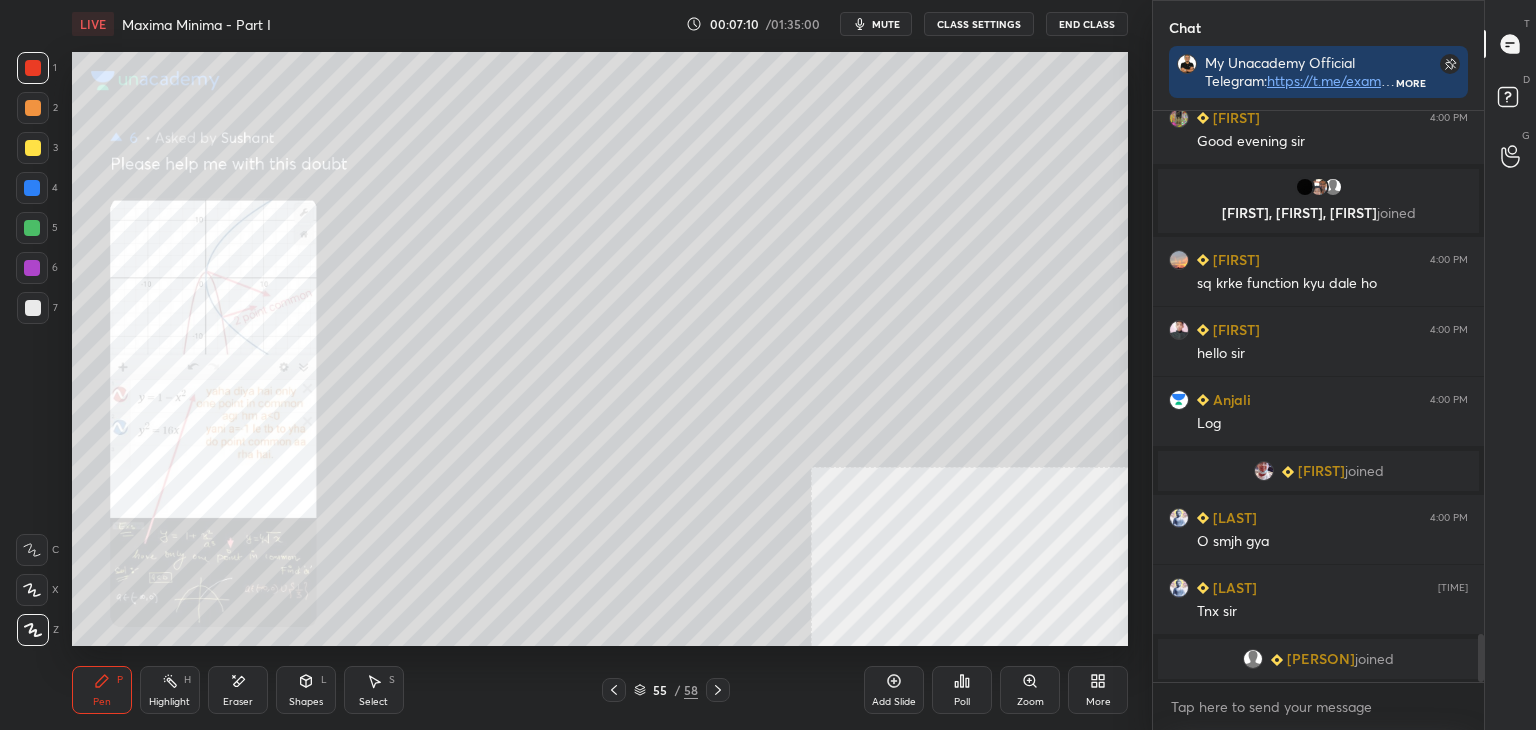 scroll, scrollTop: 6200, scrollLeft: 0, axis: vertical 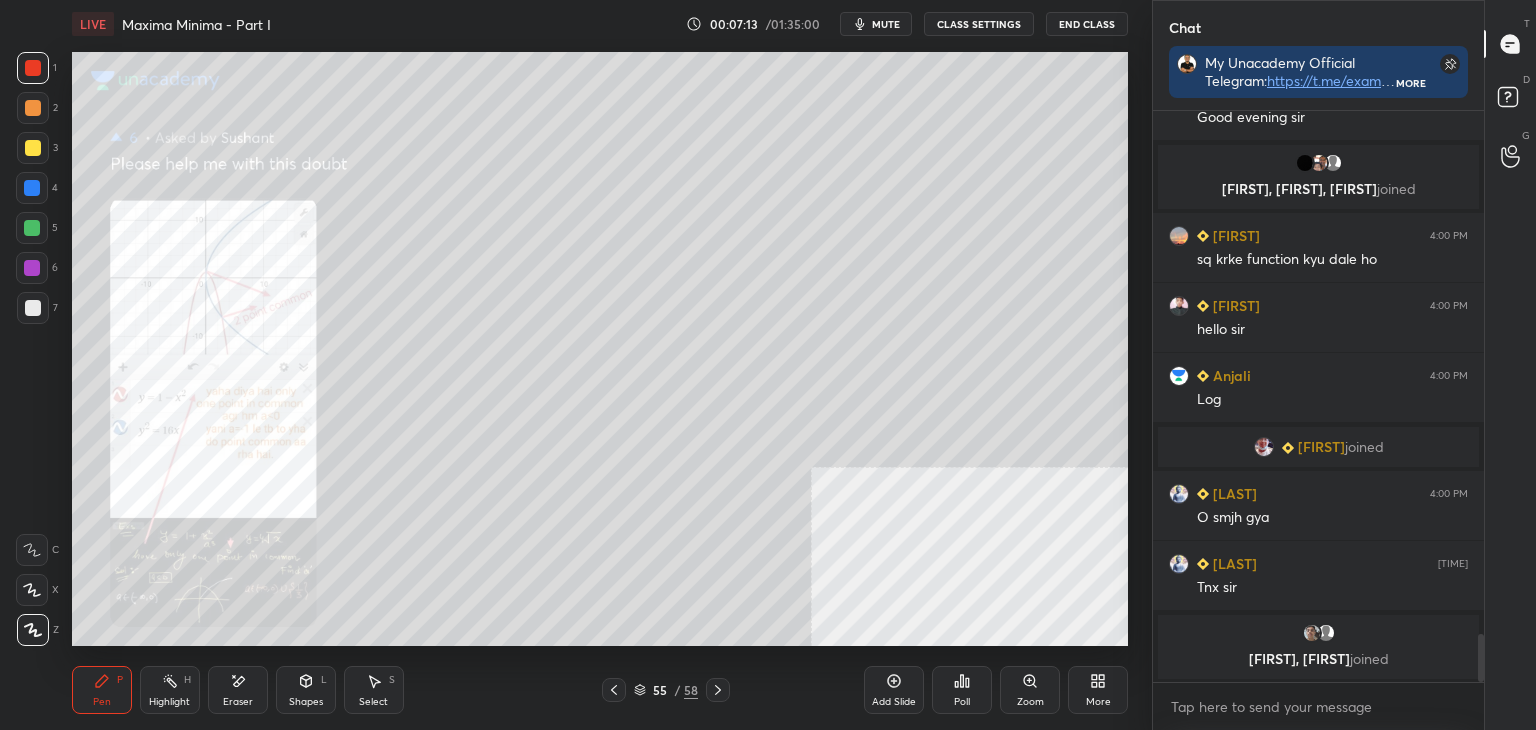 click 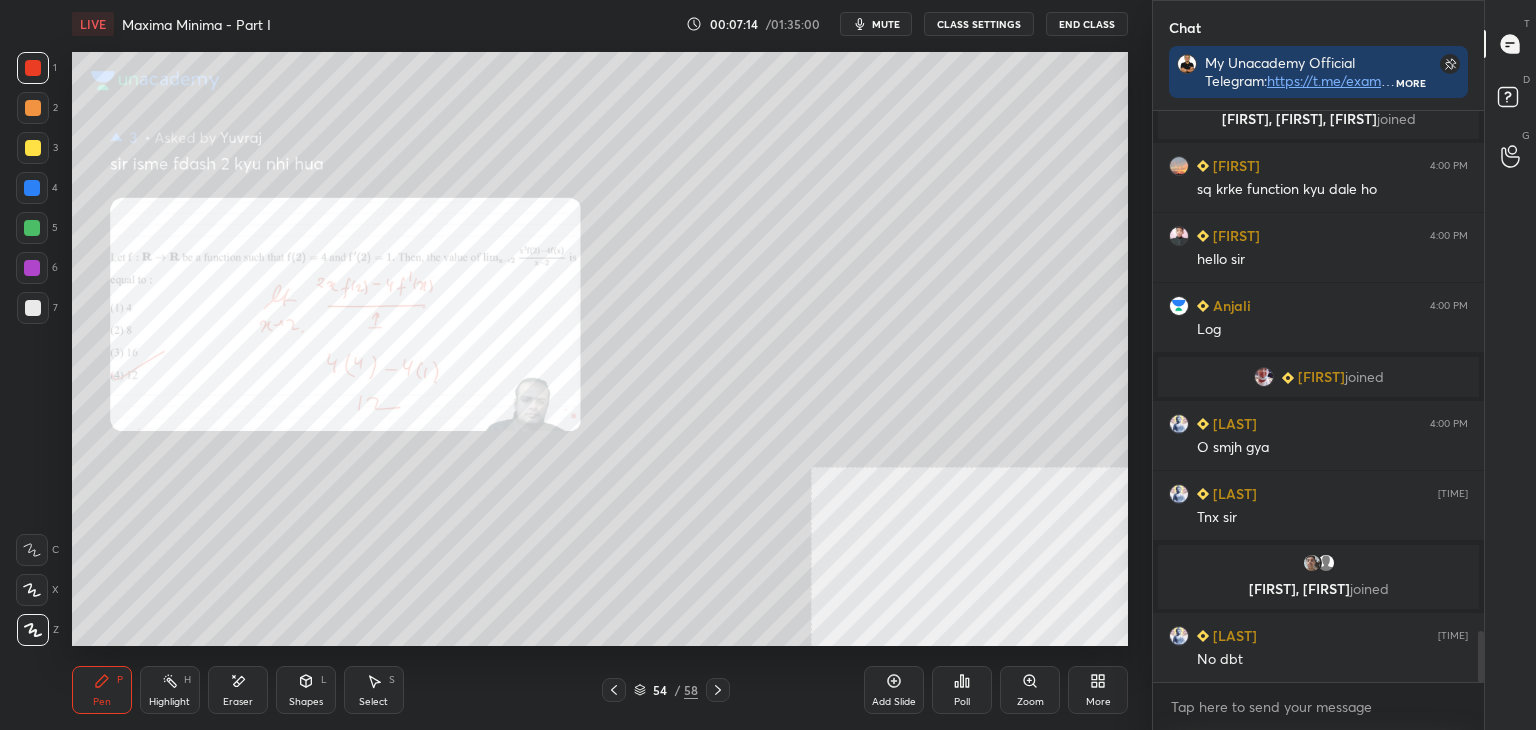 scroll, scrollTop: 5838, scrollLeft: 0, axis: vertical 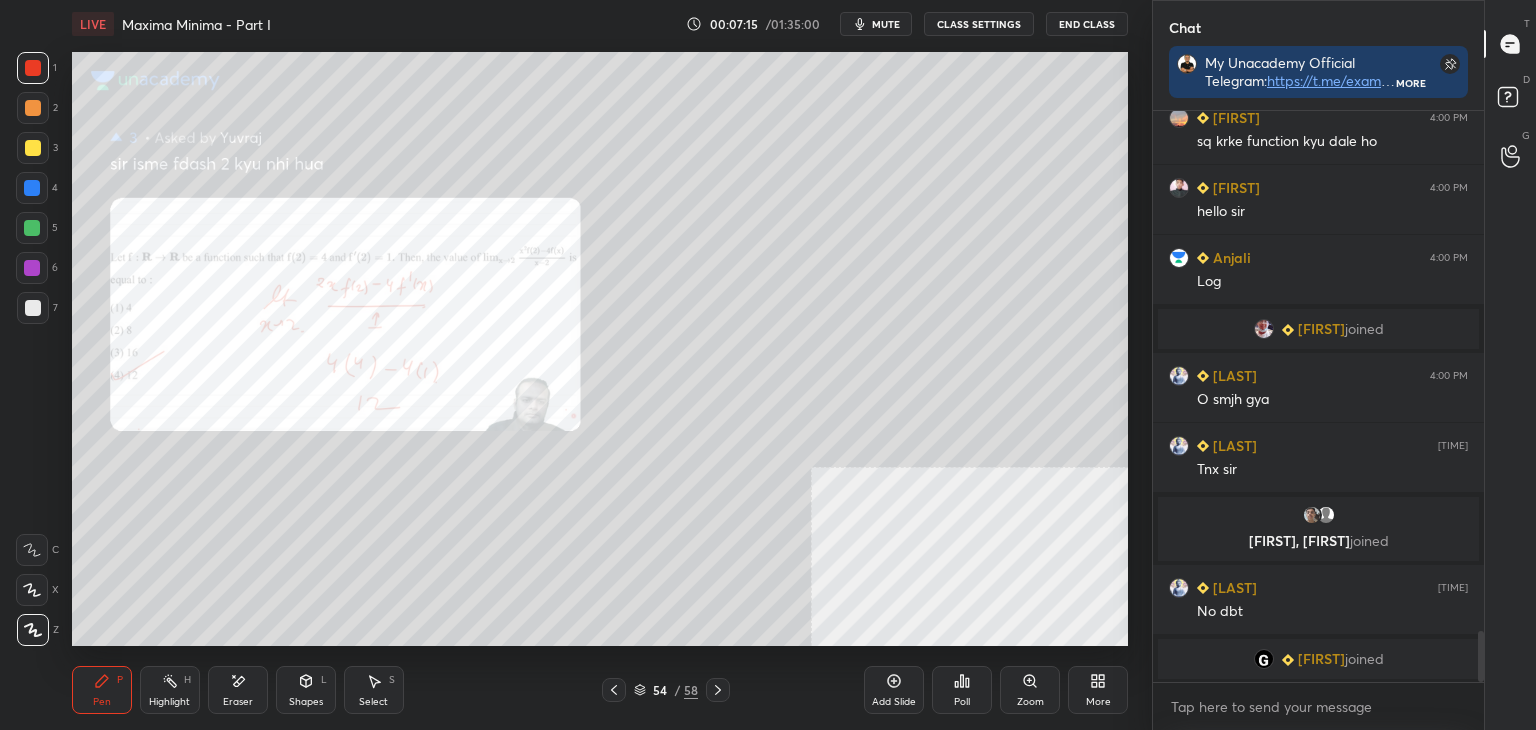 click 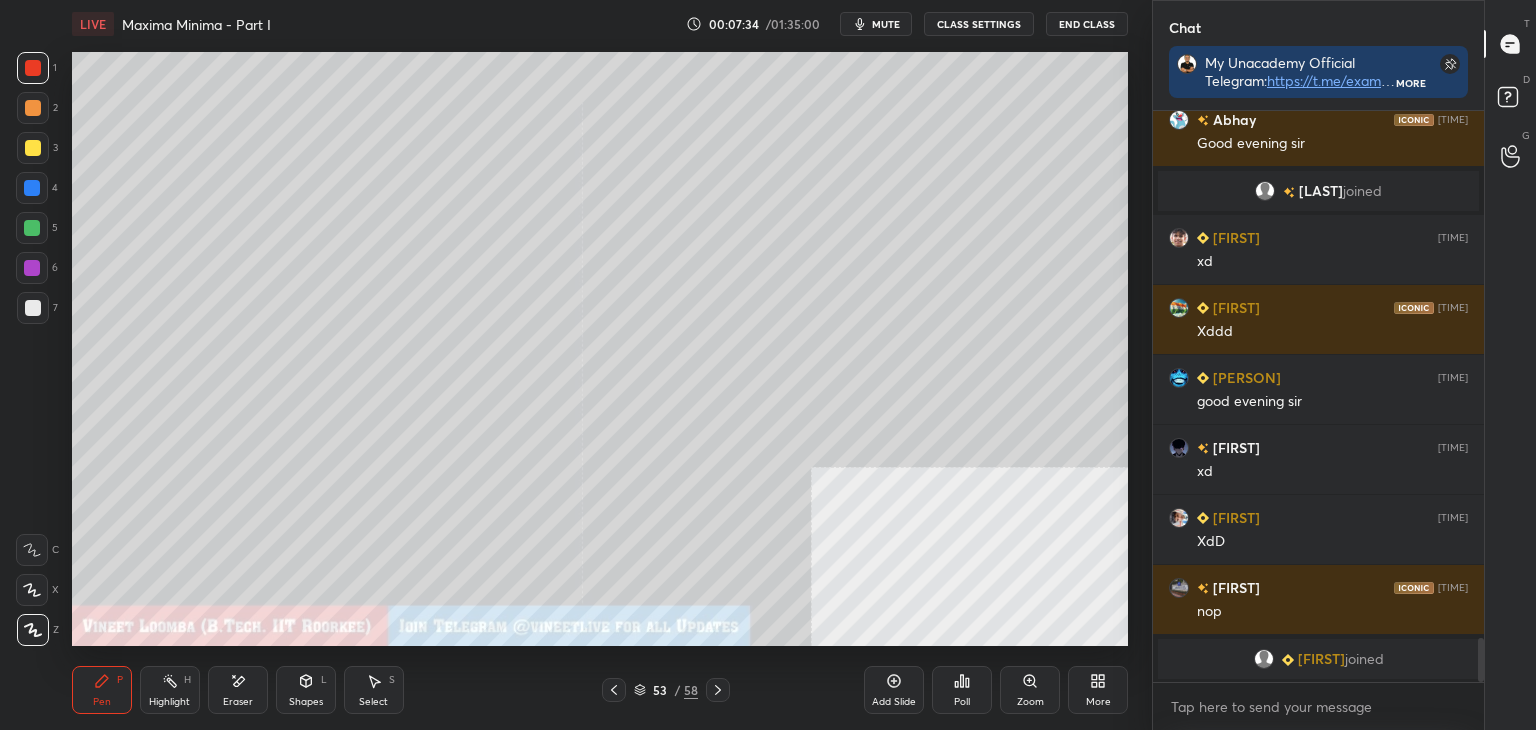 scroll, scrollTop: 6796, scrollLeft: 0, axis: vertical 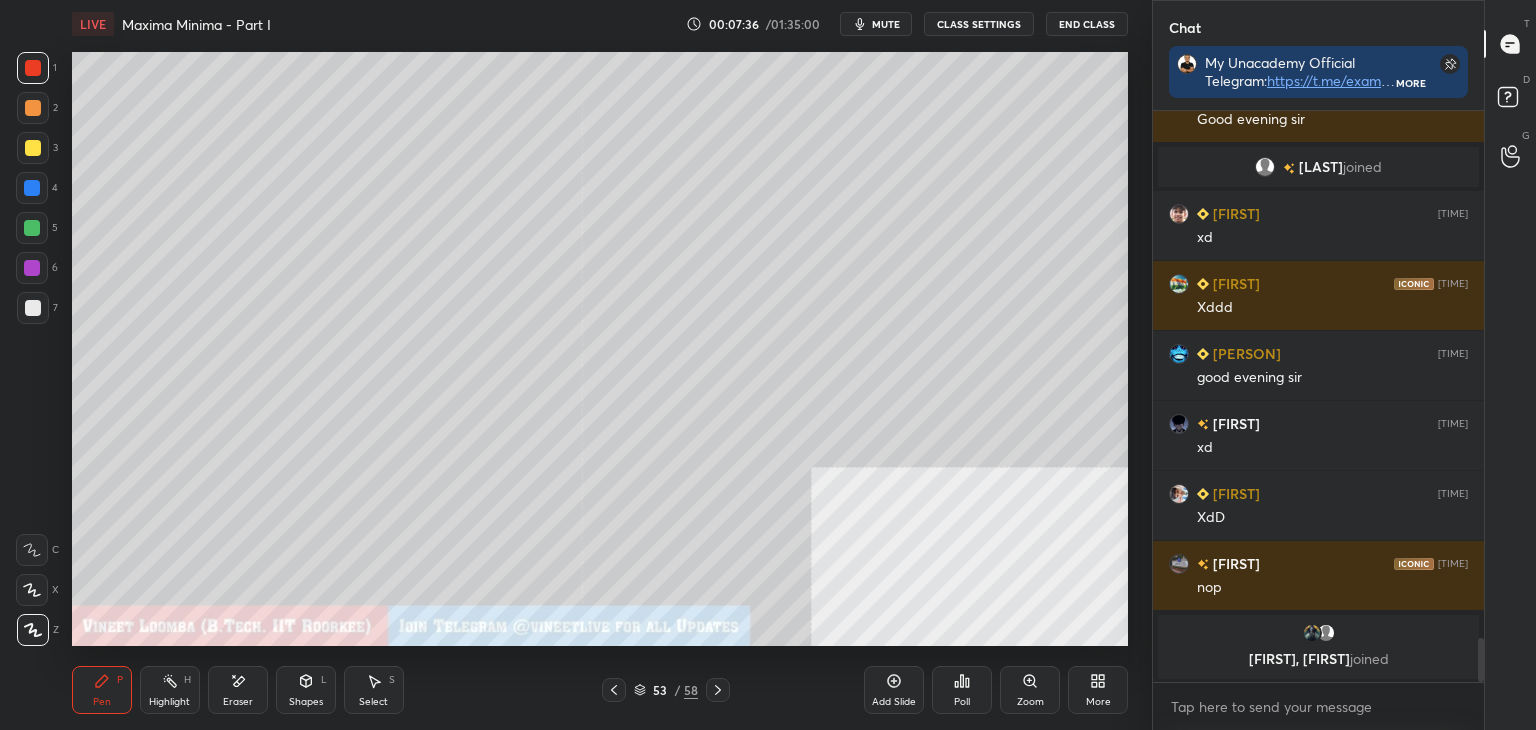 click on "D Doubts (D)" at bounding box center [1510, 100] 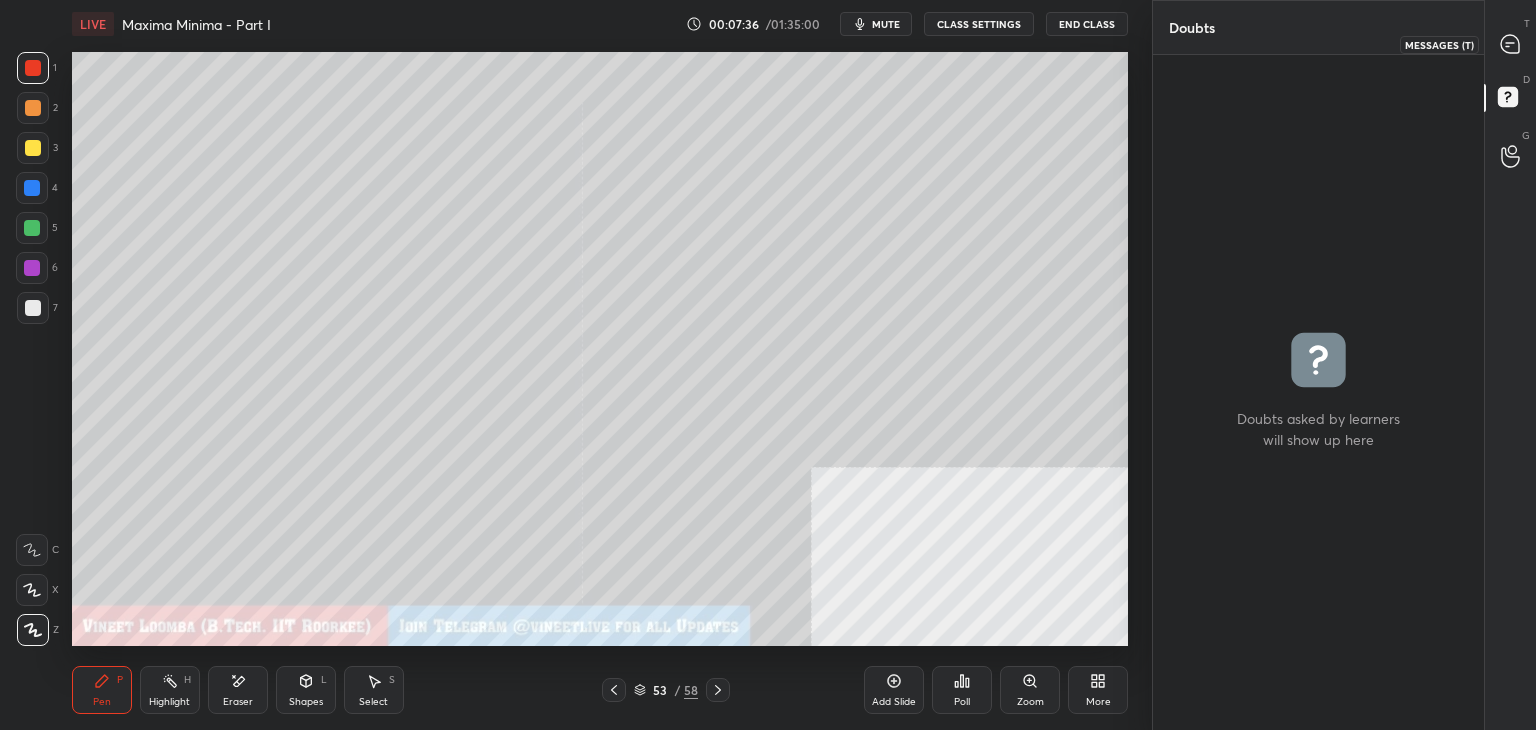 click at bounding box center (1511, 44) 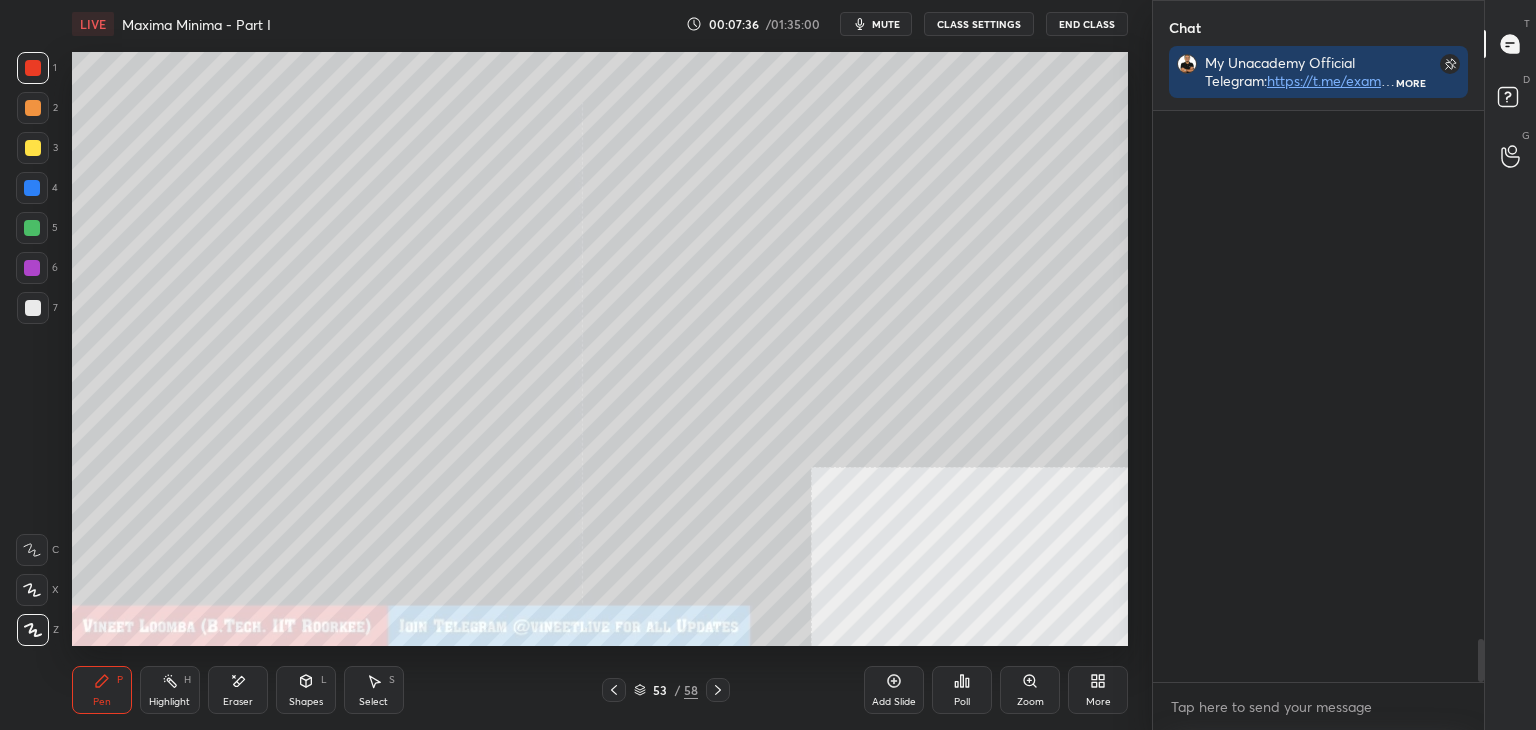 scroll, scrollTop: 7004, scrollLeft: 0, axis: vertical 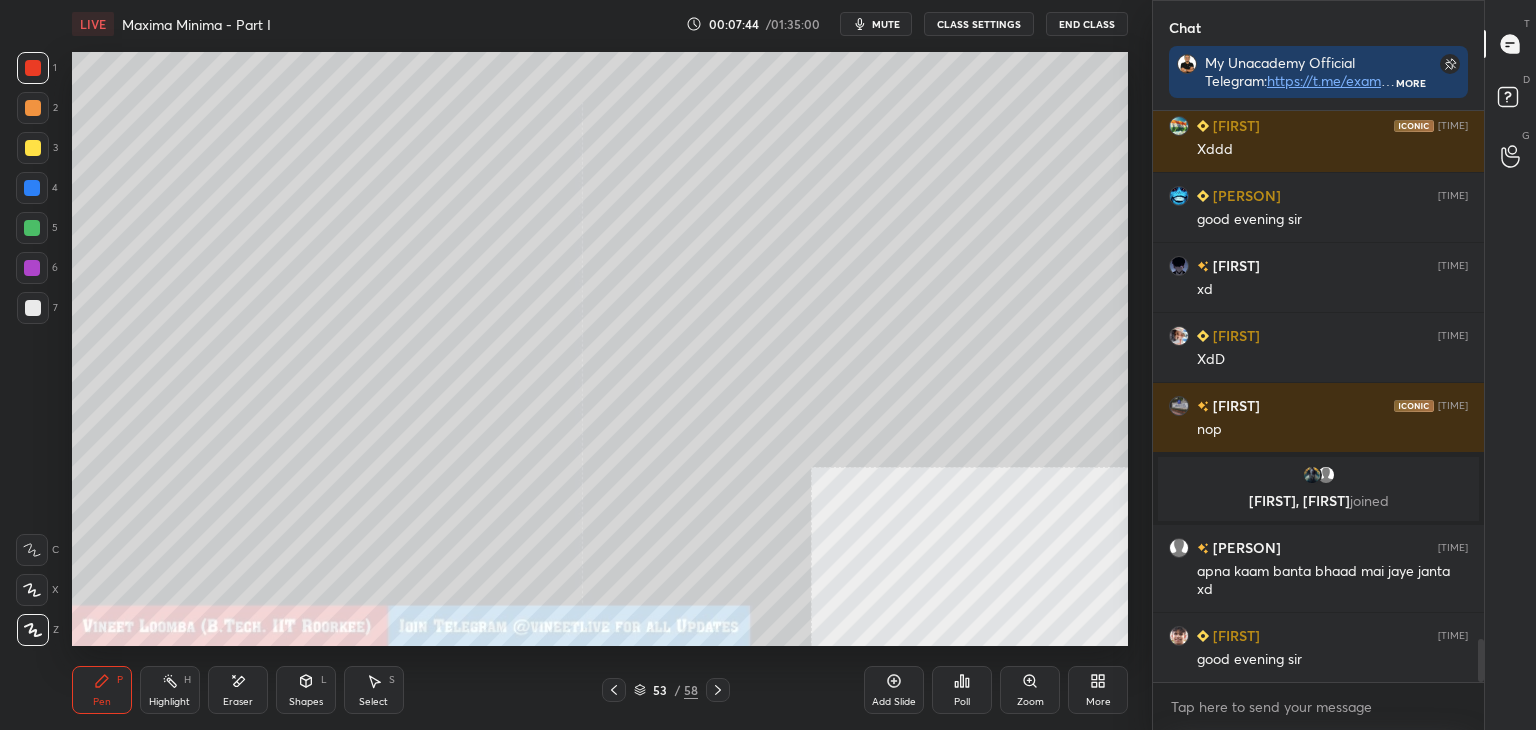 click on "53" at bounding box center (660, 690) 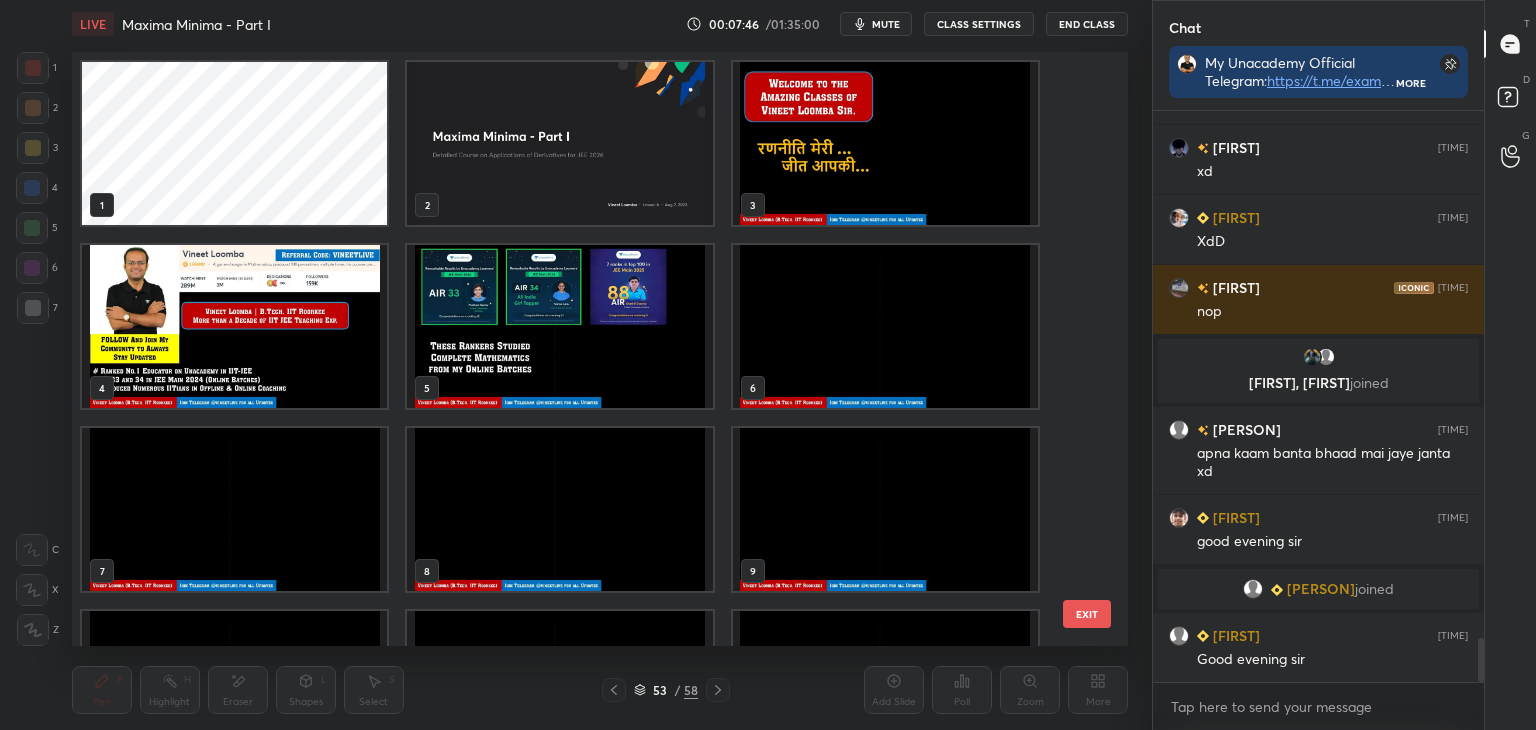 click at bounding box center [885, 326] 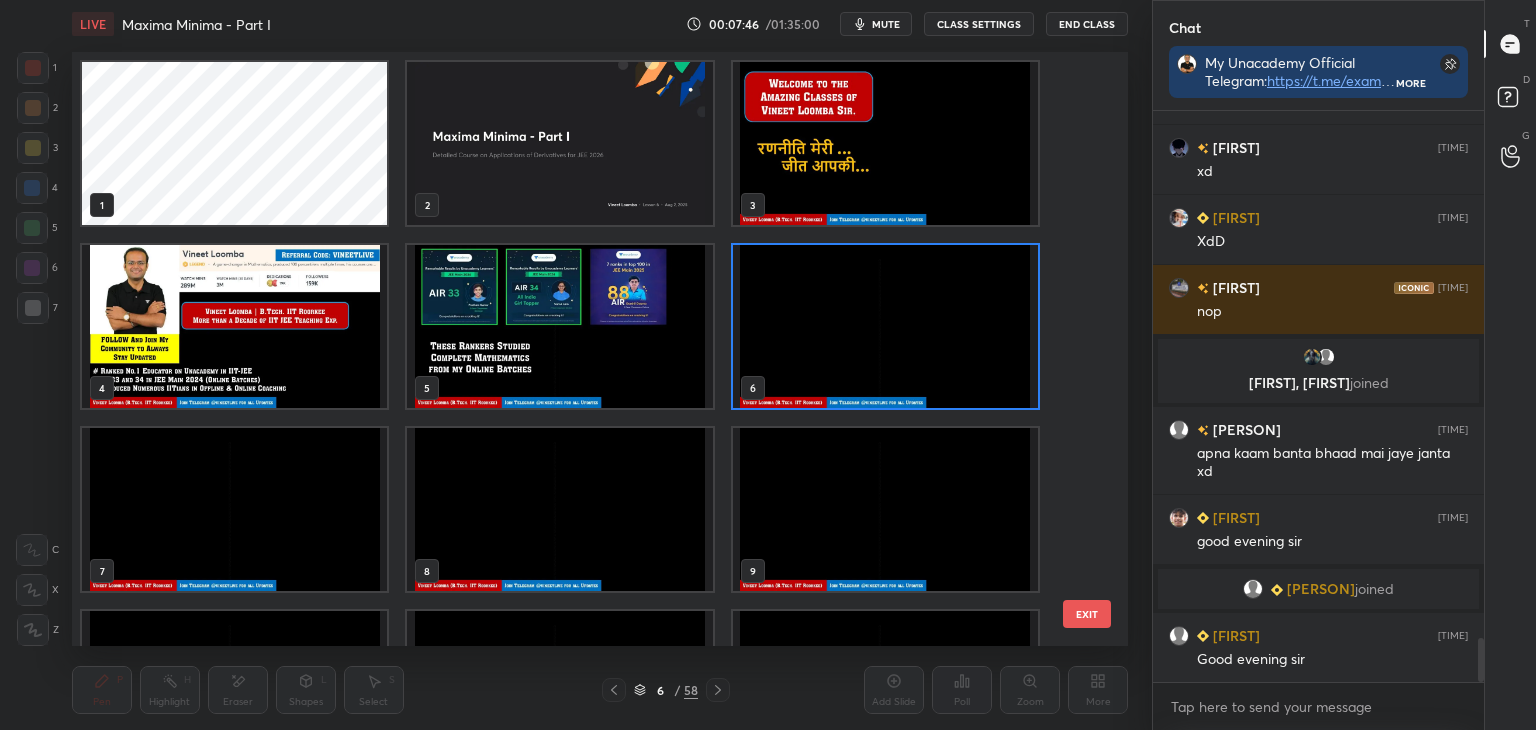 click at bounding box center (885, 326) 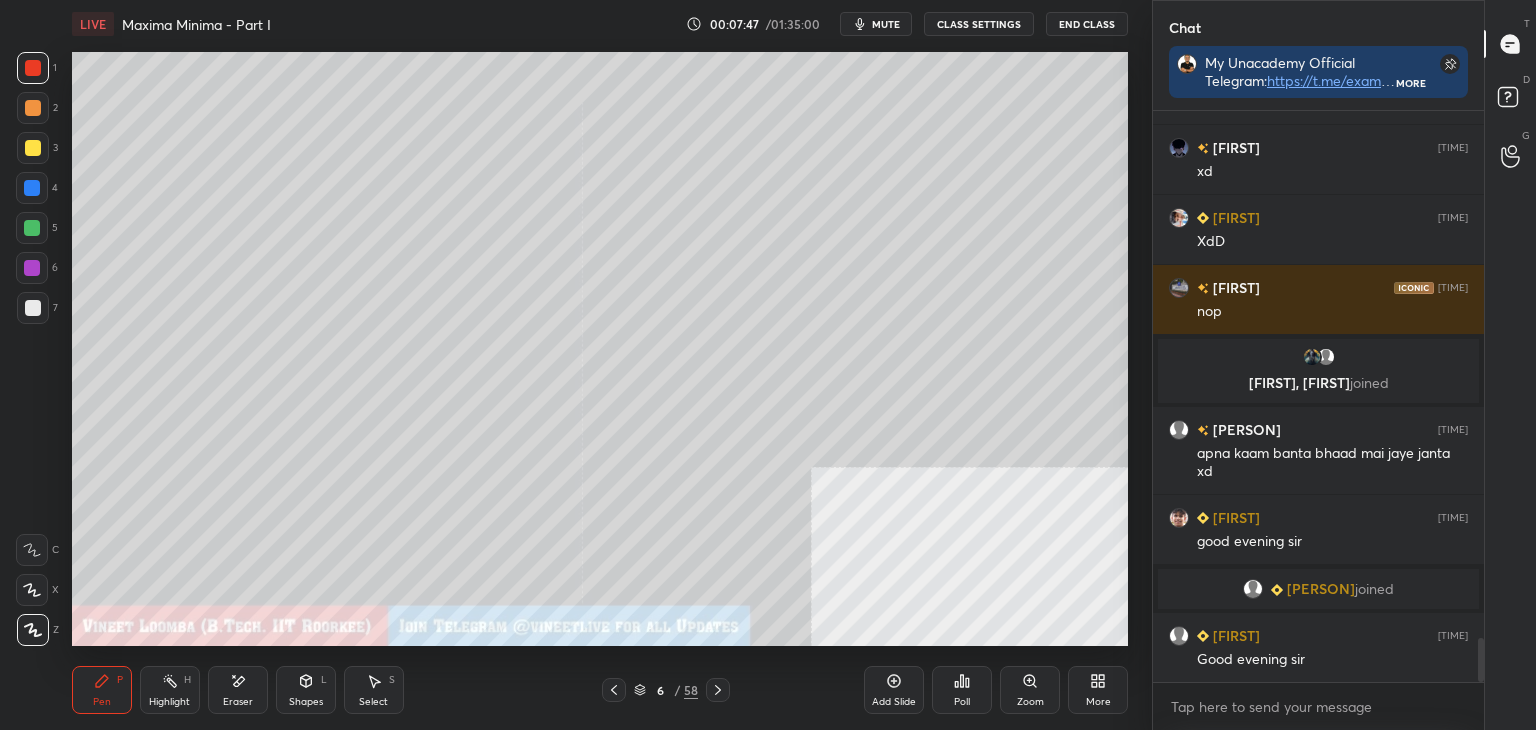 click at bounding box center (885, 326) 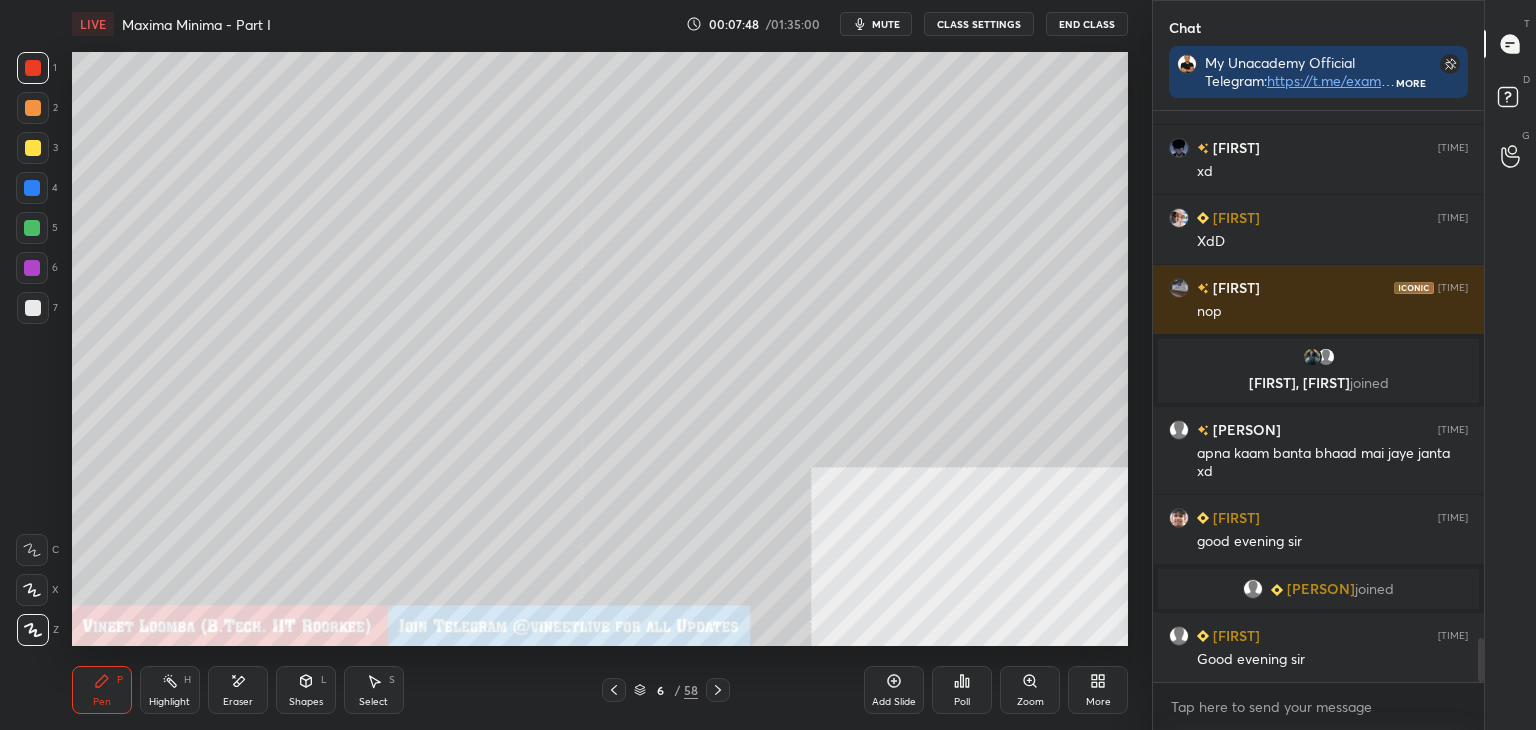 click on "Highlight H" at bounding box center (170, 690) 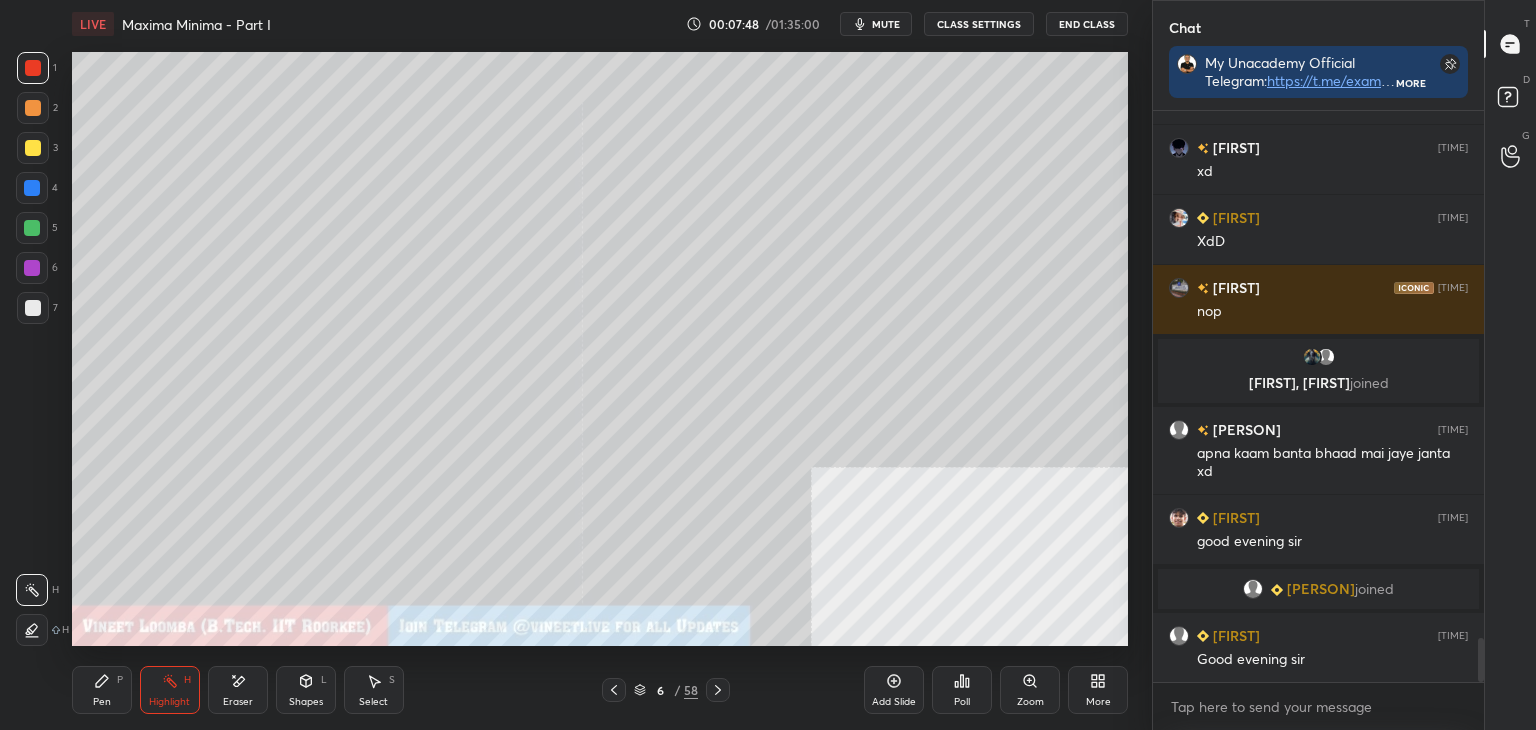 click on "Highlight H" at bounding box center (170, 690) 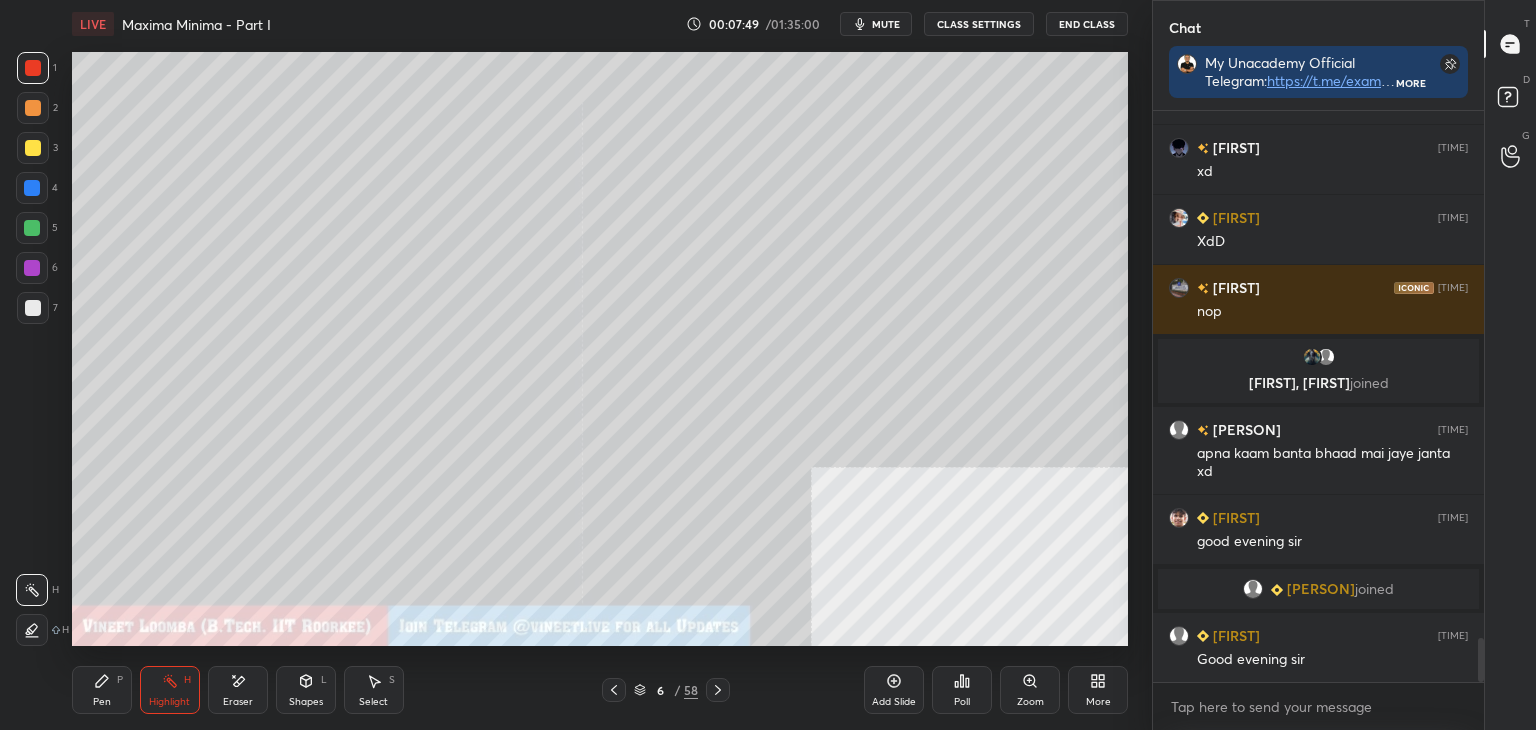 click on "Pen P" at bounding box center (102, 690) 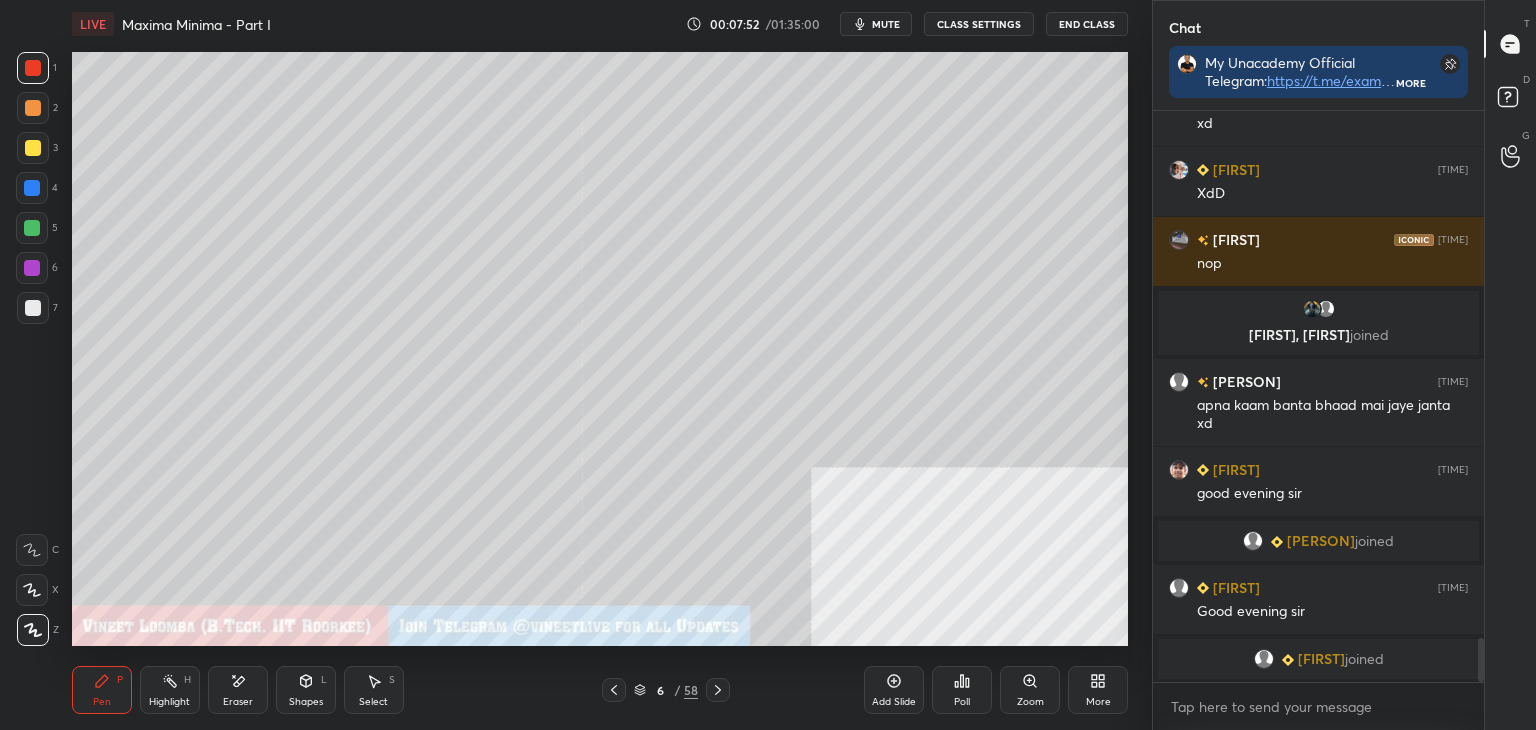 click at bounding box center [33, 108] 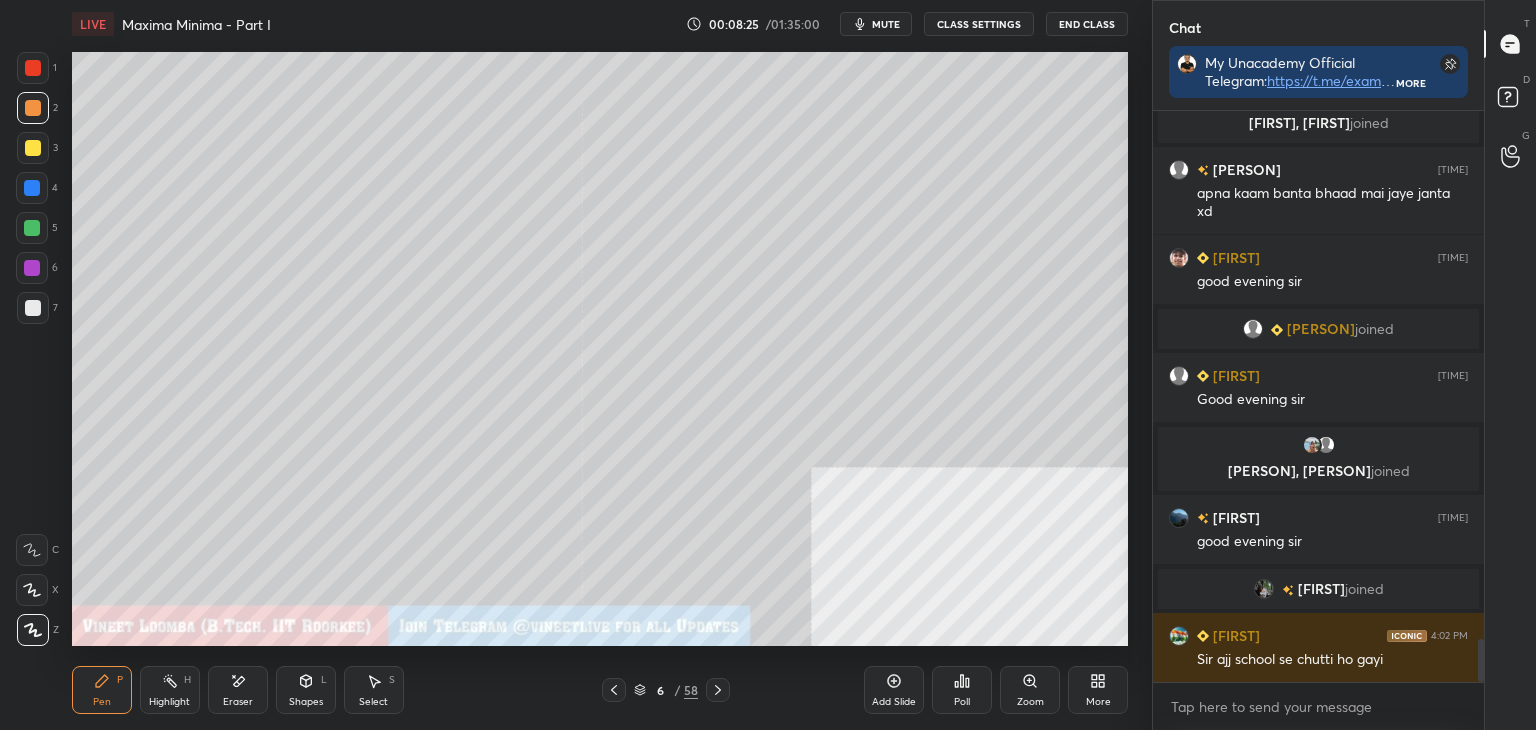 scroll, scrollTop: 7102, scrollLeft: 0, axis: vertical 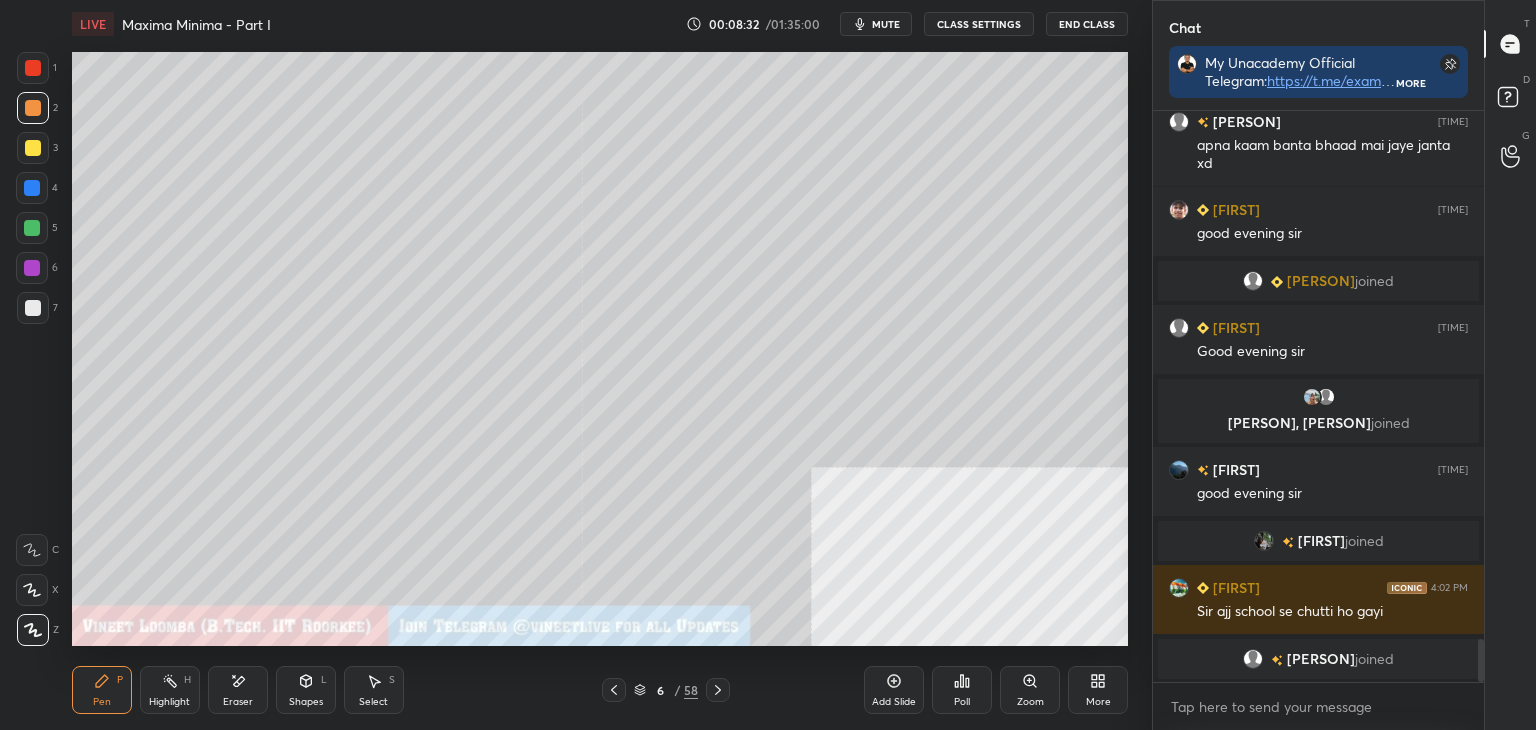 drag, startPoint x: 241, startPoint y: 690, endPoint x: 235, endPoint y: 665, distance: 25.70992 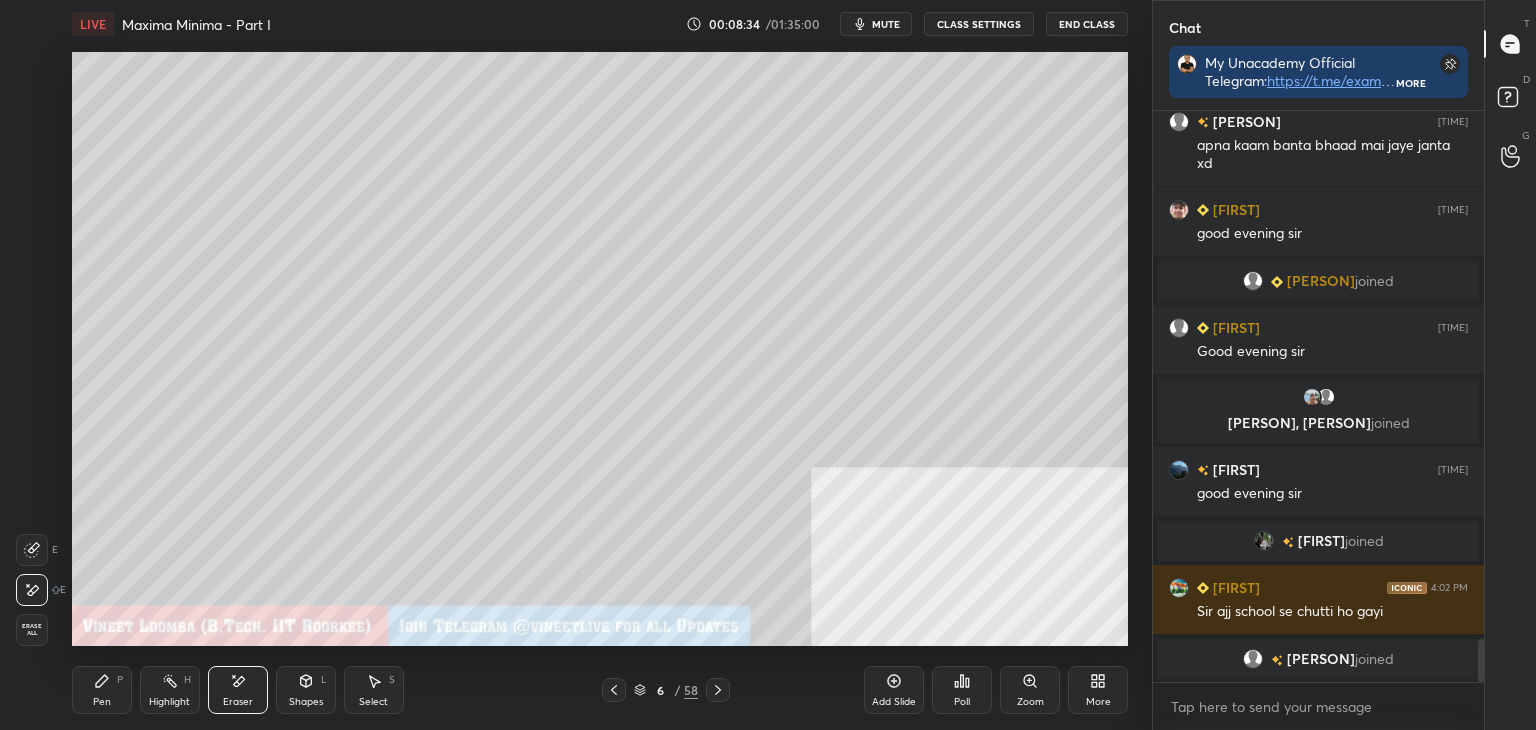 click on "Pen P" at bounding box center [102, 690] 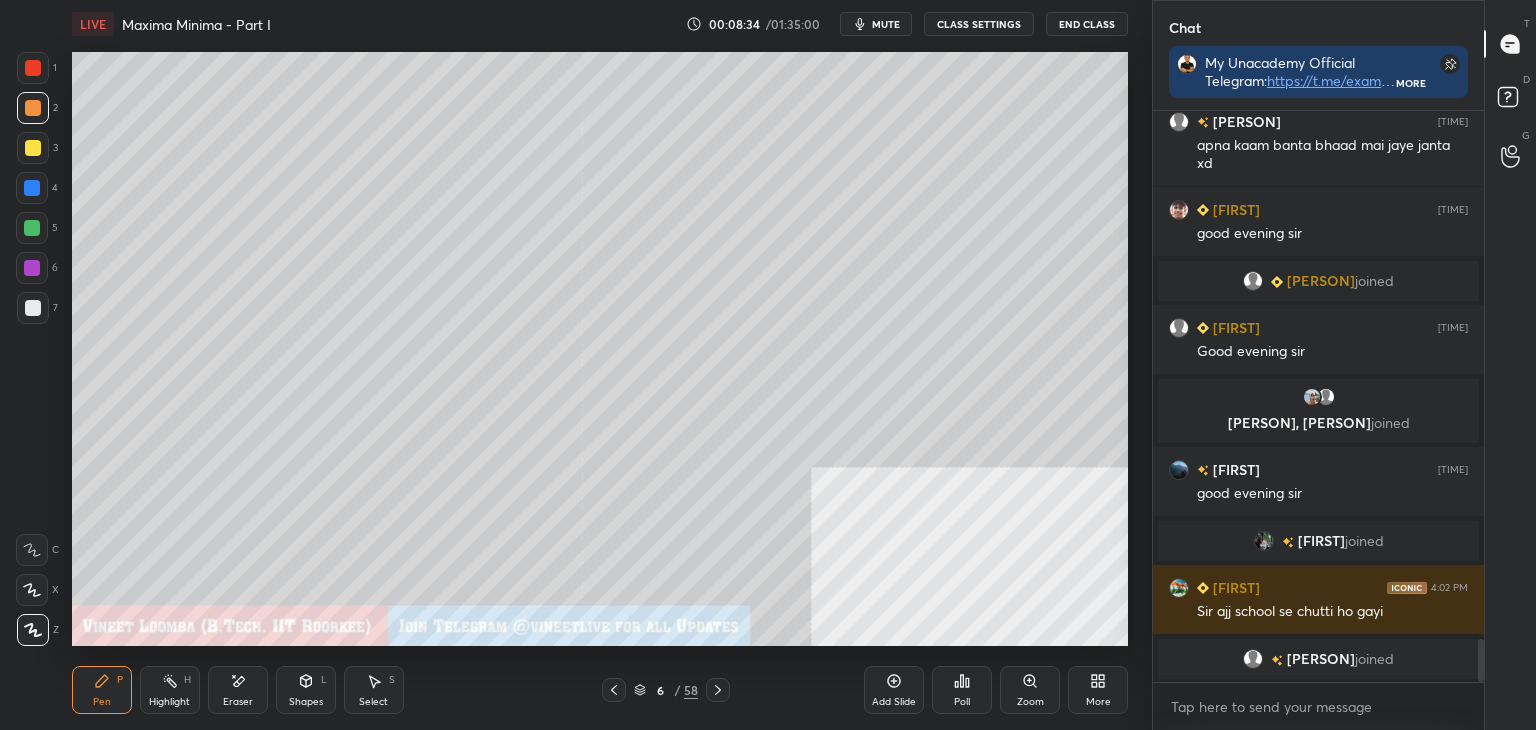 scroll, scrollTop: 7126, scrollLeft: 0, axis: vertical 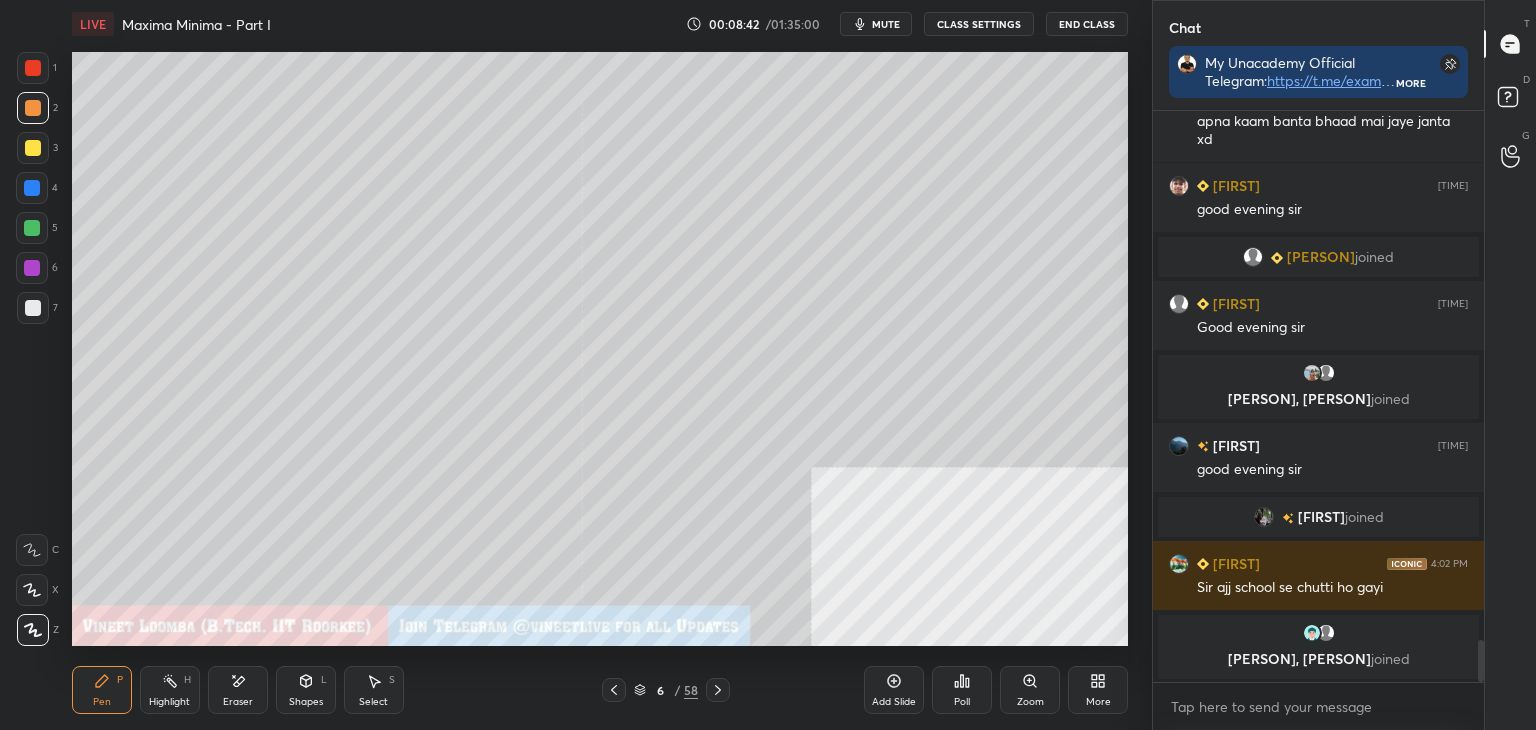 drag, startPoint x: 239, startPoint y: 696, endPoint x: 236, endPoint y: 660, distance: 36.124783 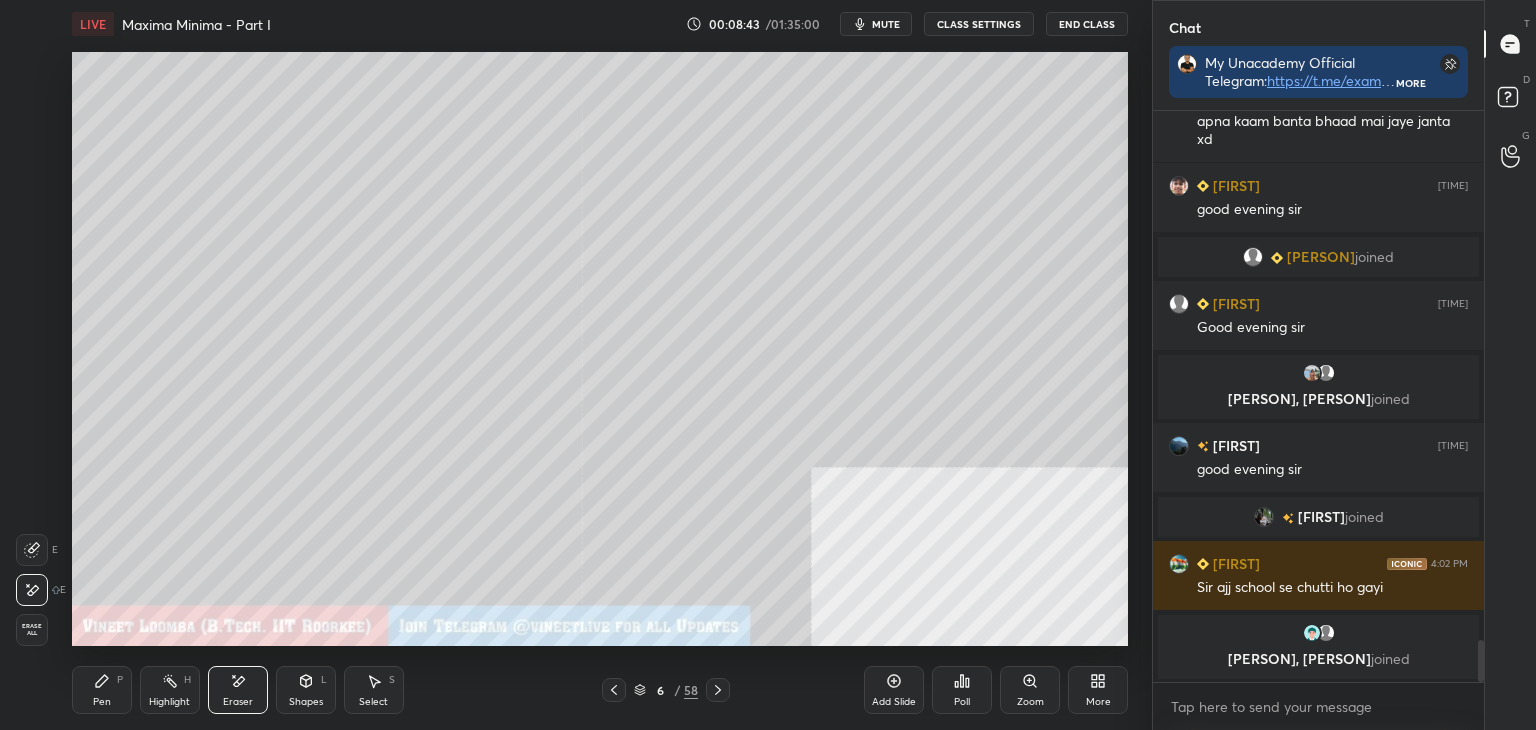 click on "Pen P" at bounding box center (102, 690) 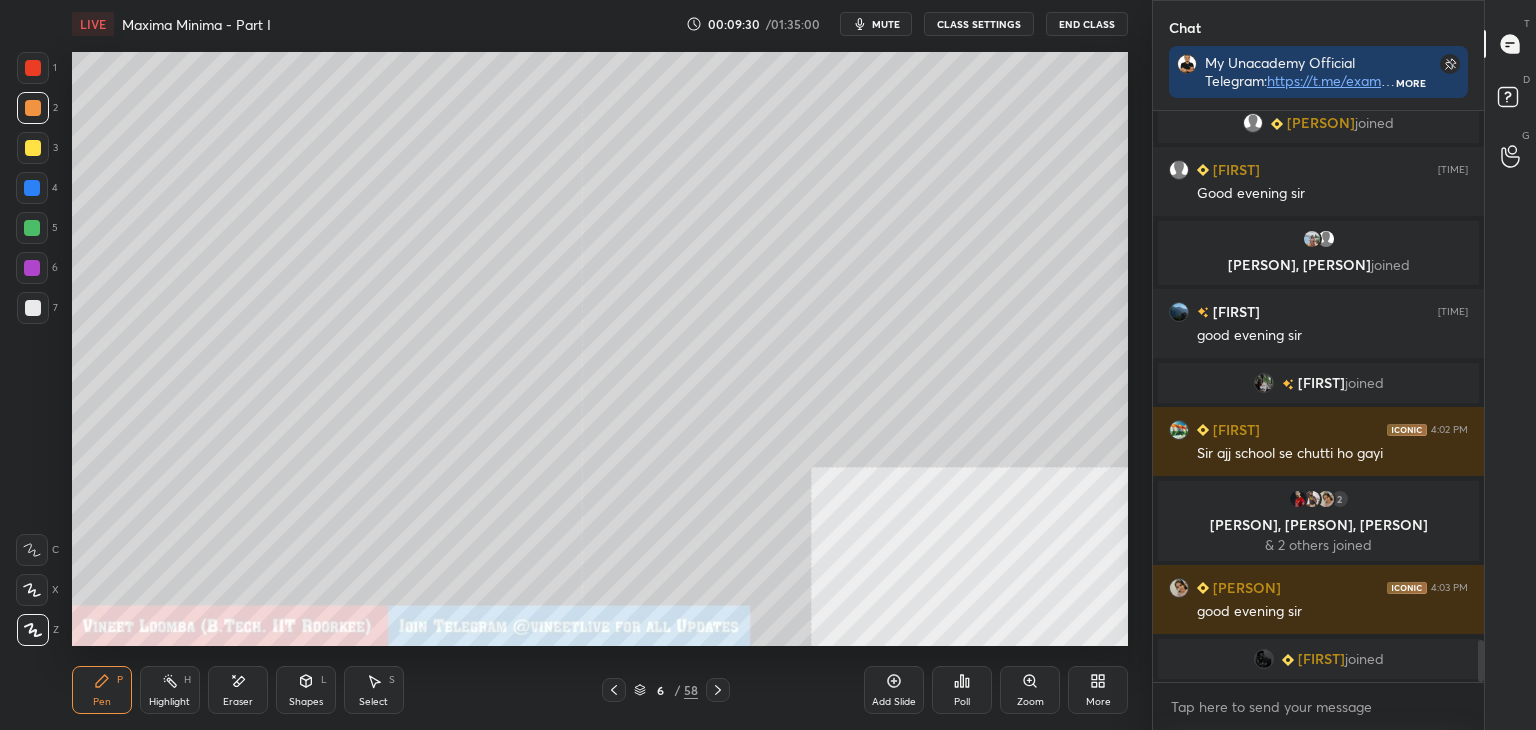 scroll, scrollTop: 7264, scrollLeft: 0, axis: vertical 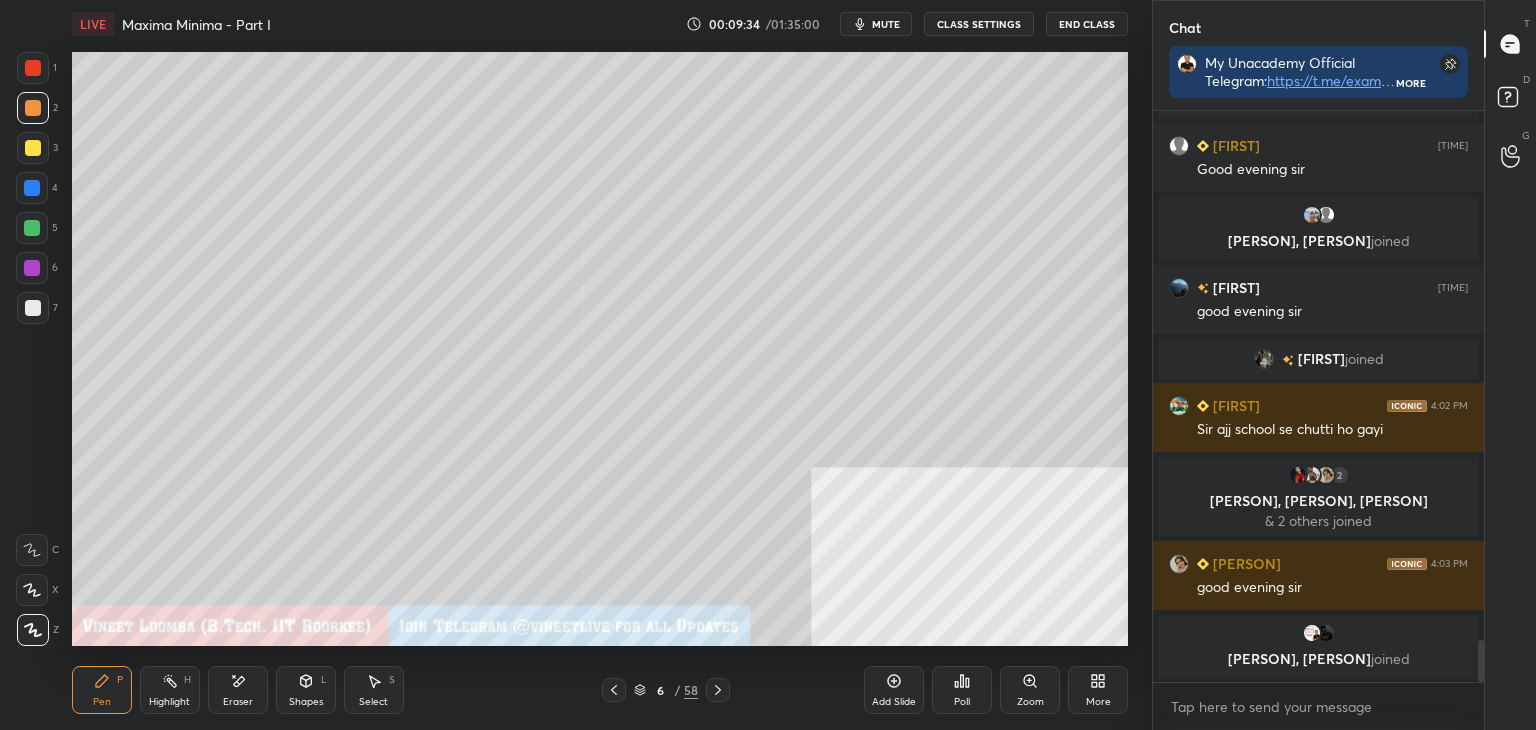 click at bounding box center (33, 308) 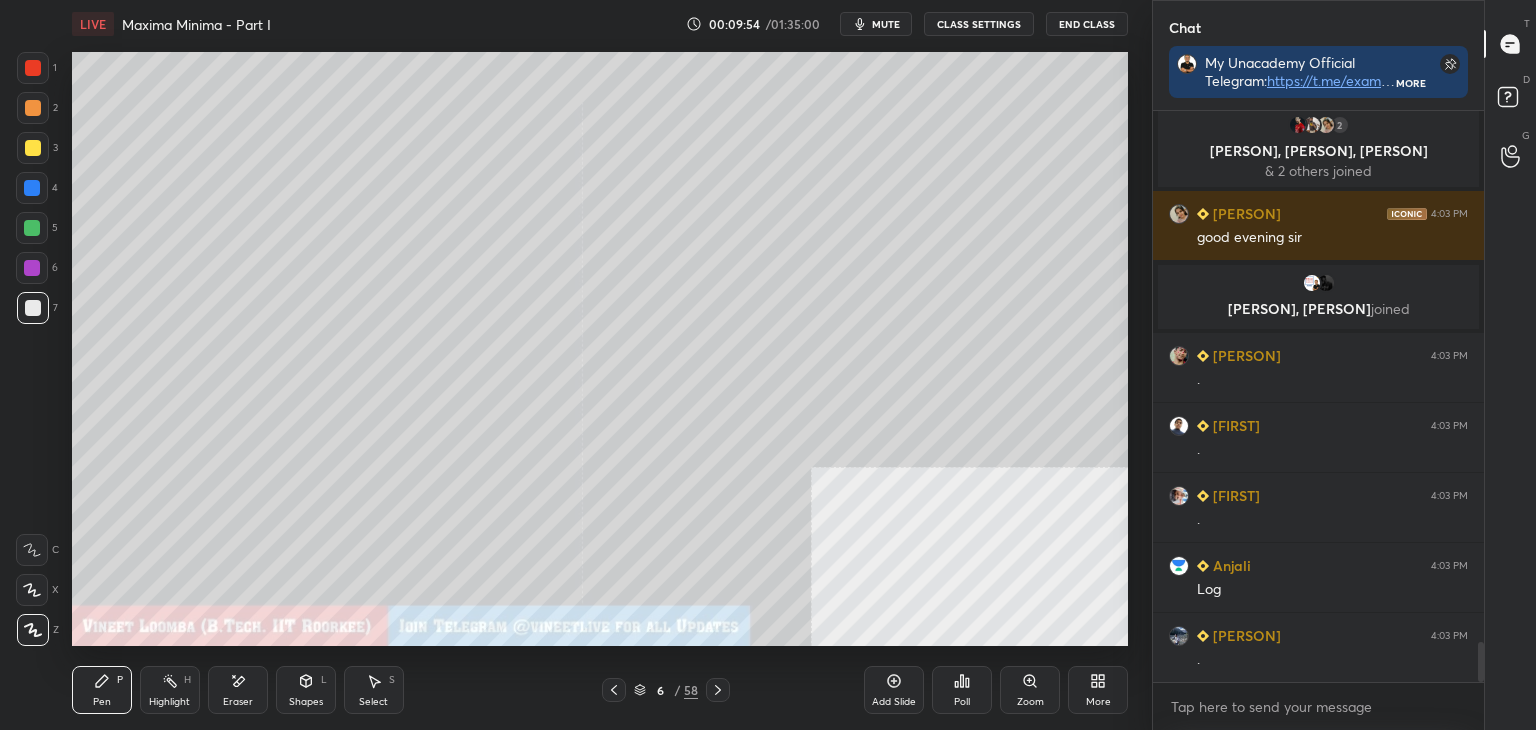scroll, scrollTop: 7644, scrollLeft: 0, axis: vertical 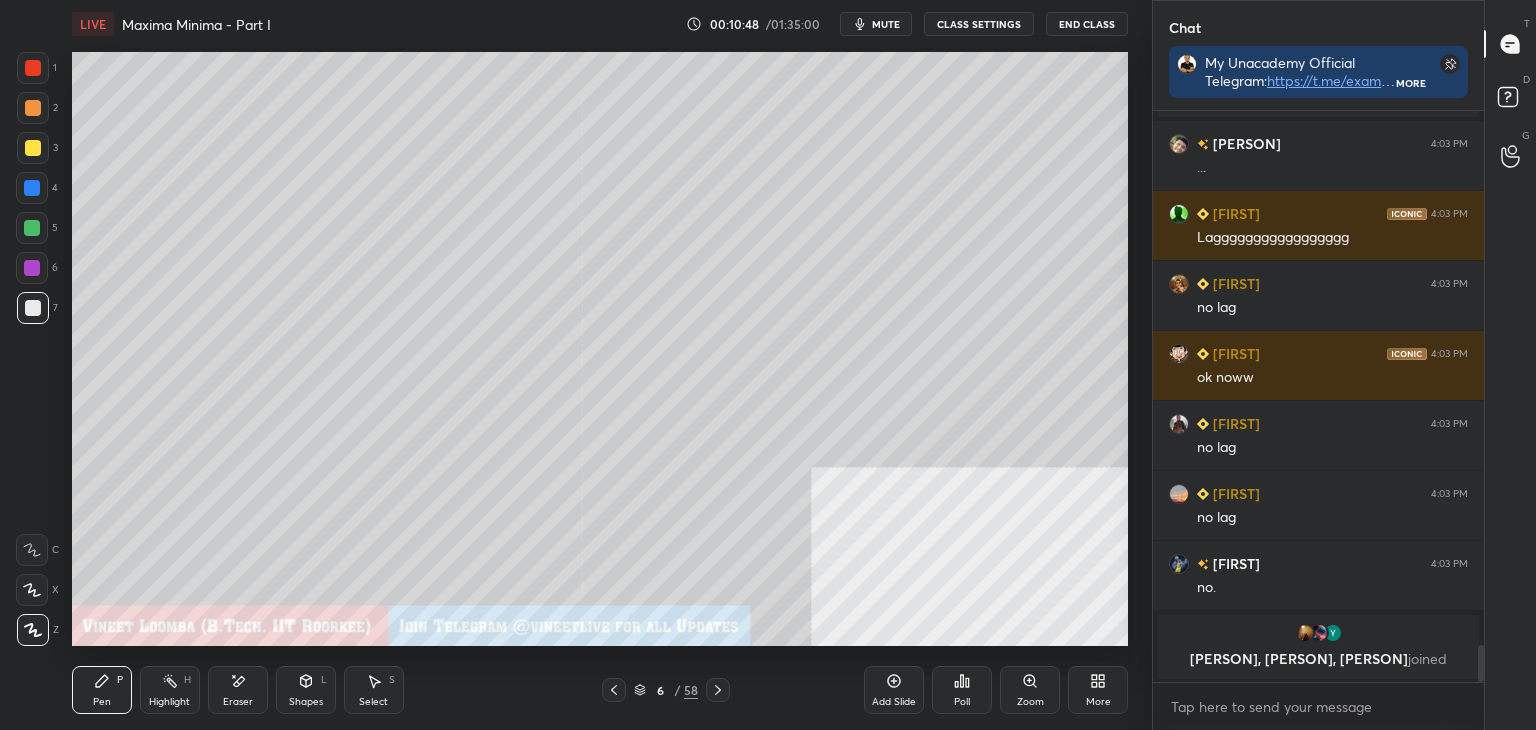 drag, startPoint x: 168, startPoint y: 701, endPoint x: 156, endPoint y: 688, distance: 17.691807 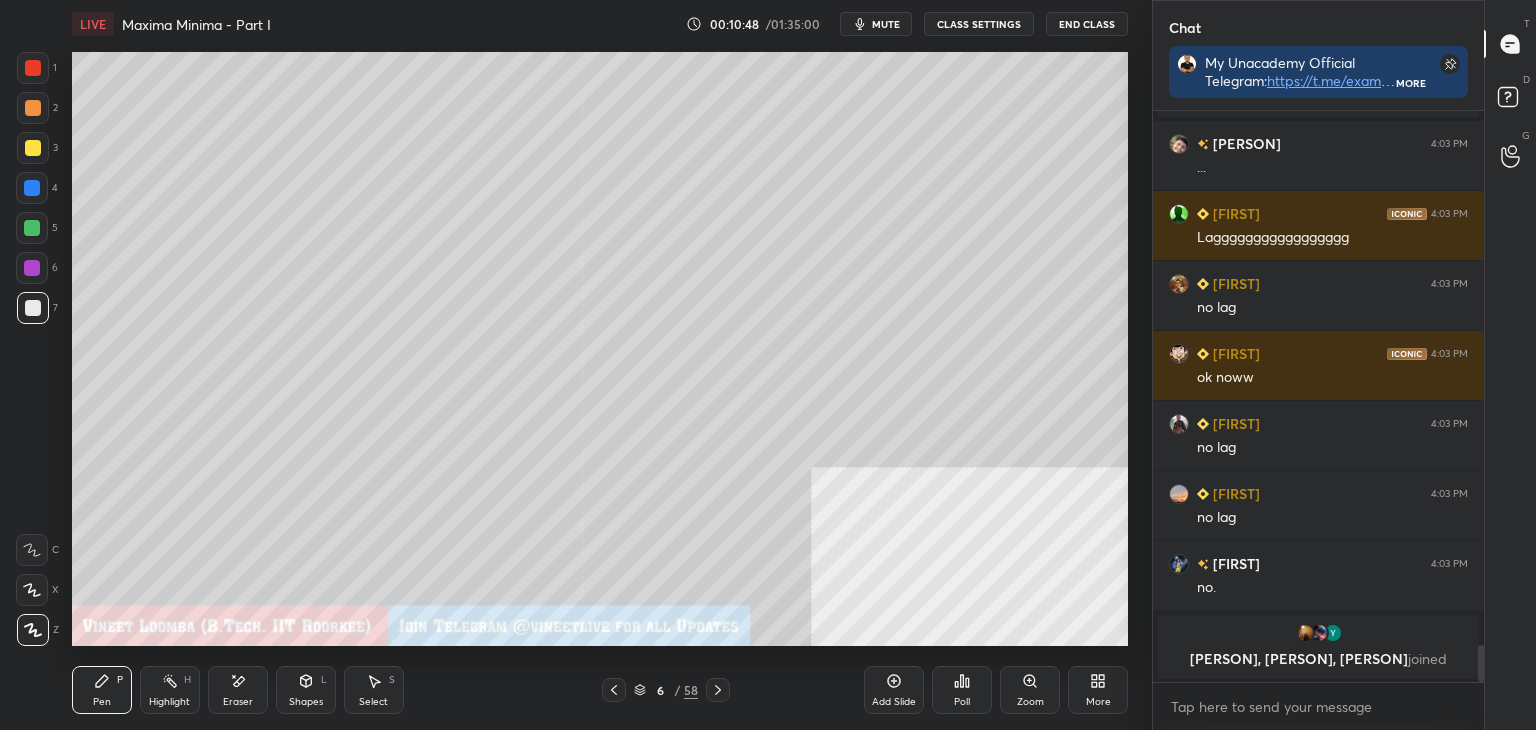 click on "Highlight" at bounding box center (169, 702) 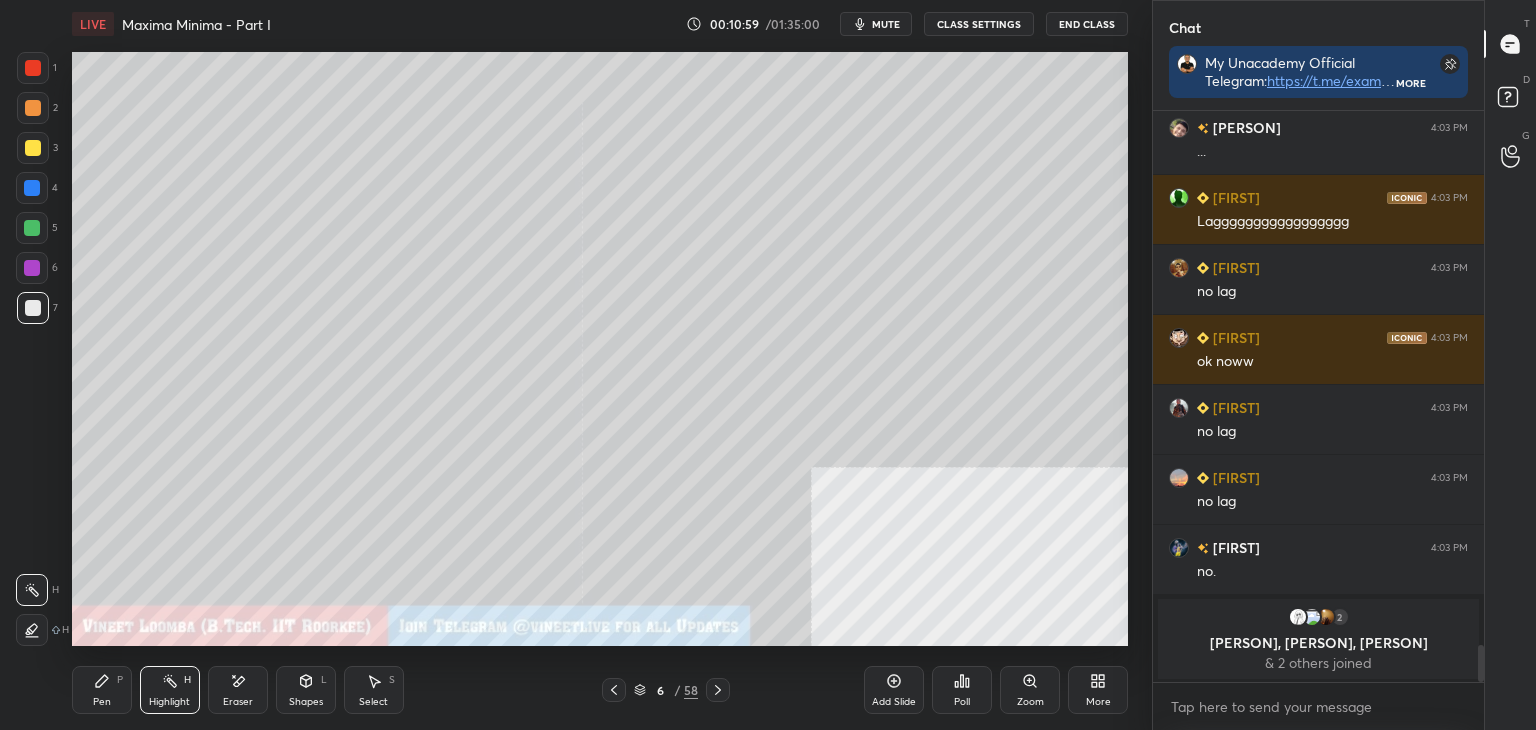 click on "Pen" at bounding box center (102, 702) 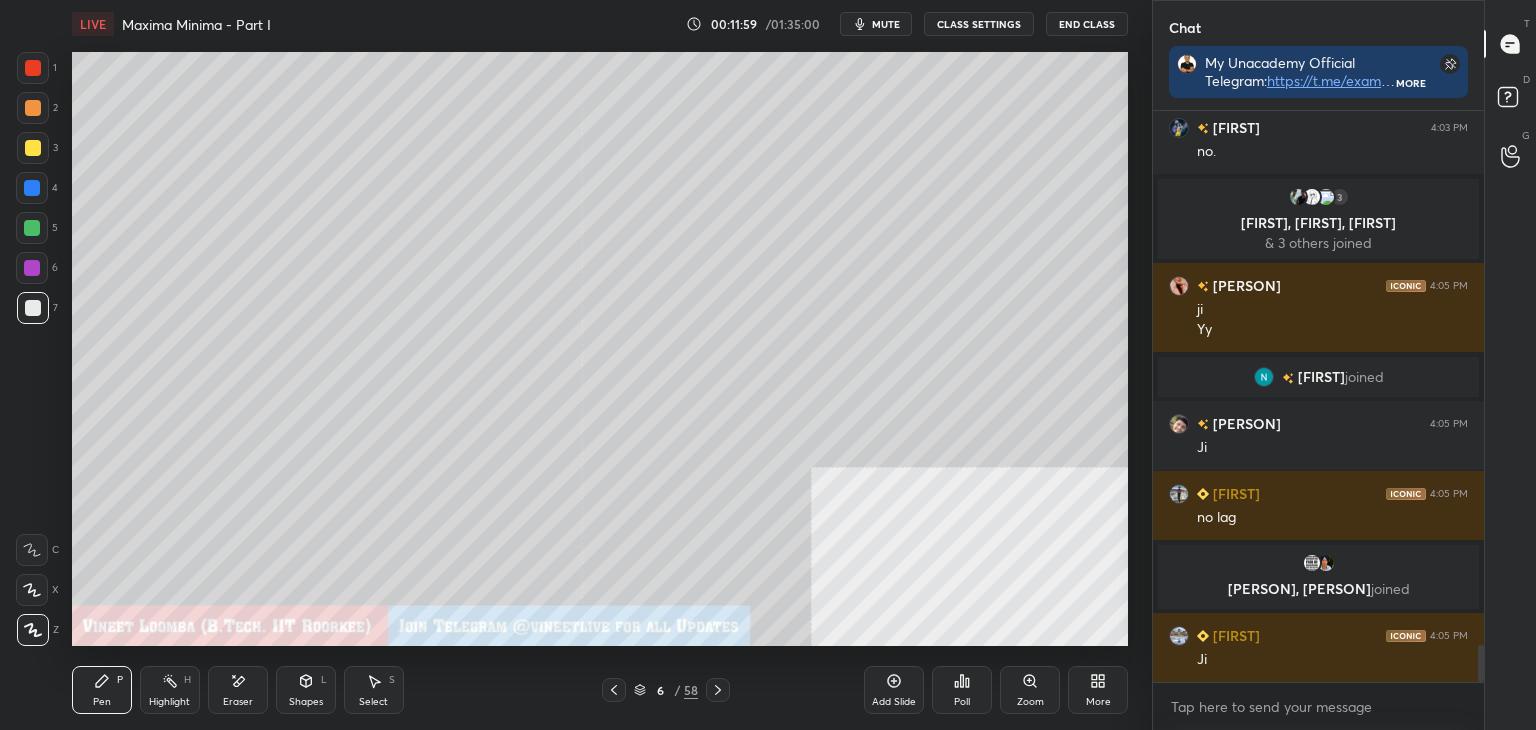 scroll, scrollTop: 8414, scrollLeft: 0, axis: vertical 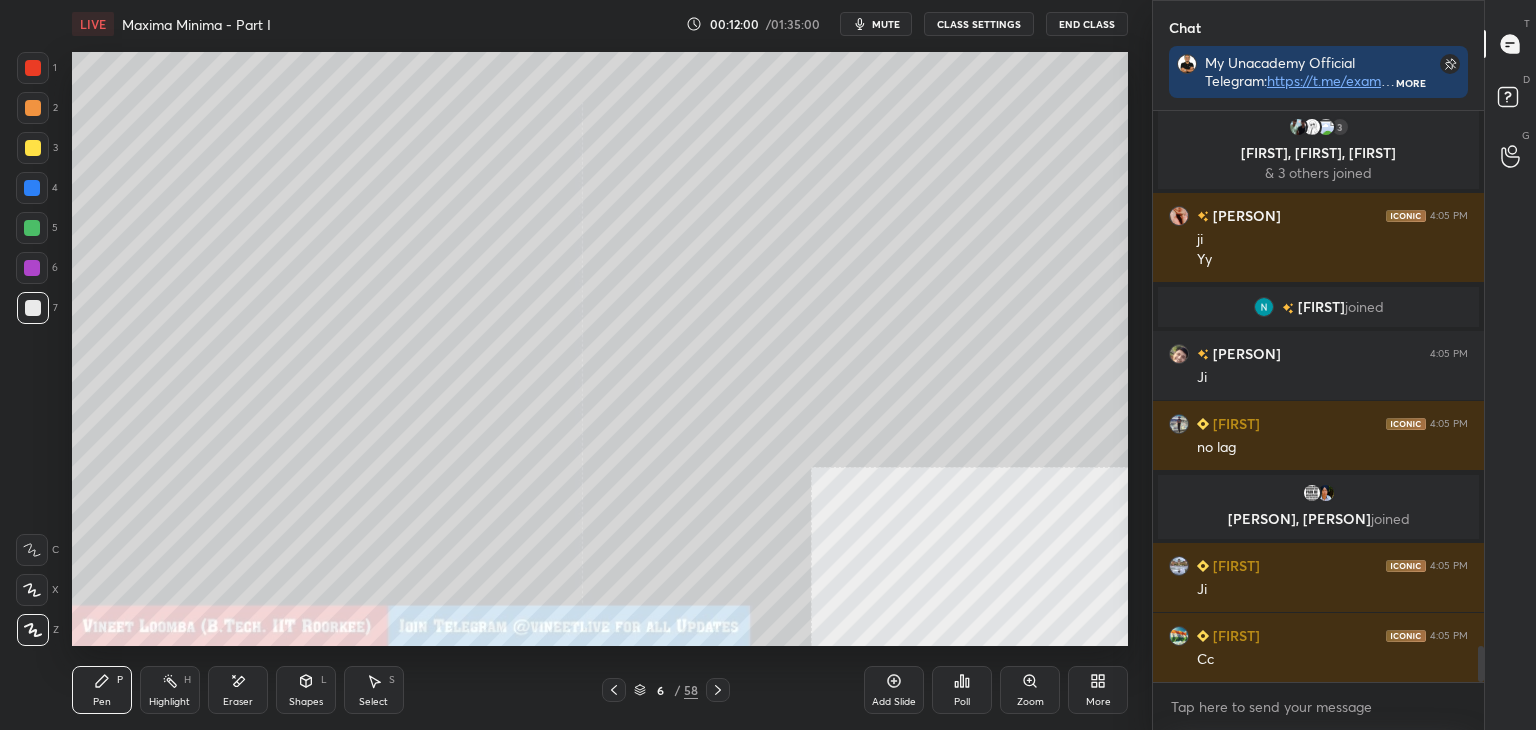 click 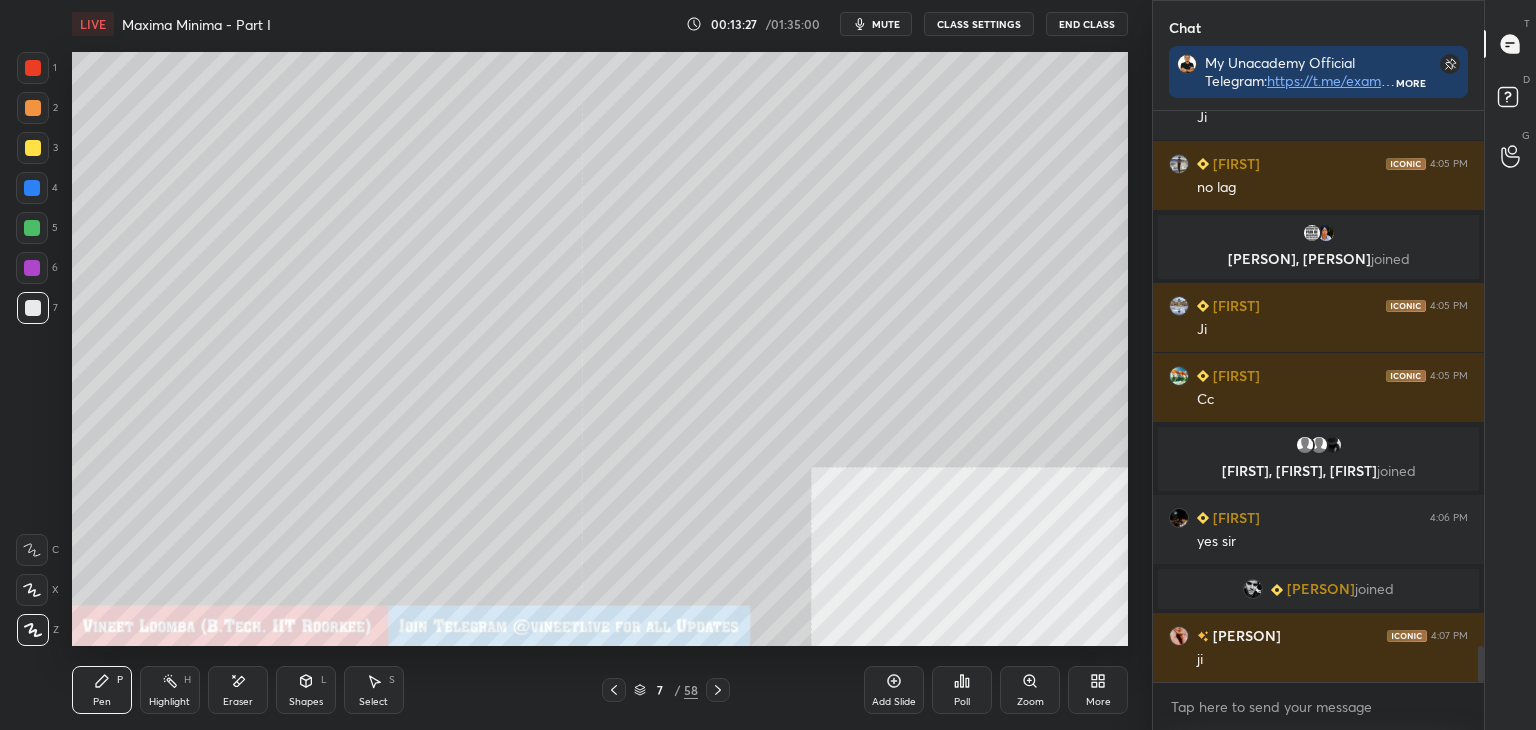scroll, scrollTop: 8644, scrollLeft: 0, axis: vertical 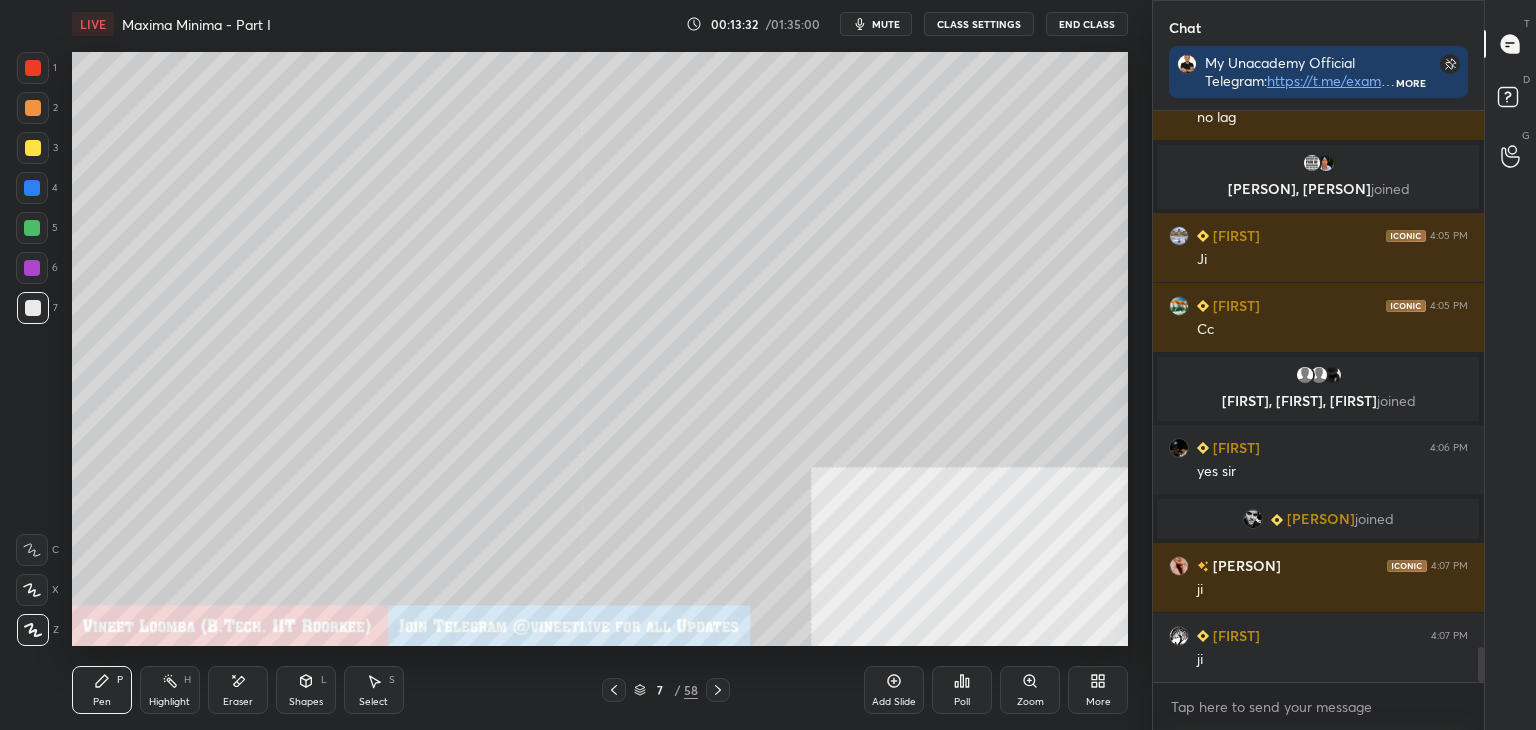 click 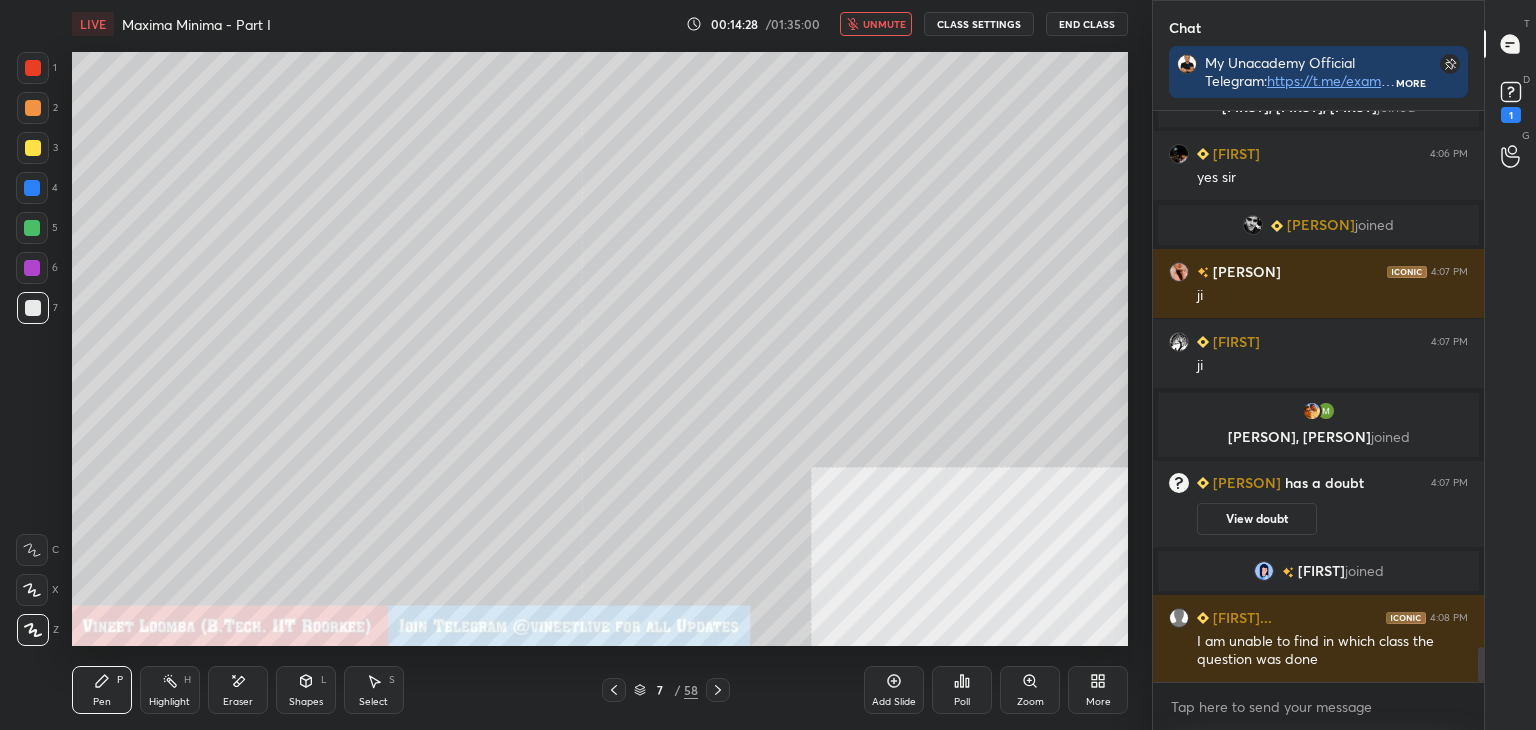 scroll, scrollTop: 8930, scrollLeft: 0, axis: vertical 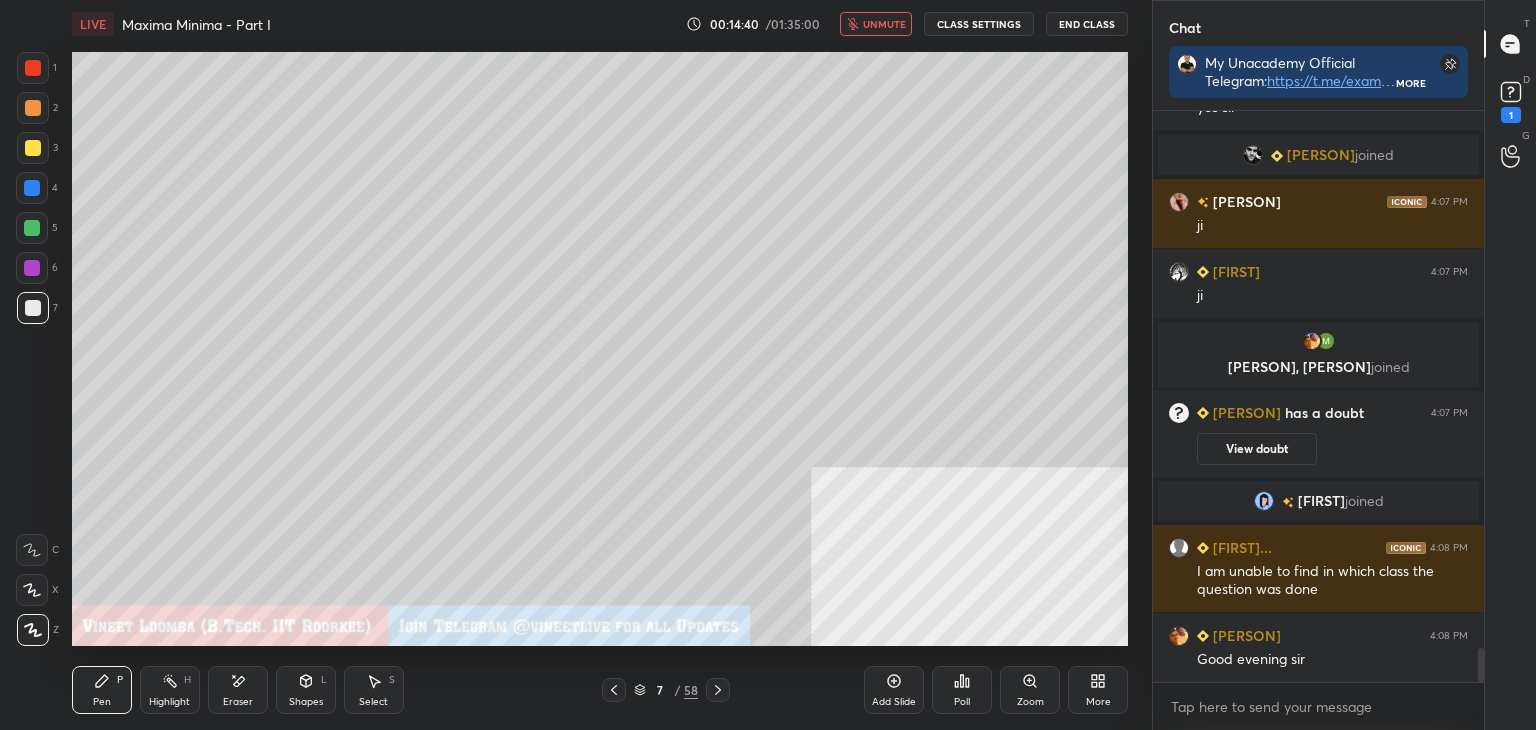 click on "unmute" at bounding box center (884, 24) 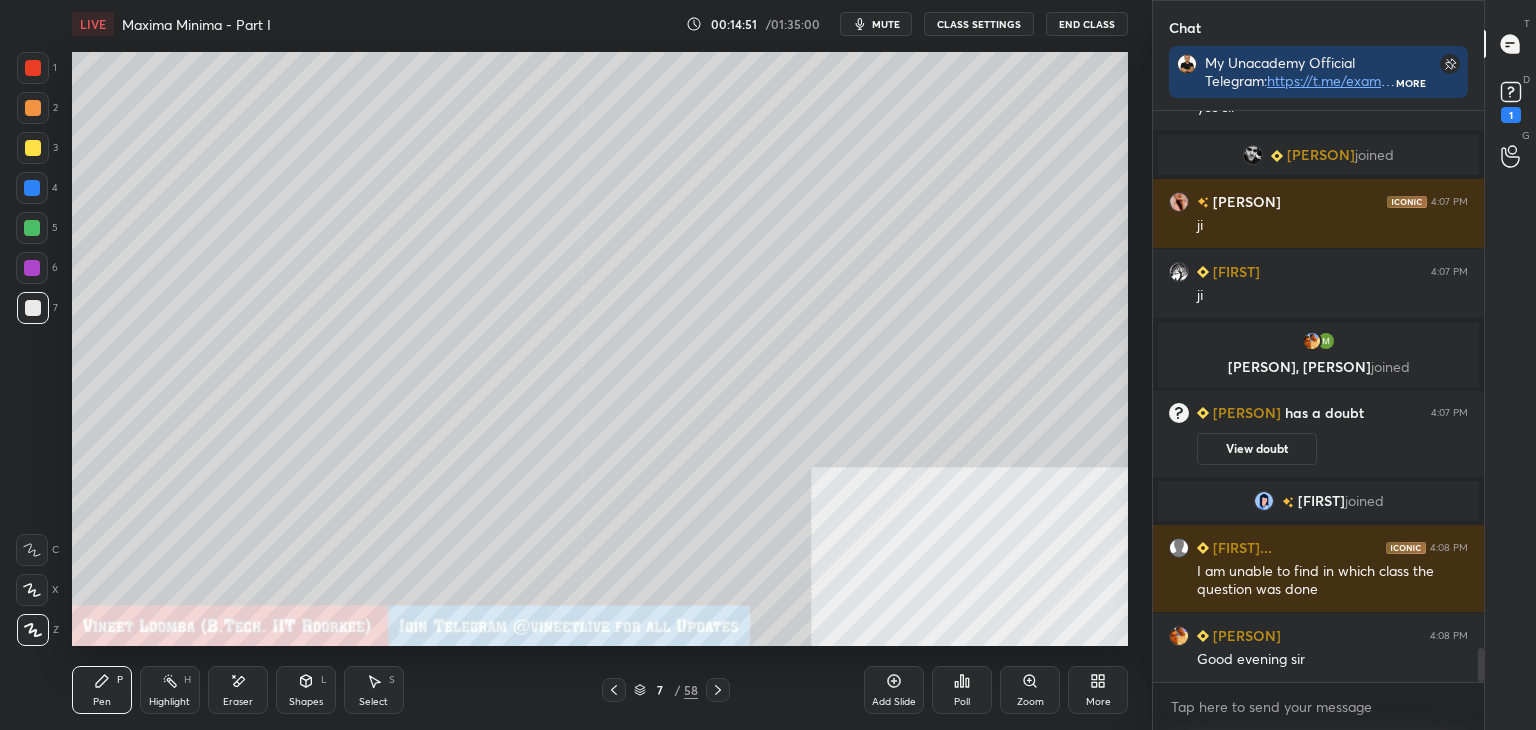 drag, startPoint x: 715, startPoint y: 689, endPoint x: 704, endPoint y: 682, distance: 13.038404 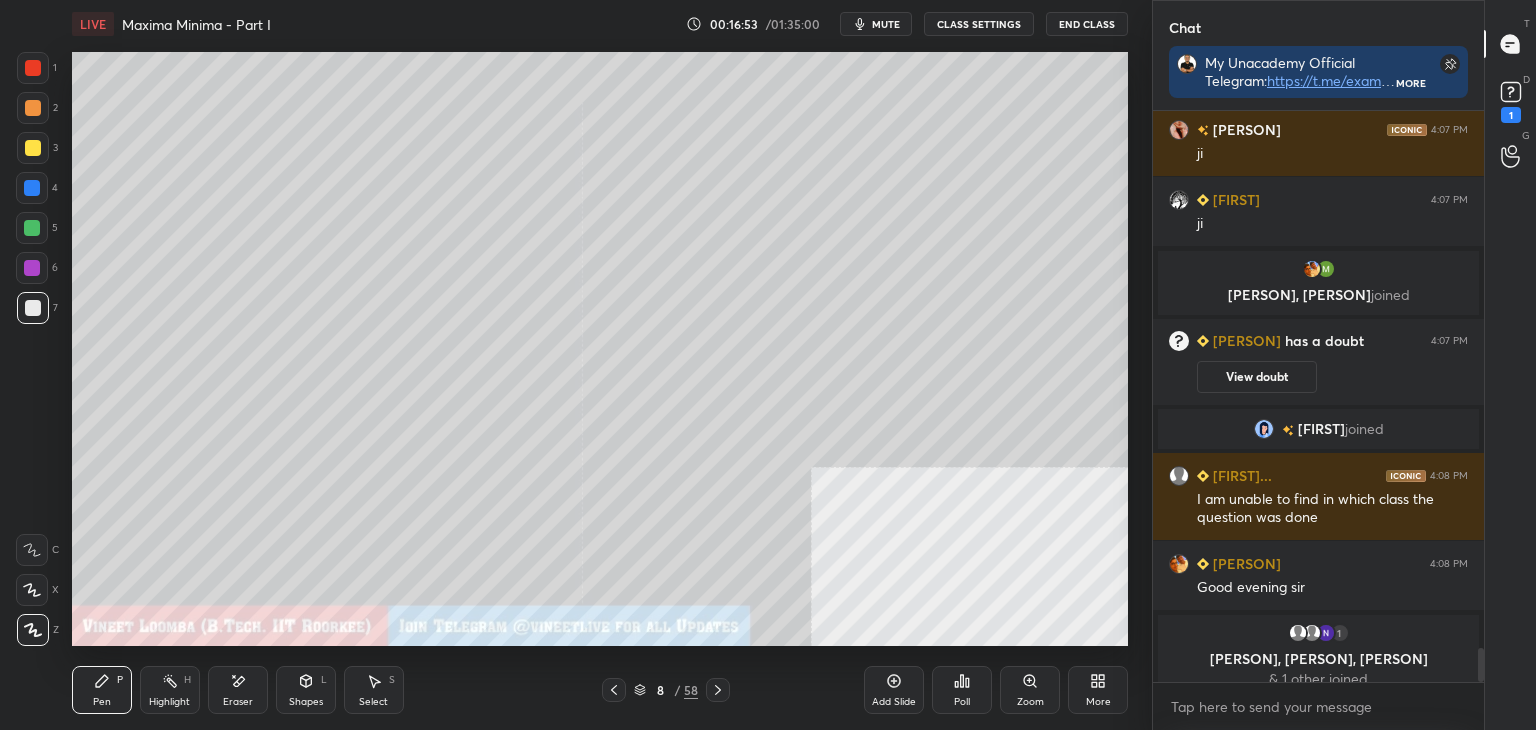 scroll, scrollTop: 8998, scrollLeft: 0, axis: vertical 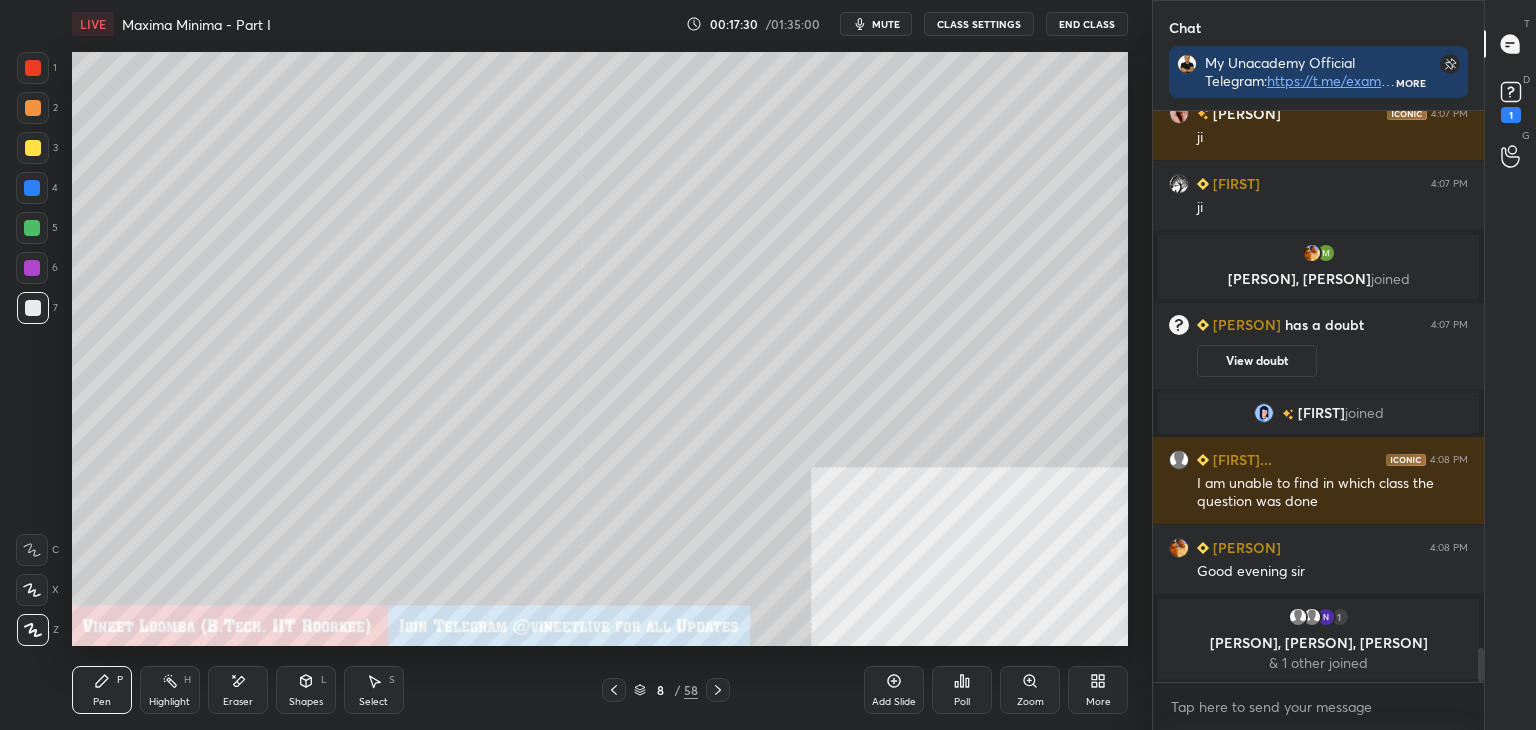 drag, startPoint x: 716, startPoint y: 689, endPoint x: 718, endPoint y: 679, distance: 10.198039 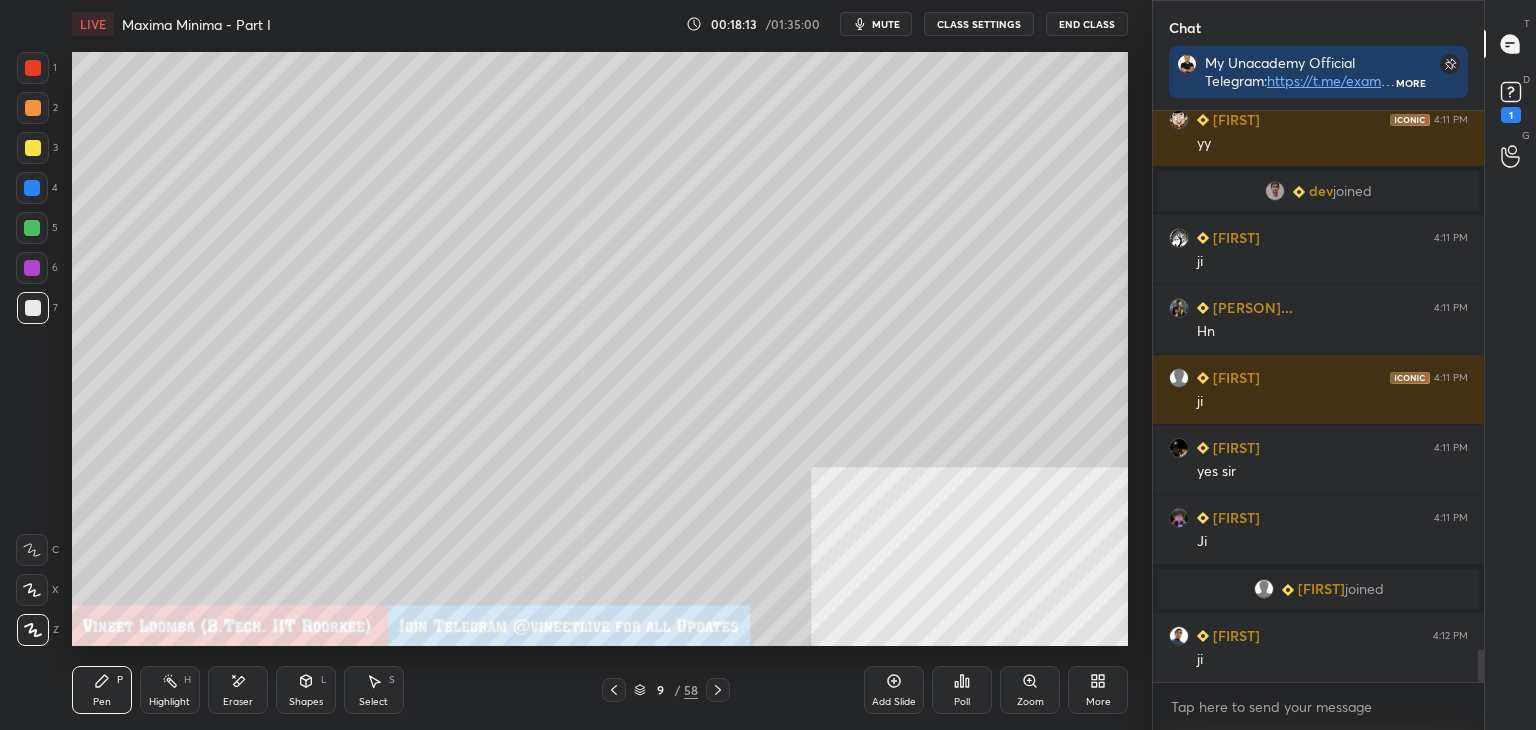scroll, scrollTop: 9436, scrollLeft: 0, axis: vertical 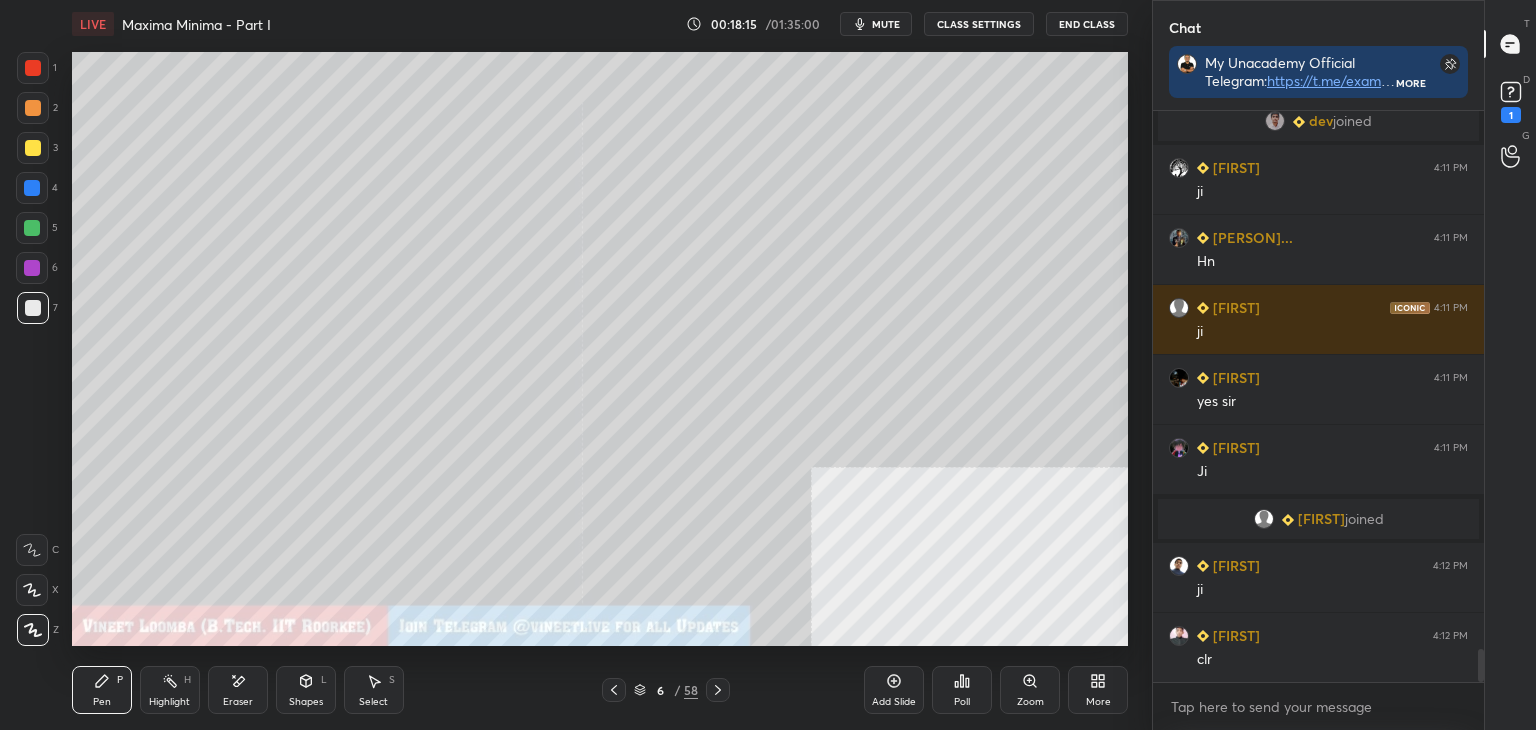click on "Highlight" at bounding box center (169, 702) 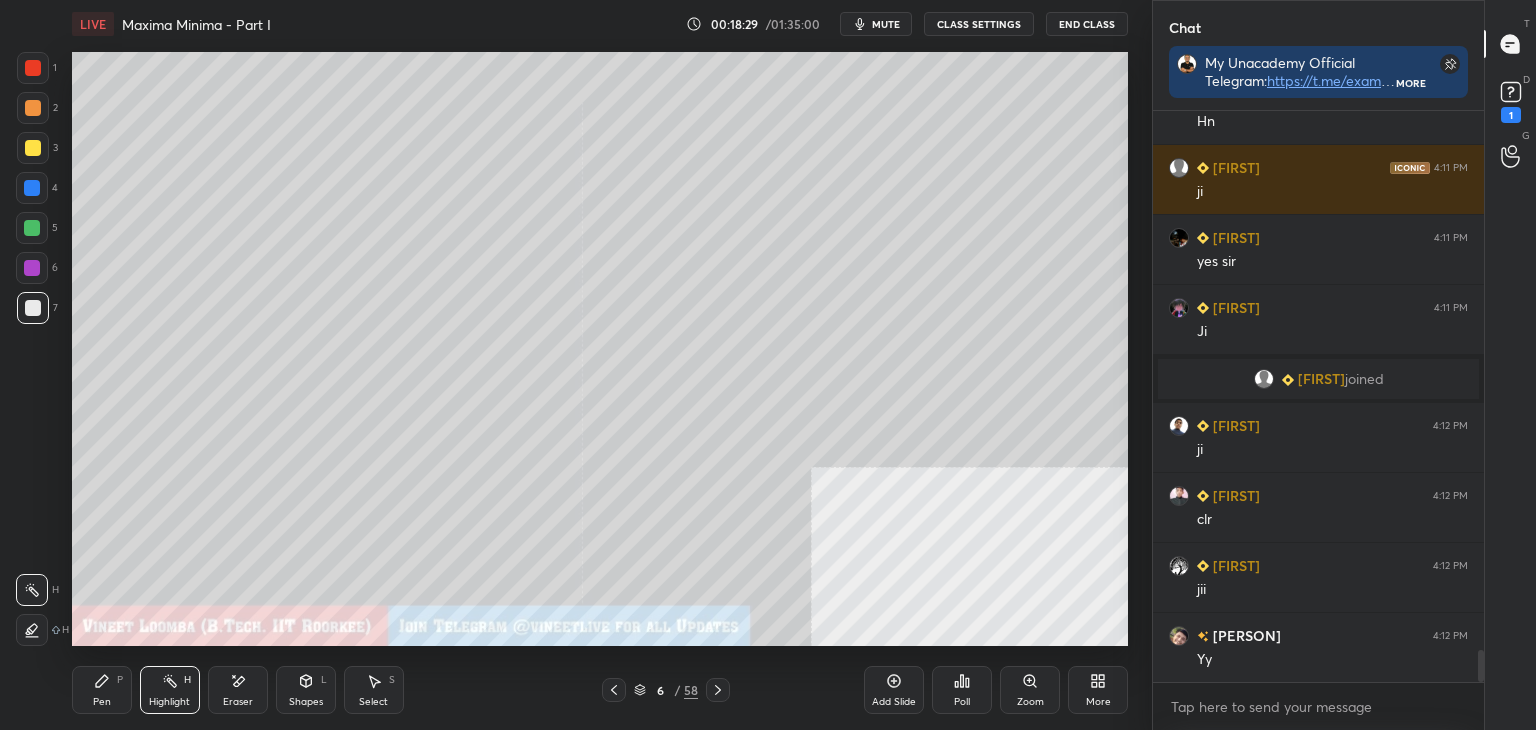 scroll, scrollTop: 9584, scrollLeft: 0, axis: vertical 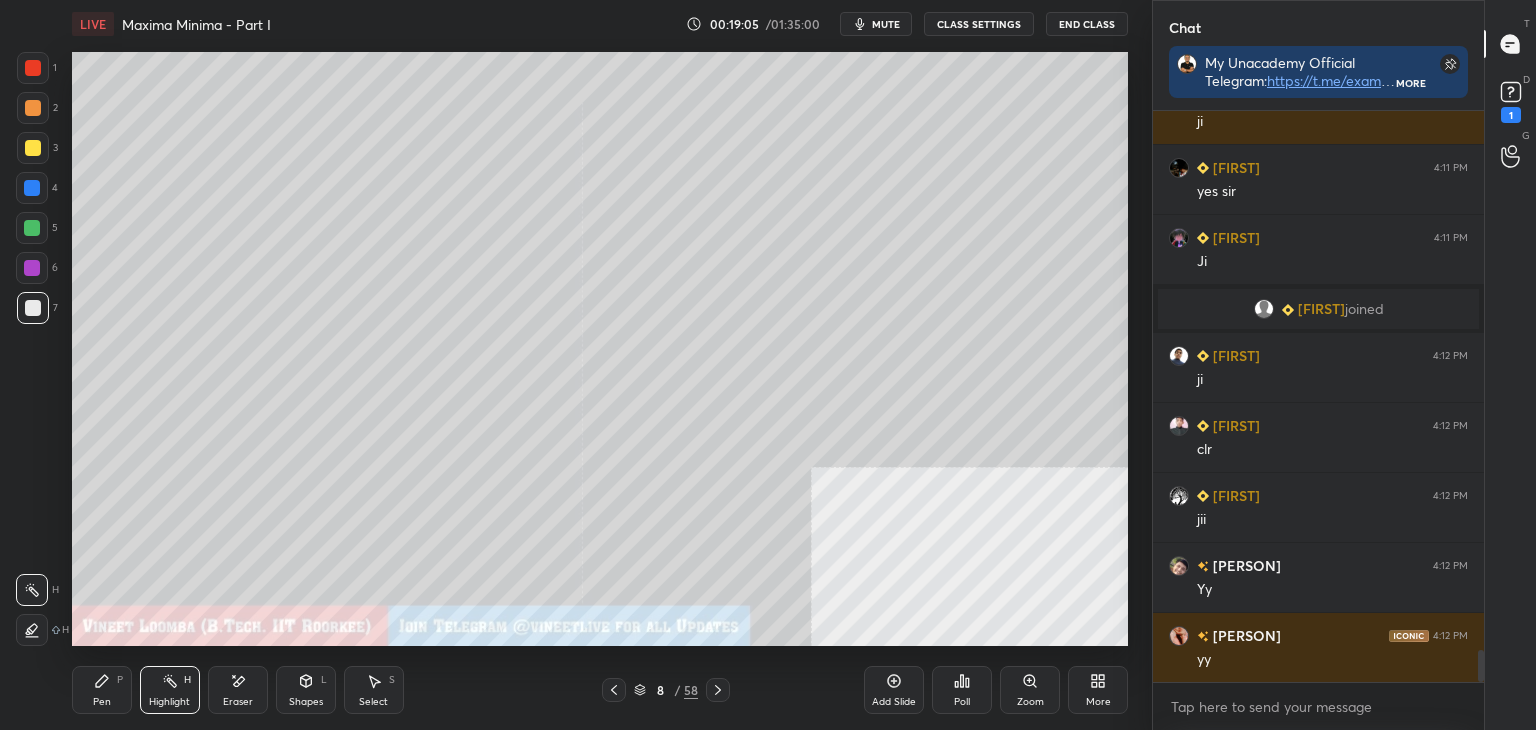 drag, startPoint x: 100, startPoint y: 701, endPoint x: 161, endPoint y: 654, distance: 77.00649 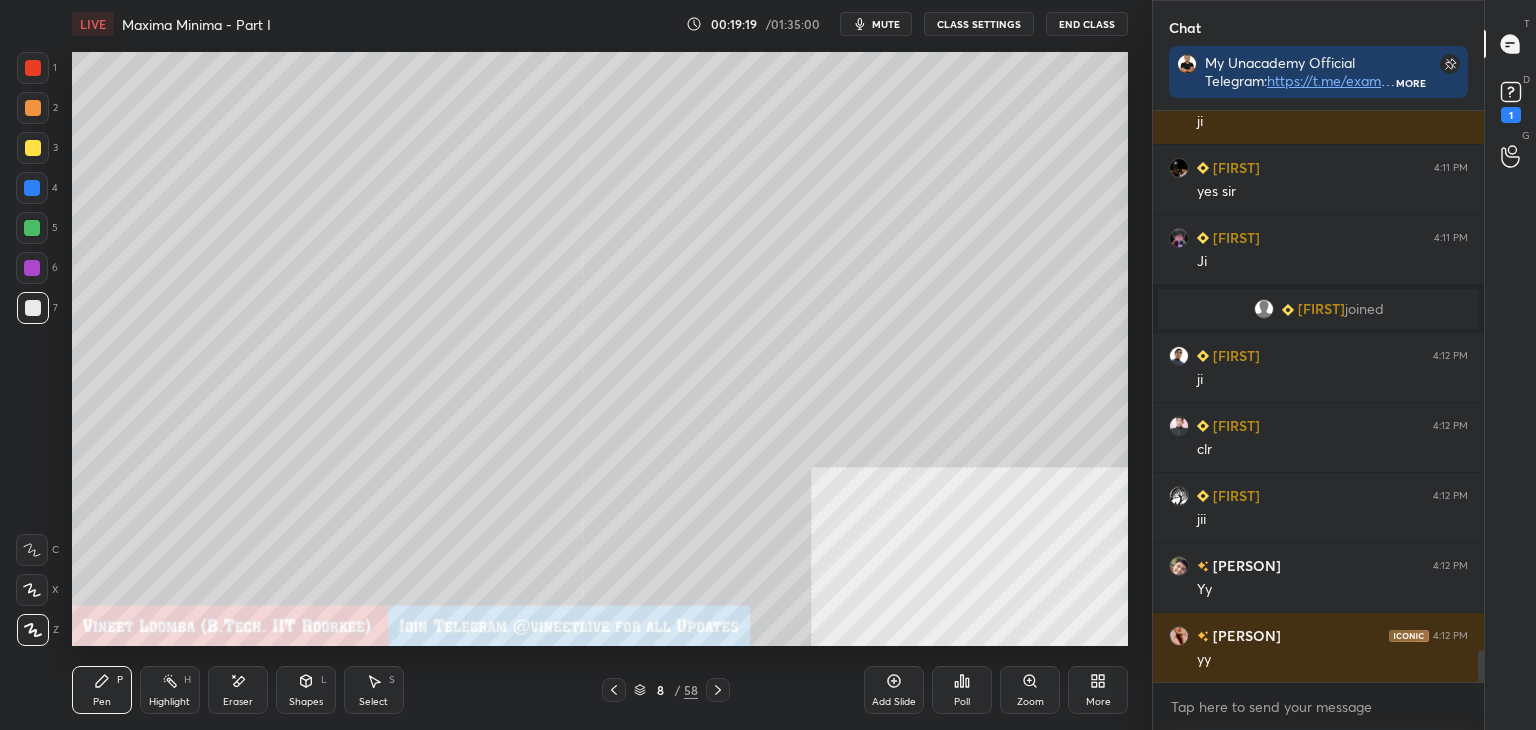 drag, startPoint x: 719, startPoint y: 688, endPoint x: 708, endPoint y: 690, distance: 11.18034 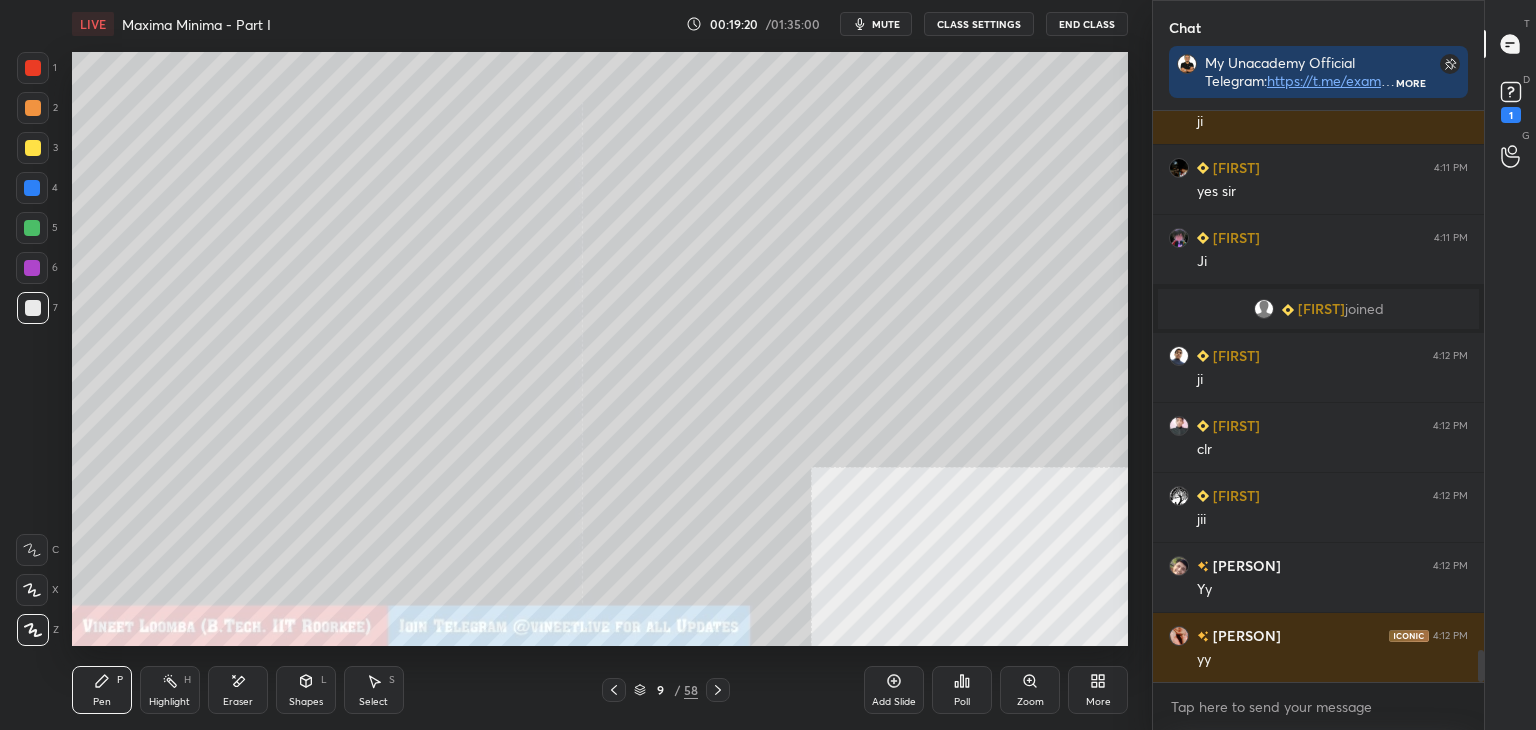 click 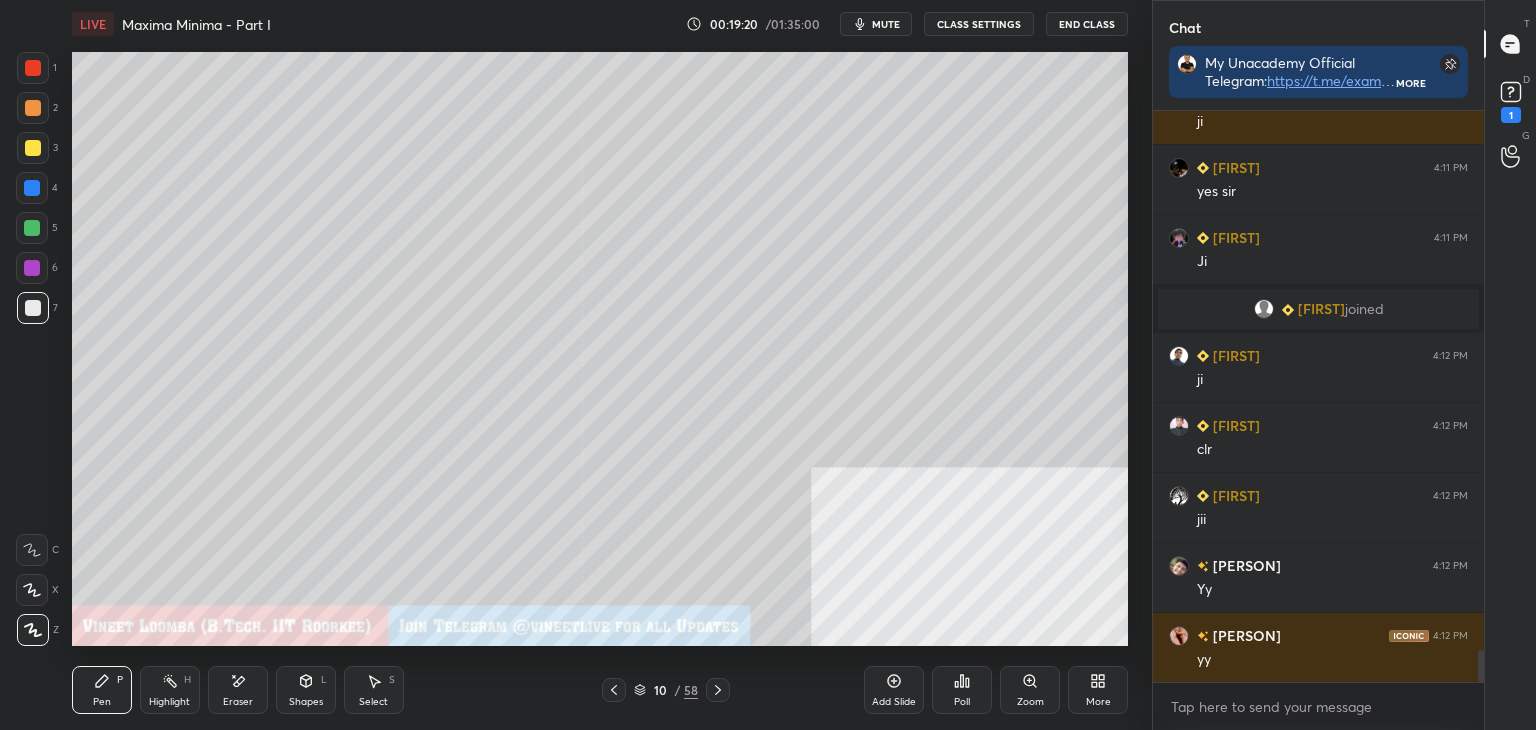 click on "Pen P" at bounding box center (102, 690) 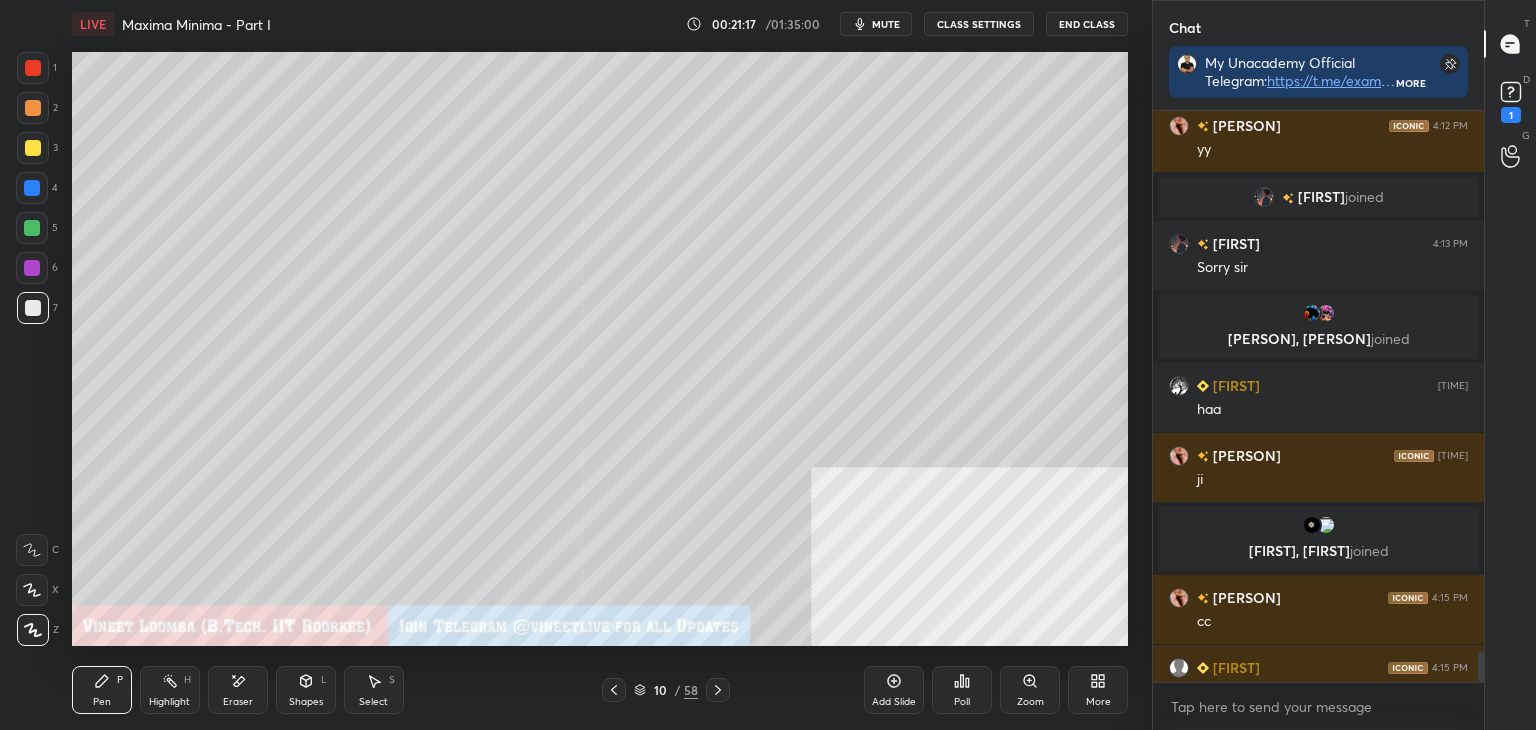 scroll, scrollTop: 9936, scrollLeft: 0, axis: vertical 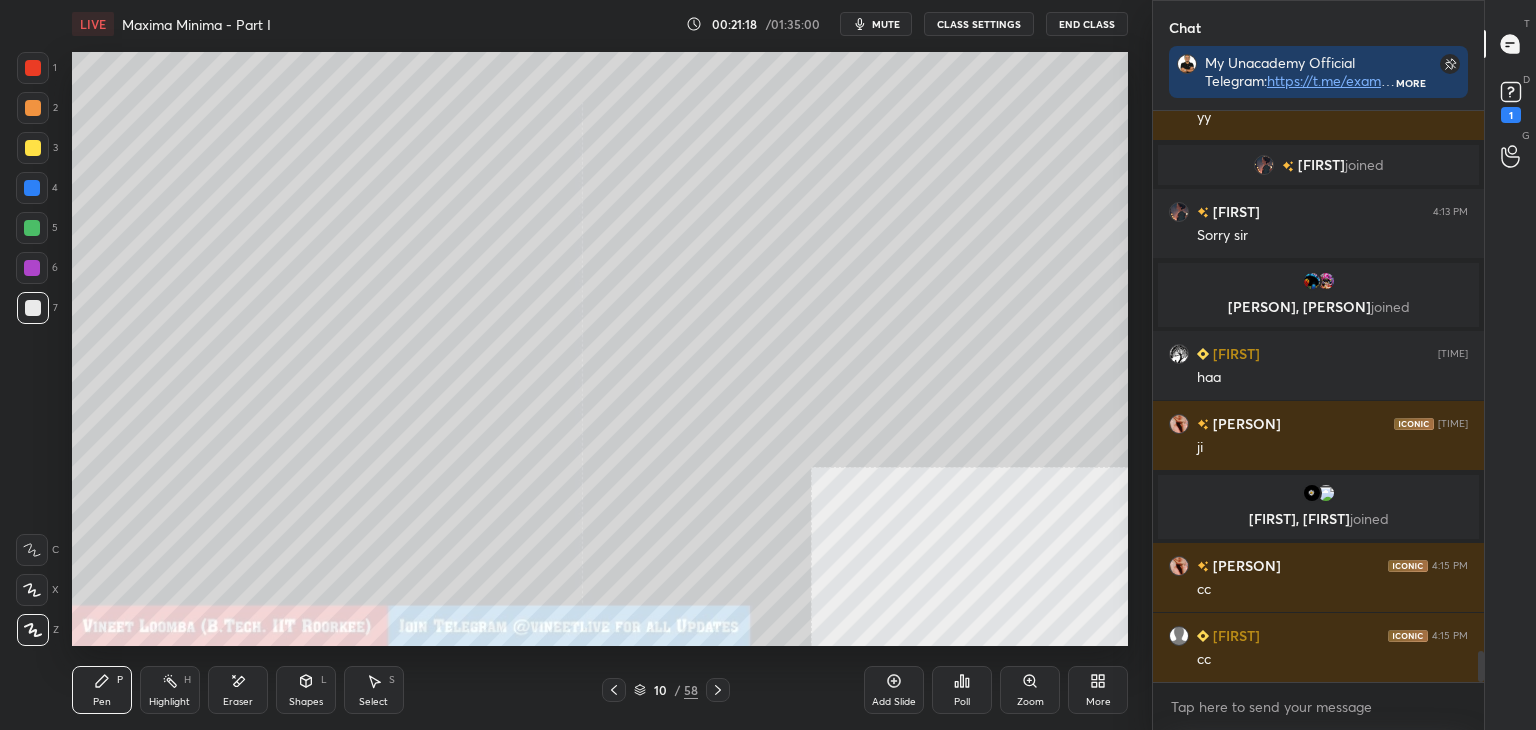 click 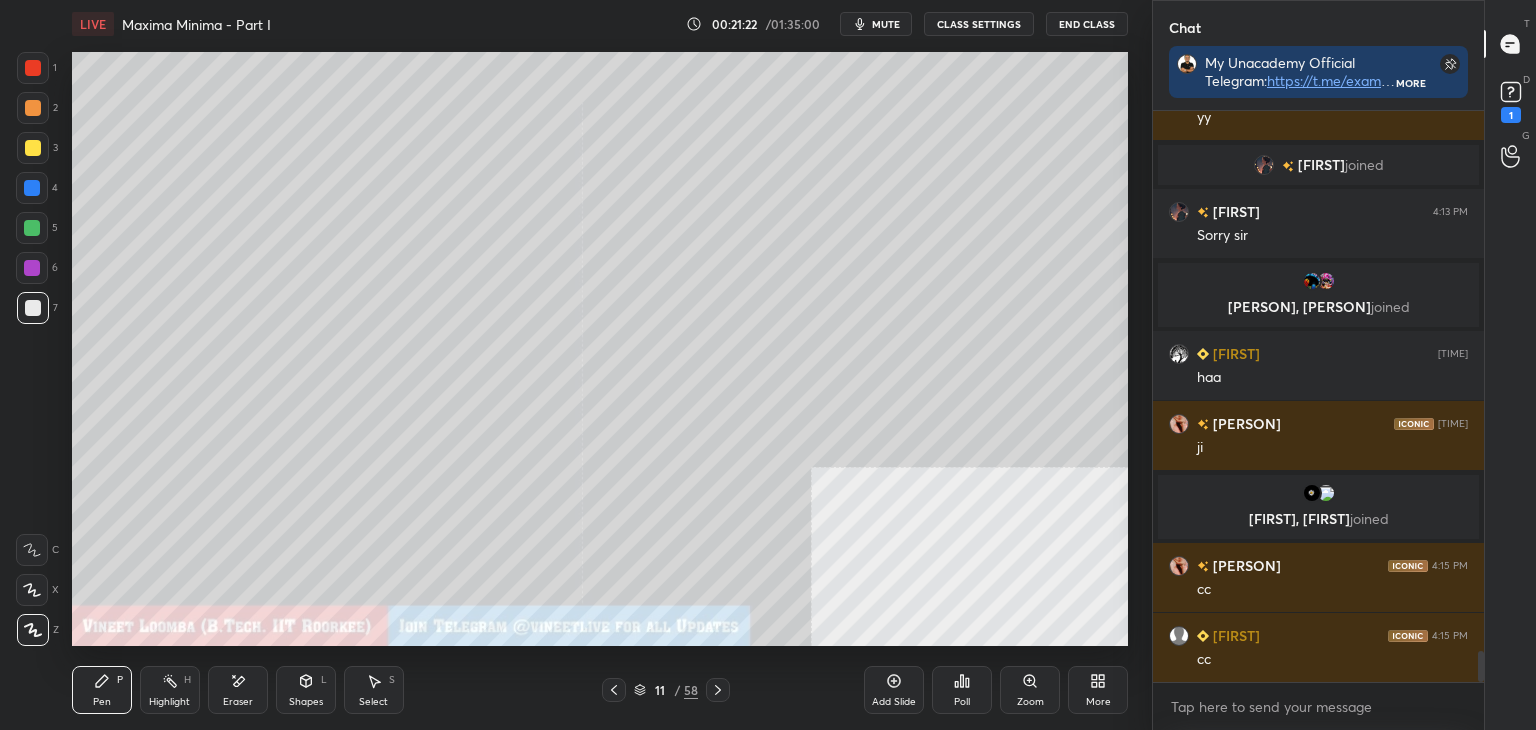 scroll, scrollTop: 10006, scrollLeft: 0, axis: vertical 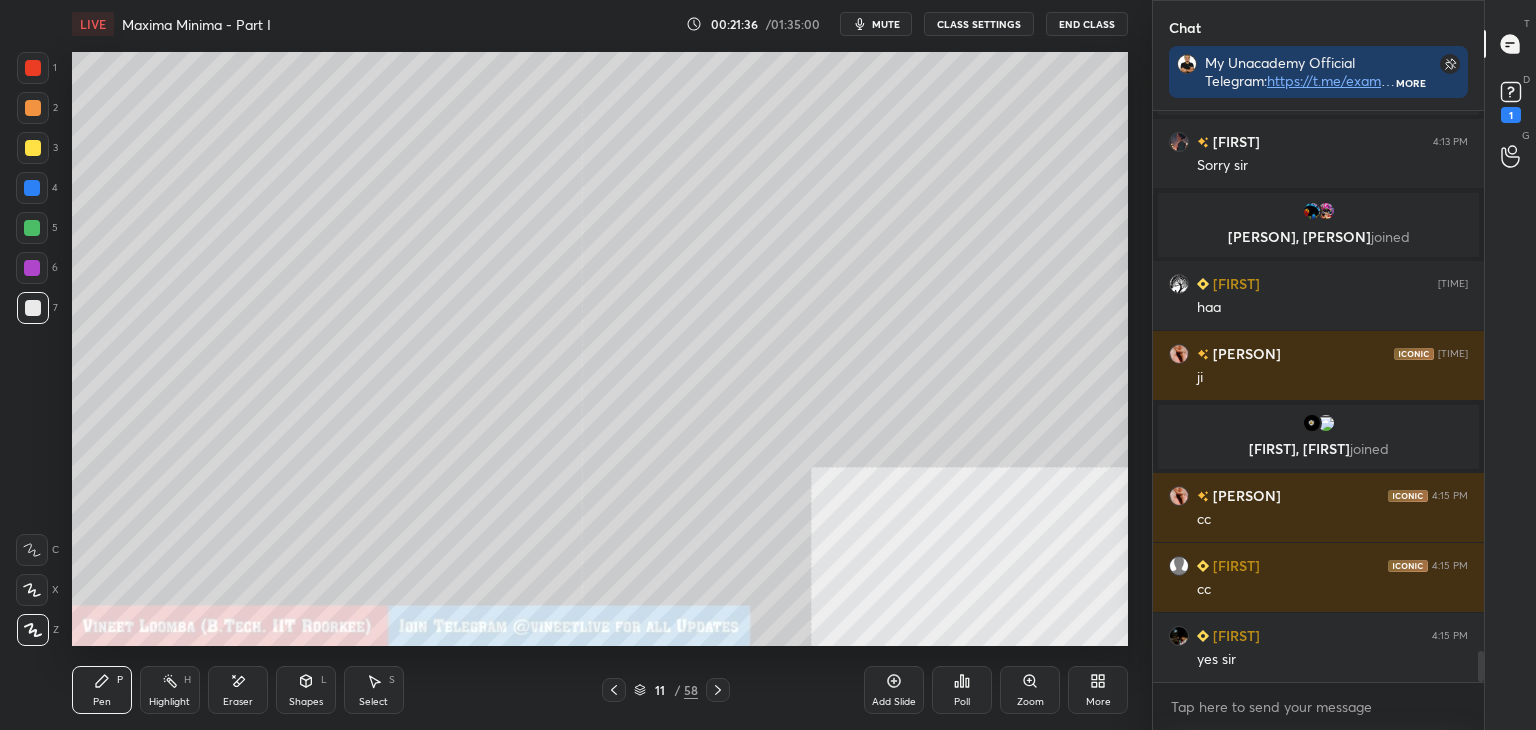 click on "Highlight H" at bounding box center [170, 690] 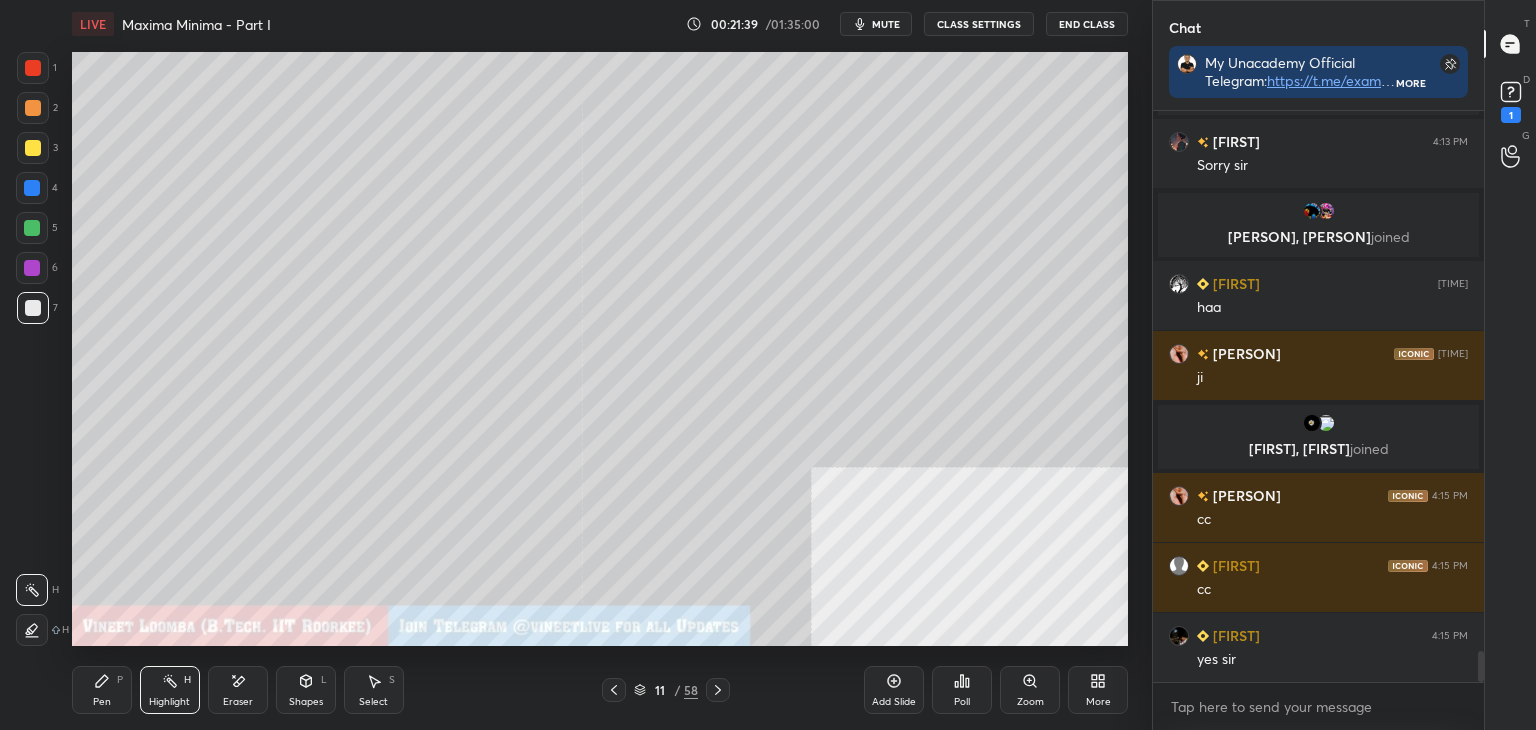 scroll, scrollTop: 10054, scrollLeft: 0, axis: vertical 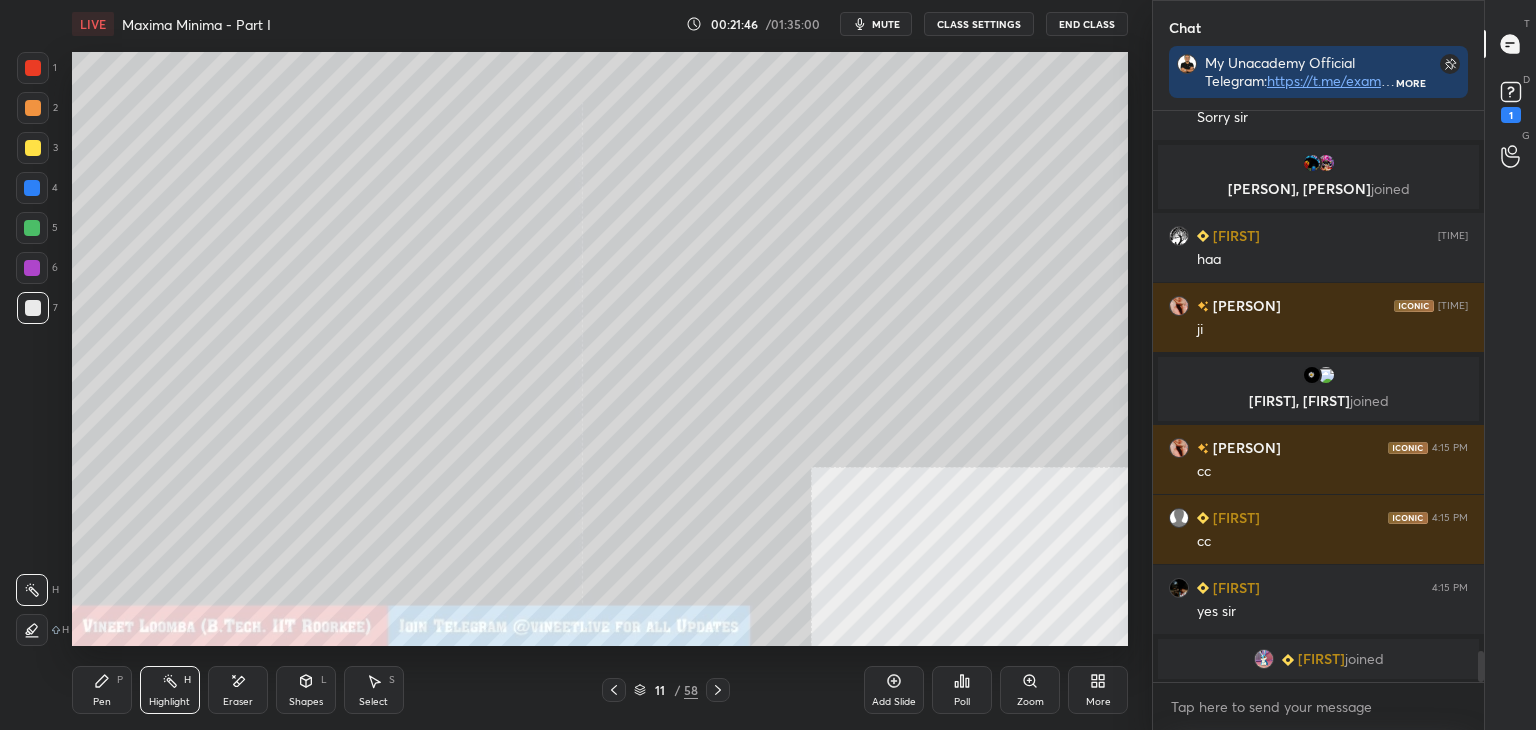 drag, startPoint x: 99, startPoint y: 697, endPoint x: 84, endPoint y: 649, distance: 50.289165 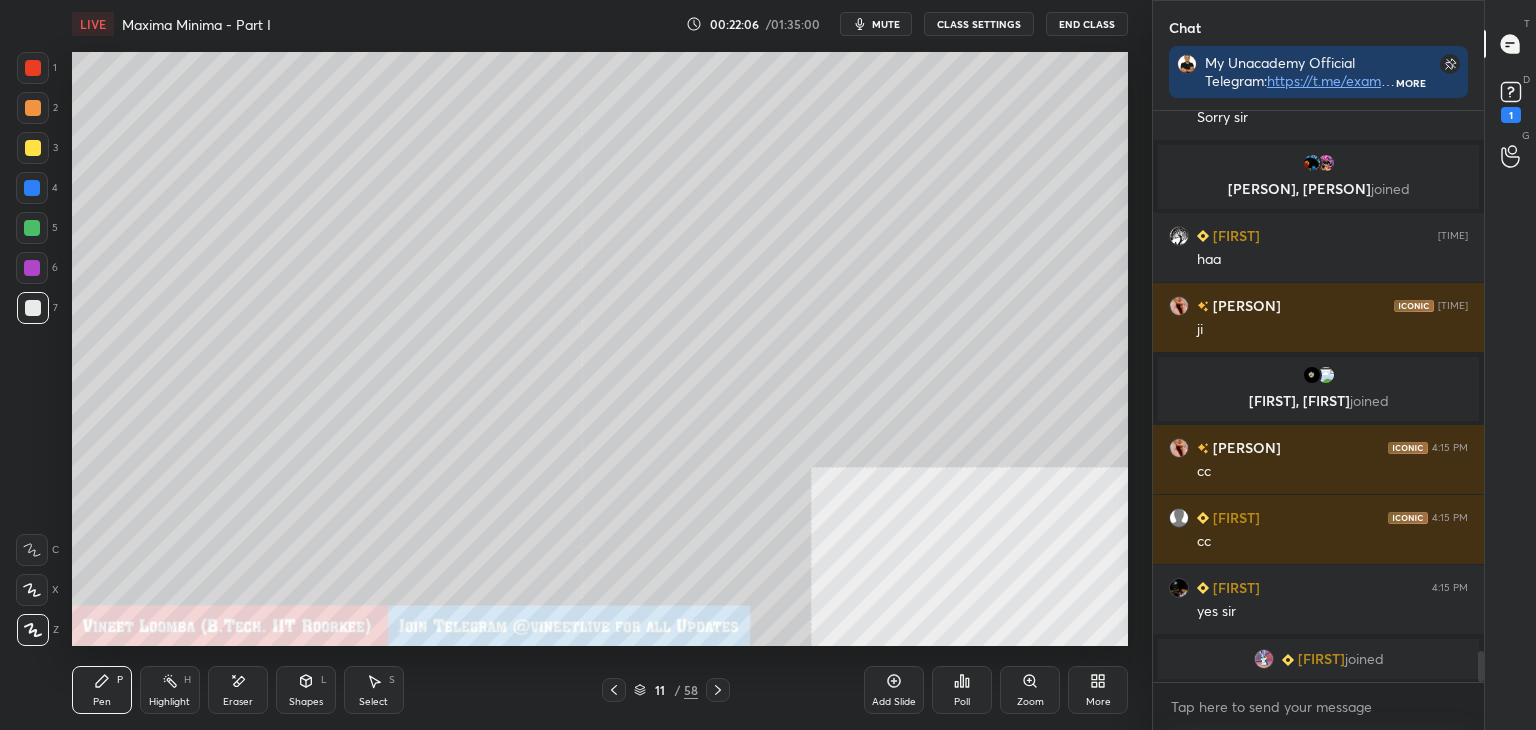 scroll, scrollTop: 10078, scrollLeft: 0, axis: vertical 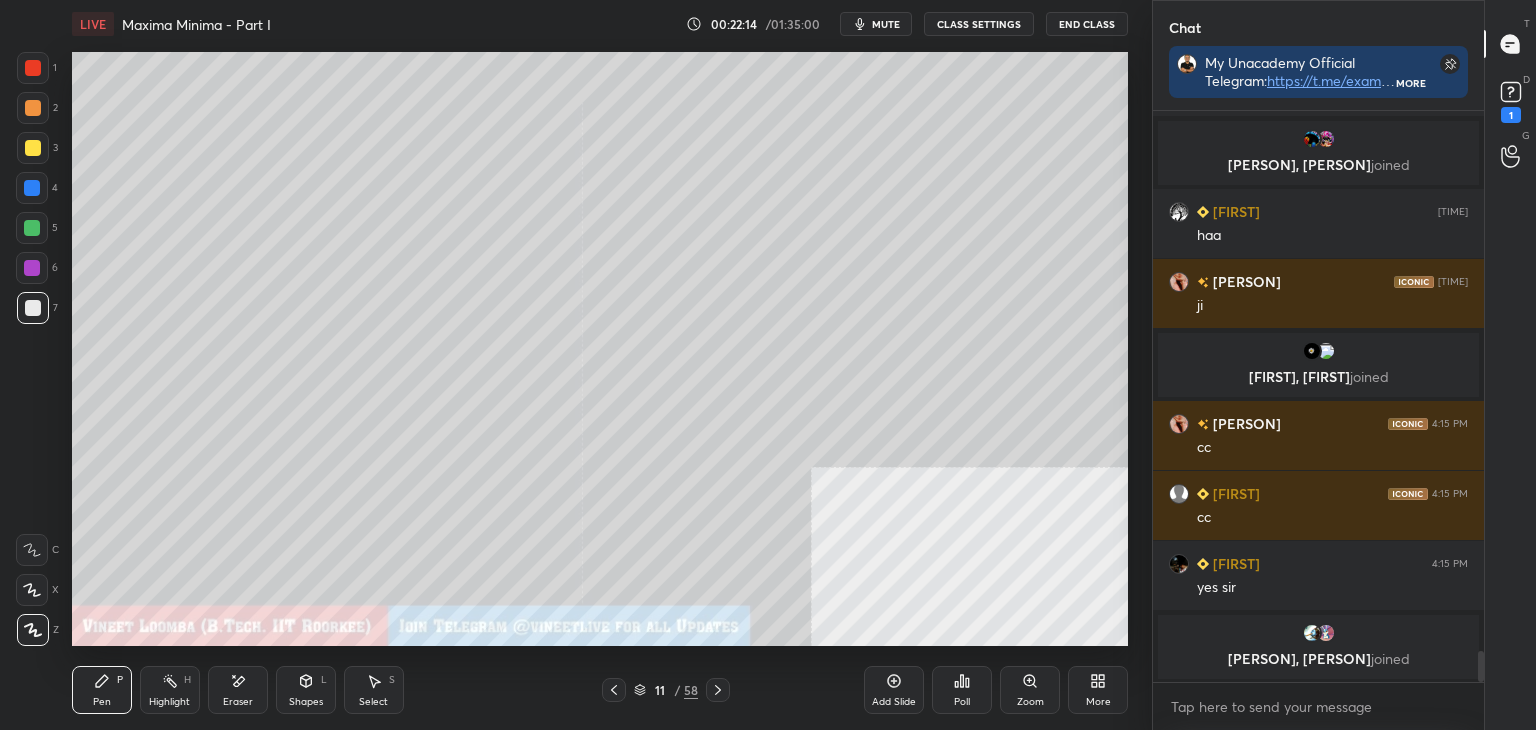 click 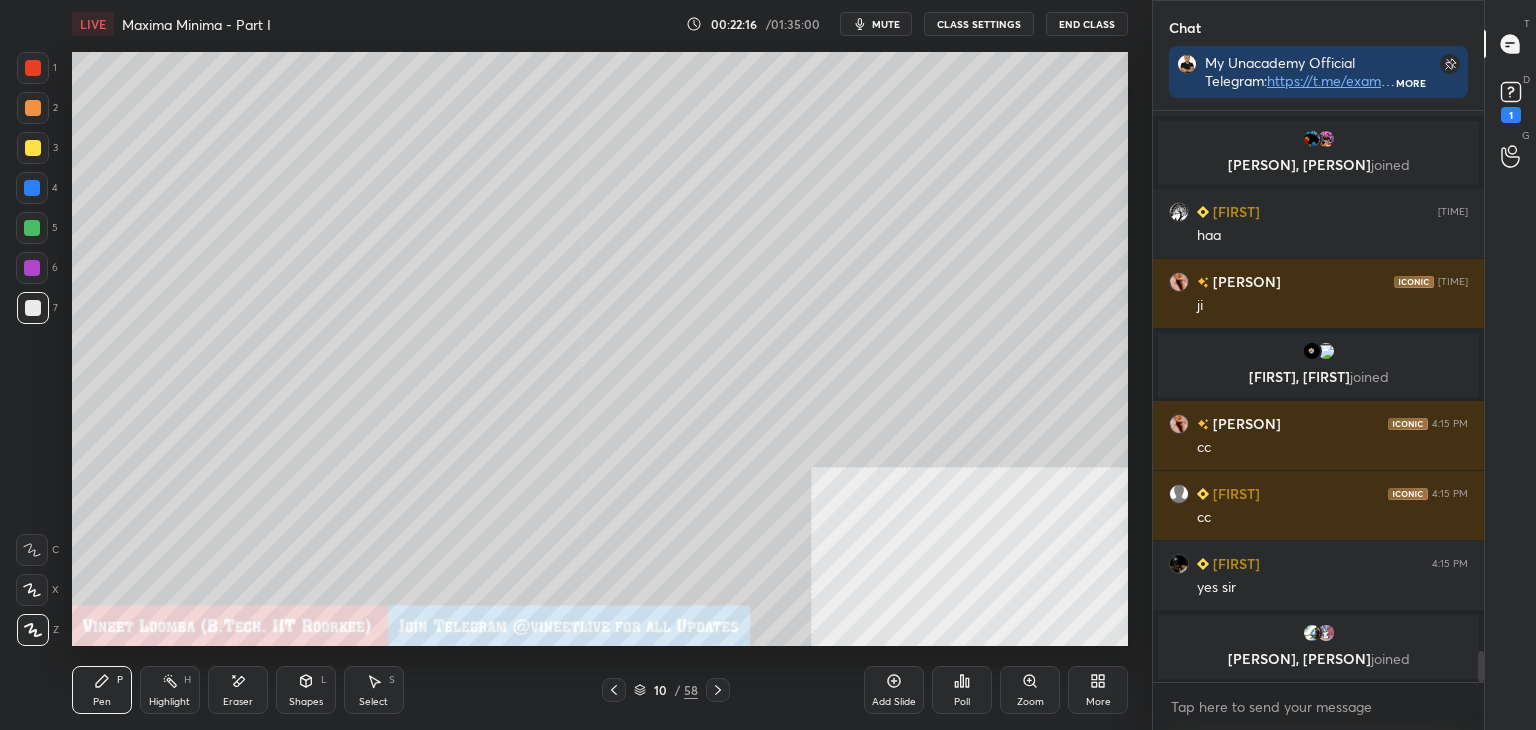 click 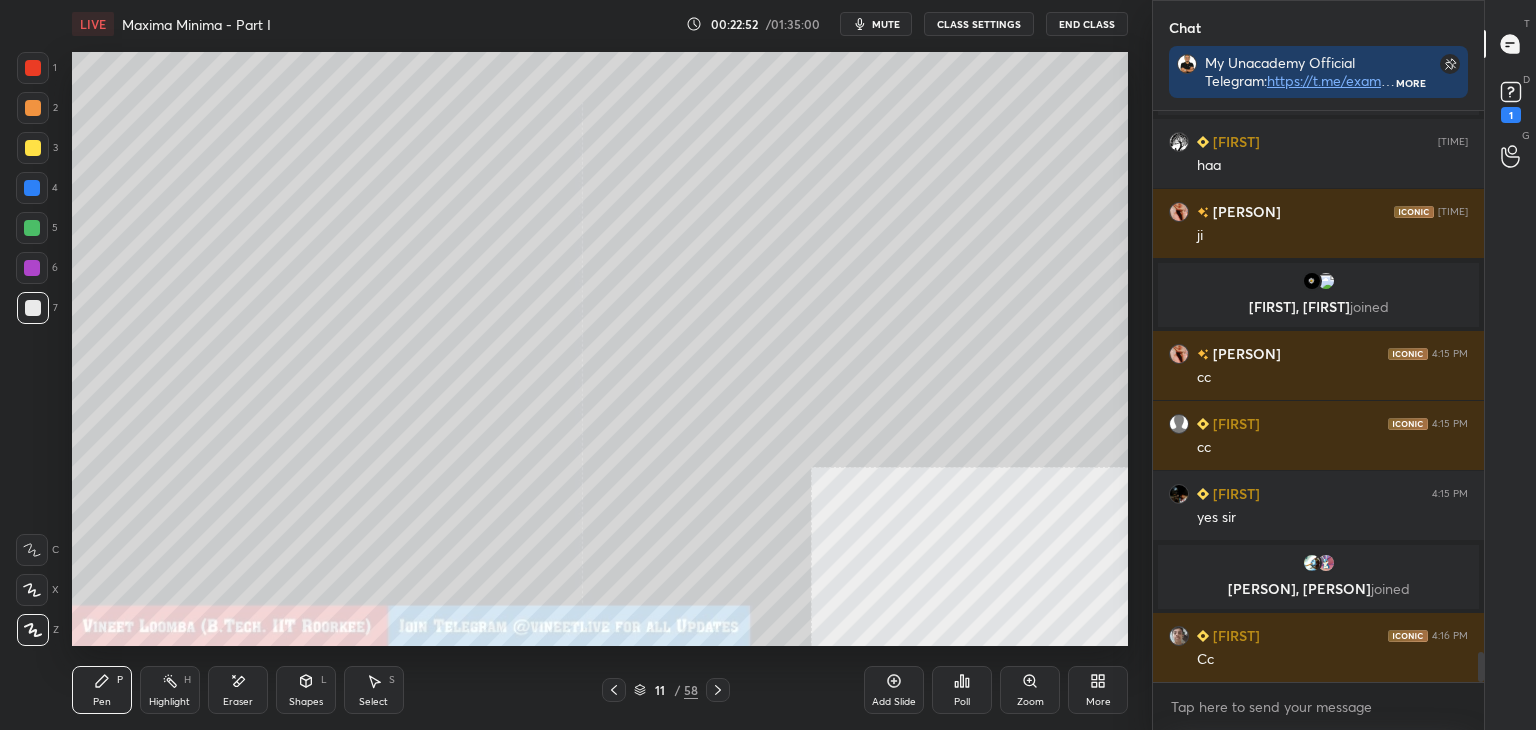 scroll, scrollTop: 10200, scrollLeft: 0, axis: vertical 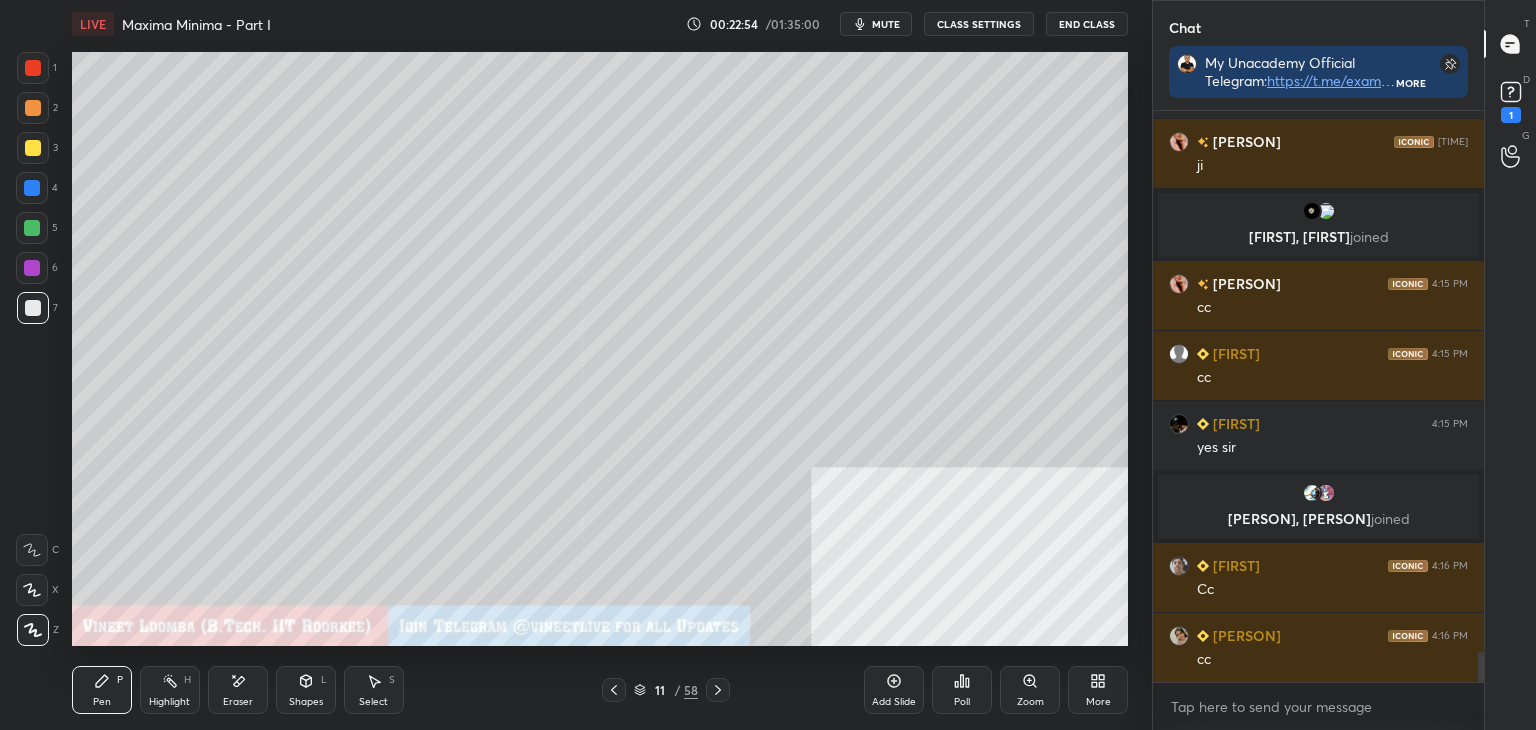 click 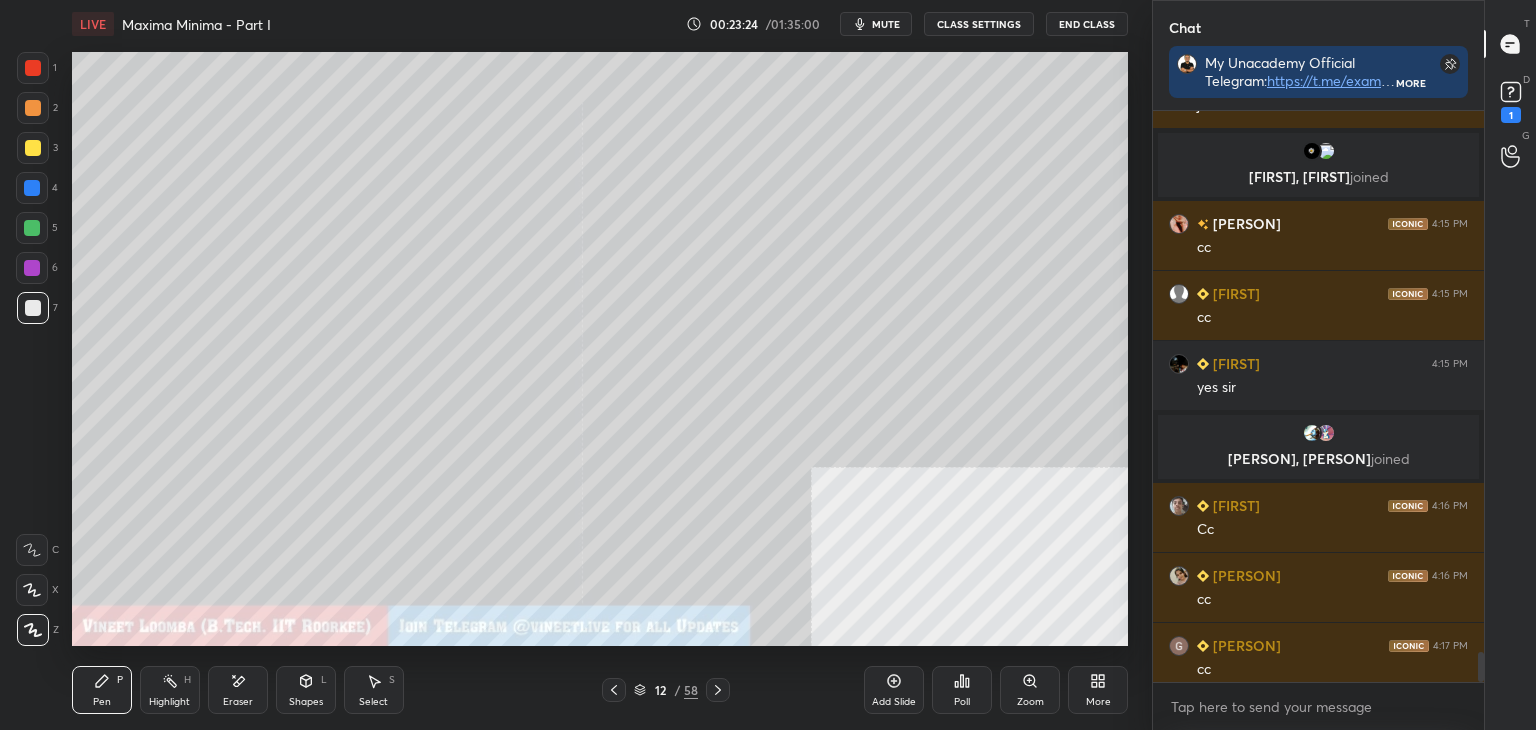 scroll, scrollTop: 10210, scrollLeft: 0, axis: vertical 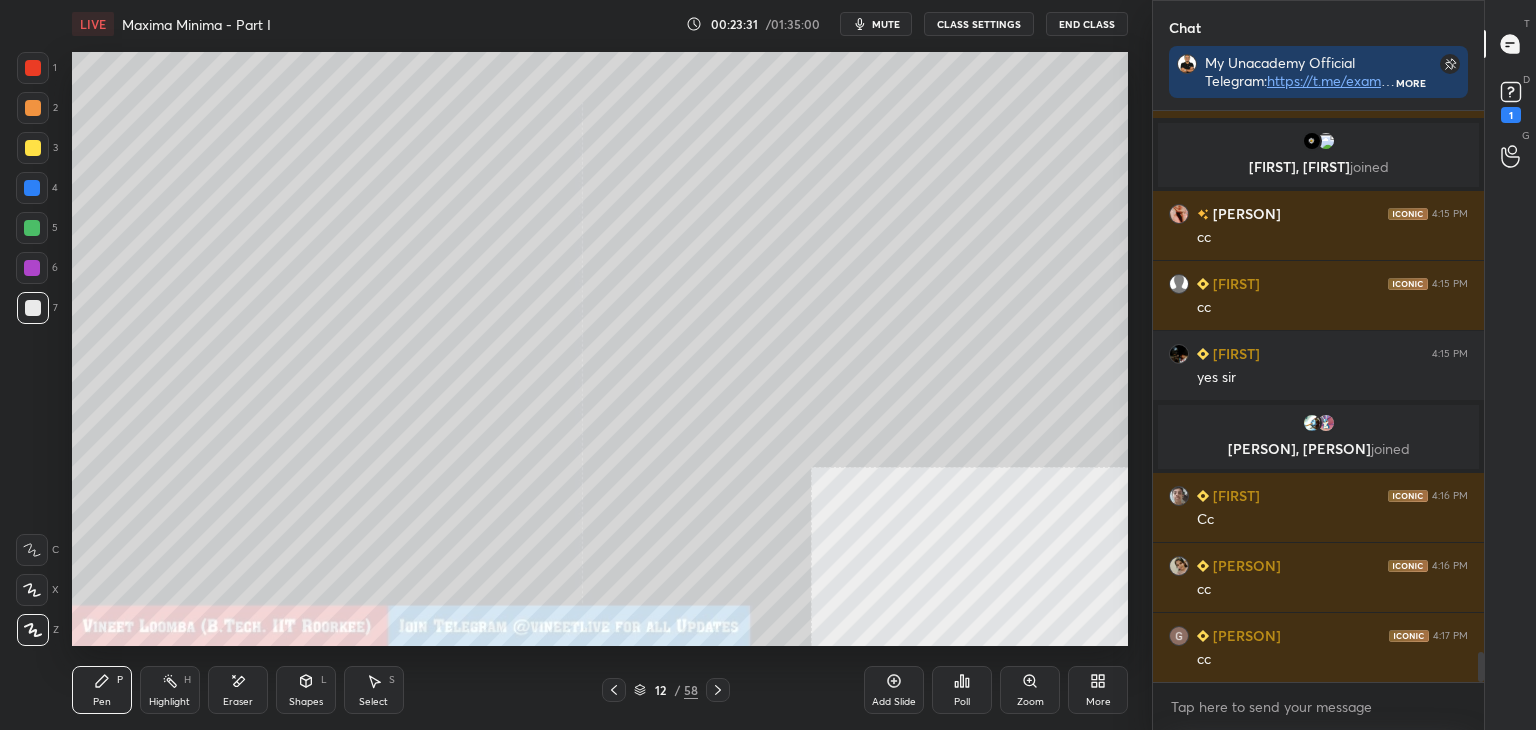click on "Select S" at bounding box center [374, 690] 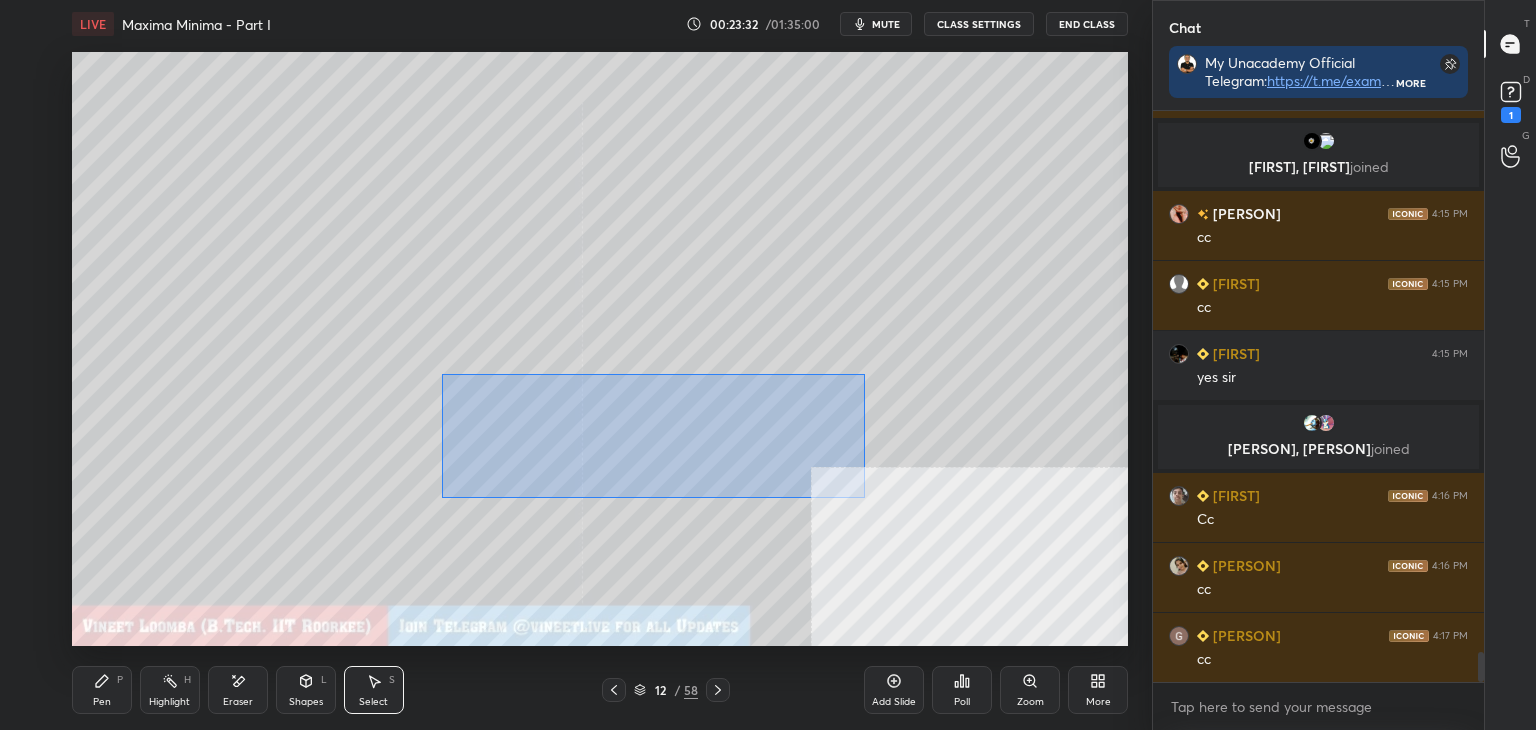 drag, startPoint x: 451, startPoint y: 381, endPoint x: 781, endPoint y: 477, distance: 343.68008 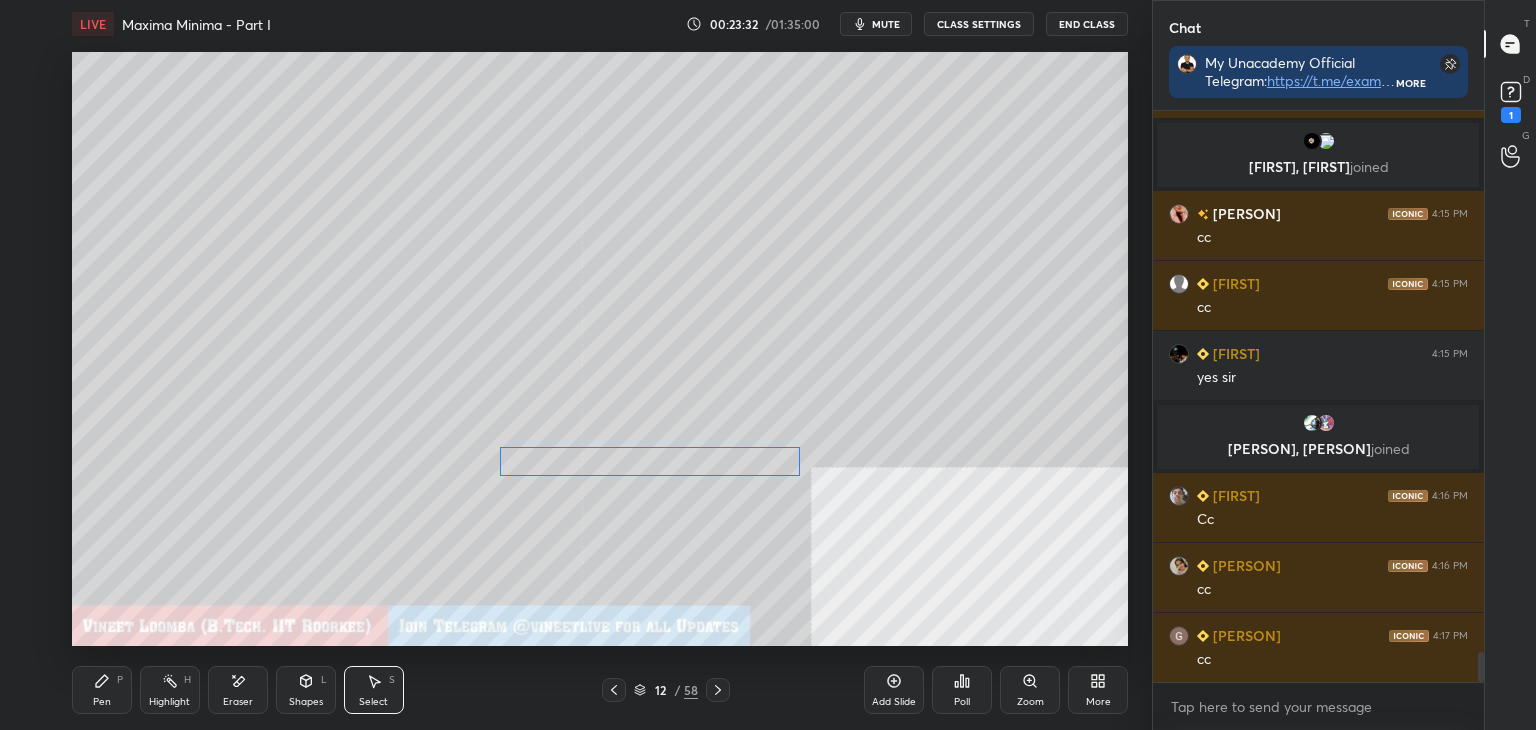 drag, startPoint x: 704, startPoint y: 455, endPoint x: 705, endPoint y: 470, distance: 15.033297 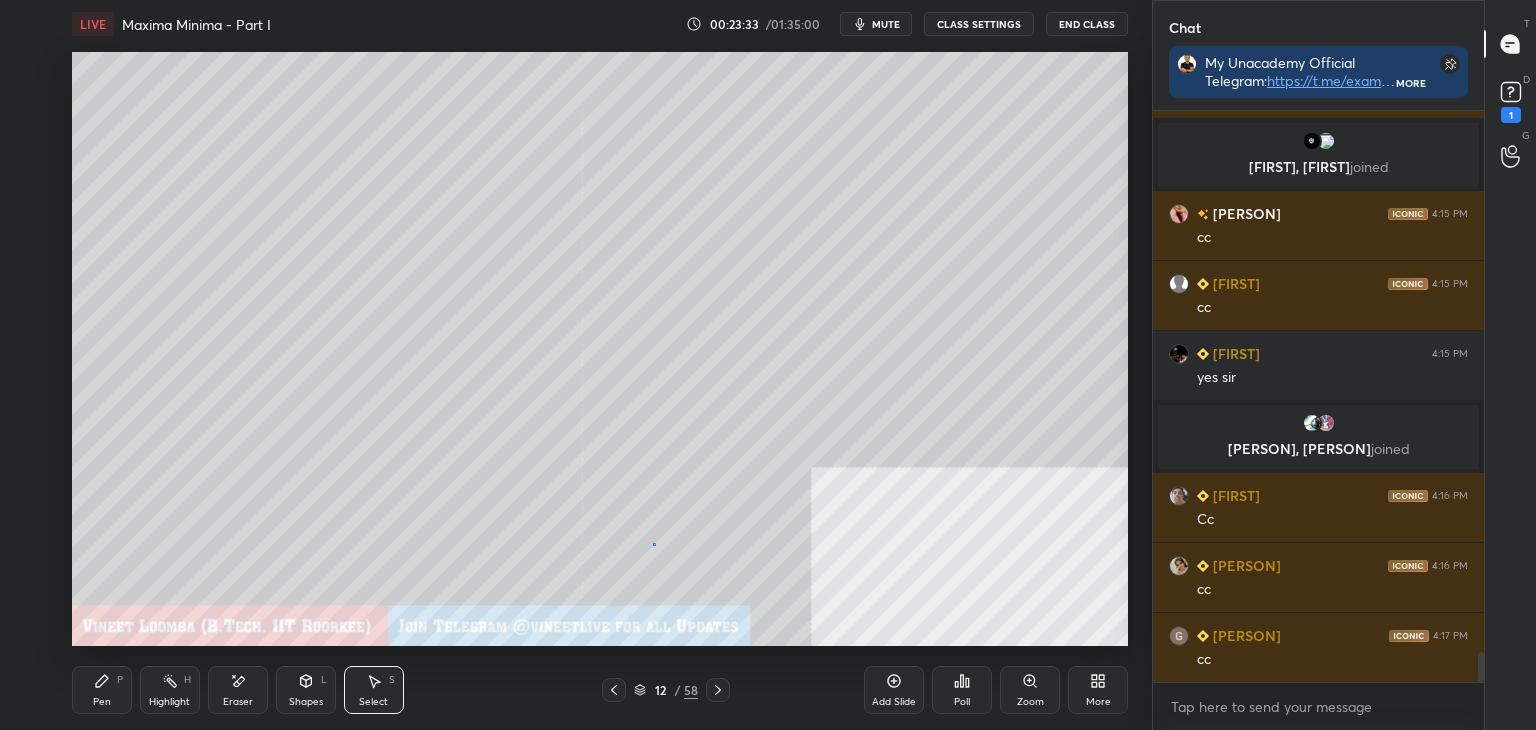 click on "0 ° Undo Copy Duplicate Duplicate to new slide Delete" at bounding box center [600, 349] 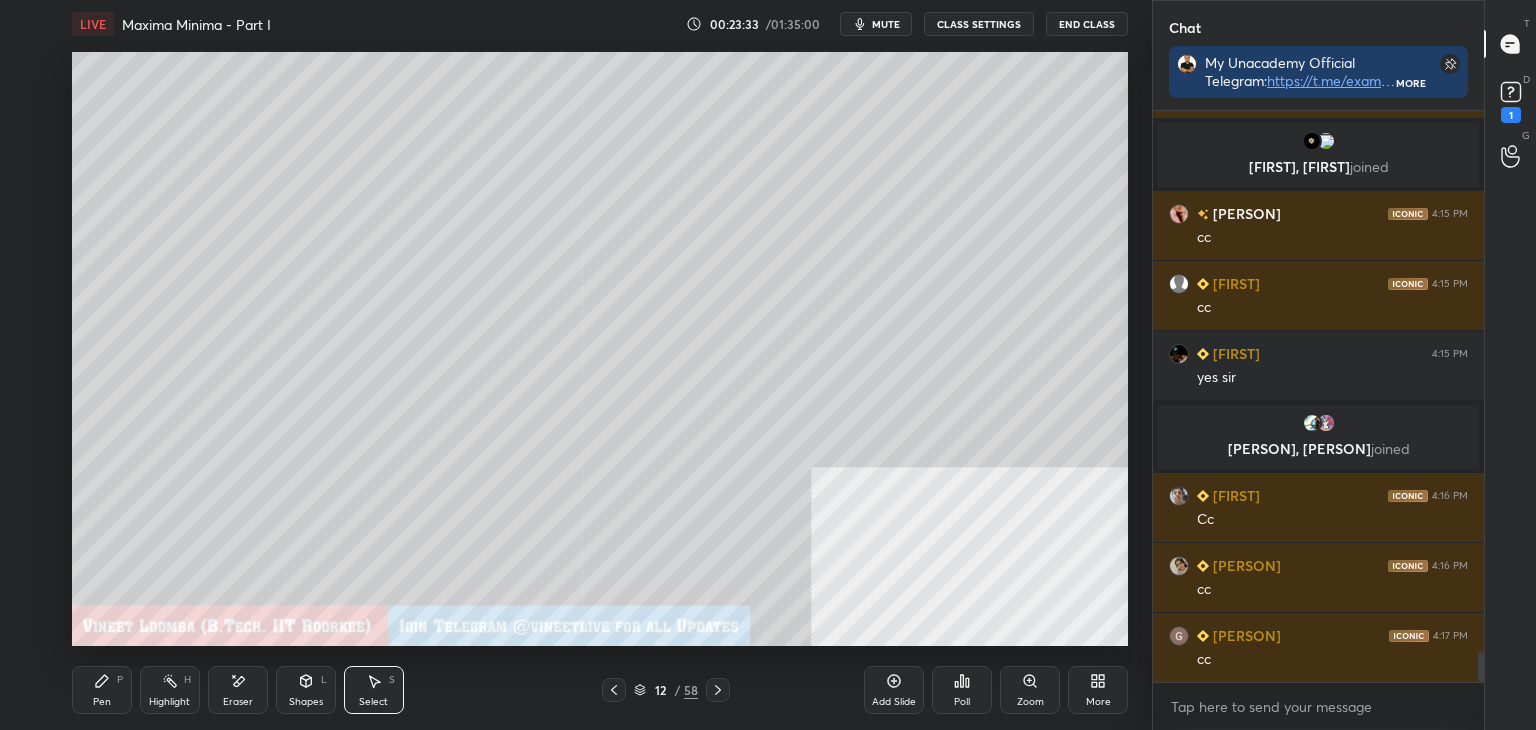 drag, startPoint x: 96, startPoint y: 698, endPoint x: 116, endPoint y: 652, distance: 50.159744 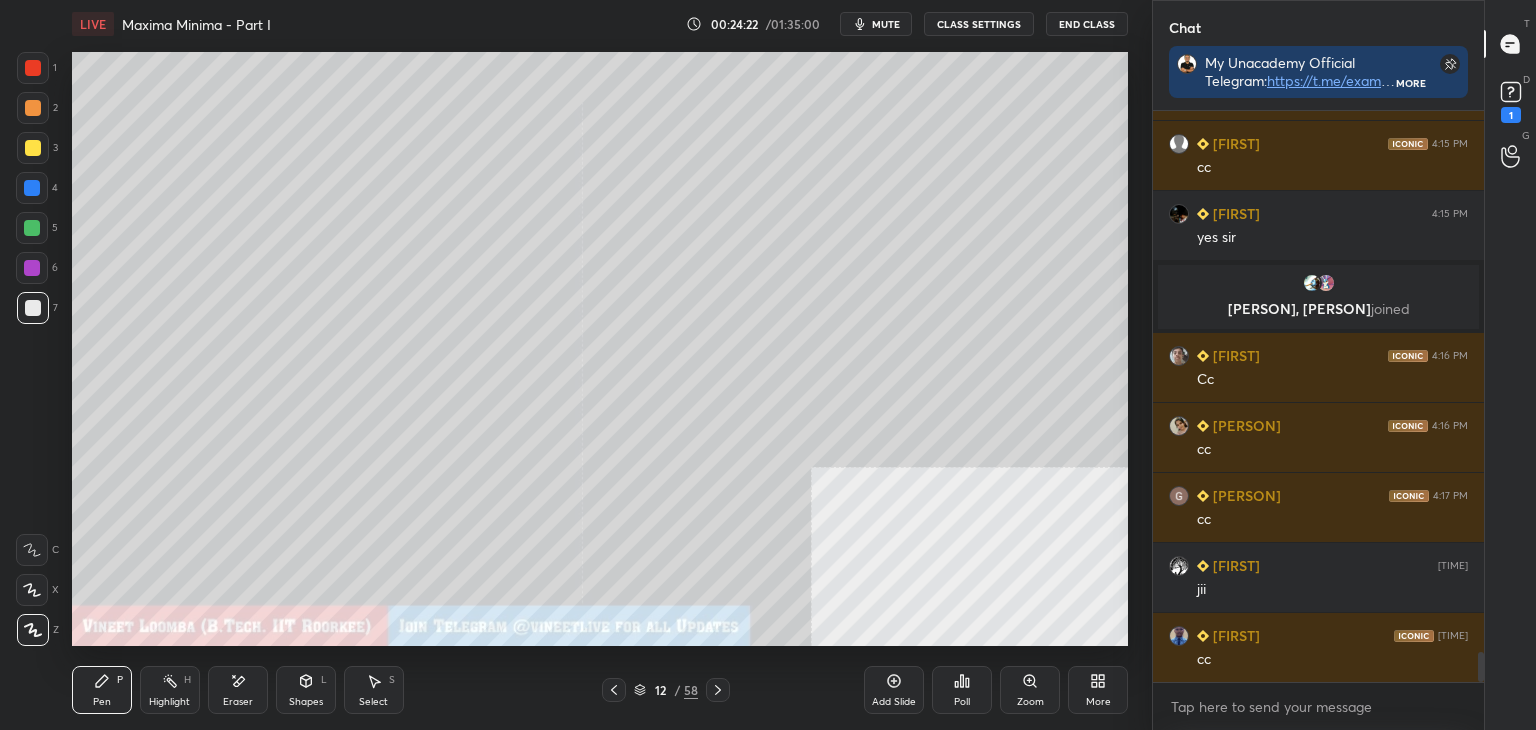 scroll, scrollTop: 10382, scrollLeft: 0, axis: vertical 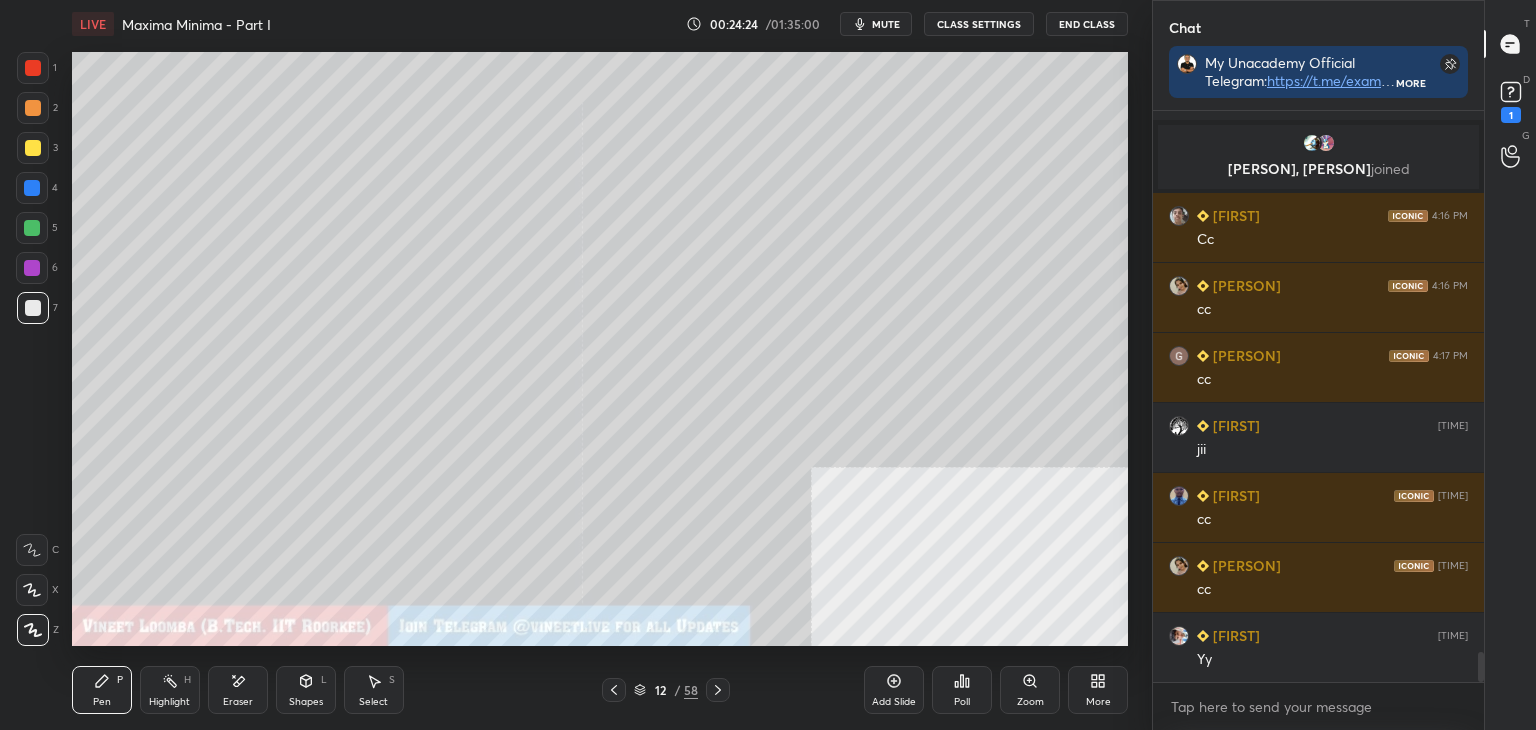 click 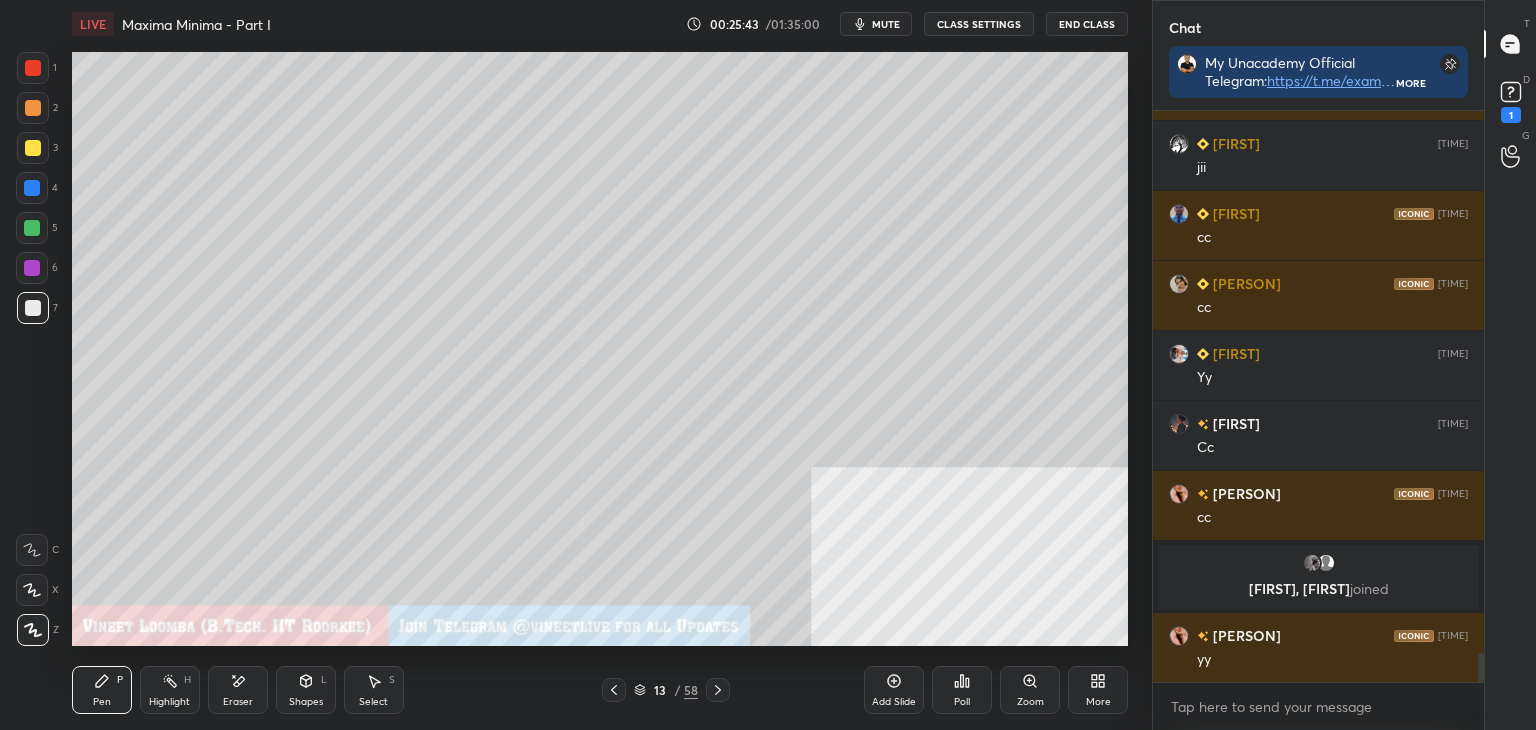 scroll, scrollTop: 10634, scrollLeft: 0, axis: vertical 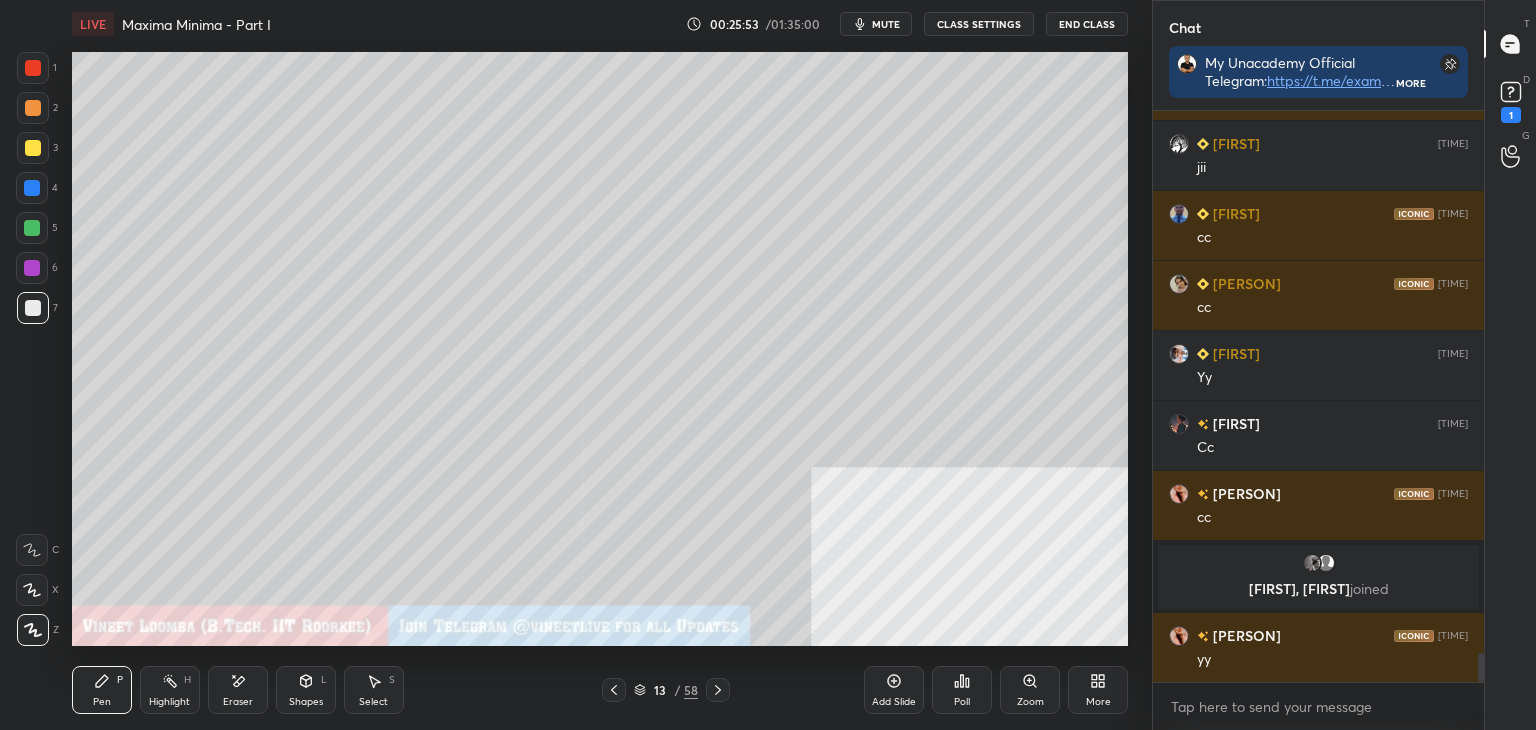 drag, startPoint x: 720, startPoint y: 685, endPoint x: 703, endPoint y: 649, distance: 39.812057 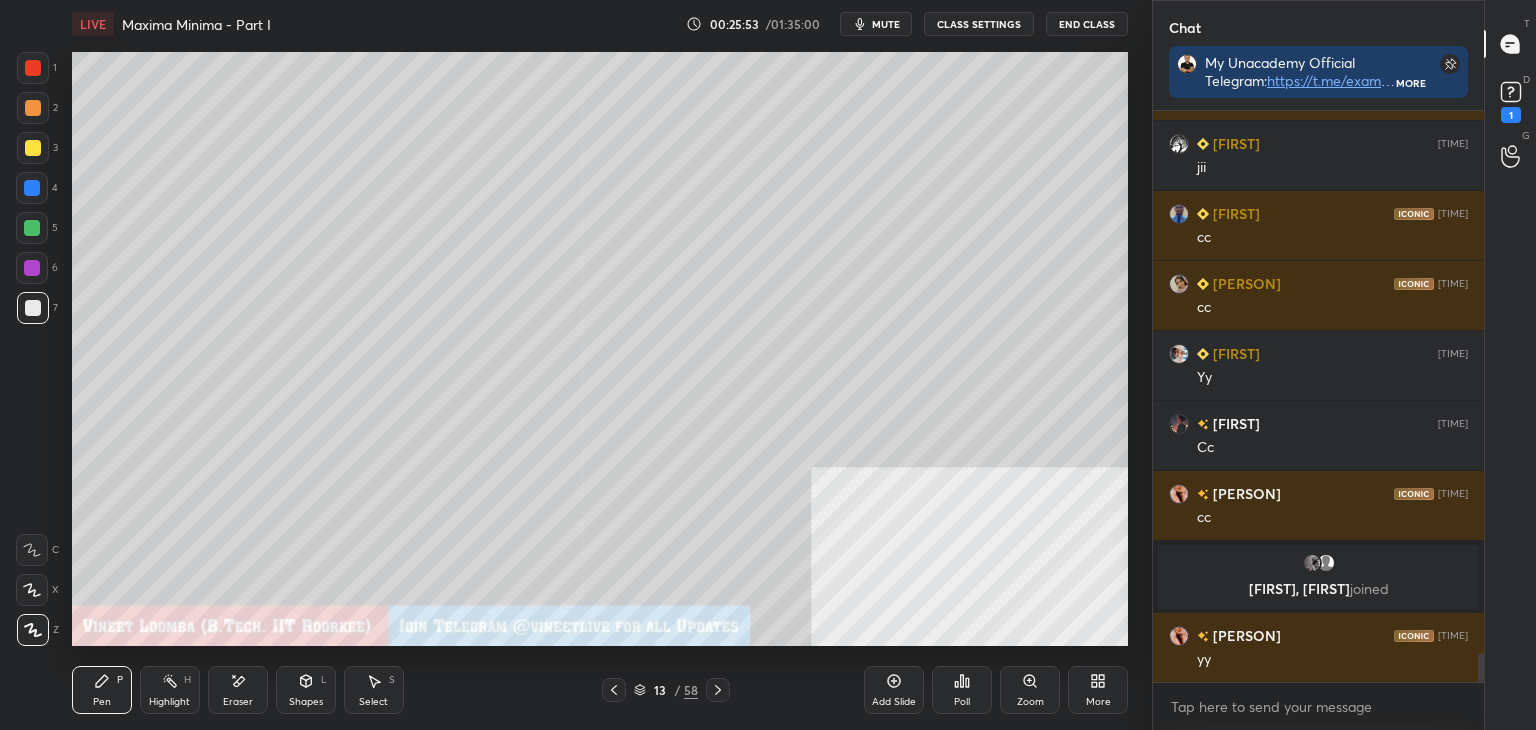 click 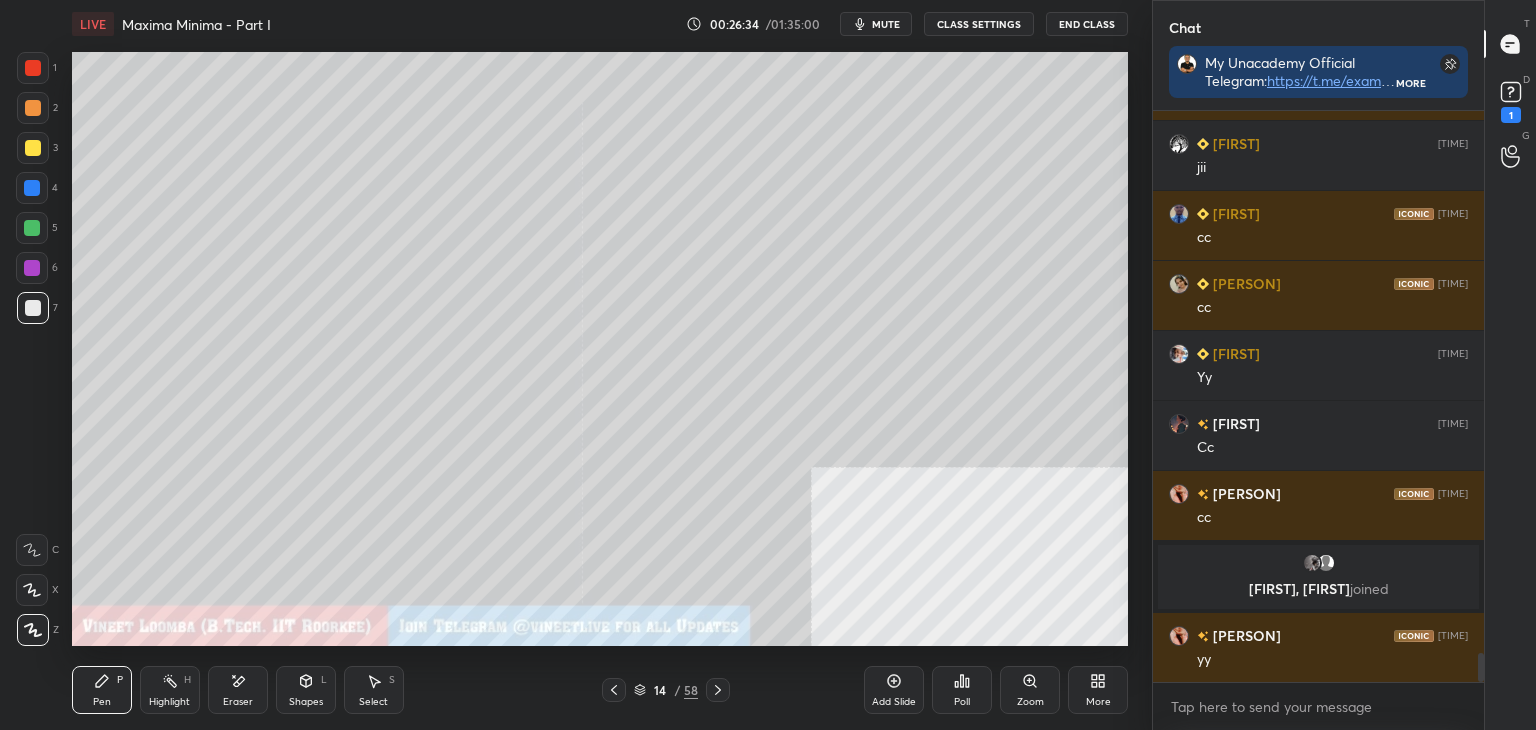 scroll, scrollTop: 10682, scrollLeft: 0, axis: vertical 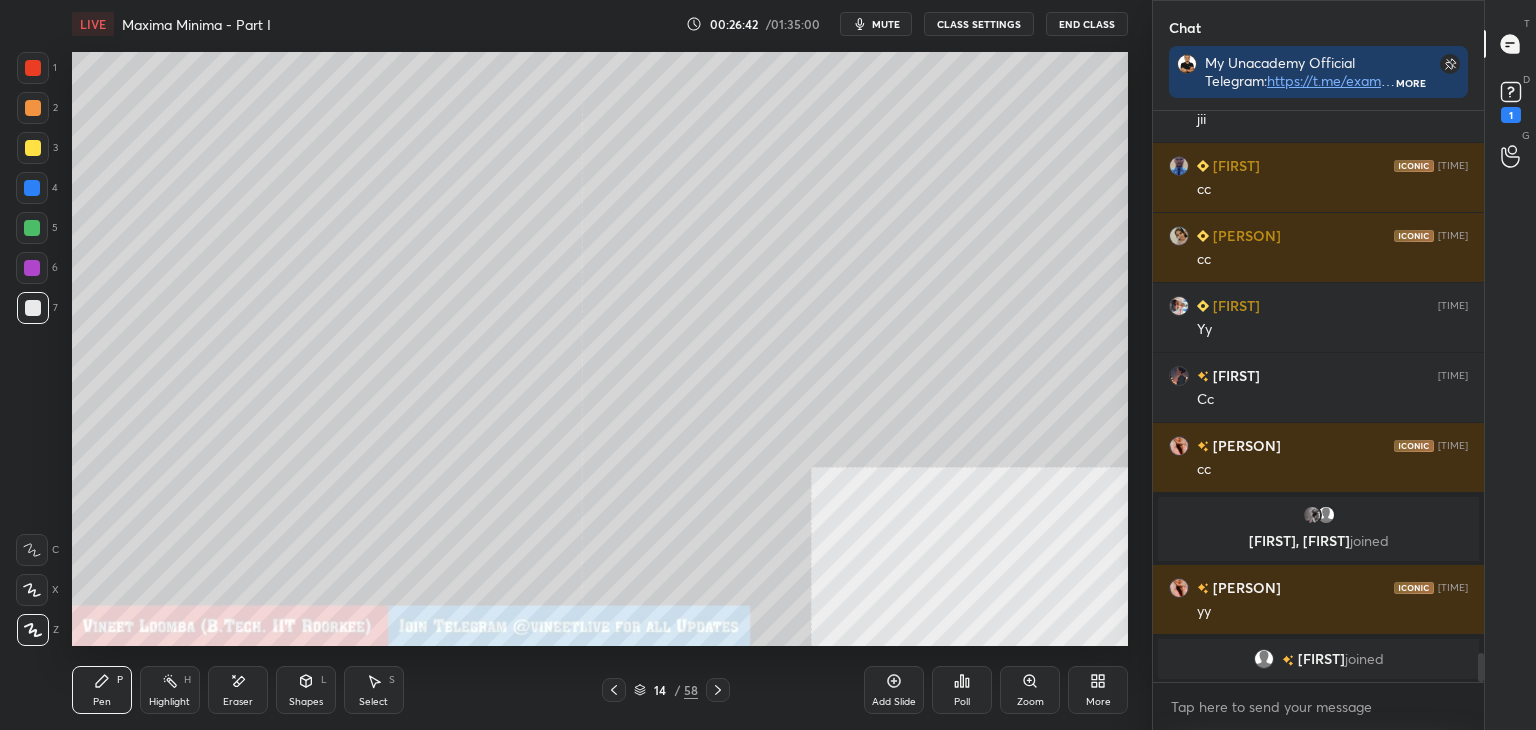 click on "Eraser" at bounding box center [238, 702] 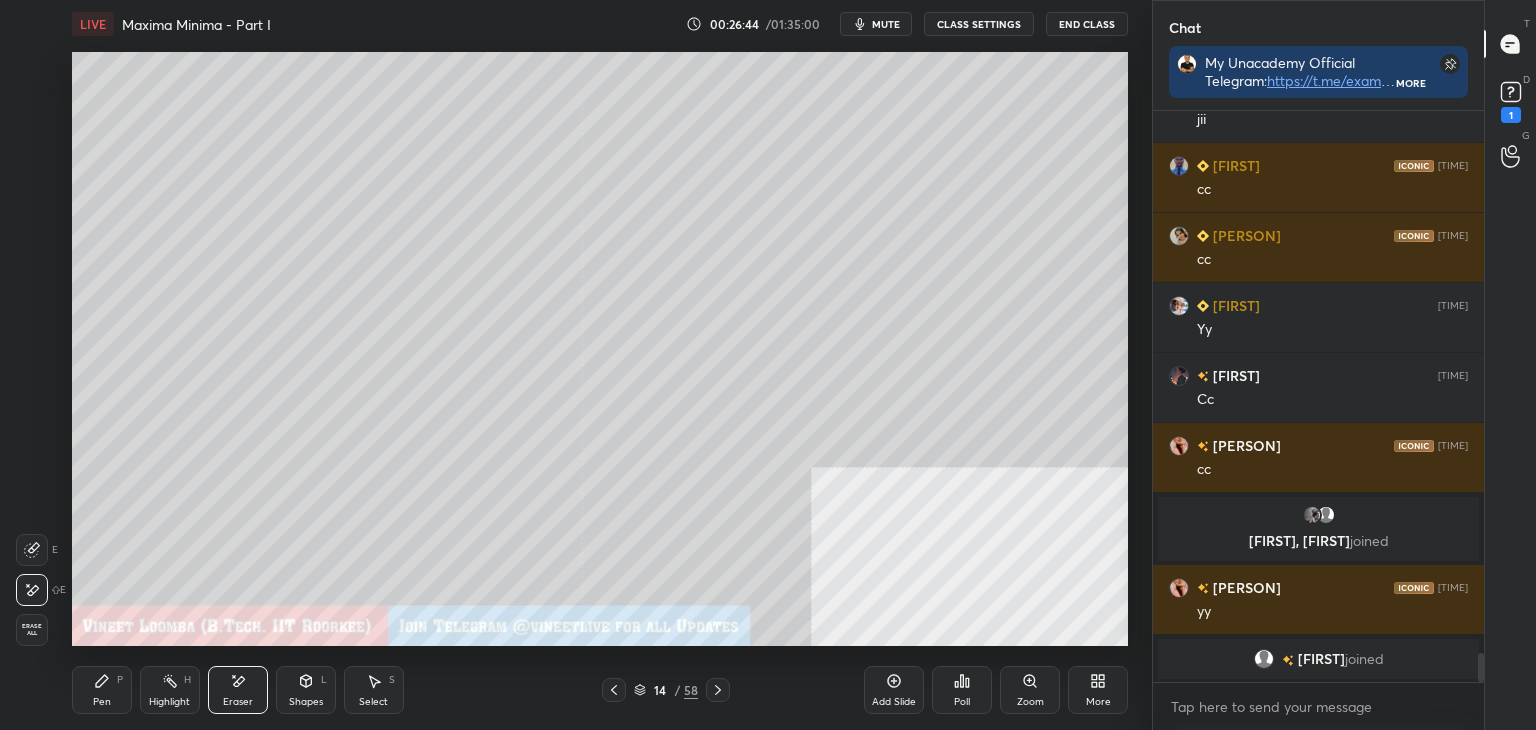 drag, startPoint x: 108, startPoint y: 699, endPoint x: 113, endPoint y: 679, distance: 20.615528 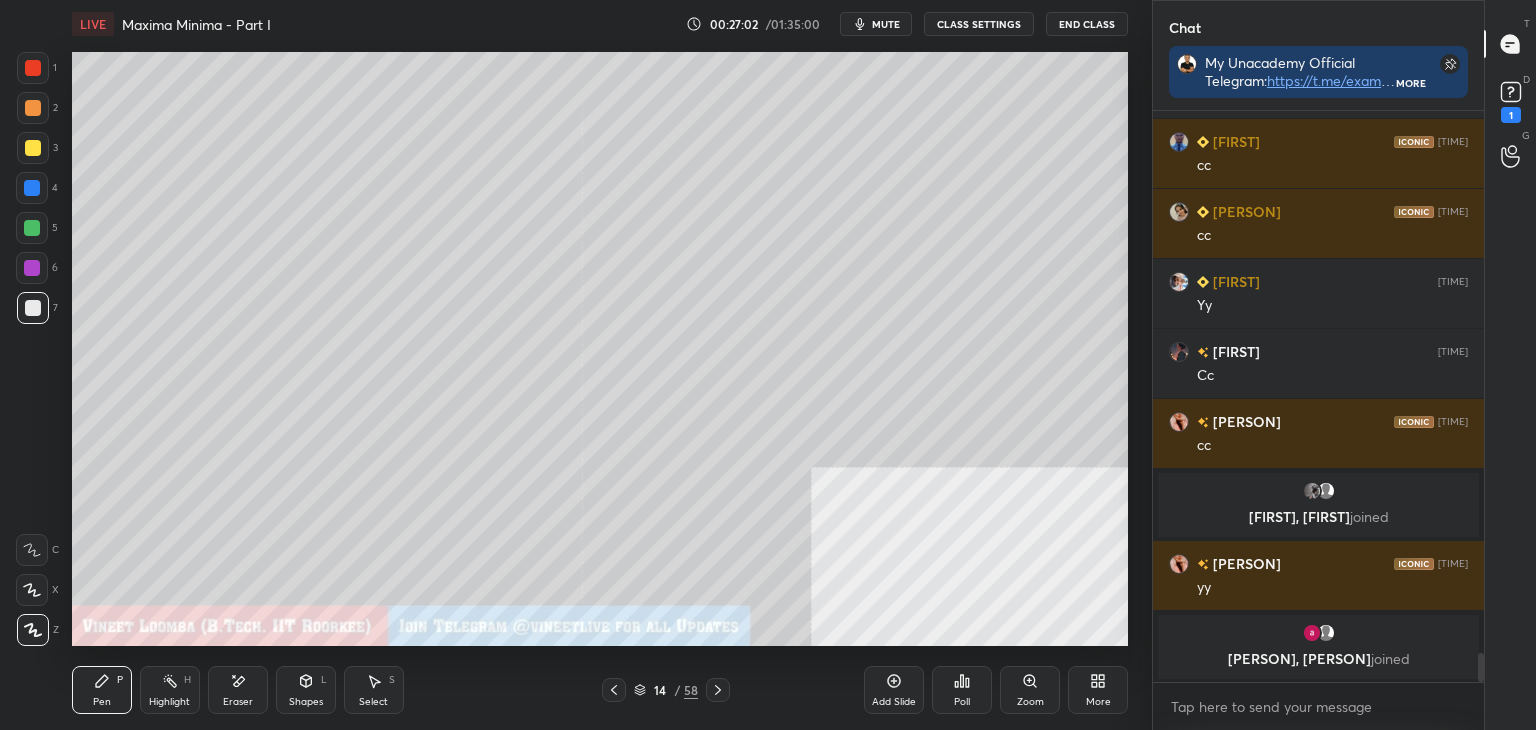 scroll, scrollTop: 10778, scrollLeft: 0, axis: vertical 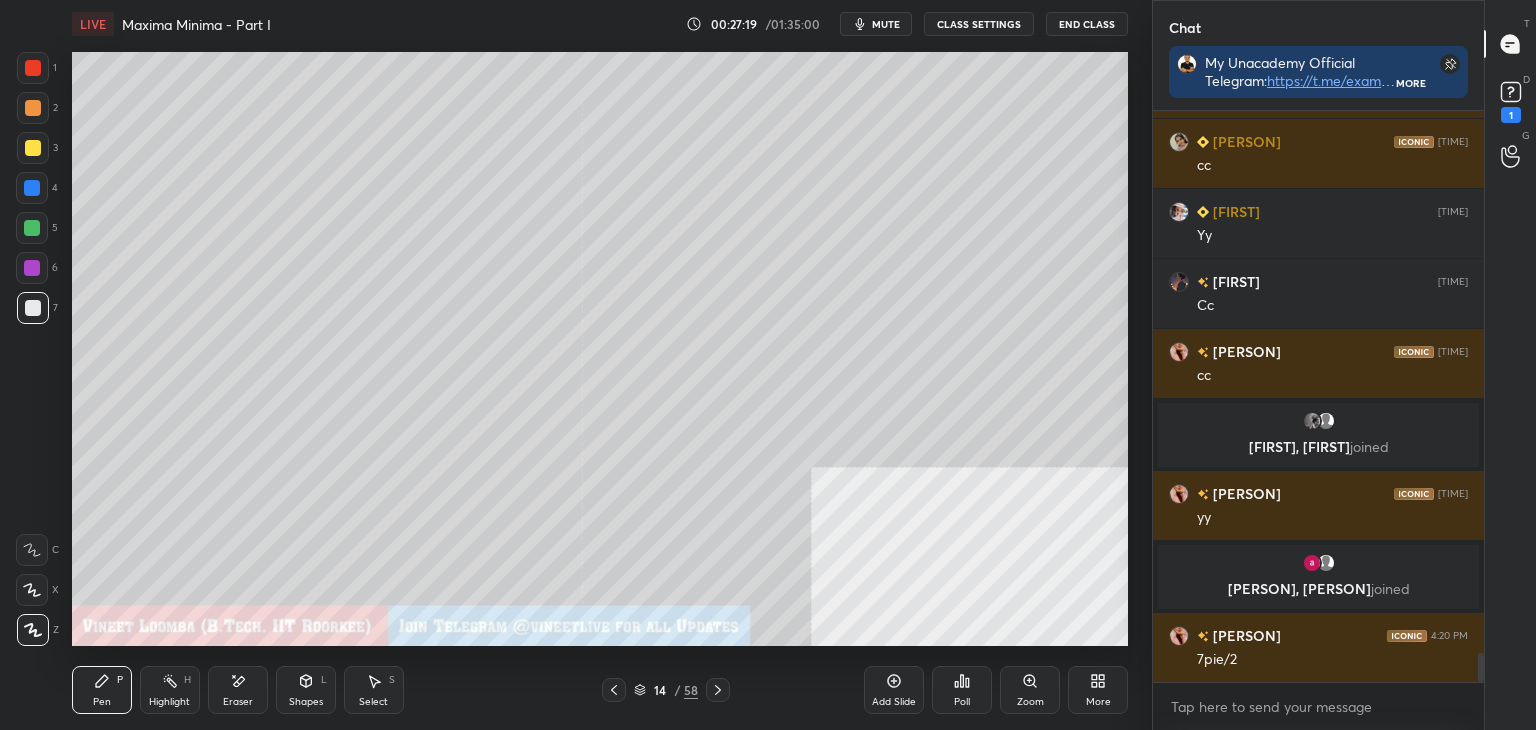 click 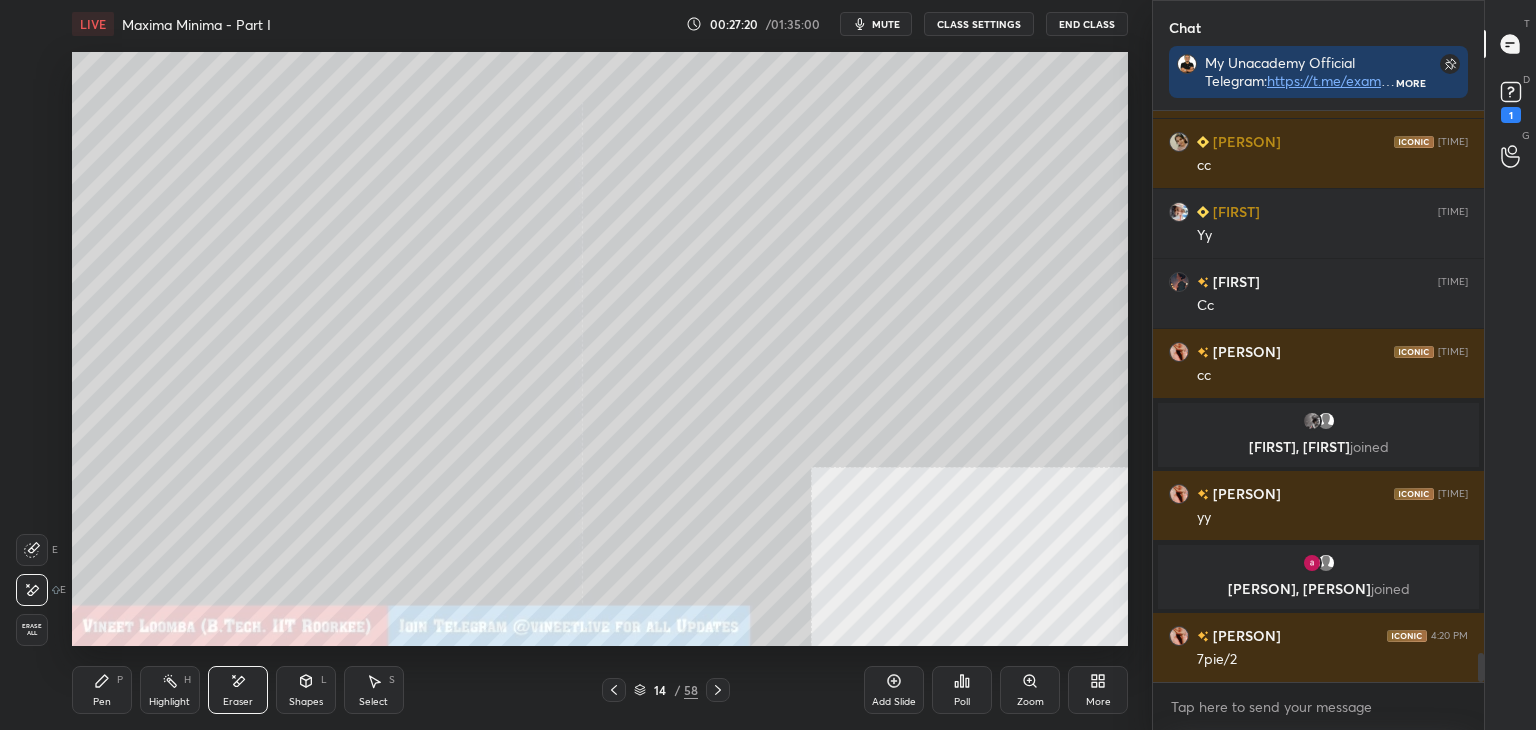 drag, startPoint x: 97, startPoint y: 688, endPoint x: 88, endPoint y: 661, distance: 28.460499 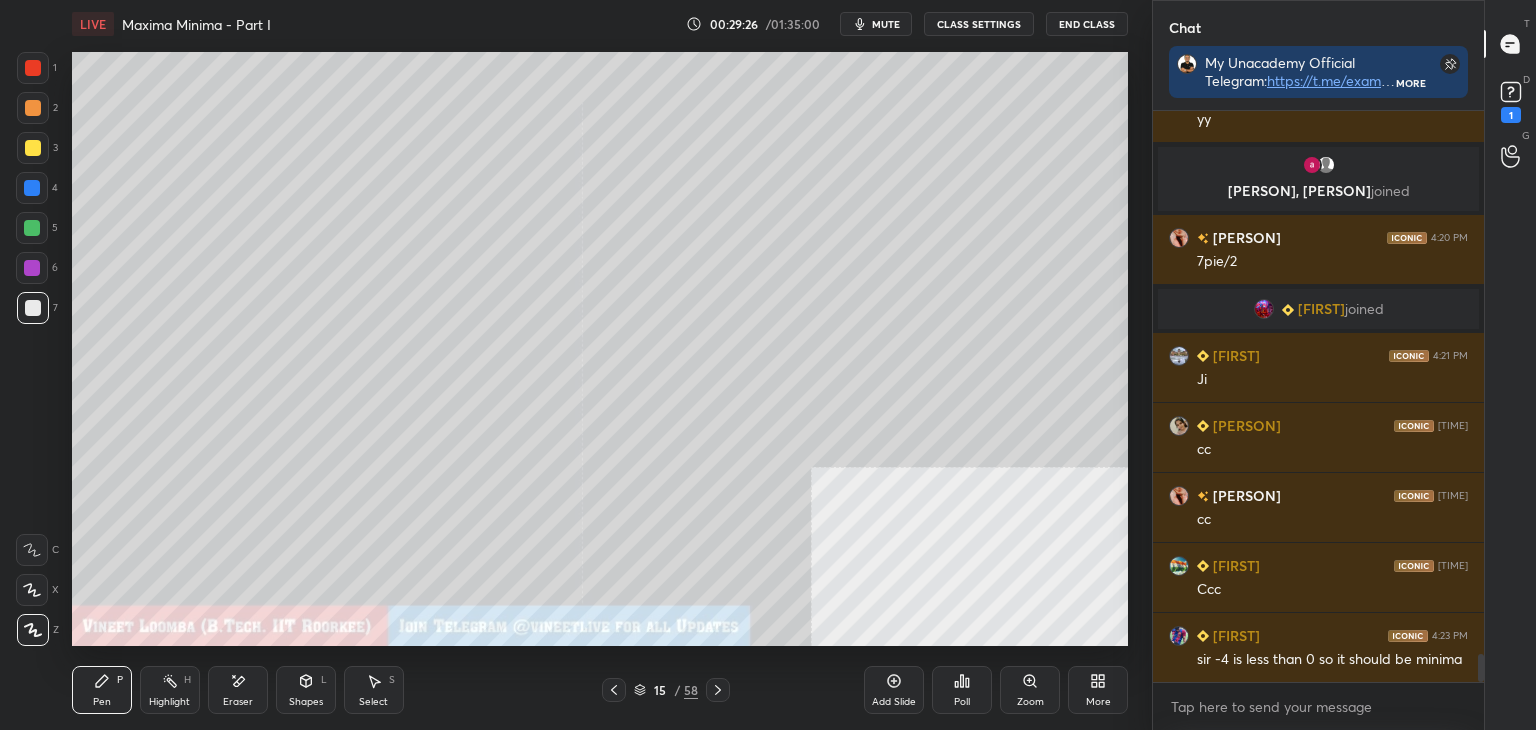scroll, scrollTop: 11100, scrollLeft: 0, axis: vertical 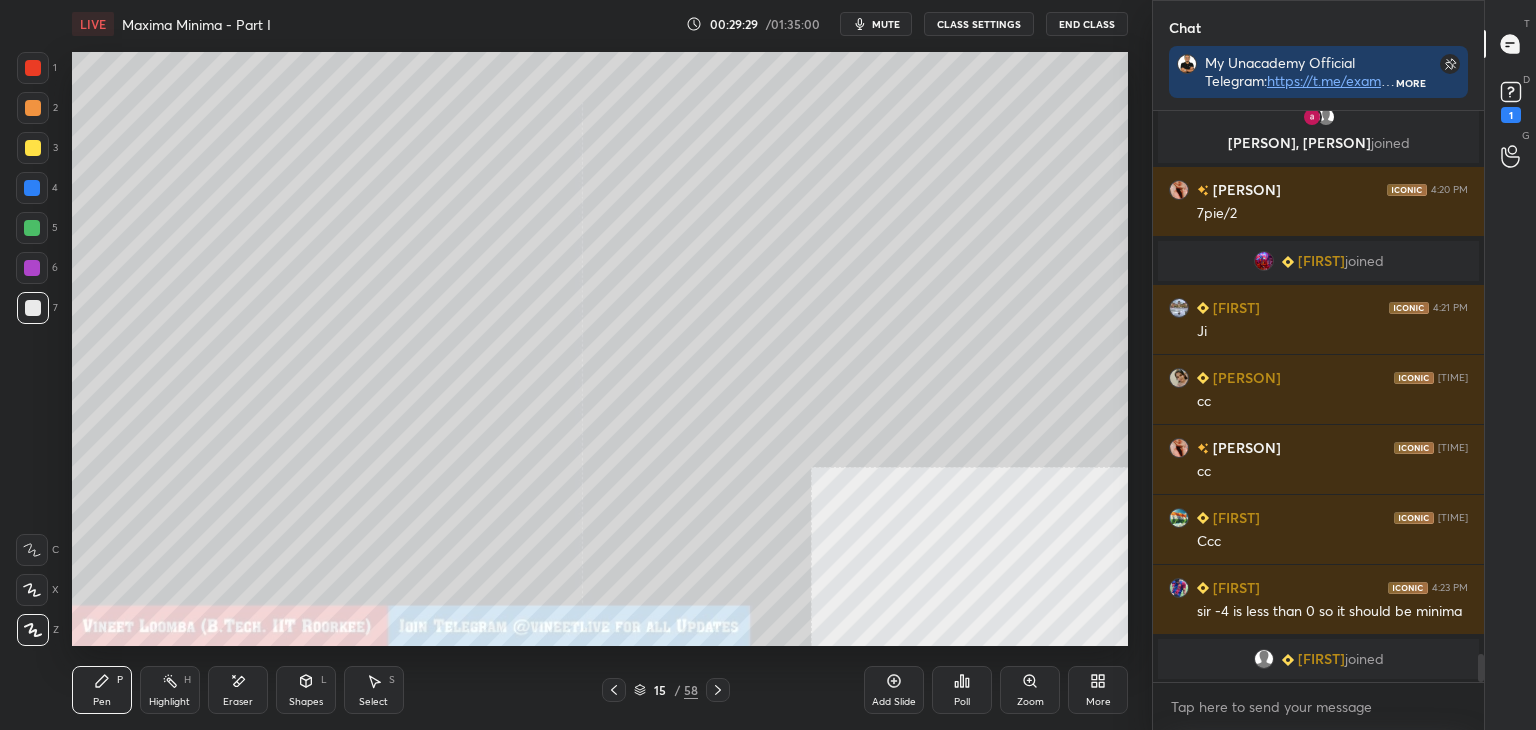 click 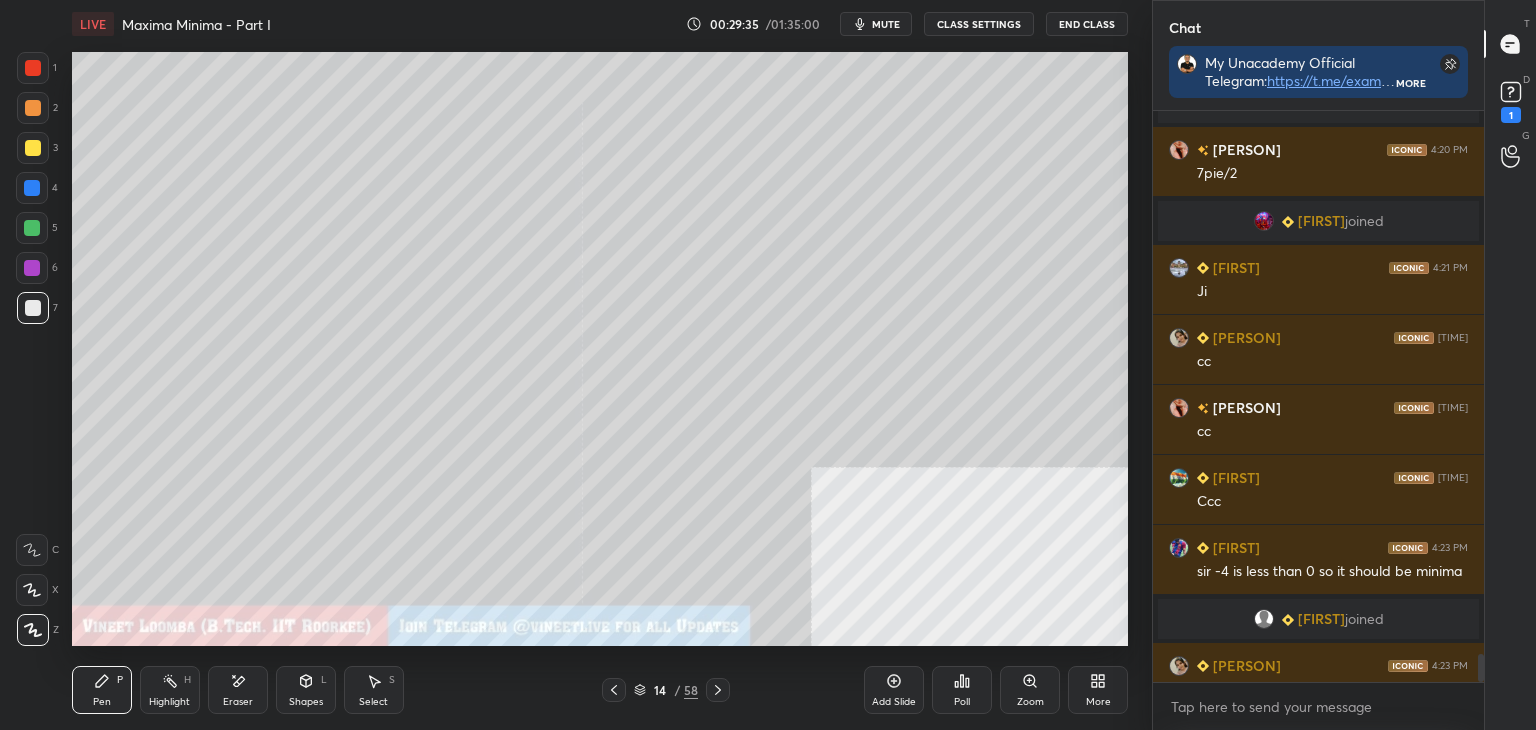 scroll, scrollTop: 11130, scrollLeft: 0, axis: vertical 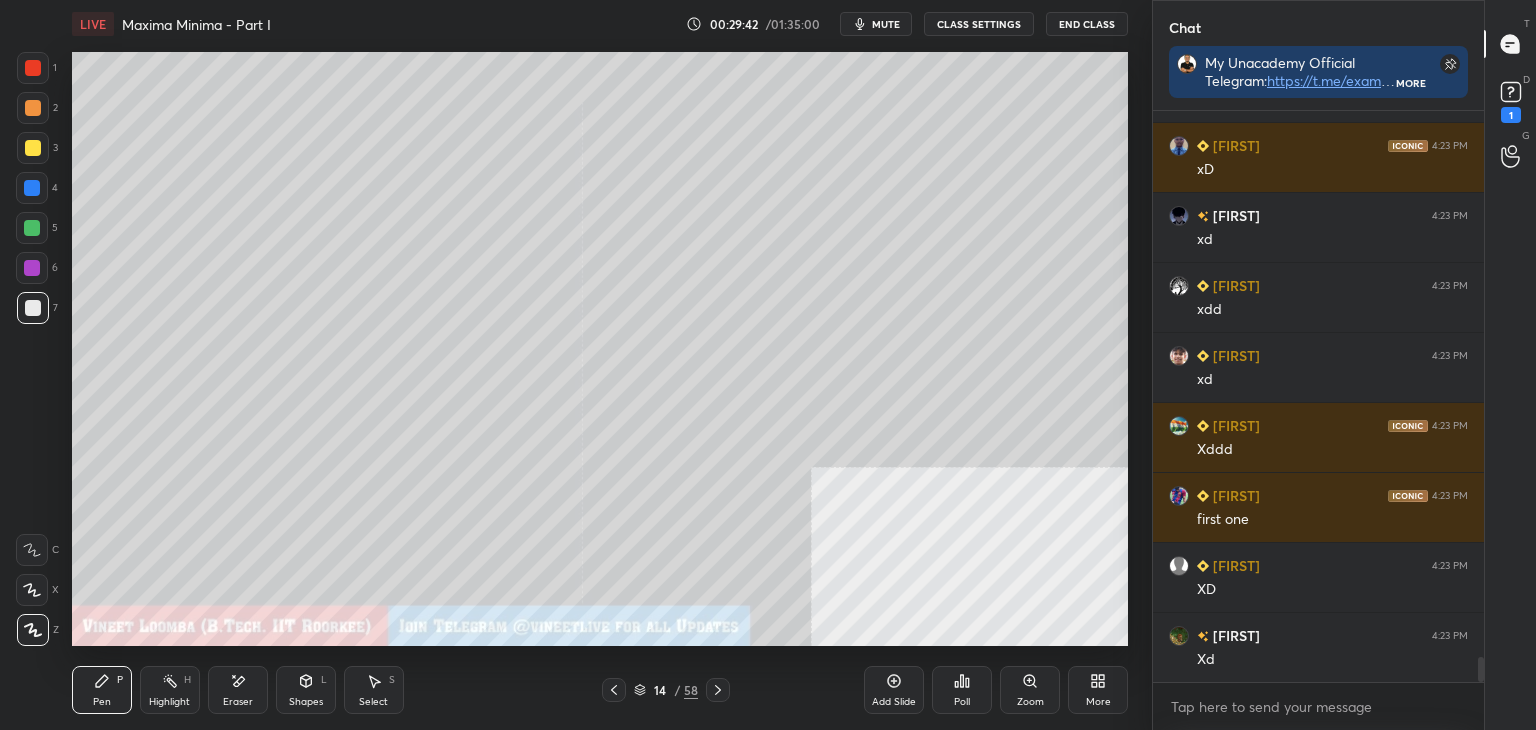 drag, startPoint x: 1480, startPoint y: 671, endPoint x: 1459, endPoint y: 762, distance: 93.39165 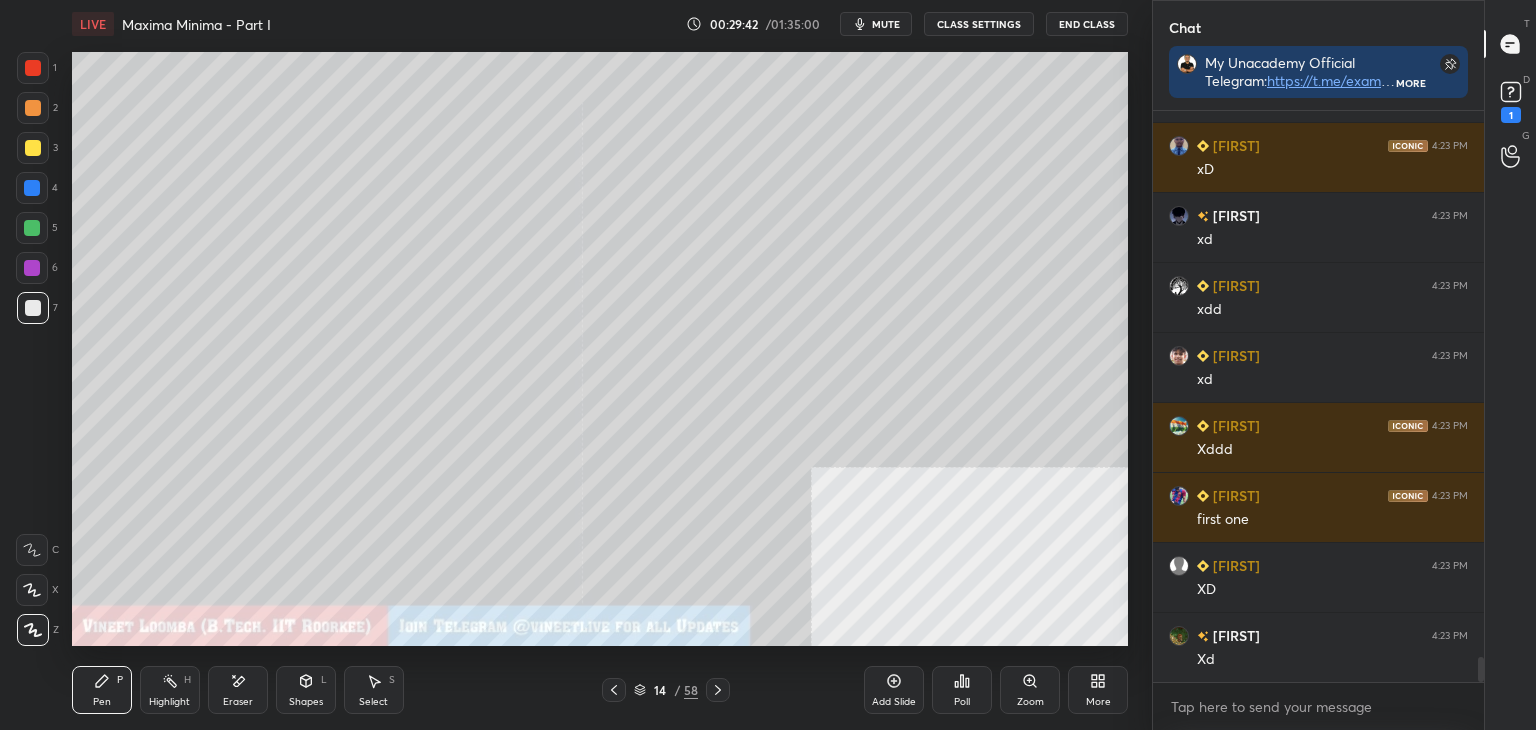click on "1 2 3 4 5 6 7 C X Z E E Erase all   H H LIVE Maxima Minima - Part I 00:29:42 /  01:35:00 mute CLASS SETTINGS End Class Setting up your live class Poll for   secs No correct answer Start poll Back Maxima Minima - Part I • L6 of Detailed Course on Applications of Derivatives for JEE 2026 [PERSON] Pen P Highlight H Eraser Shapes L Select S 14 / 58 Add Slide Poll Zoom More Chat My Unacademy Official Telegram:  https://t.me/[USERNAME]
Use Code [USERNAME] to renew your Subscriptions at lowest Prices More [PERSON] 4:23 PM xd [PERSON] 4:23 PM xd [PERSON] 4:23 PM xD [PERSON] 4:23 PM xd [PERSON] 4:23 PM xdd [PERSON] 4:23 PM xd [PERSON] 4:23 PM Xddd [PERSON] 4:23 PM first one [PERSON] 4:23 PM XD [PERSON] 4:23 PM Xd JUMP TO LATEST Enable hand raising Enable raise hand to speak to learners. Once enabled, chat will be turned off temporarily. Enable x   [PERSON] Asked a doubt 10 sir wht is injective map ..( a ques related to this was asked in my school) Pick this doubt NEW DOUBTS ASKED Raise hand disabled" at bounding box center (768, 0) 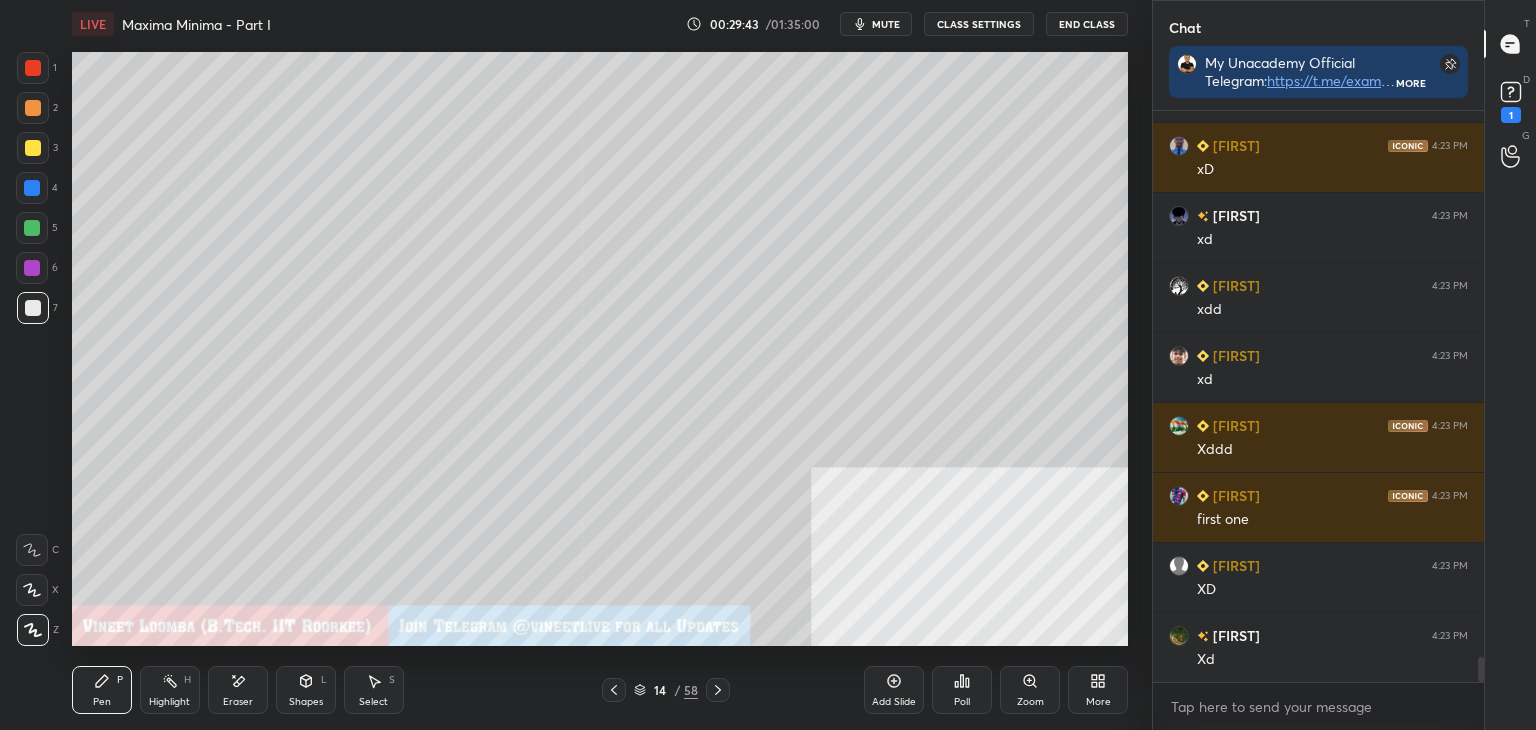 scroll, scrollTop: 12800, scrollLeft: 0, axis: vertical 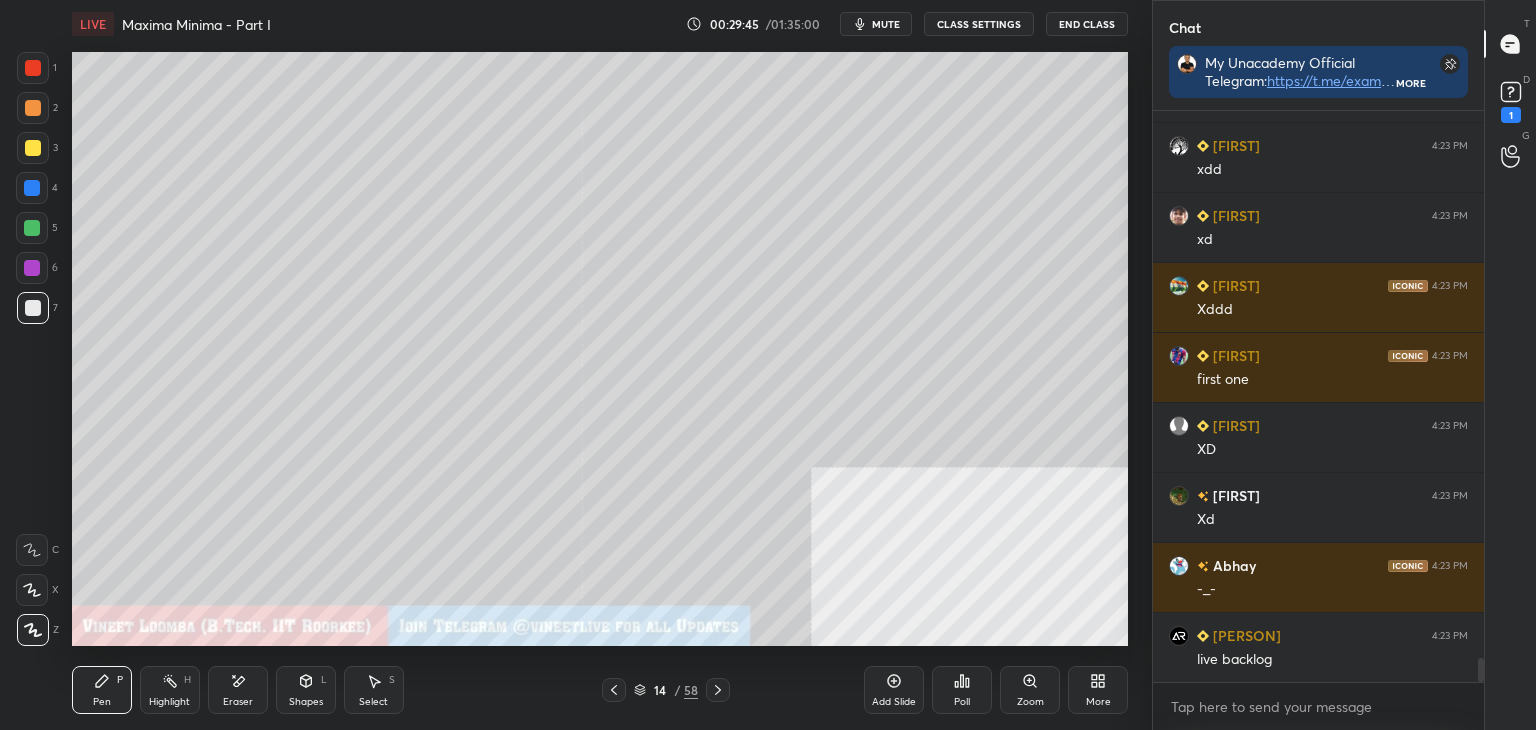 click 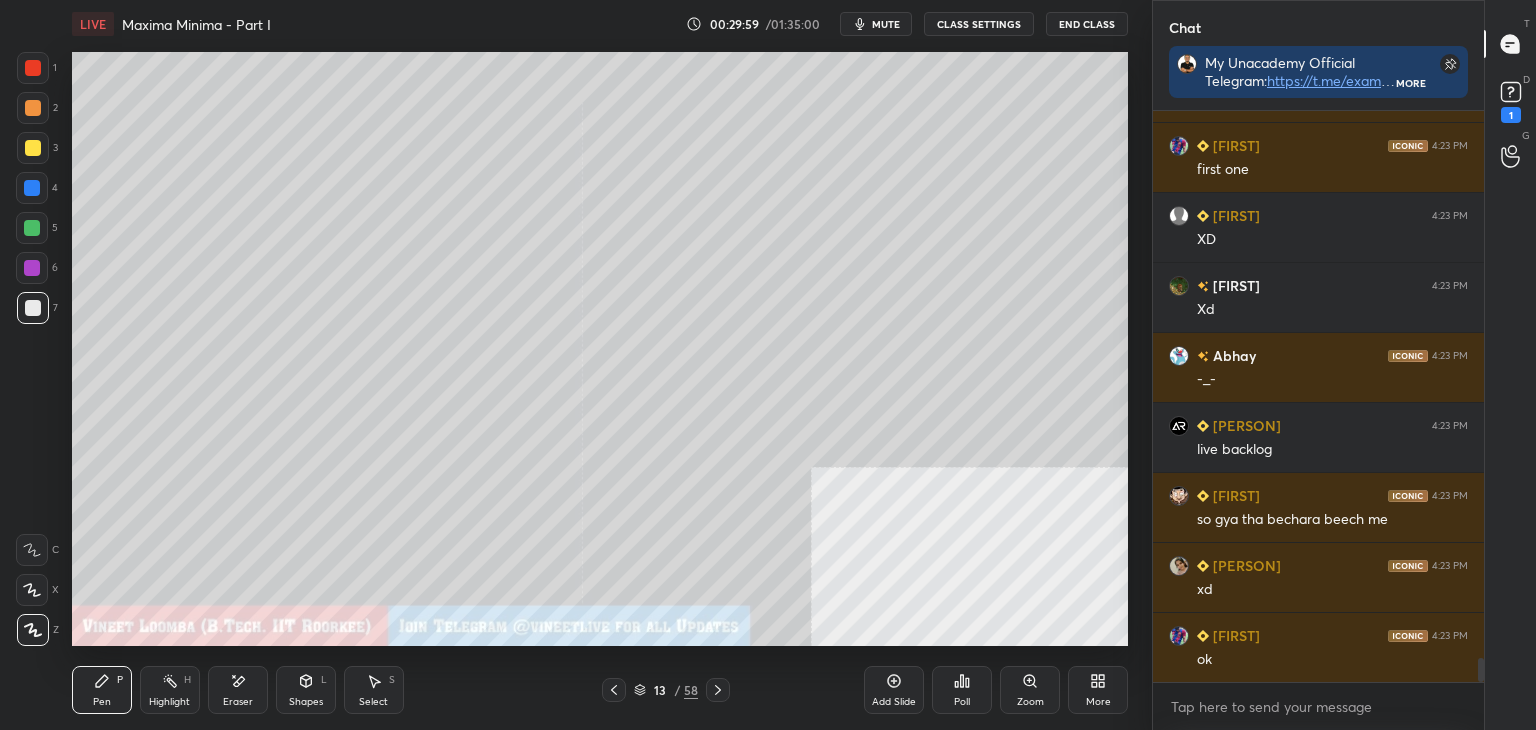 scroll, scrollTop: 13080, scrollLeft: 0, axis: vertical 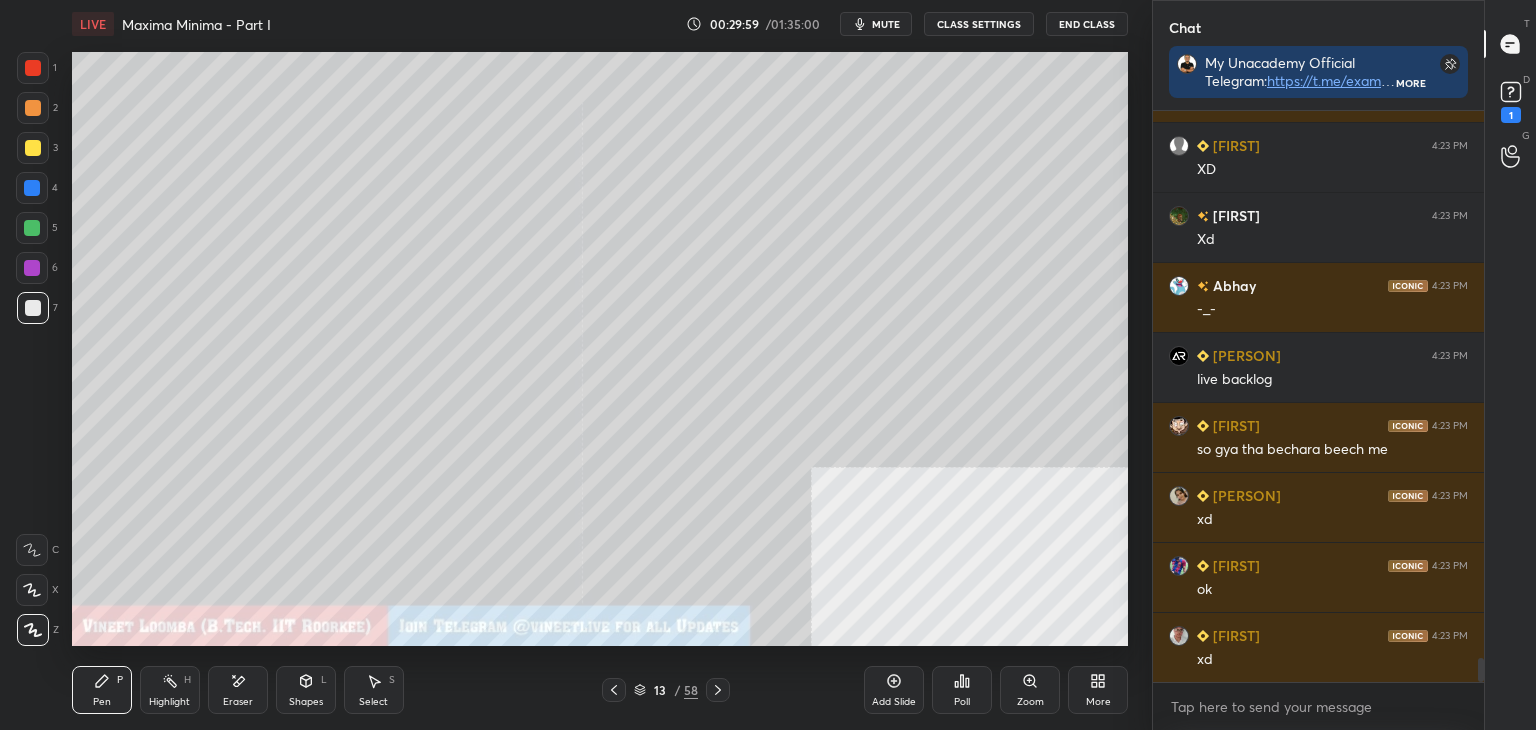 click 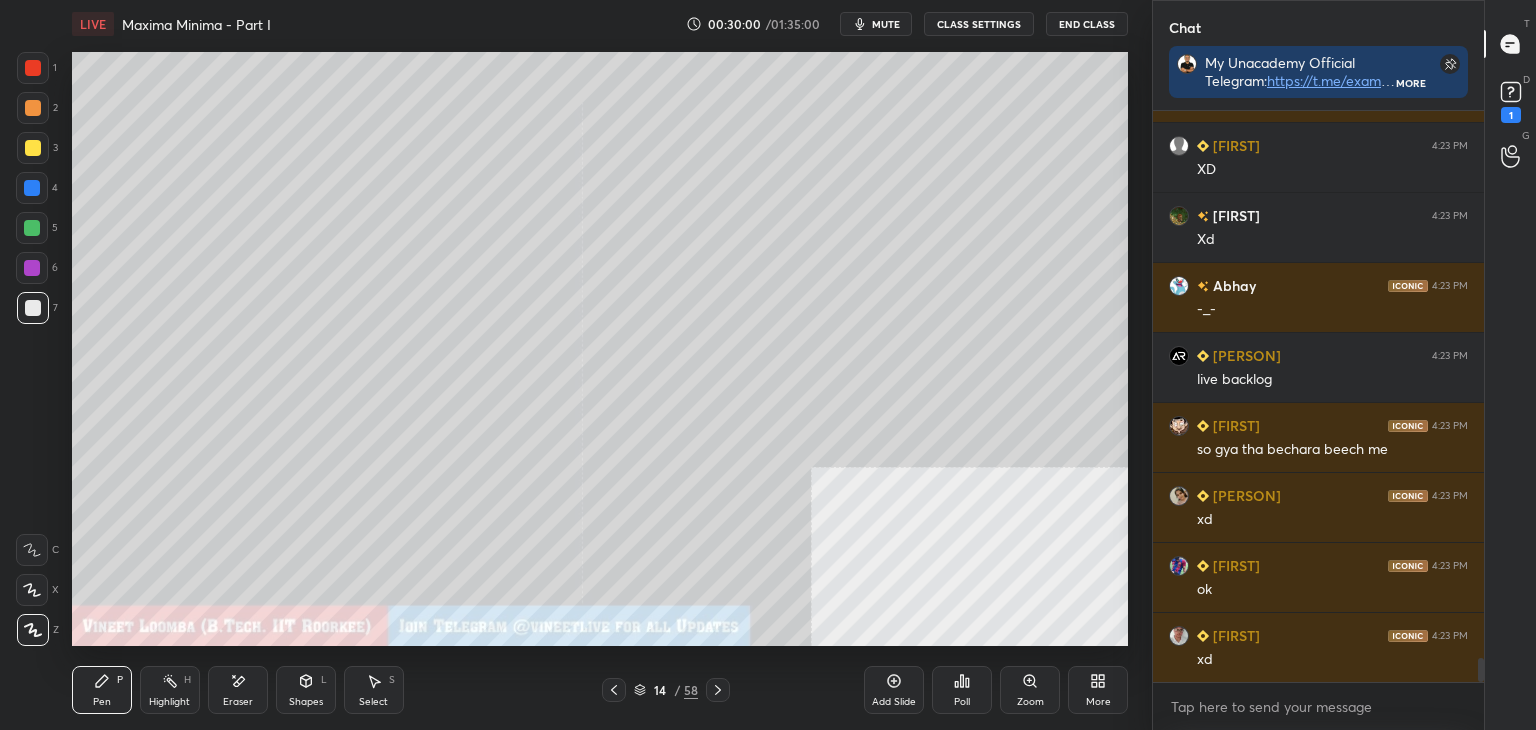 scroll, scrollTop: 13198, scrollLeft: 0, axis: vertical 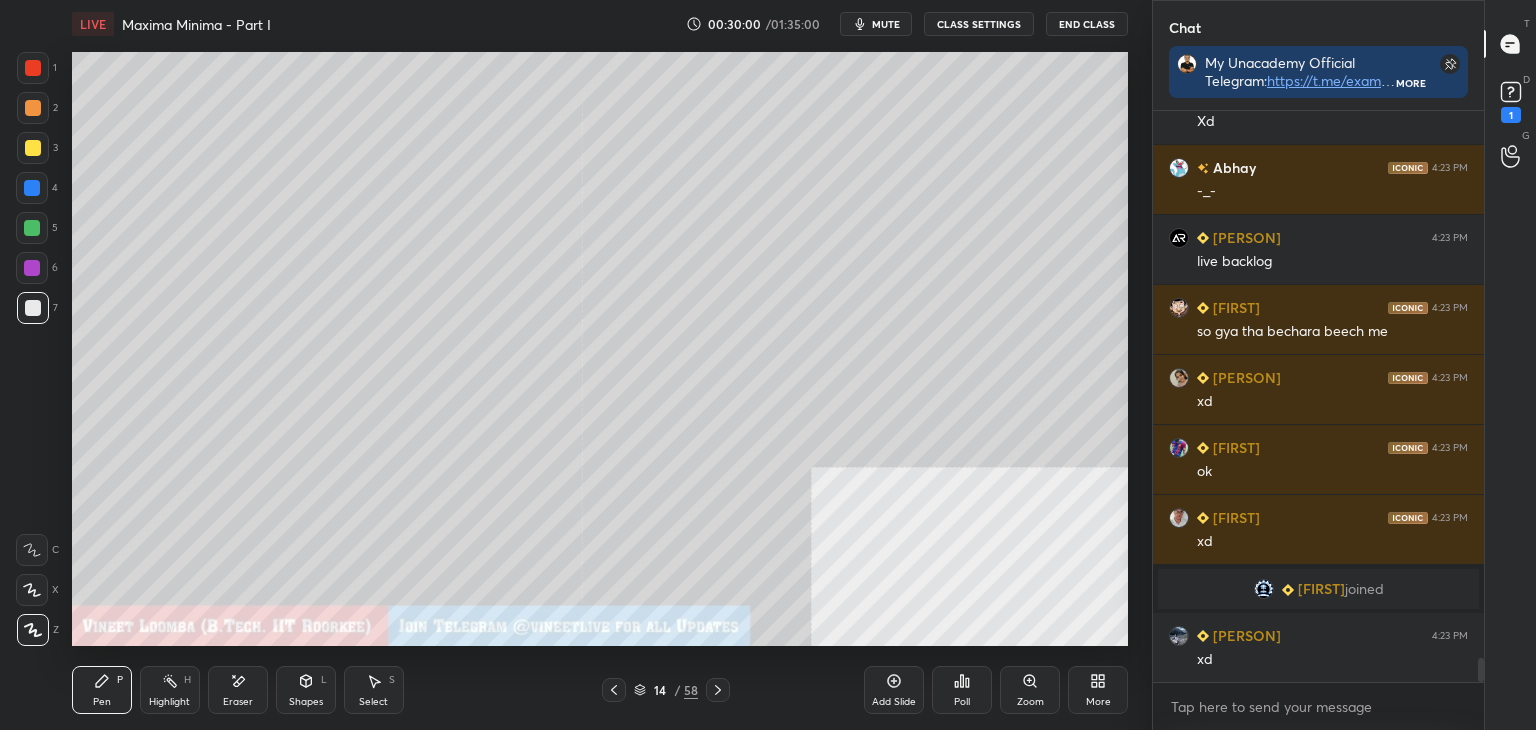 click at bounding box center (718, 690) 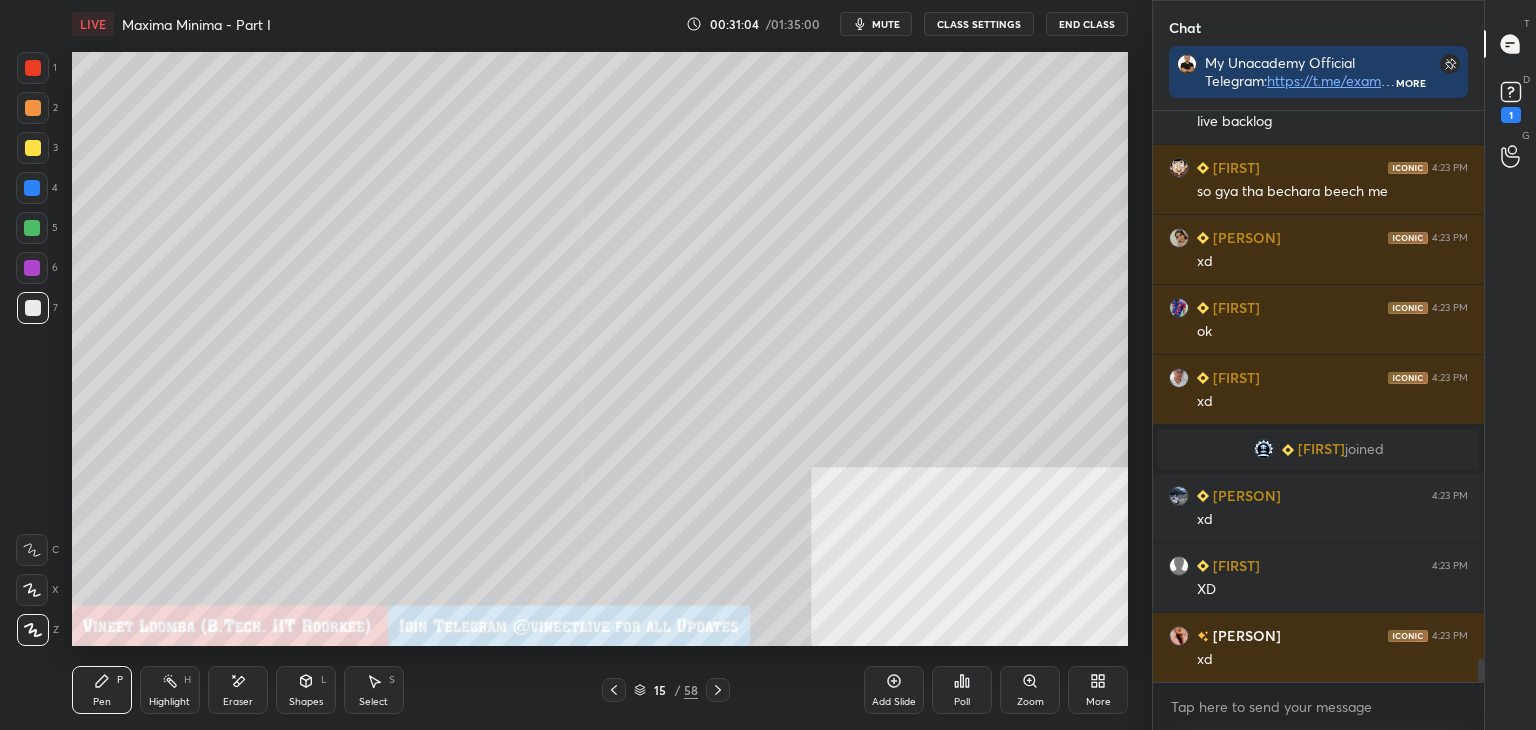 scroll, scrollTop: 13444, scrollLeft: 0, axis: vertical 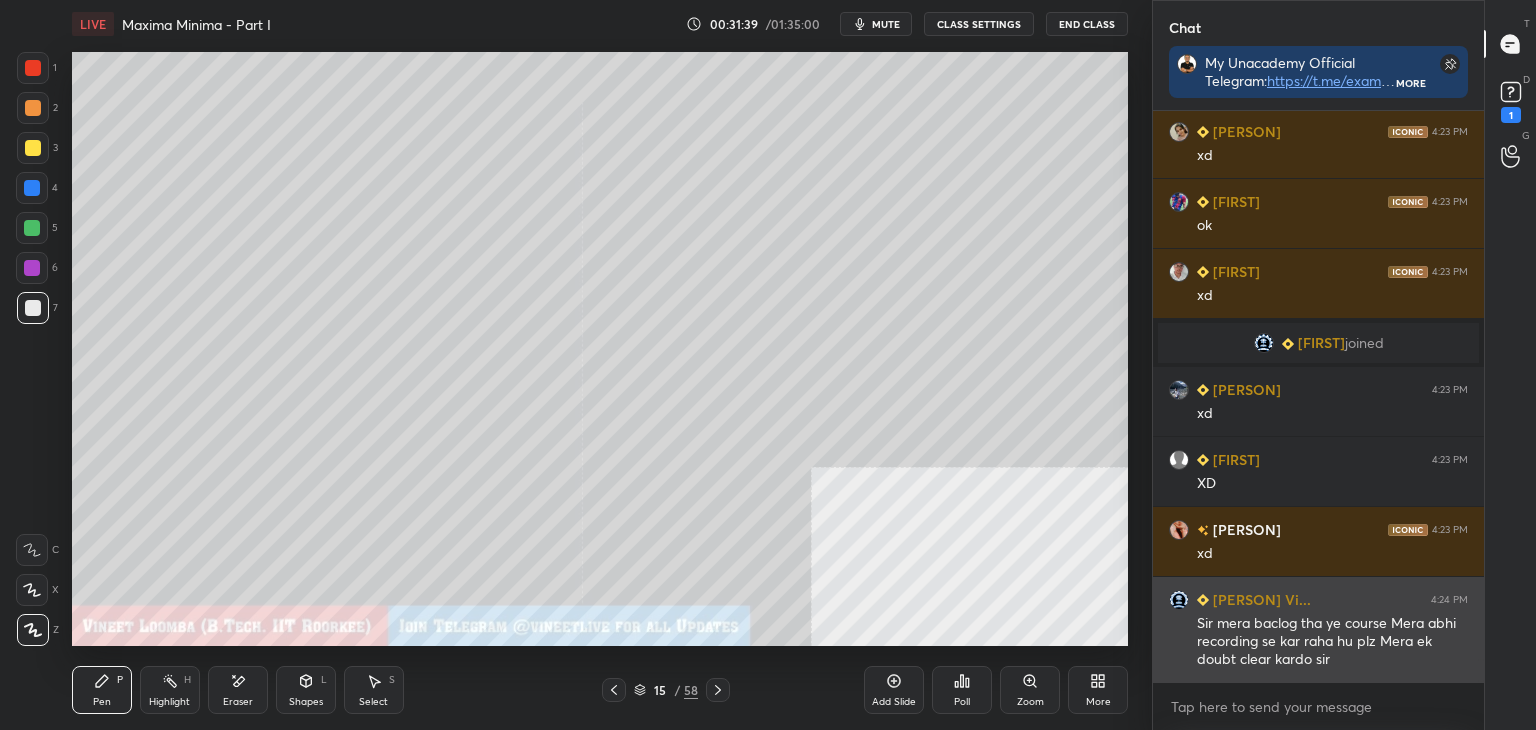 click on "Sir mera baclog tha ye course Mera abhi recording se kar raha hu plz Mera ek doubt clear kardo sir" at bounding box center [1332, 640] 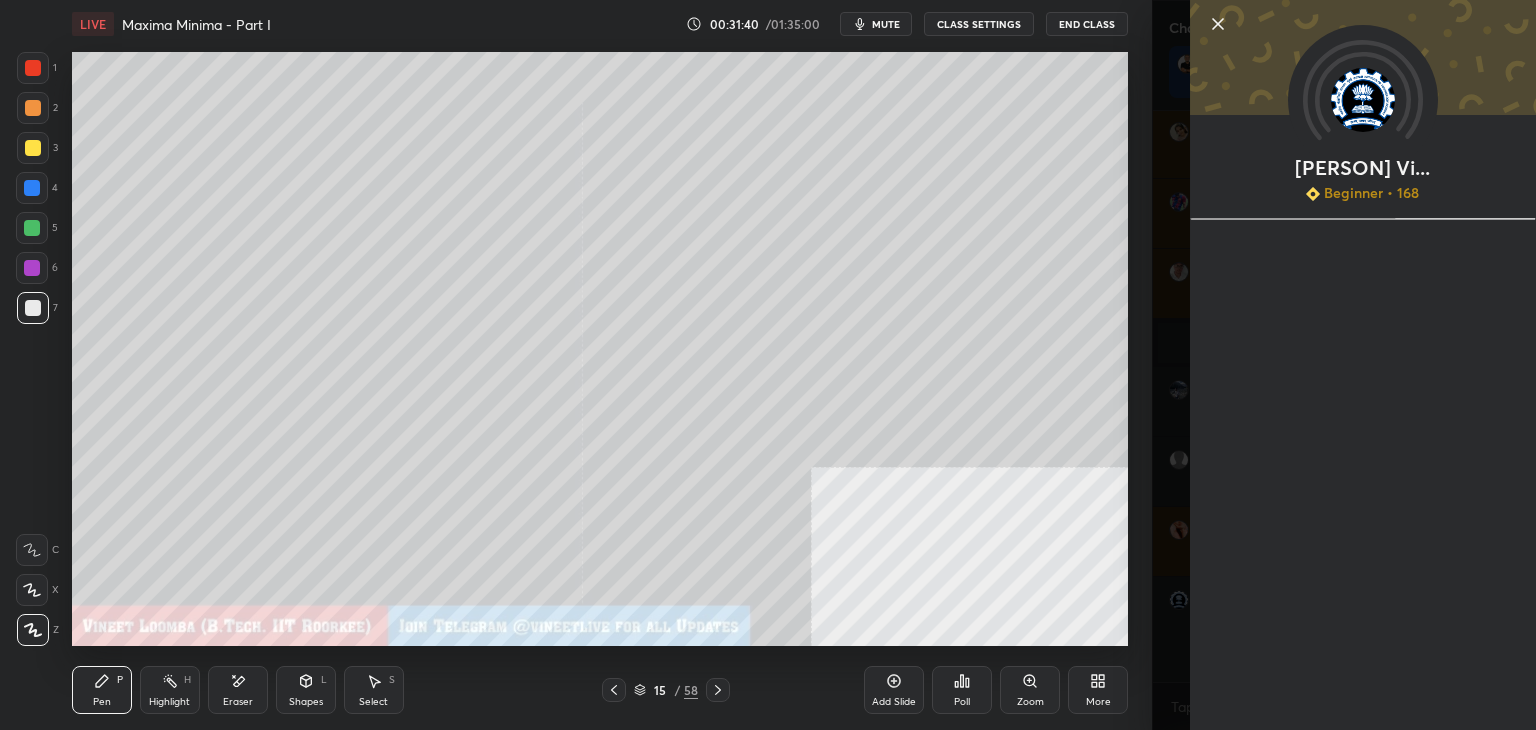 scroll, scrollTop: 13514, scrollLeft: 0, axis: vertical 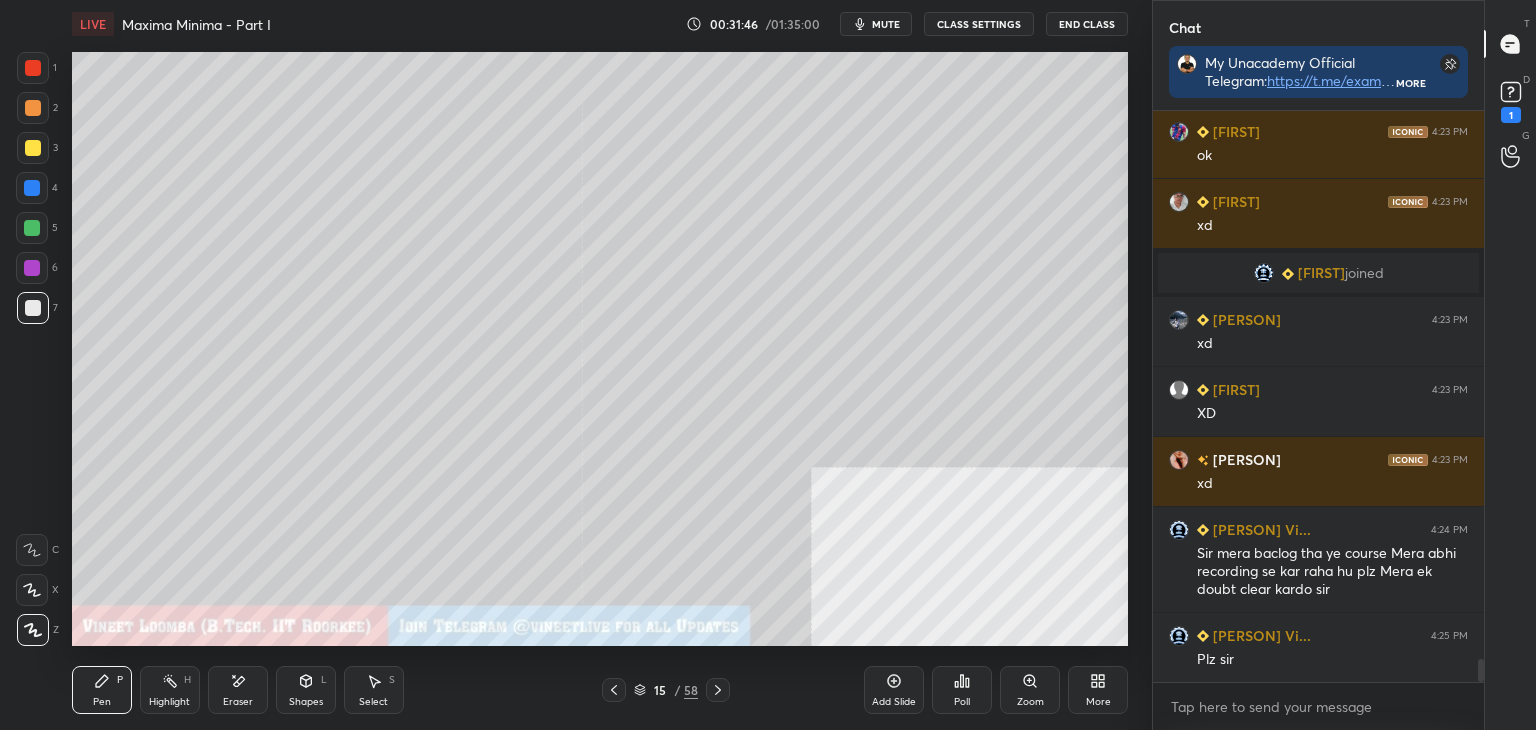 click 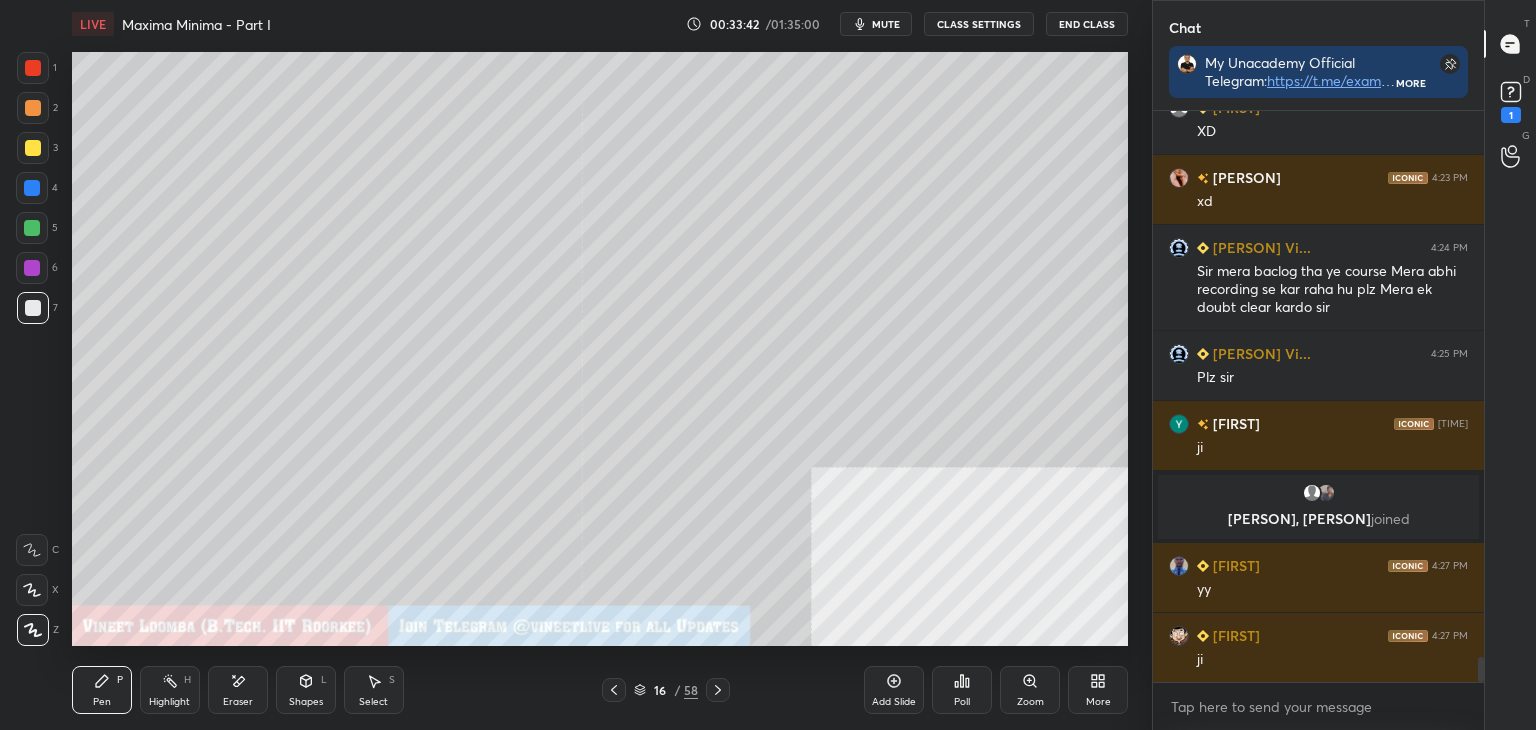 scroll, scrollTop: 12754, scrollLeft: 0, axis: vertical 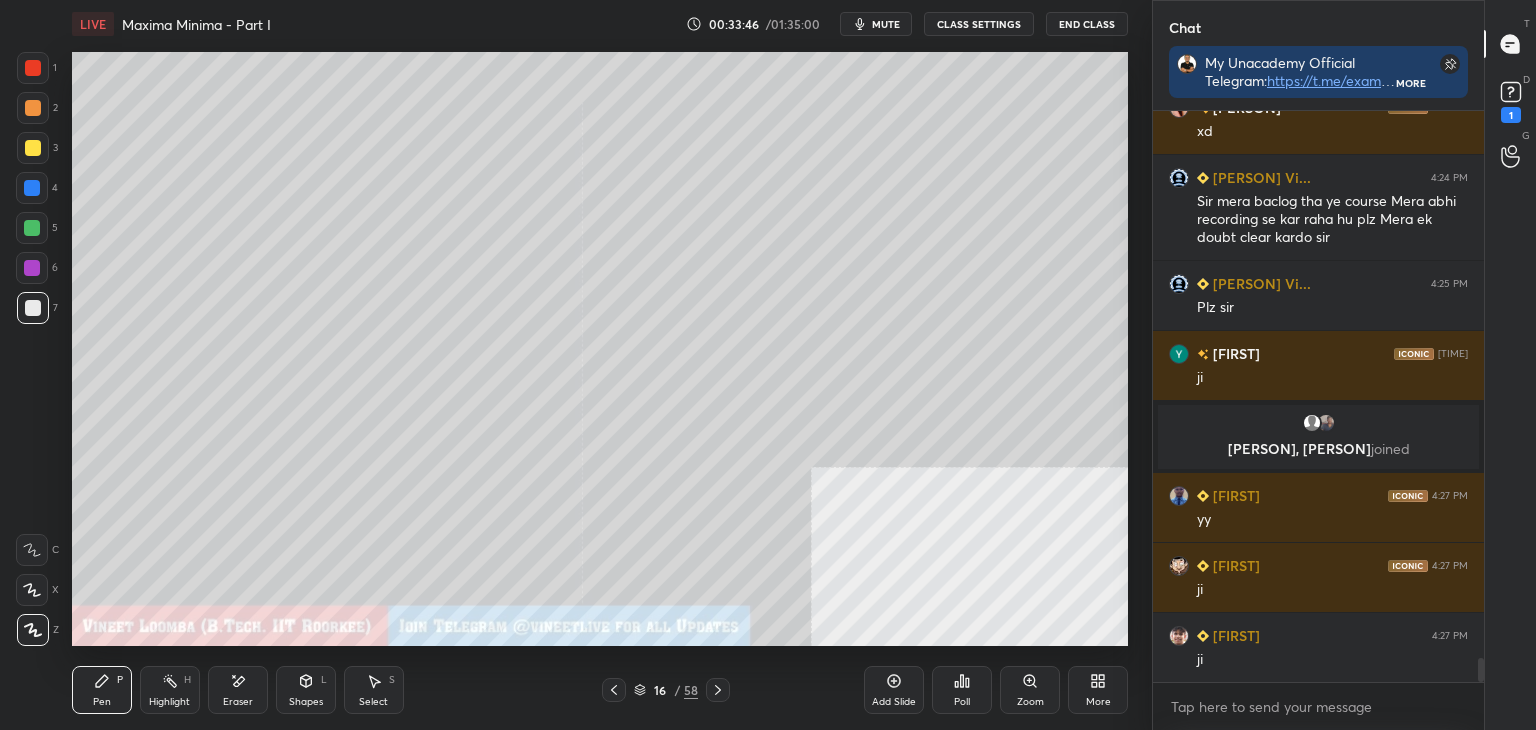 drag, startPoint x: 176, startPoint y: 689, endPoint x: 224, endPoint y: 650, distance: 61.846584 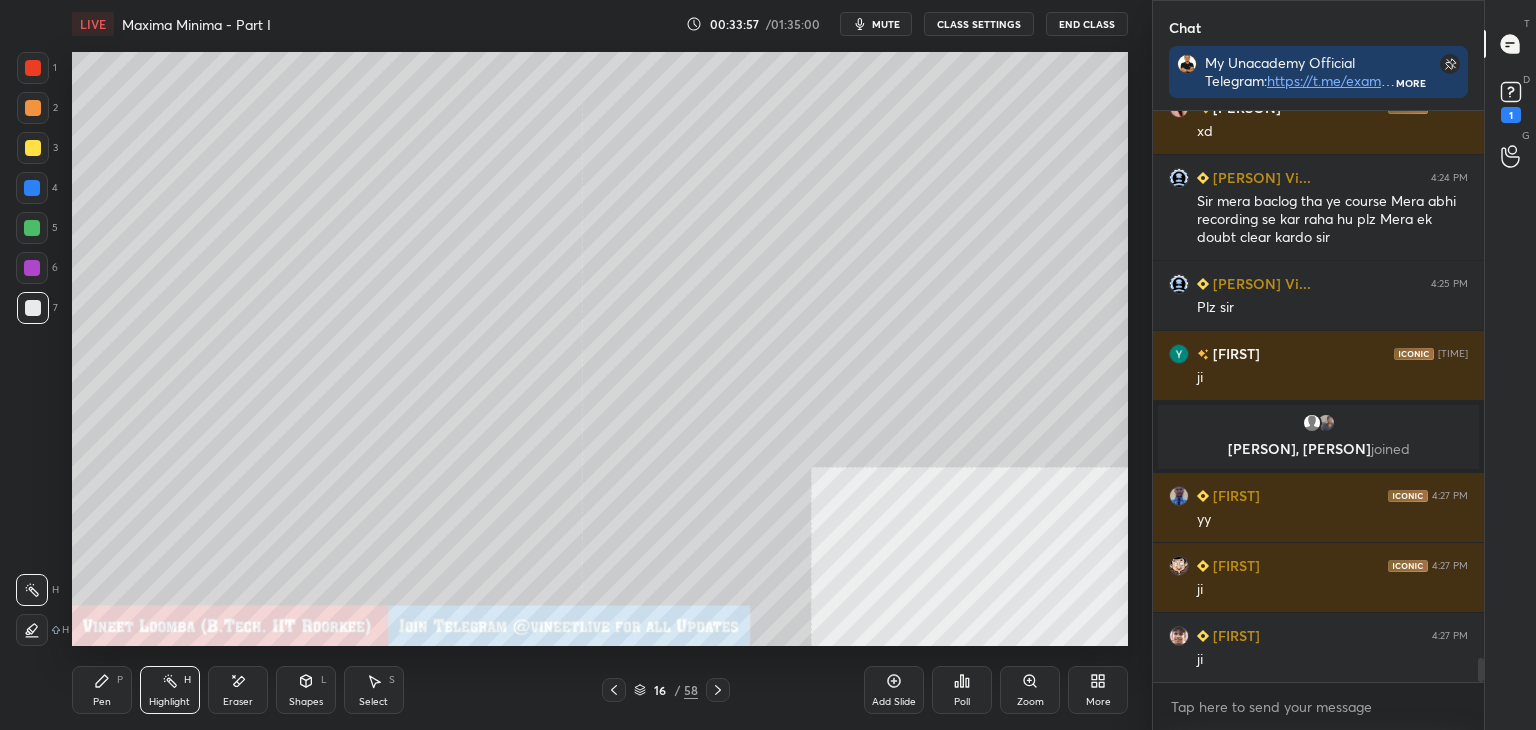 click 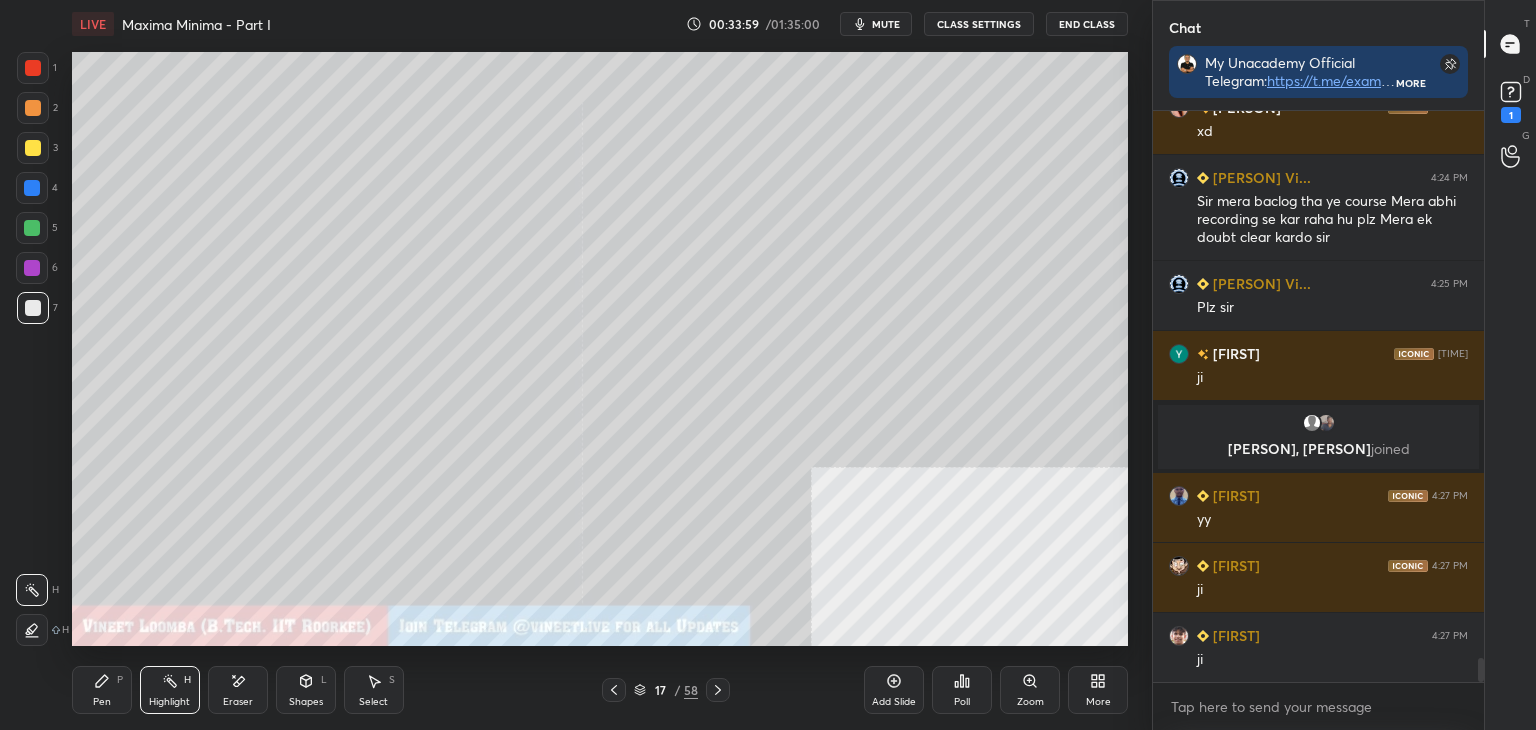 click on "Pen P" at bounding box center [102, 690] 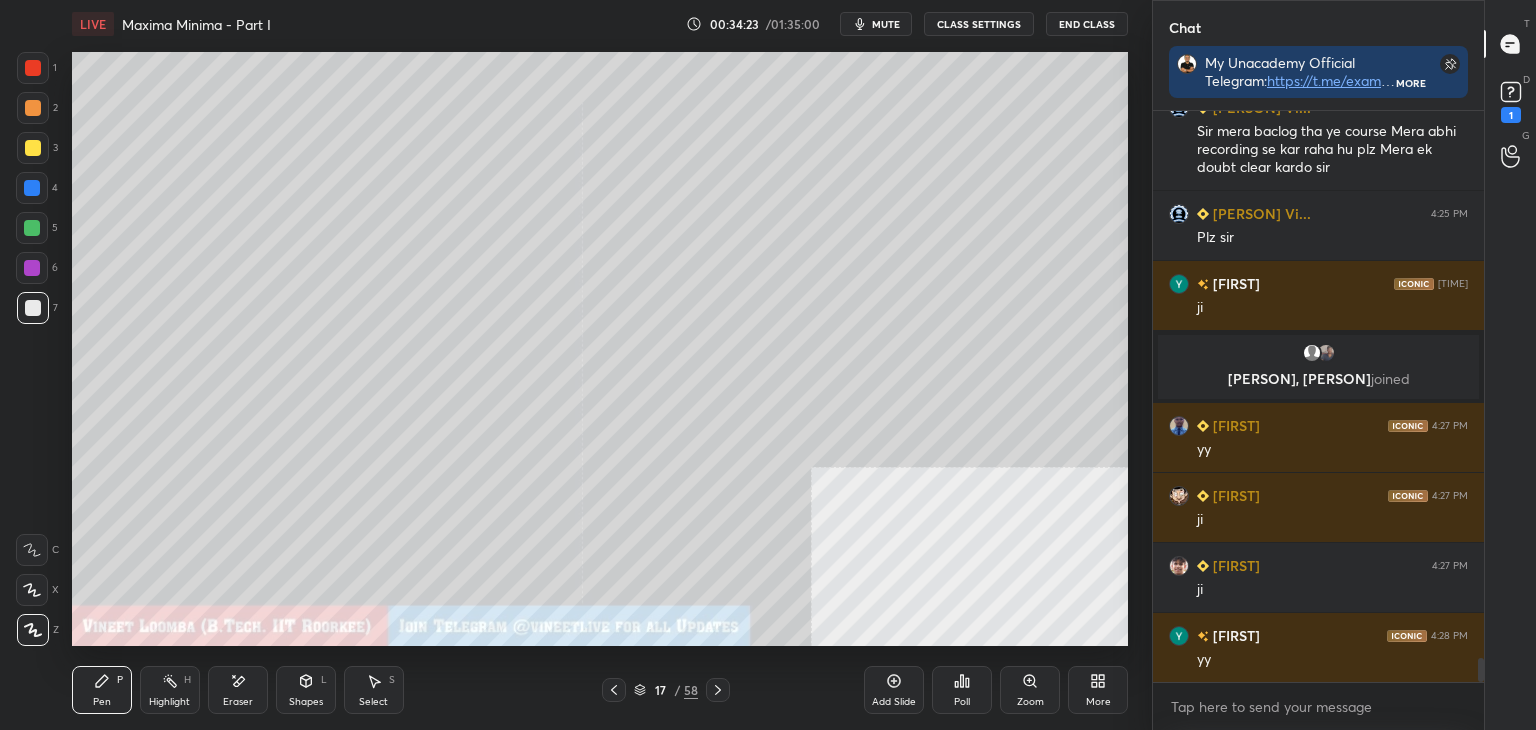 scroll, scrollTop: 12894, scrollLeft: 0, axis: vertical 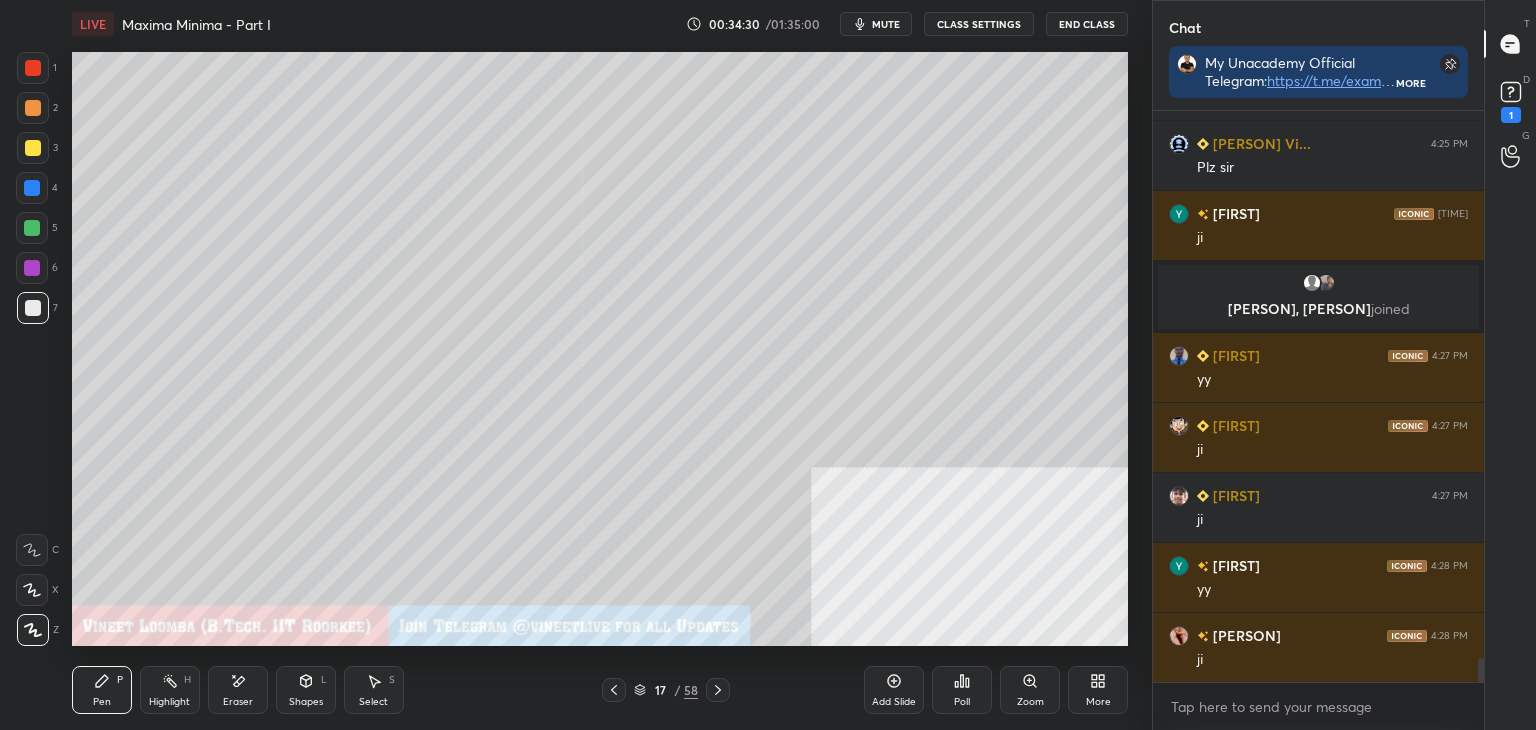 click at bounding box center [33, 68] 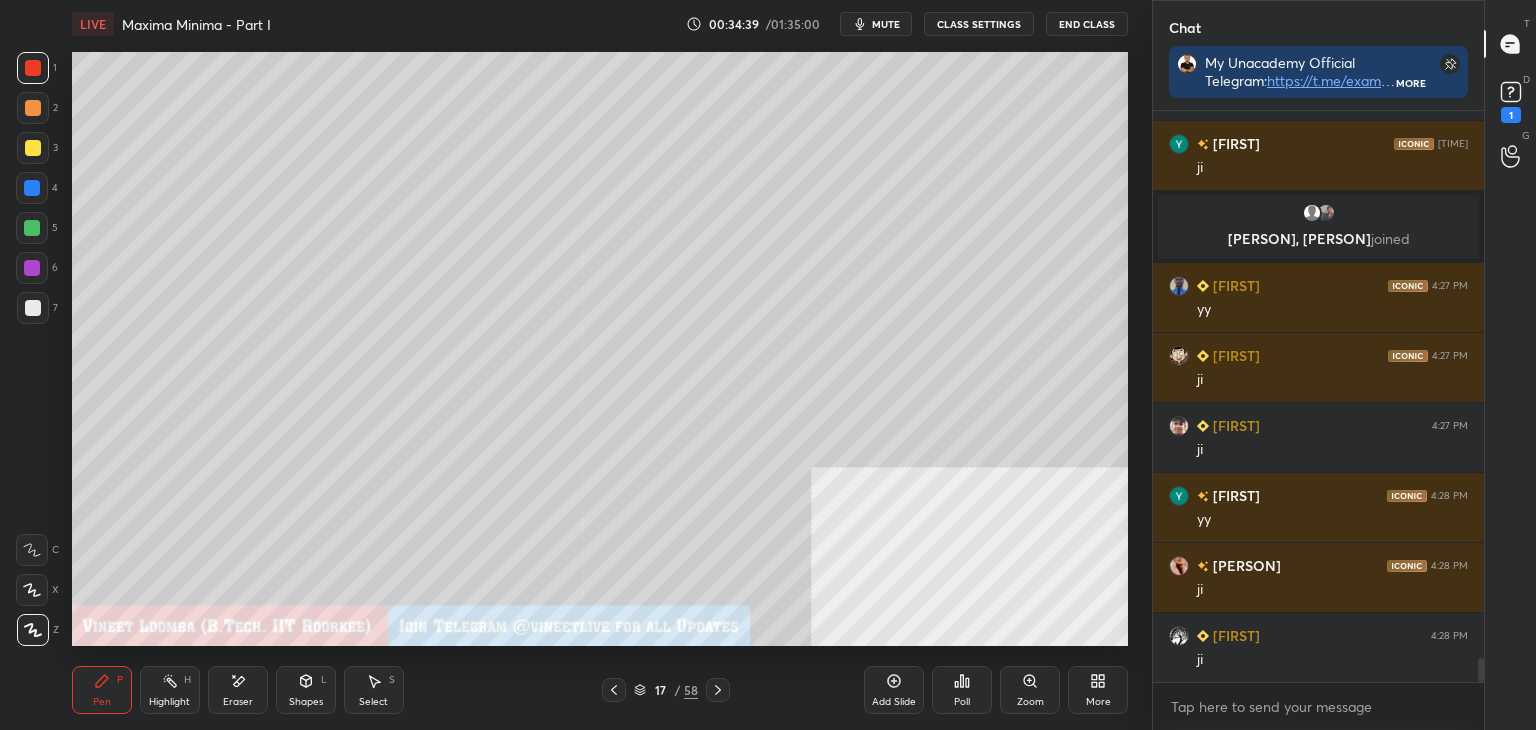 scroll, scrollTop: 13034, scrollLeft: 0, axis: vertical 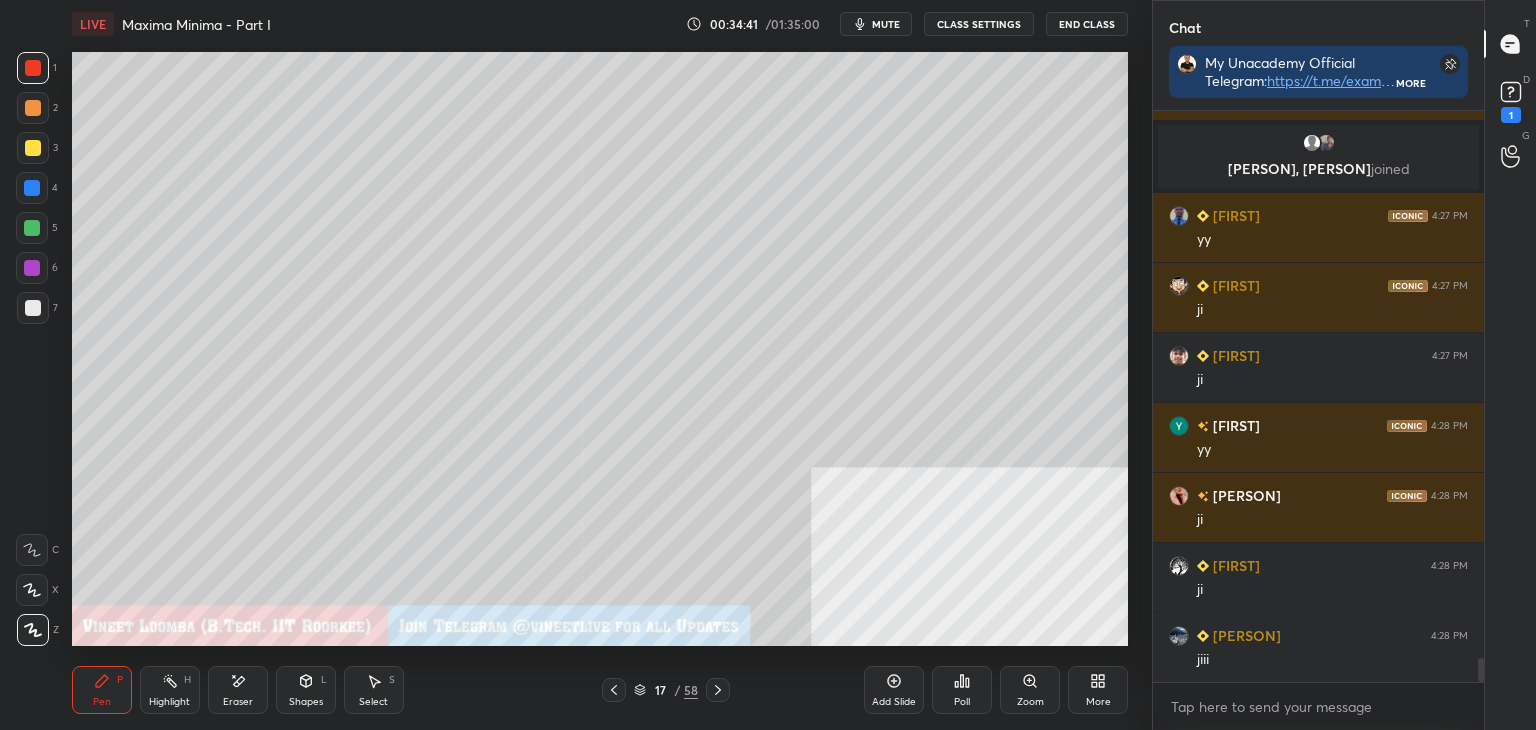 drag, startPoint x: 616, startPoint y: 691, endPoint x: 597, endPoint y: 689, distance: 19.104973 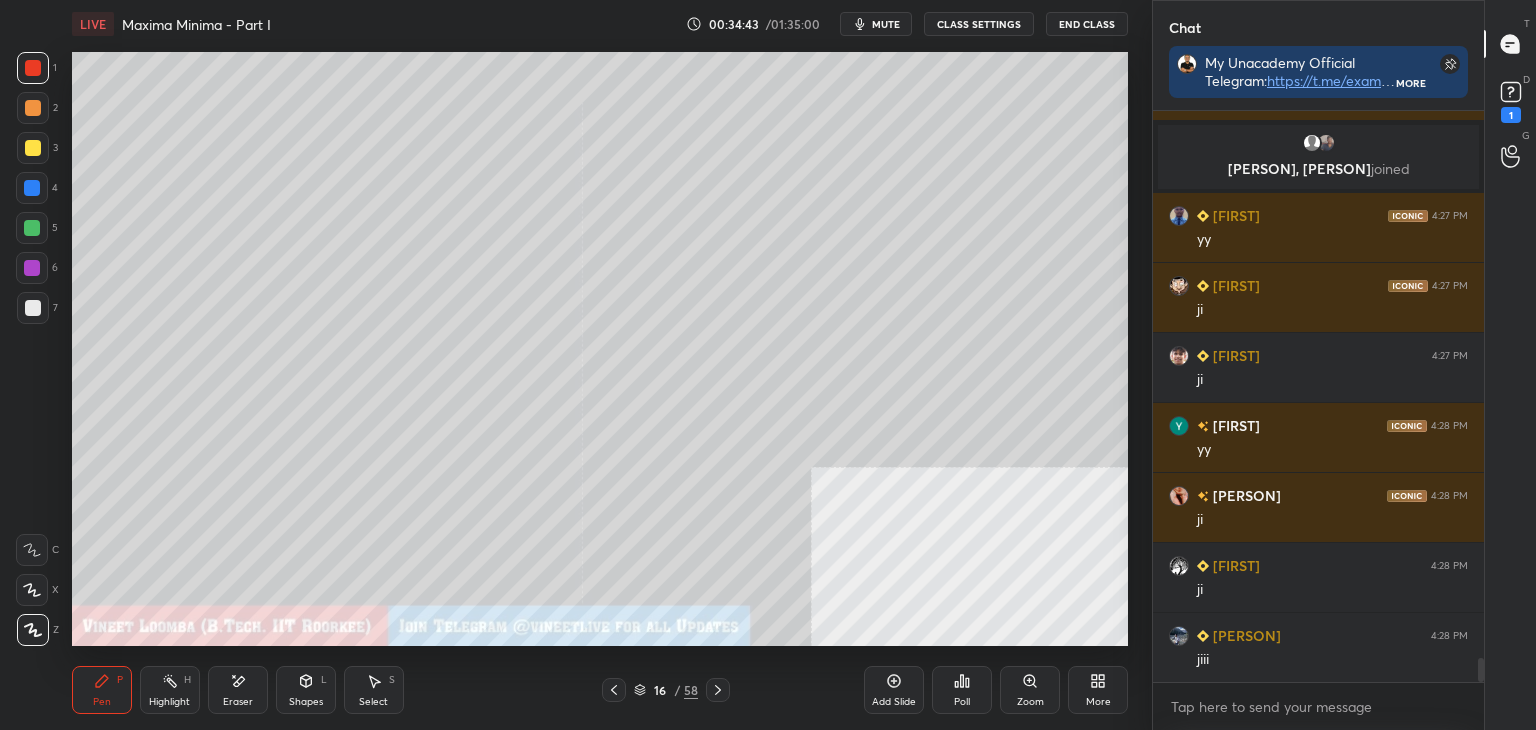 click at bounding box center [718, 690] 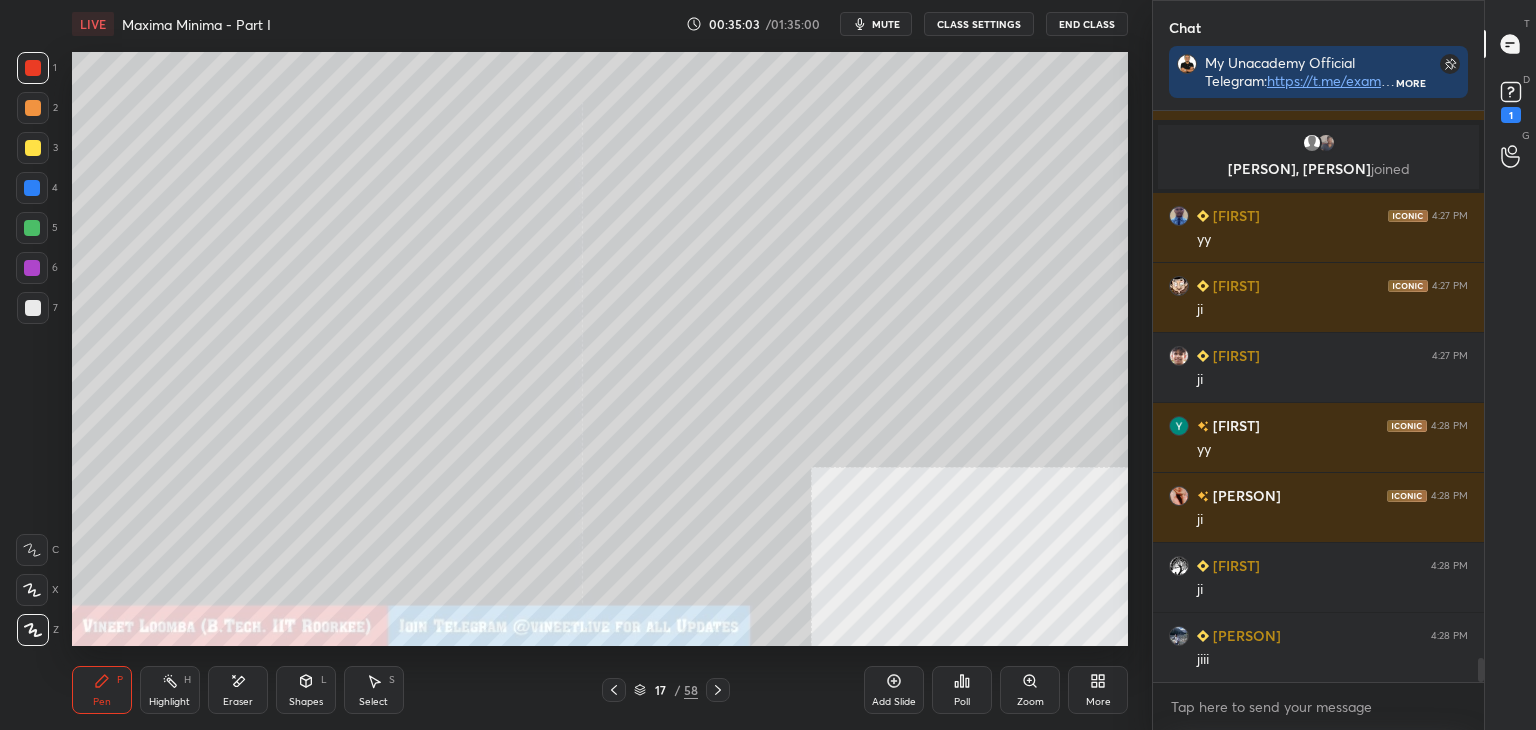 click 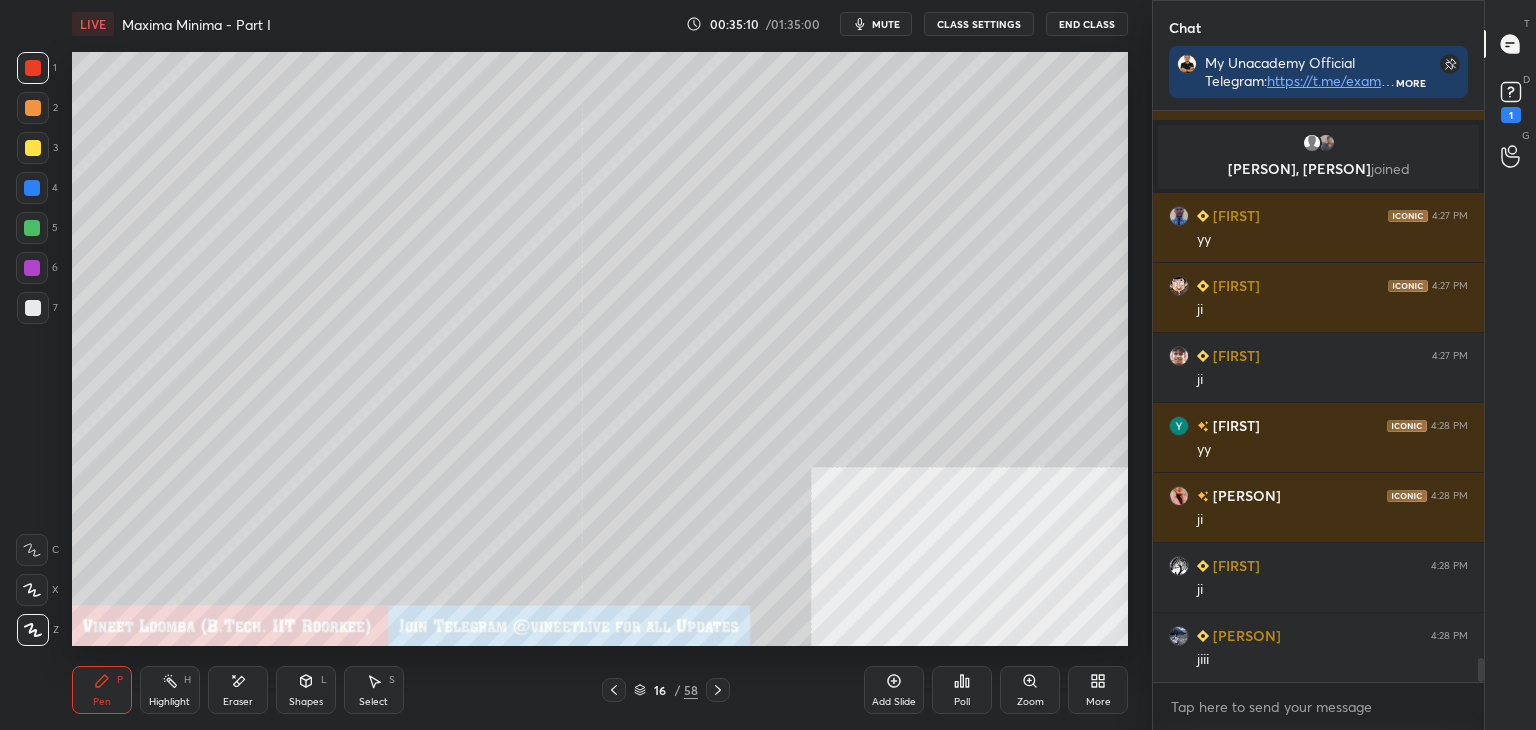 drag, startPoint x: 714, startPoint y: 691, endPoint x: 700, endPoint y: 649, distance: 44.27189 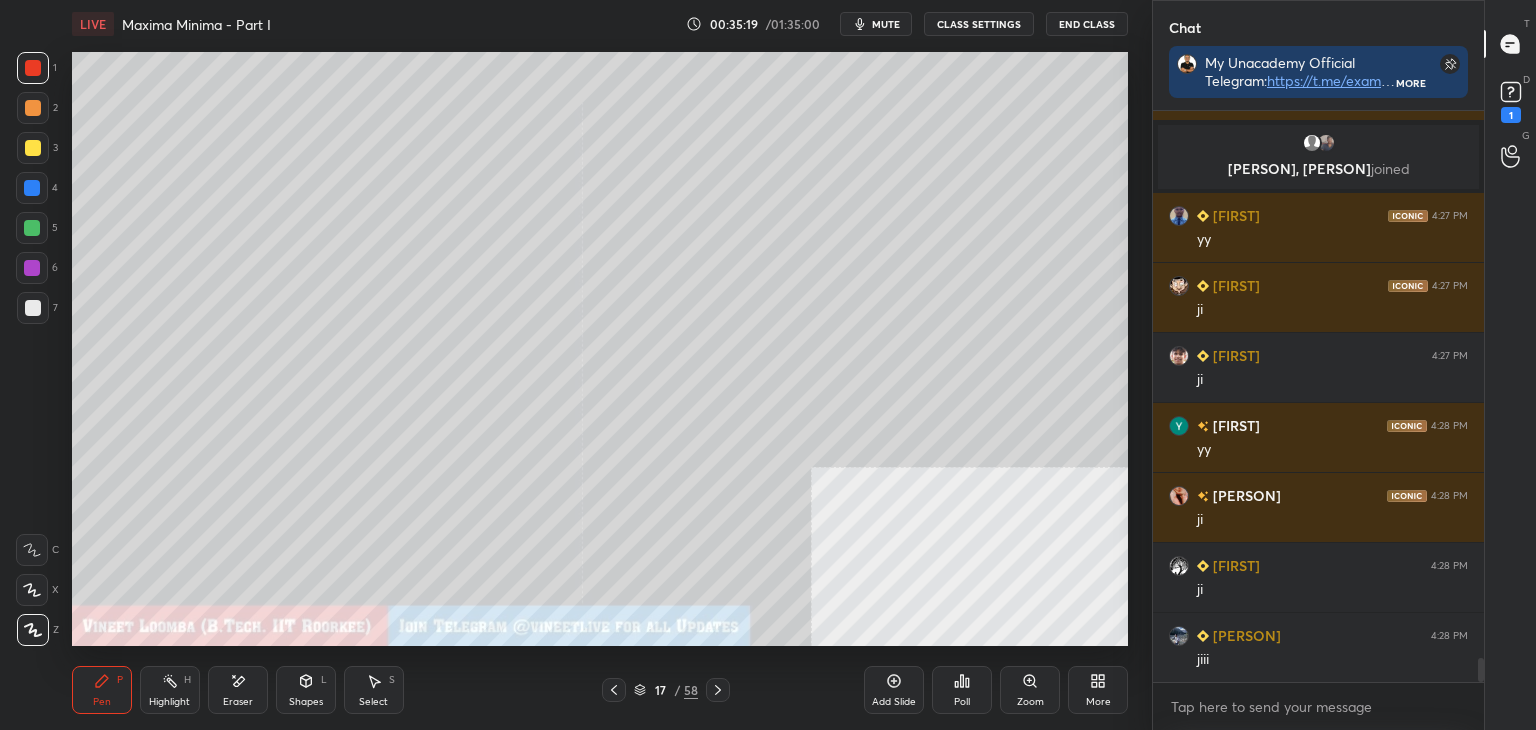click 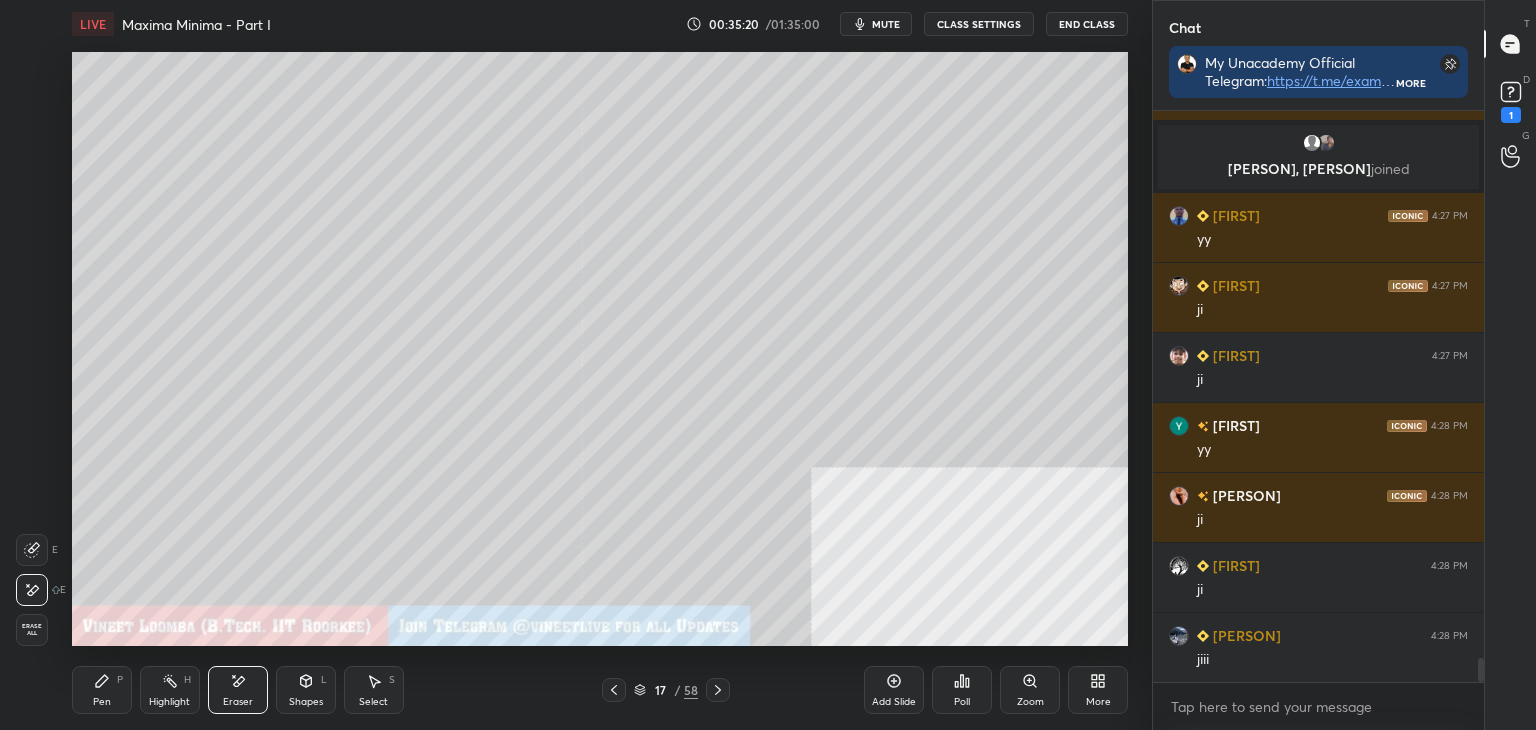click on "Pen P" at bounding box center [102, 690] 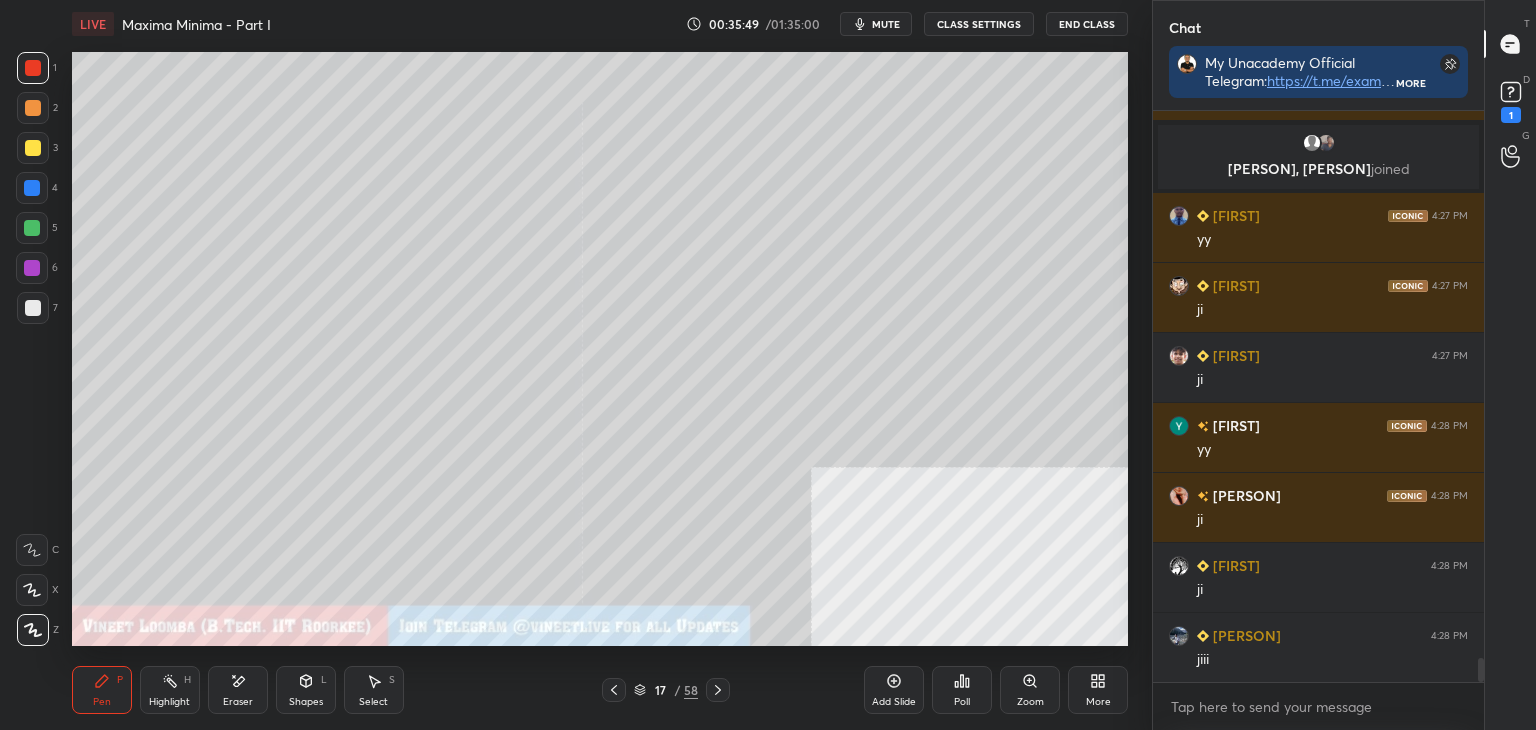 click on "Highlight H" at bounding box center (170, 690) 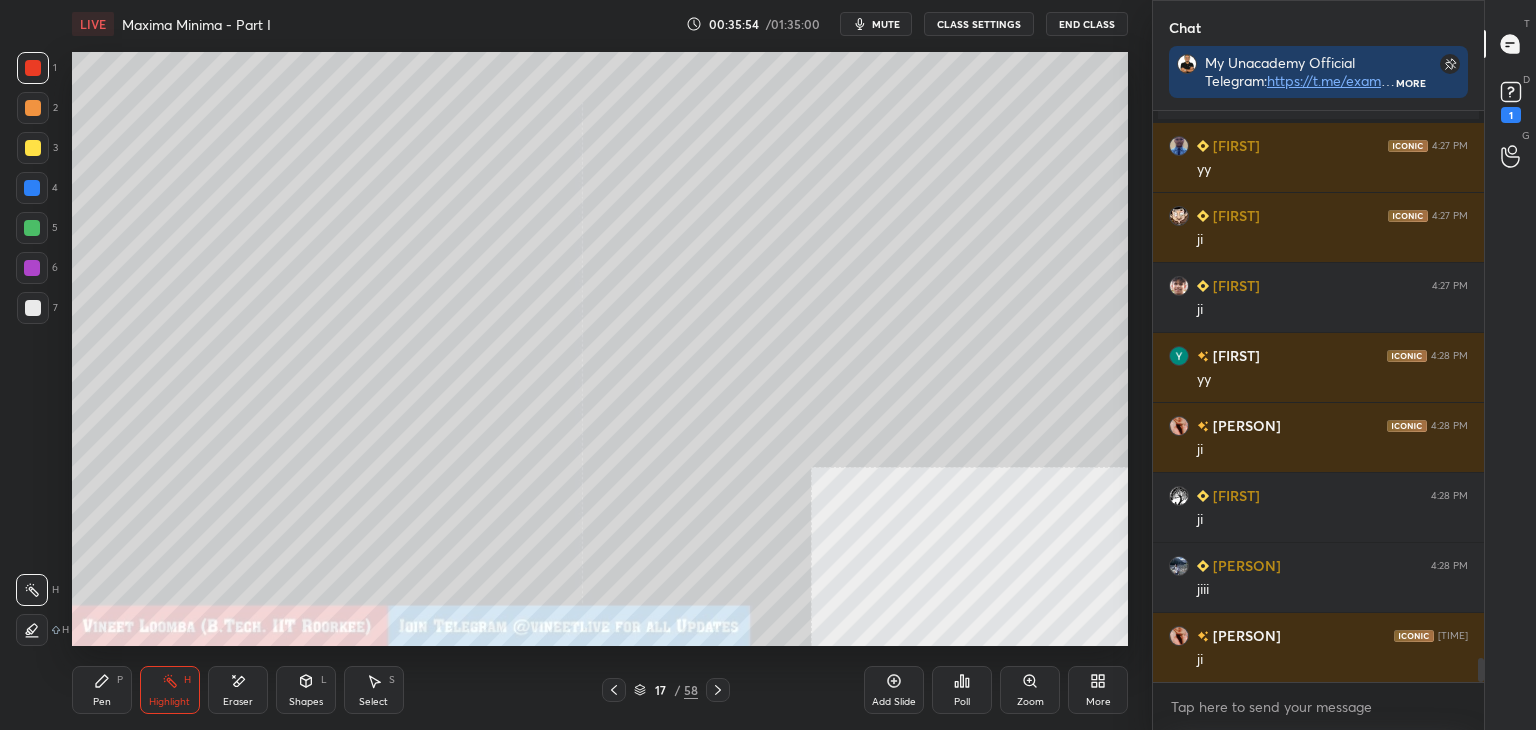 scroll, scrollTop: 13054, scrollLeft: 0, axis: vertical 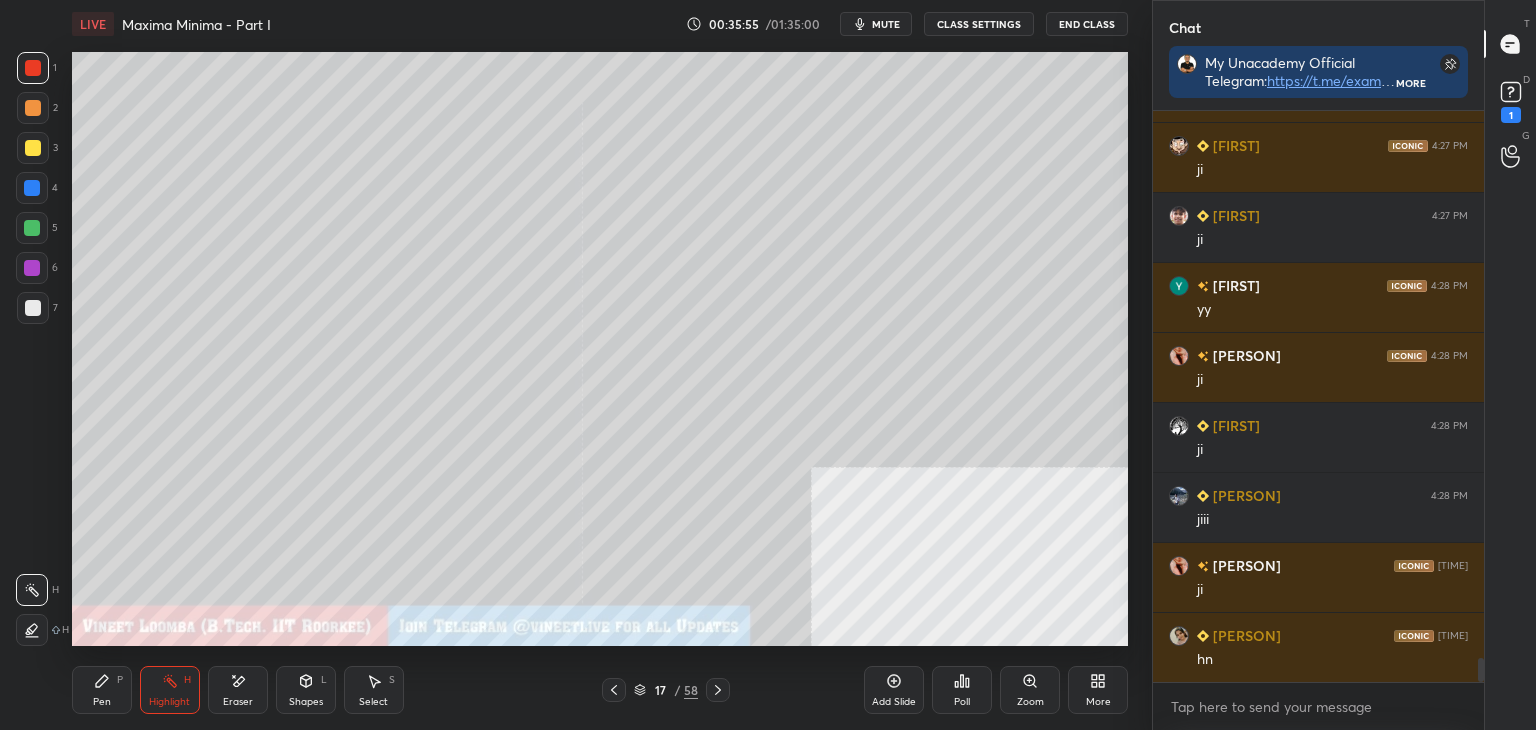 click on "Pen P" at bounding box center (102, 690) 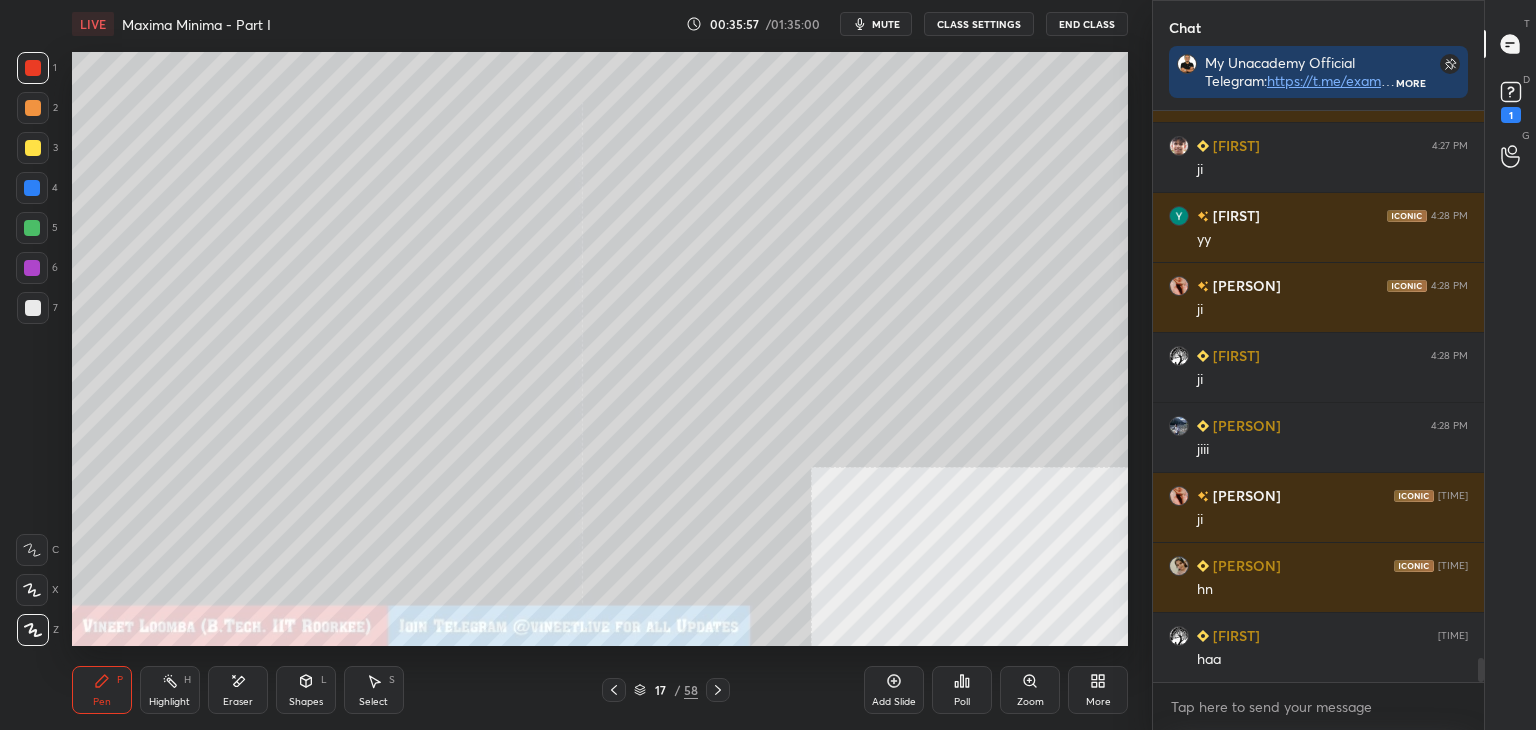 scroll, scrollTop: 13194, scrollLeft: 0, axis: vertical 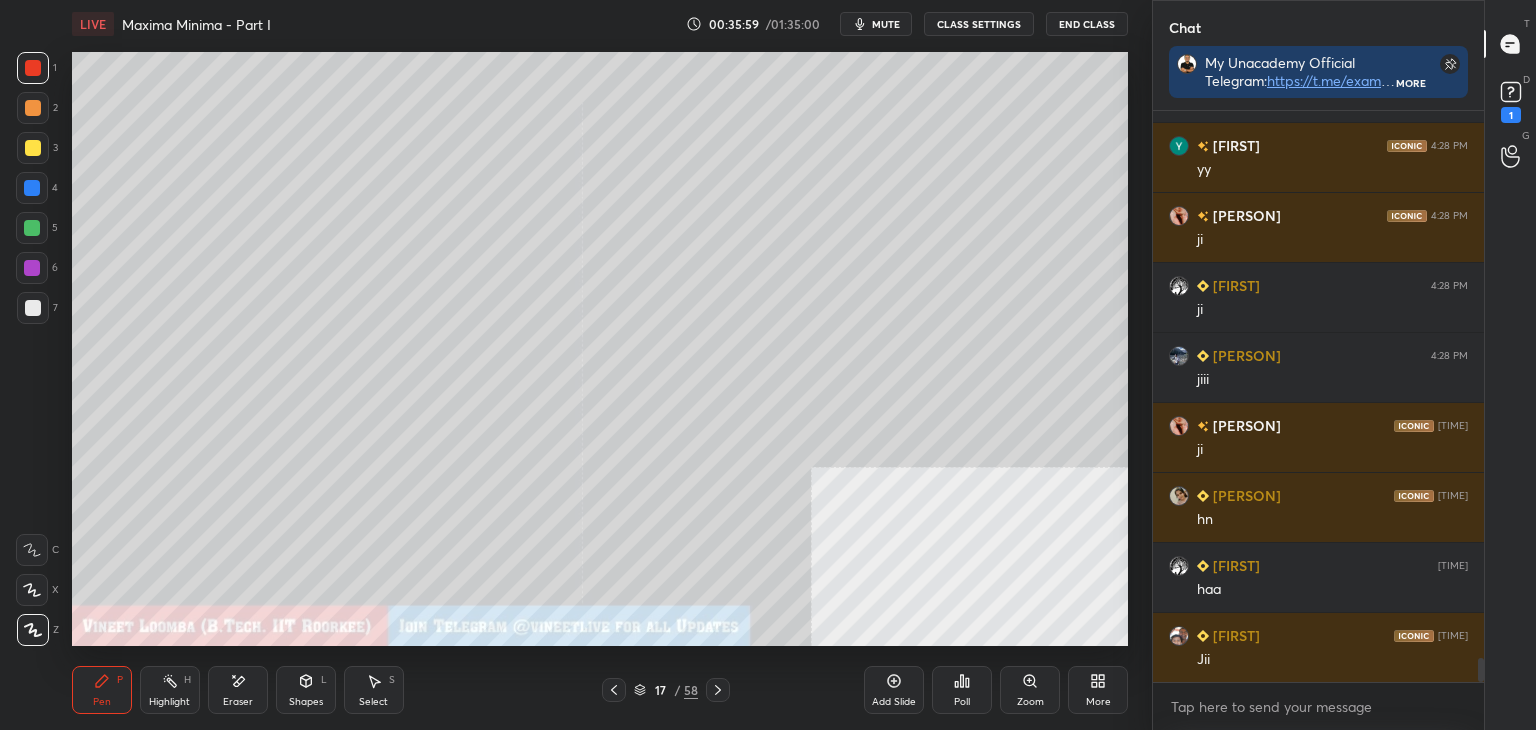 drag, startPoint x: 155, startPoint y: 705, endPoint x: 204, endPoint y: 667, distance: 62.008064 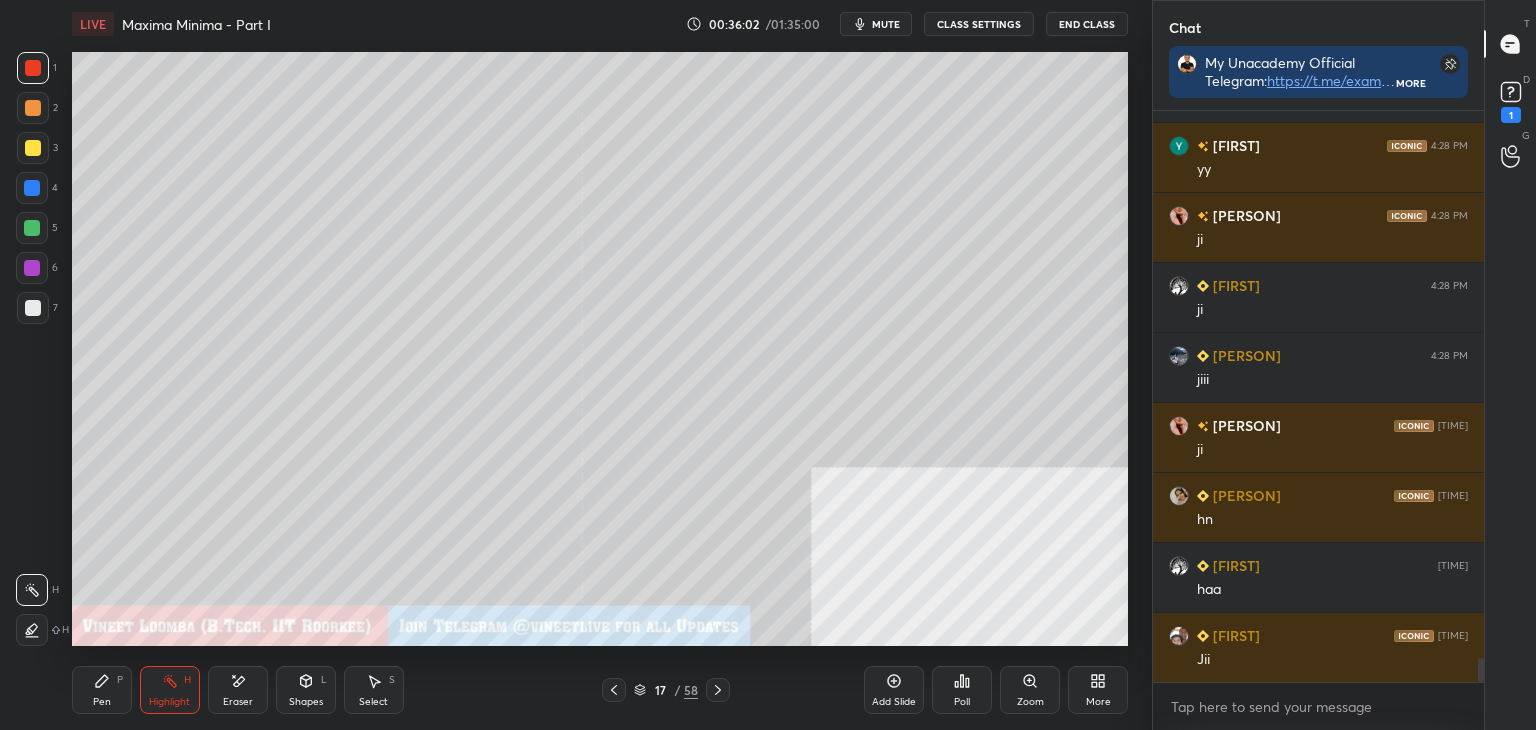 click 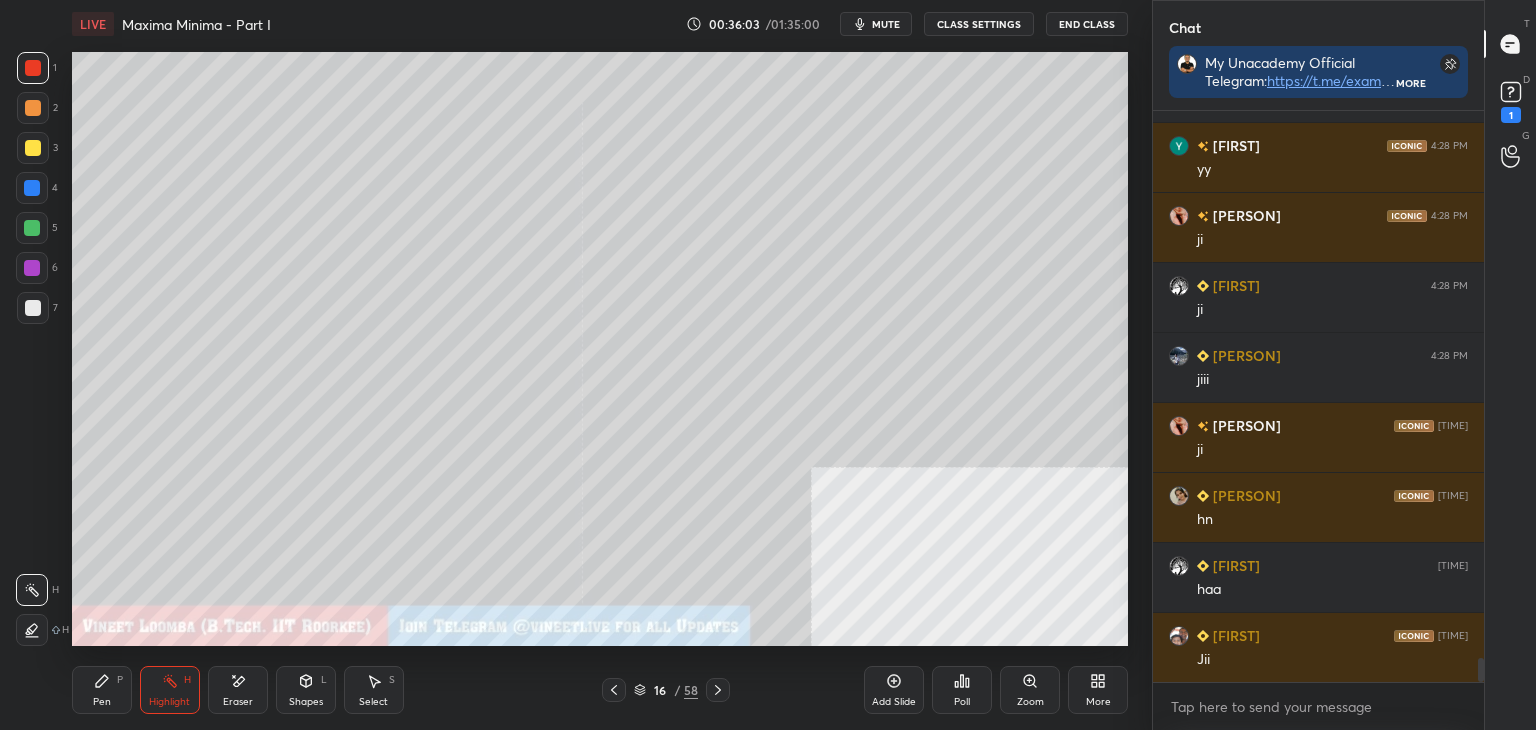 click 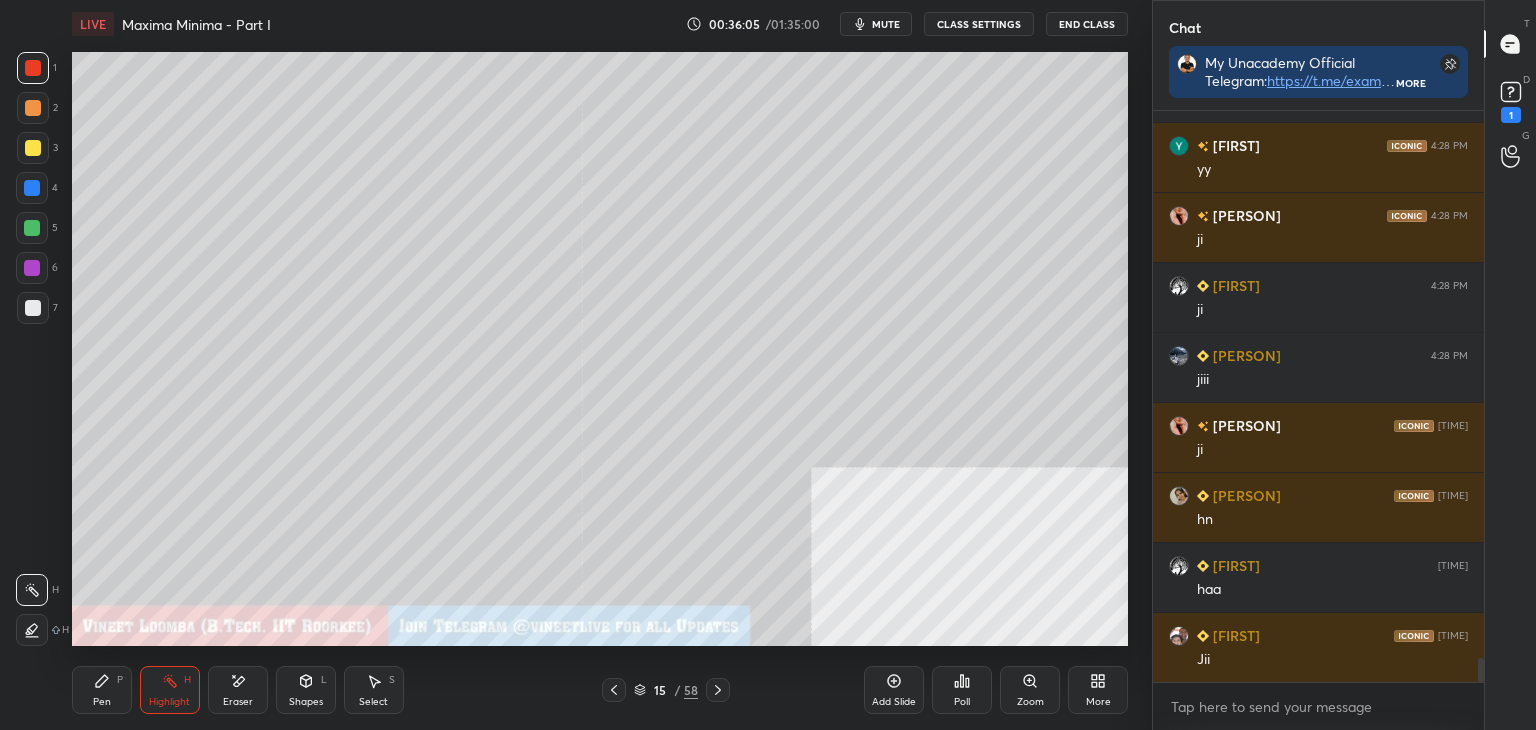 scroll, scrollTop: 13264, scrollLeft: 0, axis: vertical 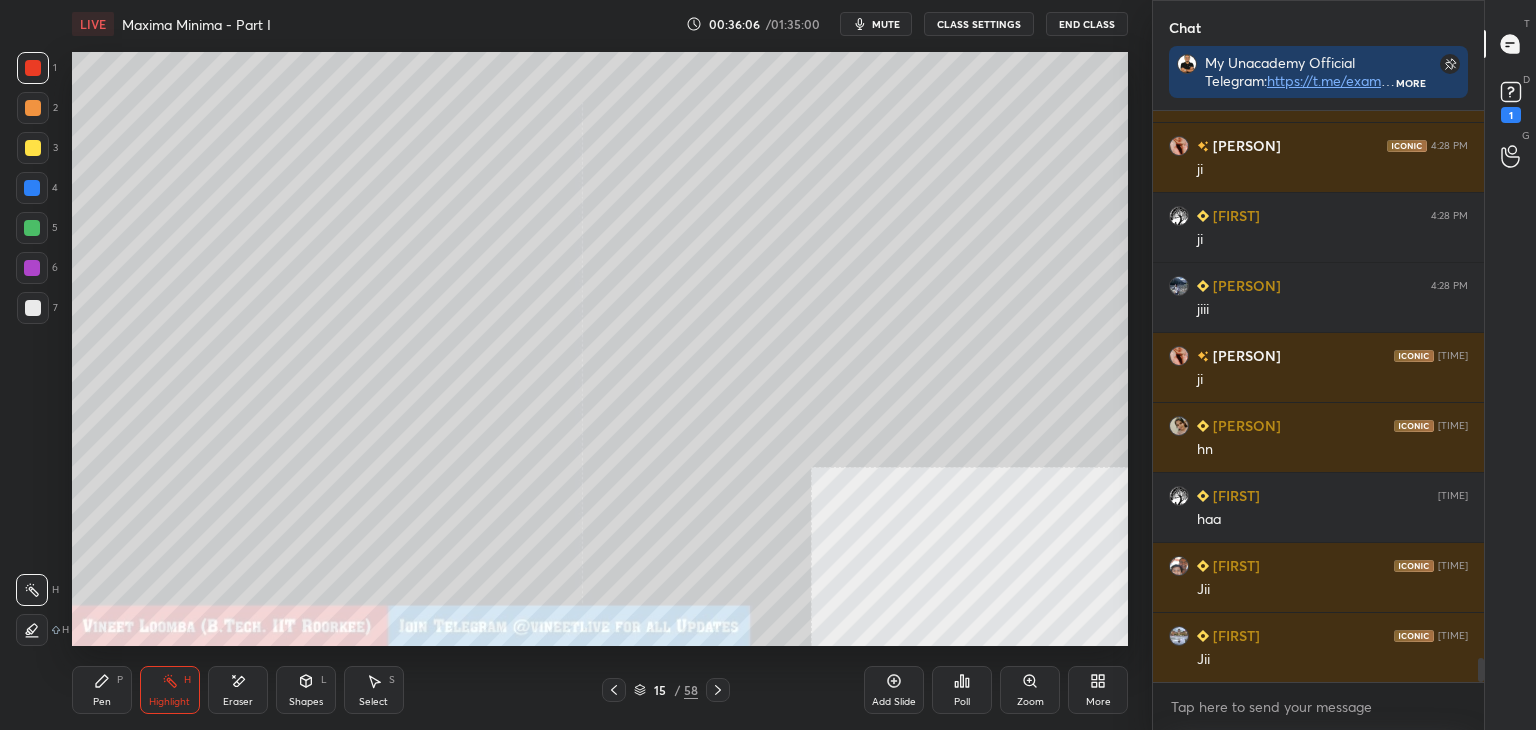 click at bounding box center (718, 690) 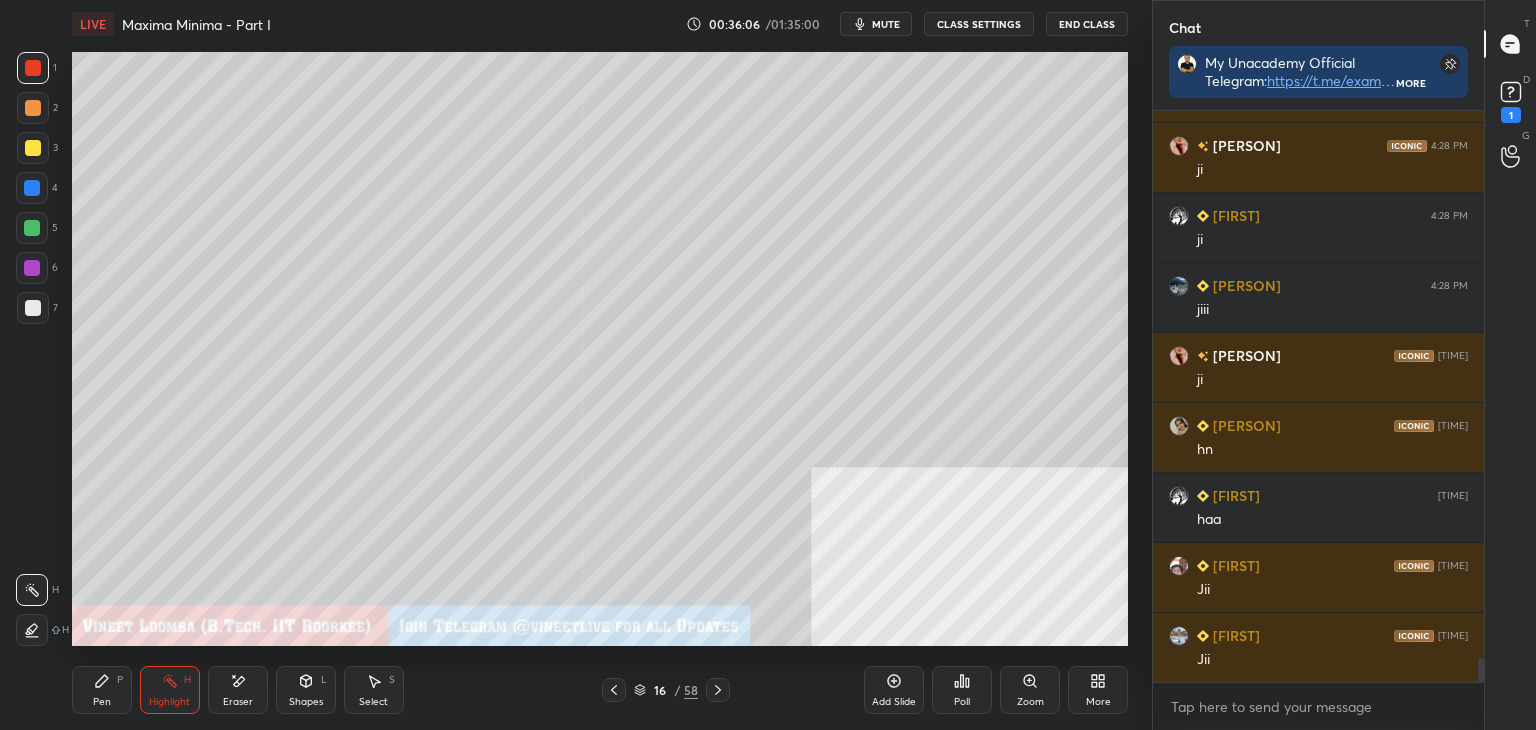 click 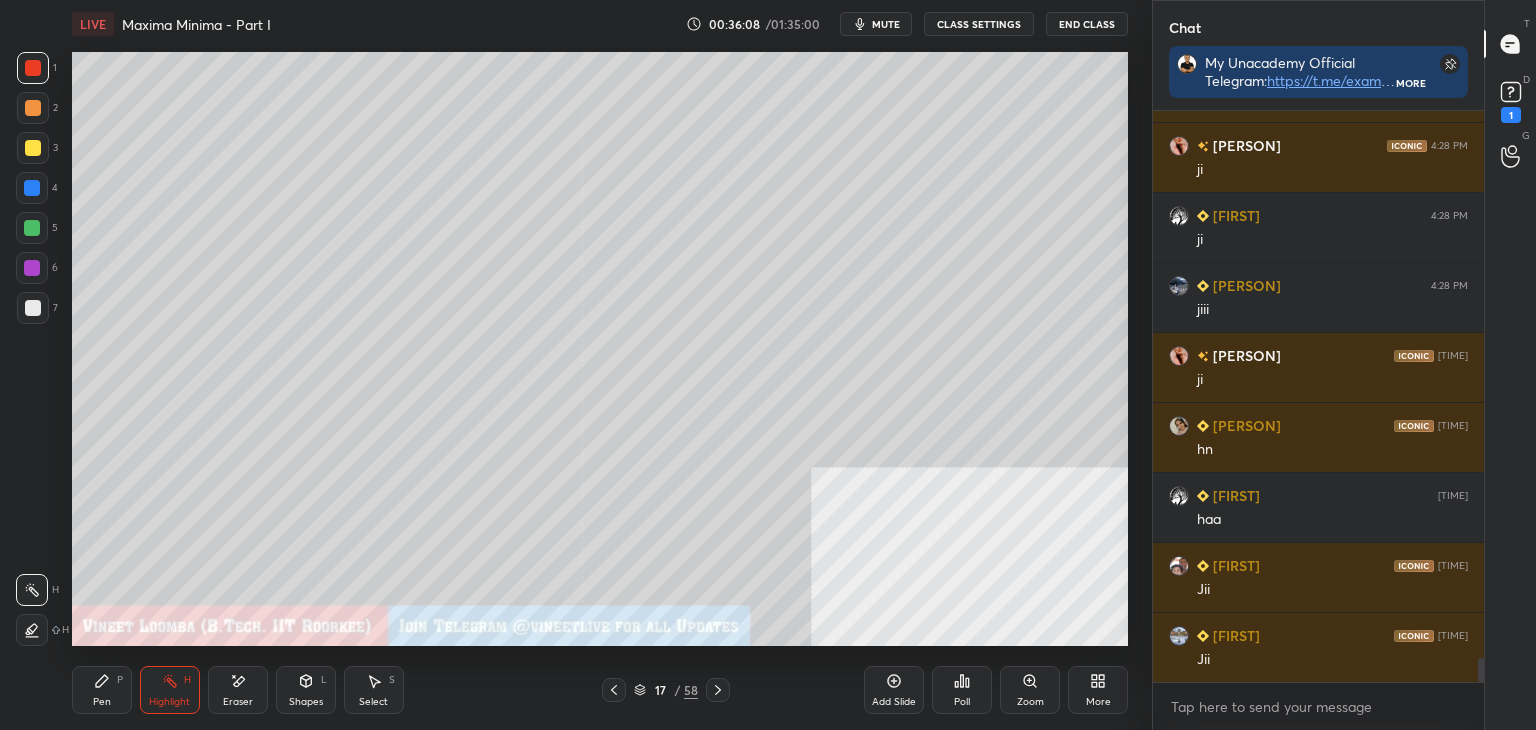 click on "Pen P" at bounding box center (102, 690) 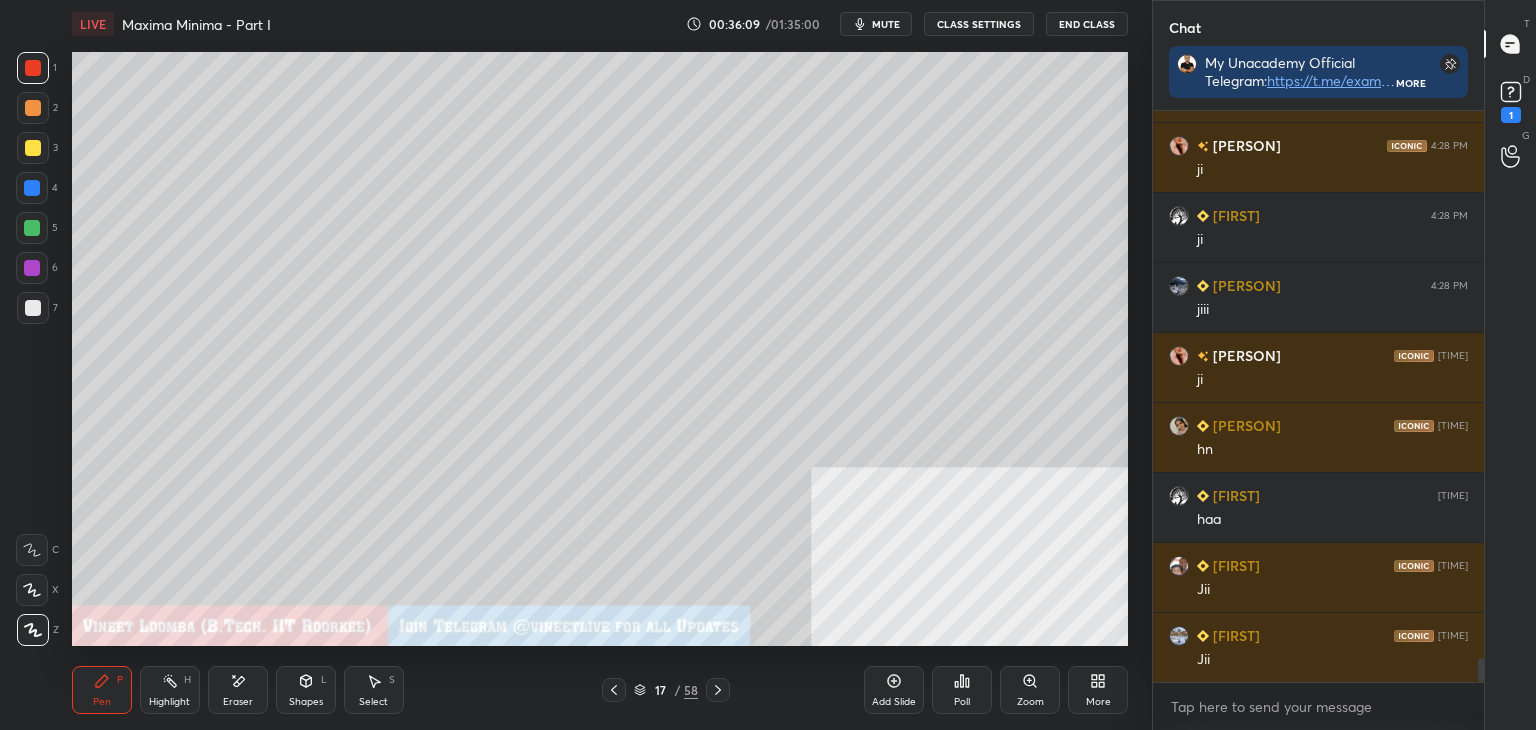 scroll, scrollTop: 13334, scrollLeft: 0, axis: vertical 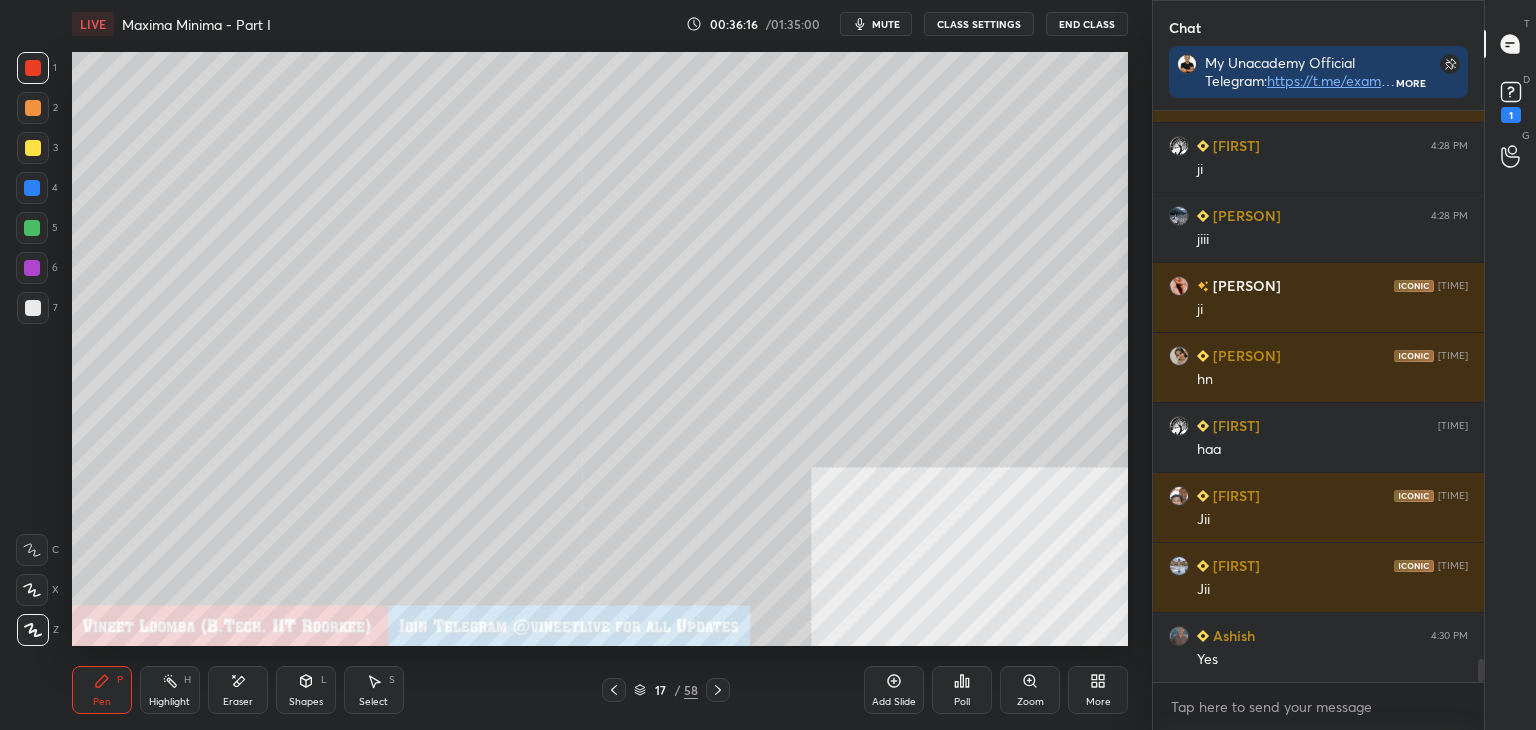 click on "P" at bounding box center (120, 680) 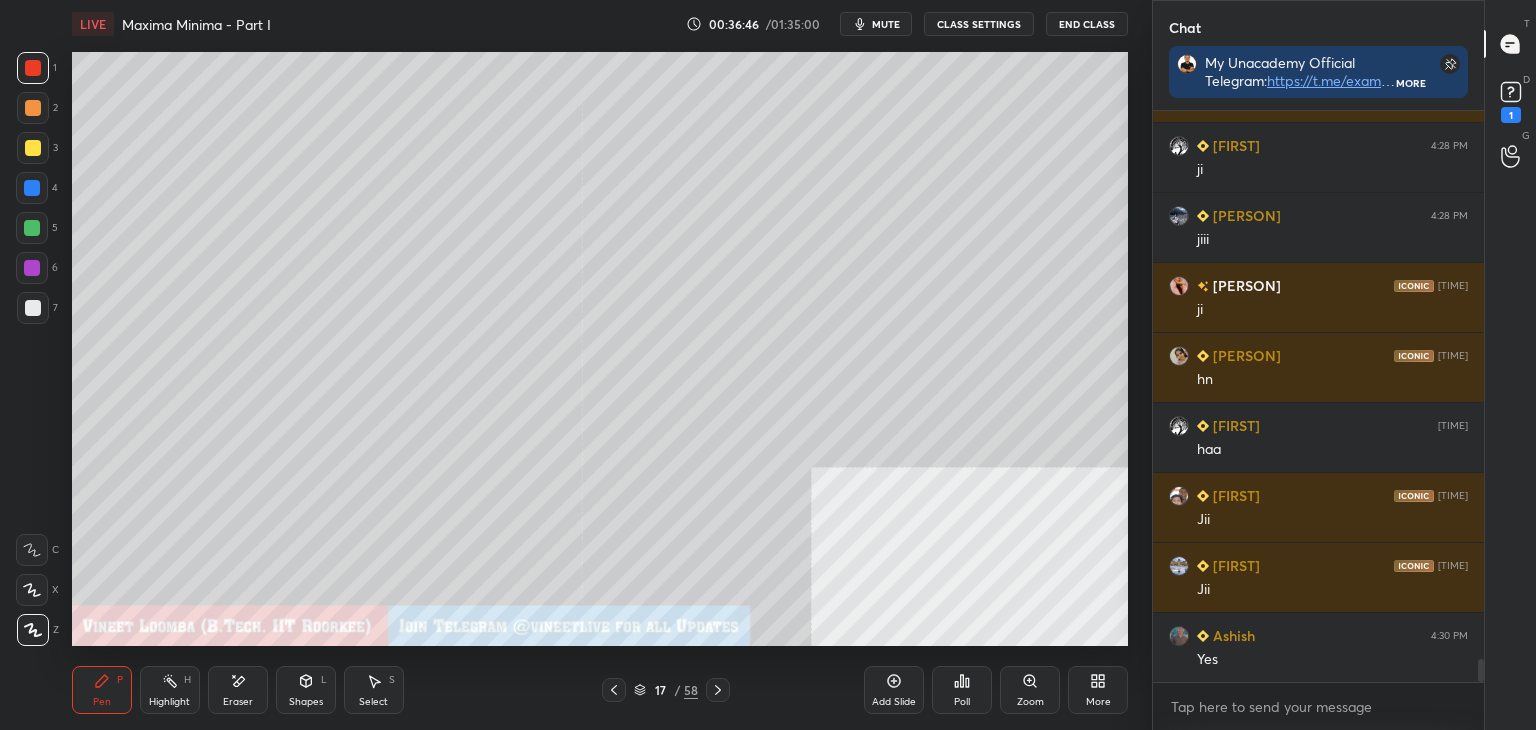 click on "Pen" at bounding box center (102, 702) 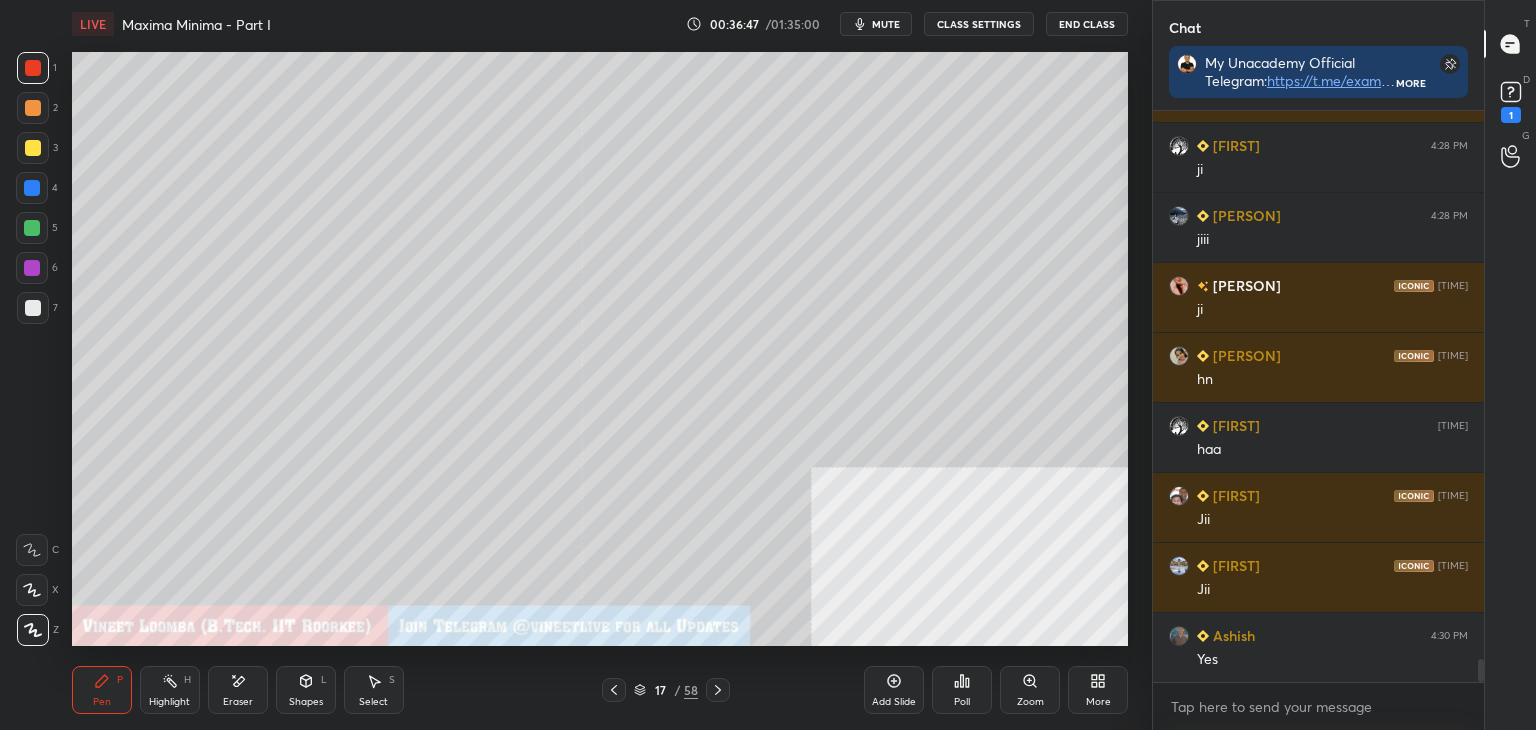 click 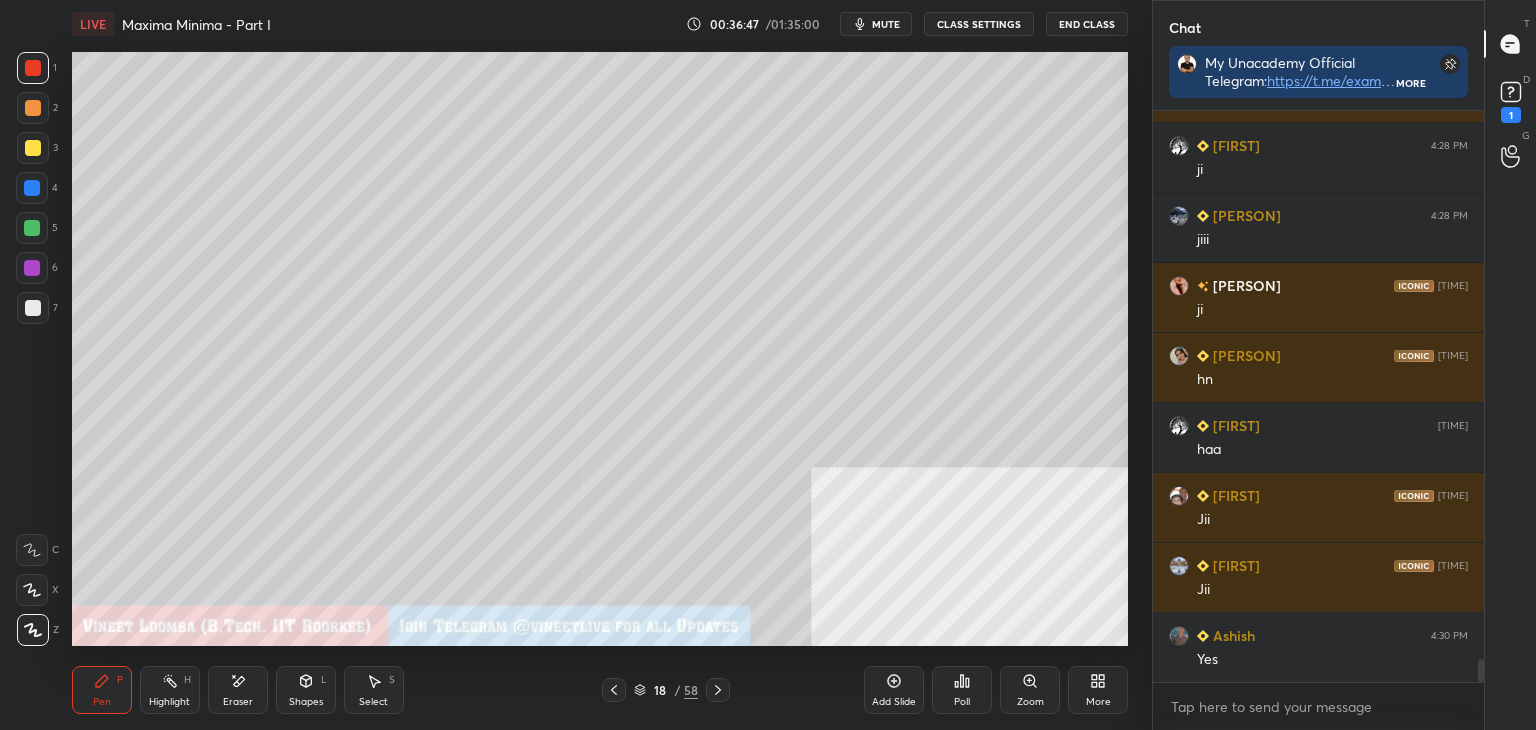 click on "3" at bounding box center [37, 148] 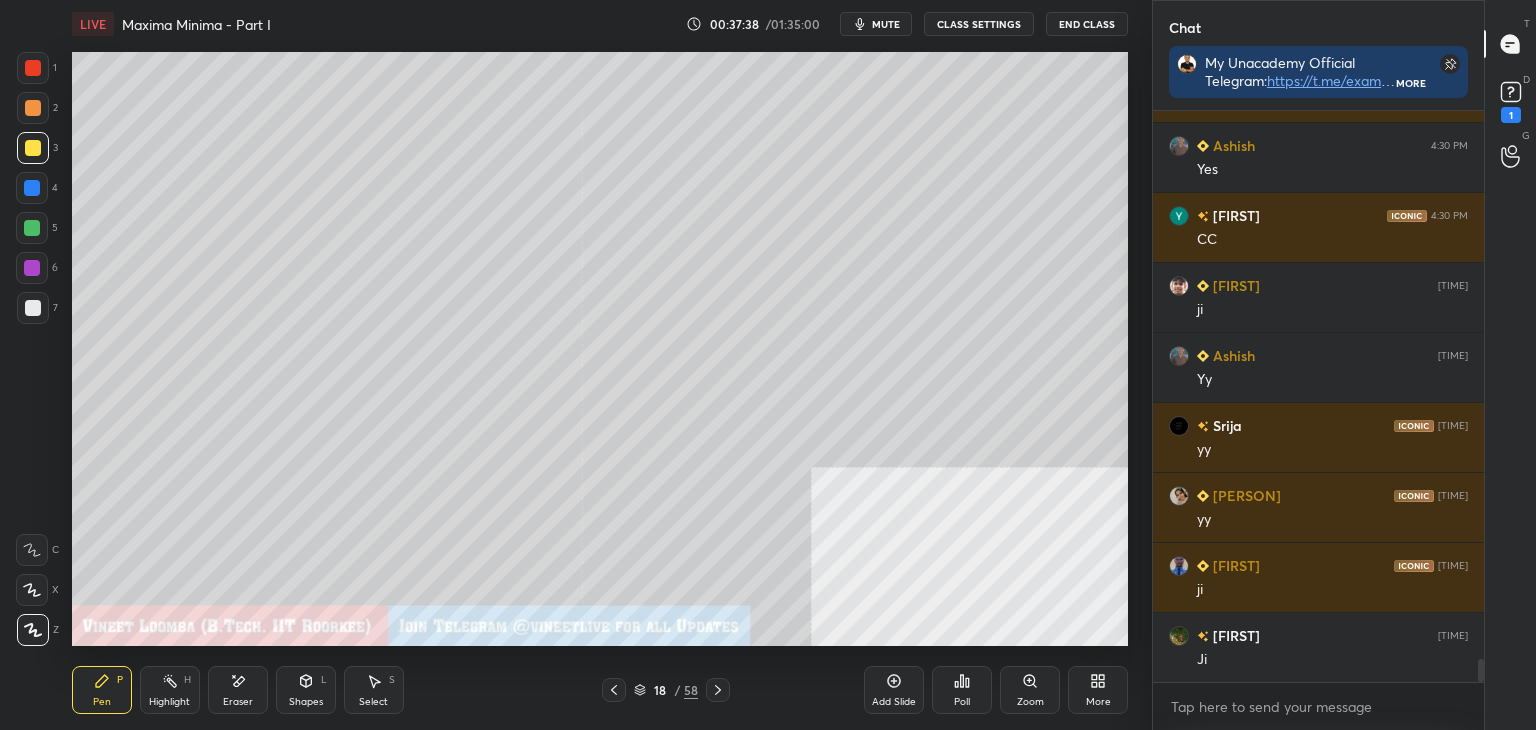scroll, scrollTop: 13894, scrollLeft: 0, axis: vertical 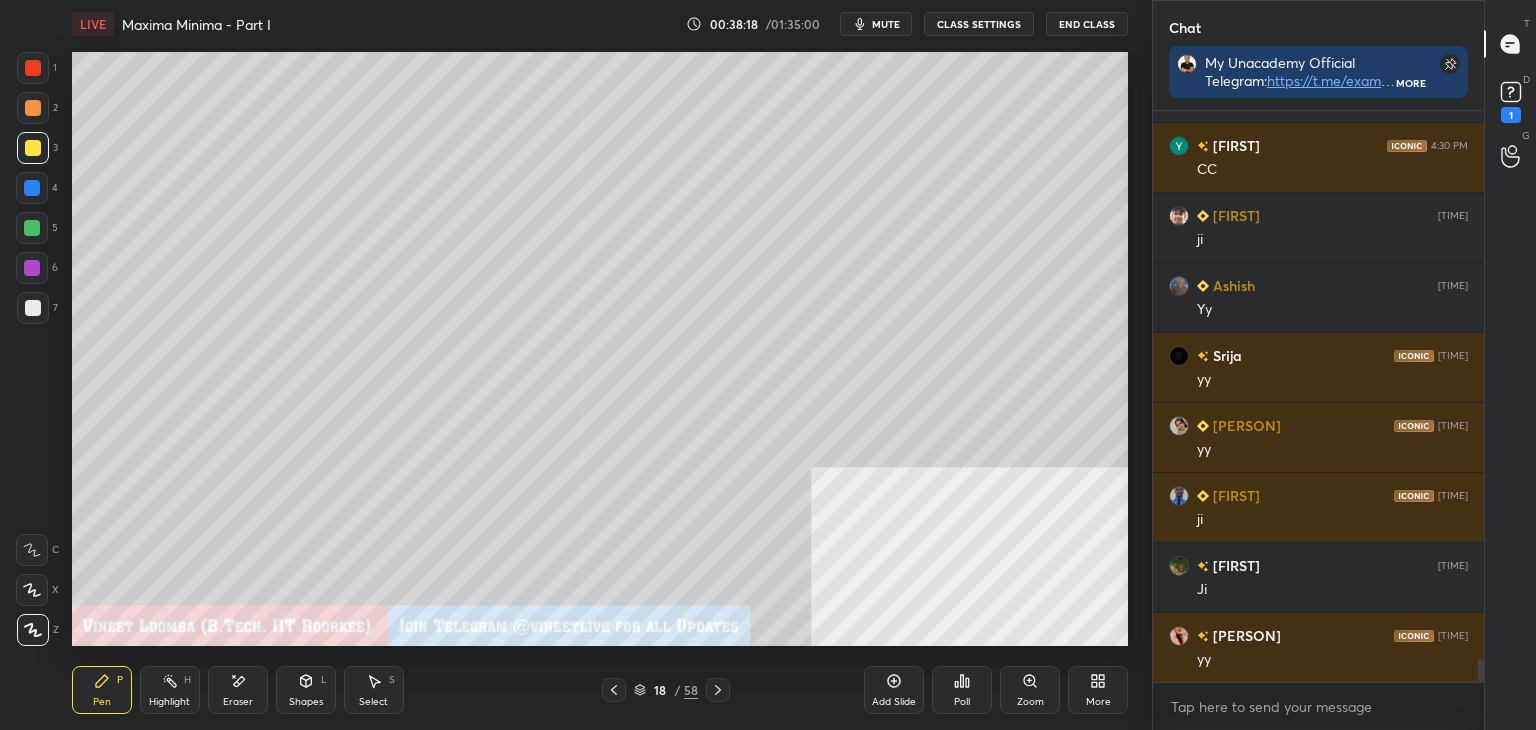 click on "Eraser" at bounding box center [238, 690] 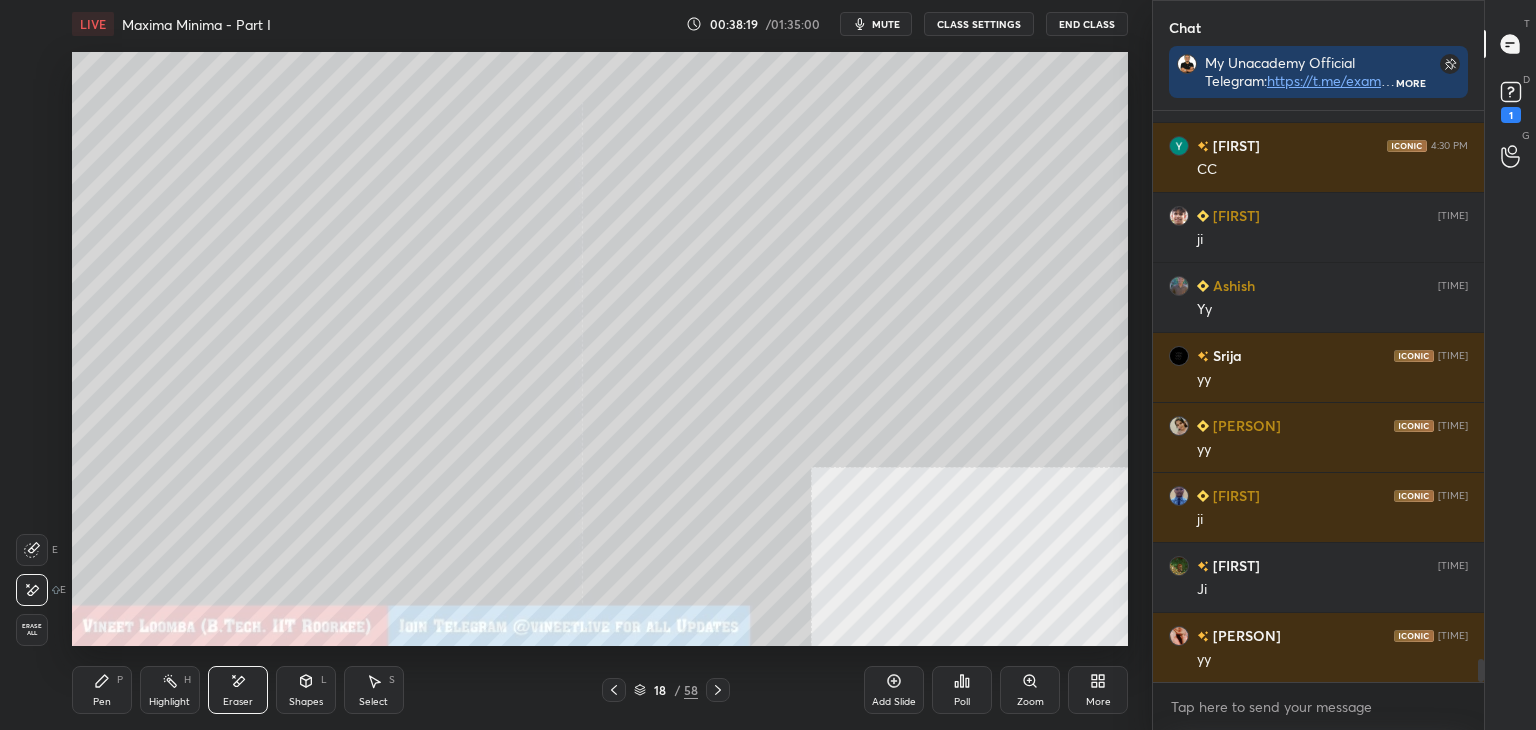 click on "Pen P" at bounding box center (102, 690) 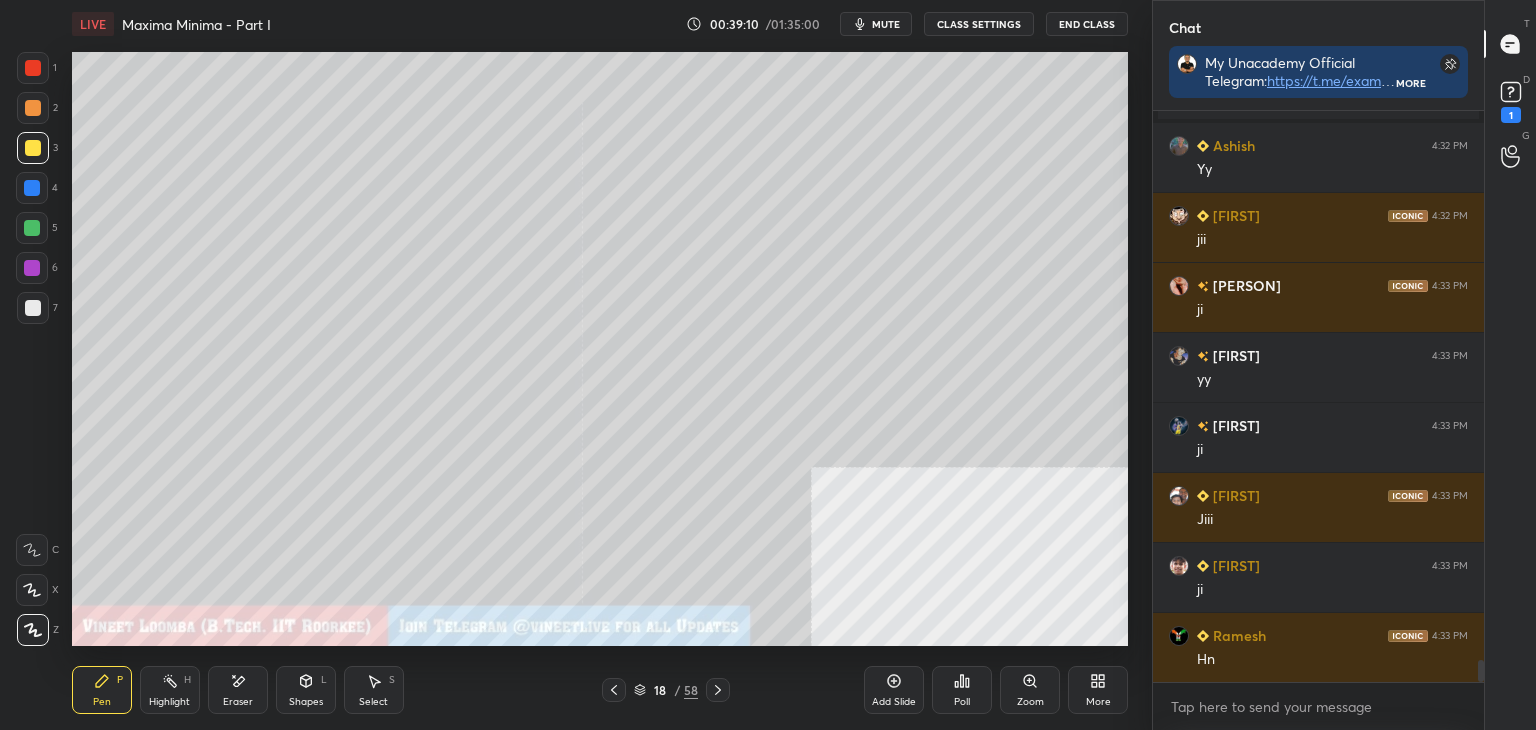 scroll, scrollTop: 14216, scrollLeft: 0, axis: vertical 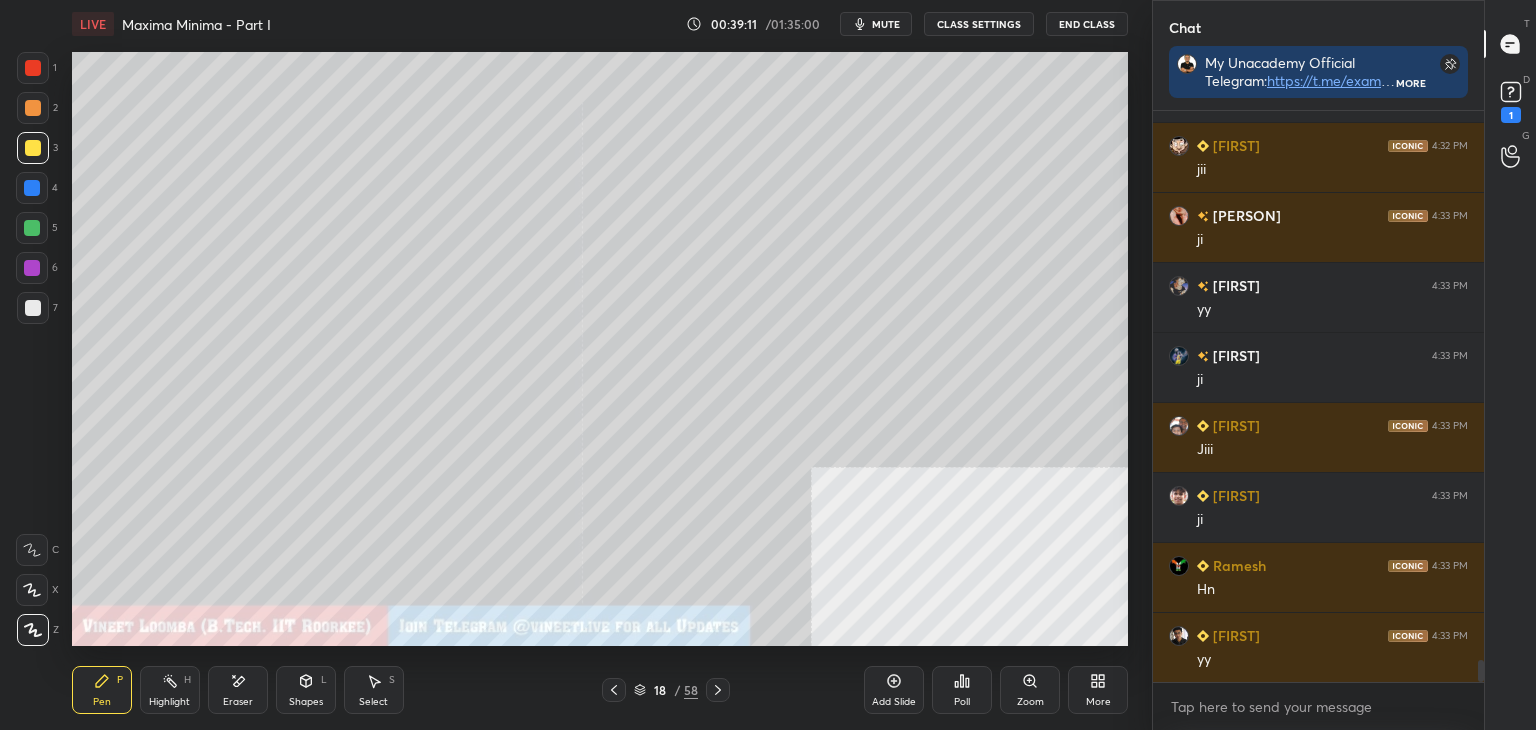 drag, startPoint x: 168, startPoint y: 686, endPoint x: 168, endPoint y: 650, distance: 36 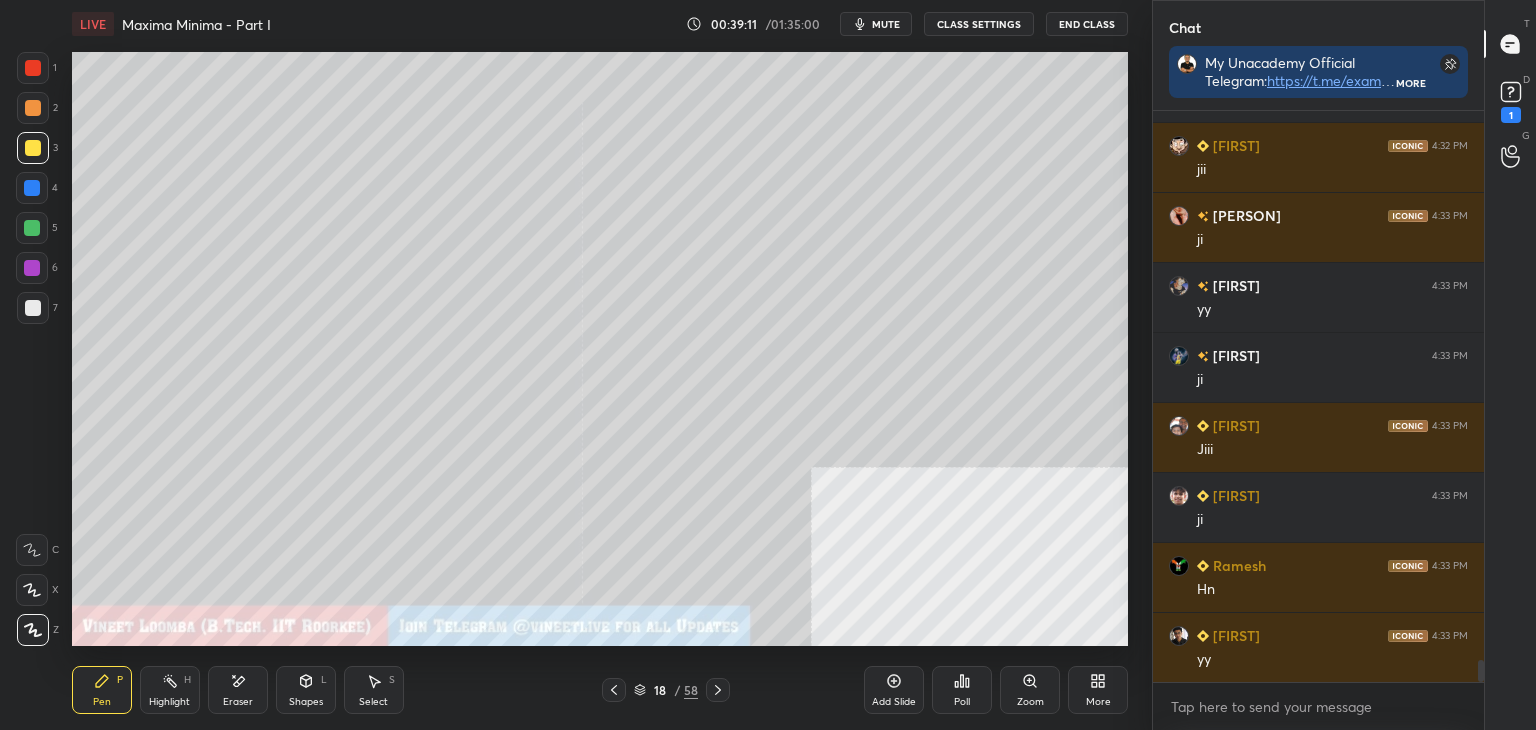 click 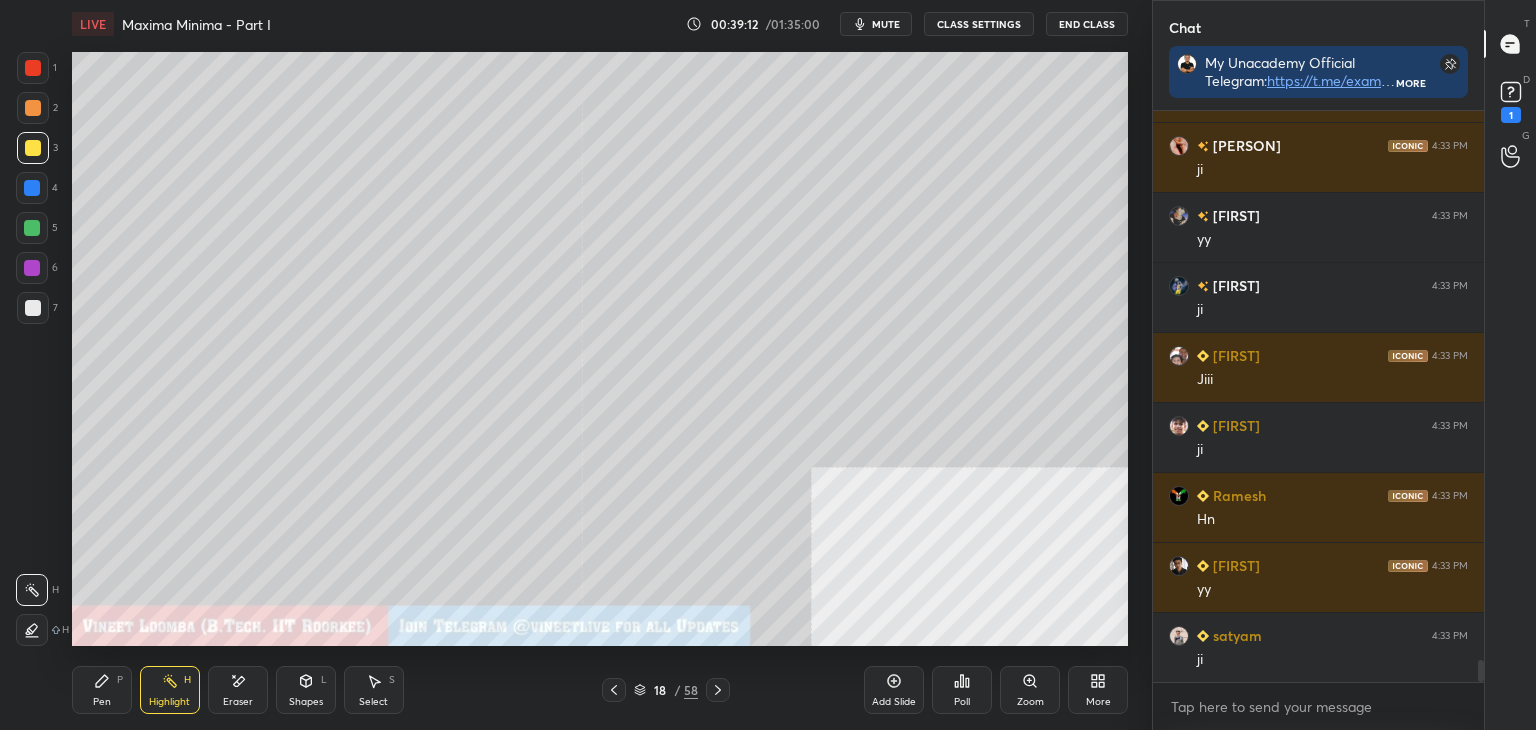 scroll, scrollTop: 14356, scrollLeft: 0, axis: vertical 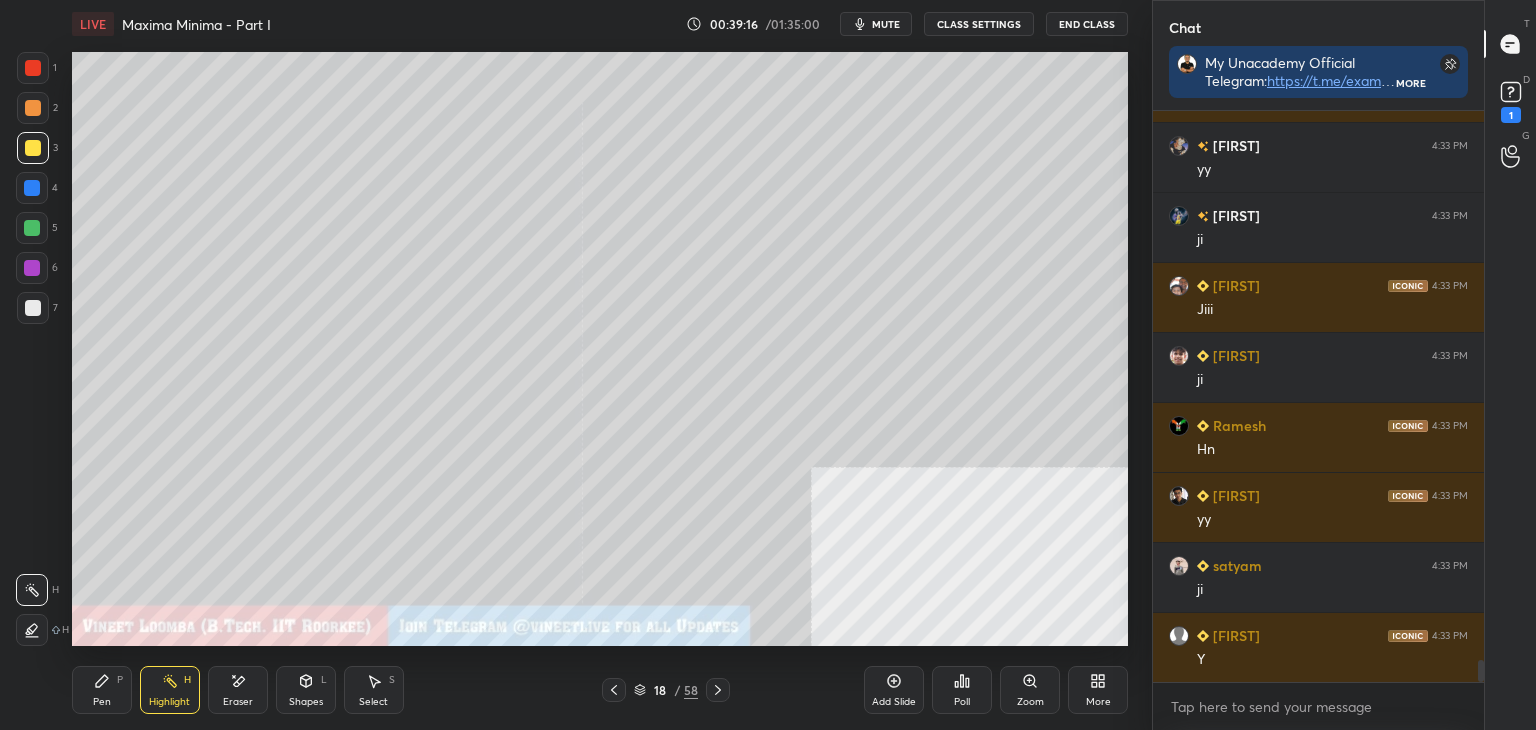 click on "Pen P" at bounding box center (102, 690) 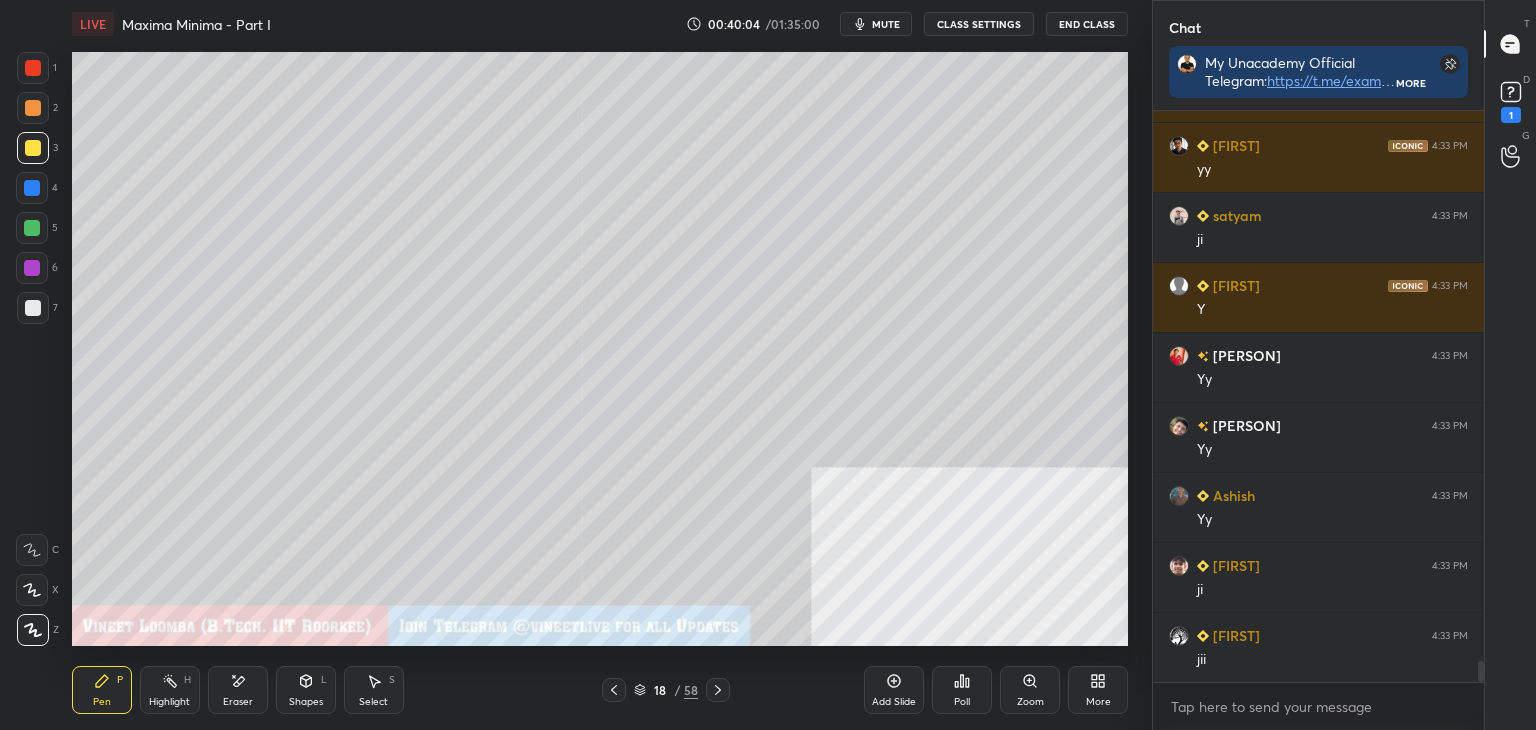 scroll, scrollTop: 14776, scrollLeft: 0, axis: vertical 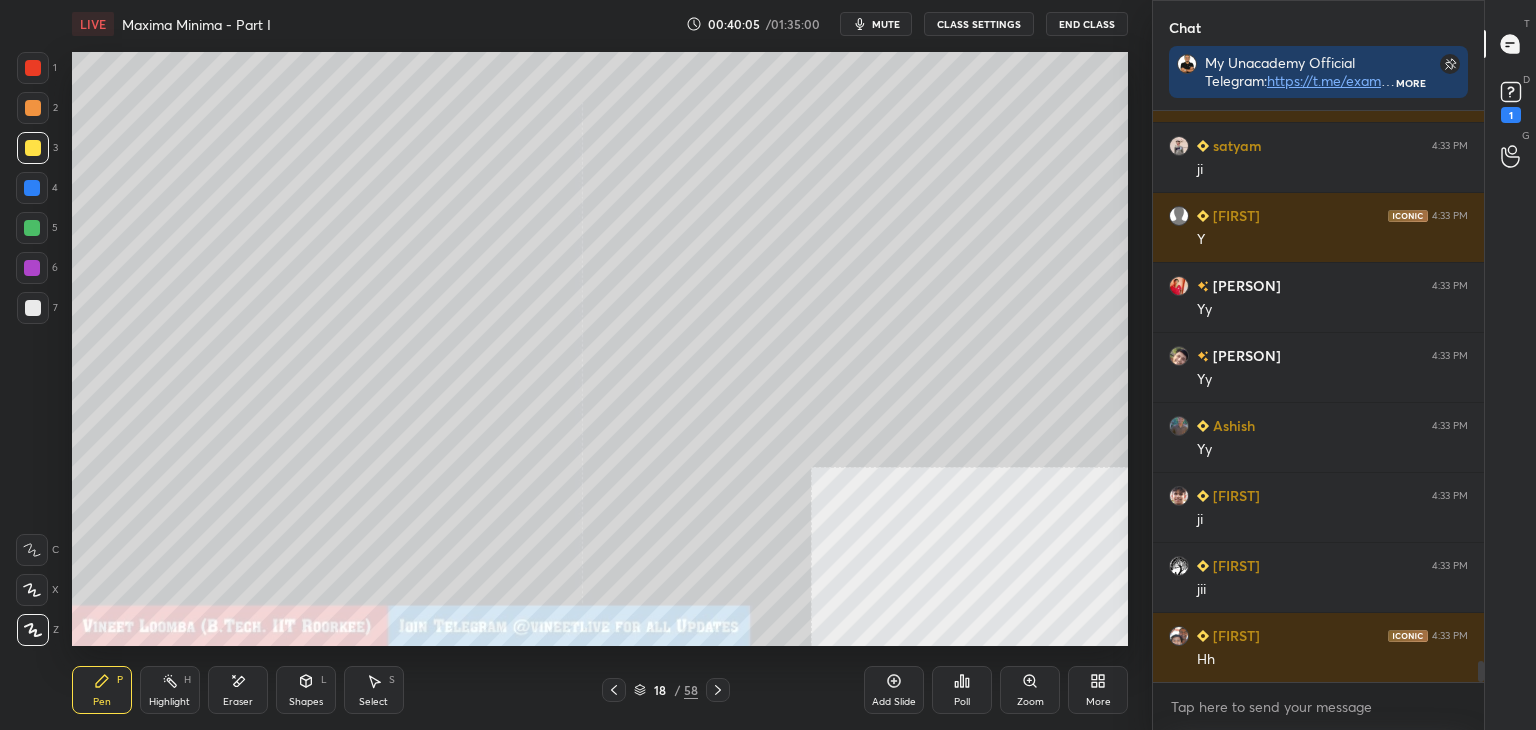 click on "Pen P Highlight H Eraser Shapes L Select S 18 / 58 Add Slide Poll Zoom More" at bounding box center [600, 690] 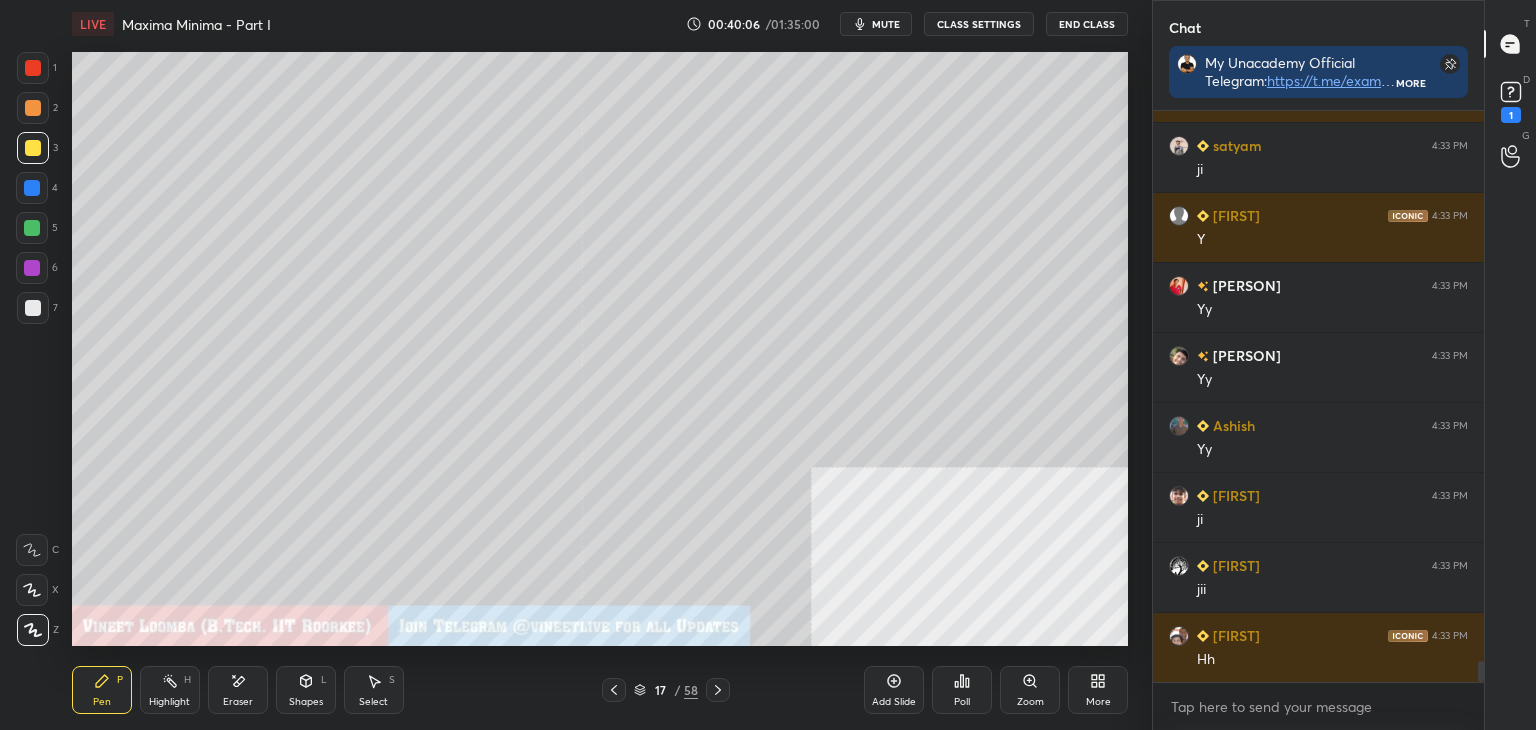 click on "Highlight H" at bounding box center [170, 690] 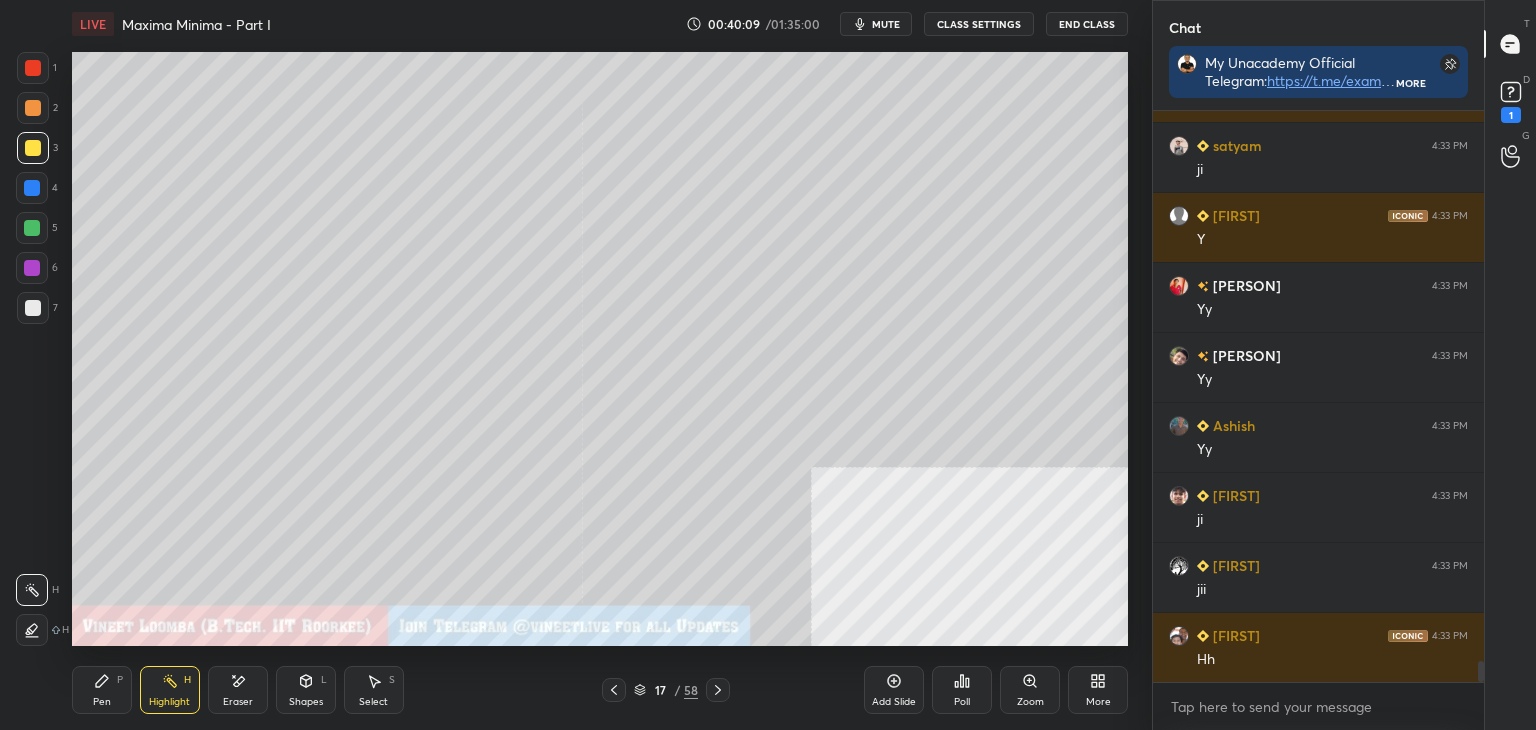 click 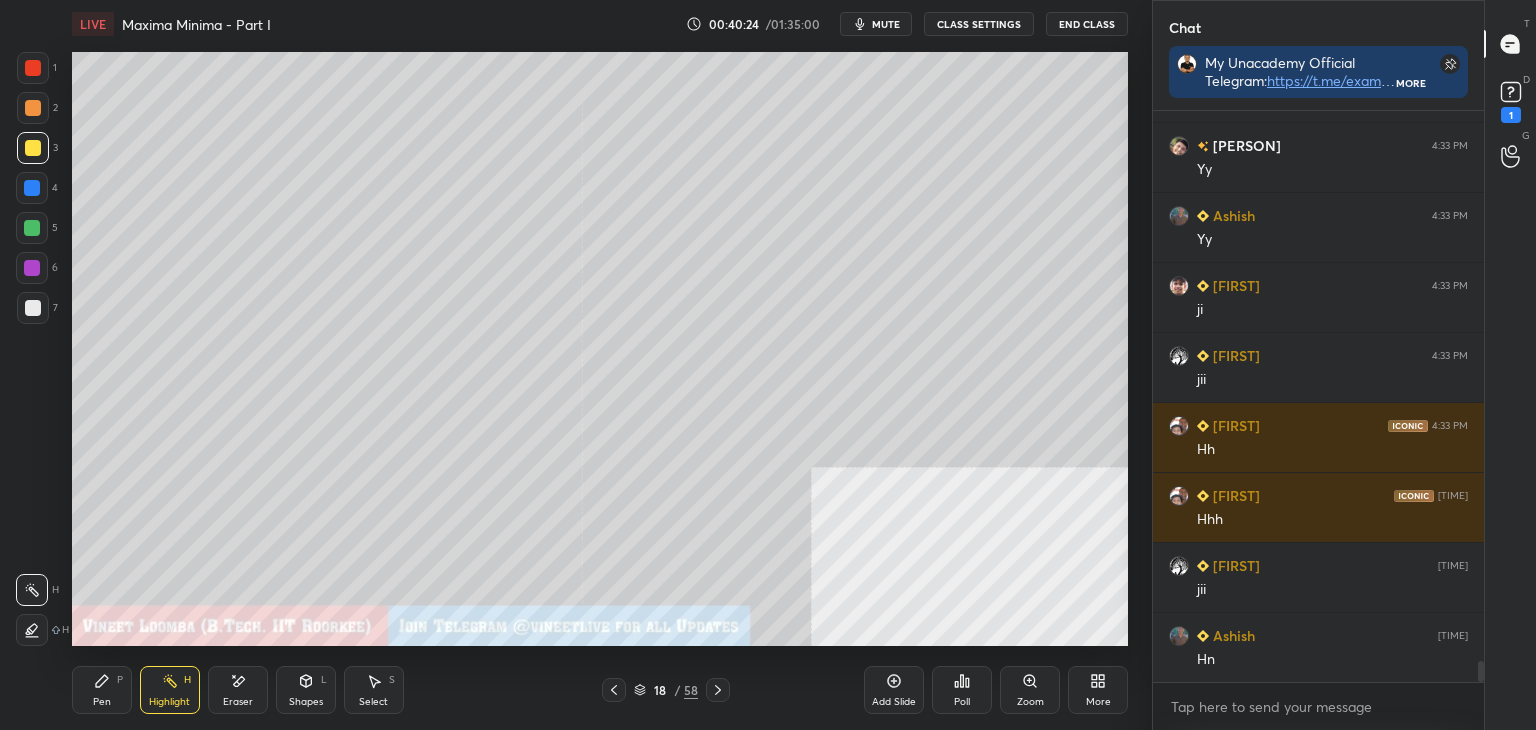 scroll, scrollTop: 15126, scrollLeft: 0, axis: vertical 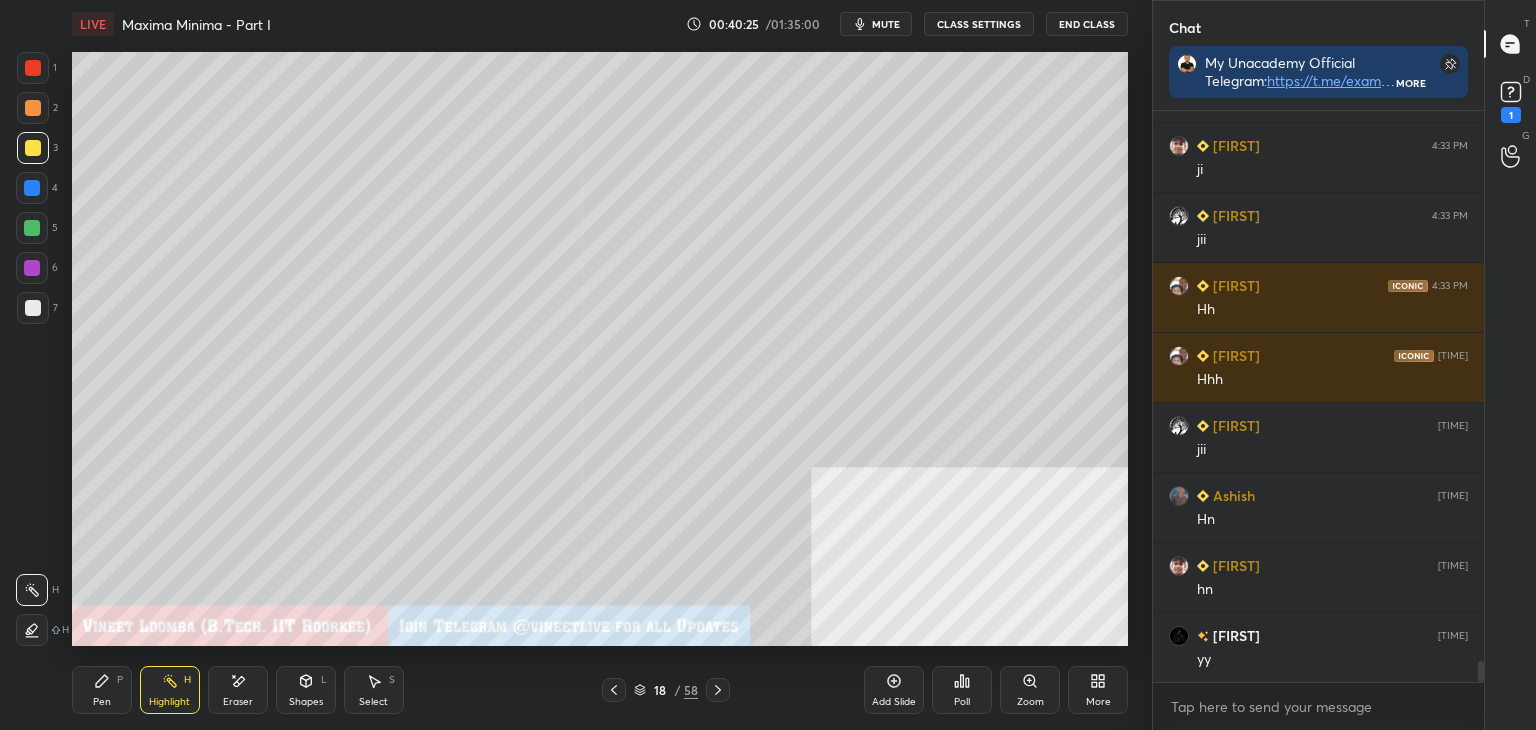 drag, startPoint x: 609, startPoint y: 689, endPoint x: 600, endPoint y: 684, distance: 10.29563 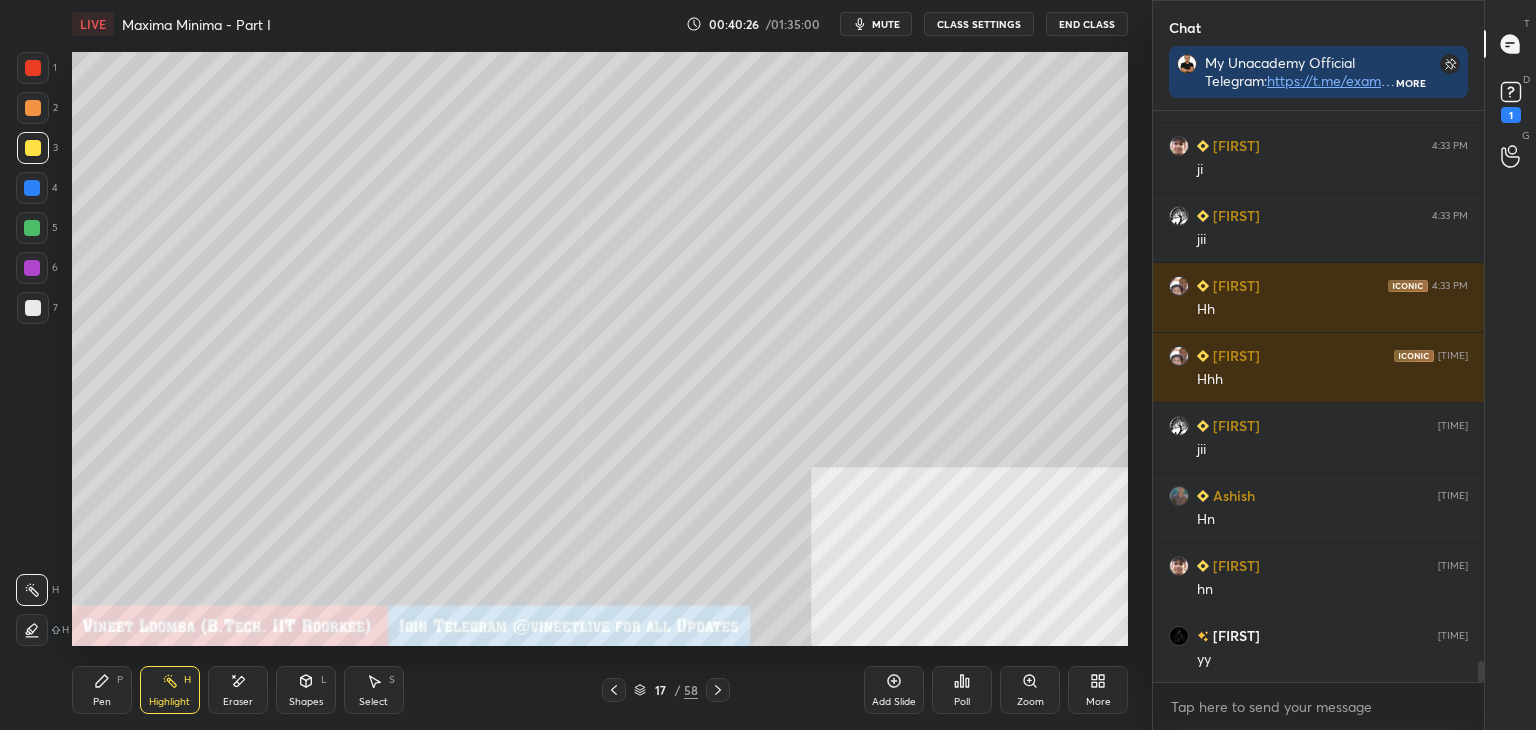 click at bounding box center (718, 690) 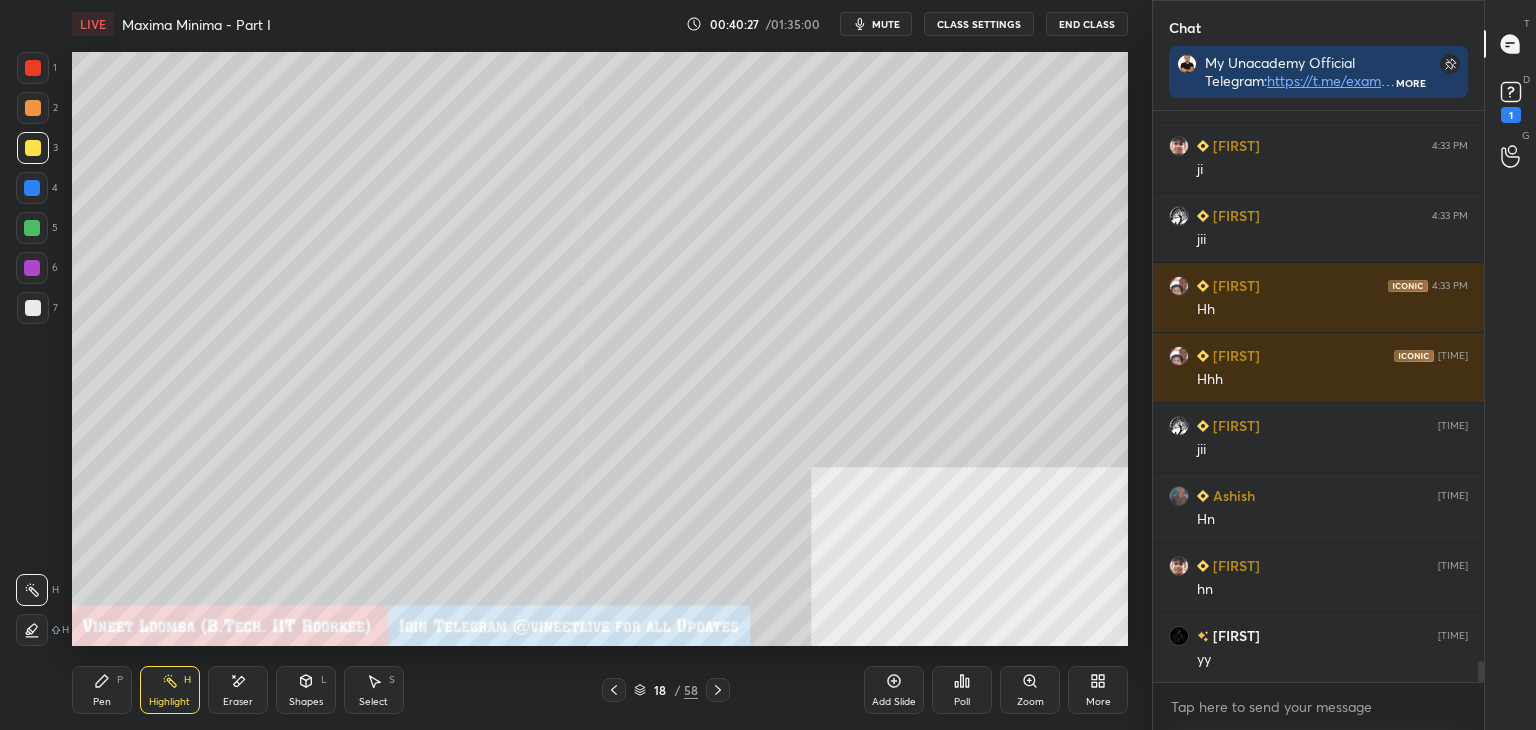 click on "Pen P" at bounding box center [102, 690] 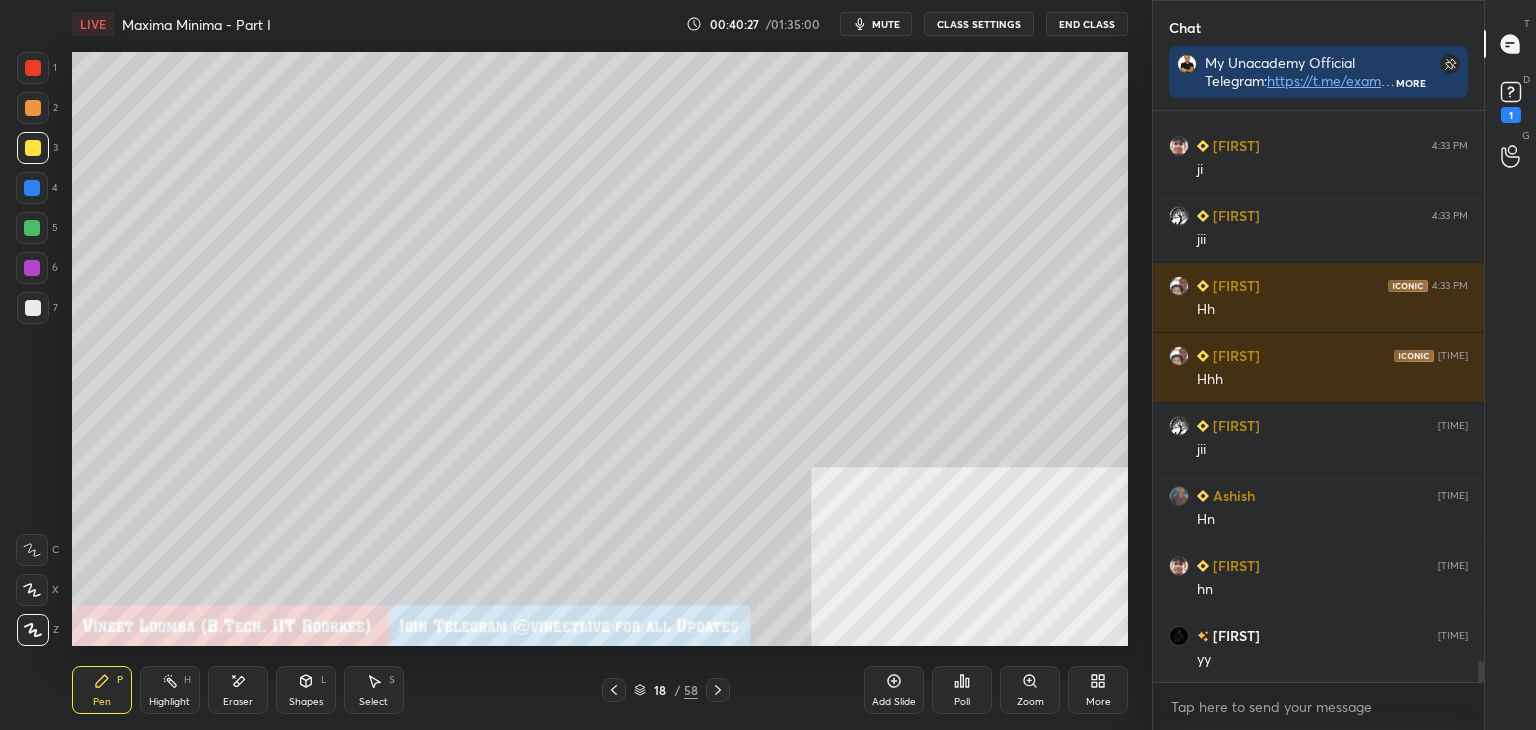 scroll, scrollTop: 15196, scrollLeft: 0, axis: vertical 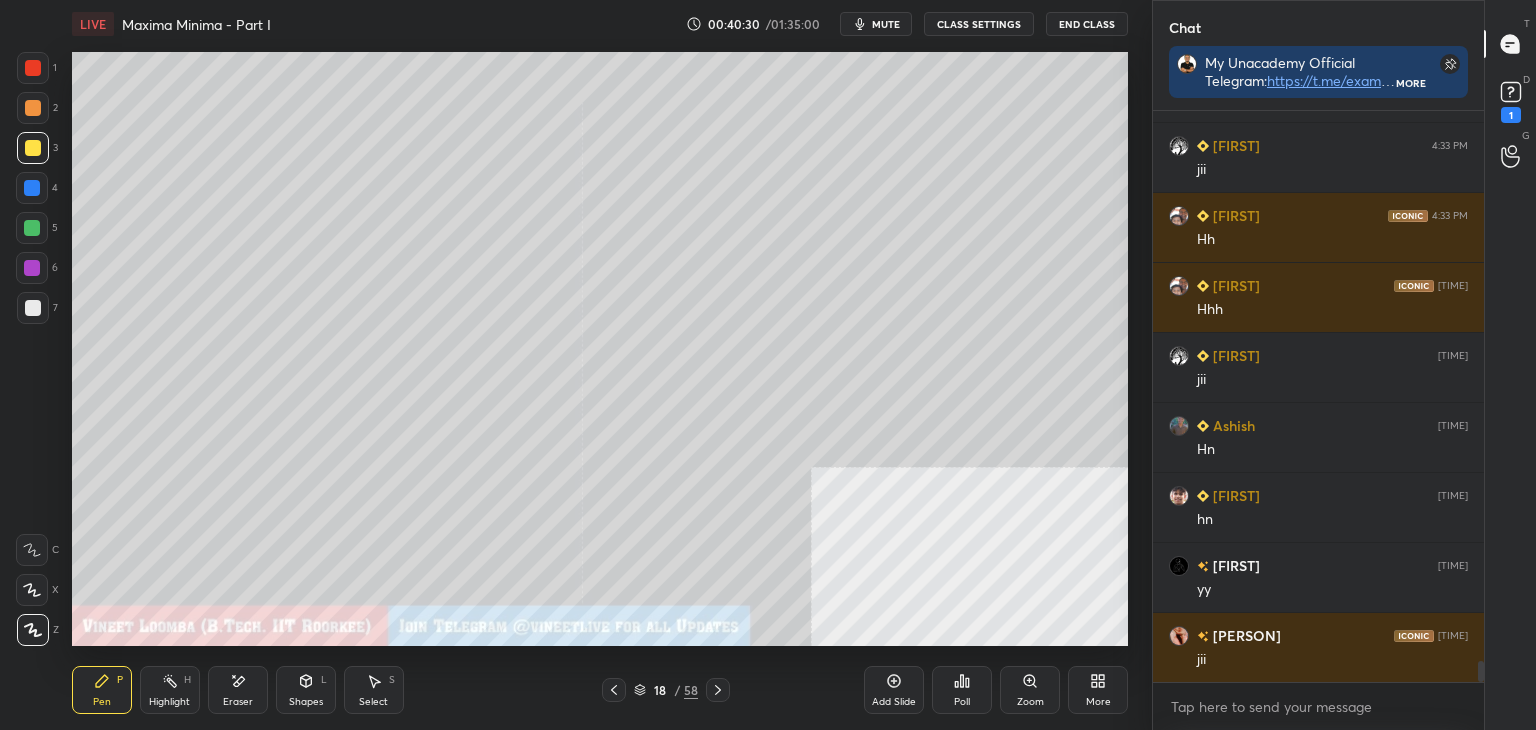 click on "Pen P" at bounding box center (102, 690) 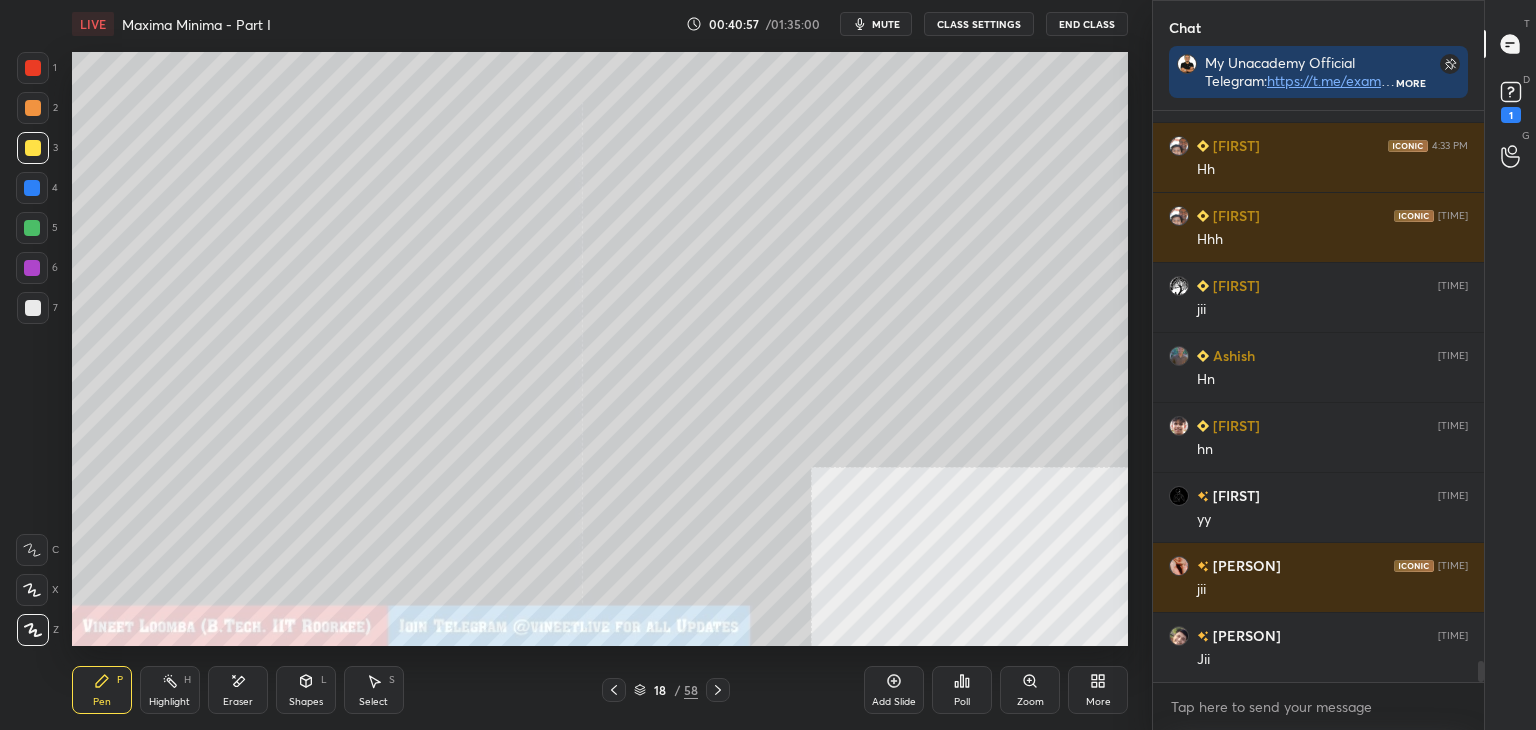 drag, startPoint x: 42, startPoint y: 305, endPoint x: 65, endPoint y: 311, distance: 23.769728 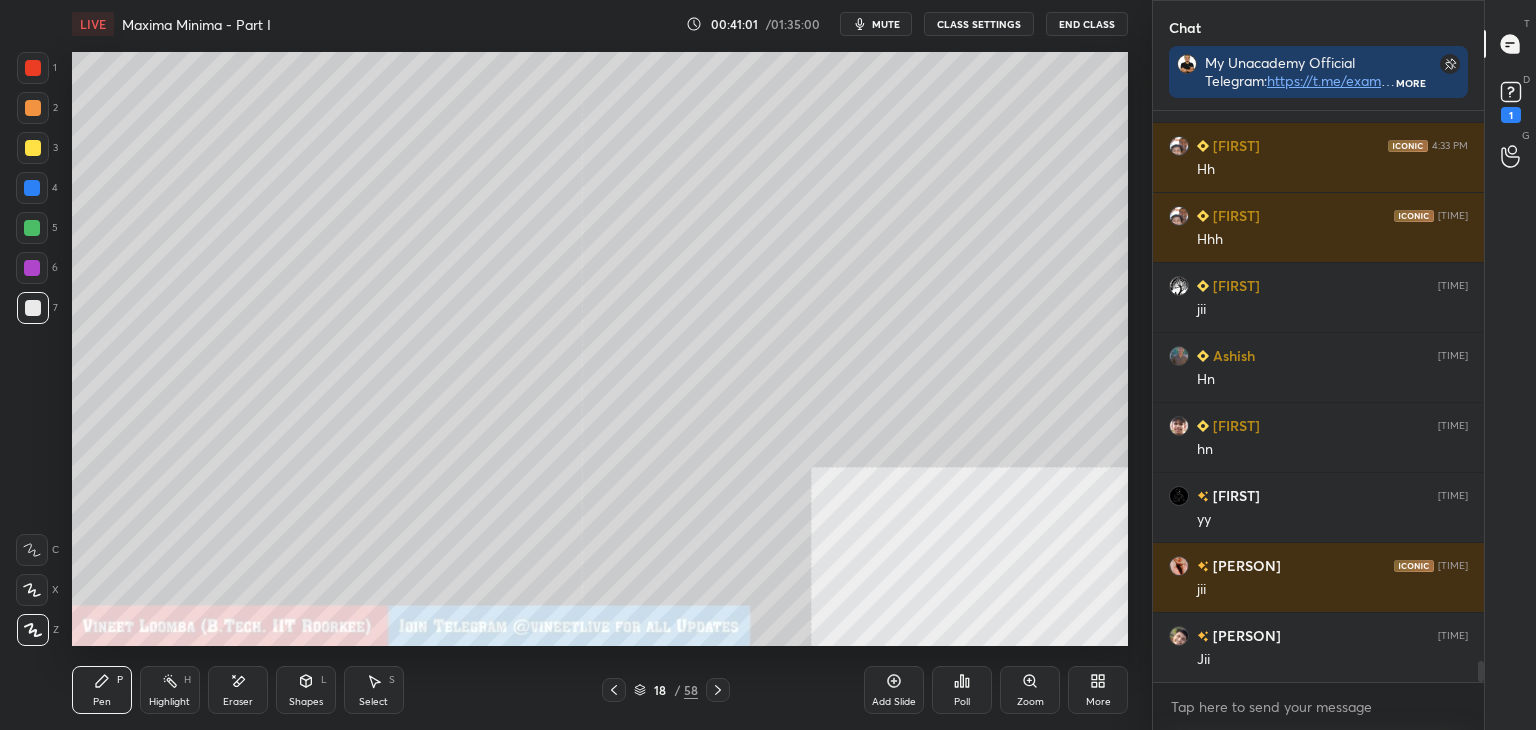 click 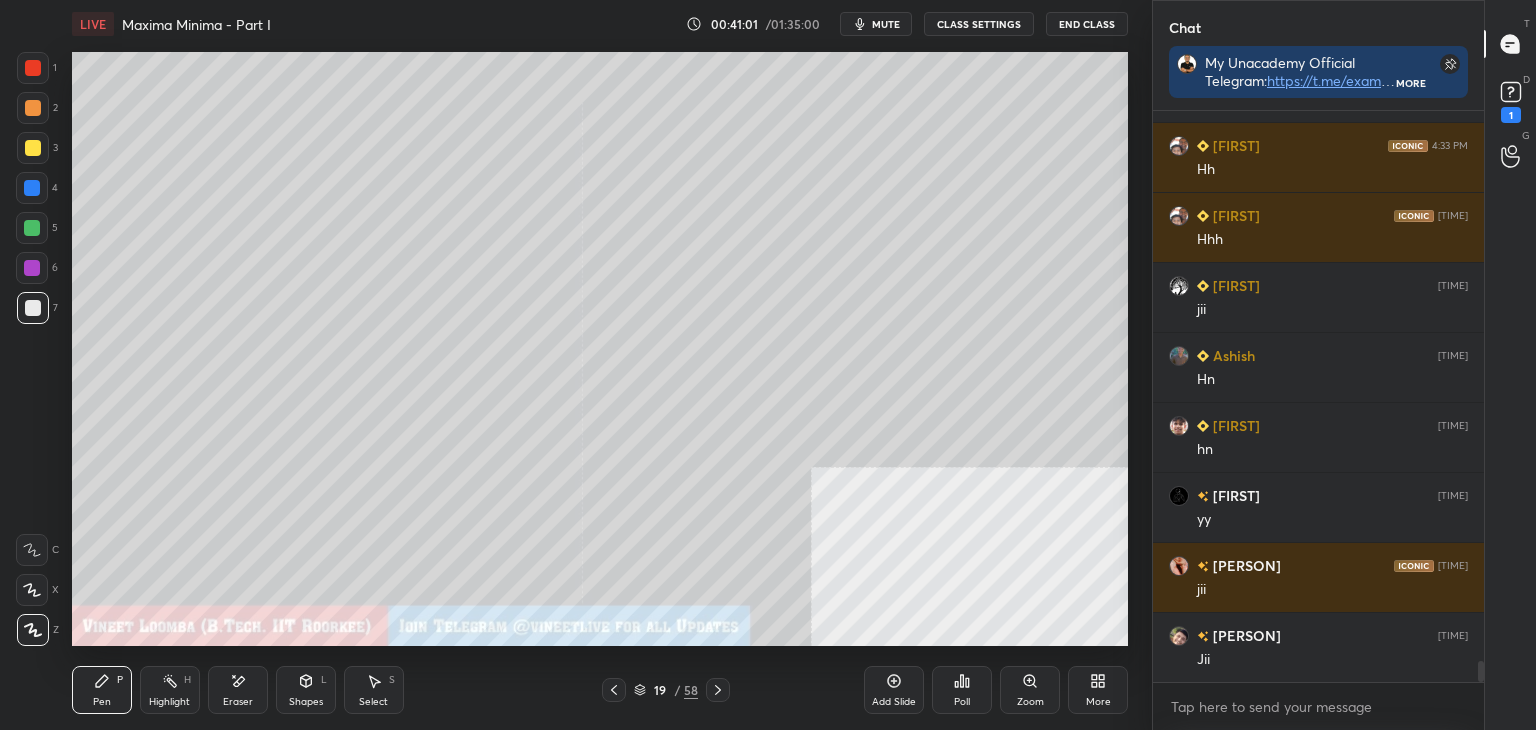 click on "Pen P" at bounding box center [102, 690] 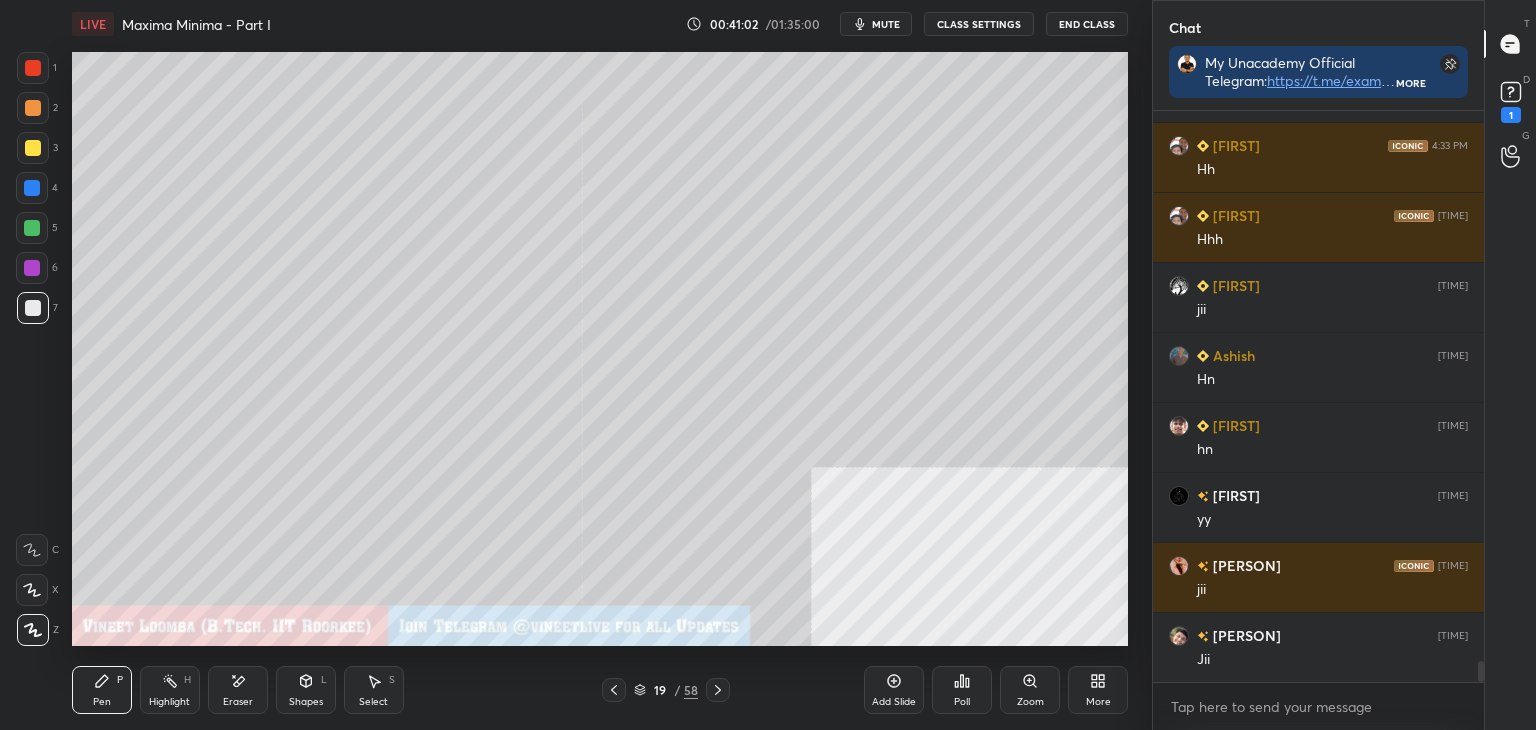 scroll, scrollTop: 15336, scrollLeft: 0, axis: vertical 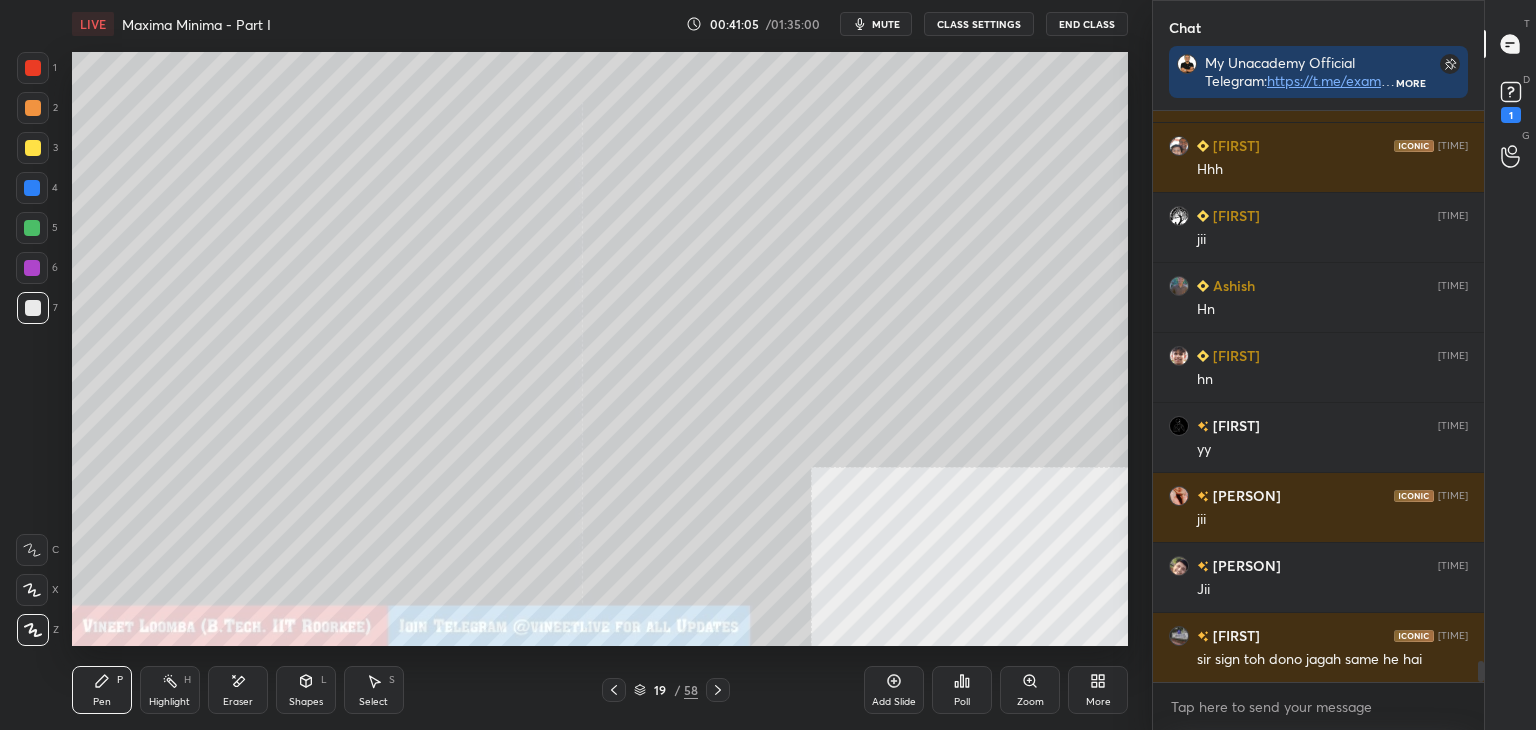 click 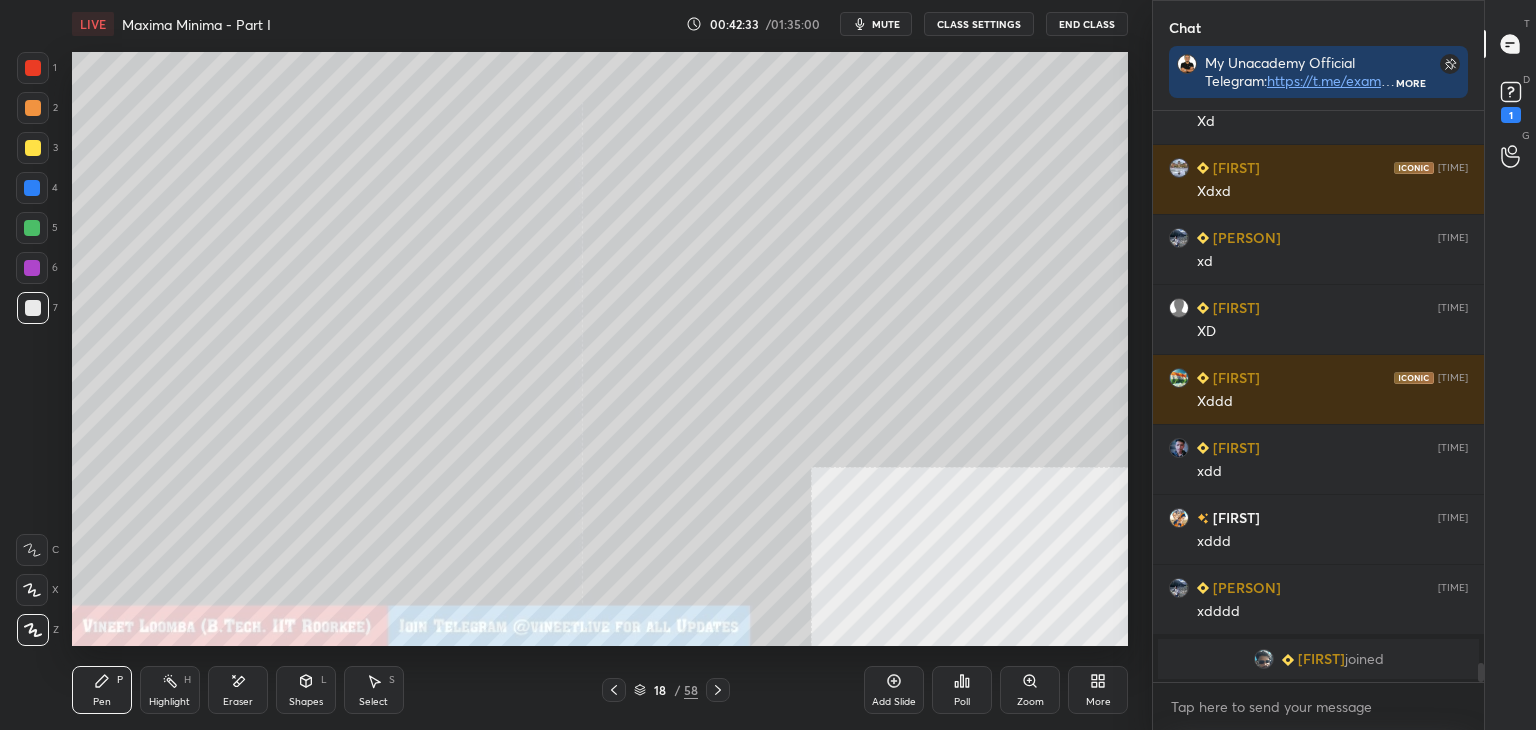 scroll, scrollTop: 16716, scrollLeft: 0, axis: vertical 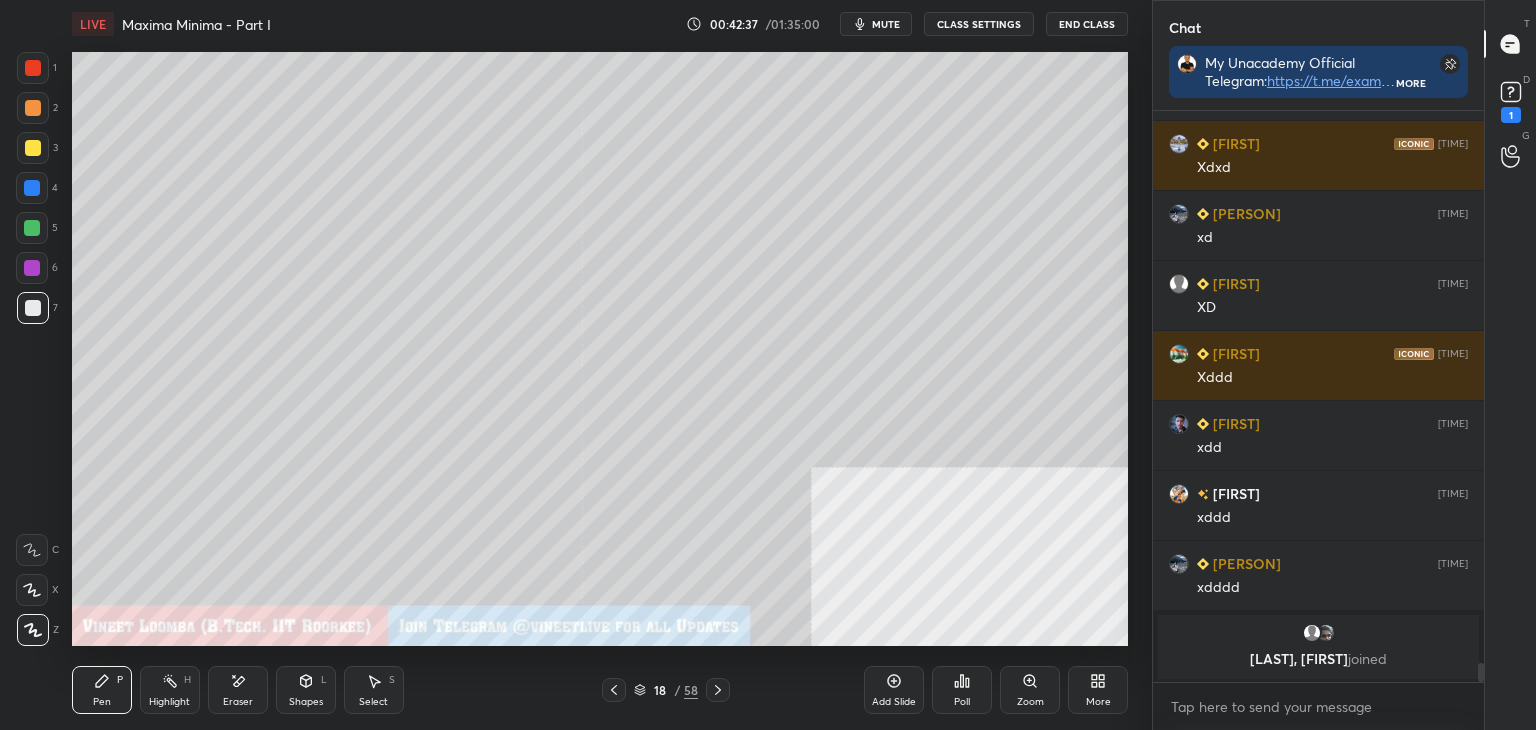 click 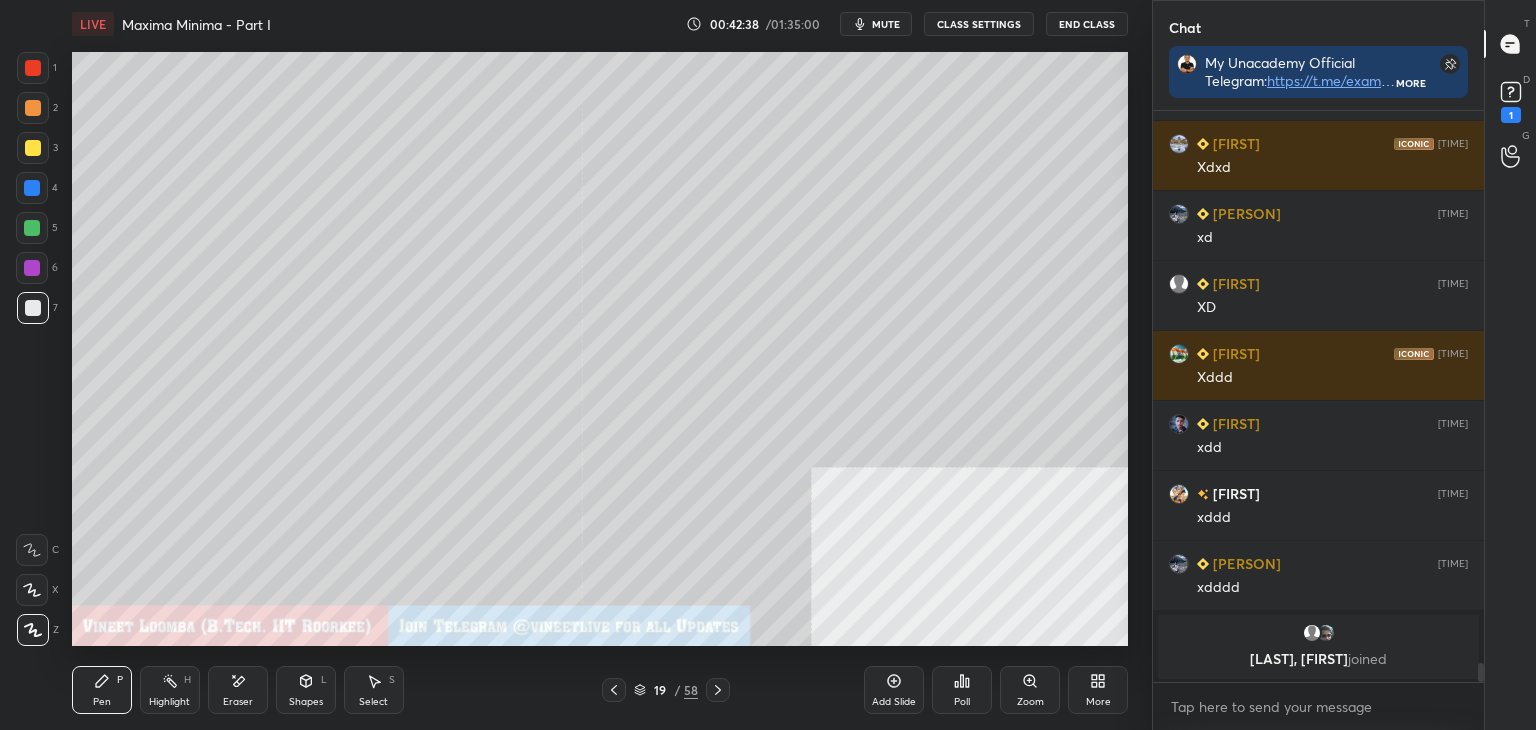 click 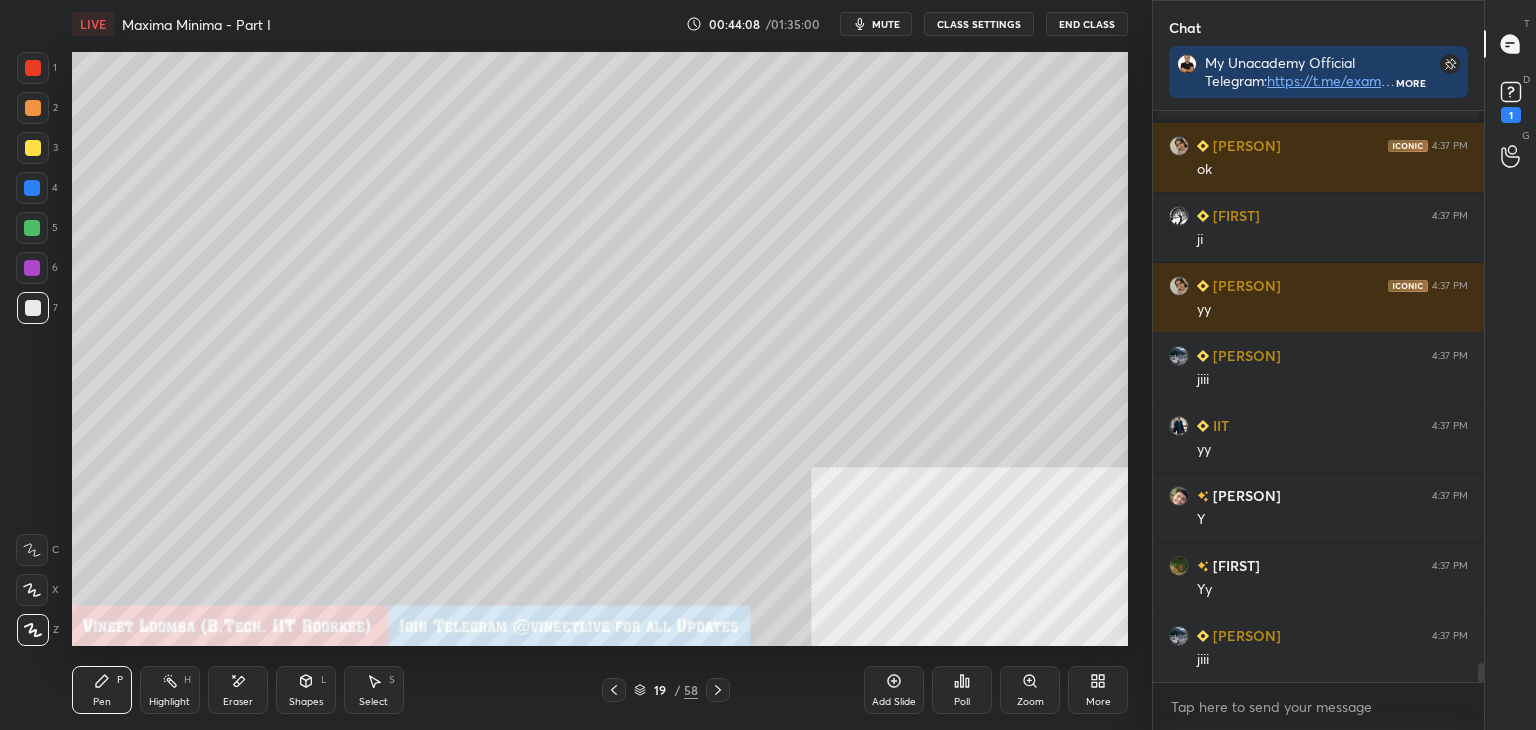 scroll, scrollTop: 16948, scrollLeft: 0, axis: vertical 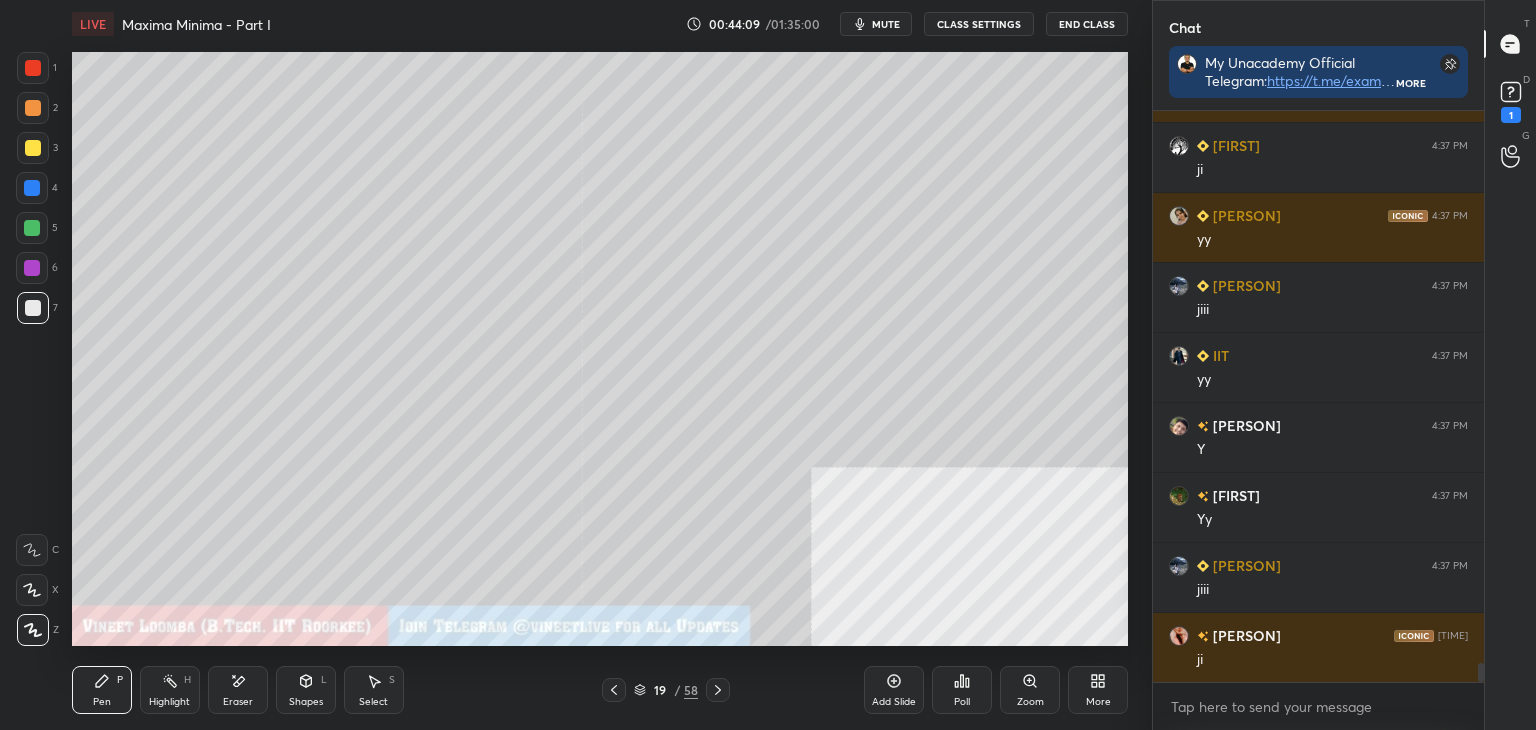 click on "Highlight" at bounding box center (169, 702) 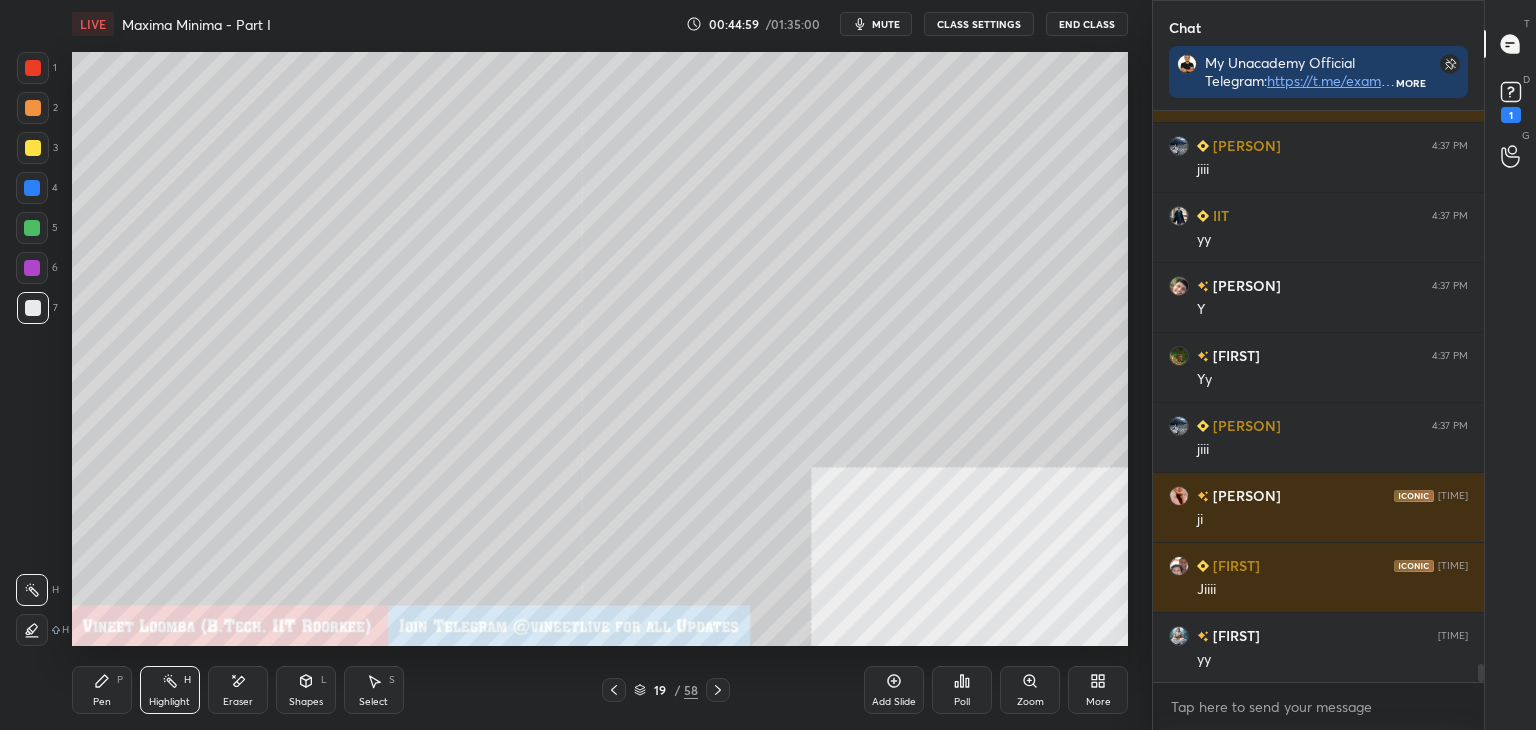 scroll, scrollTop: 17158, scrollLeft: 0, axis: vertical 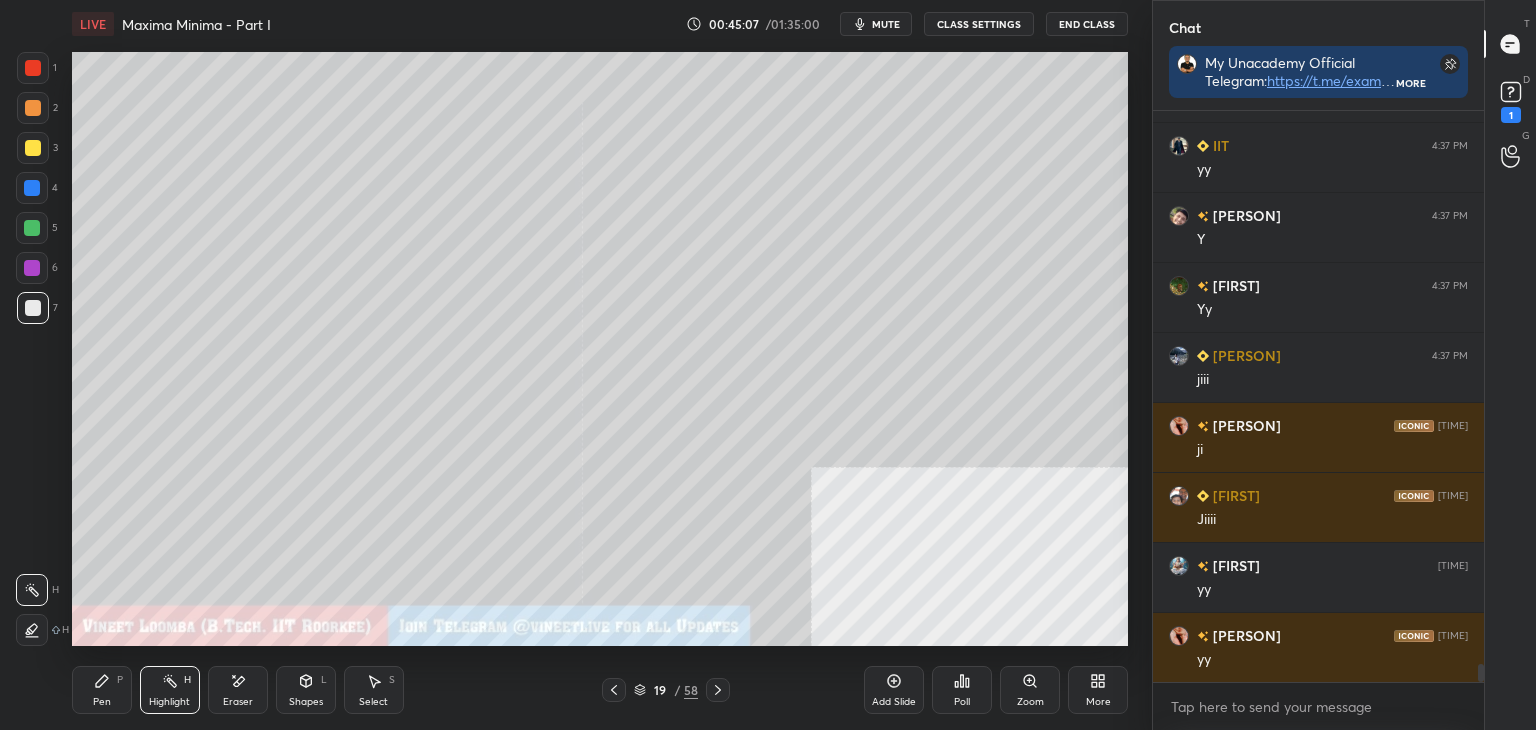 click on "Pen P" at bounding box center (102, 690) 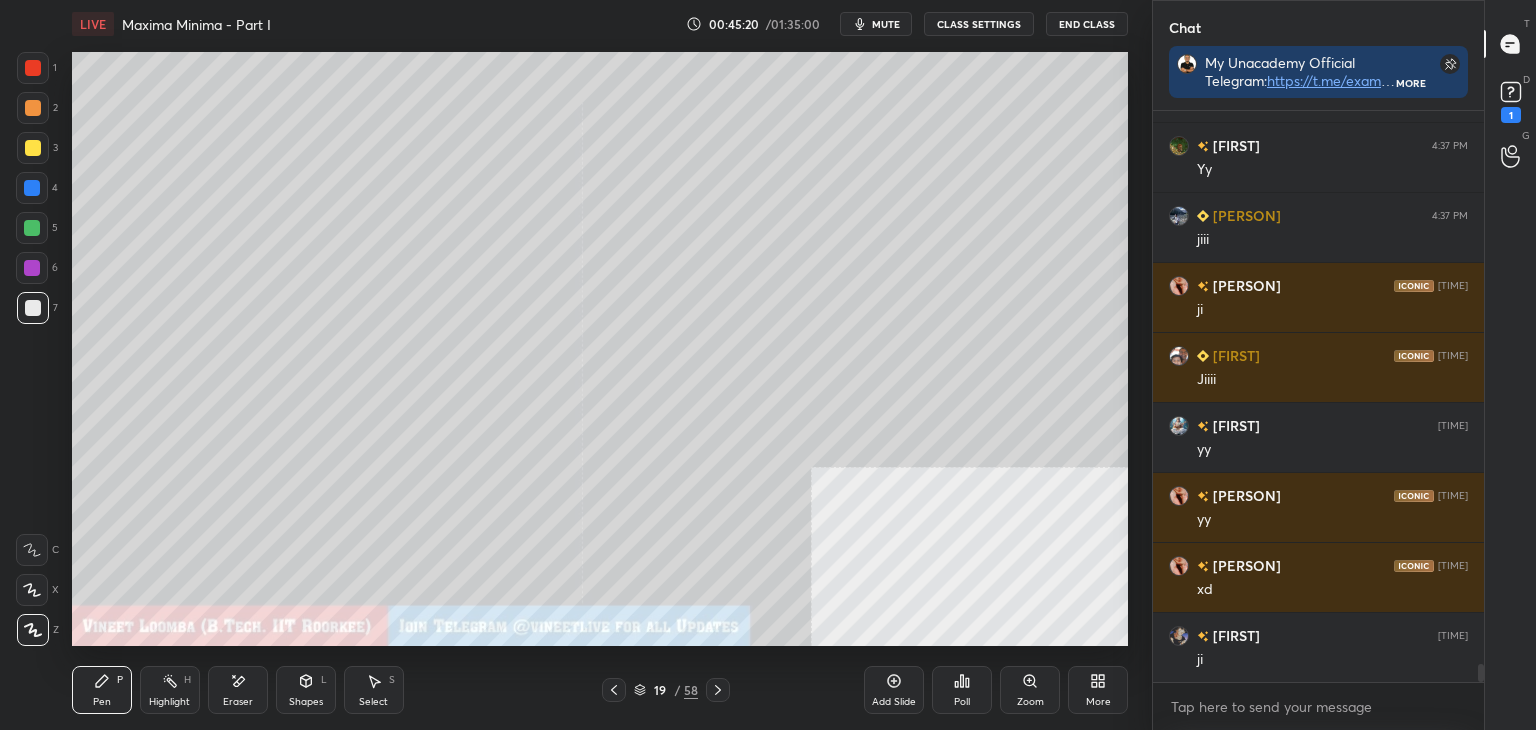 scroll, scrollTop: 17368, scrollLeft: 0, axis: vertical 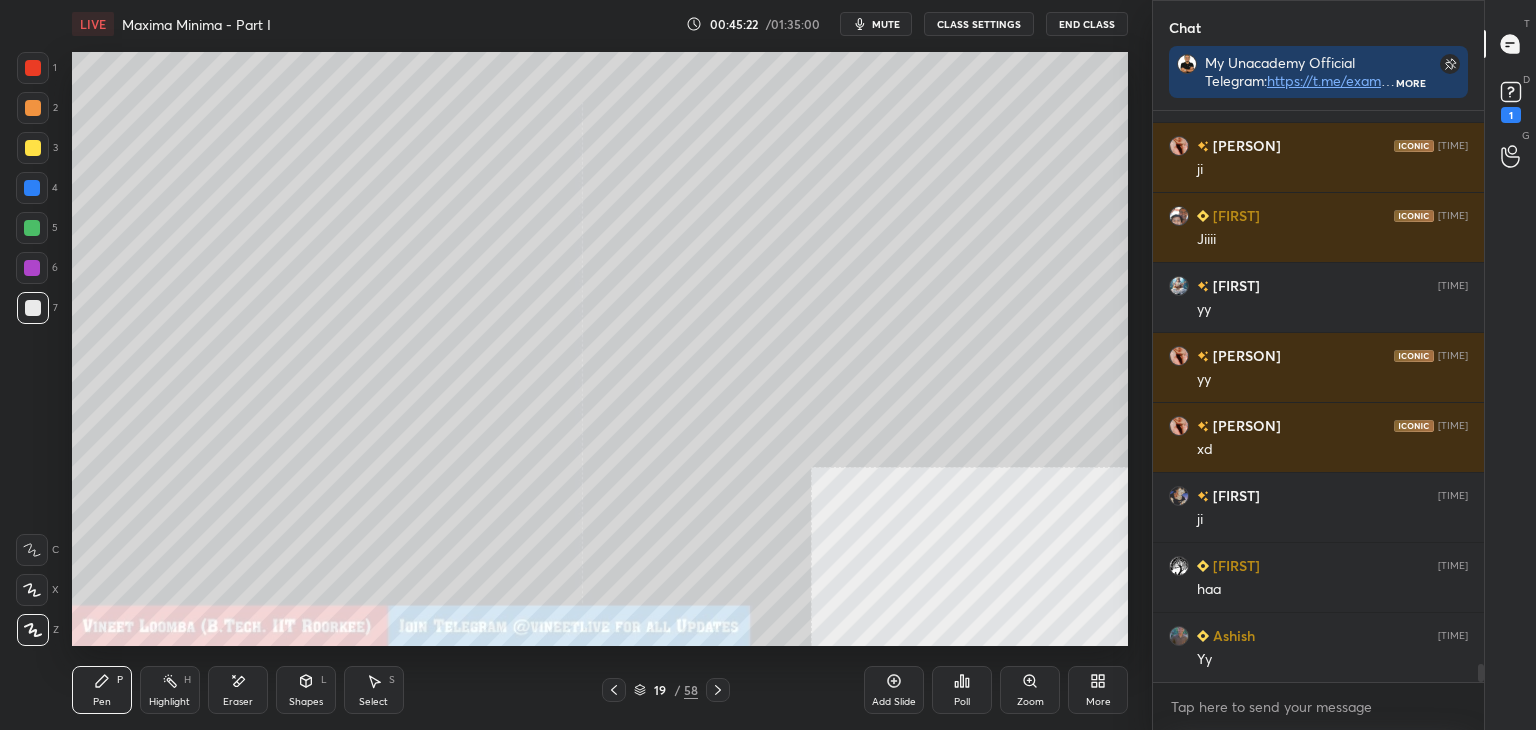 drag, startPoint x: 232, startPoint y: 693, endPoint x: 221, endPoint y: 665, distance: 30.083218 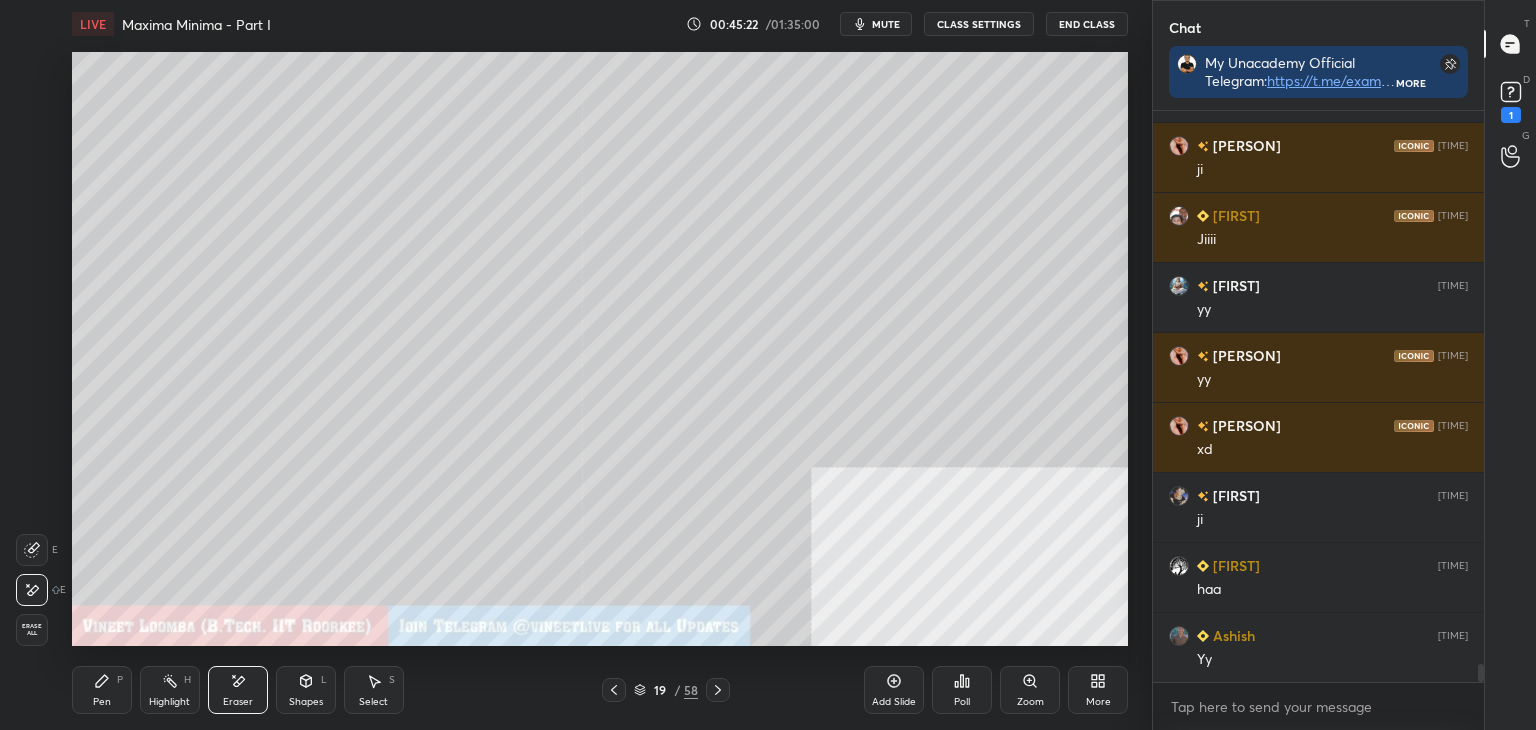 scroll, scrollTop: 17508, scrollLeft: 0, axis: vertical 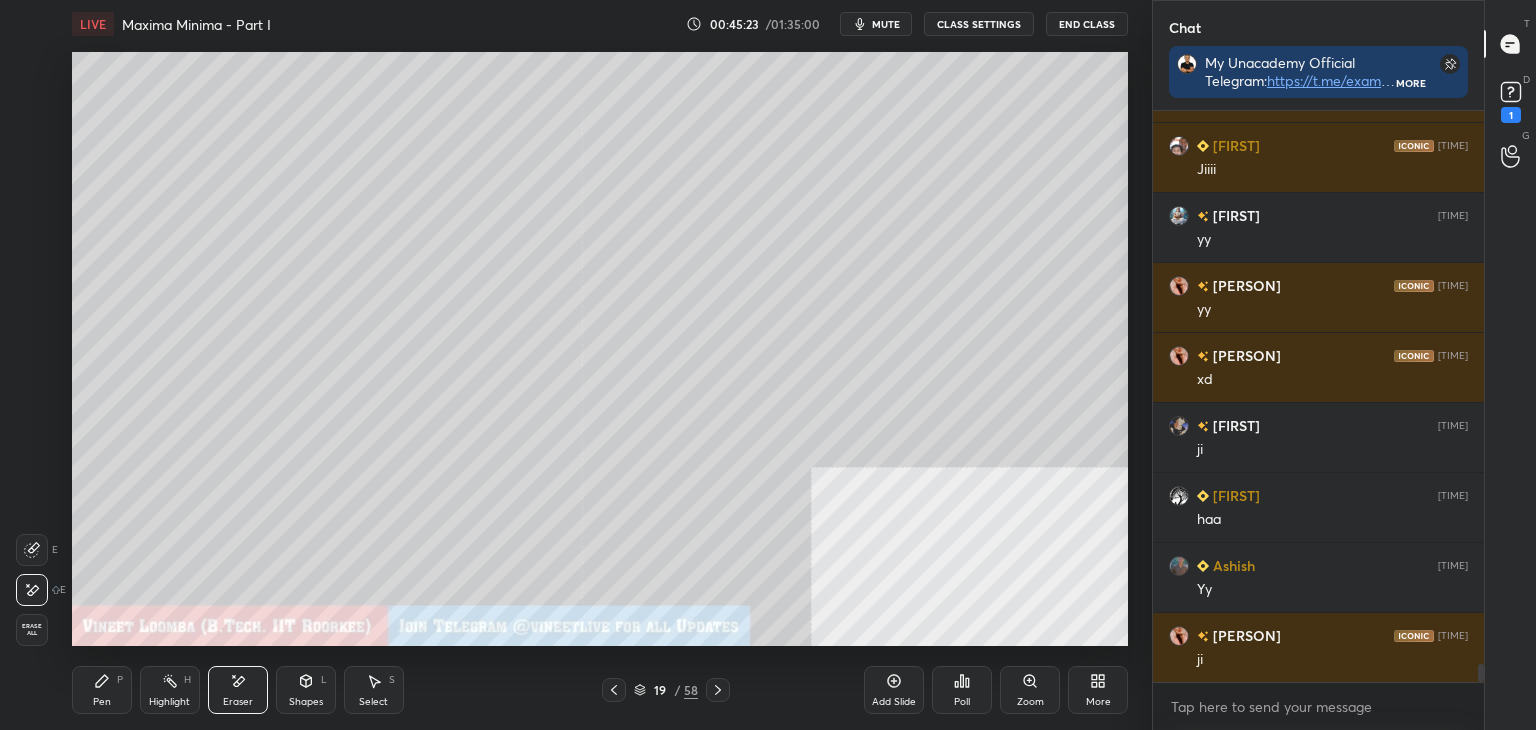 click on "Pen P" at bounding box center (102, 690) 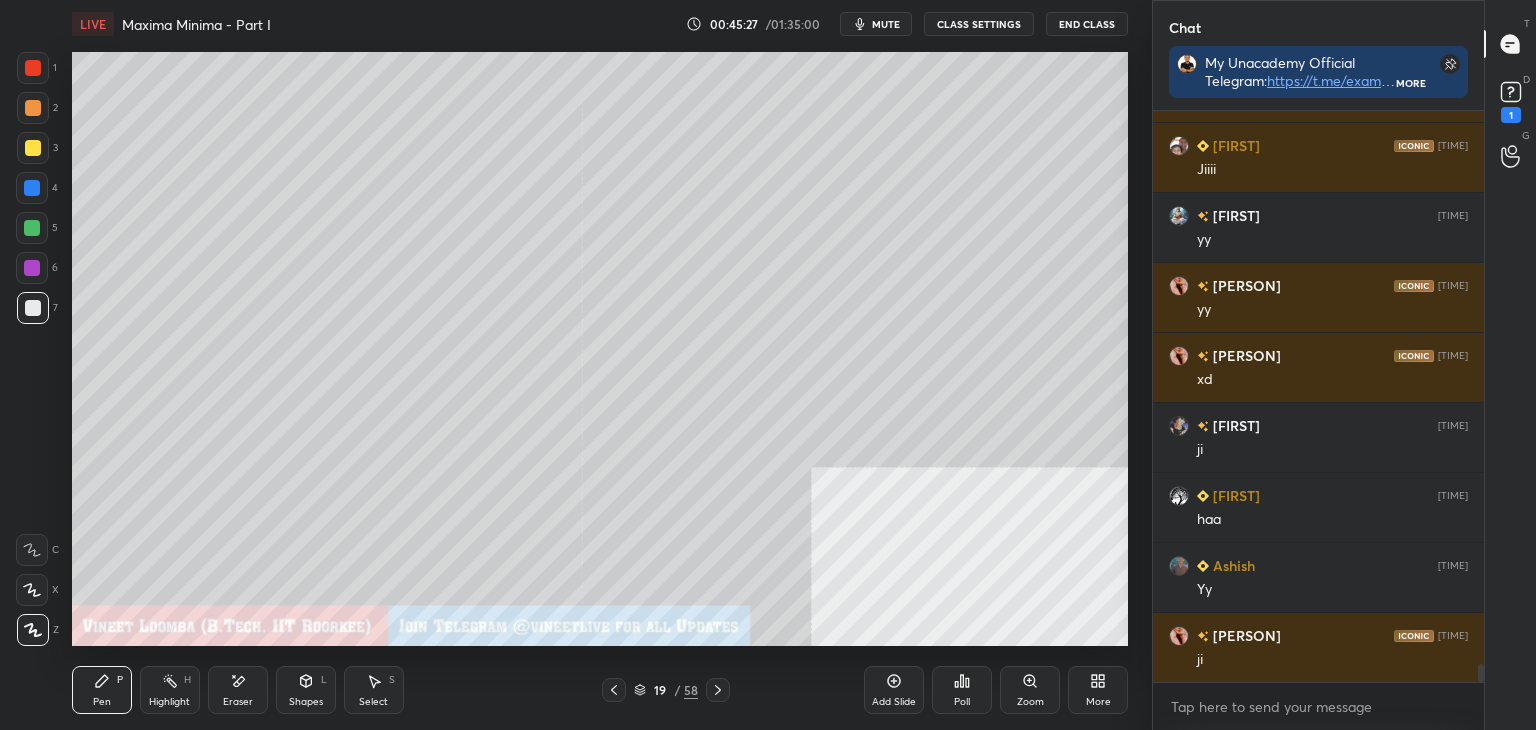 click on "Pen P" at bounding box center [102, 690] 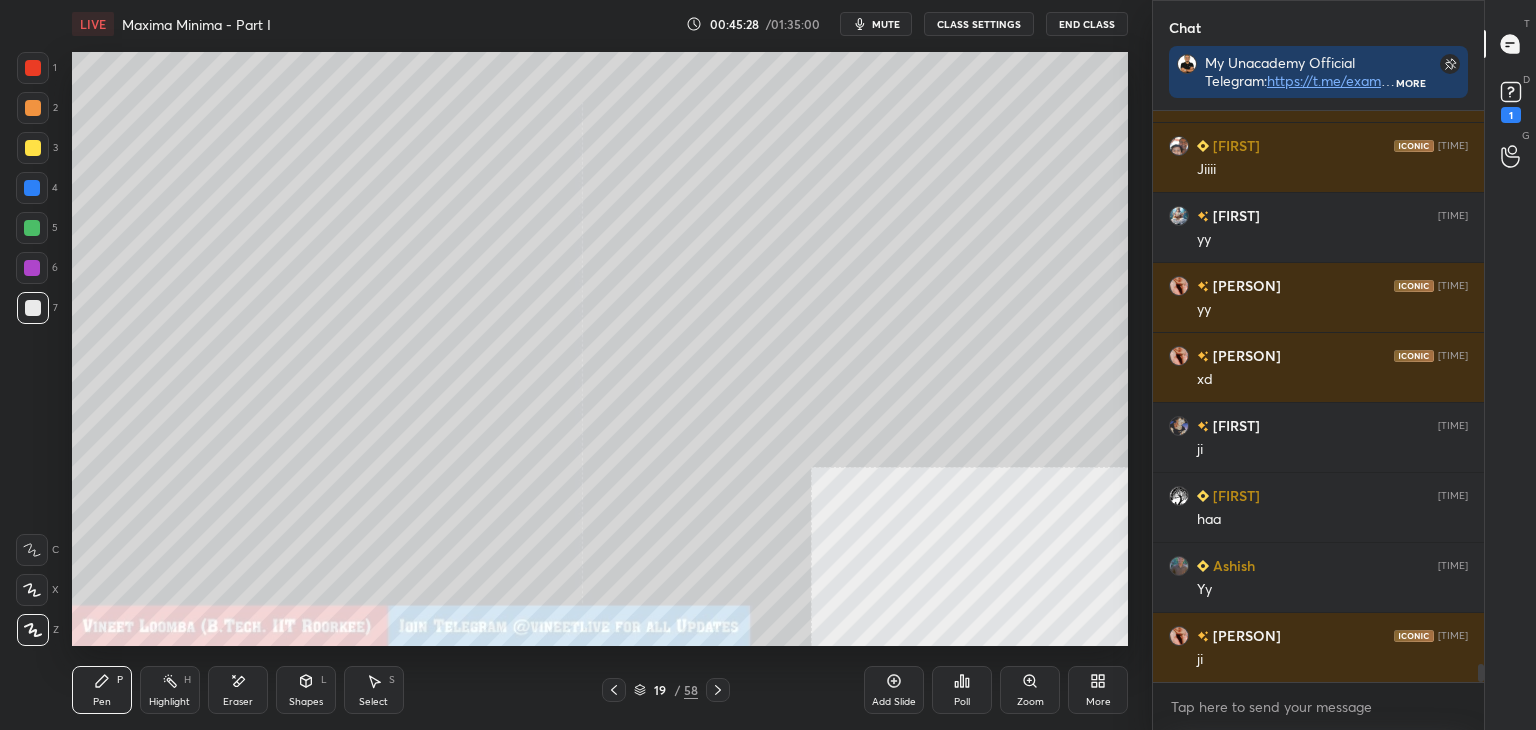 click at bounding box center [33, 308] 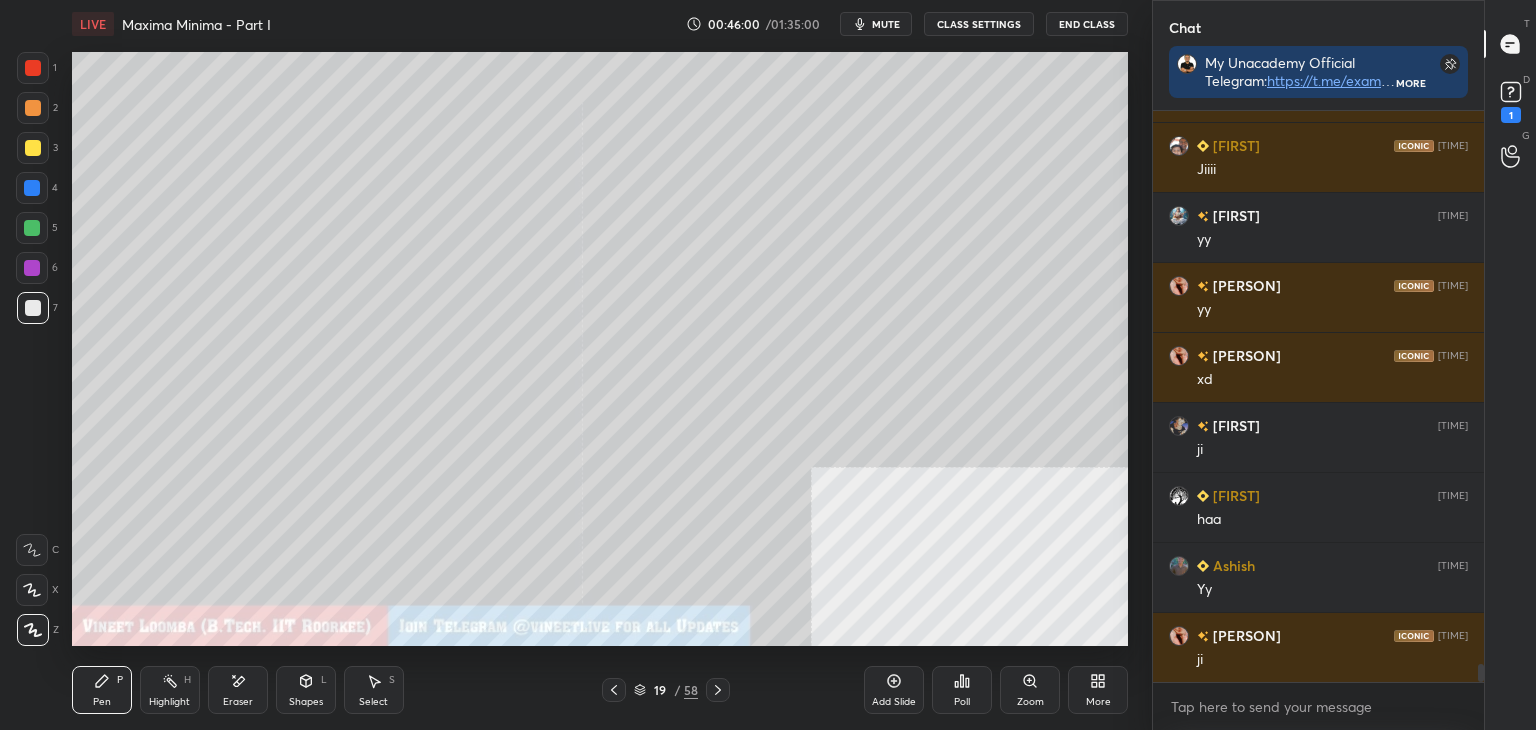 click on "Highlight" at bounding box center [169, 702] 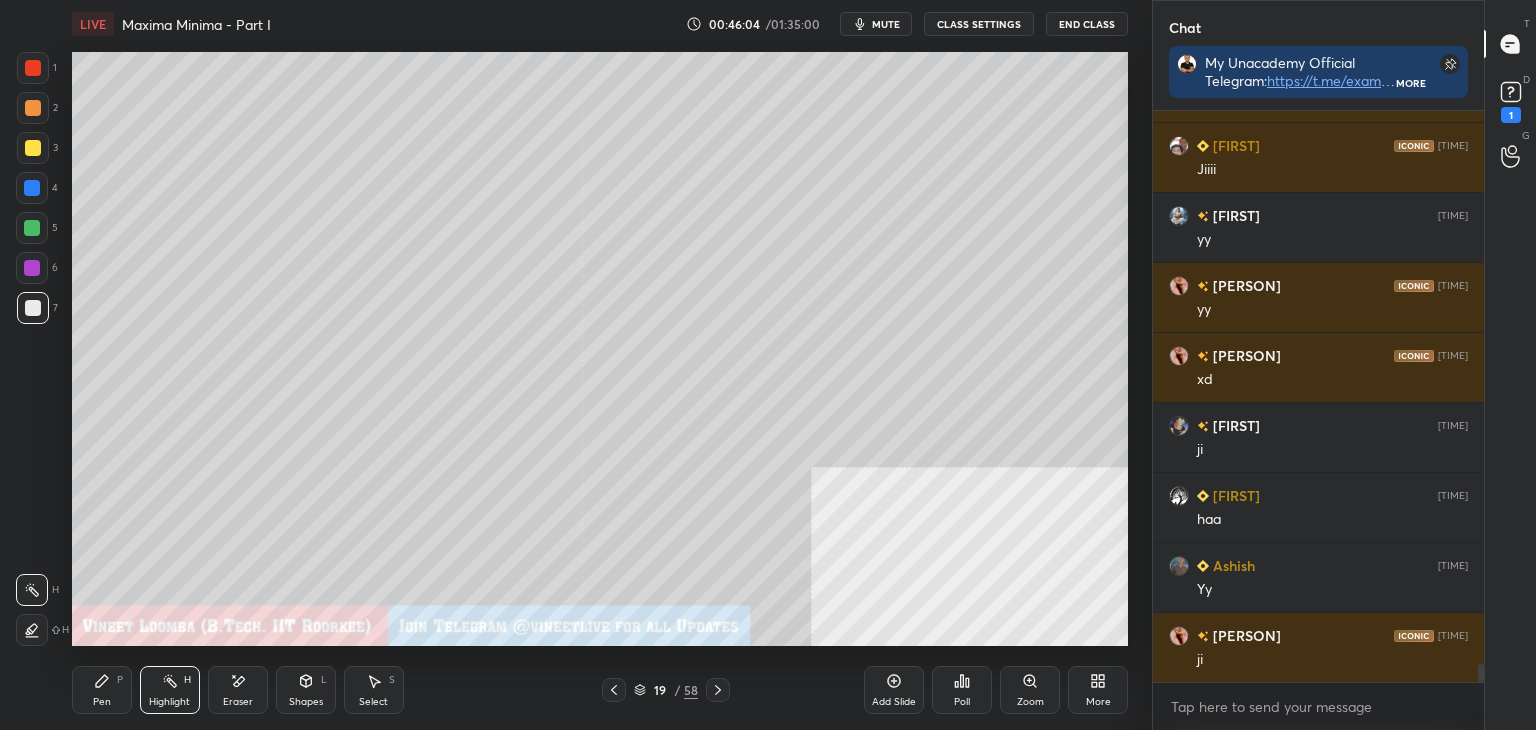 scroll, scrollTop: 17578, scrollLeft: 0, axis: vertical 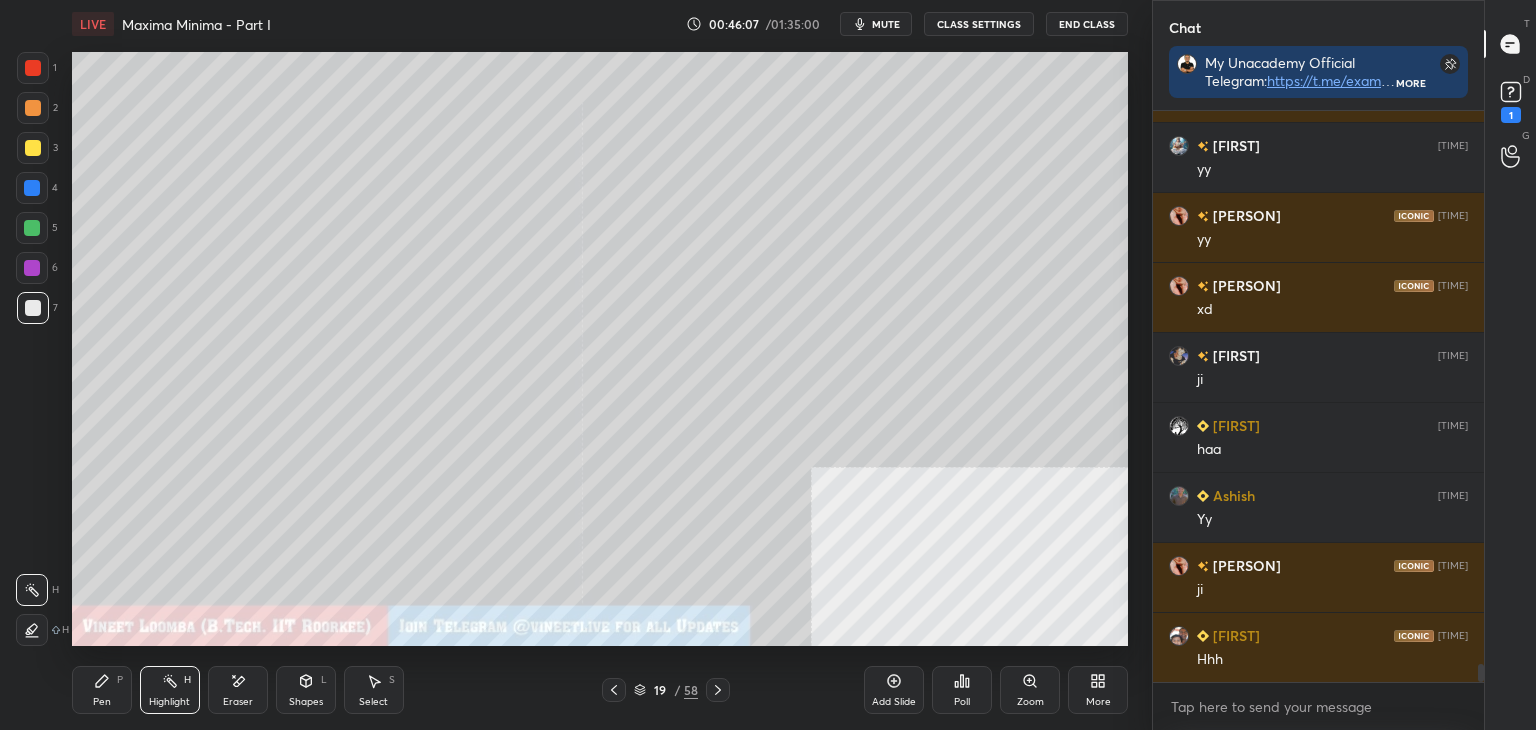 click on "Pen P" at bounding box center [102, 690] 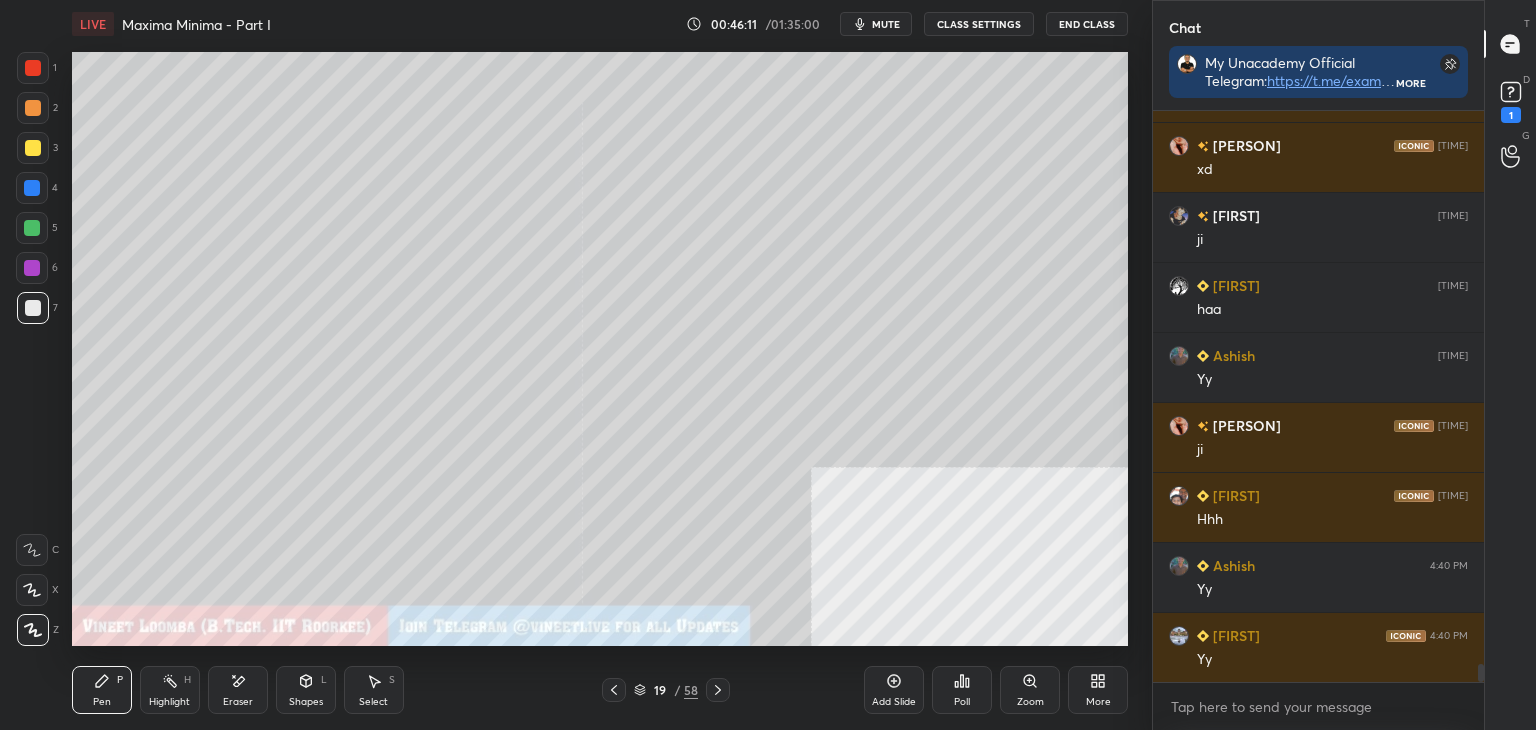 scroll, scrollTop: 17788, scrollLeft: 0, axis: vertical 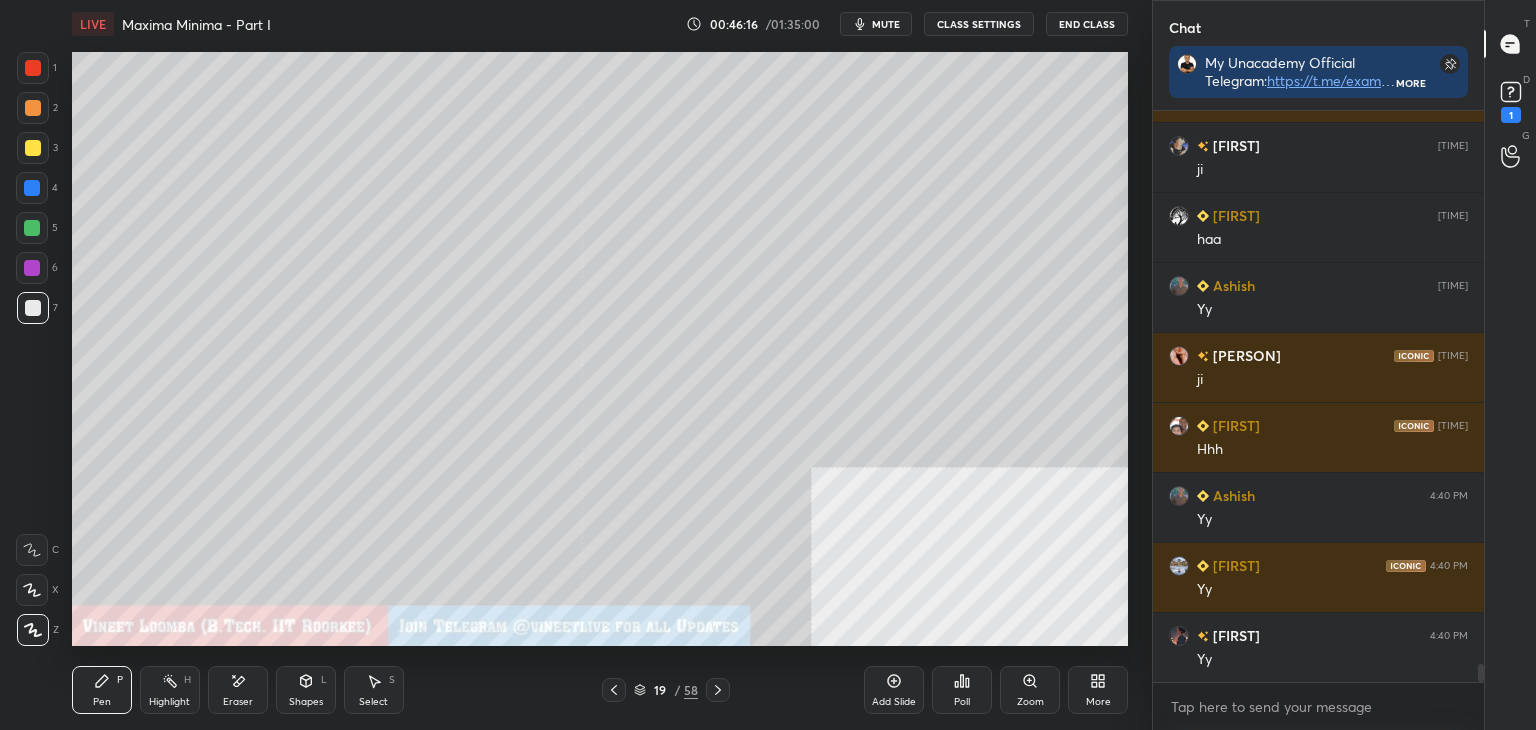 click on "Highlight H" at bounding box center [170, 690] 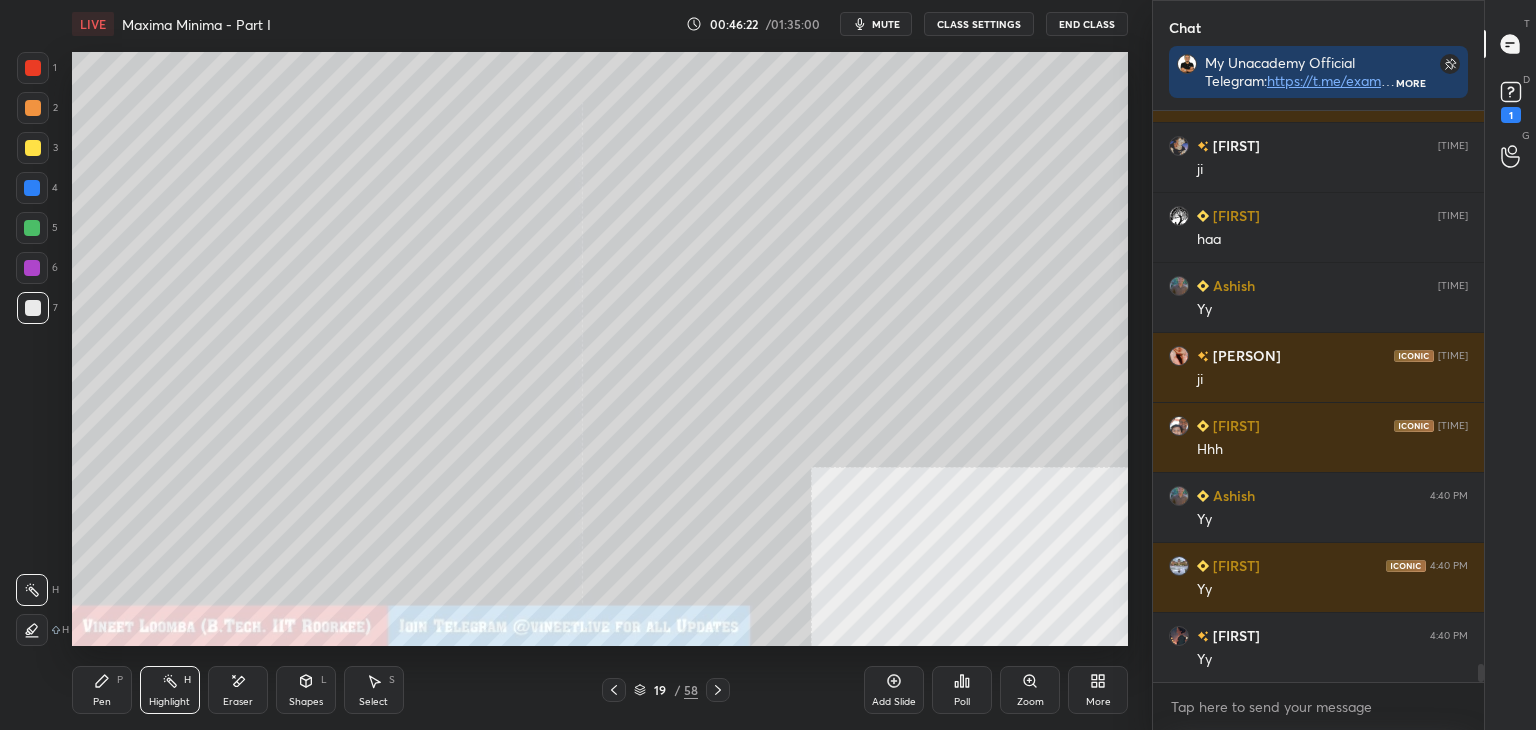 drag, startPoint x: 115, startPoint y: 702, endPoint x: 112, endPoint y: 686, distance: 16.27882 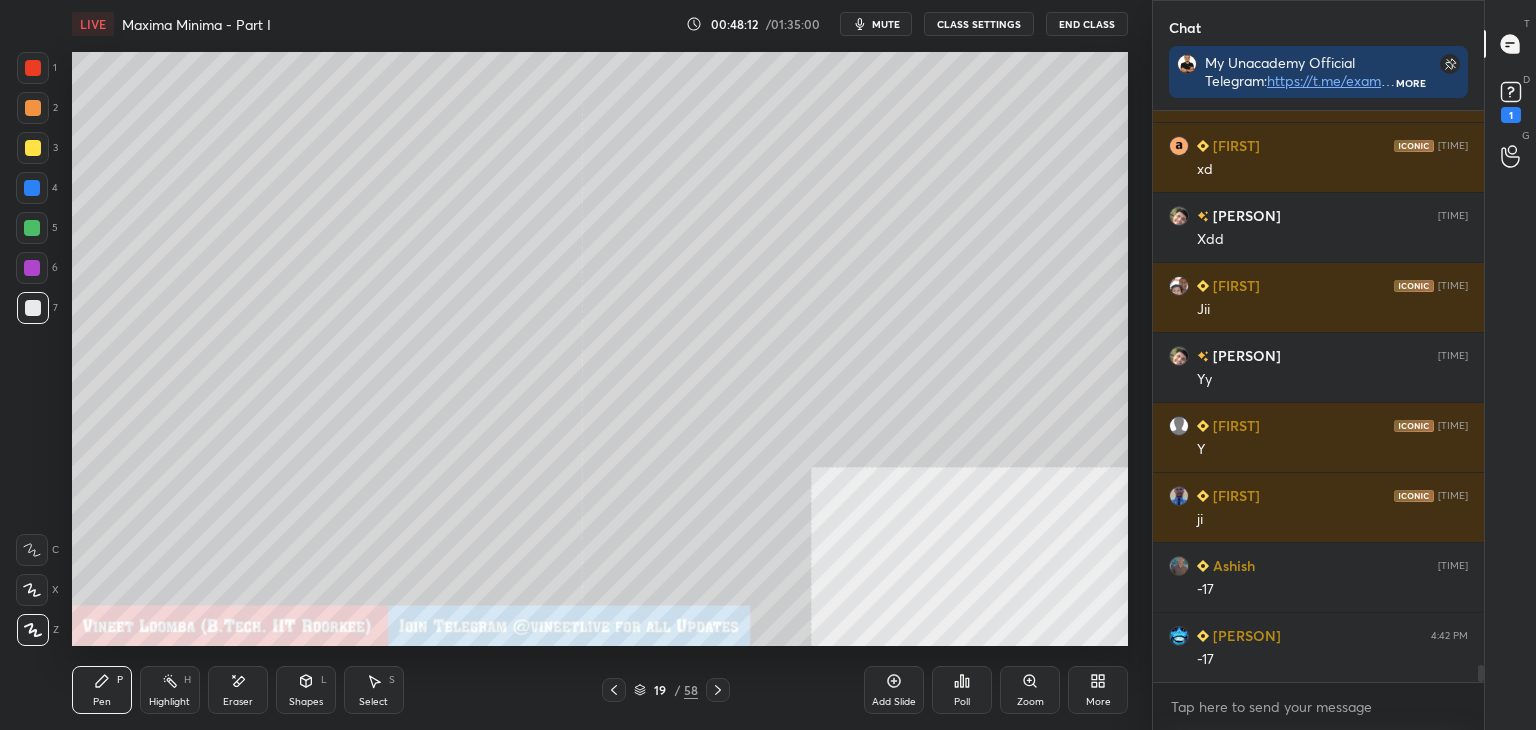 scroll, scrollTop: 19188, scrollLeft: 0, axis: vertical 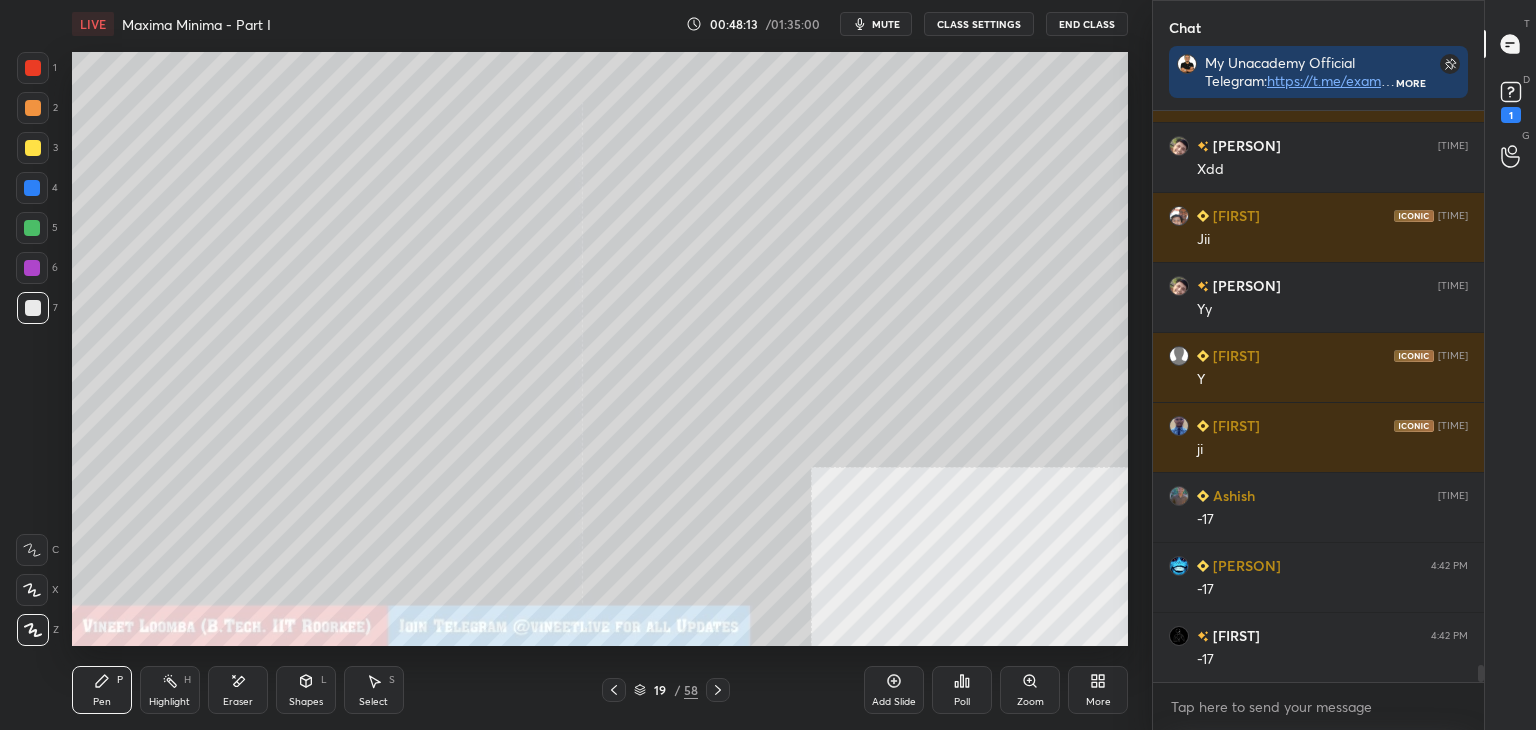 click at bounding box center [33, 68] 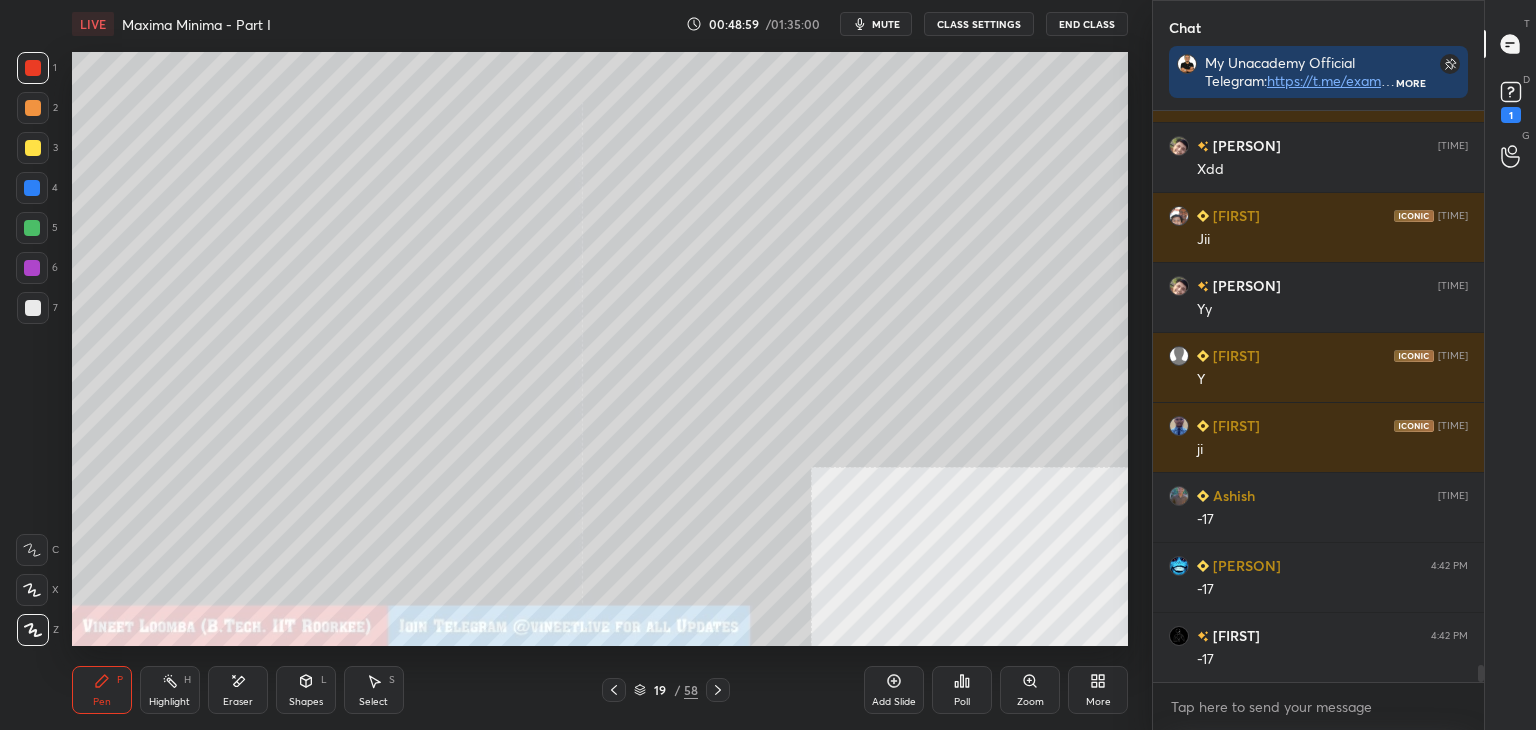 scroll, scrollTop: 19236, scrollLeft: 0, axis: vertical 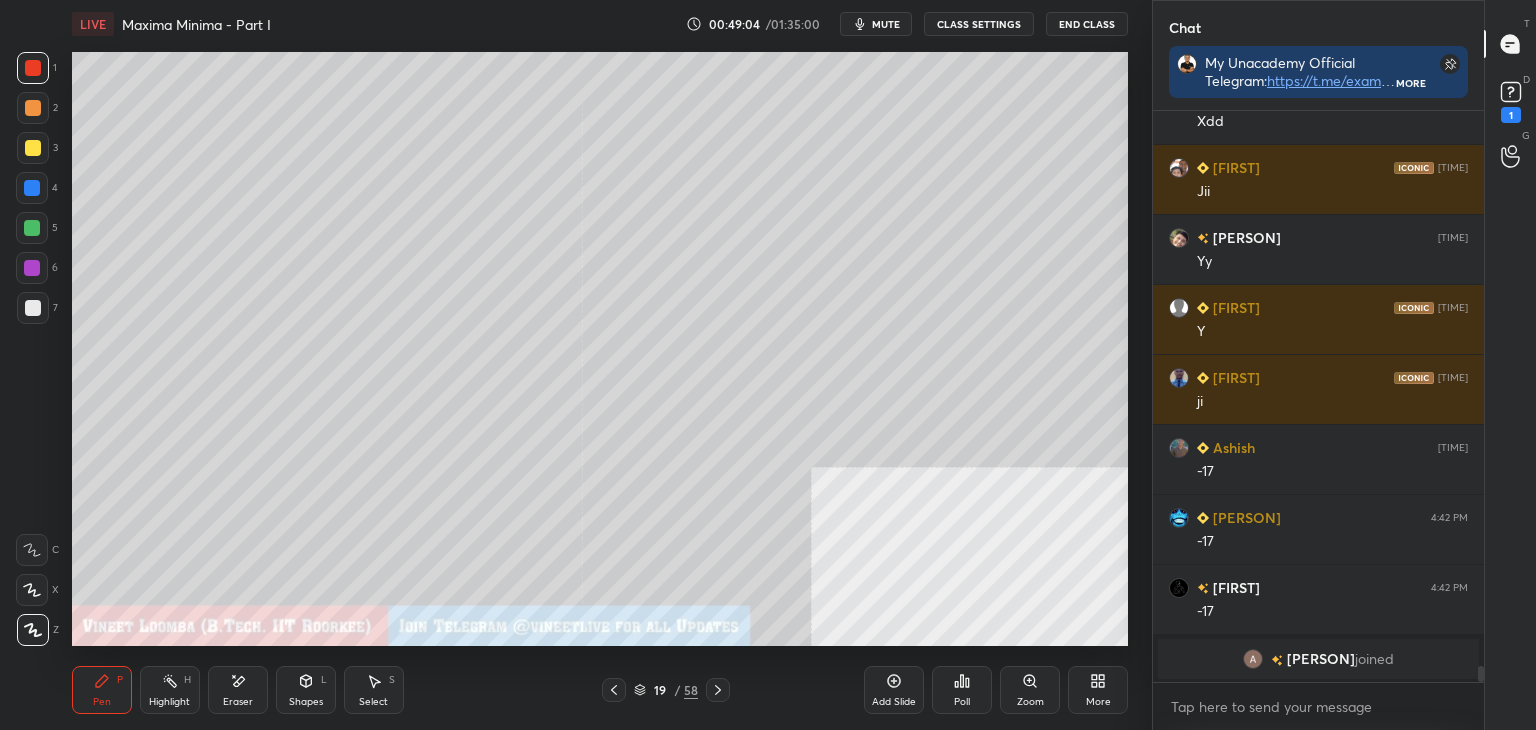 click on "Zoom" at bounding box center [1030, 690] 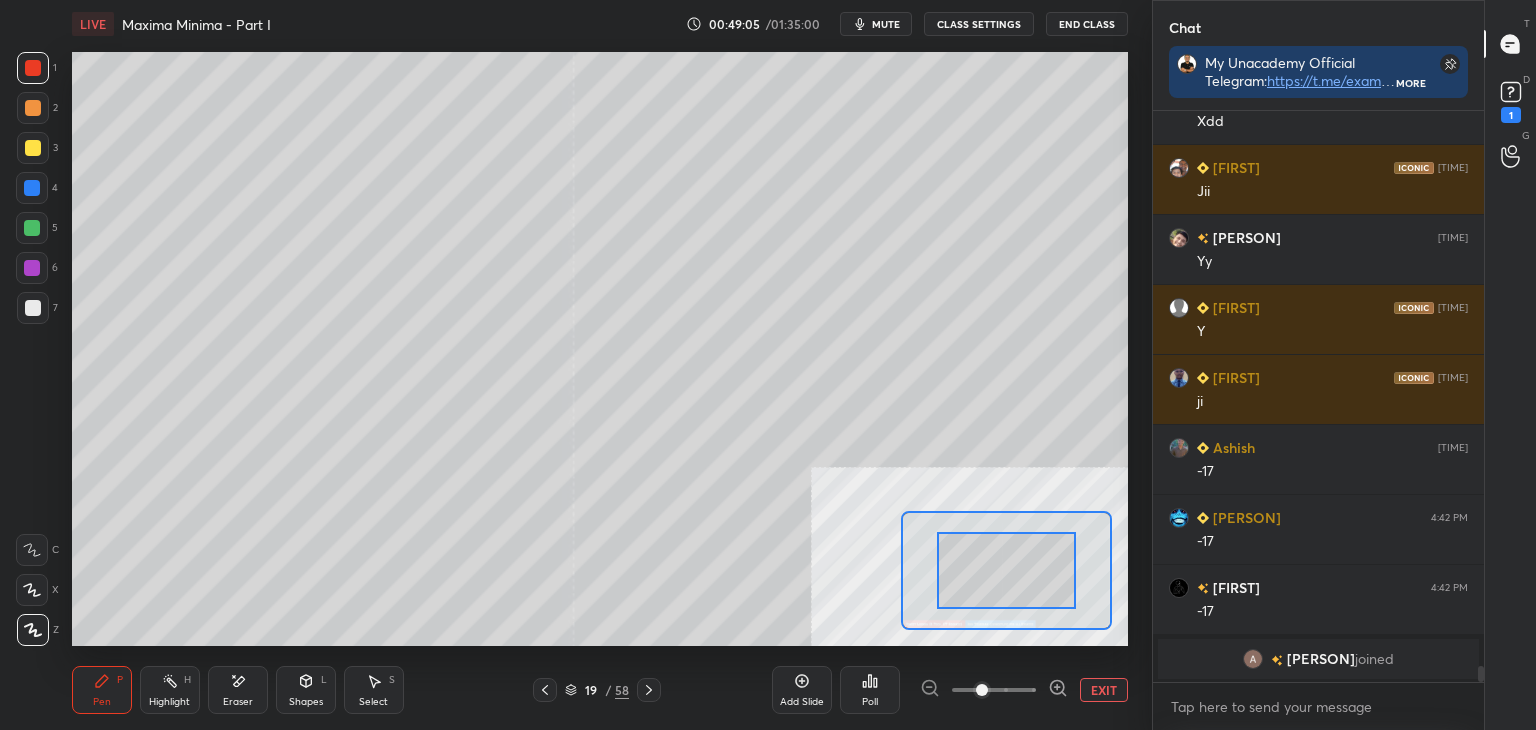 click on "EXIT" at bounding box center (1104, 690) 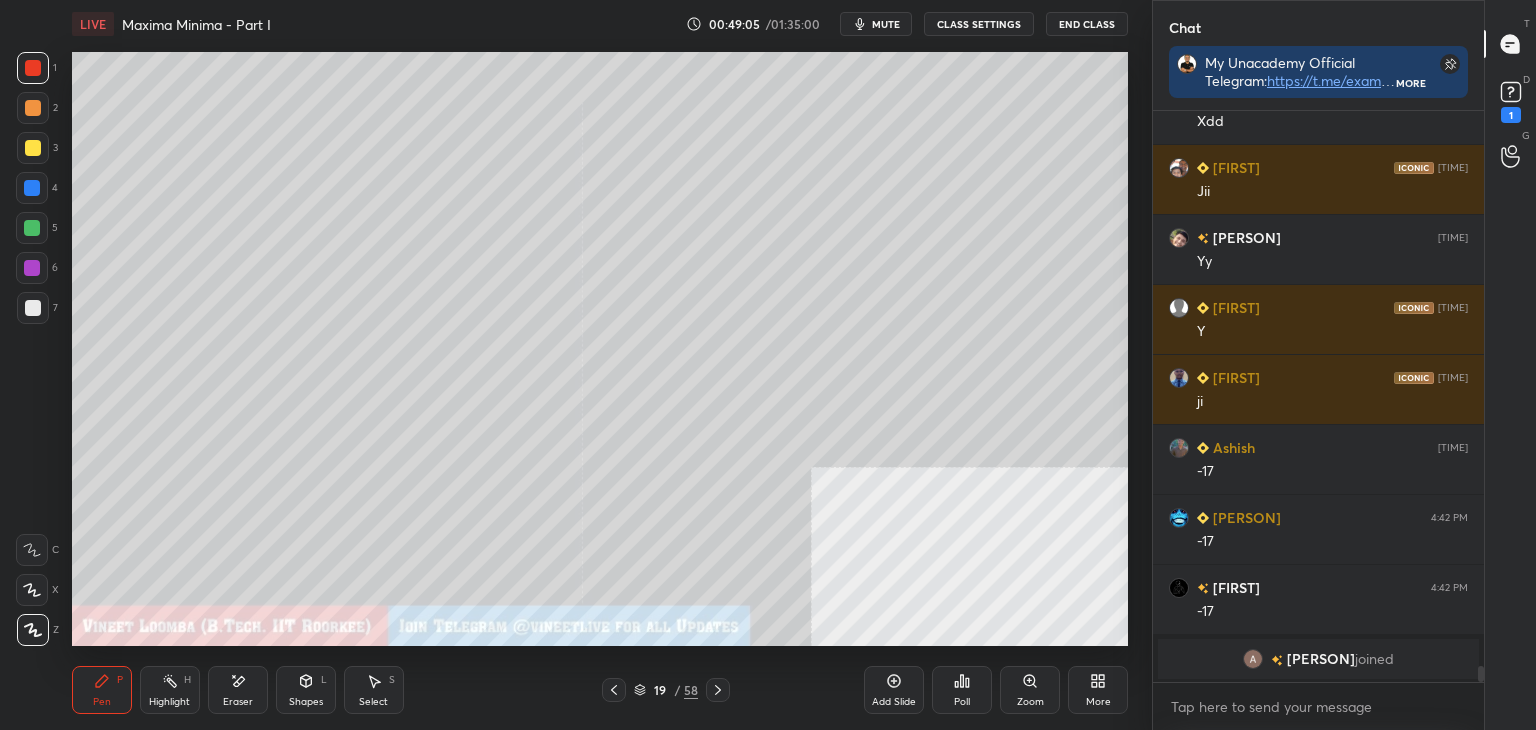 drag, startPoint x: 880, startPoint y: 689, endPoint x: 872, endPoint y: 681, distance: 11.313708 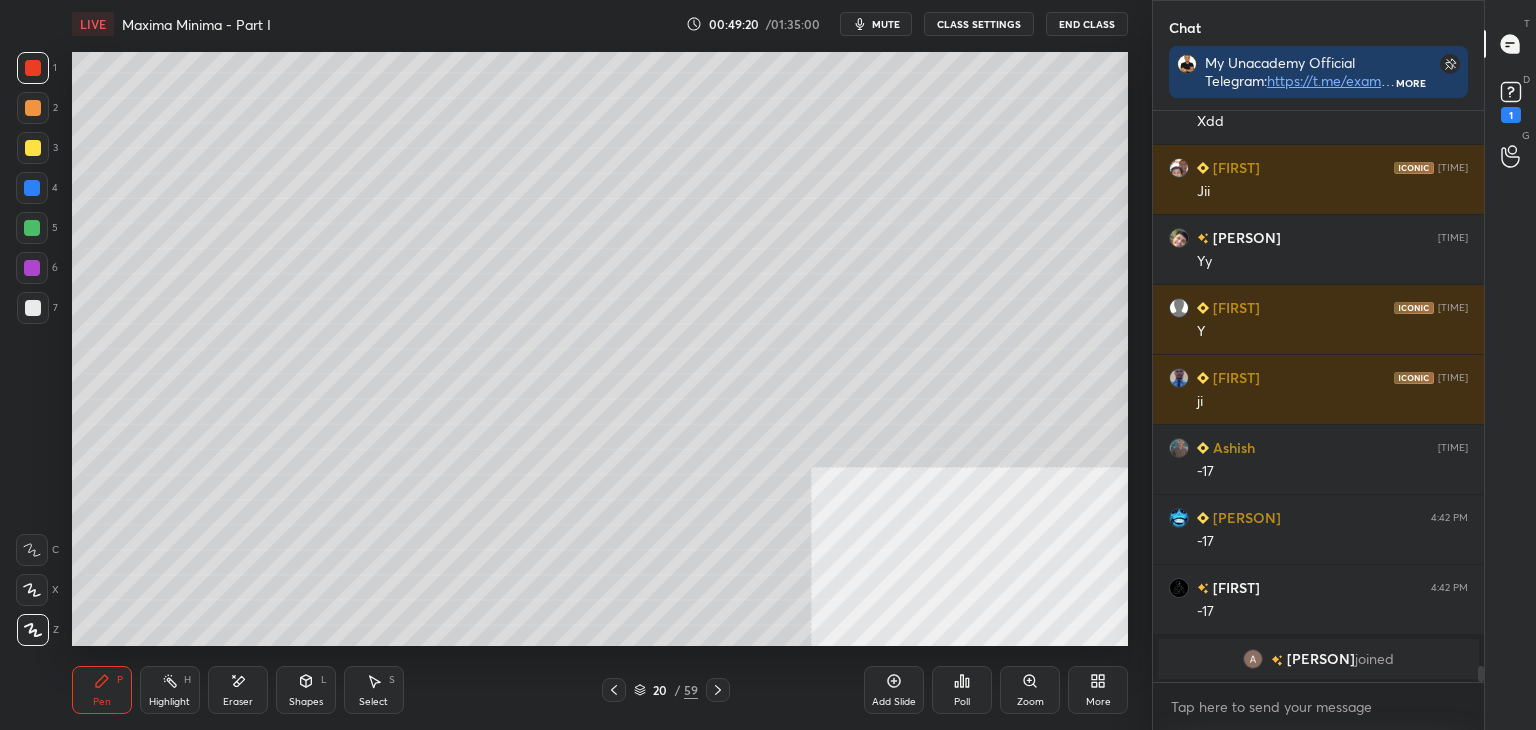 click at bounding box center [33, 308] 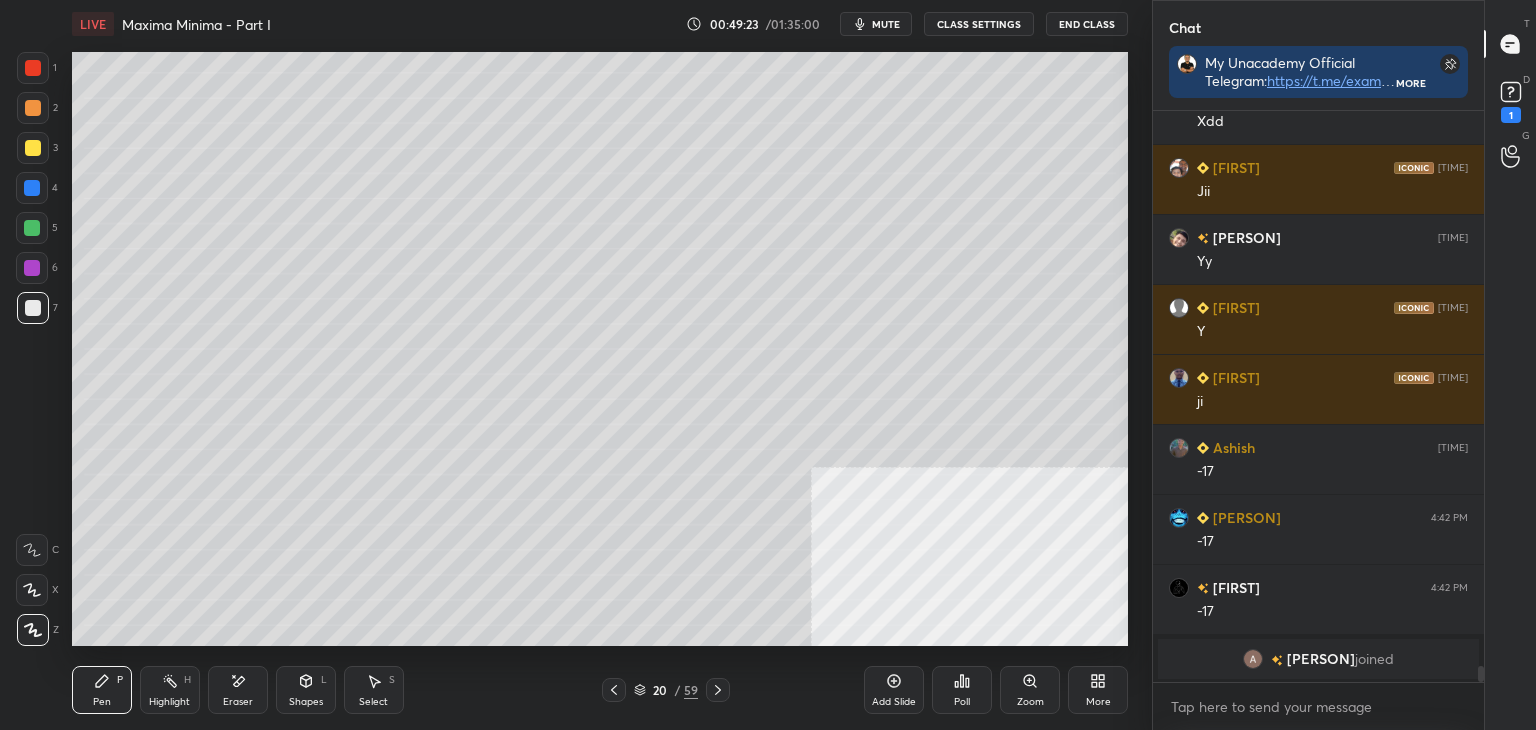 scroll, scrollTop: 19260, scrollLeft: 0, axis: vertical 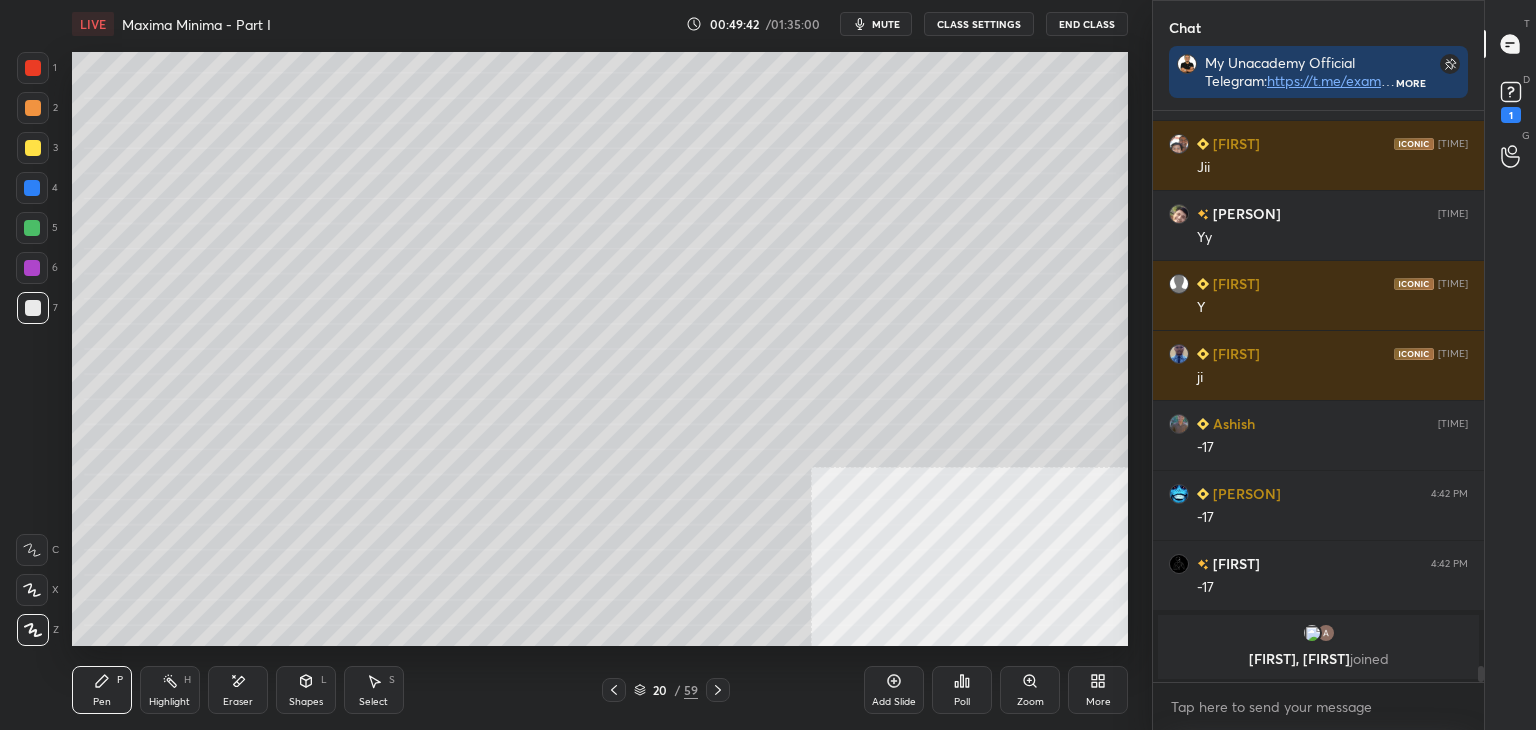 drag, startPoint x: 620, startPoint y: 693, endPoint x: 605, endPoint y: 673, distance: 25 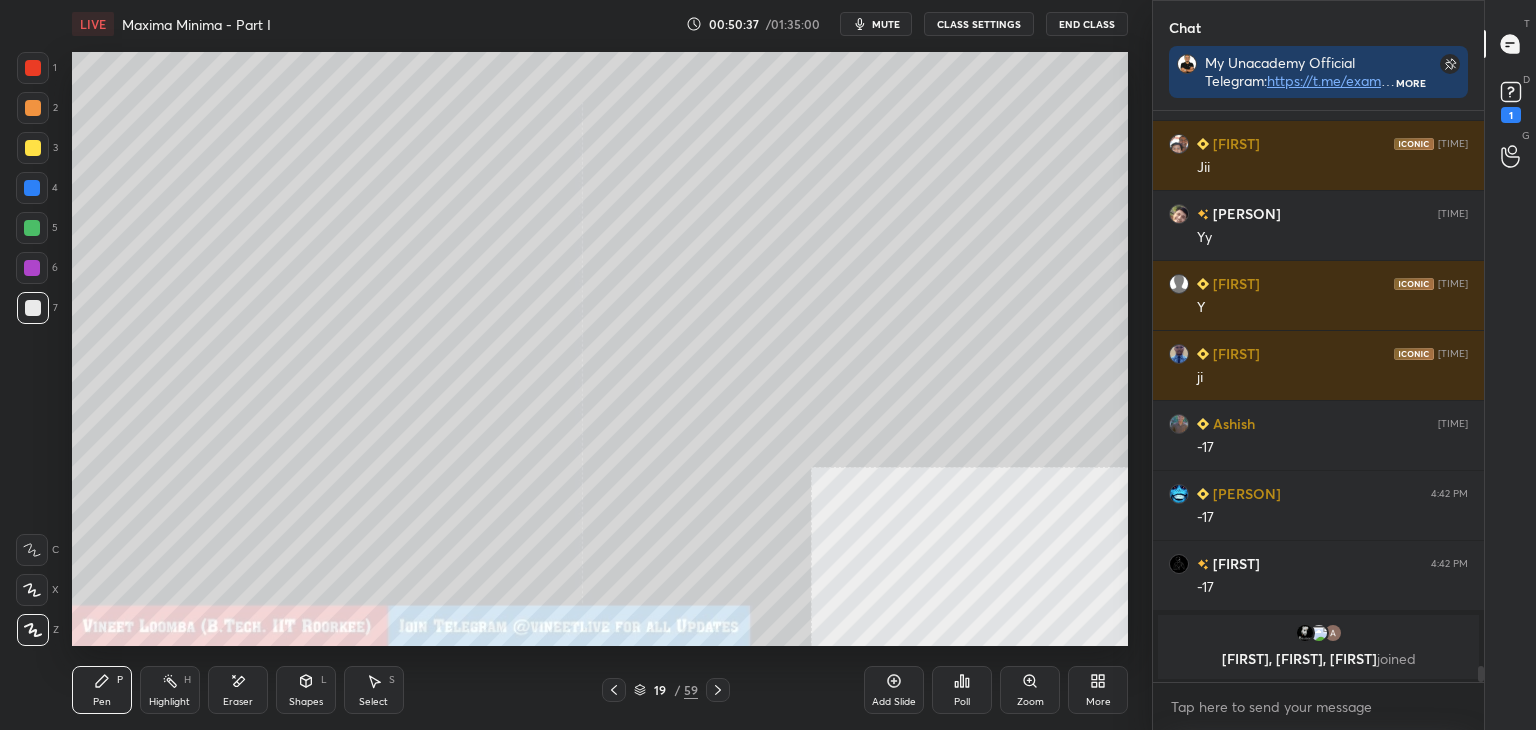 click on "[NUMBER] [NUMBER] [NUMBER] [NUMBER] [NUMBER] [NUMBER] [NUMBER] C X Z E E Erase all   H H LIVE Maxima Minima - Part I 00:50:37 /  01:35:00 mute CLASS SETTINGS End Class Setting up your live class Poll for   secs No correct answer Start poll Back Maxima Minima - Part I • L6 of Detailed Course on Applications of Derivatives for JEE 2026 [PERSON] Pen P Highlight H Eraser Shapes L Select S 19 / 59 Add Slide Poll Zoom More Chat My Unacademy Official Telegram:  https://t.me/[PERSON]
Use Code [PERSON] to renew your Subscriptions at lowest Prices More [PERSON] 4:41 PM xd [PERSON] 4:41 PM Xdd [PERSON] 4:41 PM Jii [PERSON] 4:41 PM Yy [PERSON] 4:41 PM Y [PERSON] 4:41 PM ji [PERSON] 4:41 PM -17 [PERSON] 4:42 PM -17 [PERSON] 4:42 PM -17 [PERSON], [PERSON], [PERSON]  joined 1 NEW MESSAGE Enable hand raising Enable raise hand to speak to learners. Once enabled, chat will be turned off temporarily. Enable x   [PERSON] Asked a doubt 11 sir wht is injective map ..( a ques related to this was asked in my school) Pick this doubt NEW DOUBTS ASKED Raise hand disabled Enable Can't raise hand T" at bounding box center (768, 0) 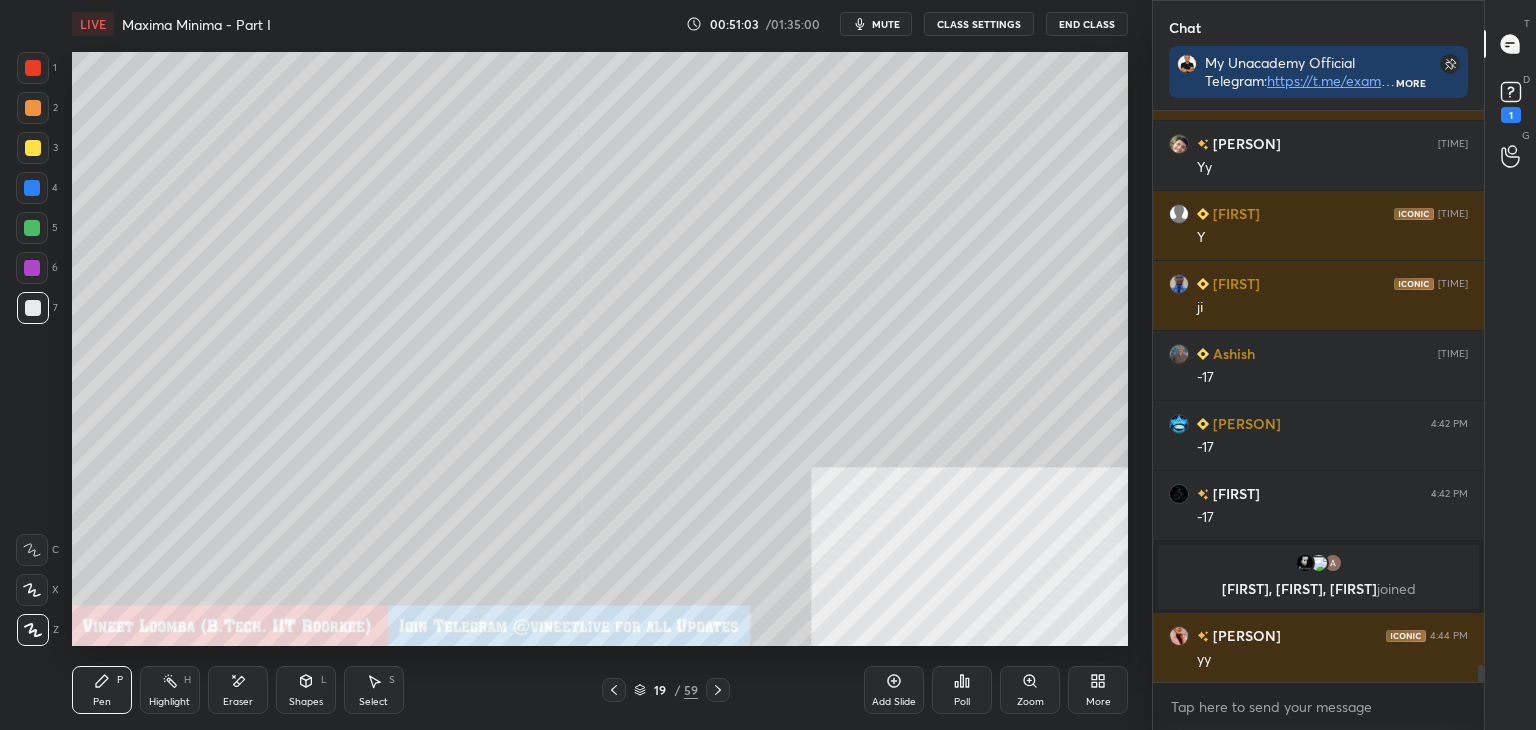scroll, scrollTop: 18520, scrollLeft: 0, axis: vertical 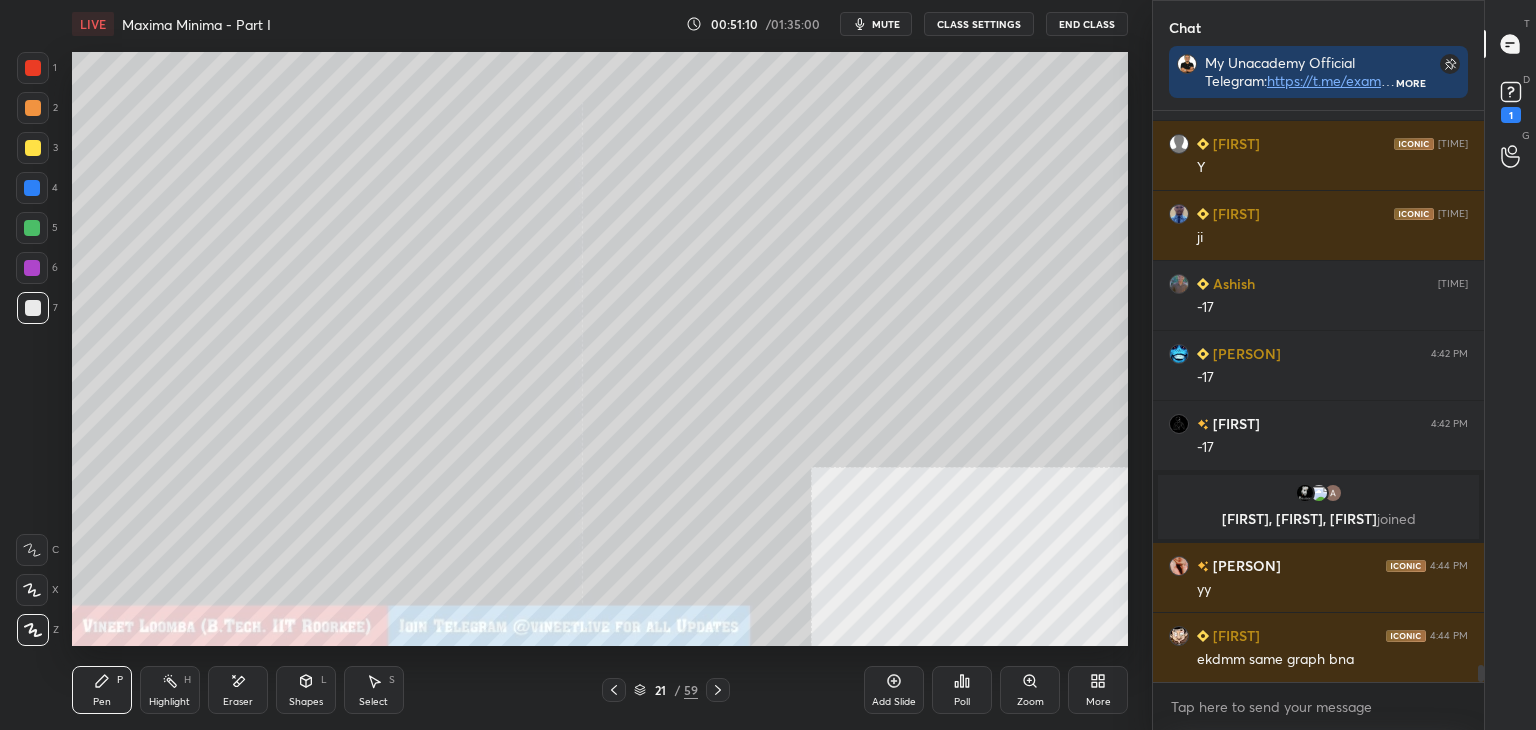 click on "Pen P" at bounding box center (102, 690) 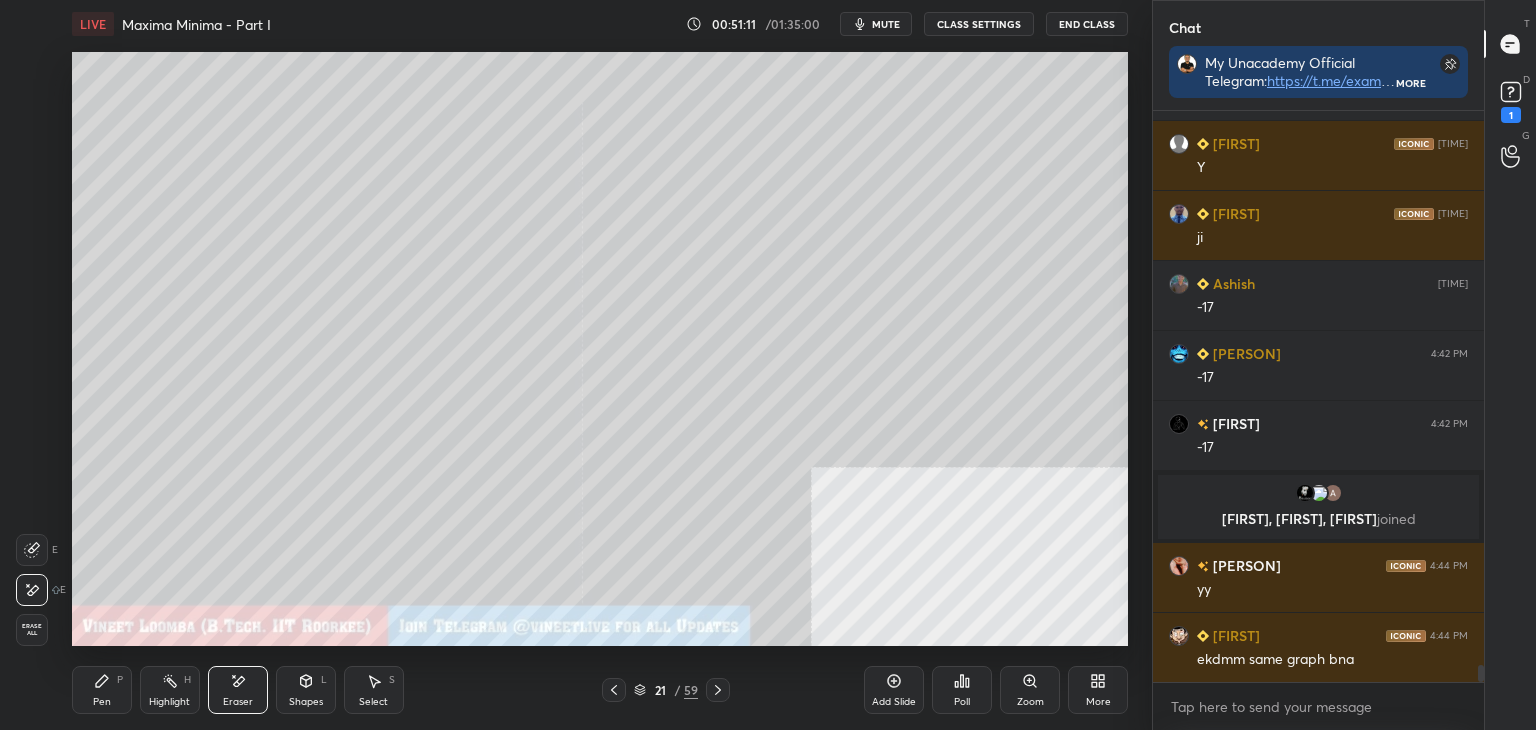 drag, startPoint x: 108, startPoint y: 707, endPoint x: 94, endPoint y: 693, distance: 19.79899 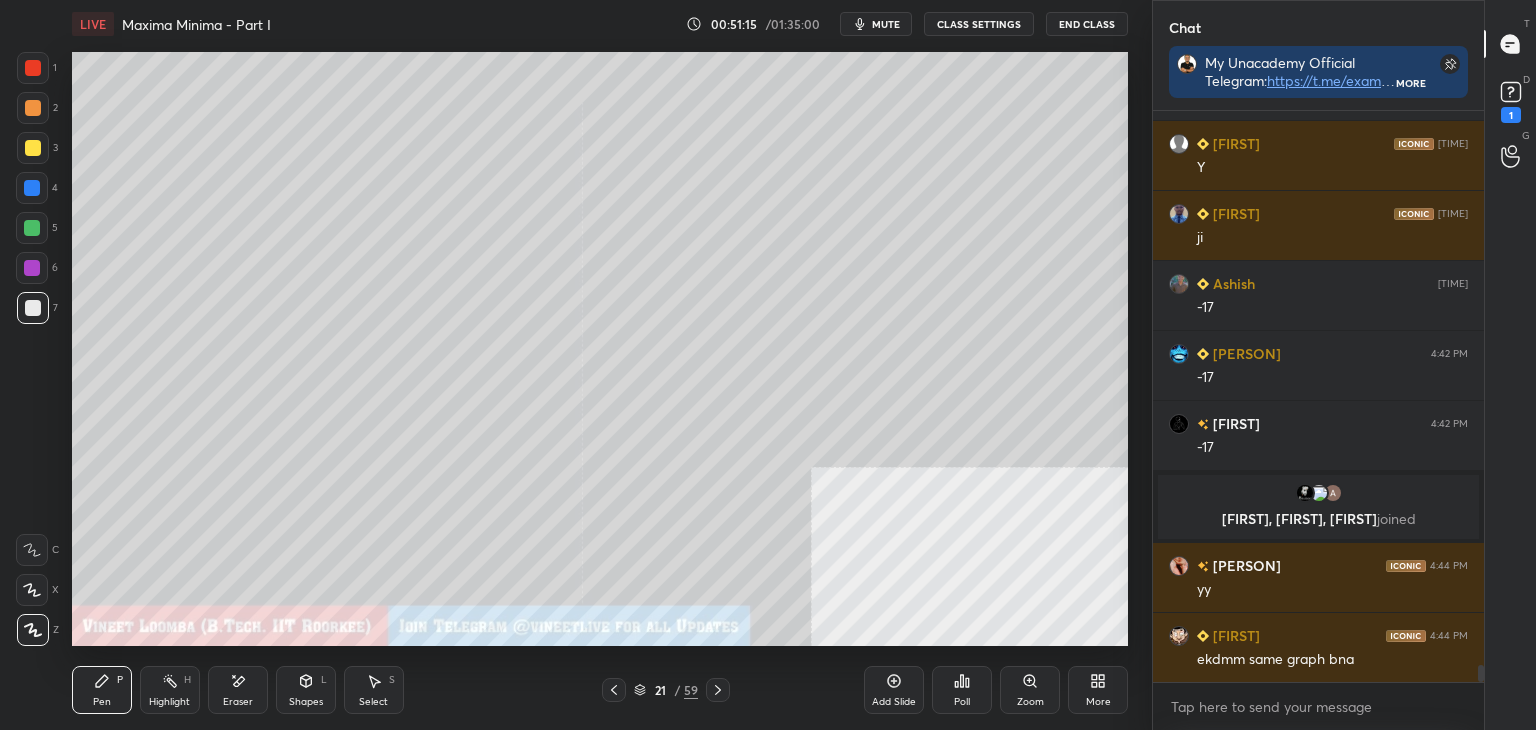 click at bounding box center [33, 148] 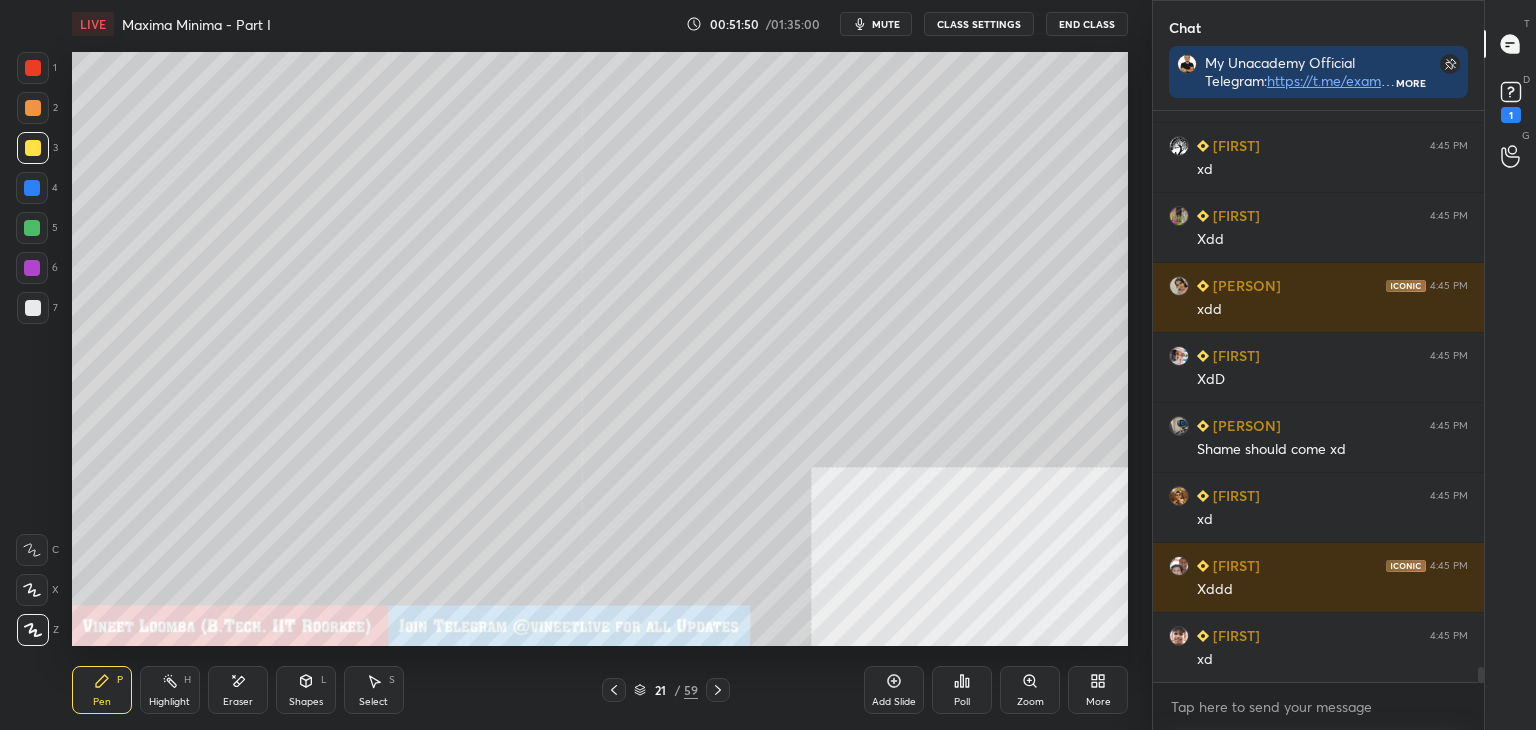scroll, scrollTop: 20690, scrollLeft: 0, axis: vertical 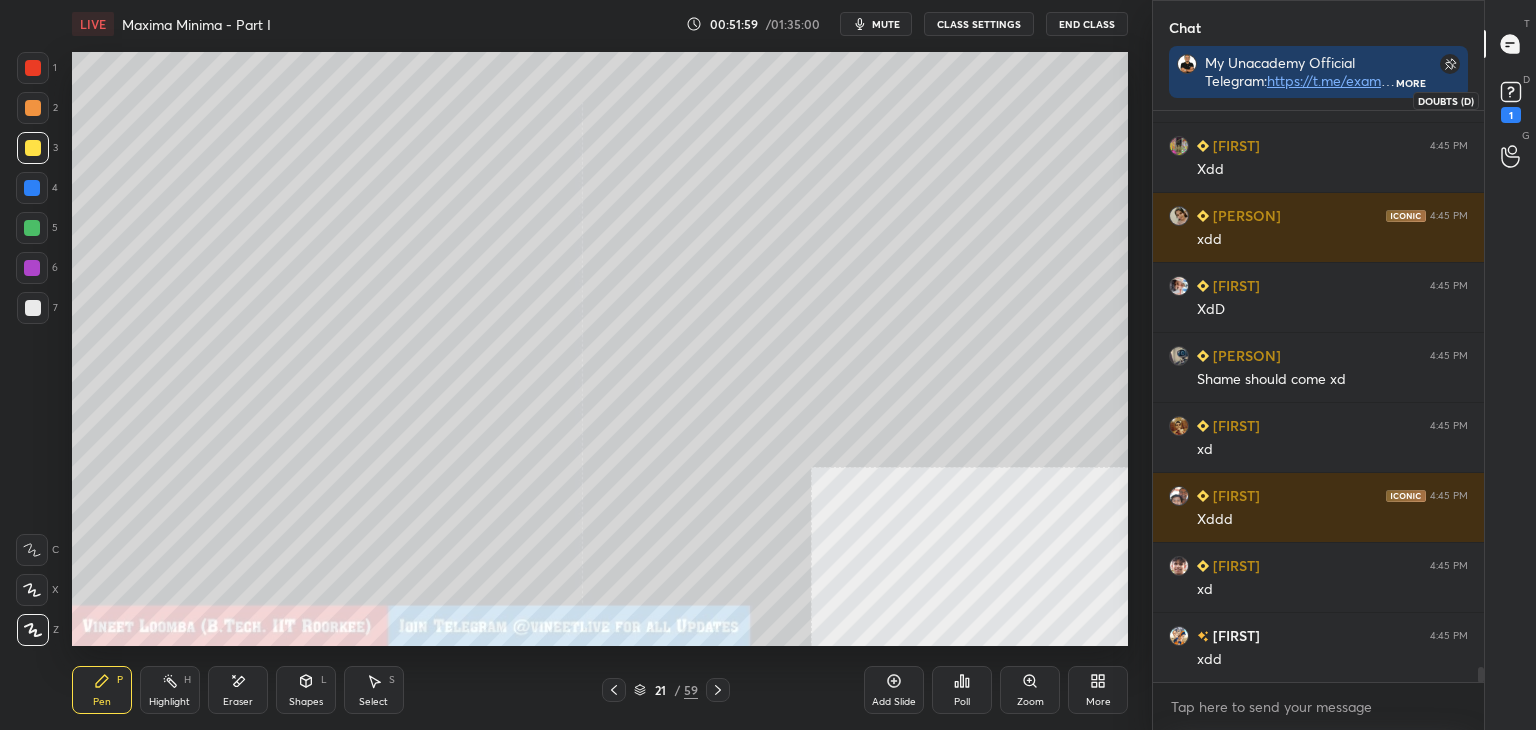 drag, startPoint x: 1524, startPoint y: 91, endPoint x: 1520, endPoint y: 77, distance: 14.56022 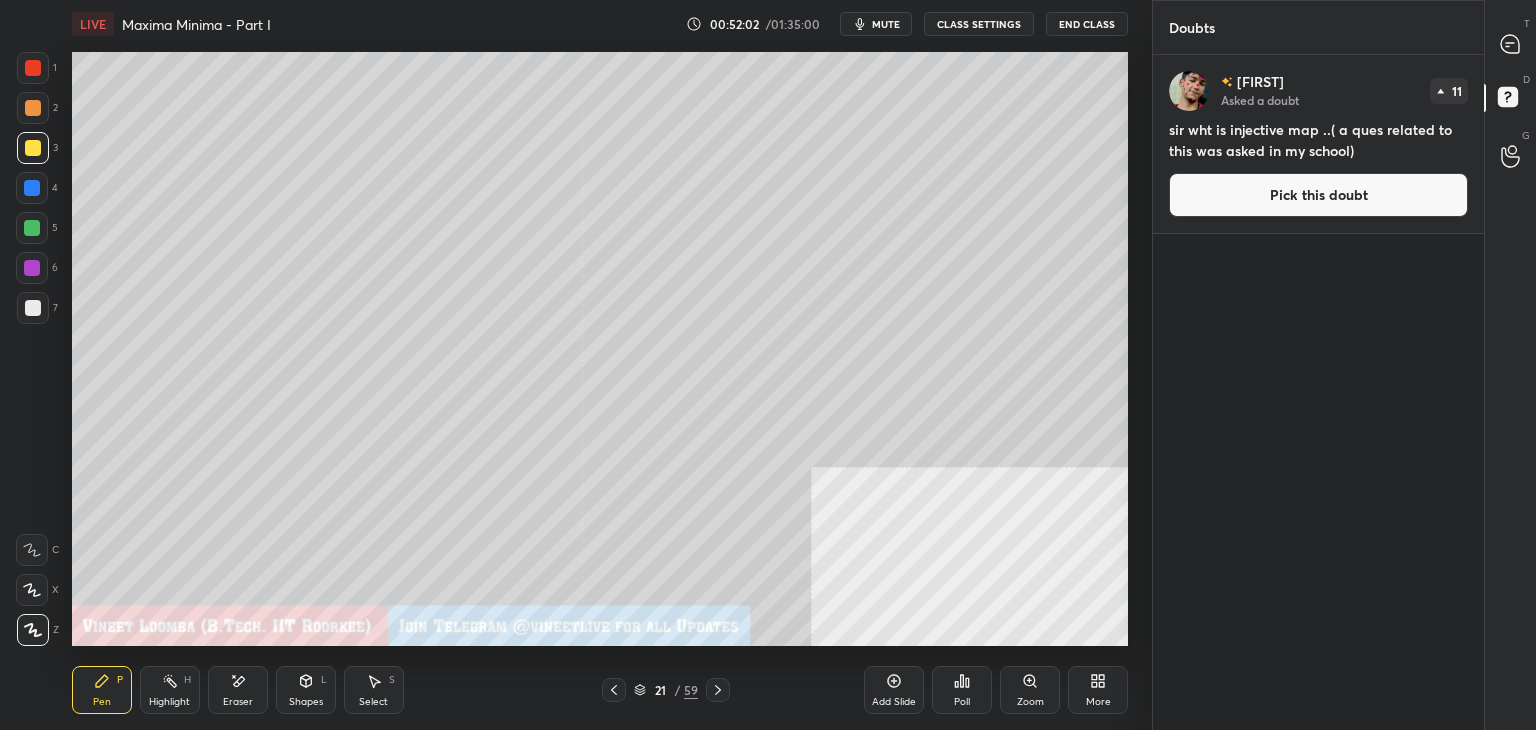 click on "Pick this doubt" at bounding box center [1318, 195] 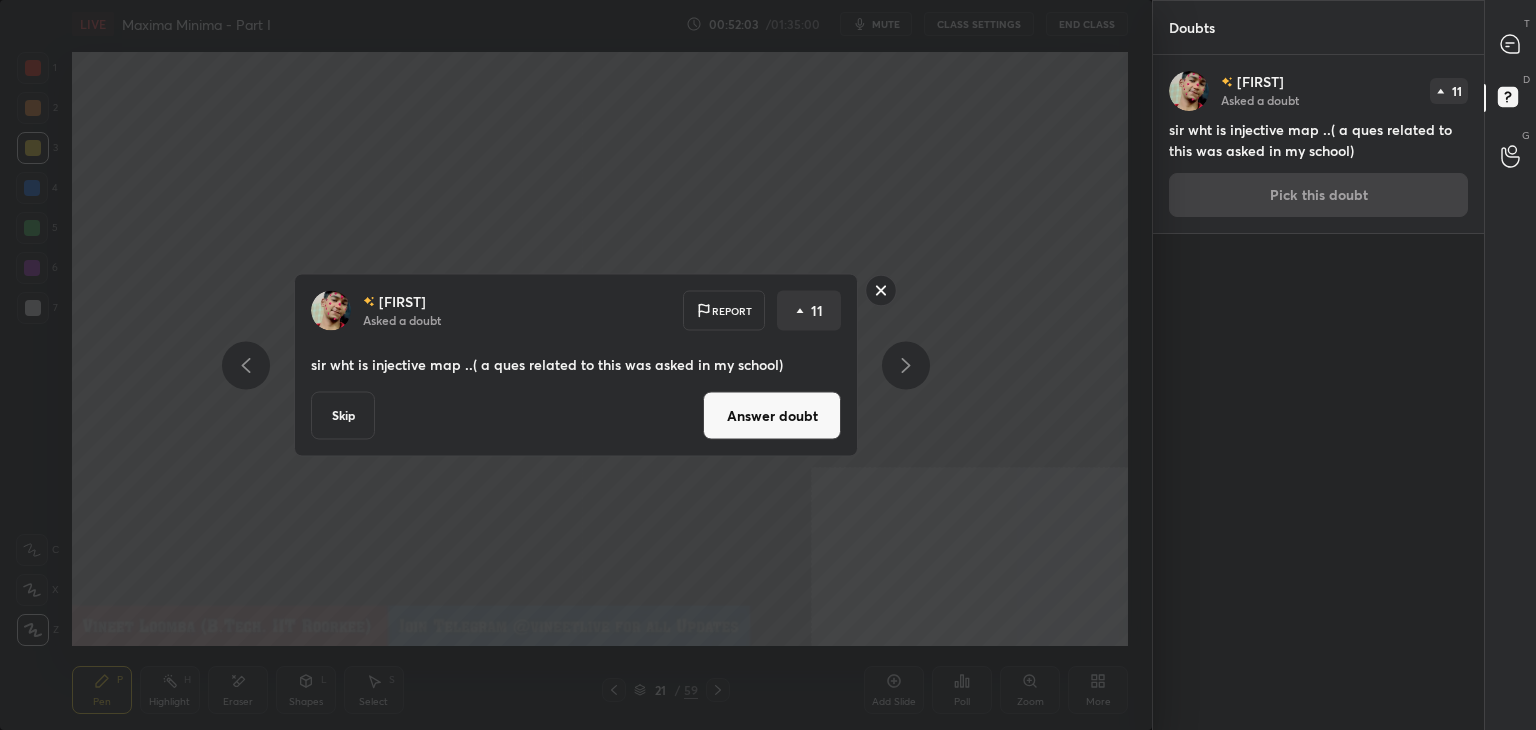 click on "Answer doubt" at bounding box center (772, 416) 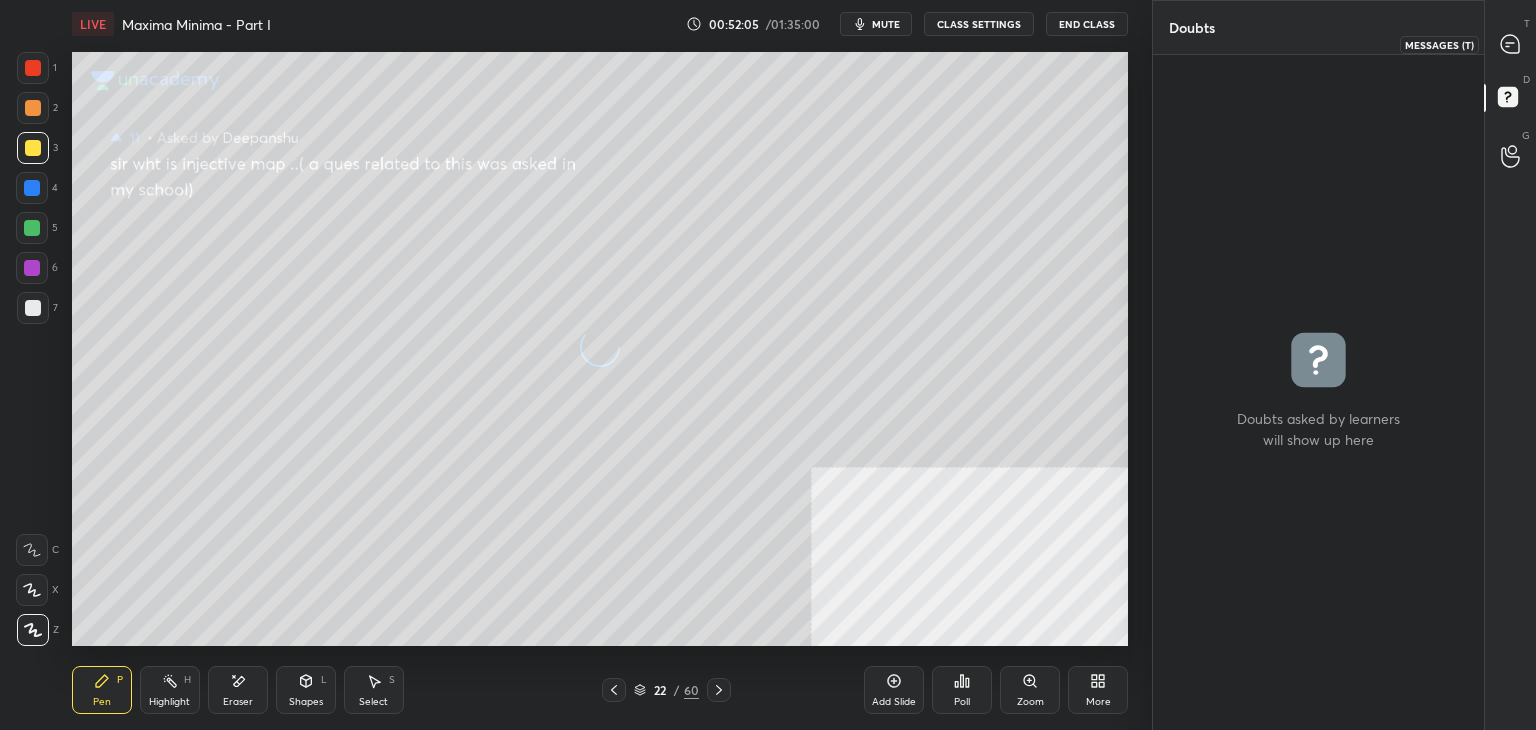 click 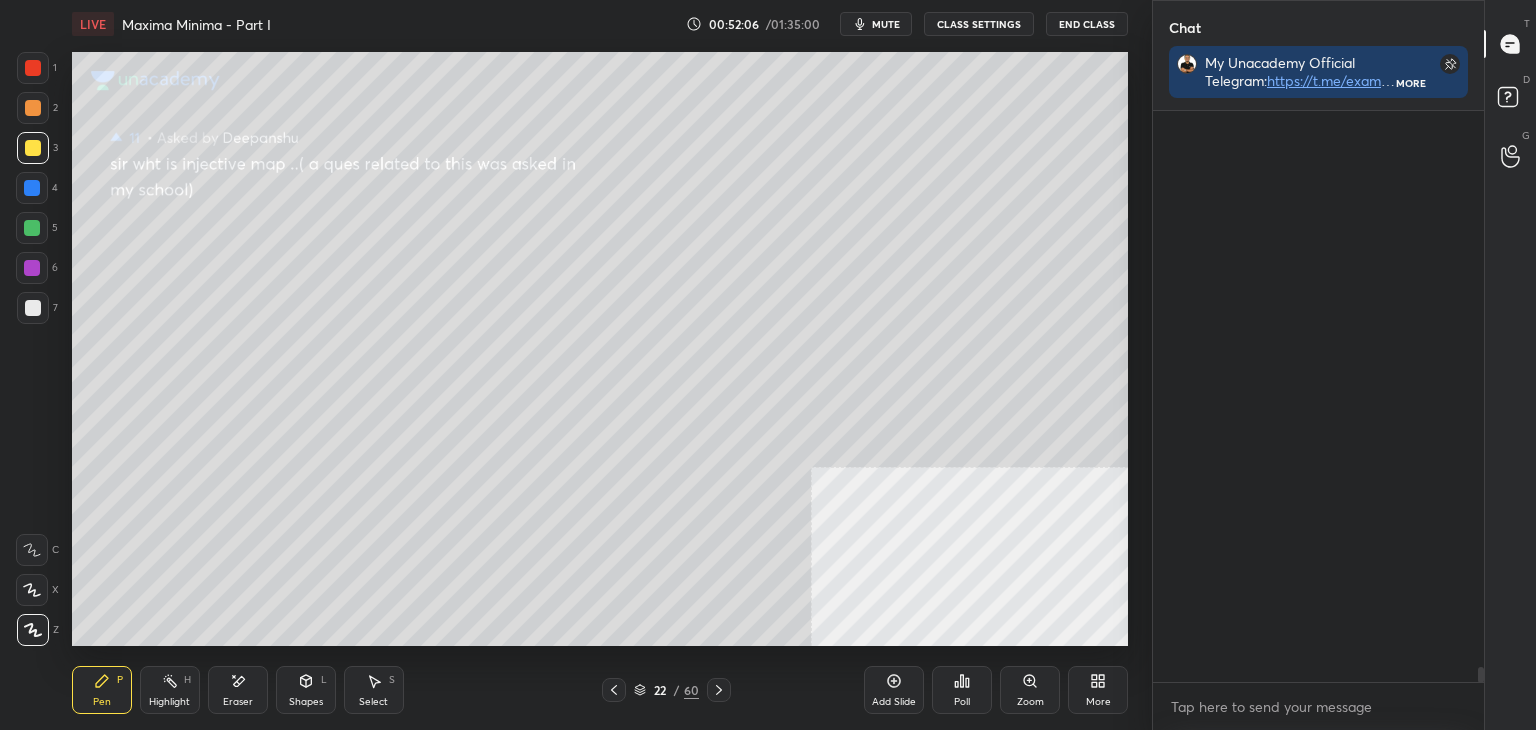 scroll, scrollTop: 613, scrollLeft: 325, axis: both 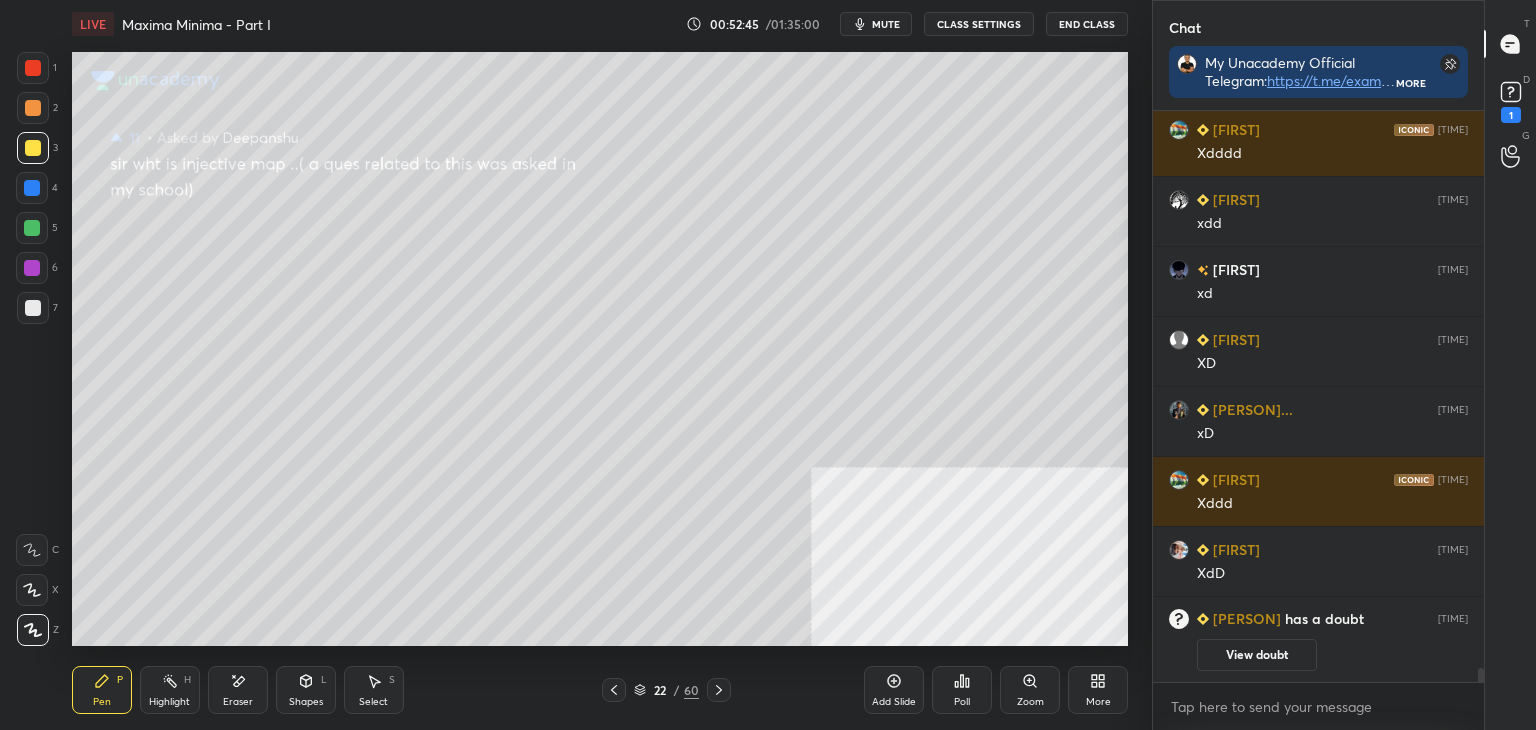 click 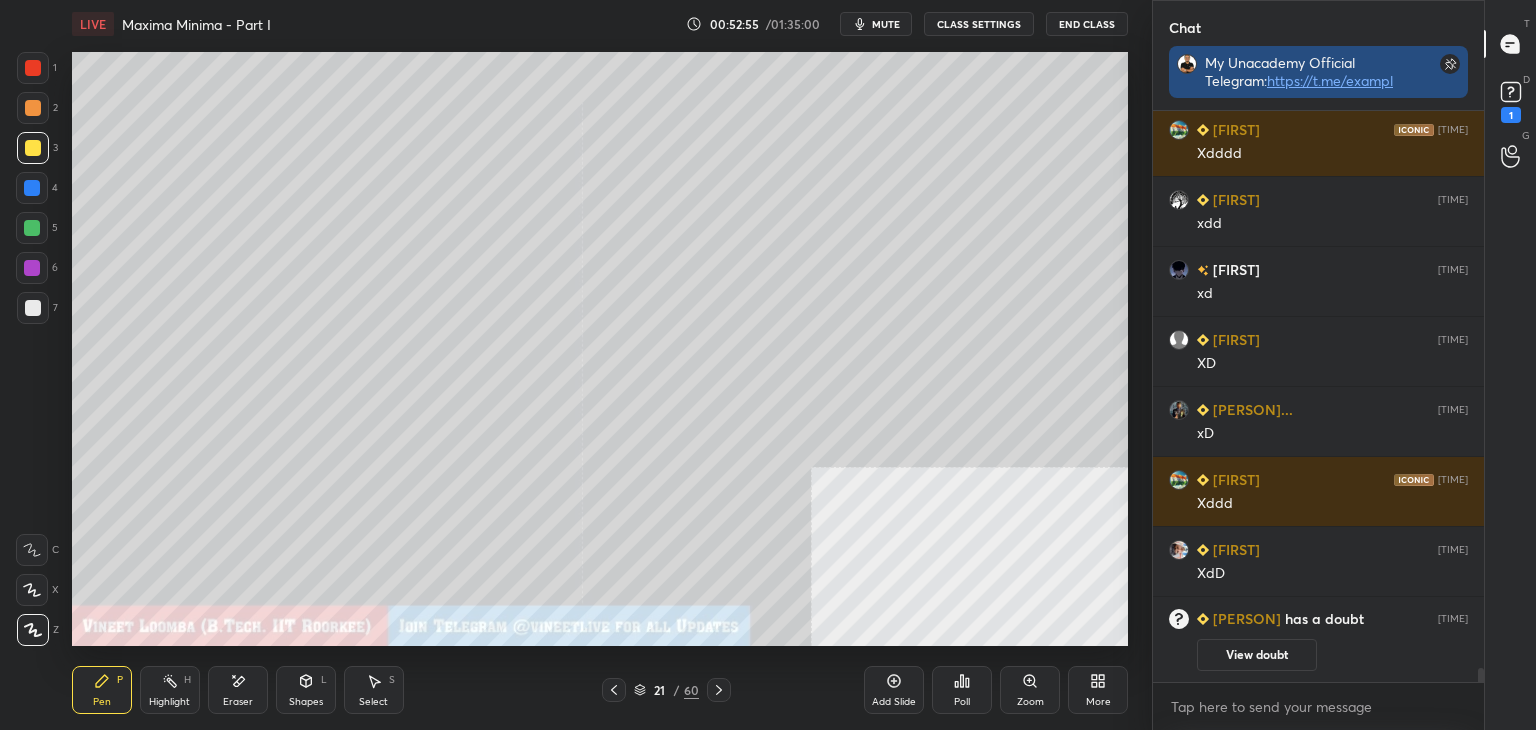 scroll, scrollTop: 604, scrollLeft: 325, axis: both 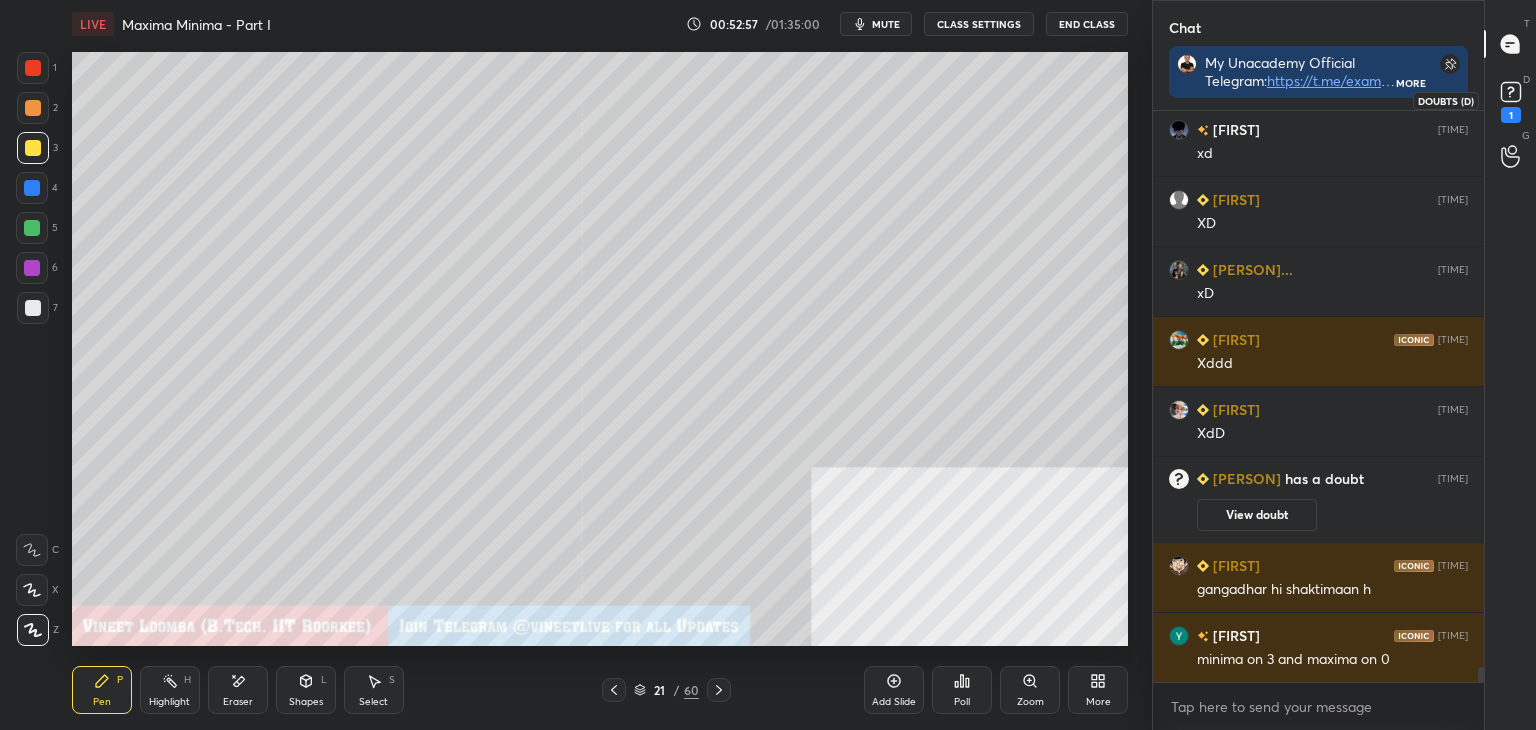 click 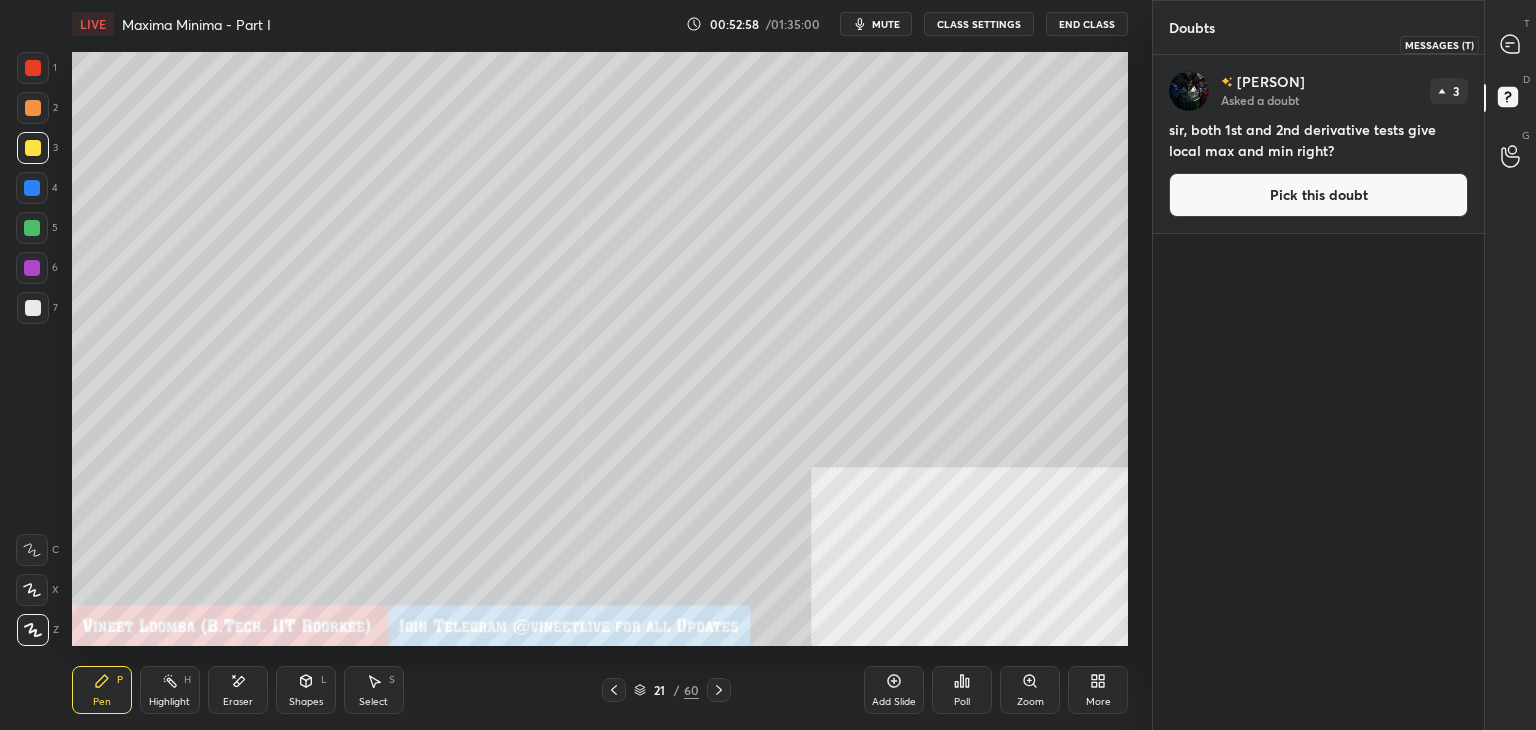 click 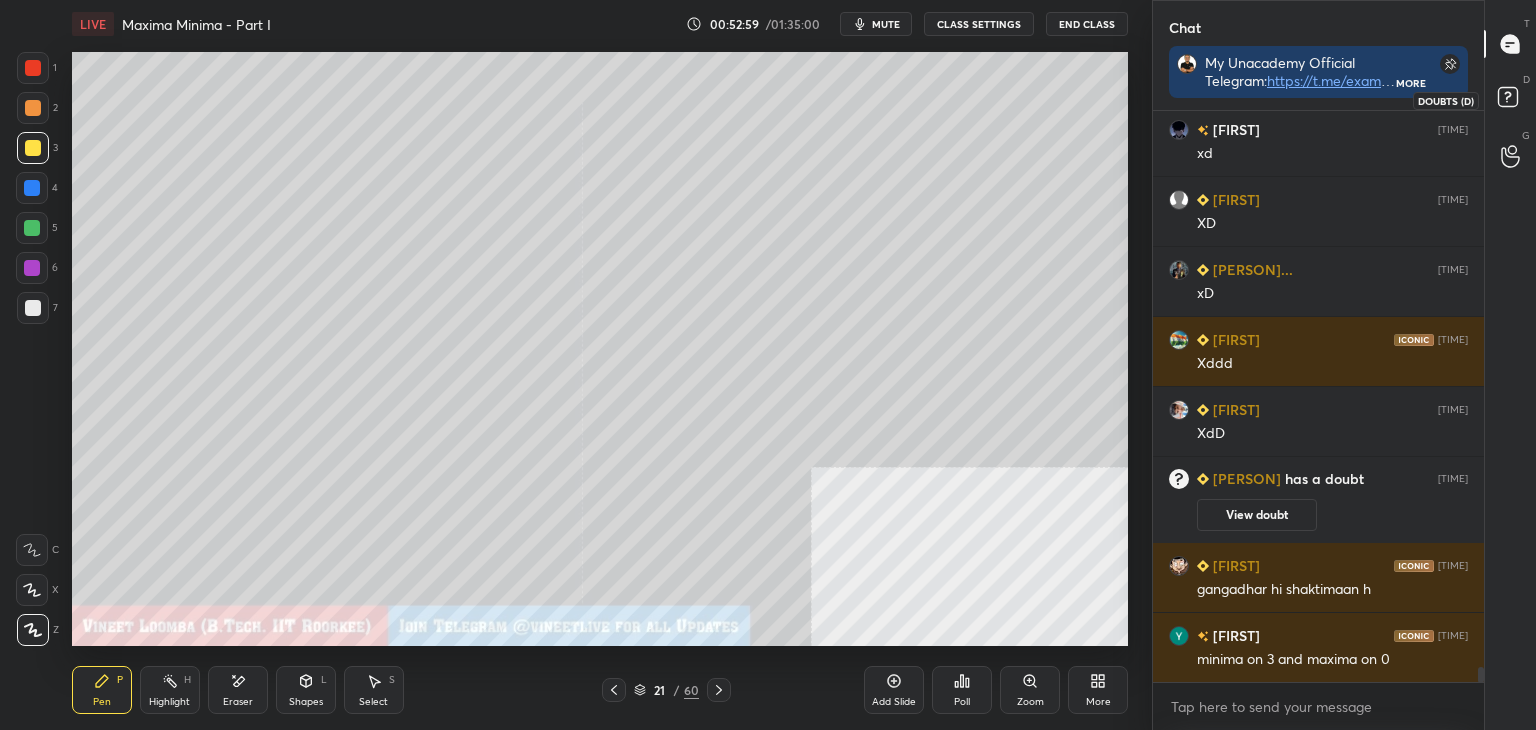 click 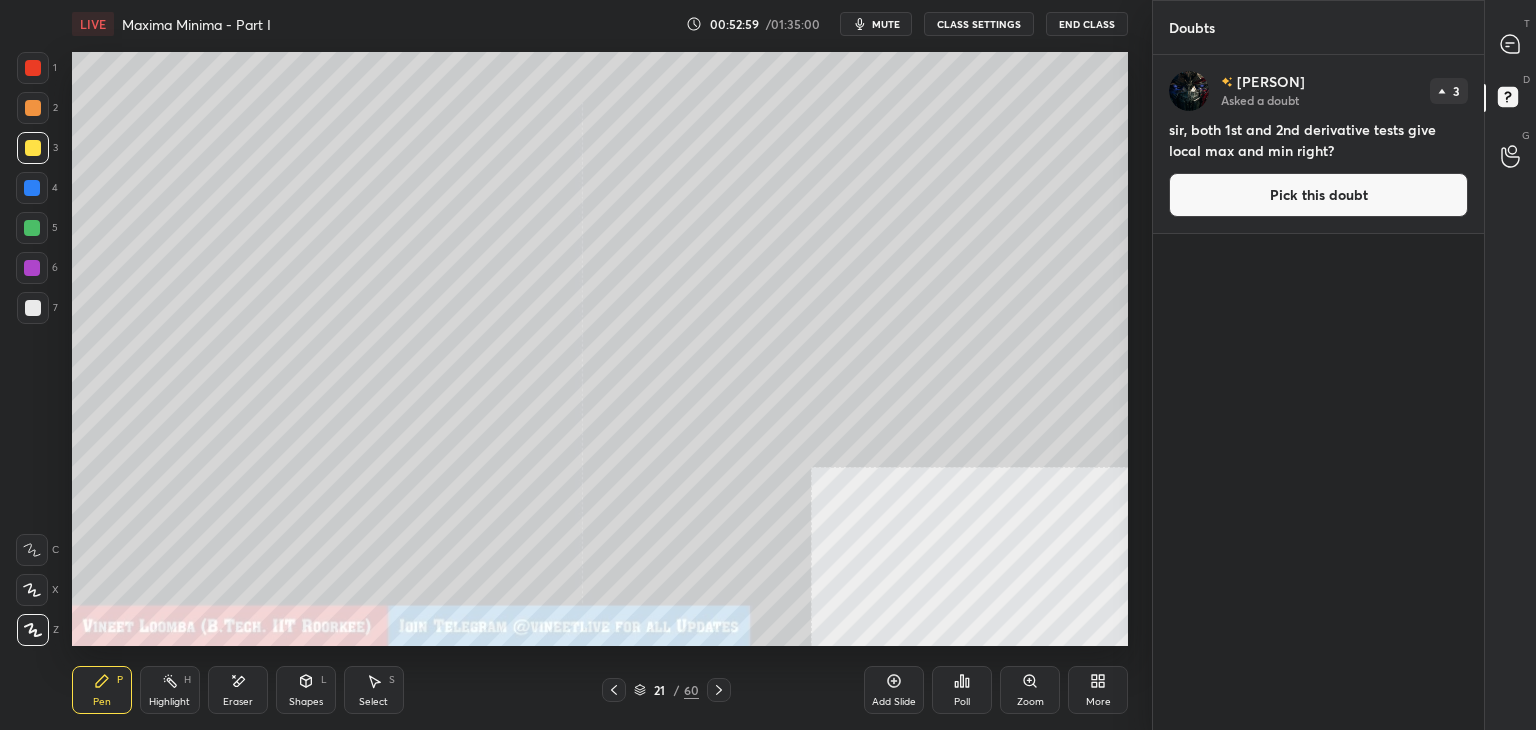 click on "Pick this doubt" at bounding box center [1318, 195] 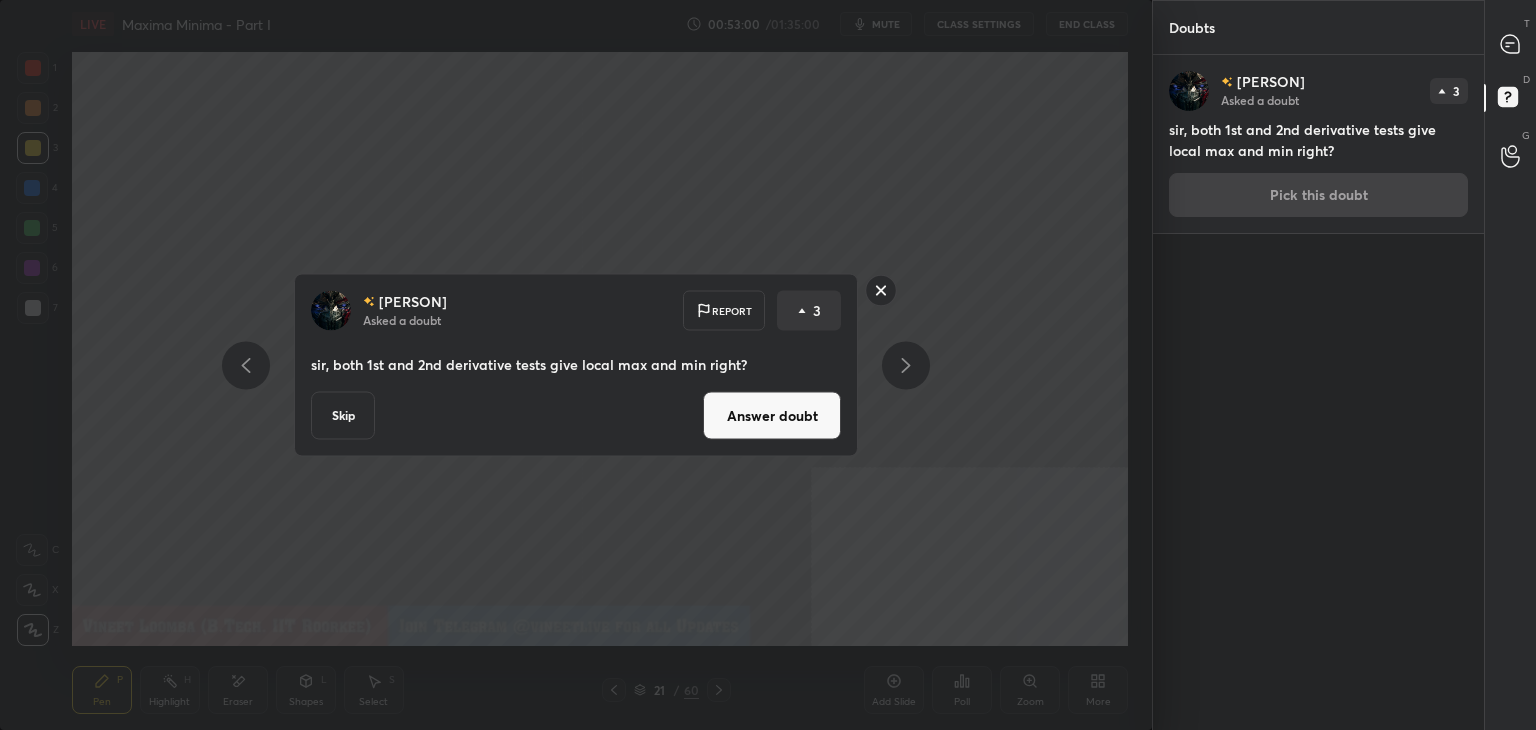 drag, startPoint x: 1500, startPoint y: 23, endPoint x: 1484, endPoint y: 33, distance: 18.867962 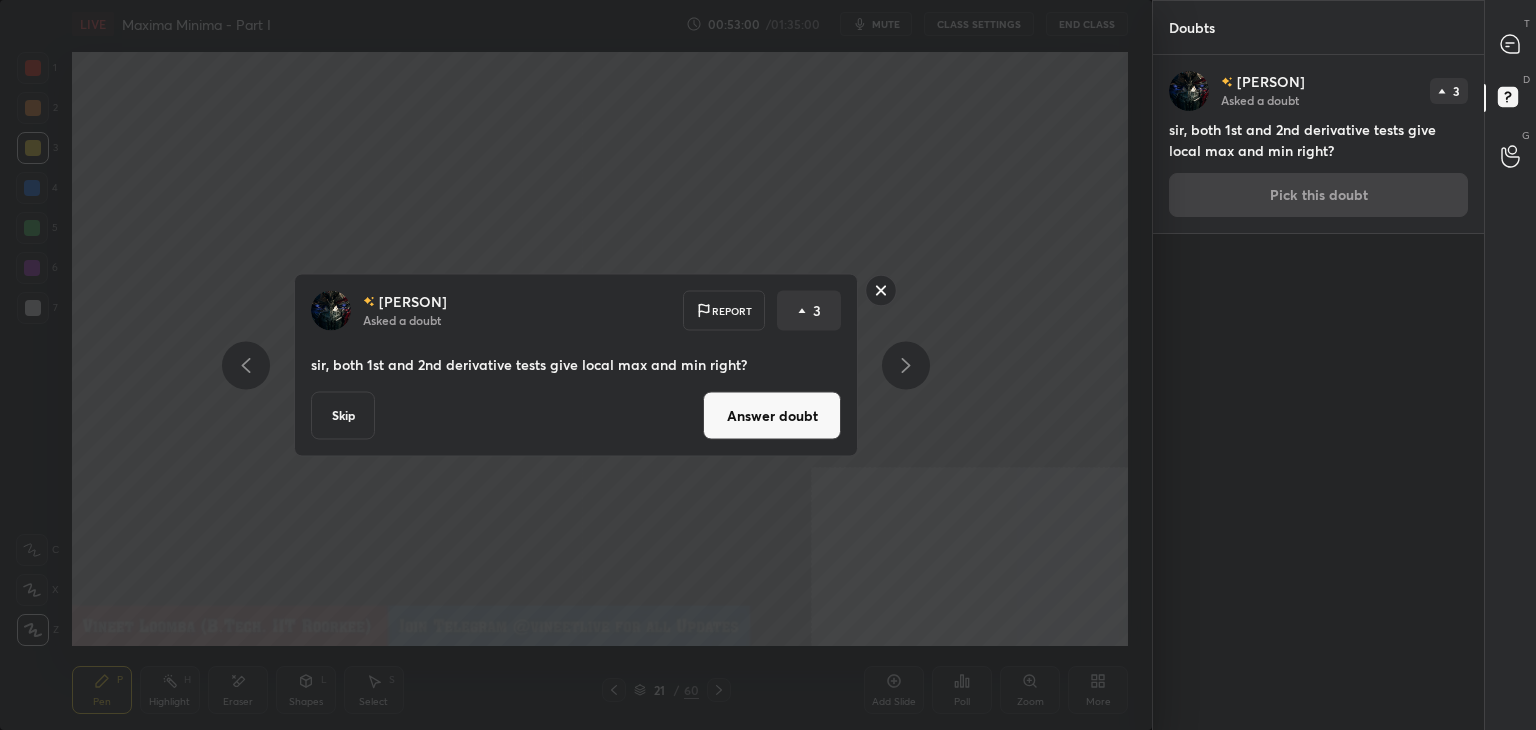 click on "T Messages (T)" at bounding box center [1510, 44] 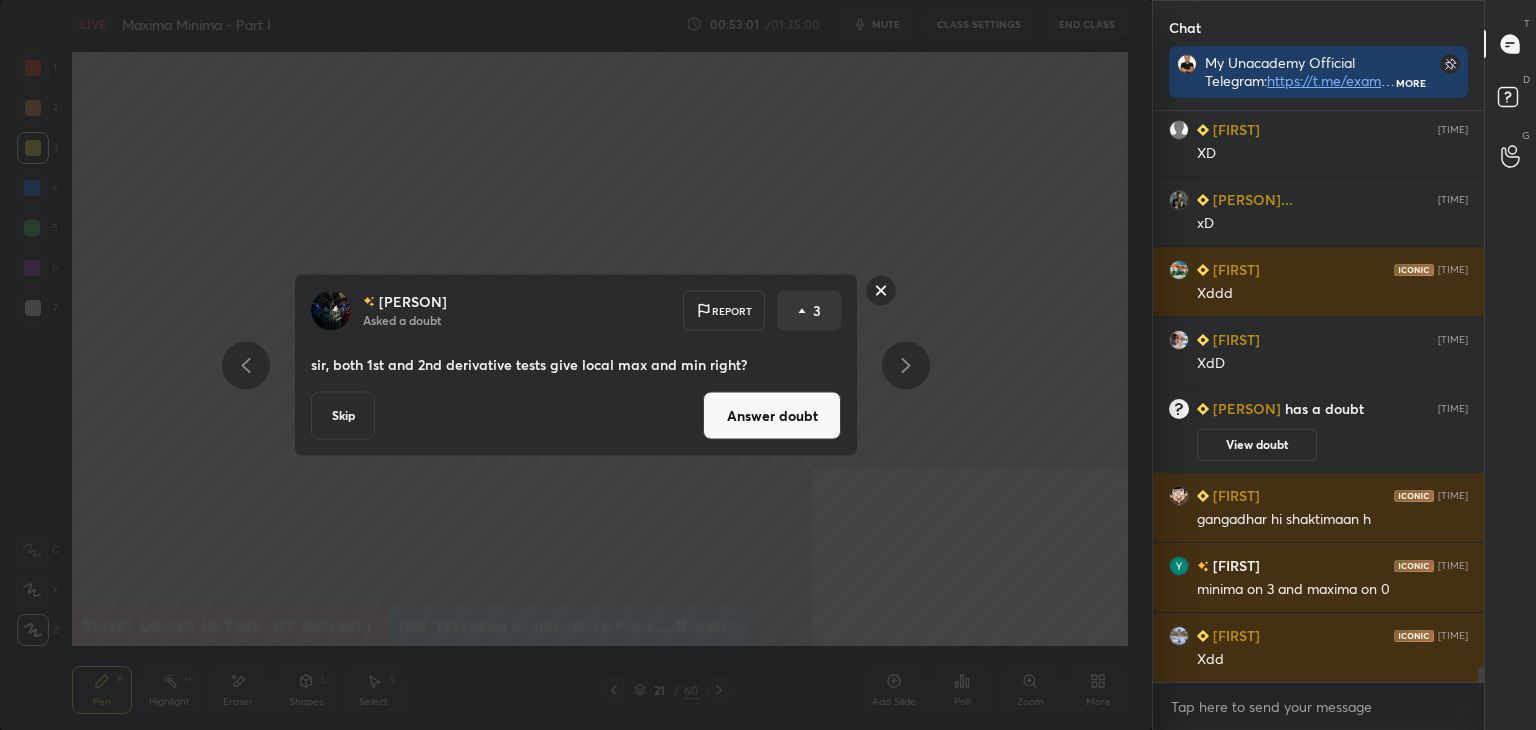 click on "Answer doubt" at bounding box center [772, 416] 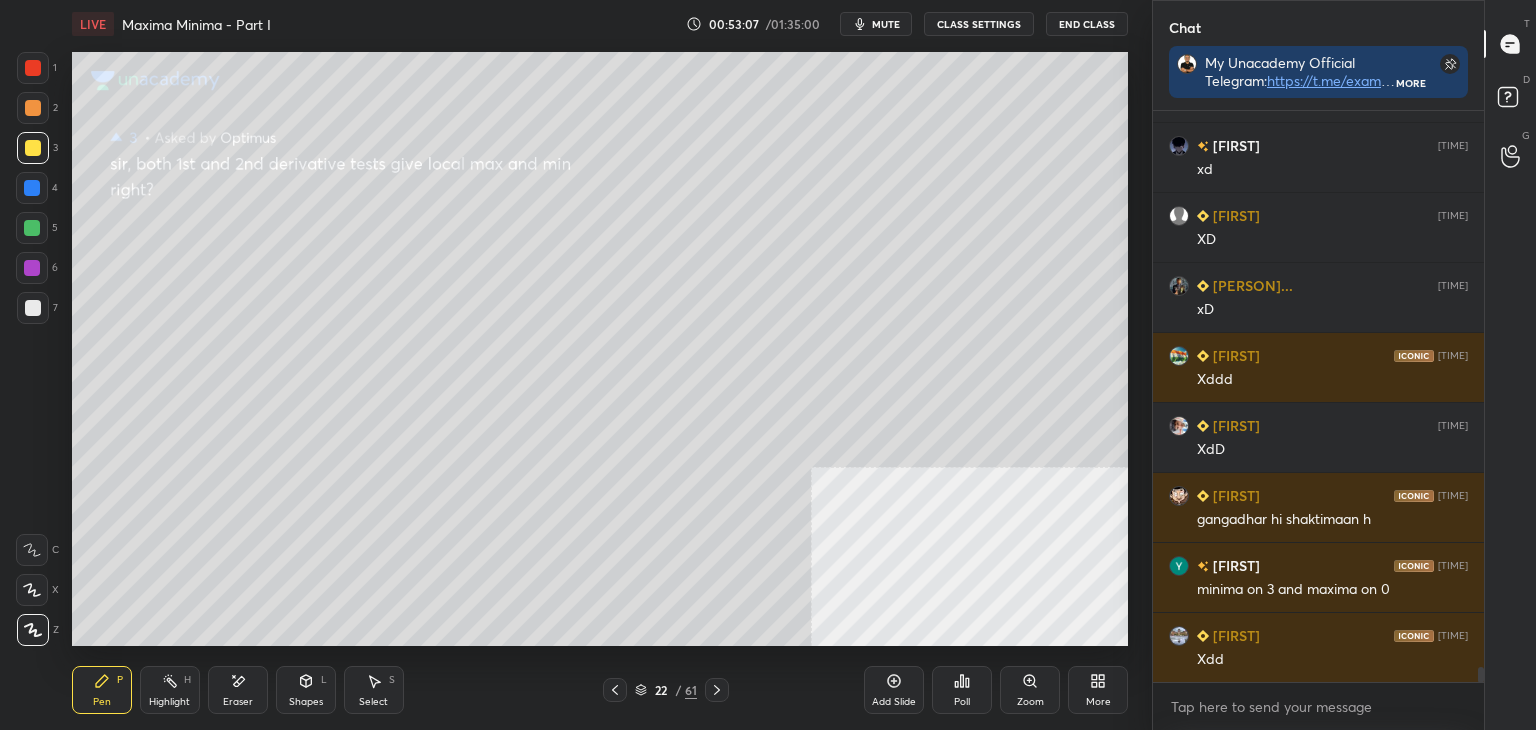 drag, startPoint x: 619, startPoint y: 682, endPoint x: 600, endPoint y: 663, distance: 26.870058 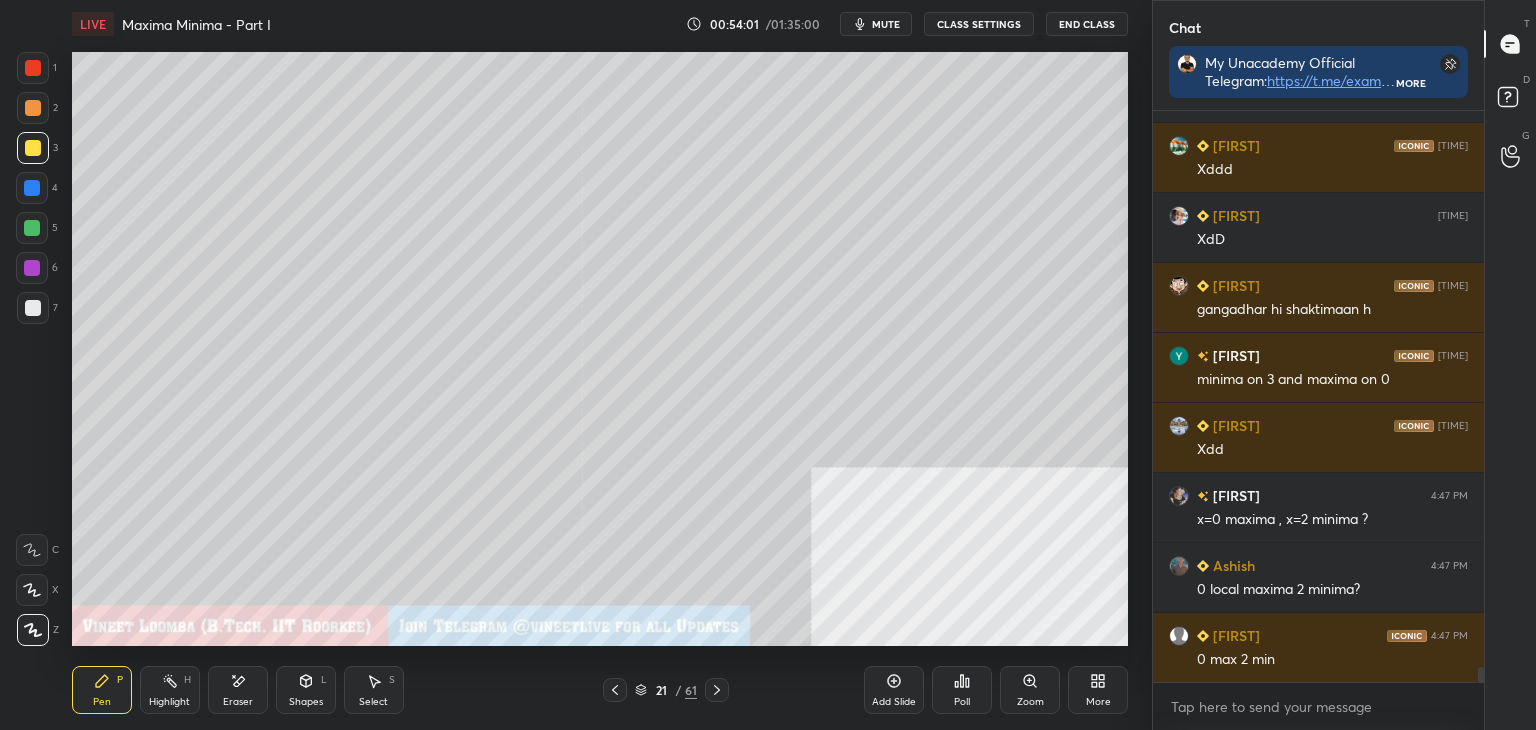 drag, startPoint x: 710, startPoint y: 685, endPoint x: 748, endPoint y: 680, distance: 38.327538 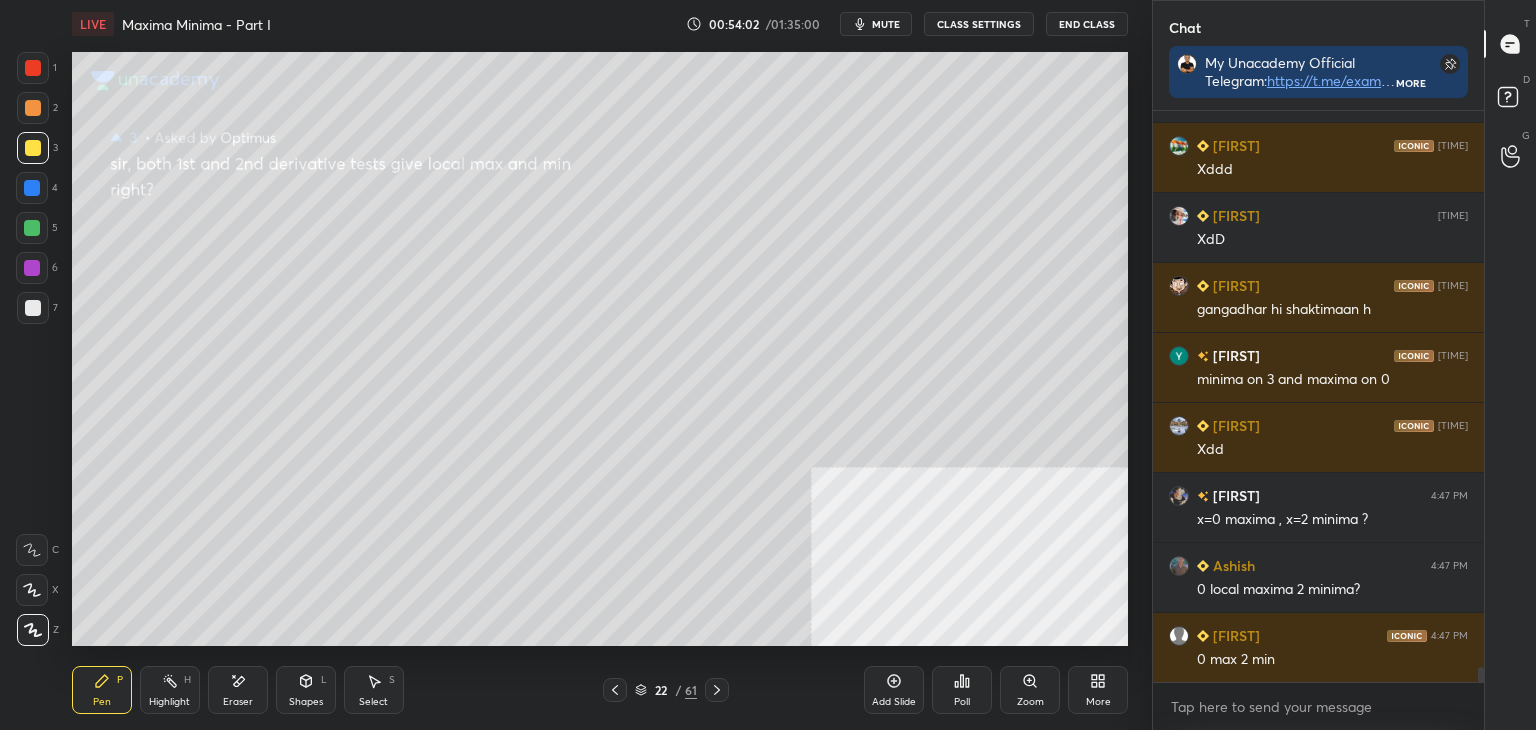 click 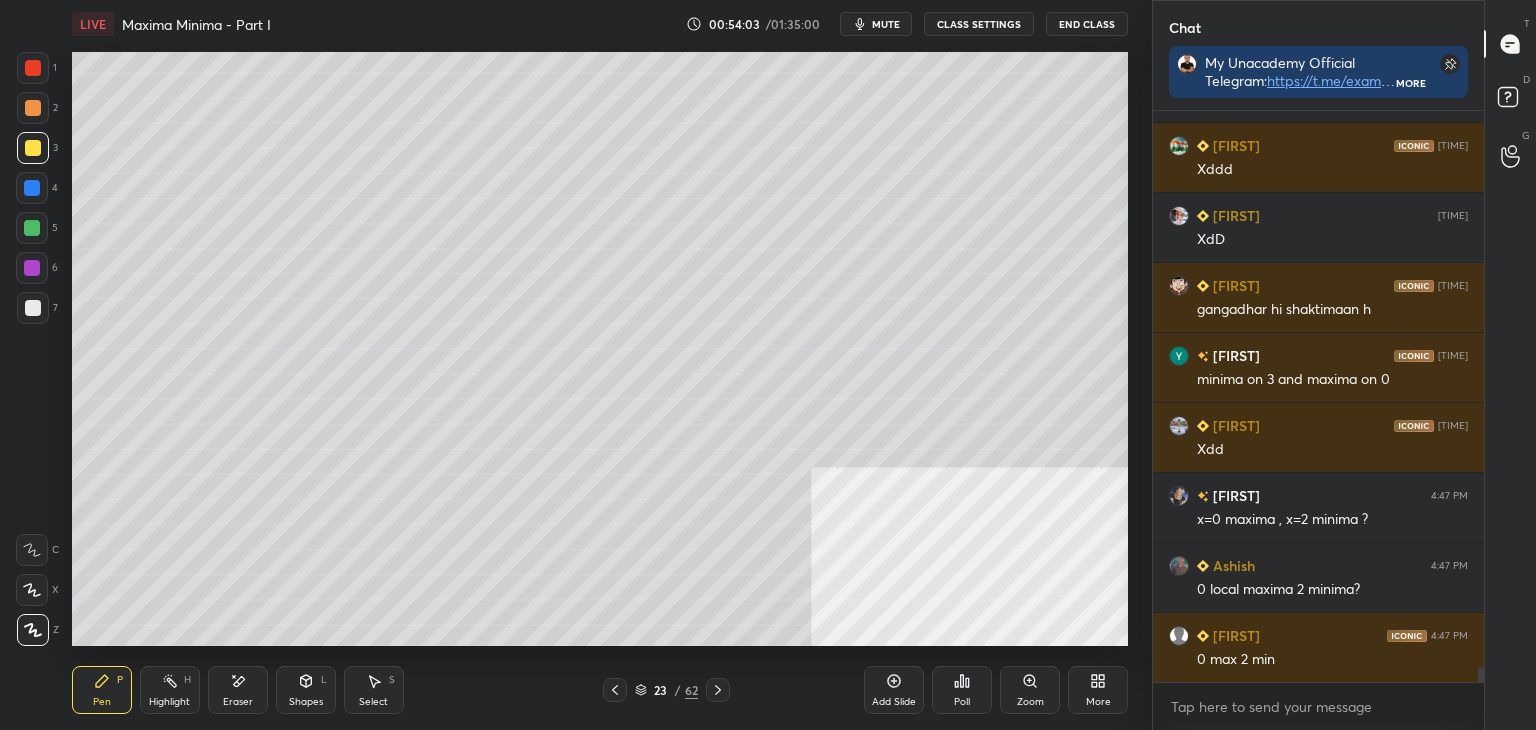 click 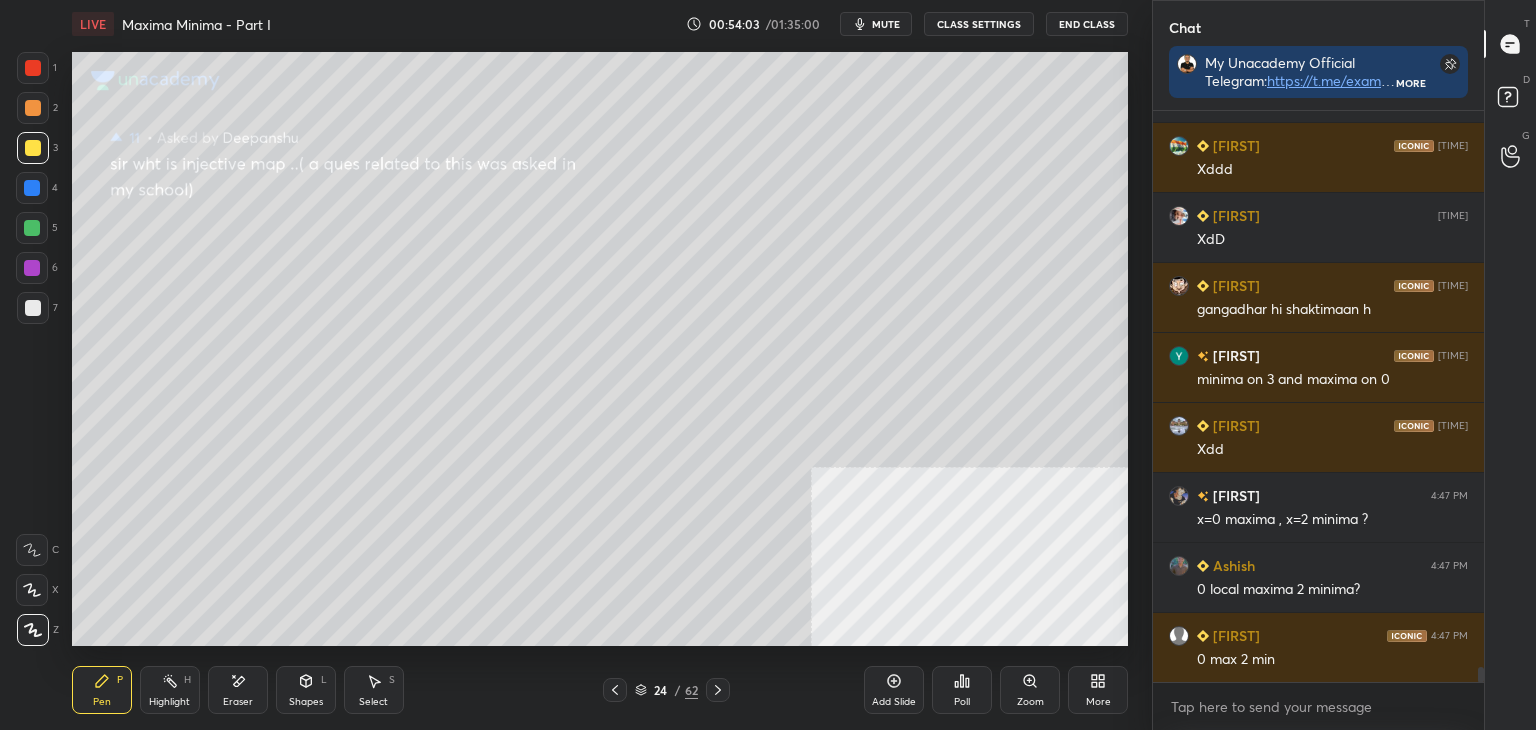 click 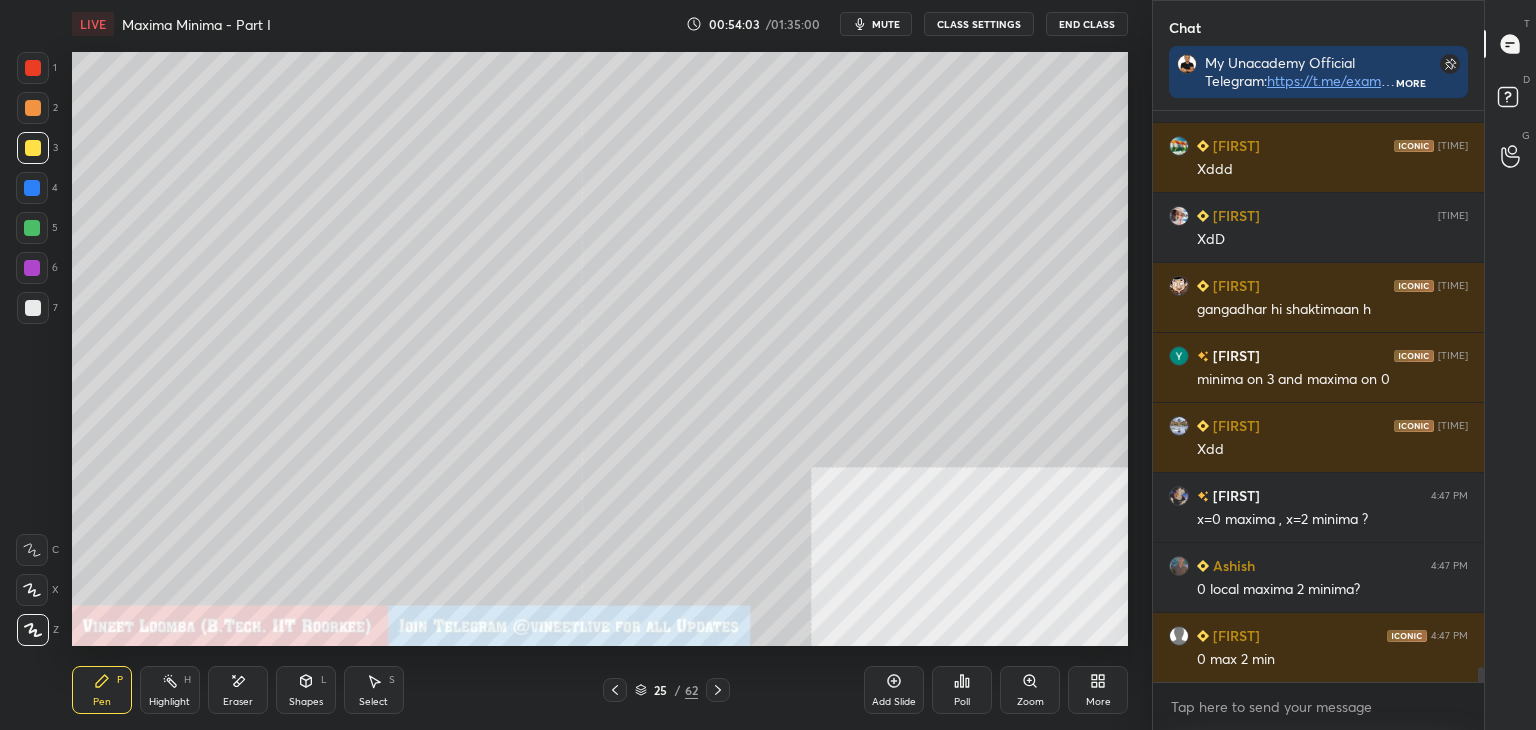 click 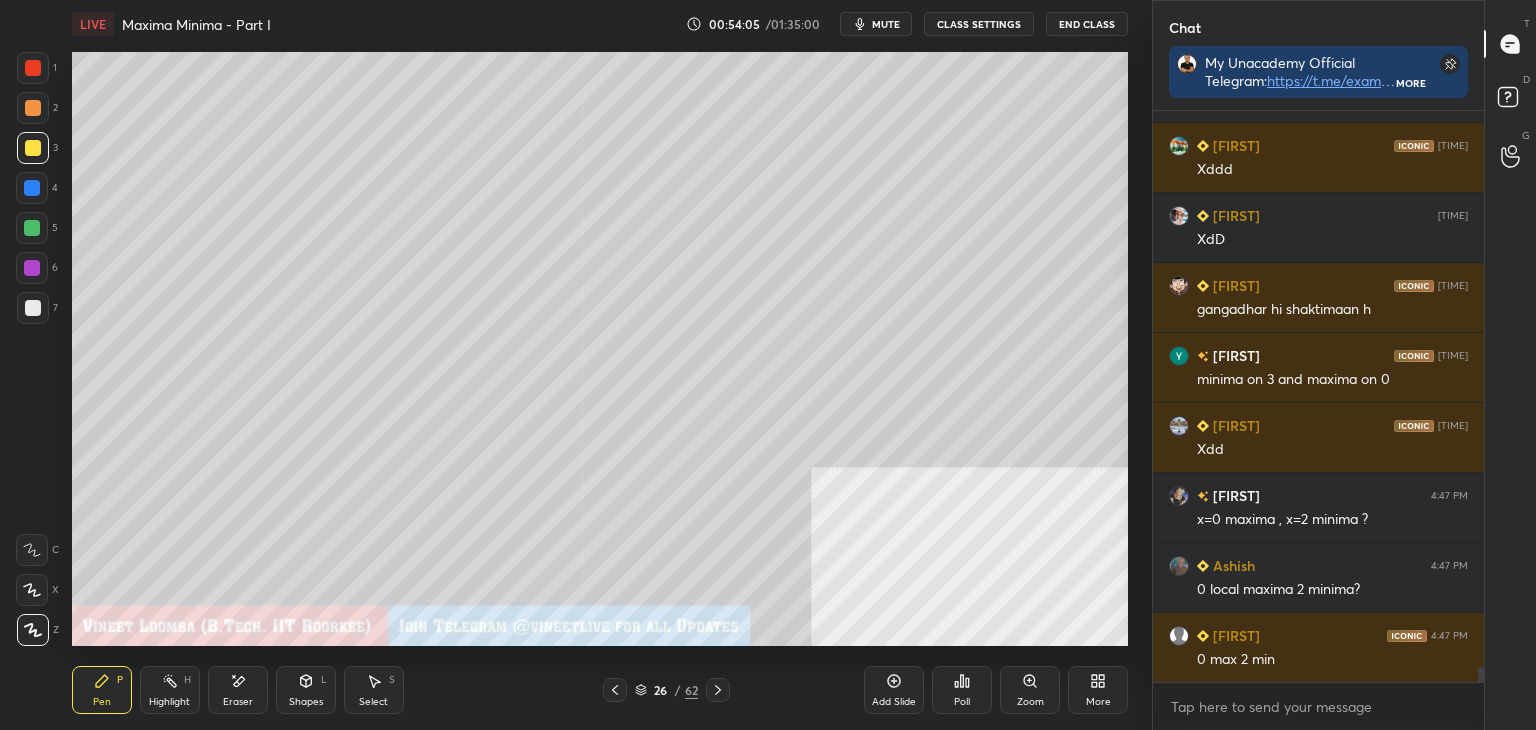 click 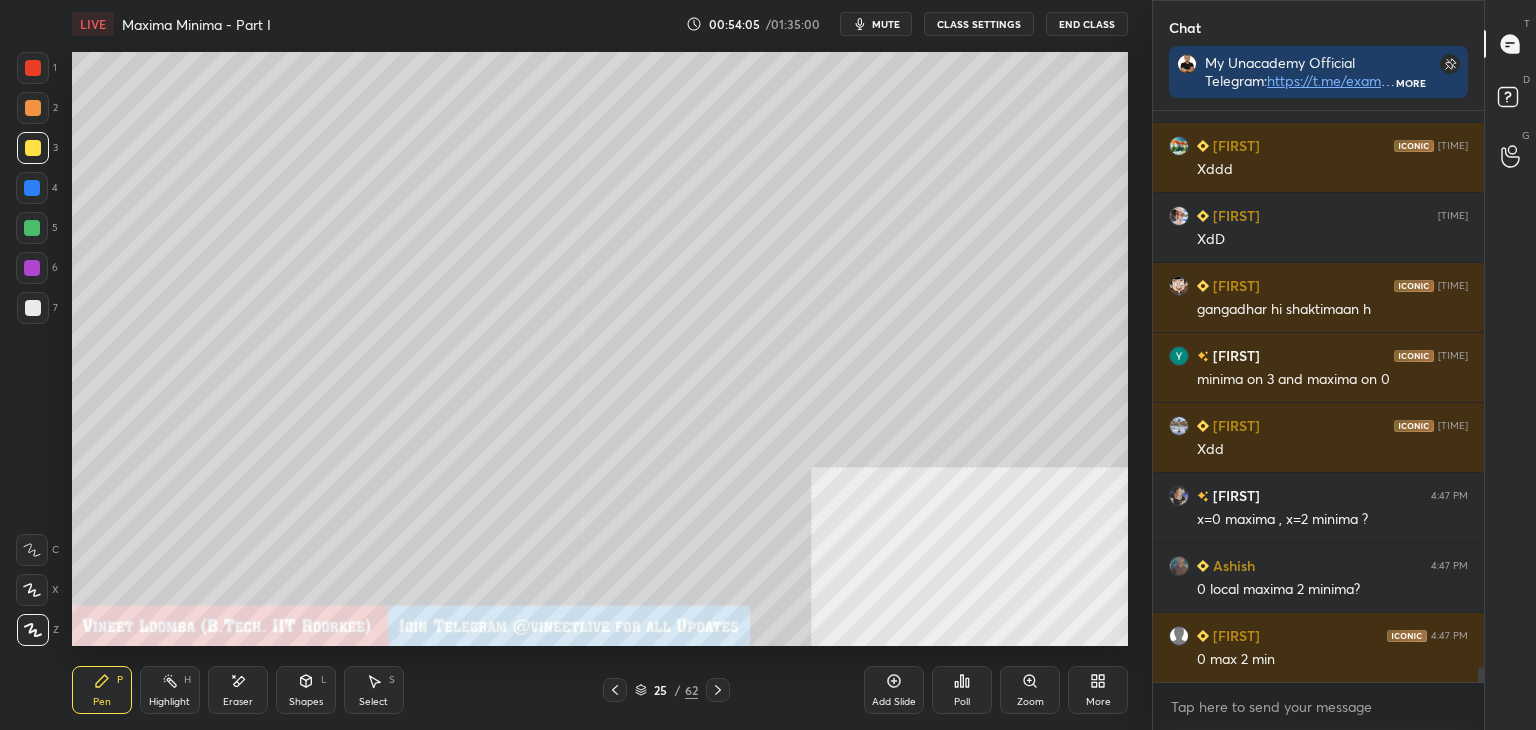 click on "Pen P" at bounding box center [102, 690] 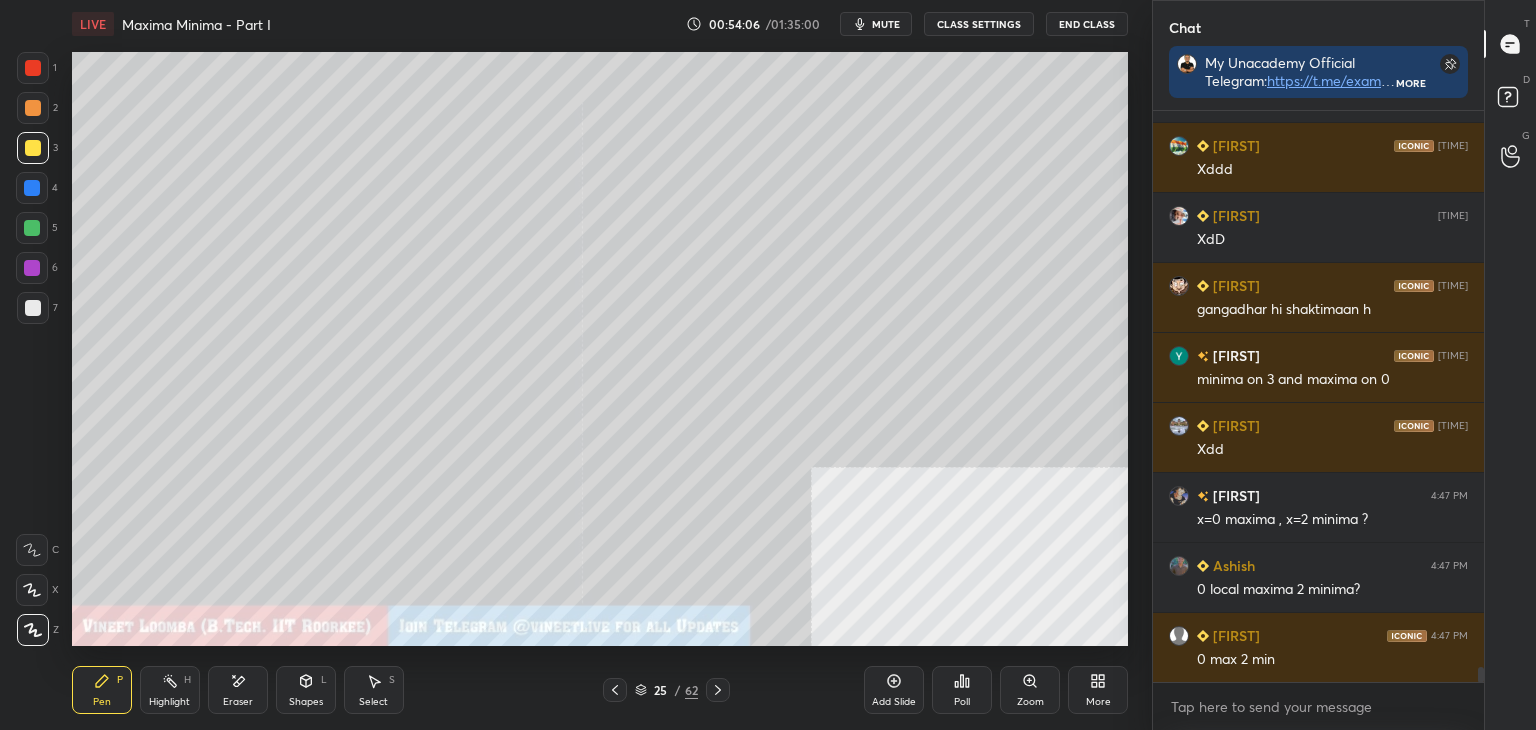 click at bounding box center (33, 308) 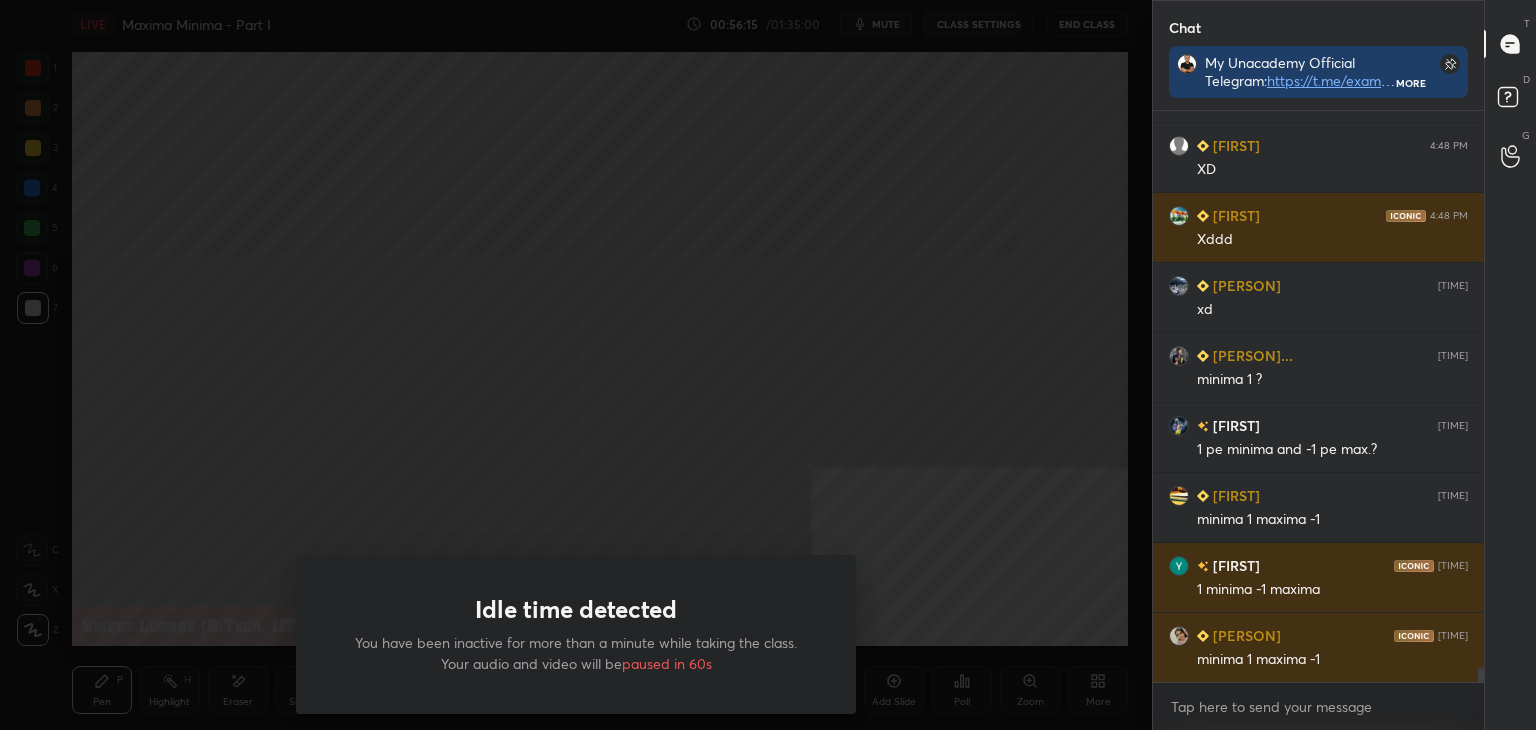 scroll, scrollTop: 22448, scrollLeft: 0, axis: vertical 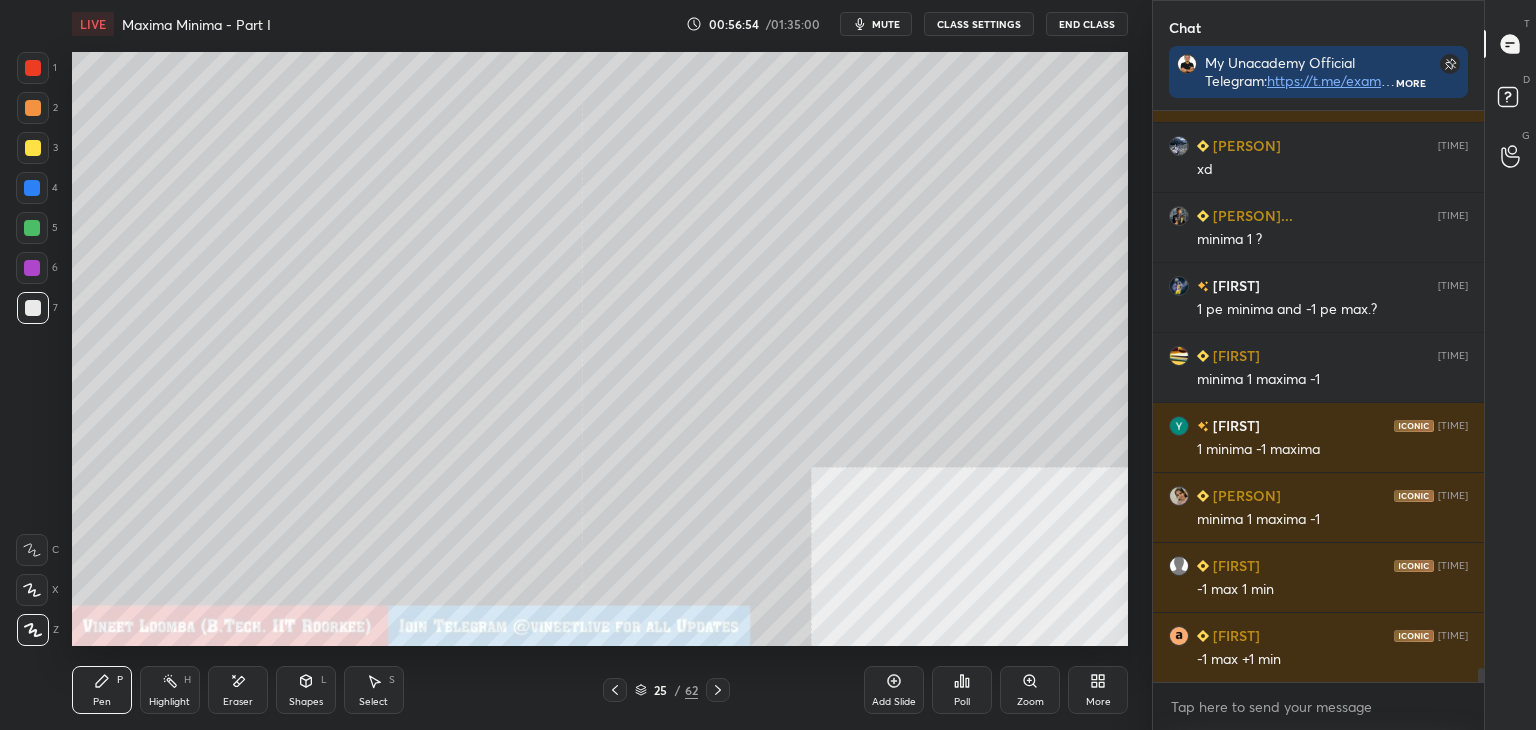 click on "Eraser" at bounding box center [238, 702] 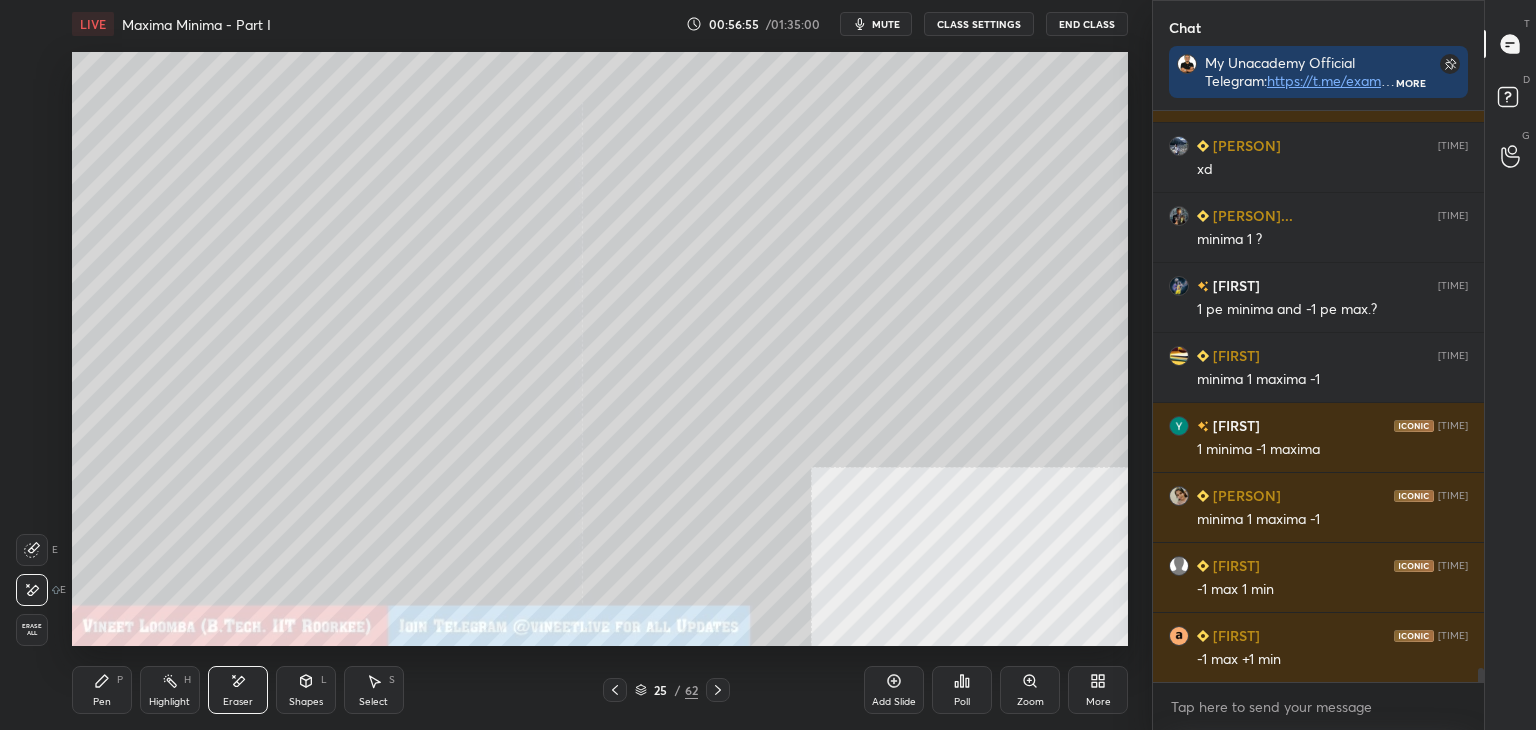 click on "Pen P" at bounding box center [102, 690] 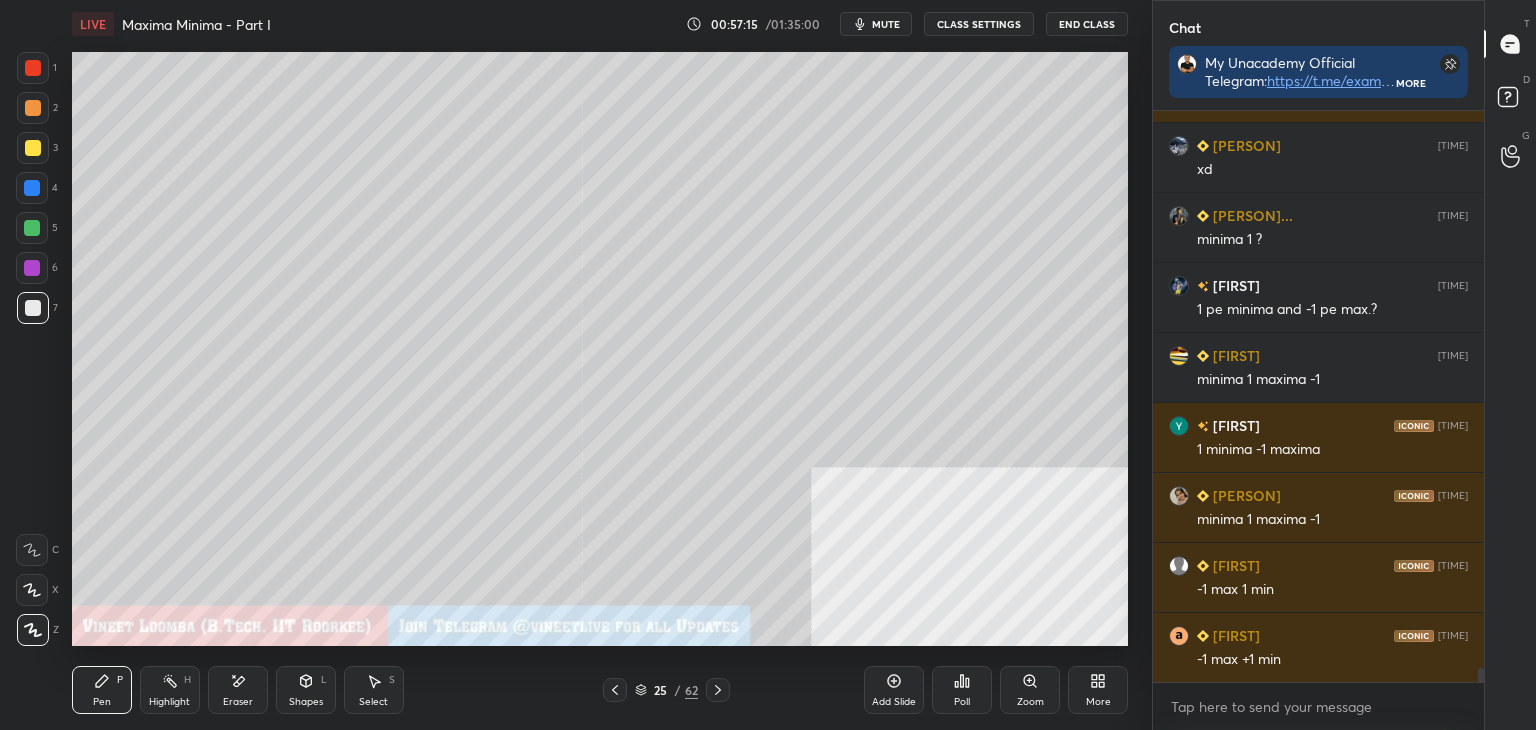 scroll, scrollTop: 22588, scrollLeft: 0, axis: vertical 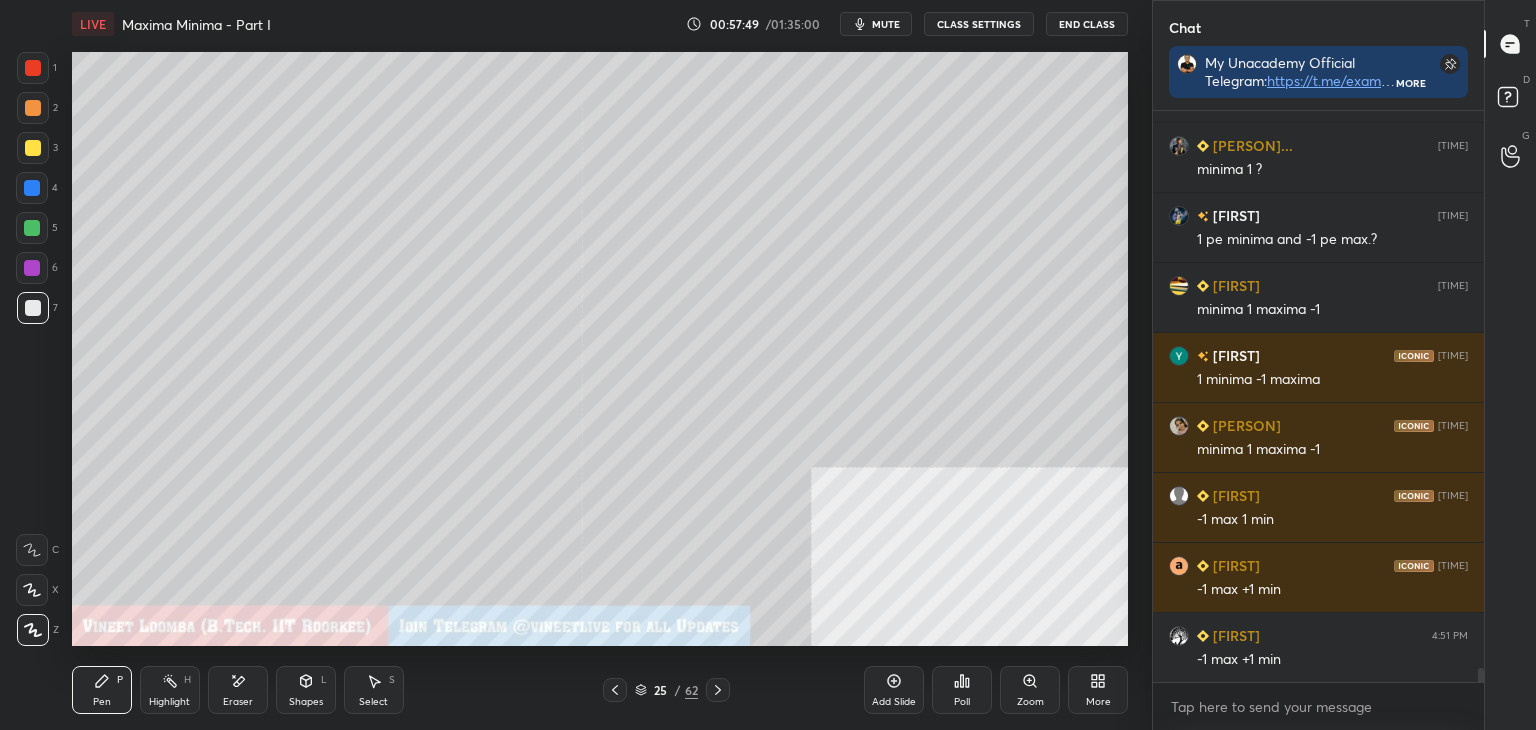 click on "Select S" at bounding box center [374, 690] 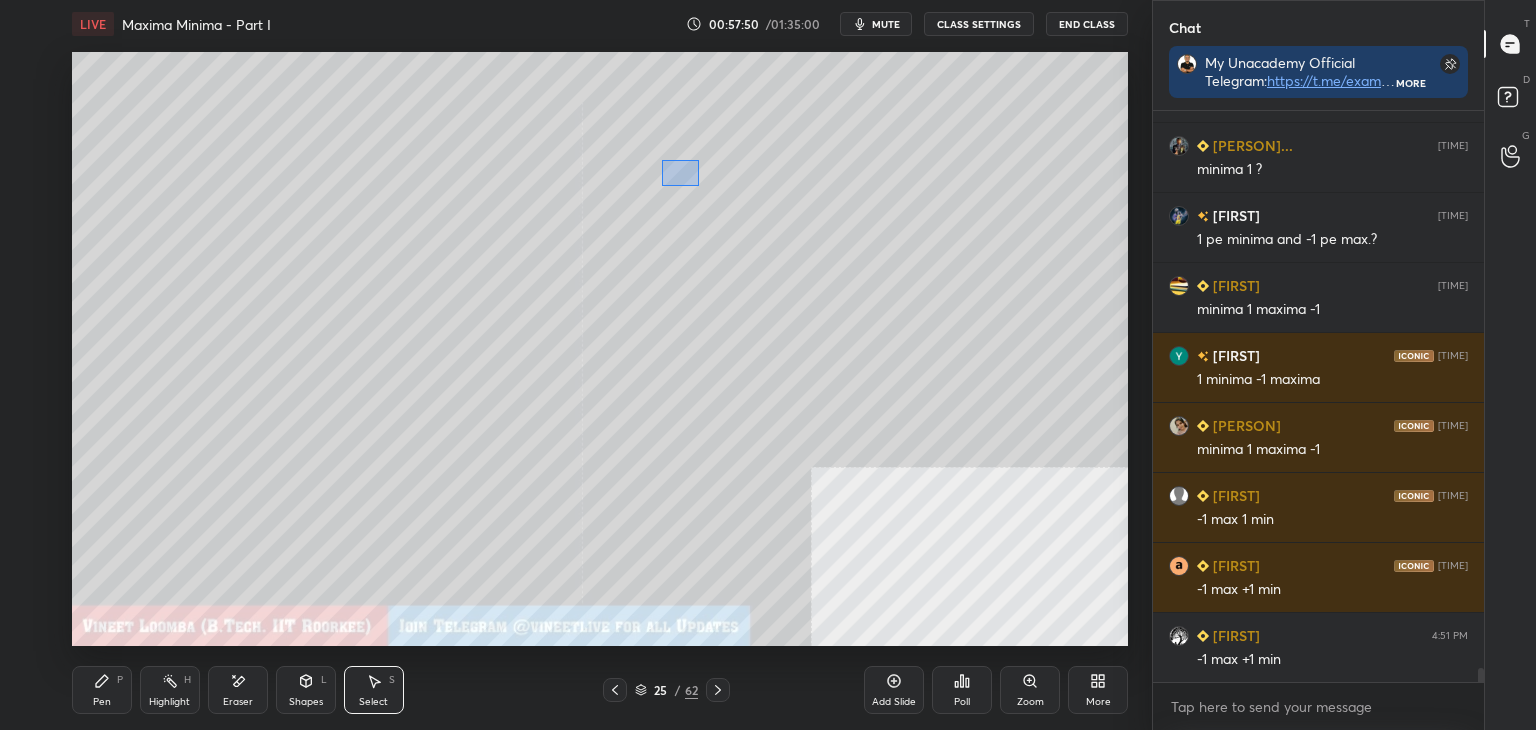 drag, startPoint x: 688, startPoint y: 179, endPoint x: 867, endPoint y: 304, distance: 218.32544 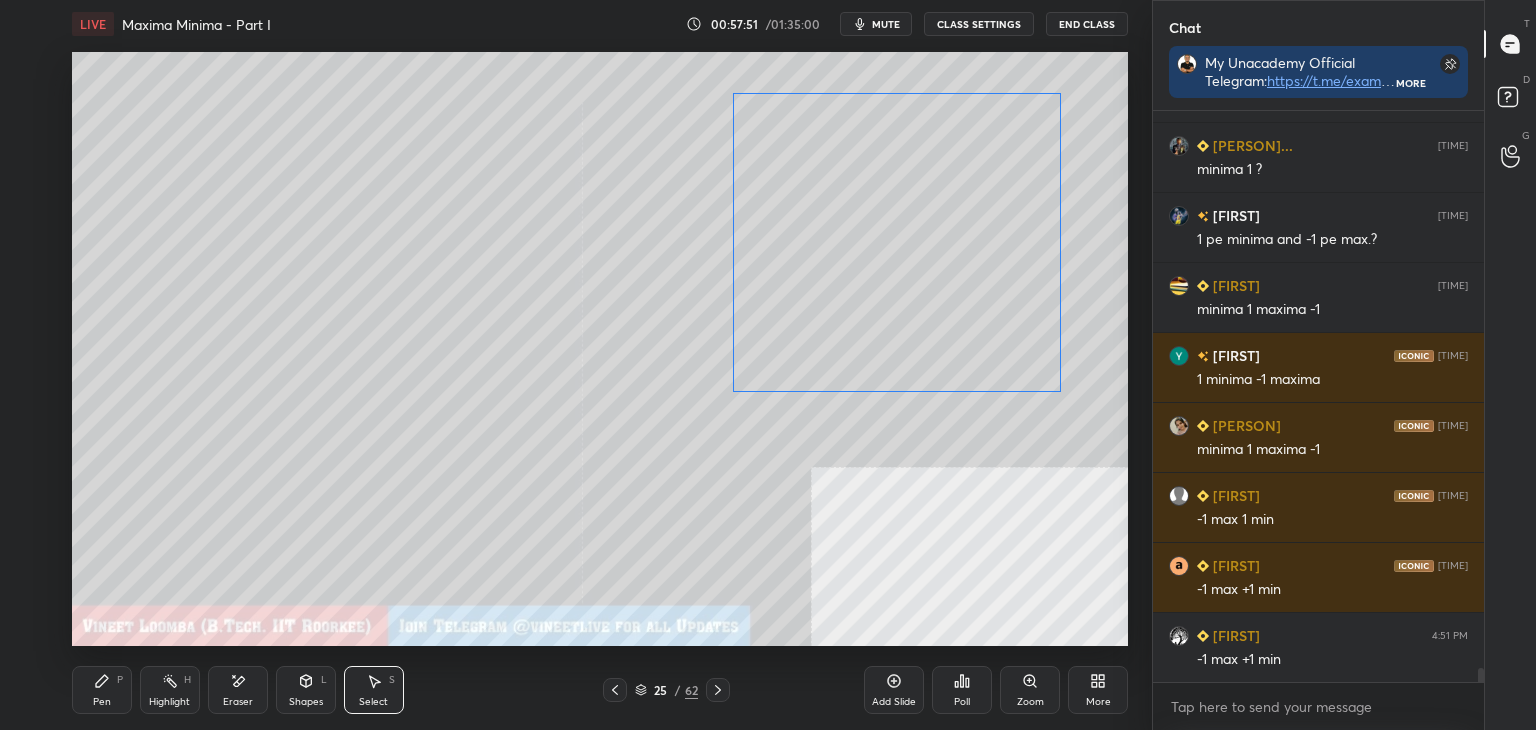 drag, startPoint x: 772, startPoint y: 234, endPoint x: 868, endPoint y: 216, distance: 97.67292 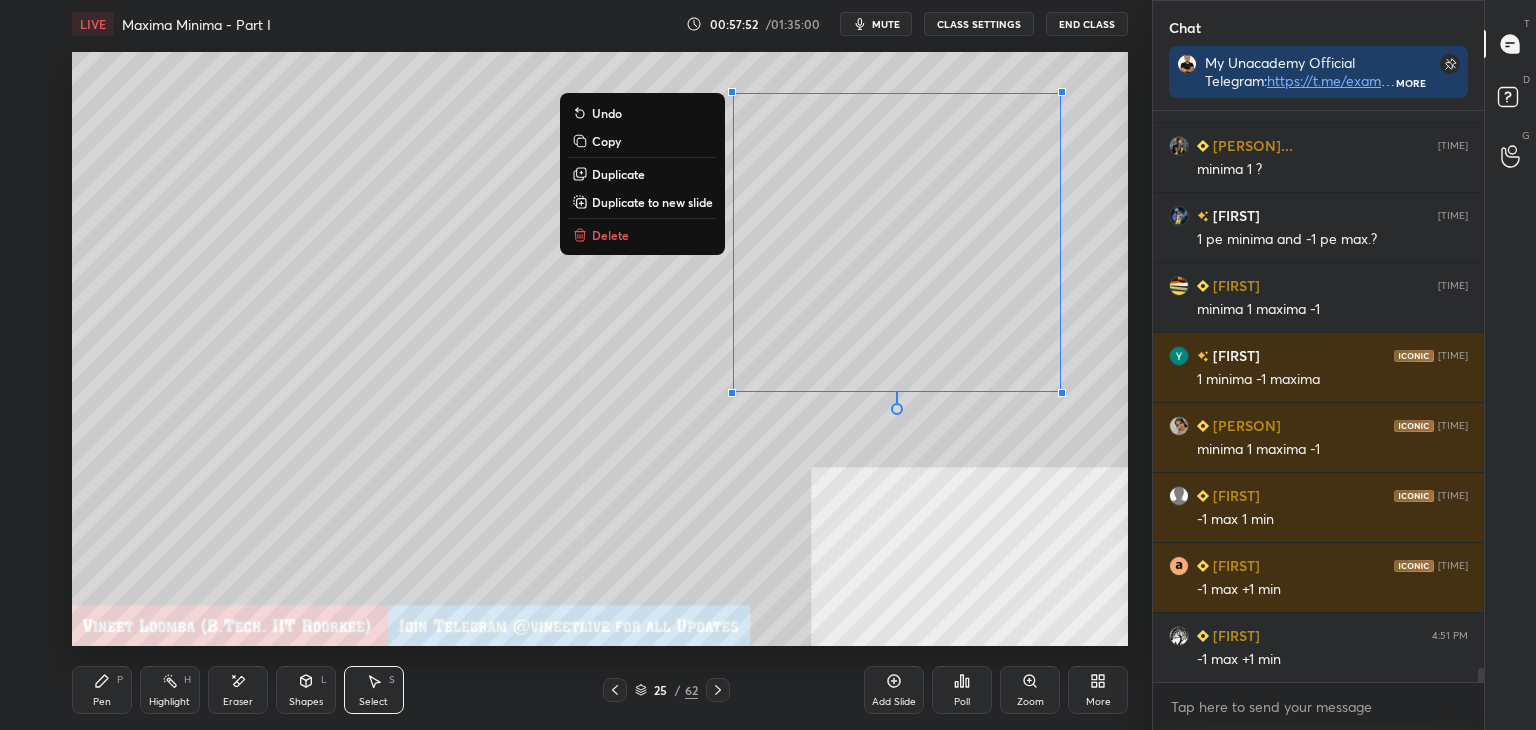 click on "0 ° Undo Copy Duplicate Duplicate to new slide Delete" at bounding box center (600, 349) 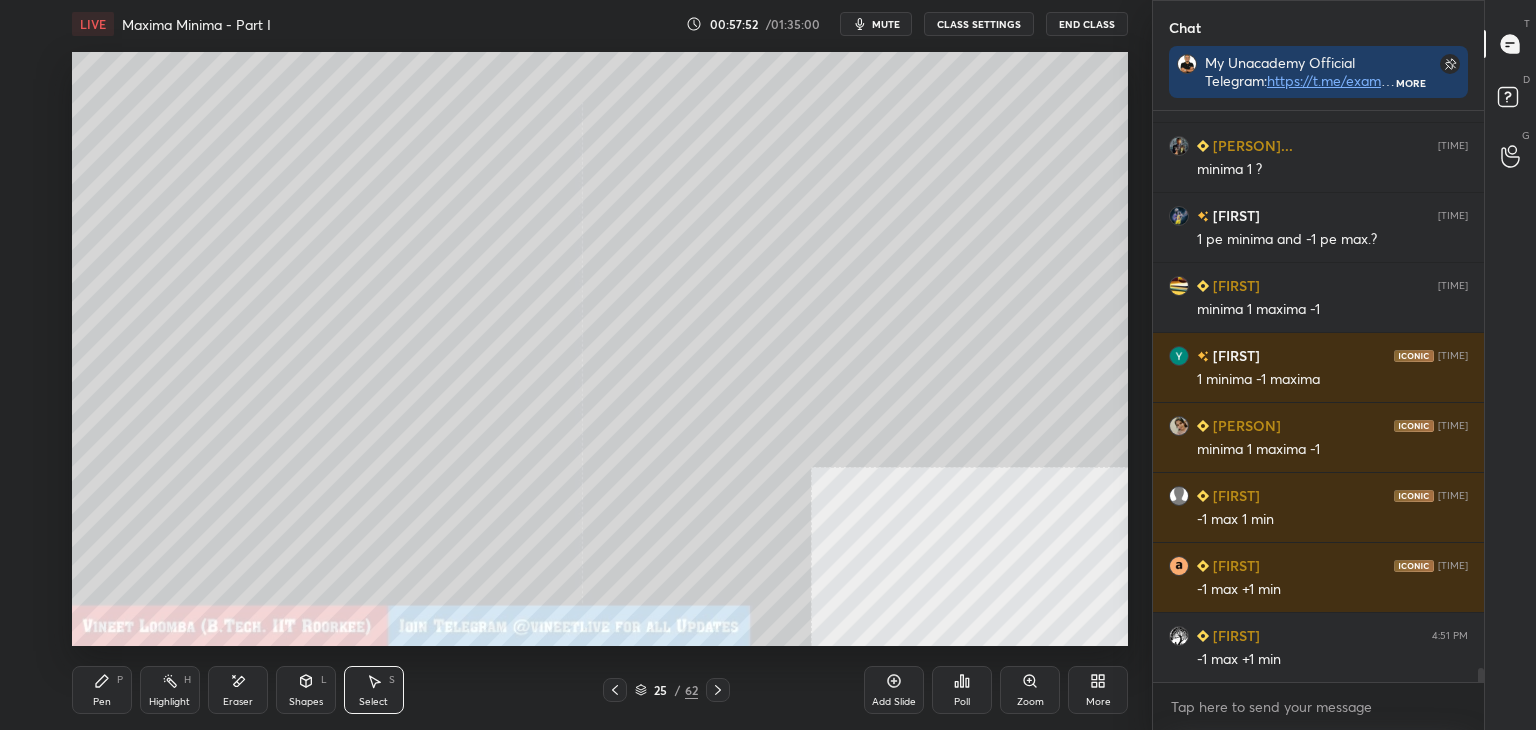 click on "Pen P" at bounding box center [102, 690] 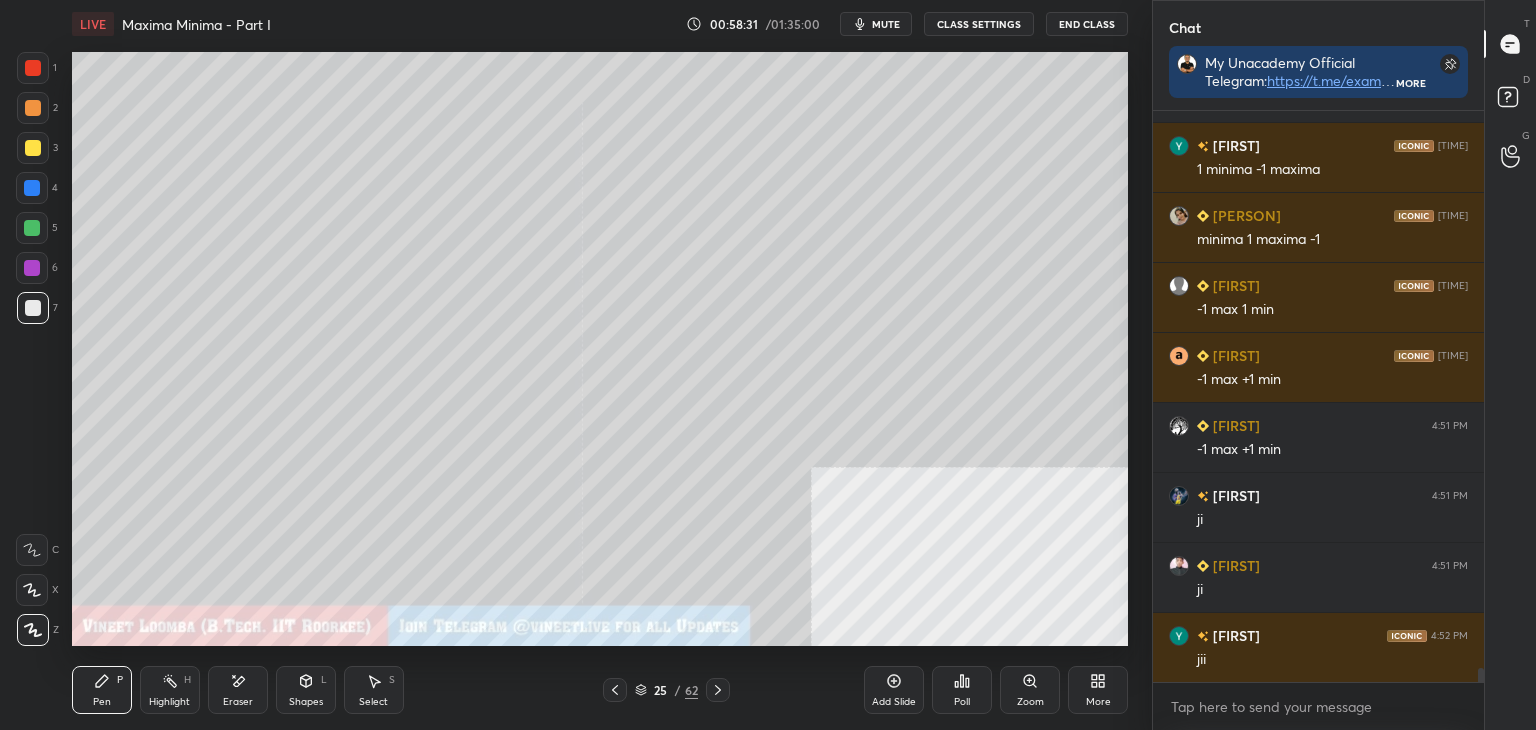 scroll, scrollTop: 22868, scrollLeft: 0, axis: vertical 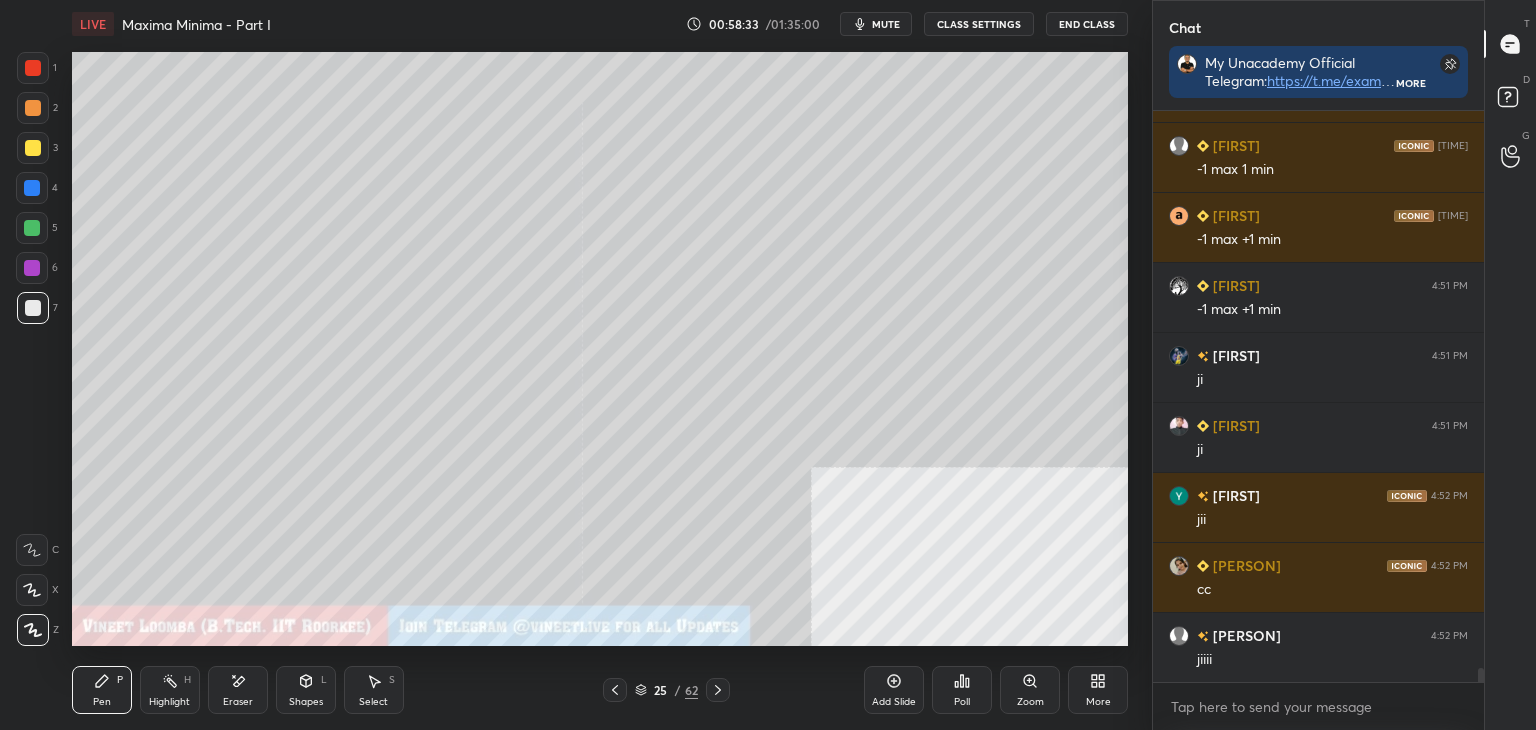 click on "Highlight H" at bounding box center [170, 690] 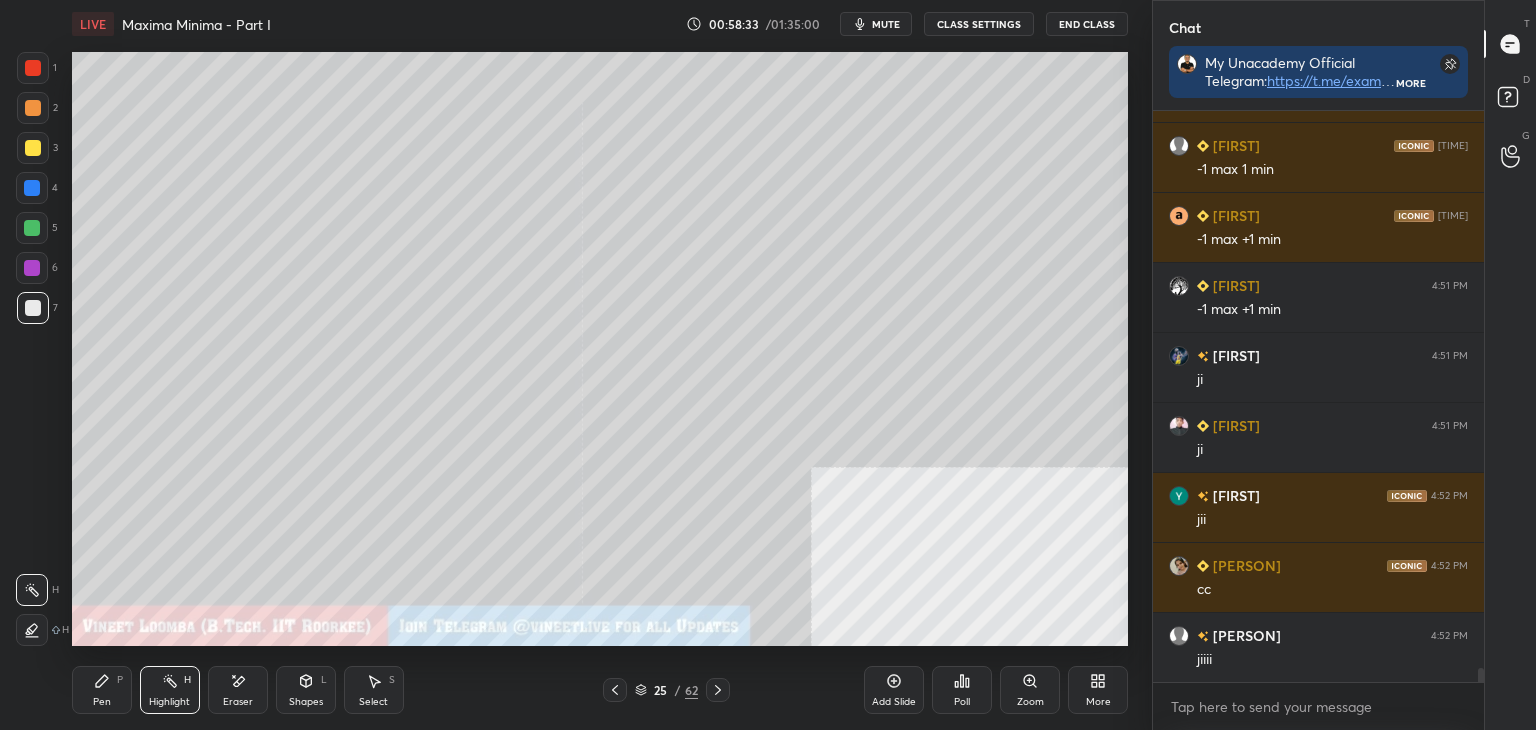 scroll, scrollTop: 23008, scrollLeft: 0, axis: vertical 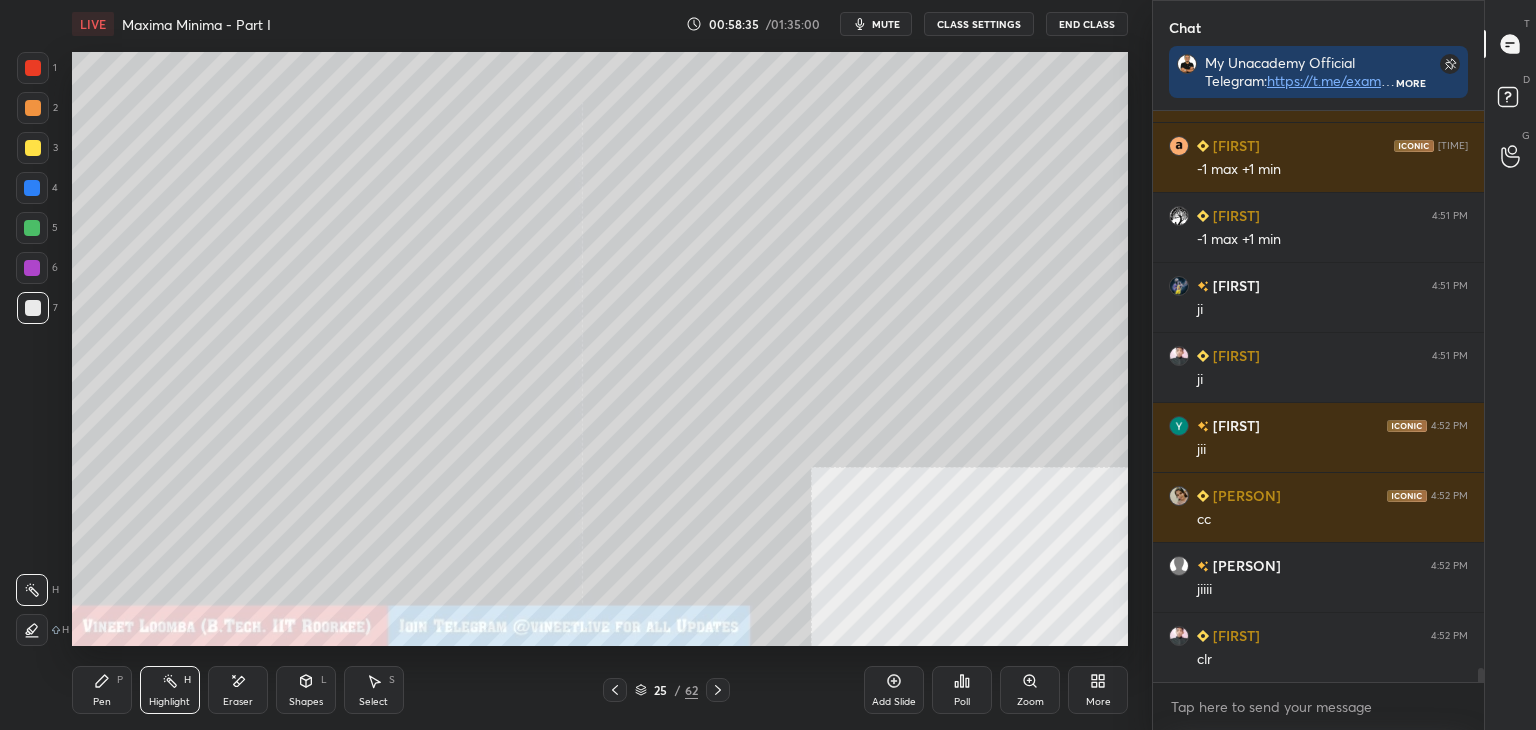 click on "LIVE Maxima Minima - Part I 00:58:35 /  01:35:00 mute CLASS SETTINGS End Class Setting up your live class Poll for   secs No correct answer Start poll Back Maxima Minima - Part I • L6 of Detailed Course on Applications of Derivatives for JEE 2026 [PERSON] Pen P Highlight H Eraser Shapes L Select S 25 / 62 Add Slide Poll Zoom More" at bounding box center (600, 365) 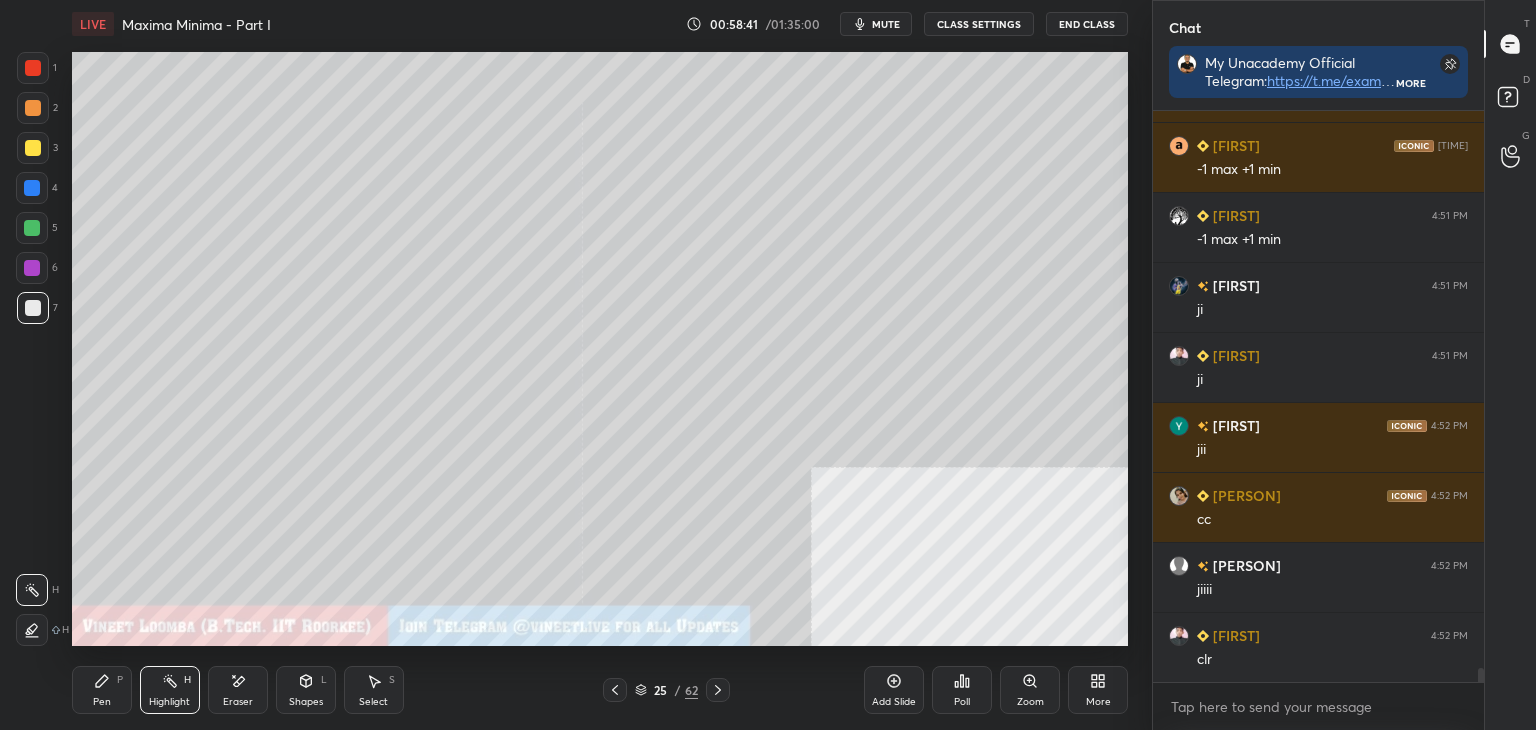 scroll, scrollTop: 23078, scrollLeft: 0, axis: vertical 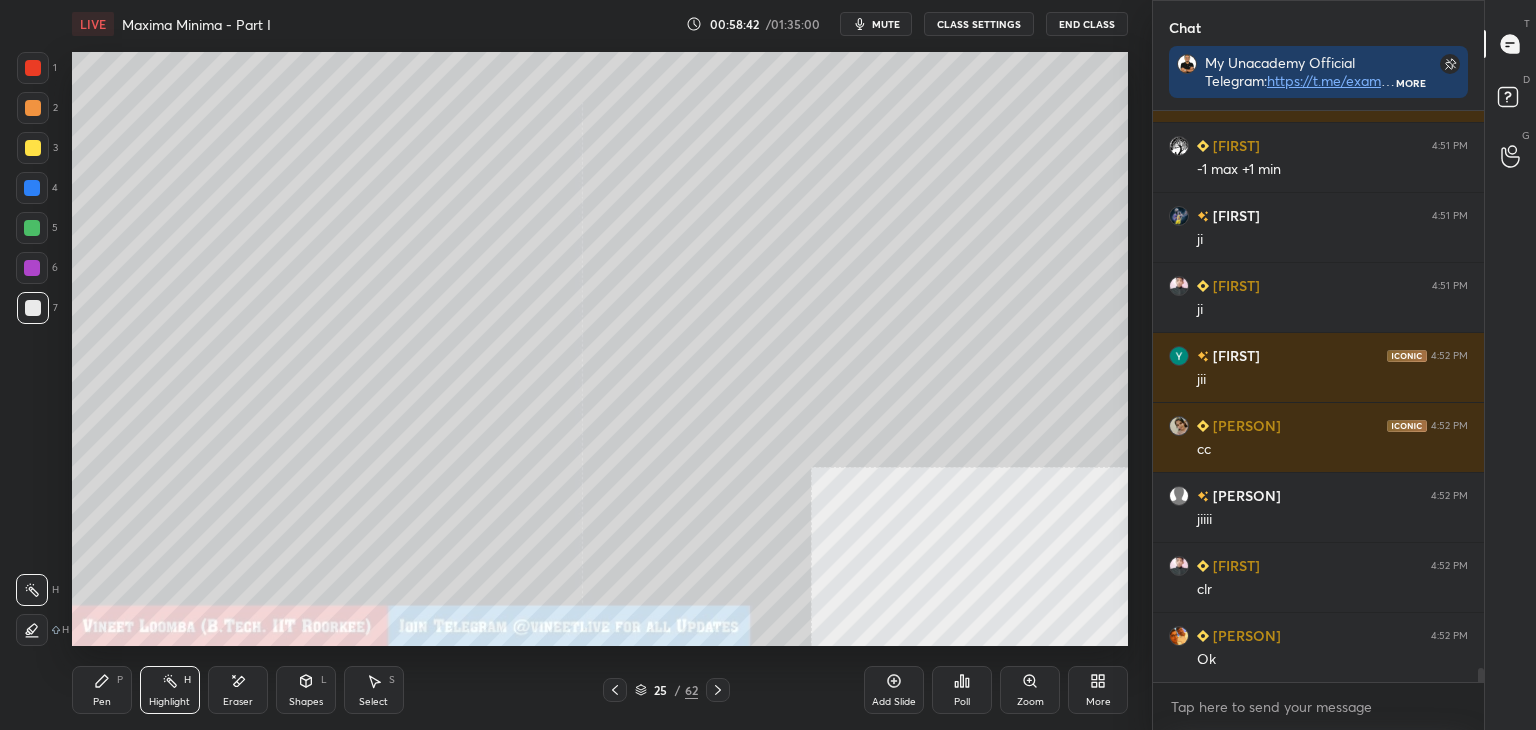 click on "Setting up your live class Poll for   secs No correct answer Start poll" at bounding box center (600, 349) 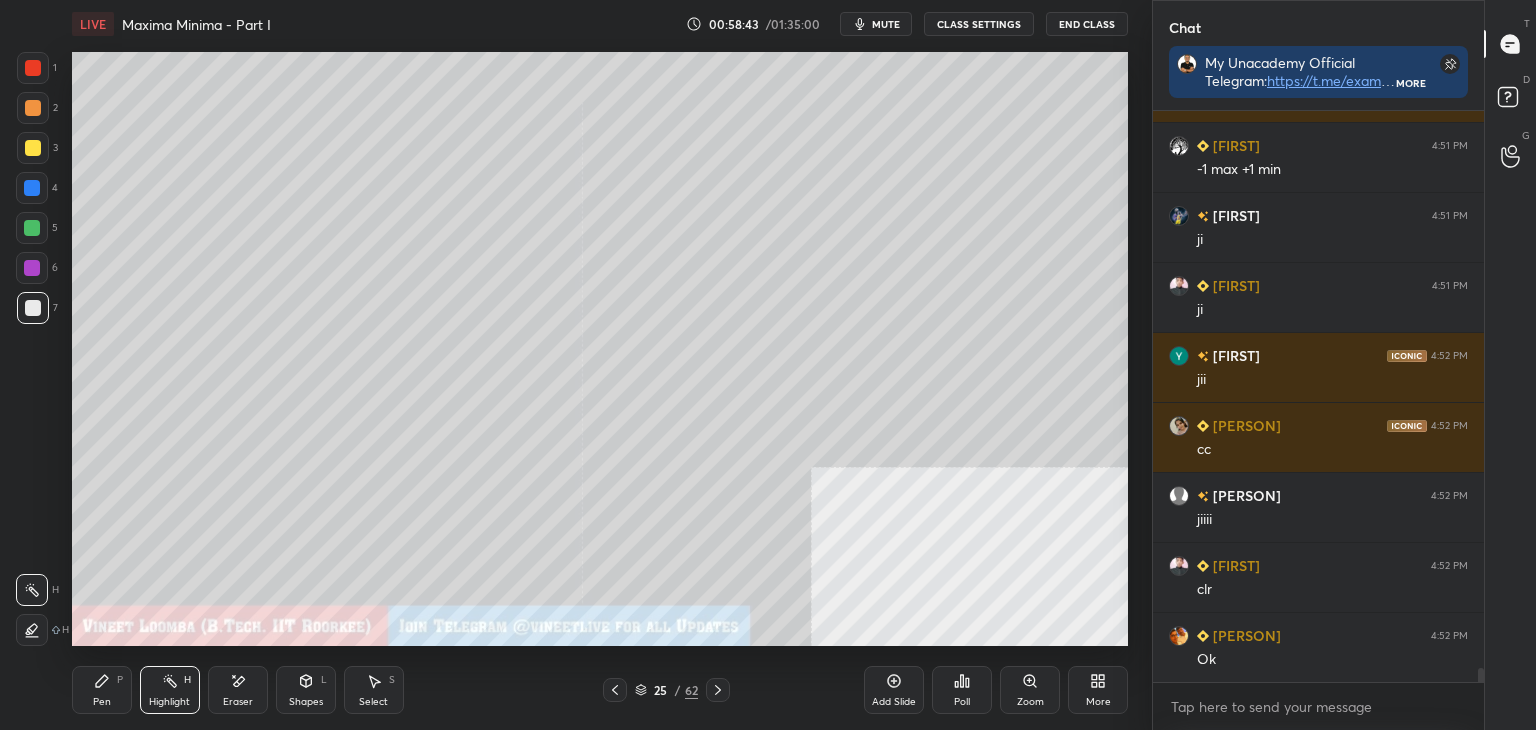 click on "LIVE Maxima Minima - Part I 00:58:43 /  01:35:00 mute CLASS SETTINGS End Class Setting up your live class Poll for   secs No correct answer Start poll Back Maxima Minima - Part I • L6 of Detailed Course on Applications of Derivatives for JEE 2026 [FIRST] [LAST] Pen P Highlight H Eraser Shapes L Select S 25 / 62 Add Slide Poll Zoom More" at bounding box center (600, 365) 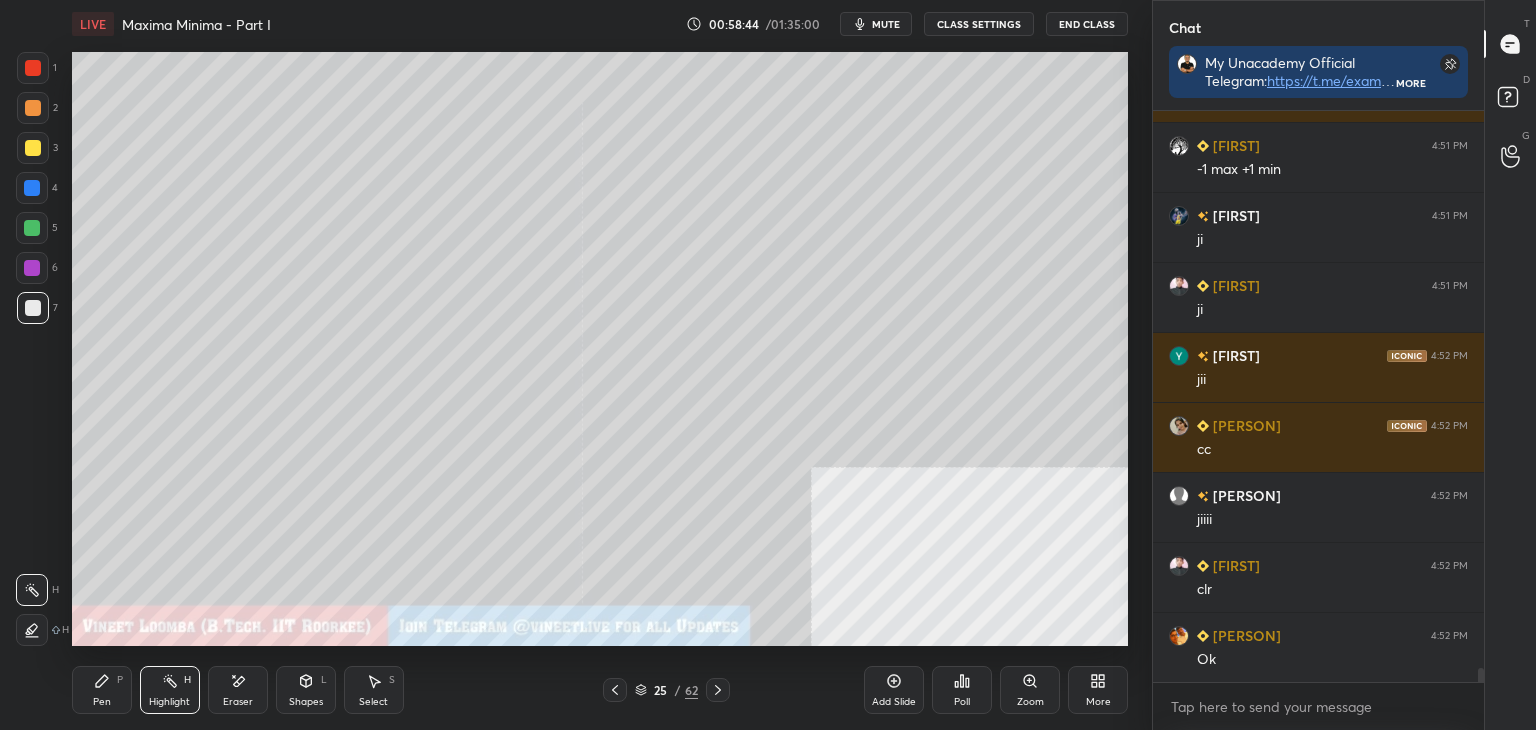 click on "Pen" at bounding box center [102, 702] 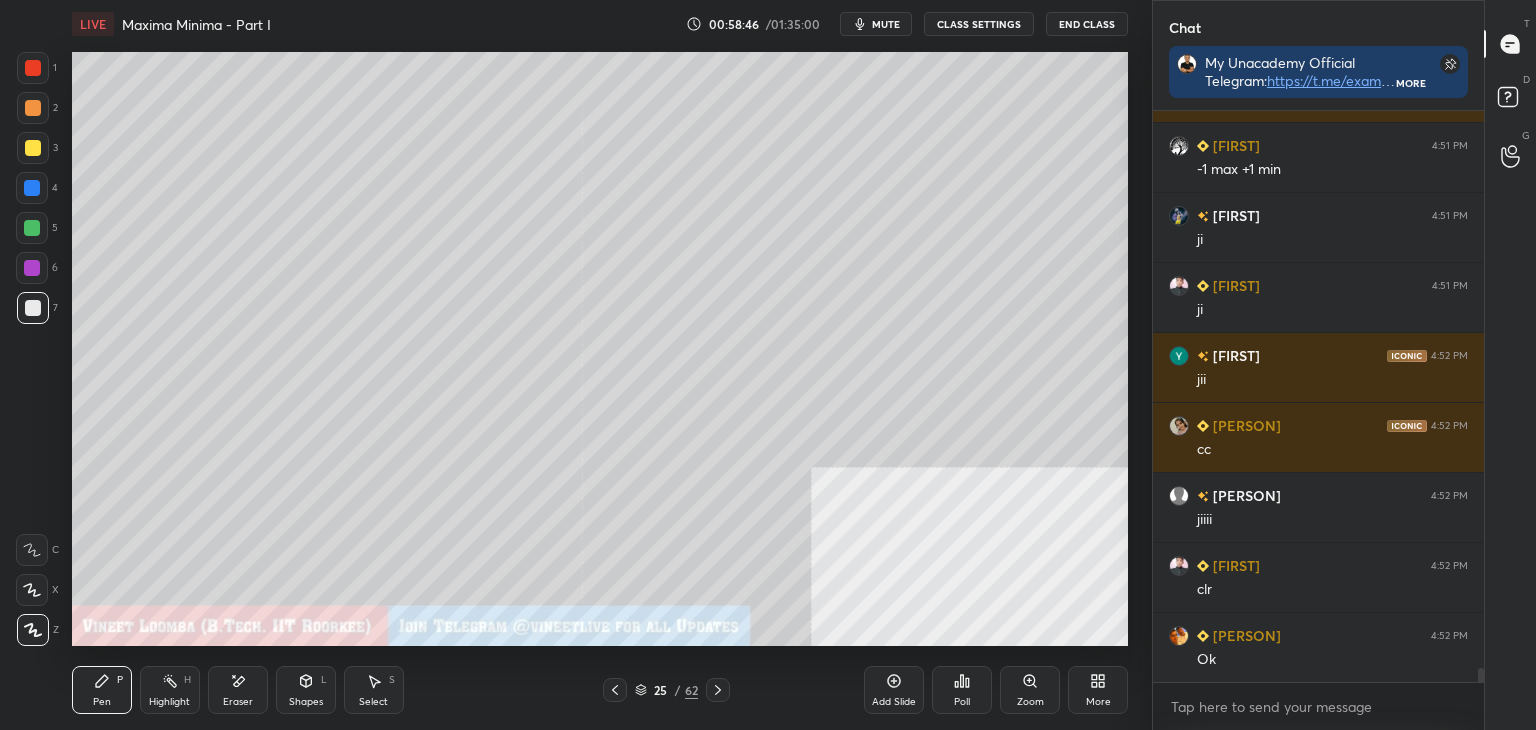 scroll, scrollTop: 23148, scrollLeft: 0, axis: vertical 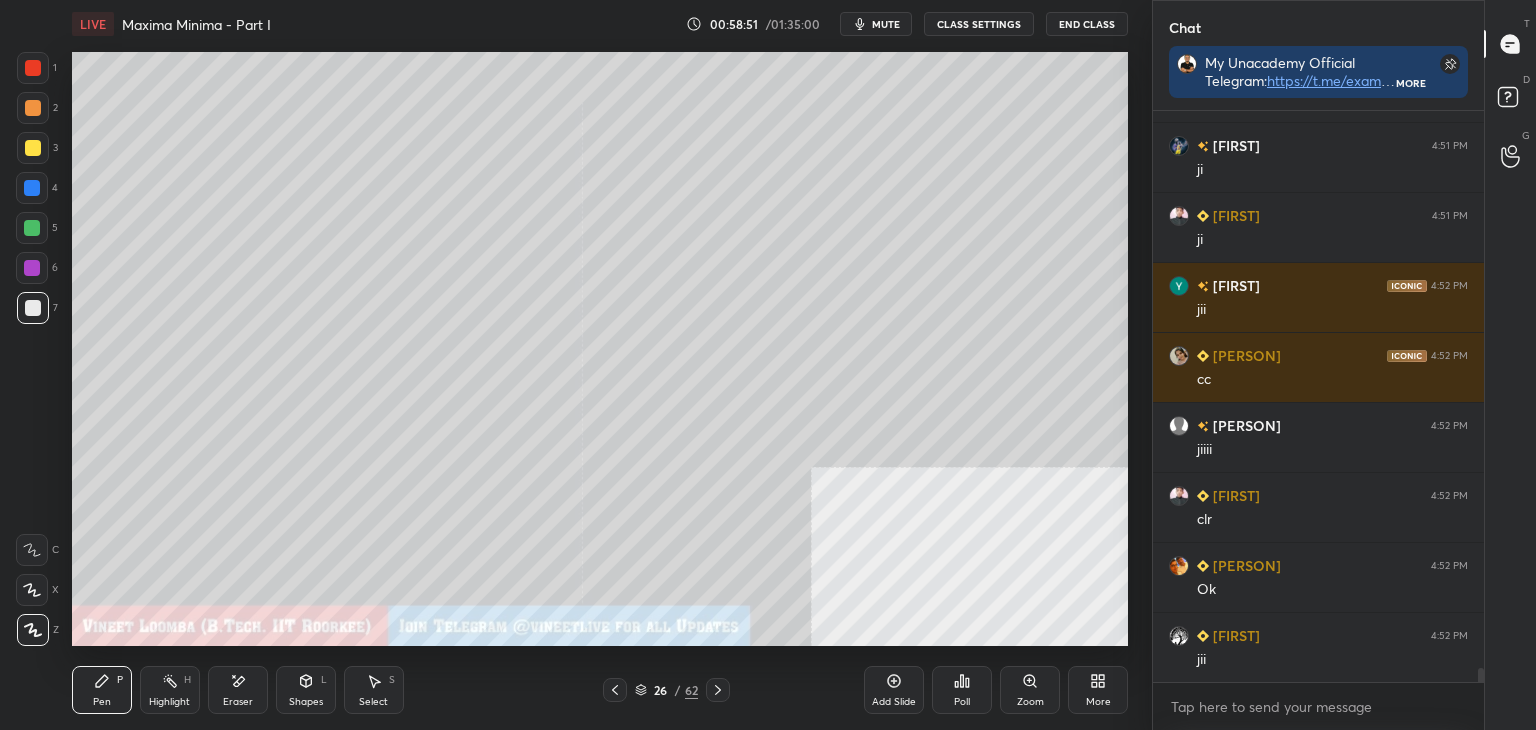 click at bounding box center [33, 148] 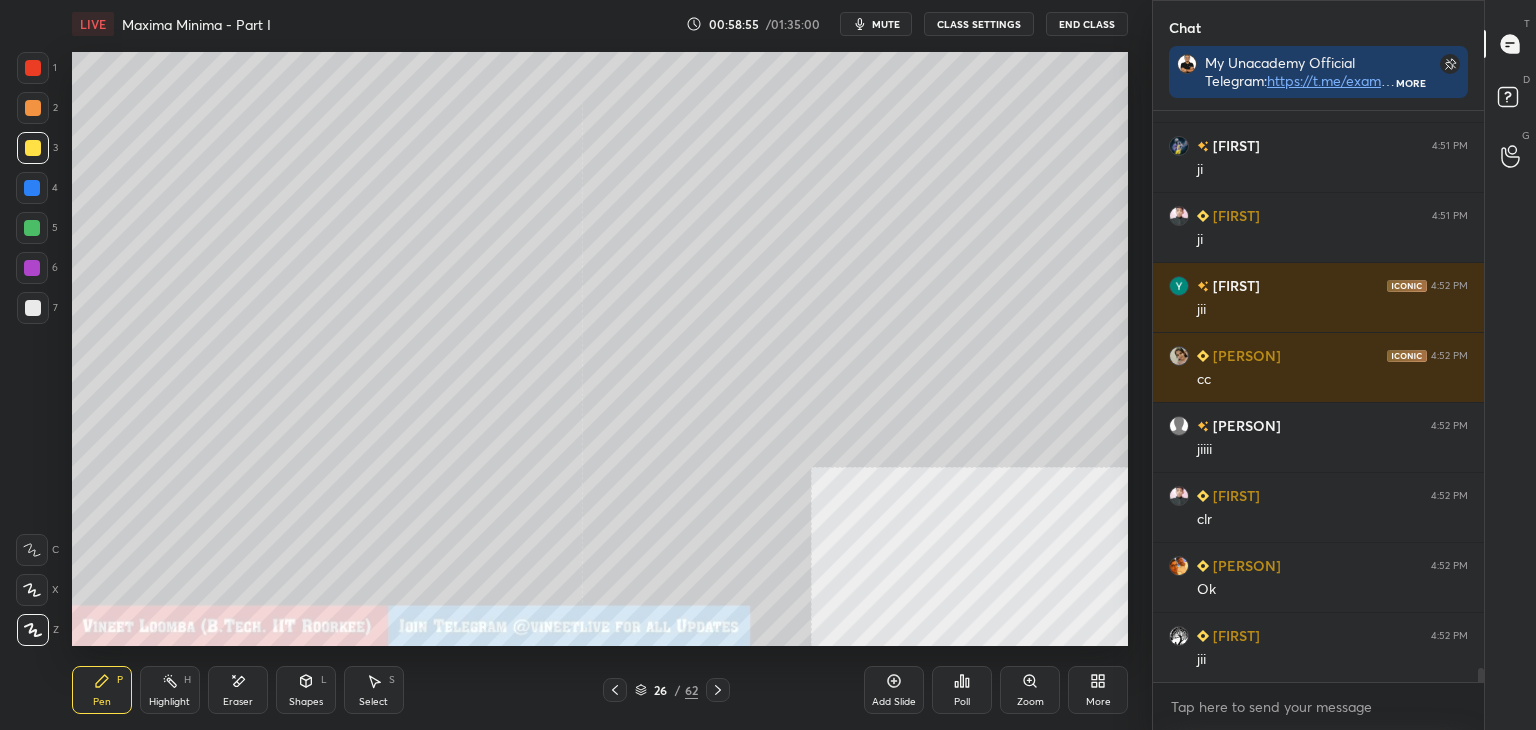 scroll, scrollTop: 23218, scrollLeft: 0, axis: vertical 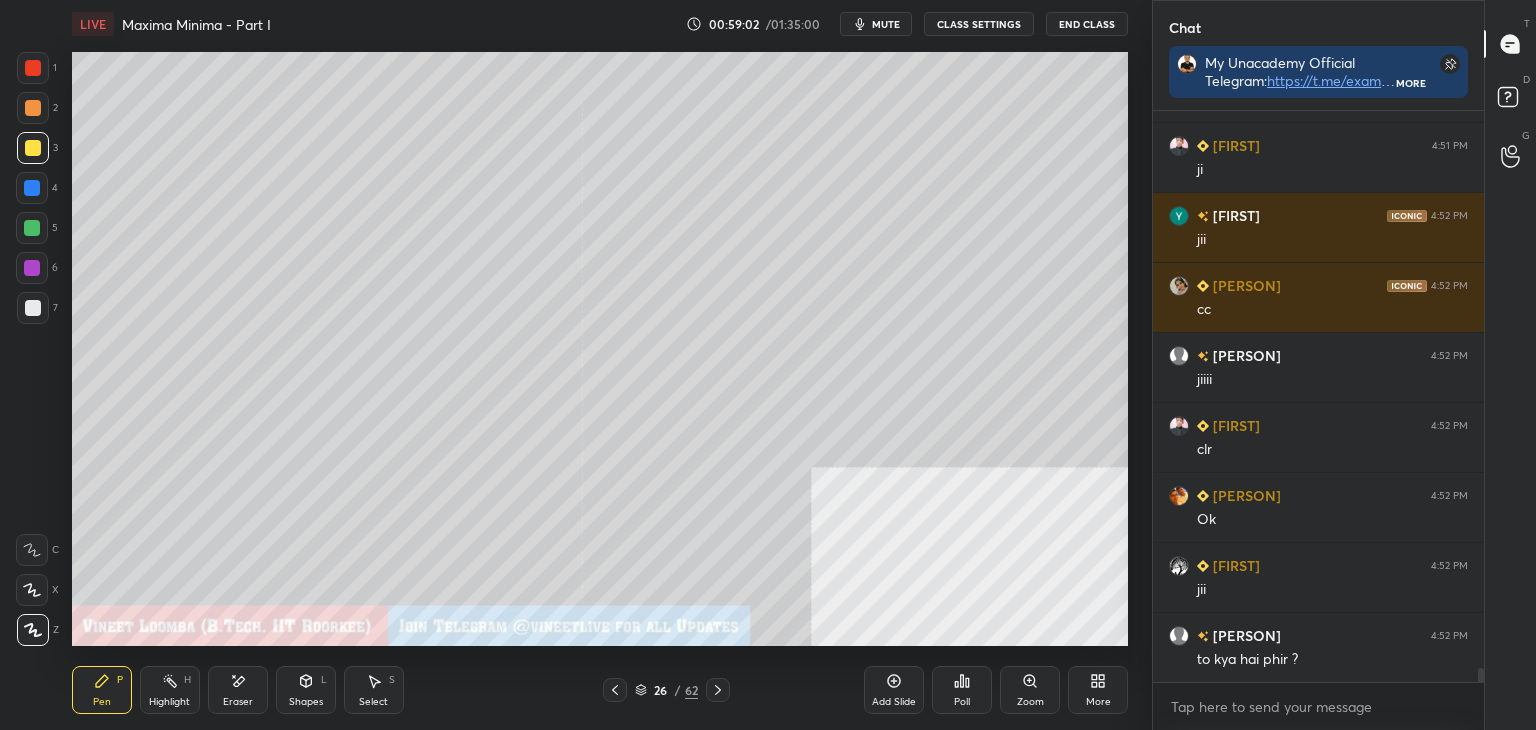 click 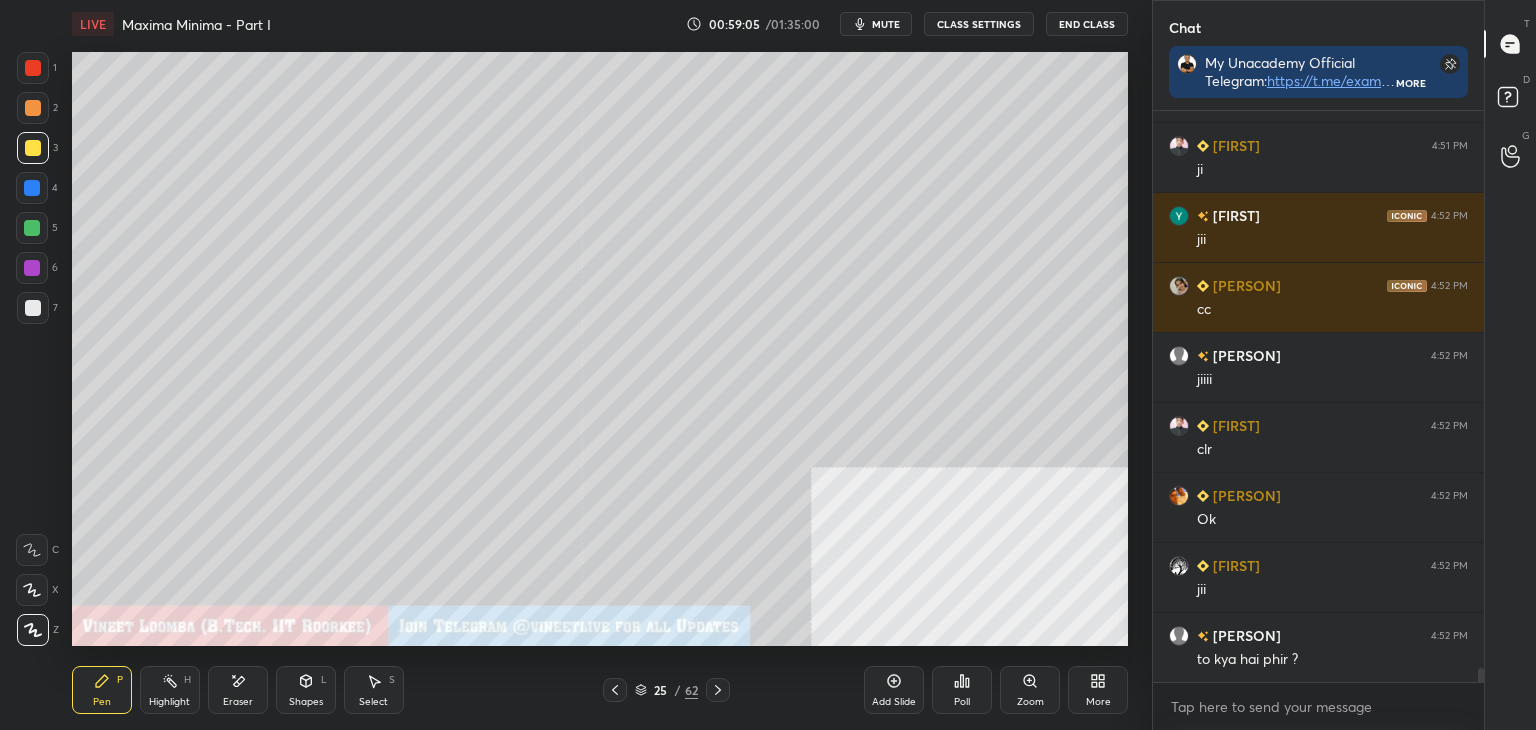 click on "Pen P Highlight H Eraser Shapes L Select S" at bounding box center (270, 690) 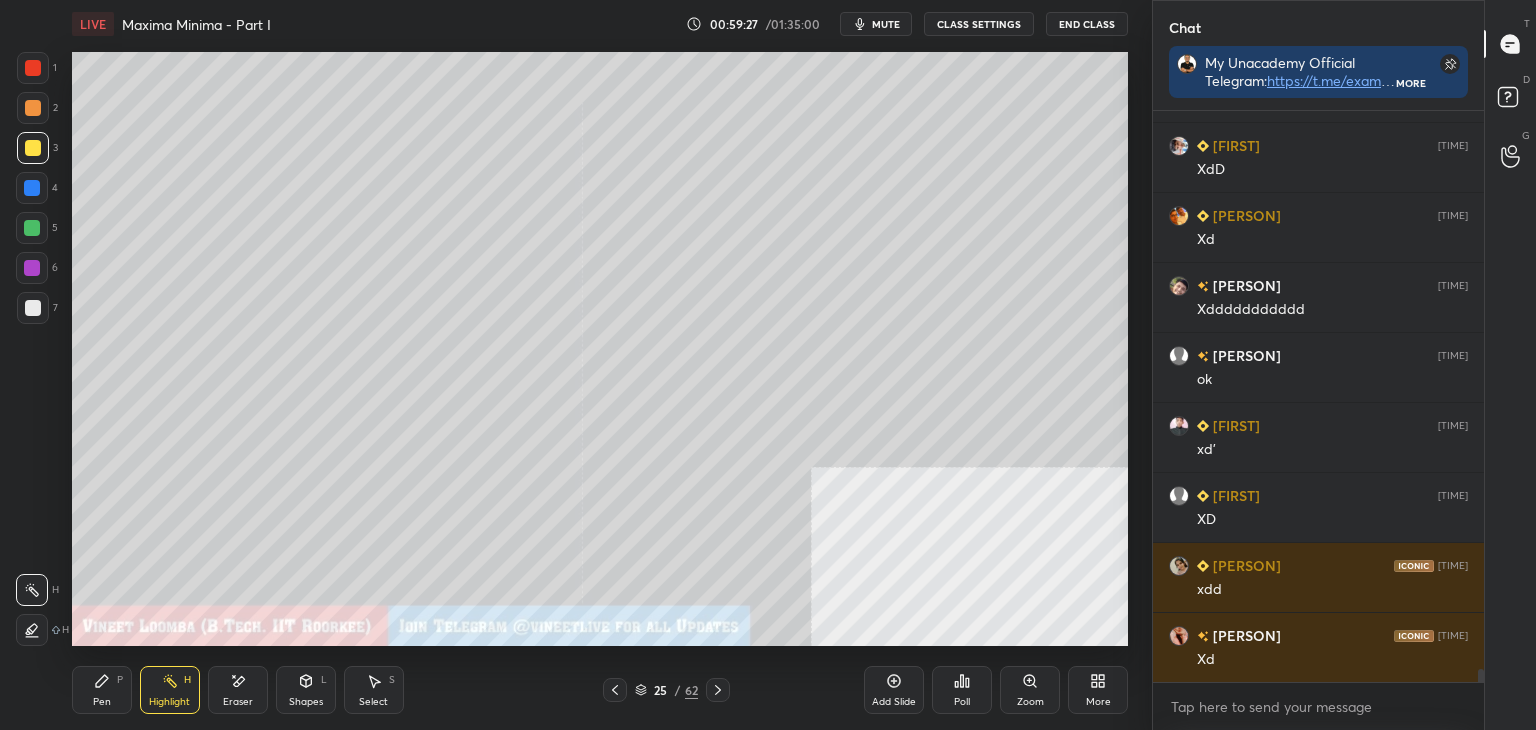 scroll, scrollTop: 24638, scrollLeft: 0, axis: vertical 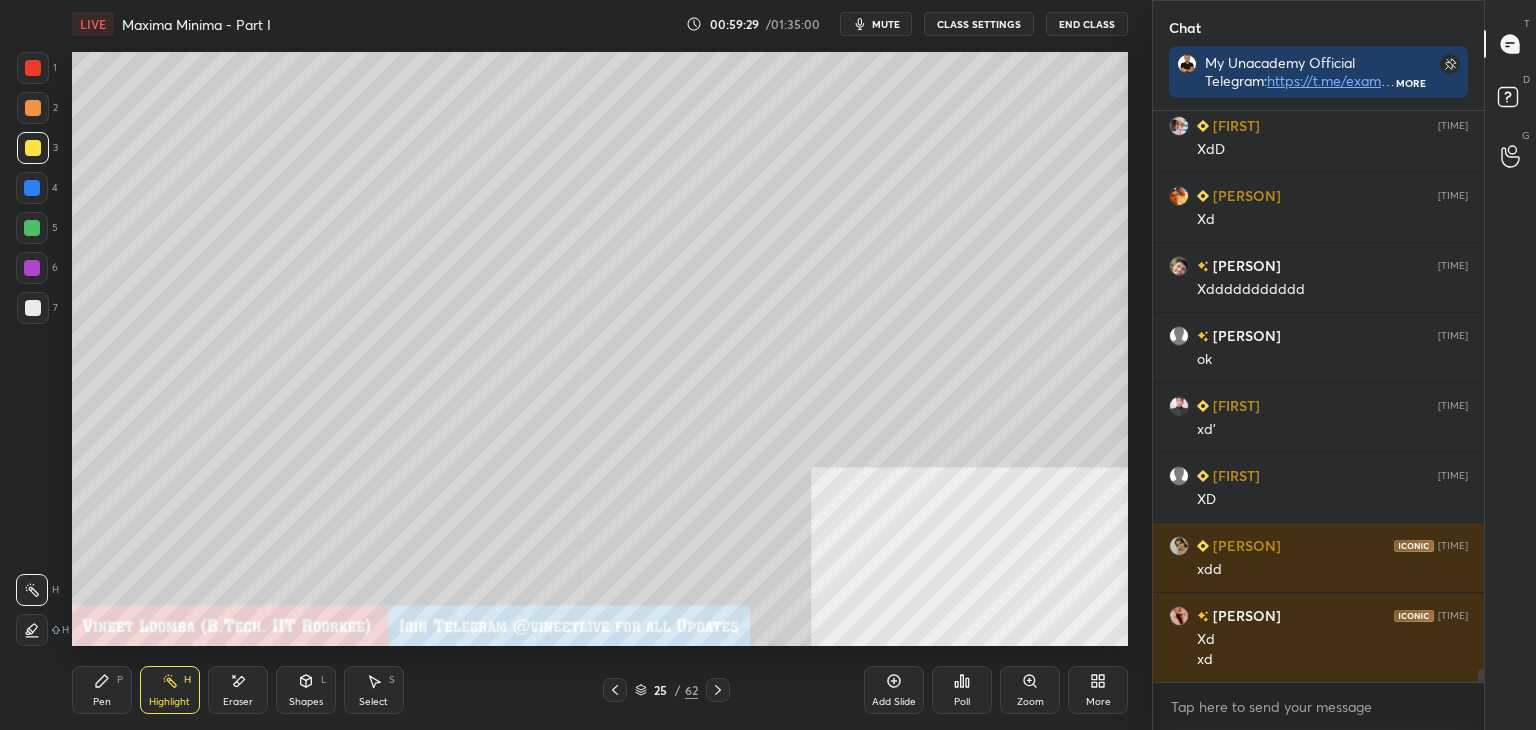 click 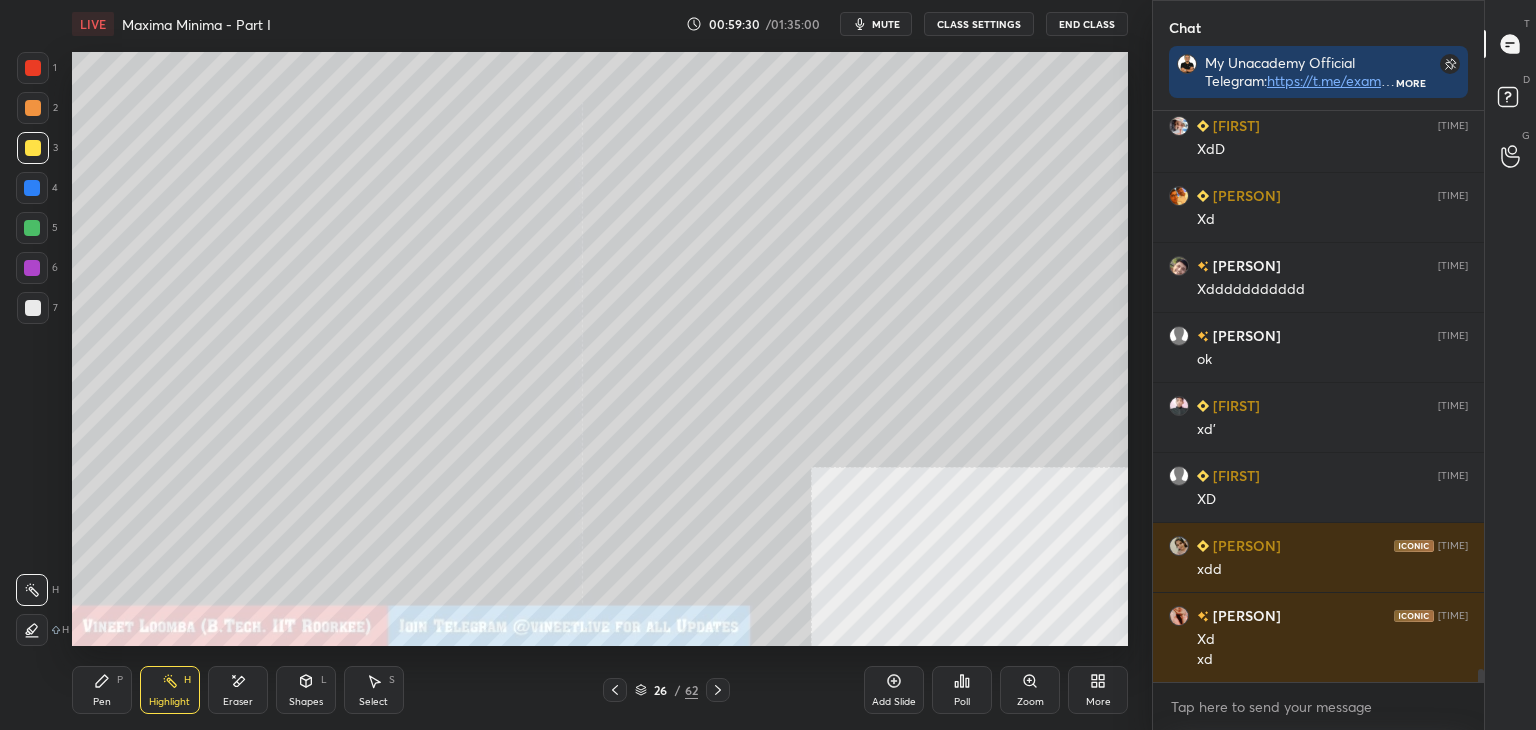 drag, startPoint x: 113, startPoint y: 690, endPoint x: 118, endPoint y: 653, distance: 37.336308 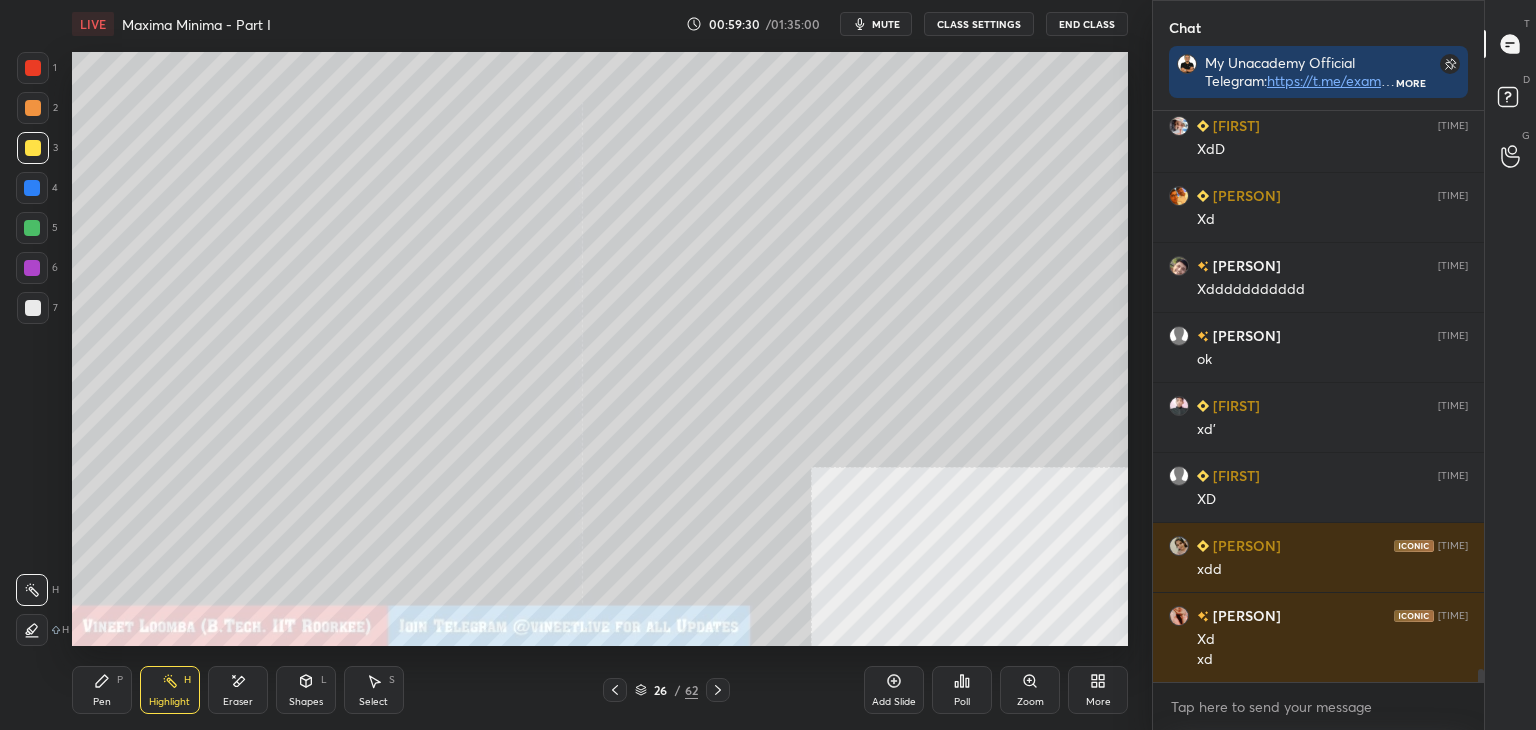 click on "Pen P" at bounding box center [102, 690] 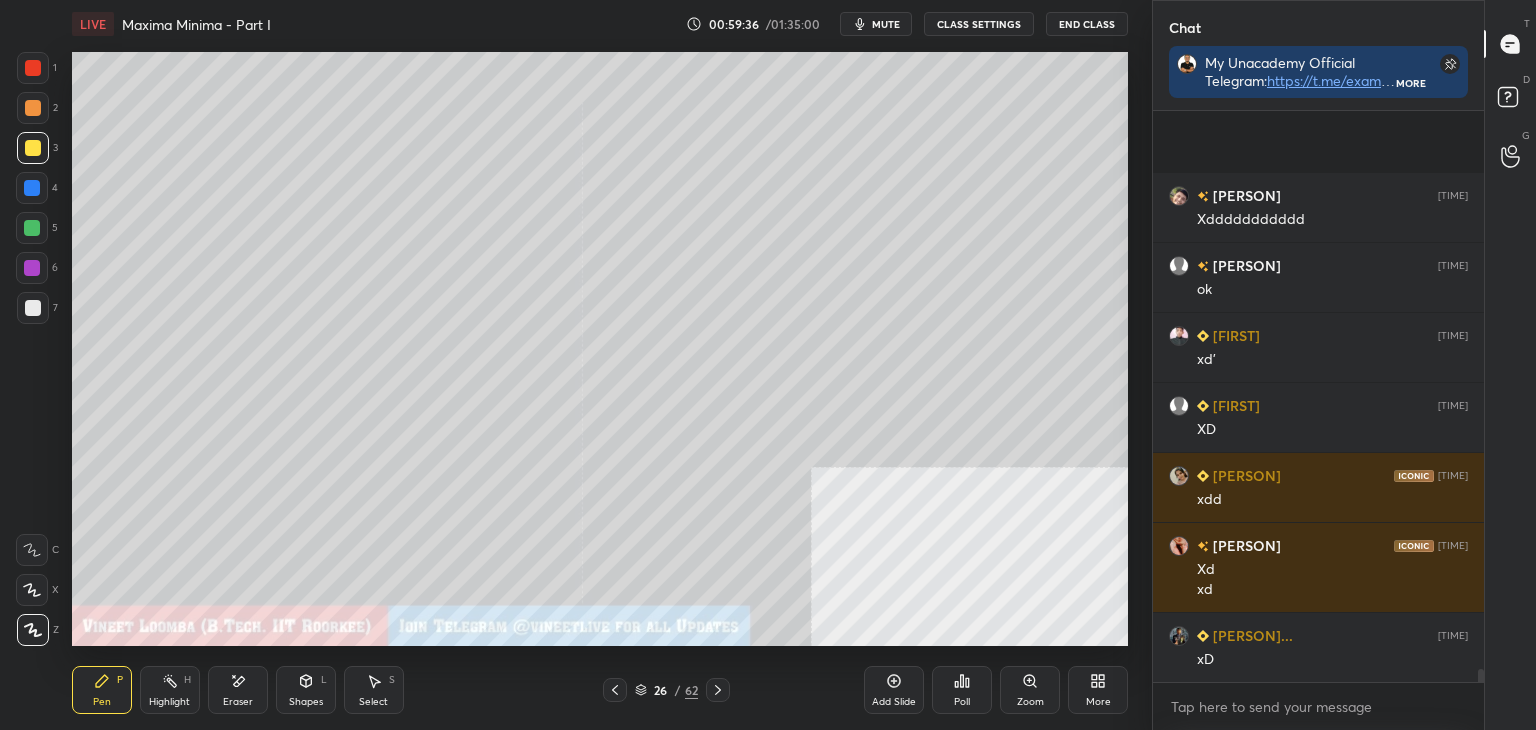 scroll, scrollTop: 24848, scrollLeft: 0, axis: vertical 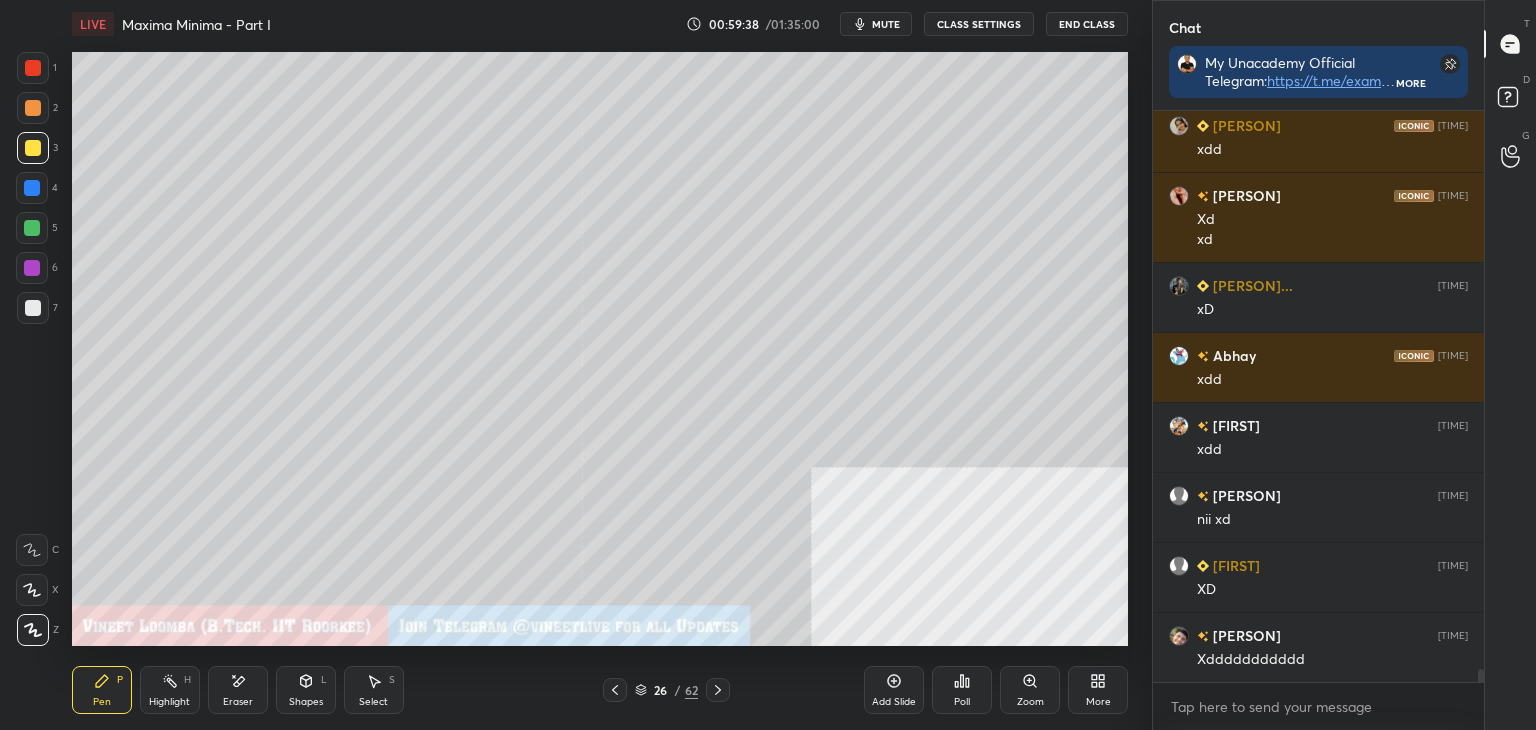 click on "Eraser" at bounding box center (238, 690) 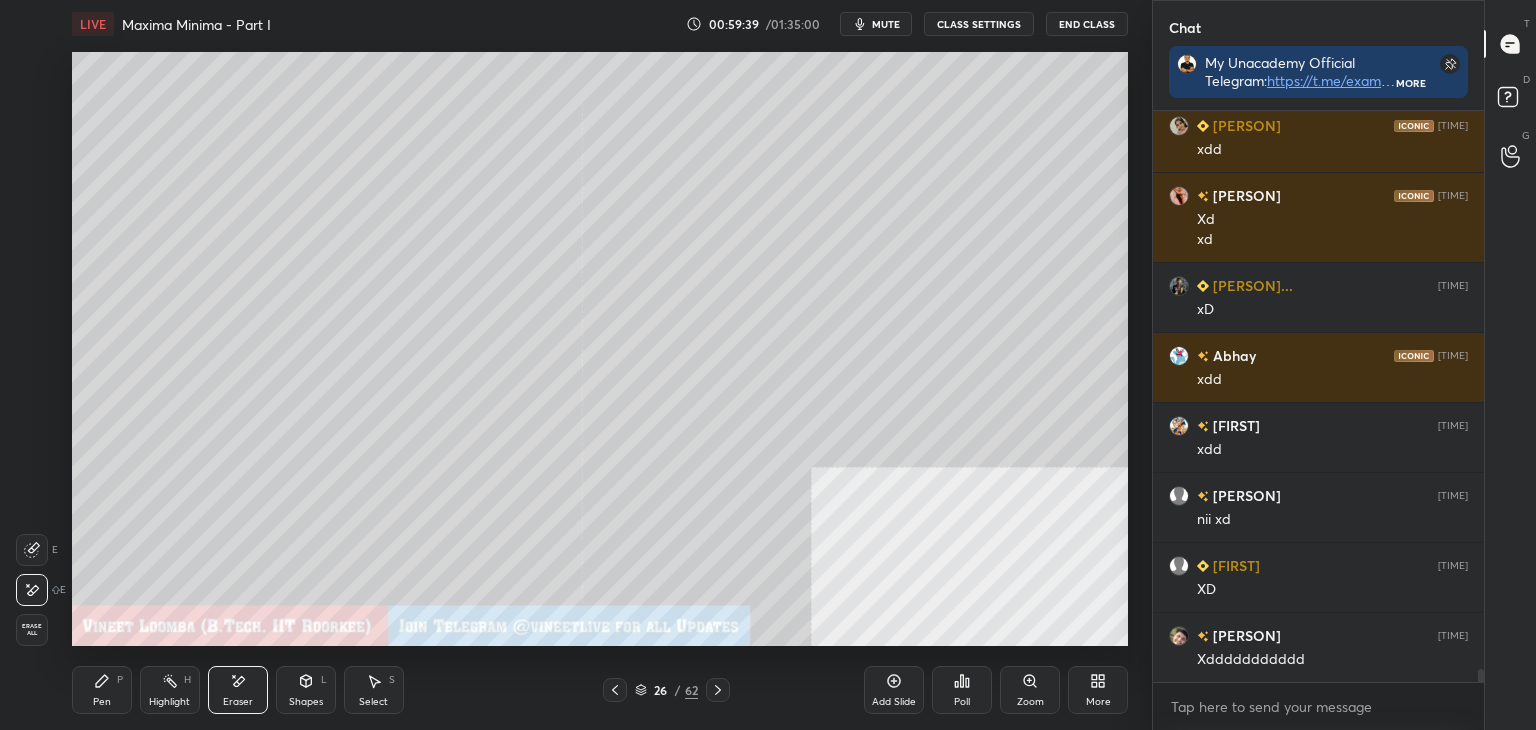 scroll, scrollTop: 25128, scrollLeft: 0, axis: vertical 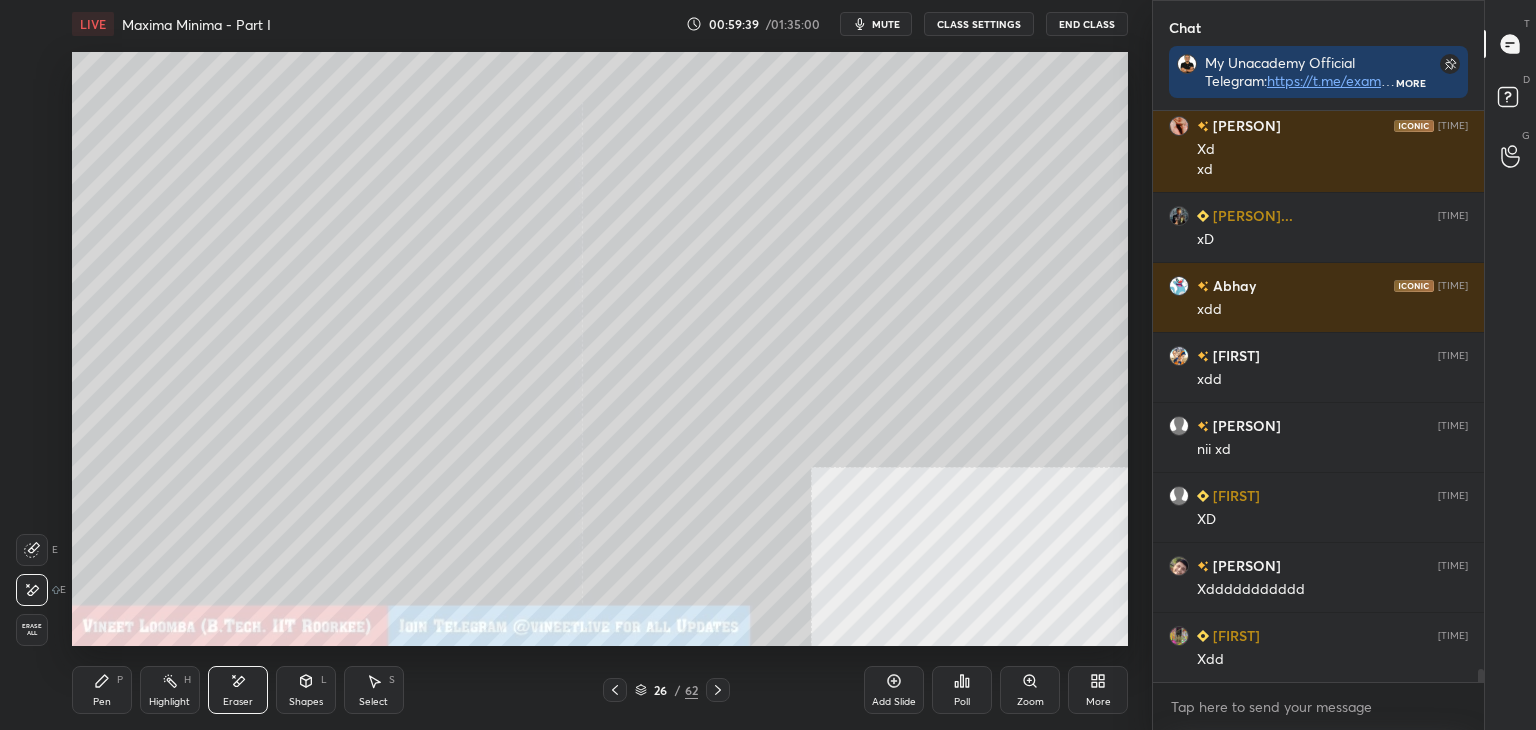 click on "Pen P" at bounding box center [102, 690] 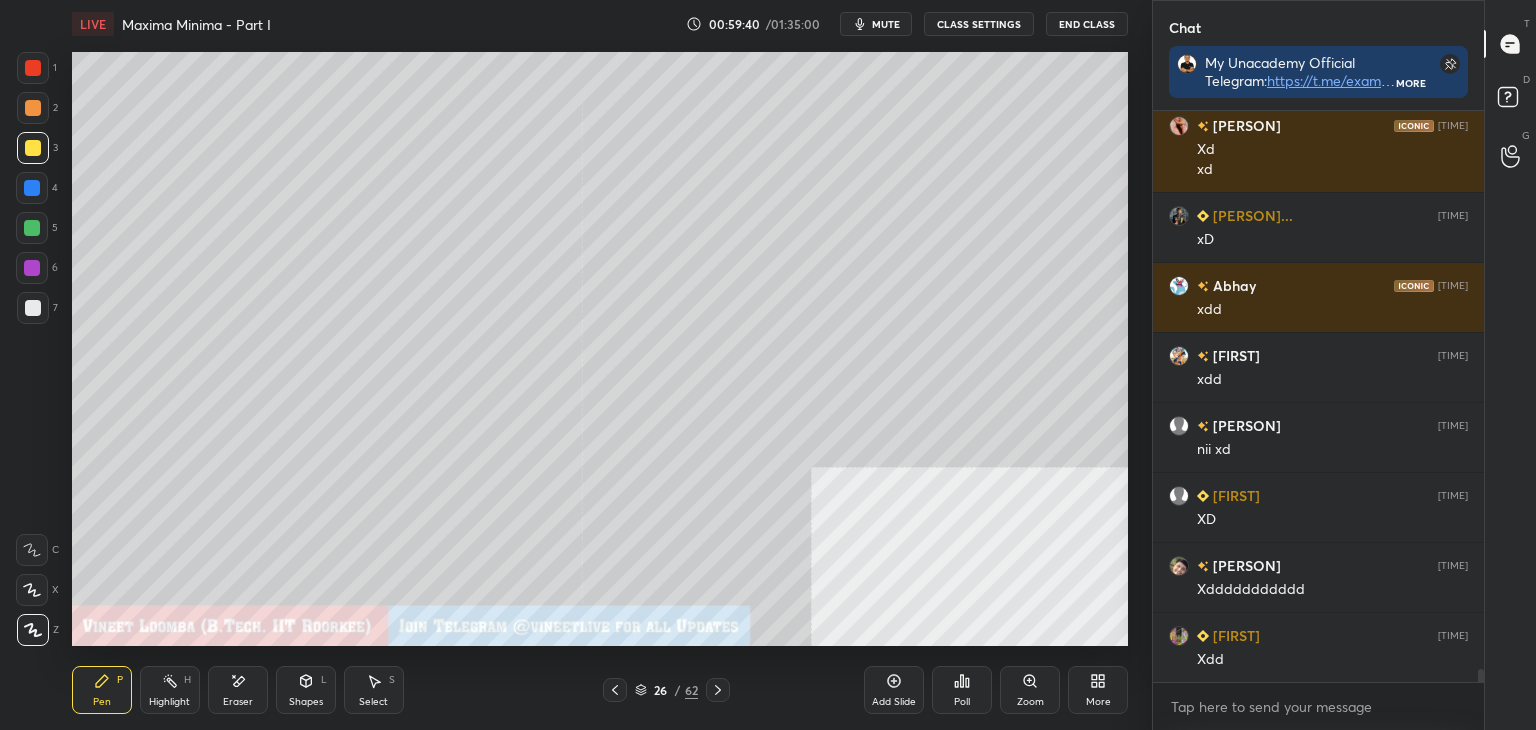 drag, startPoint x: 604, startPoint y: 685, endPoint x: 610, endPoint y: 652, distance: 33.54102 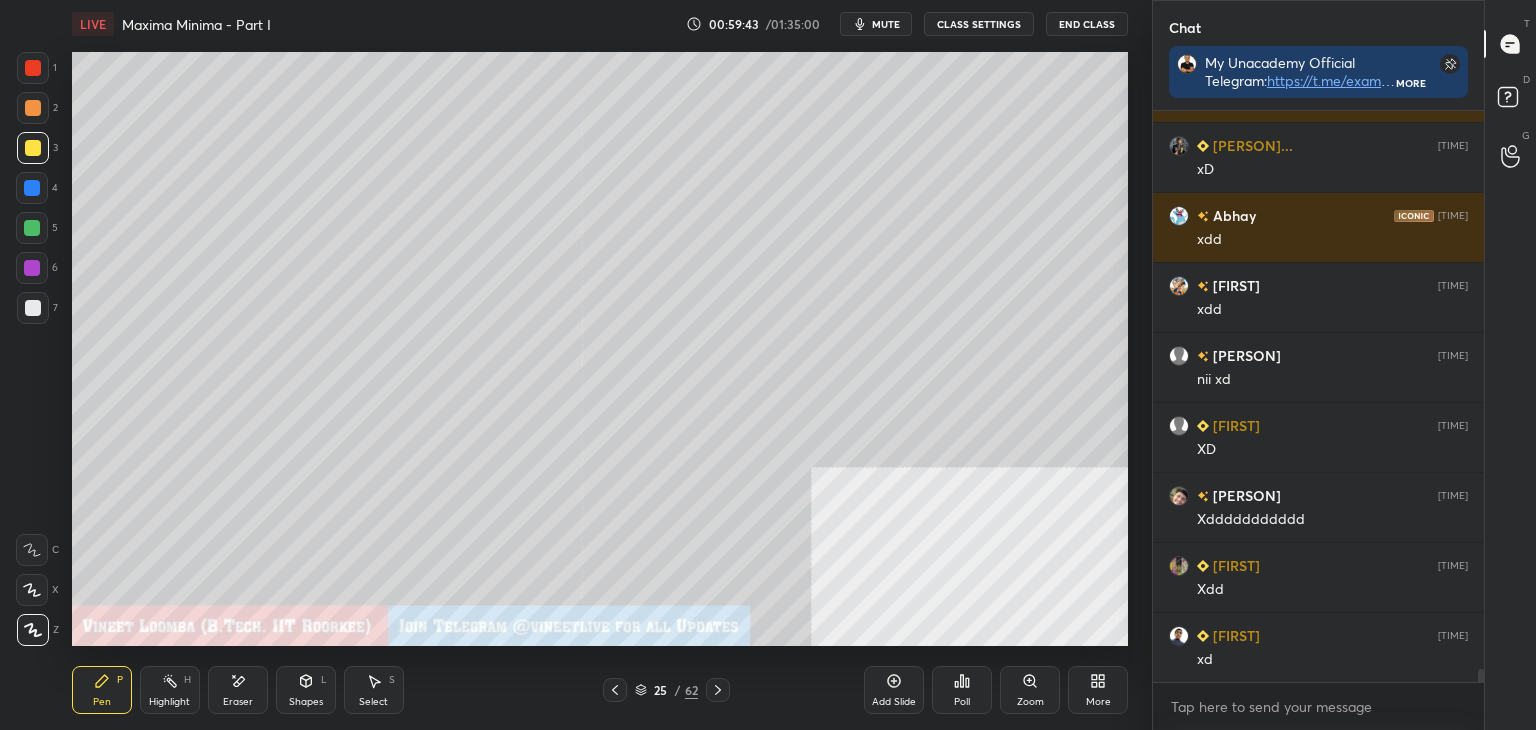 scroll, scrollTop: 25268, scrollLeft: 0, axis: vertical 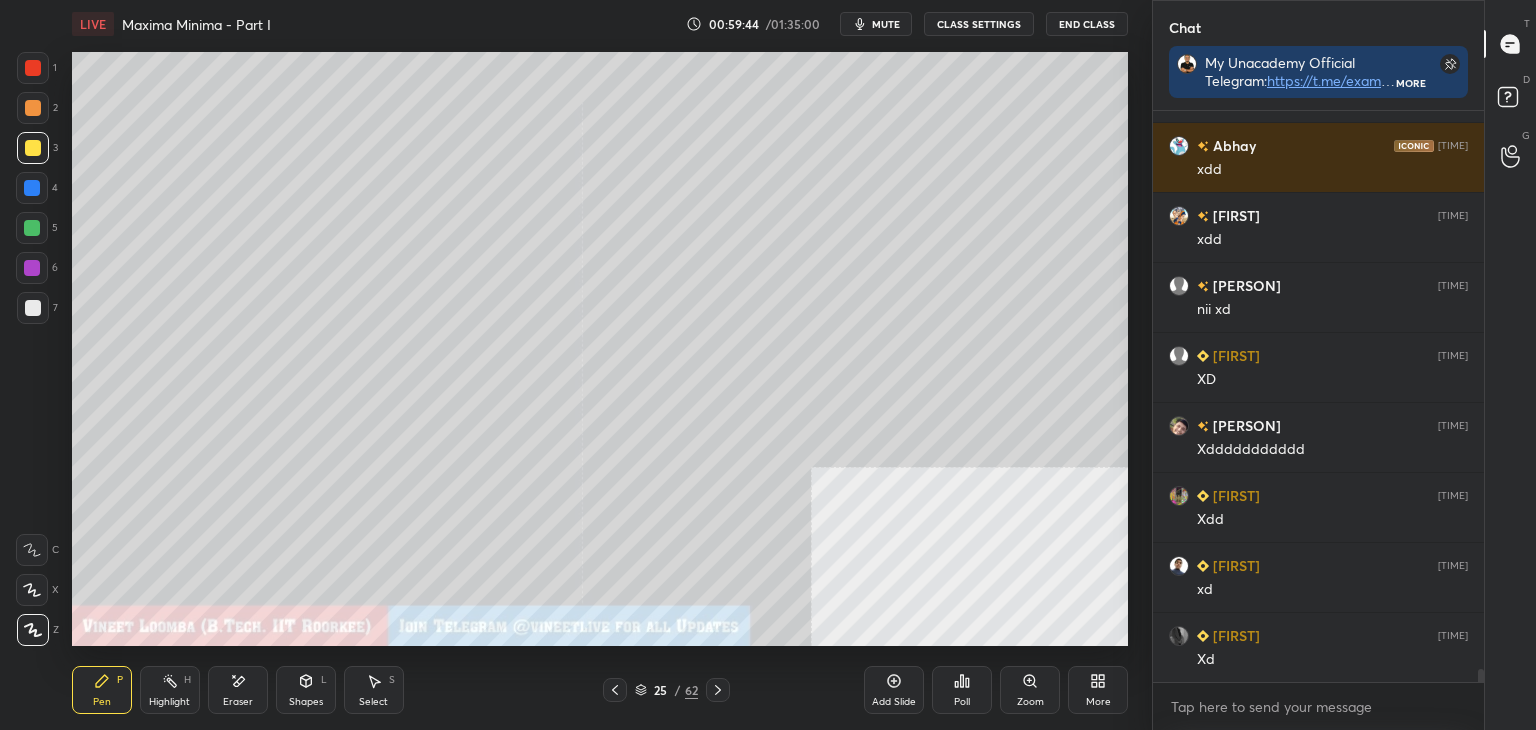 click on "Eraser" at bounding box center [238, 690] 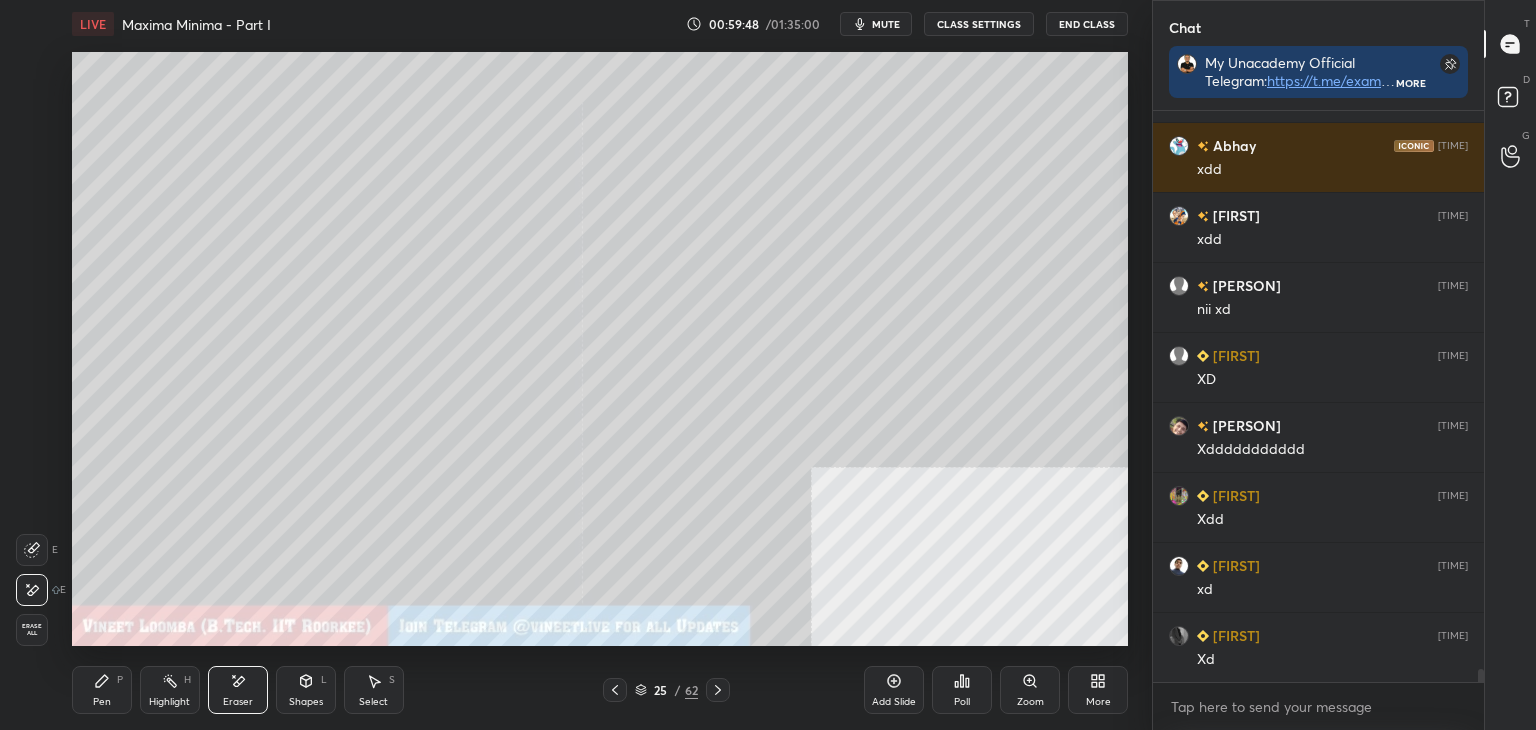 click on "Pen P" at bounding box center [102, 690] 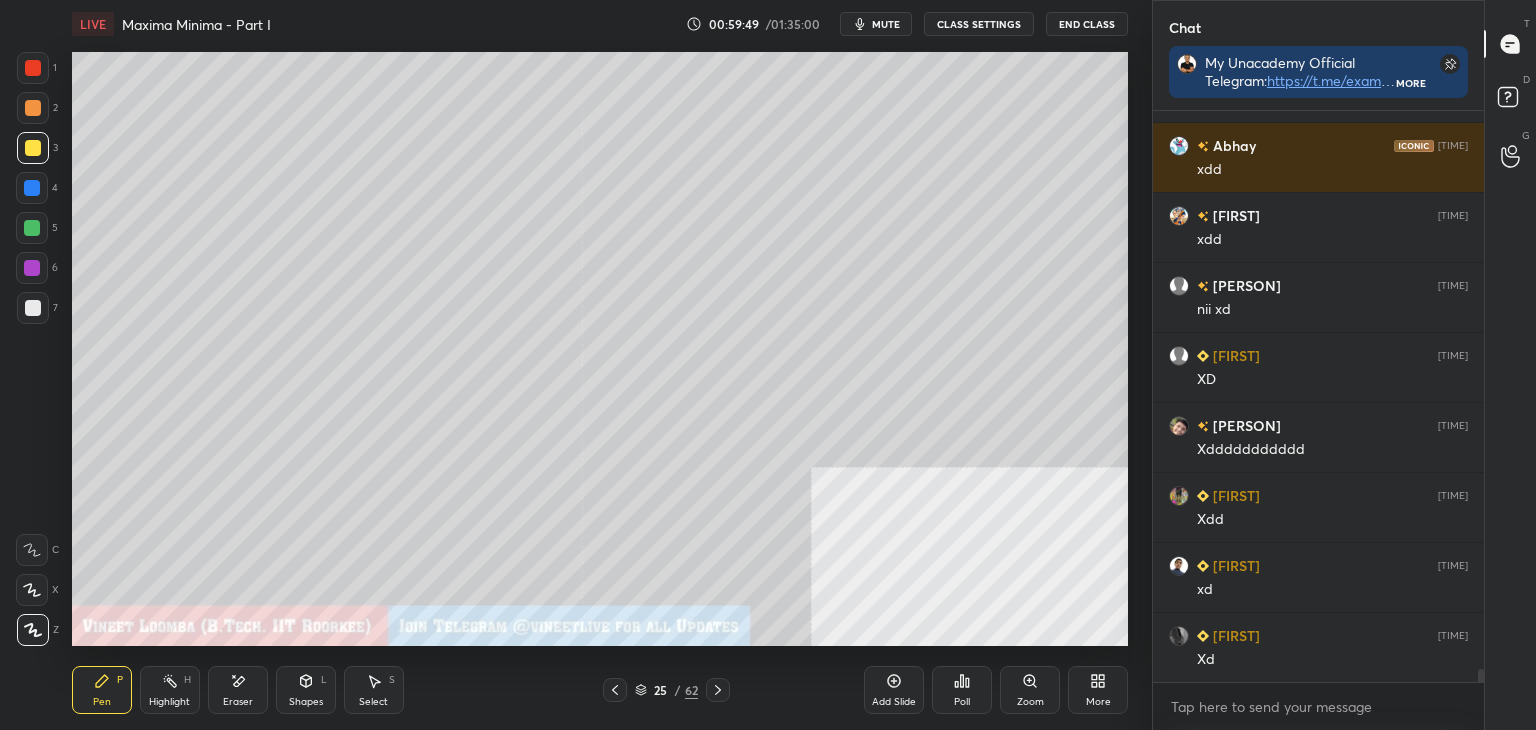 scroll, scrollTop: 25338, scrollLeft: 0, axis: vertical 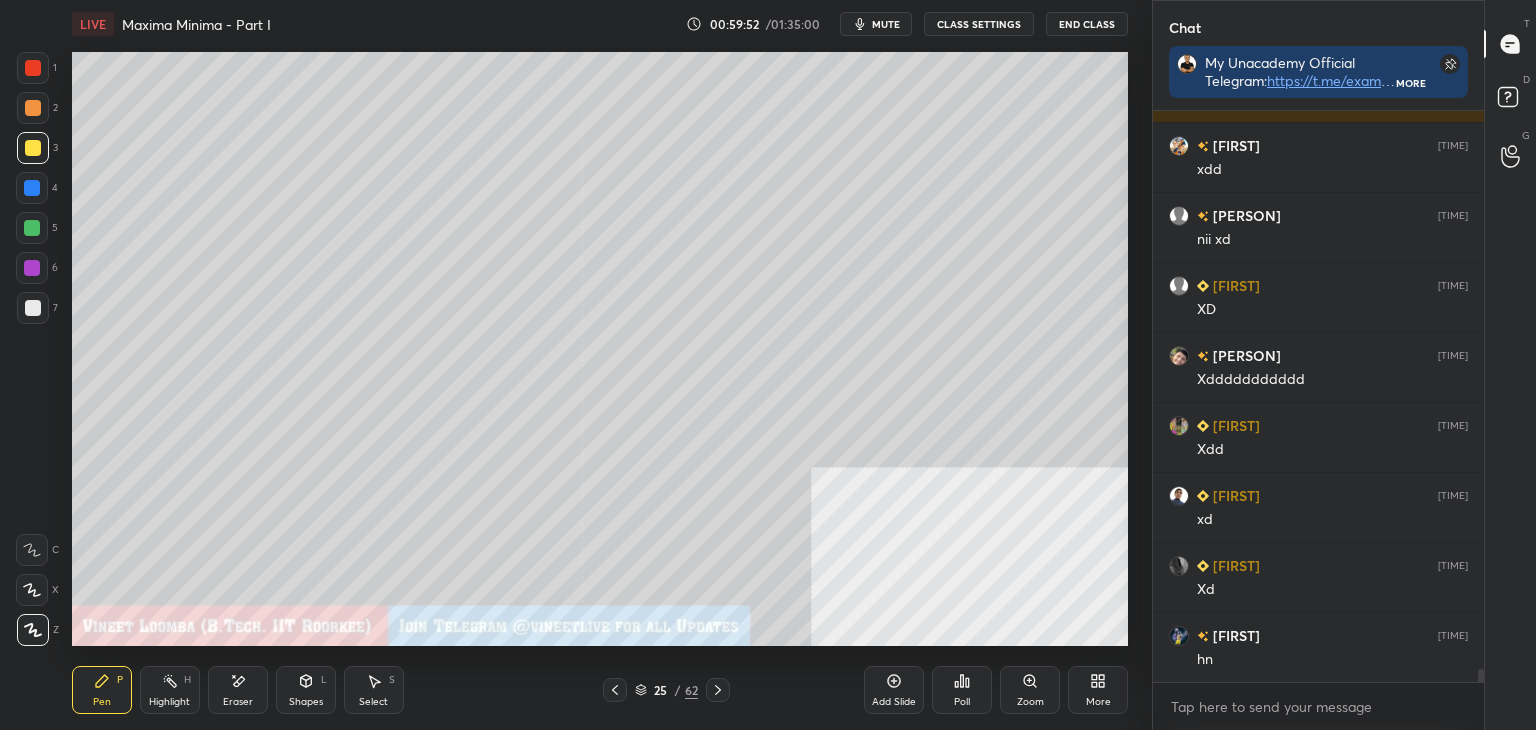click on "Eraser" at bounding box center [238, 702] 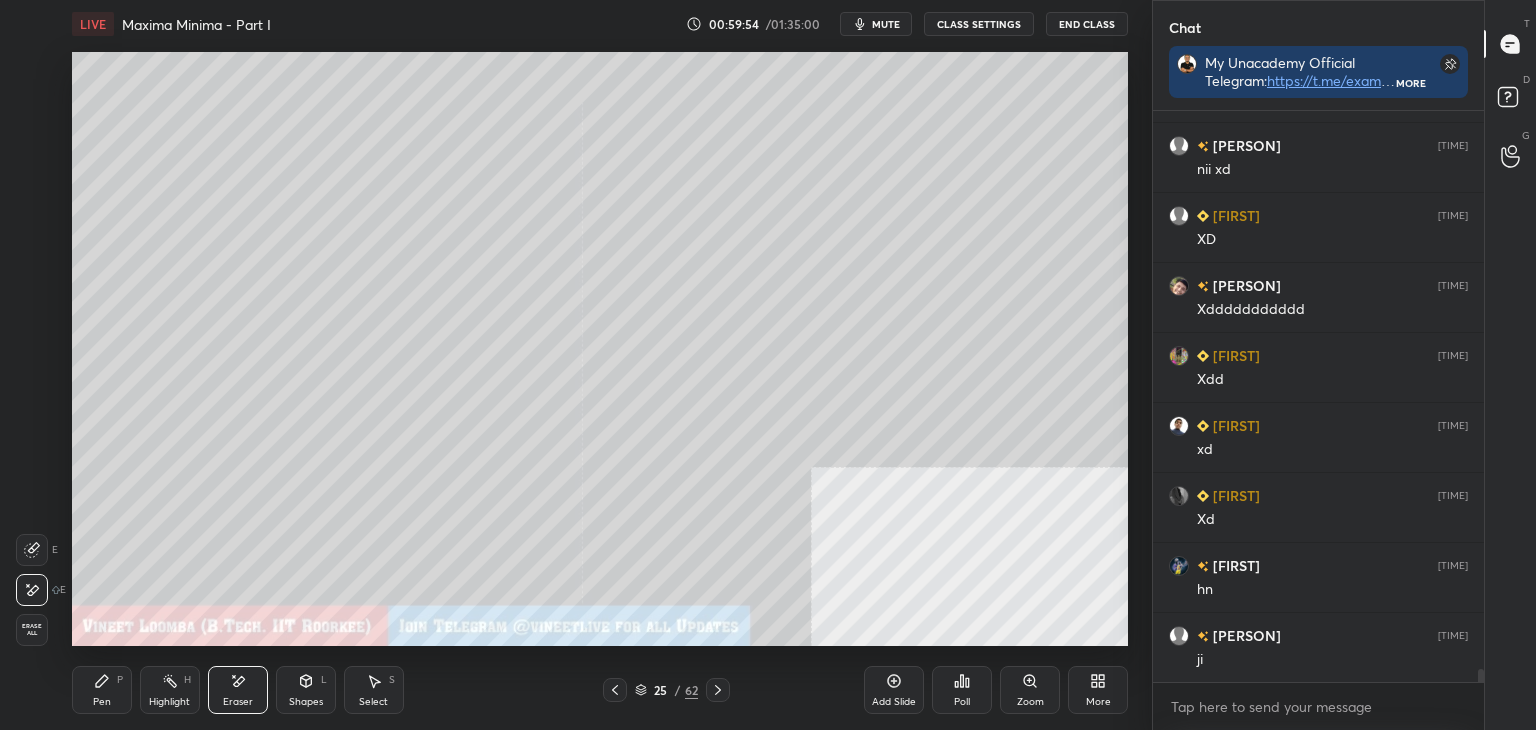 scroll, scrollTop: 25478, scrollLeft: 0, axis: vertical 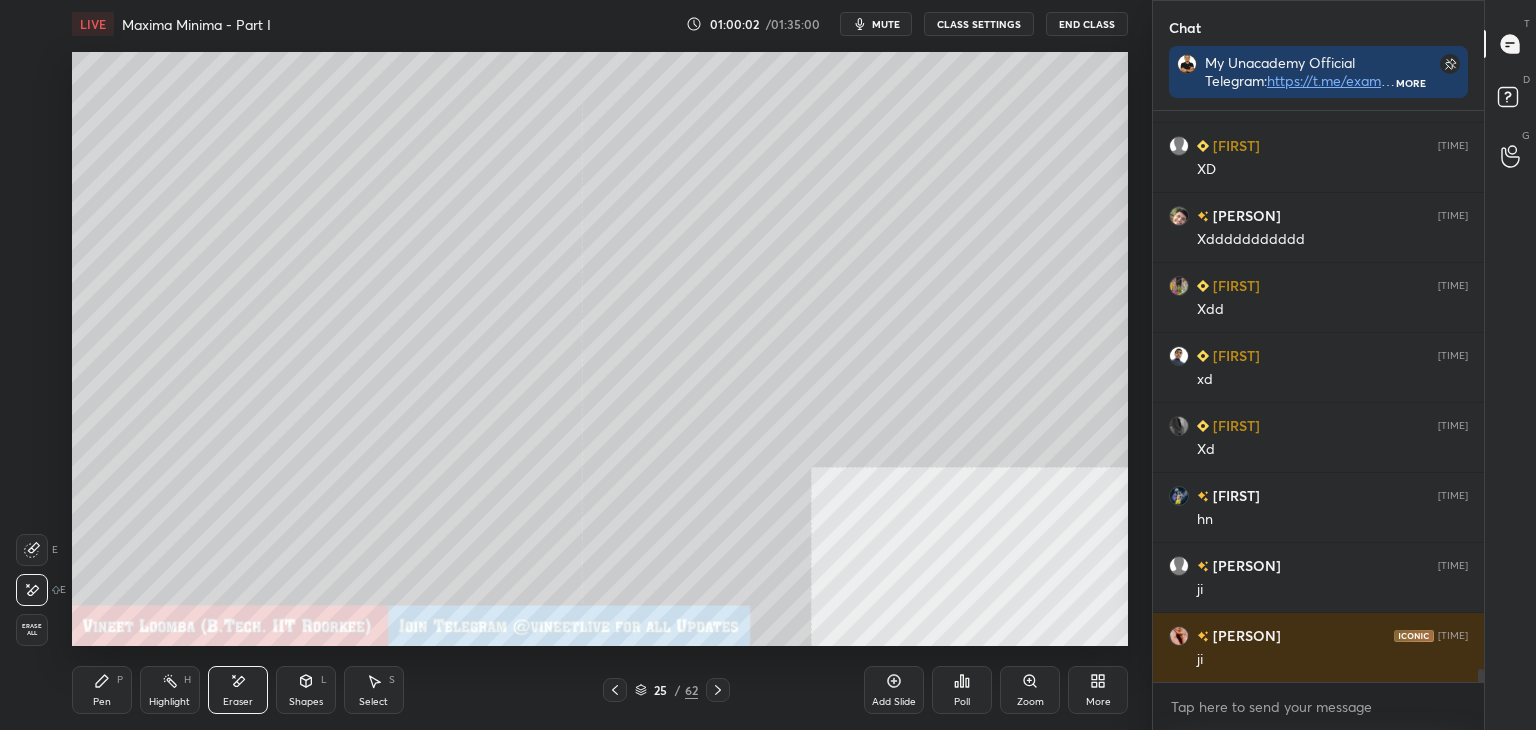 click on "Pen" at bounding box center (102, 702) 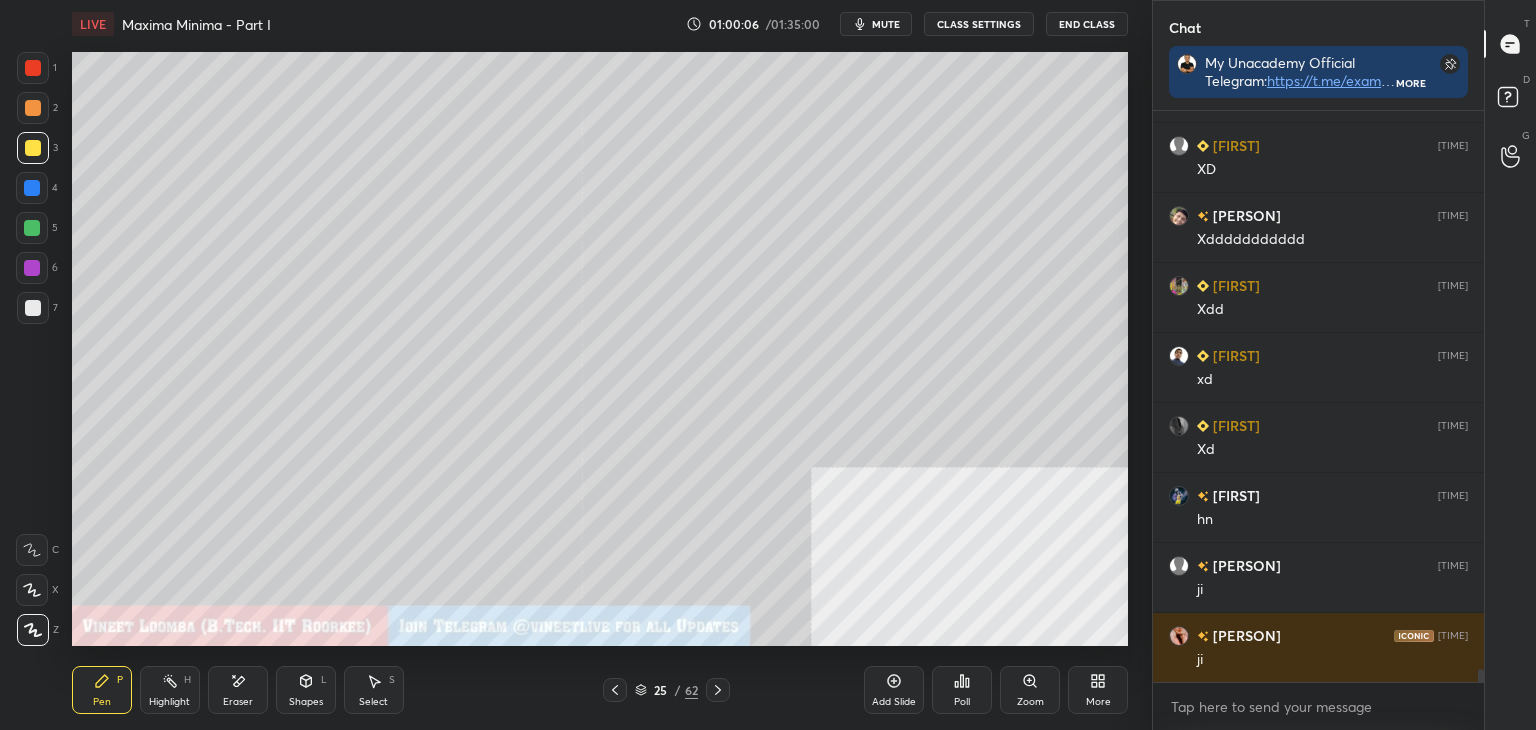 click on "Eraser" at bounding box center [238, 702] 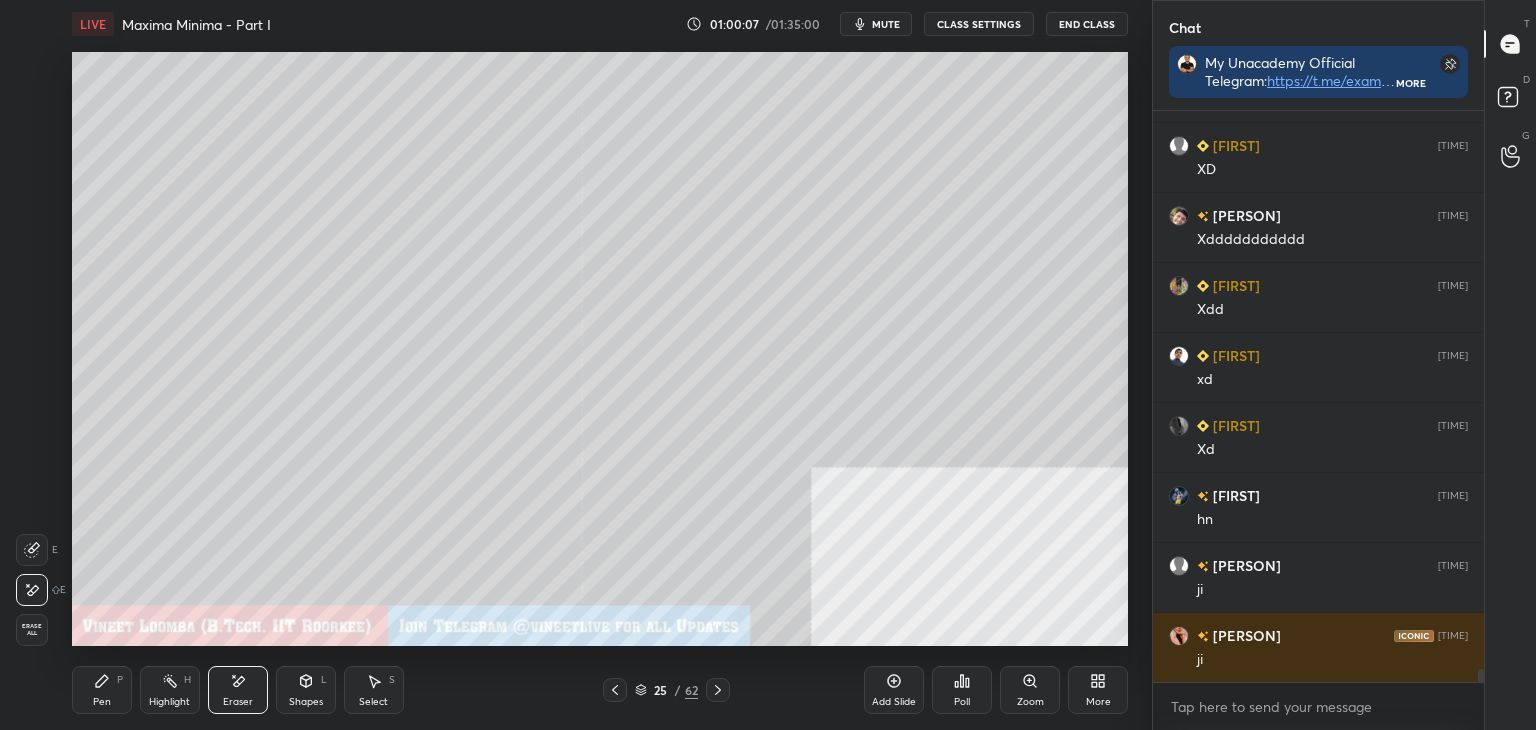 click on "Pen P" at bounding box center [102, 690] 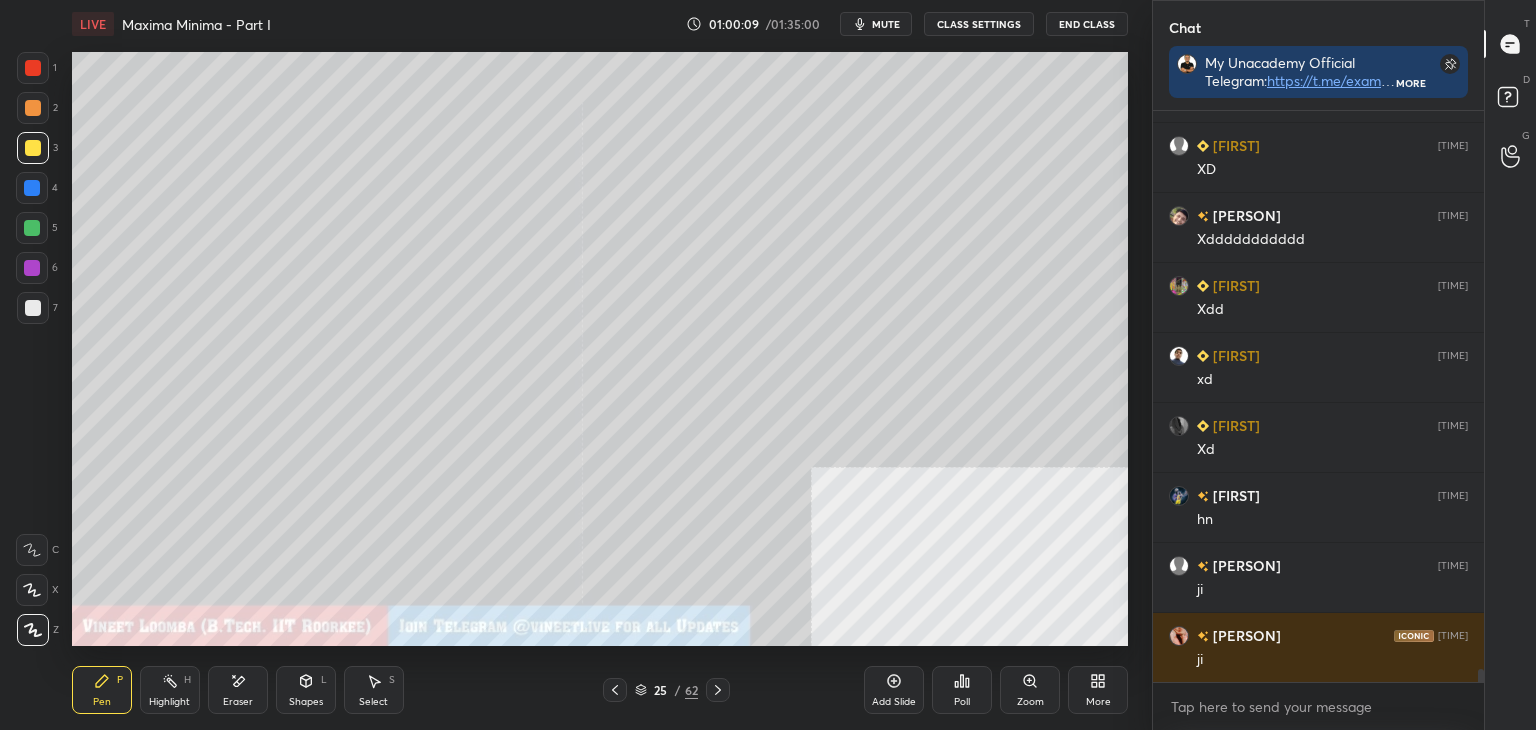 drag, startPoint x: 712, startPoint y: 688, endPoint x: 692, endPoint y: 694, distance: 20.880613 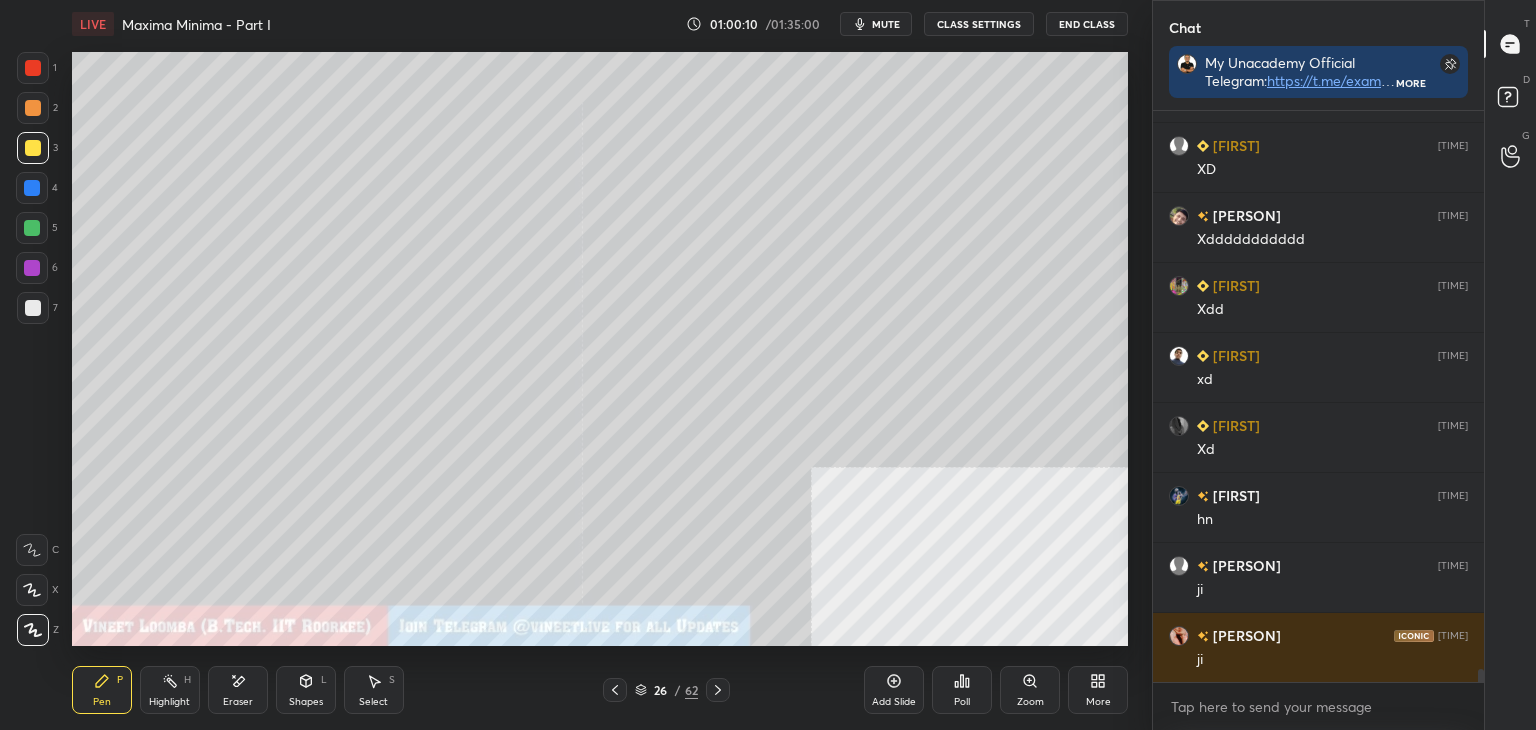 drag, startPoint x: 120, startPoint y: 705, endPoint x: 120, endPoint y: 665, distance: 40 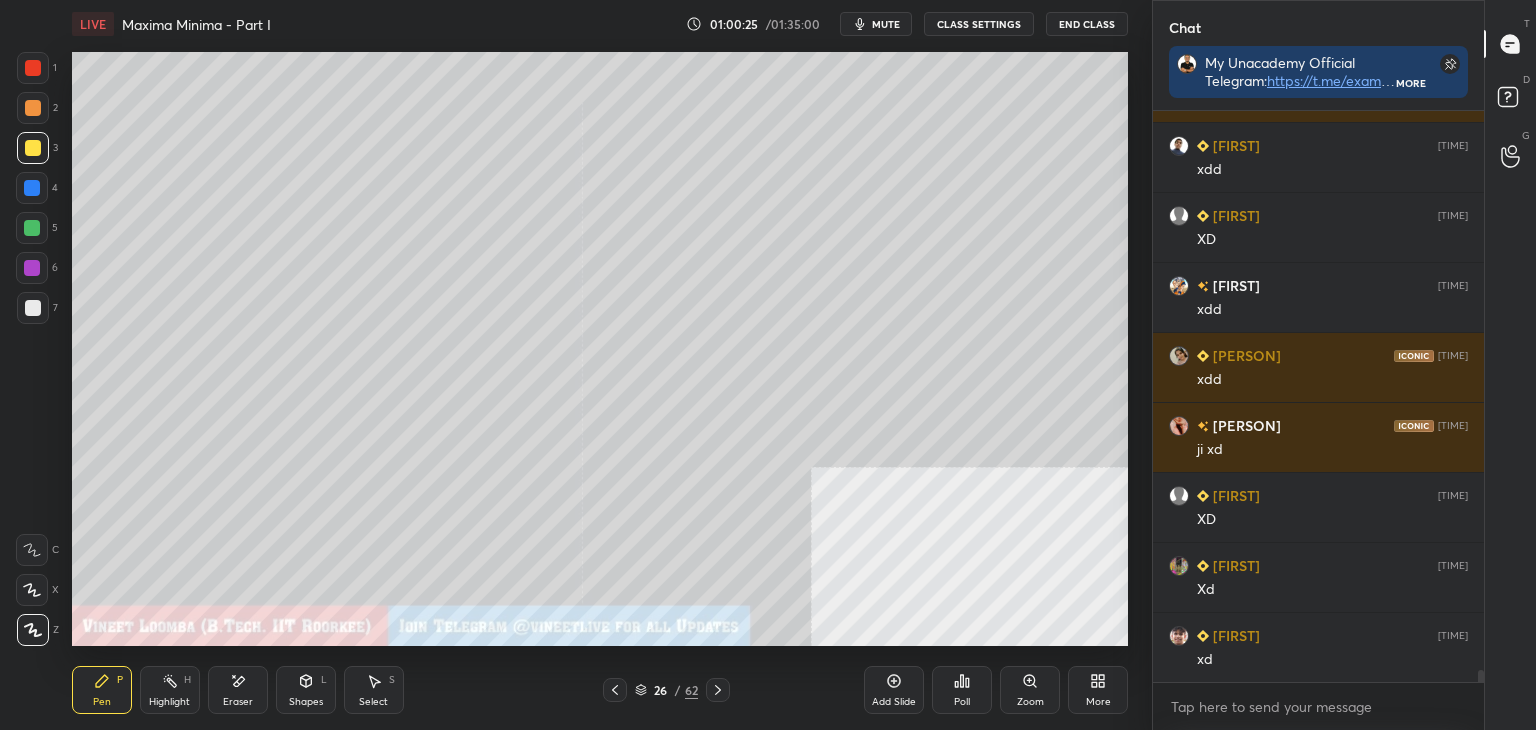 scroll, scrollTop: 26318, scrollLeft: 0, axis: vertical 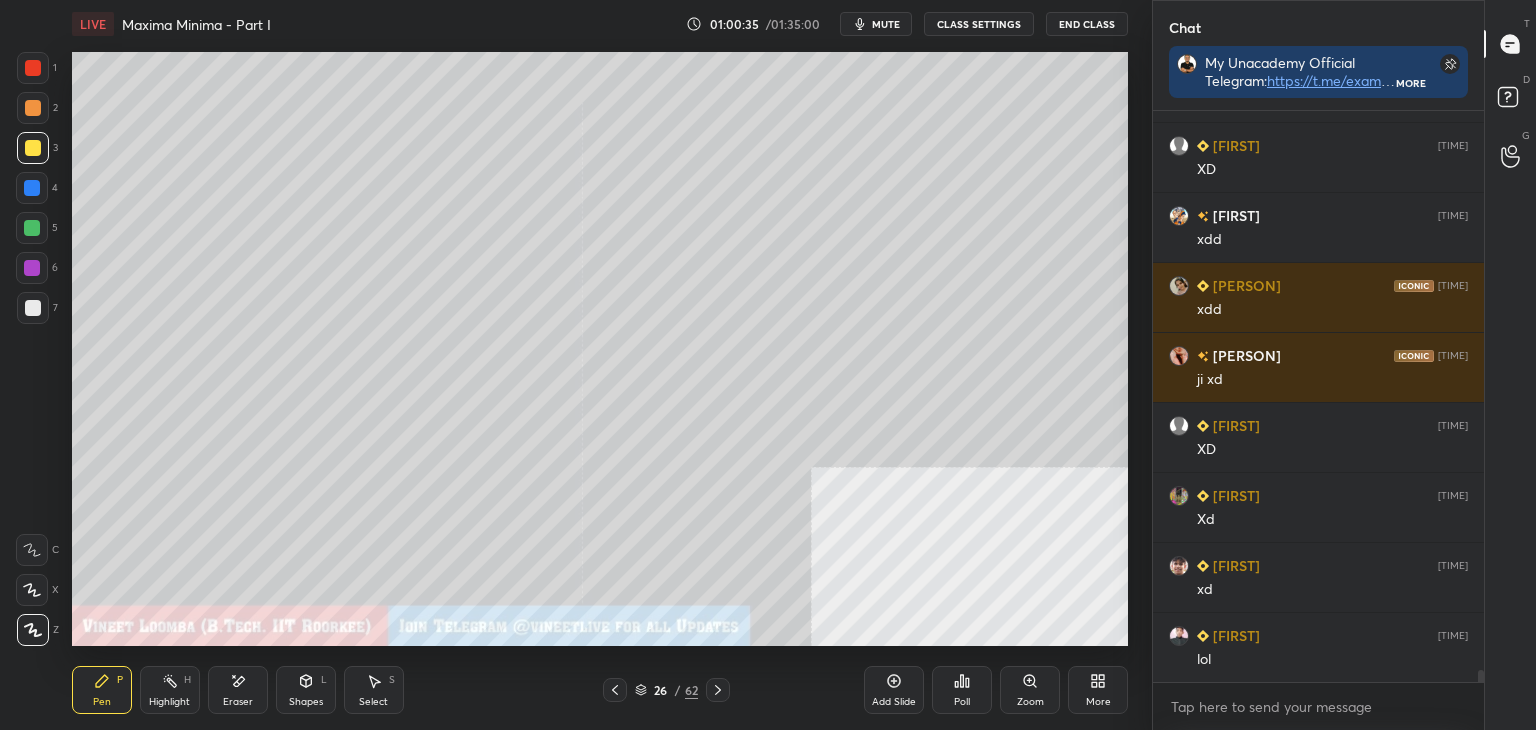 click 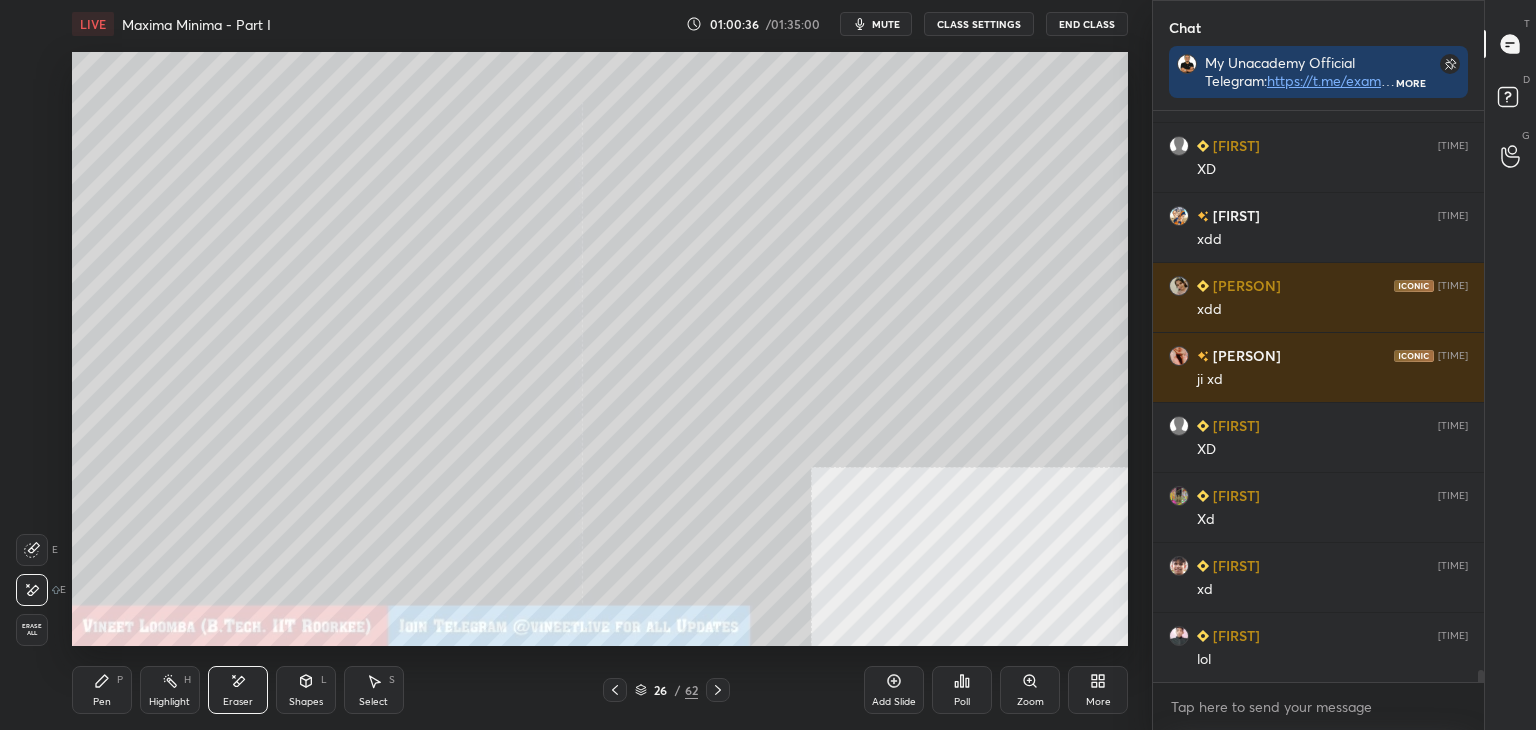 click on "Pen P" at bounding box center [102, 690] 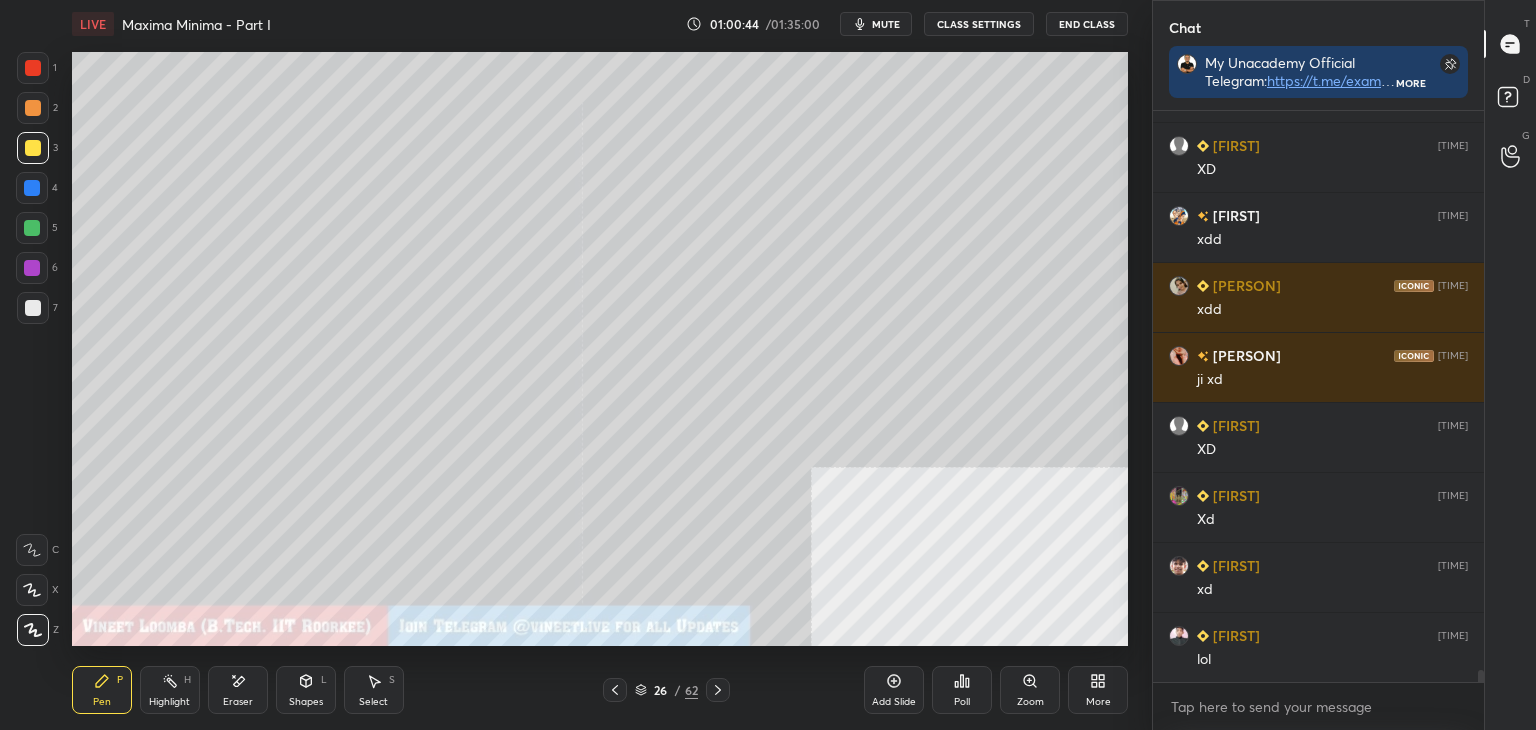 drag, startPoint x: 24, startPoint y: 313, endPoint x: 20, endPoint y: 301, distance: 12.649111 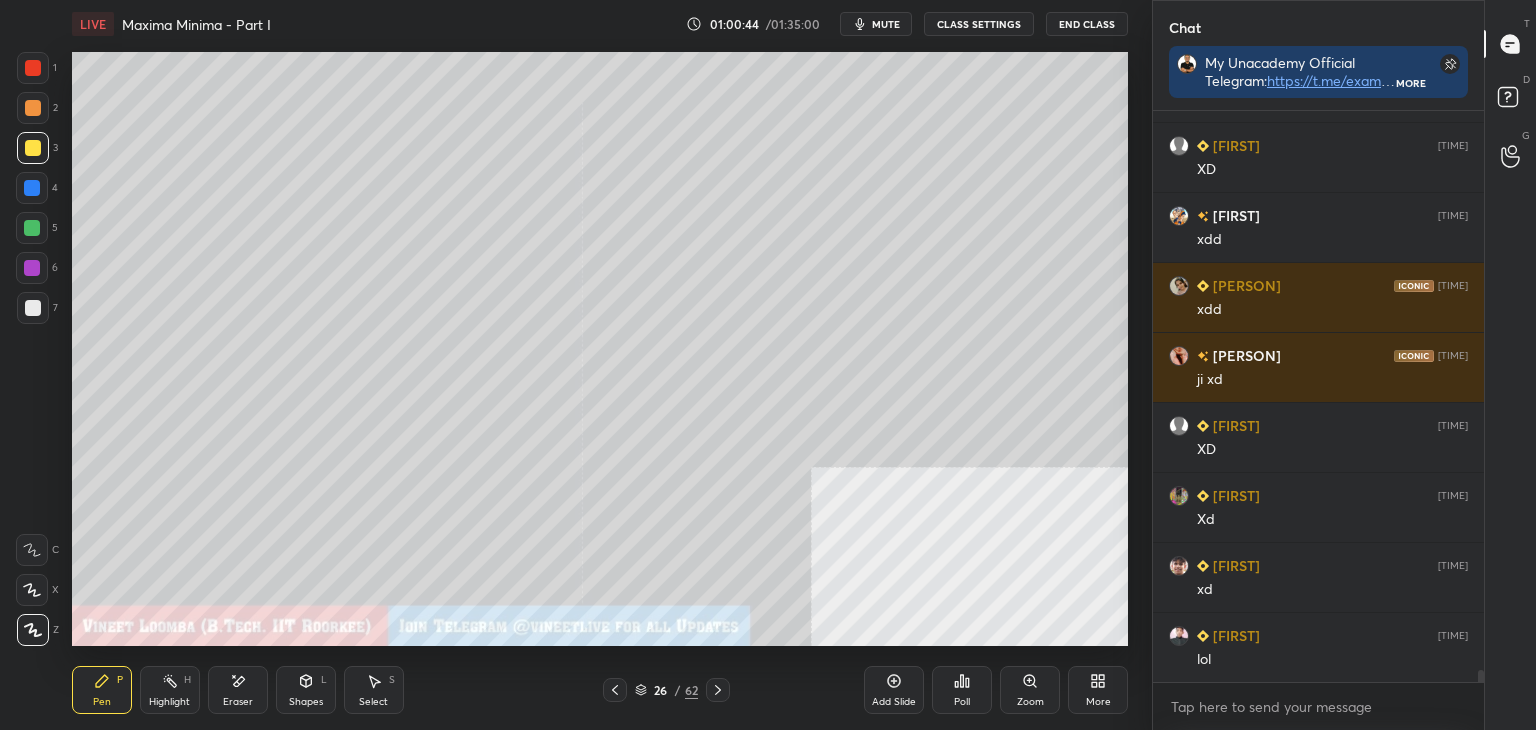 click at bounding box center [33, 308] 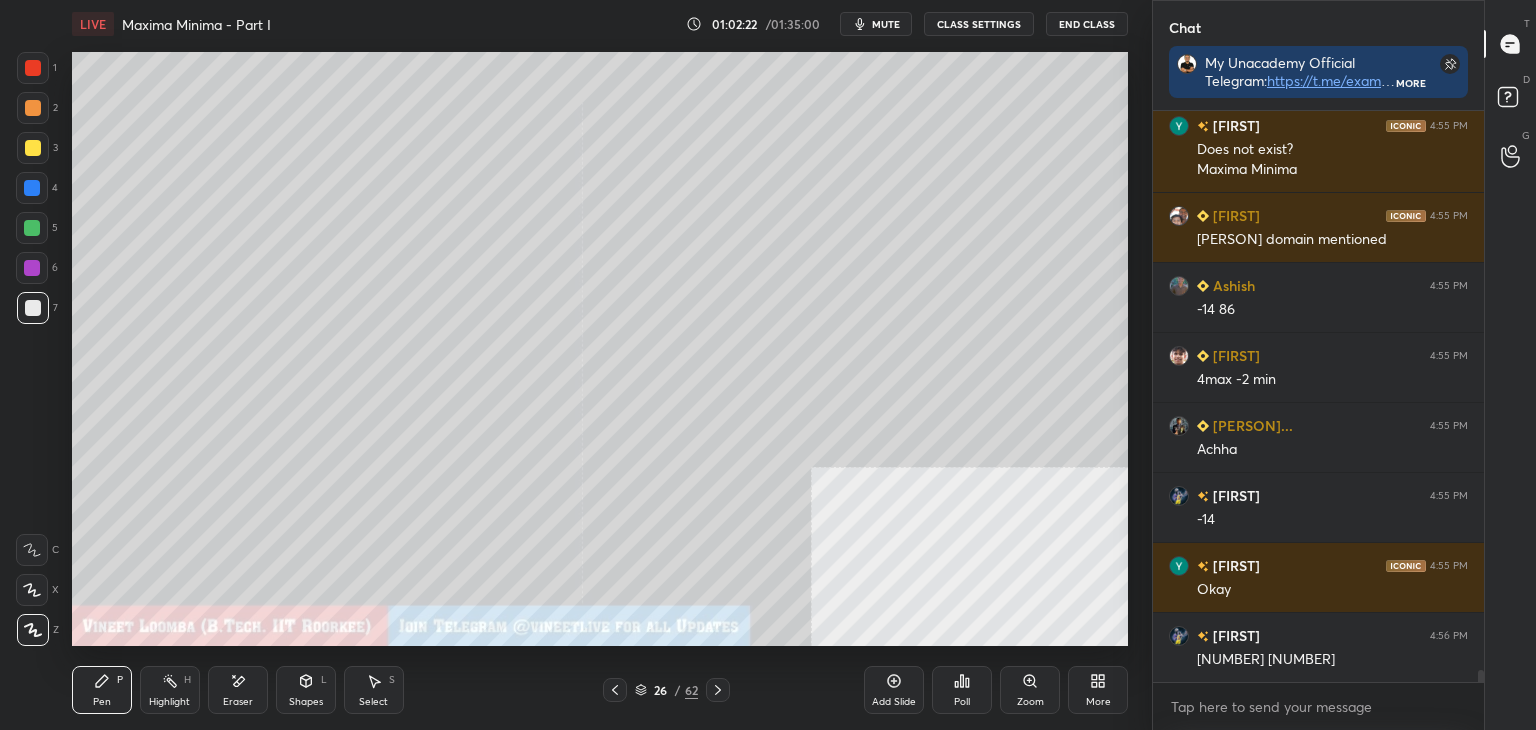 scroll, scrollTop: 26968, scrollLeft: 0, axis: vertical 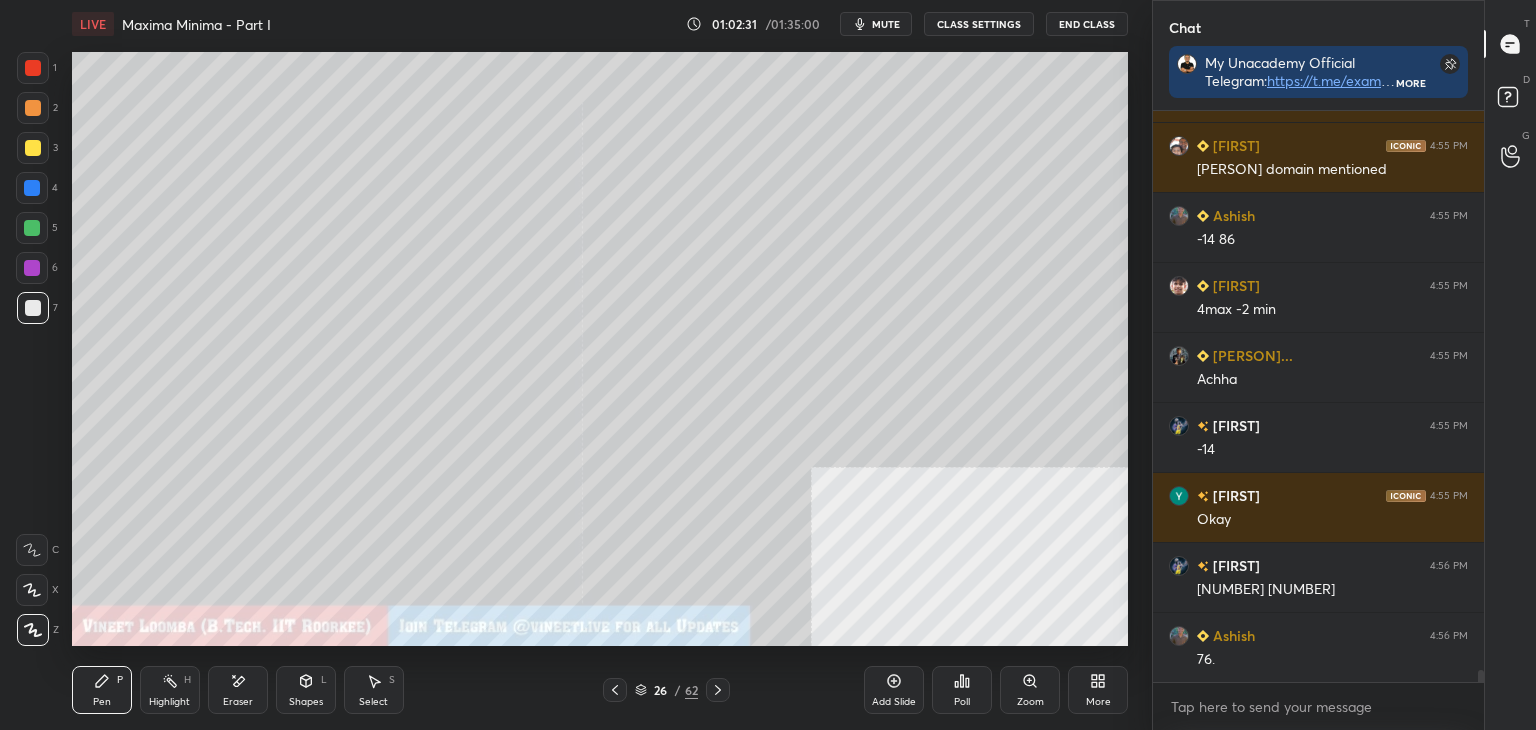 drag, startPoint x: 718, startPoint y: 689, endPoint x: 685, endPoint y: 683, distance: 33.54102 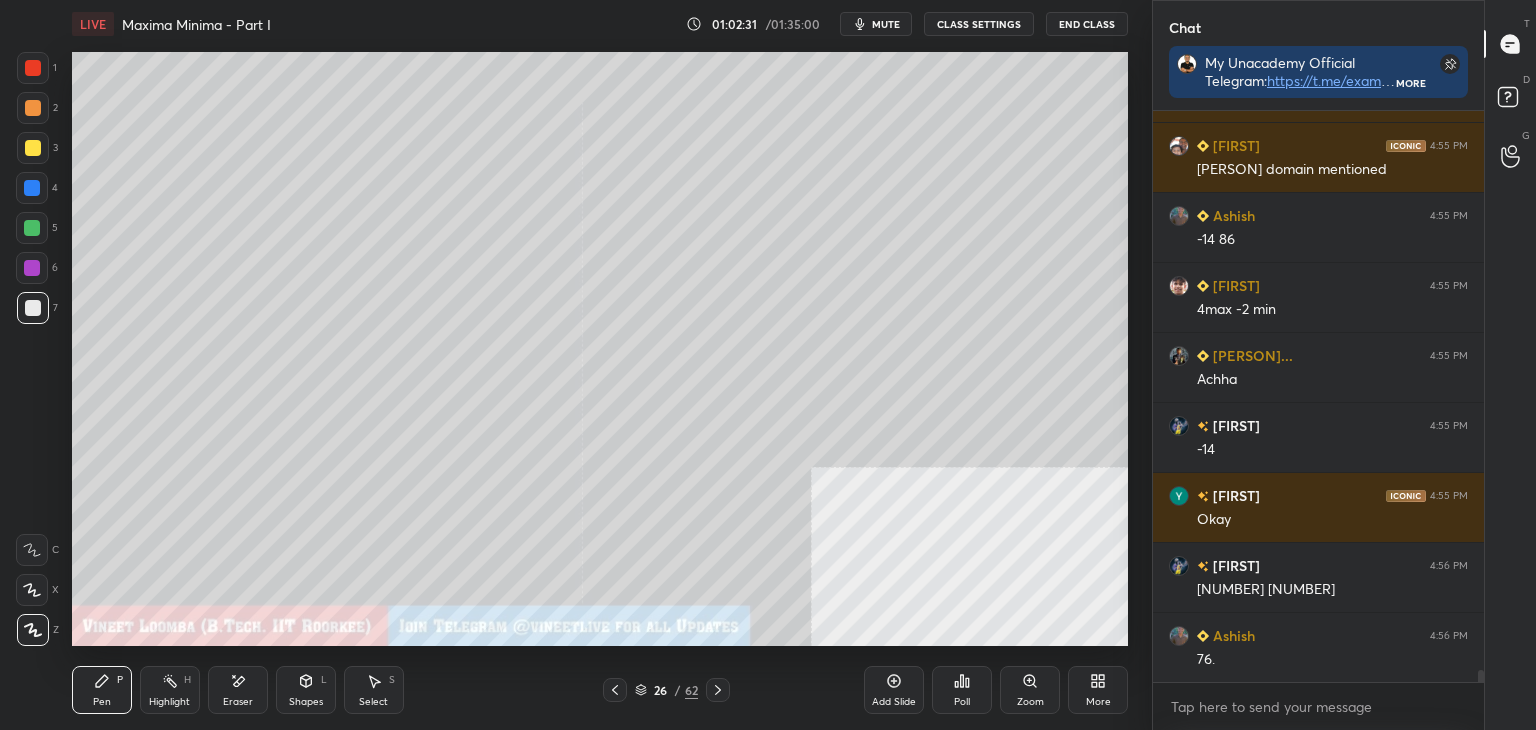 click 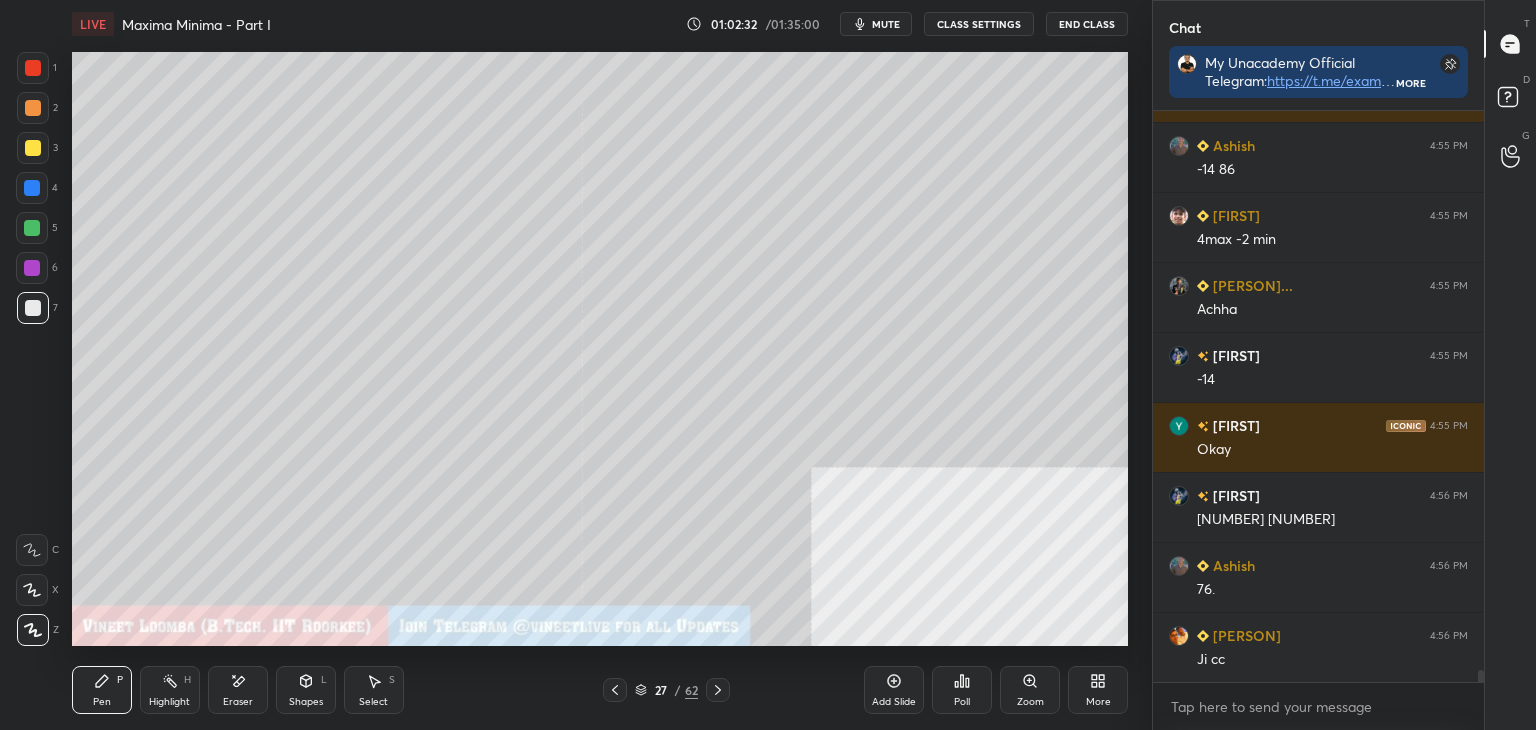 scroll, scrollTop: 27086, scrollLeft: 0, axis: vertical 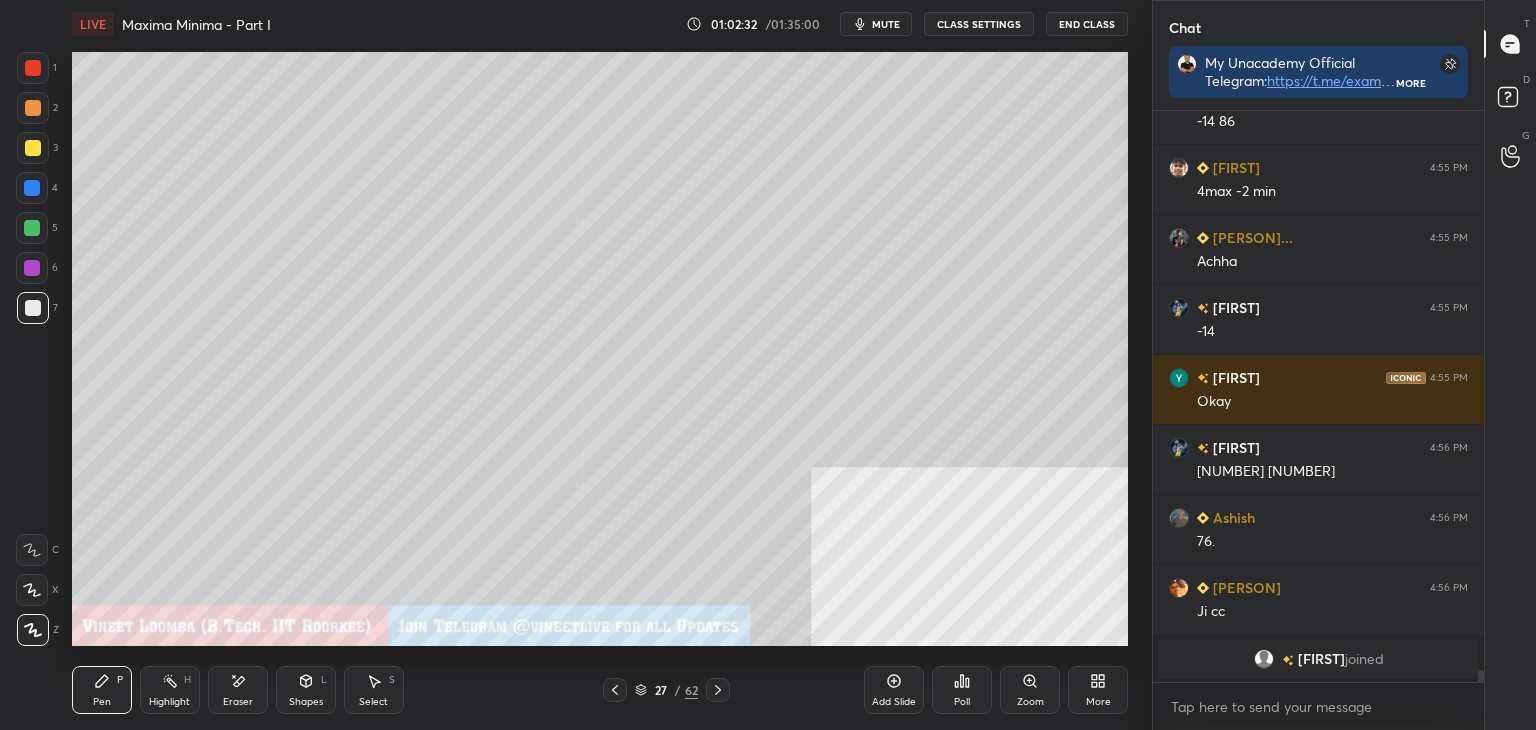click at bounding box center (33, 308) 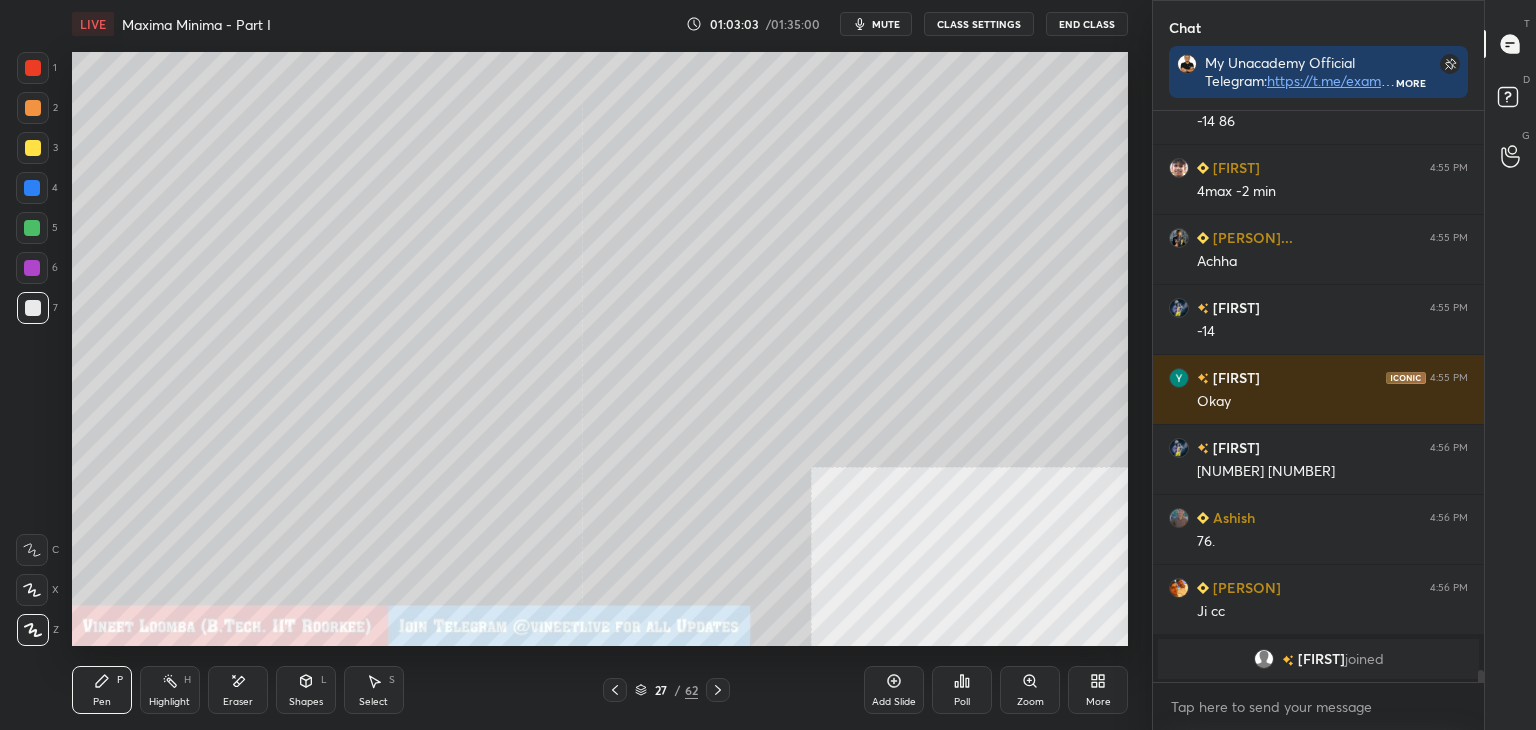 drag, startPoint x: 171, startPoint y: 702, endPoint x: 171, endPoint y: 660, distance: 42 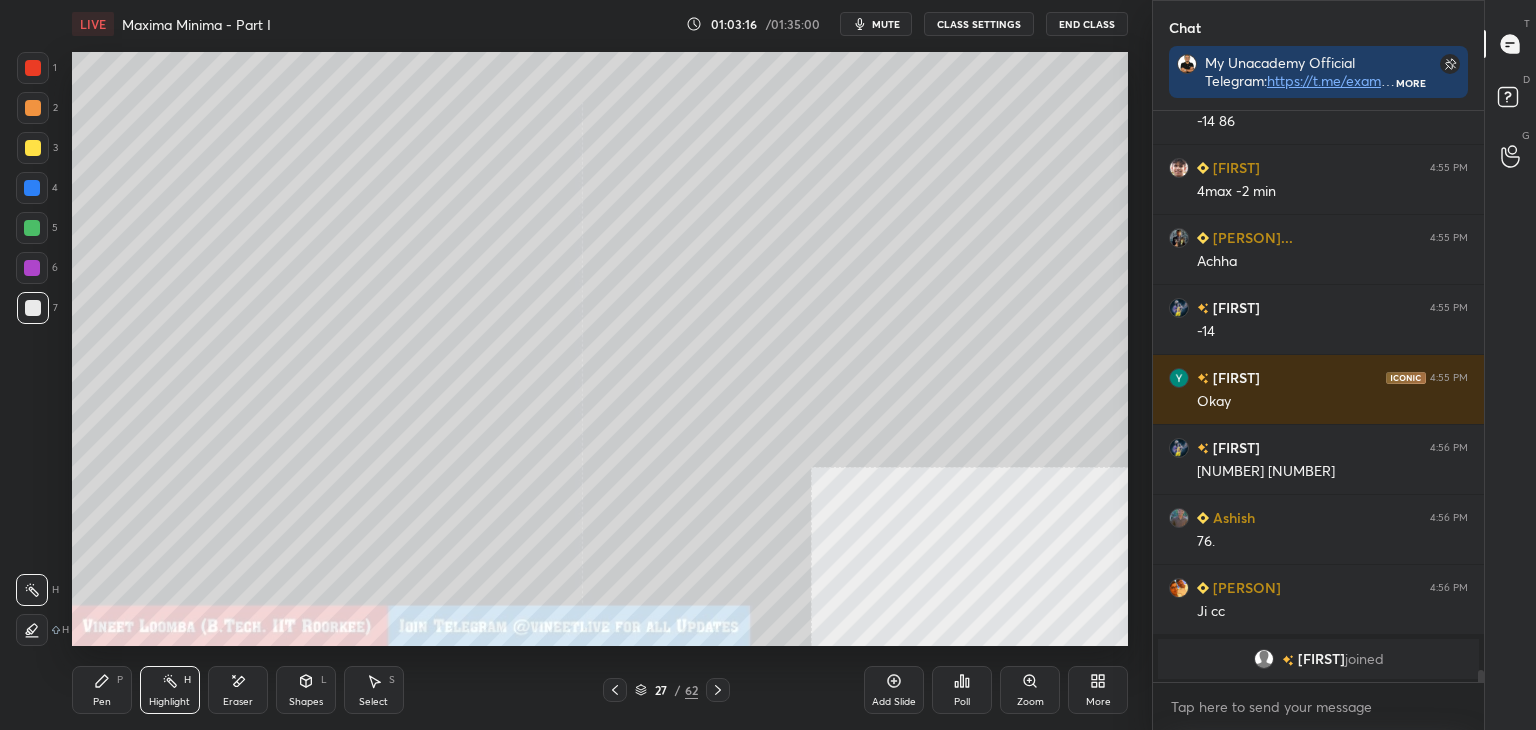 click on "Pen P" at bounding box center (102, 690) 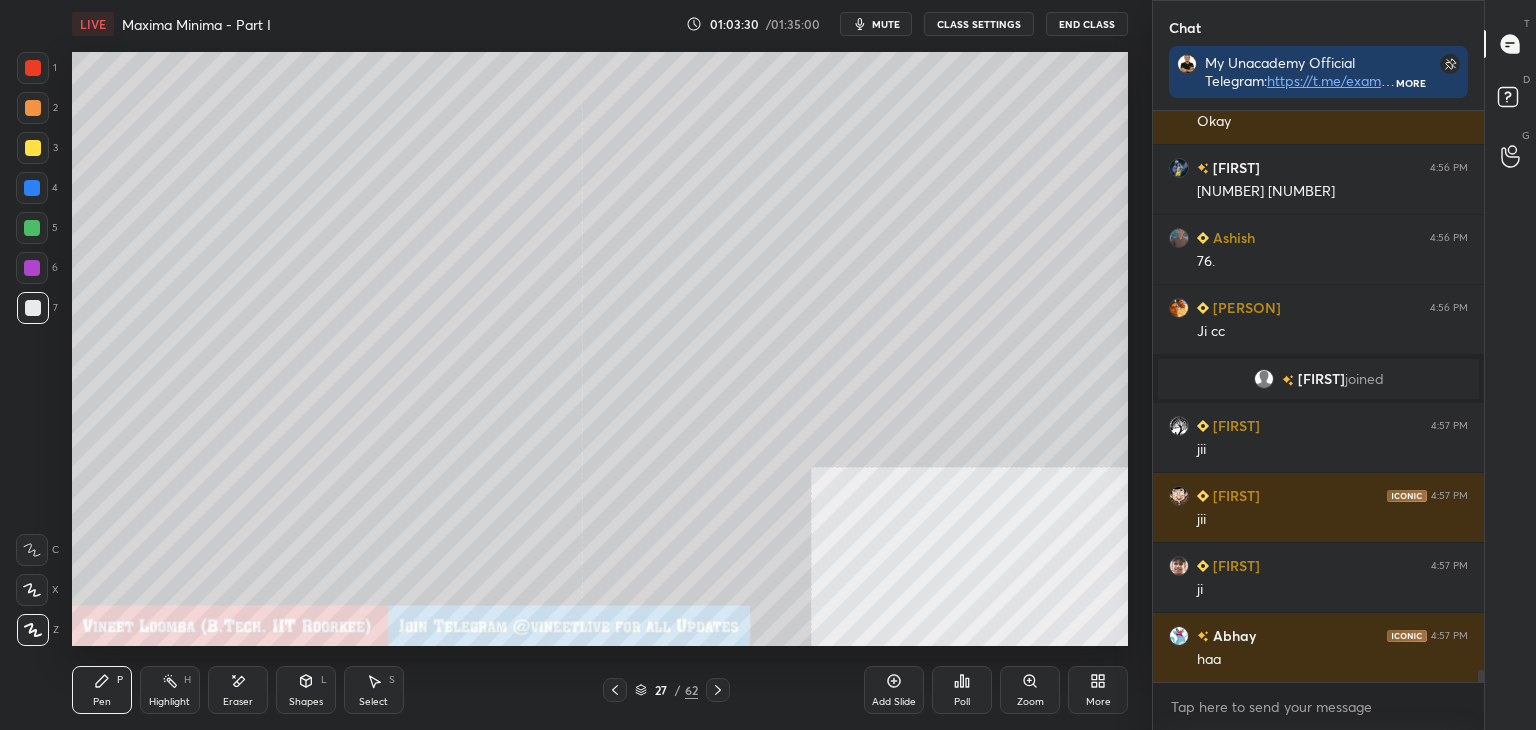 scroll, scrollTop: 25576, scrollLeft: 0, axis: vertical 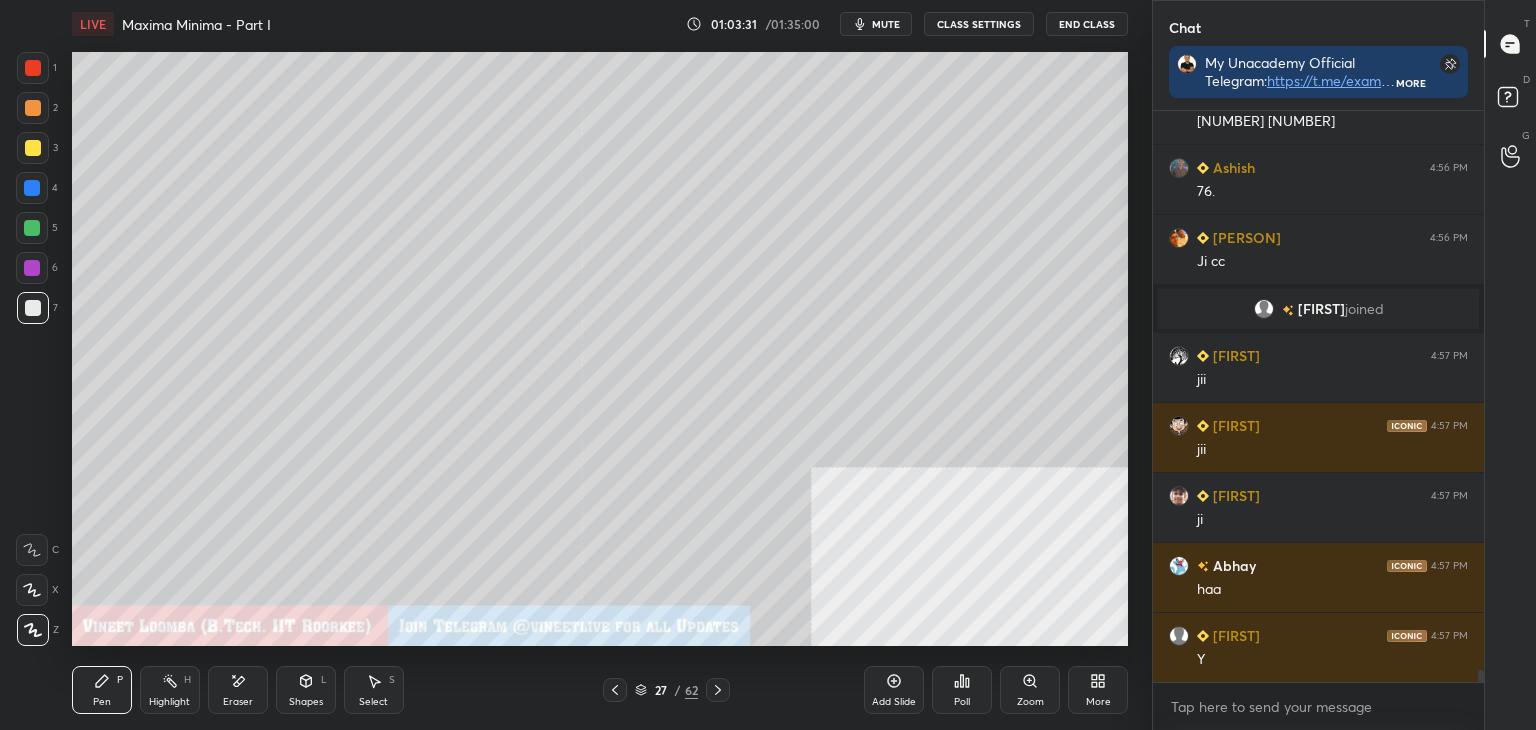 click 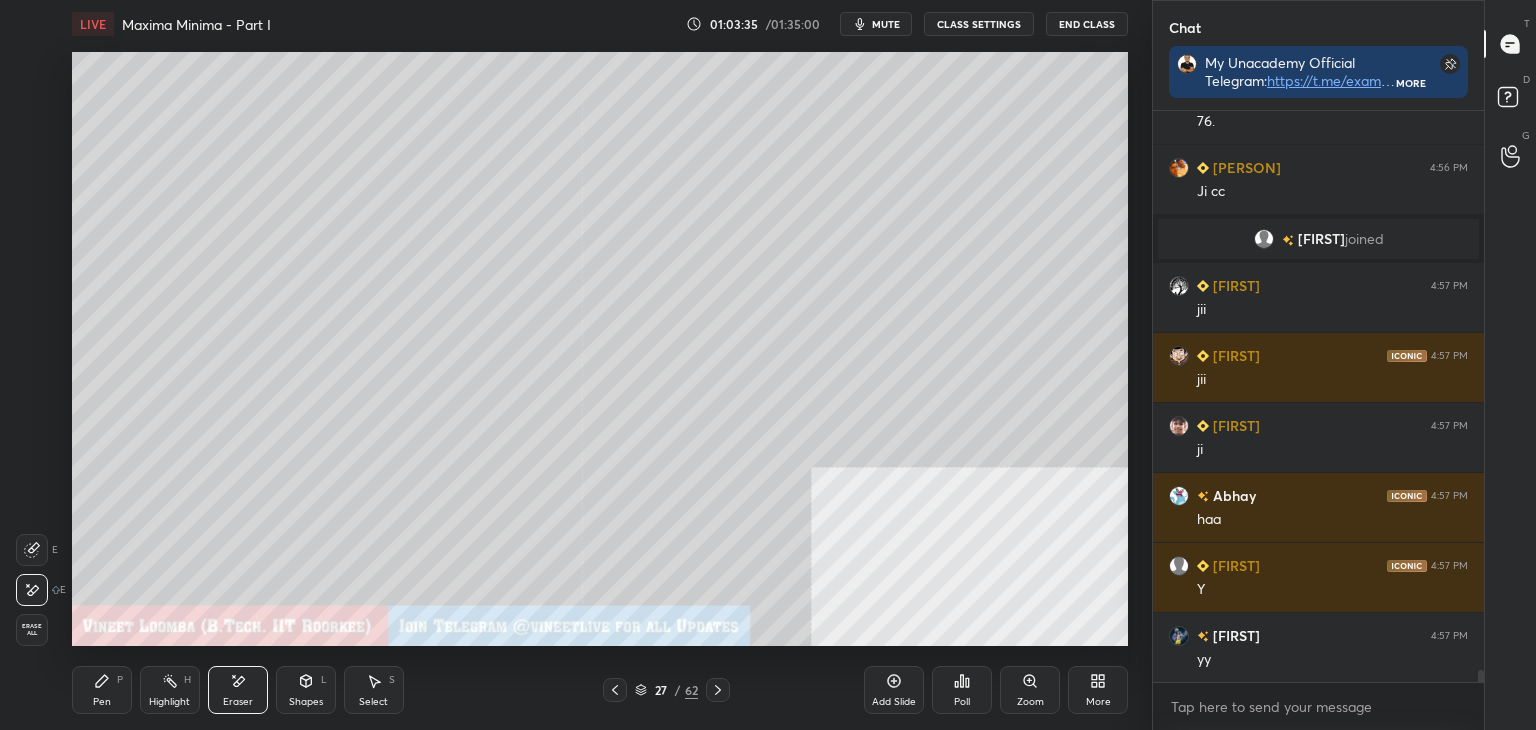scroll, scrollTop: 25716, scrollLeft: 0, axis: vertical 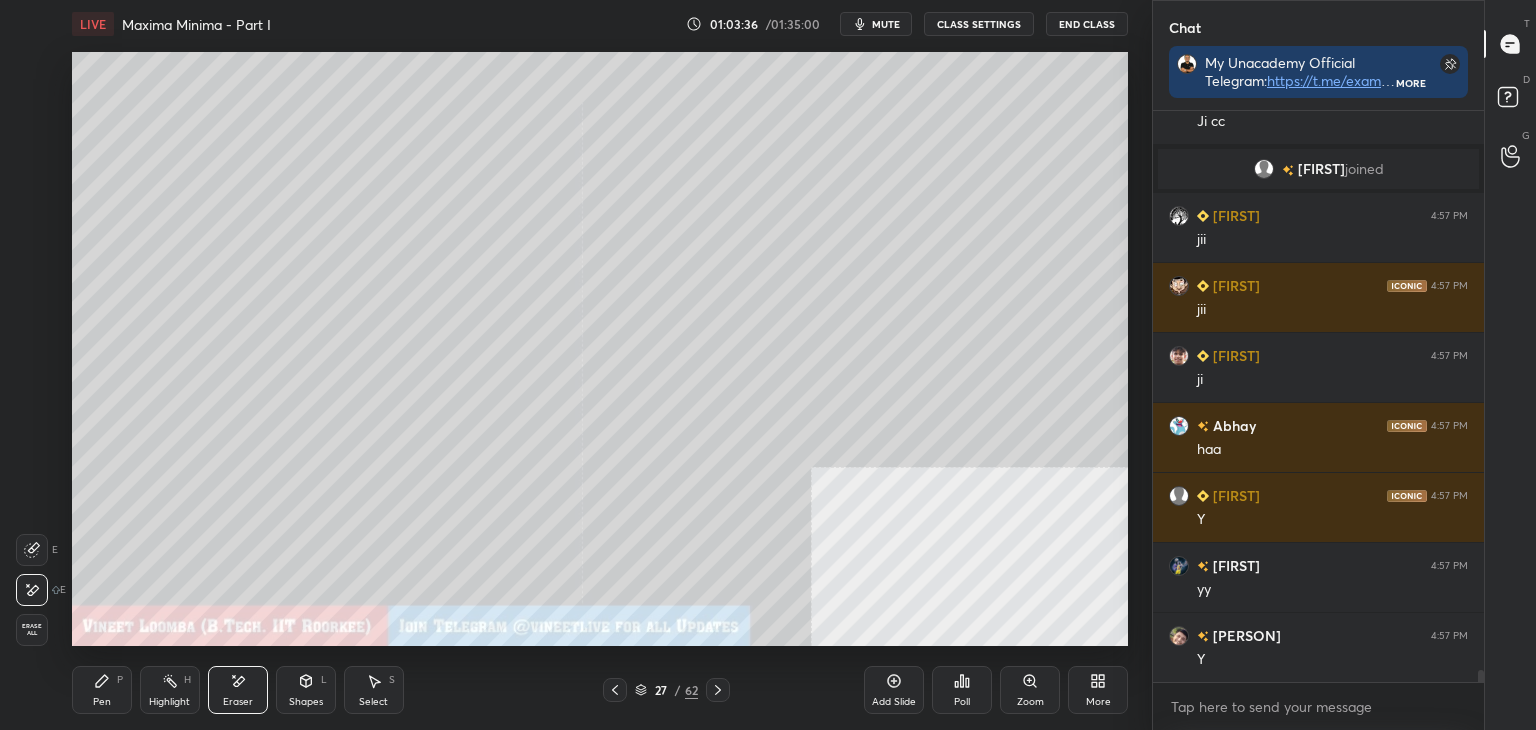 click on "Pen P" at bounding box center [102, 690] 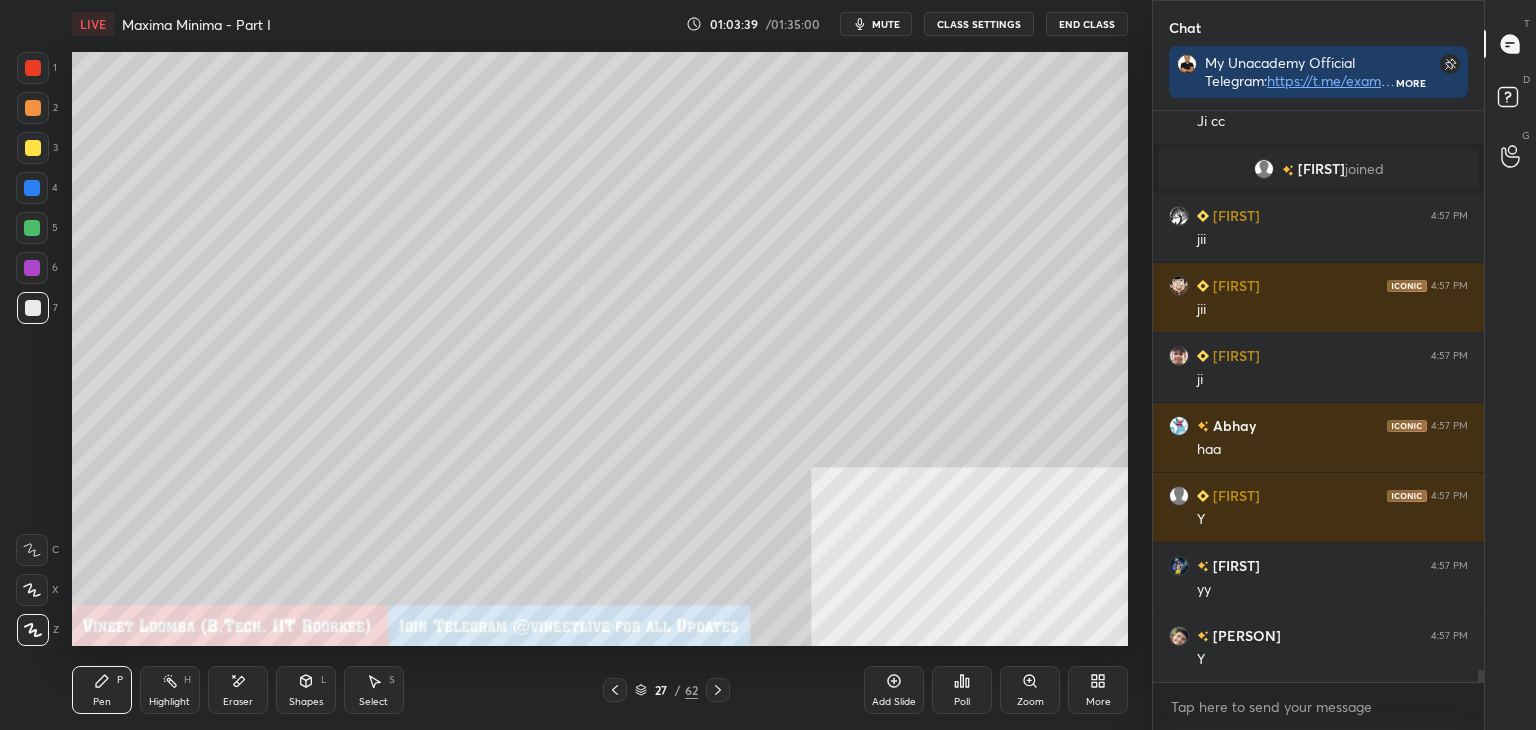 scroll, scrollTop: 25786, scrollLeft: 0, axis: vertical 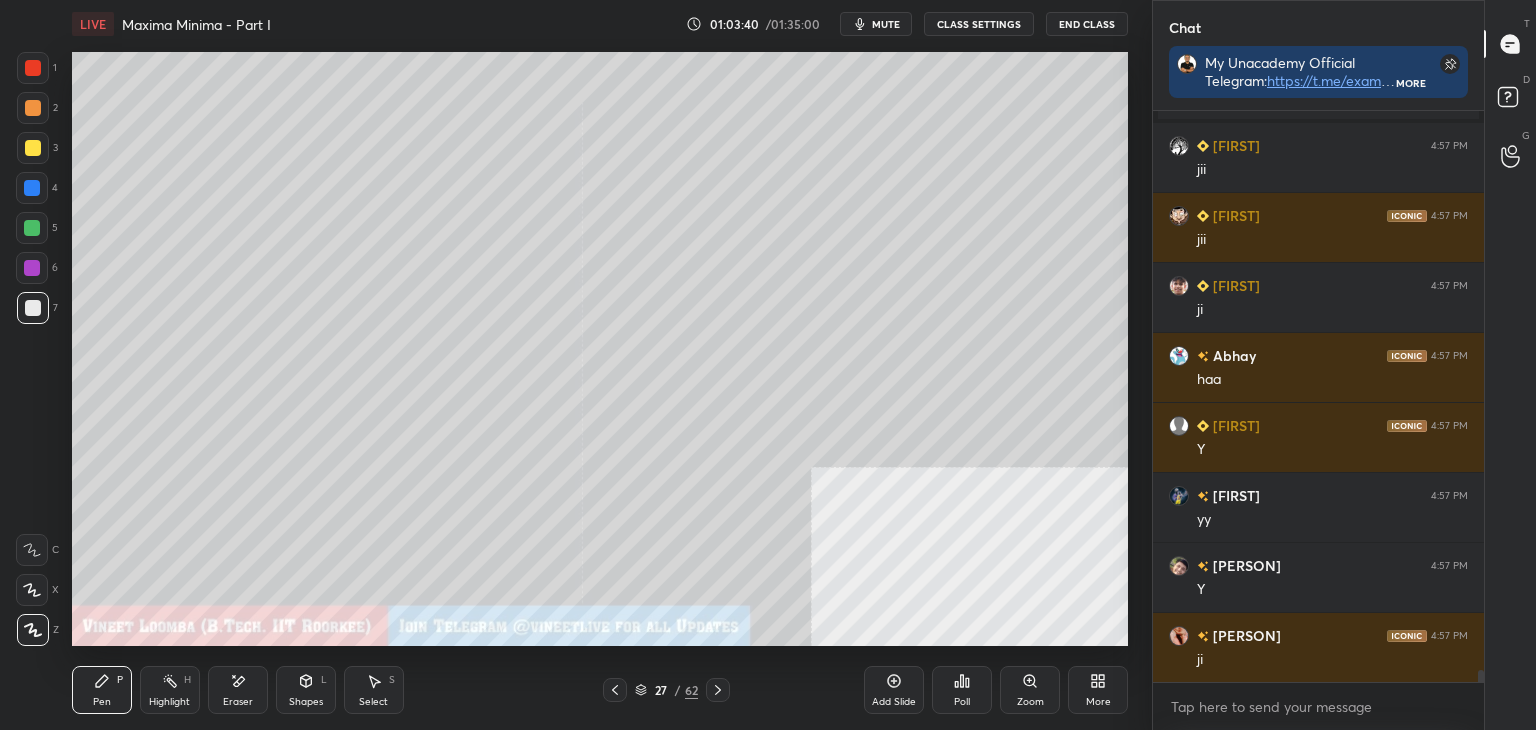 click on "Highlight" at bounding box center (169, 702) 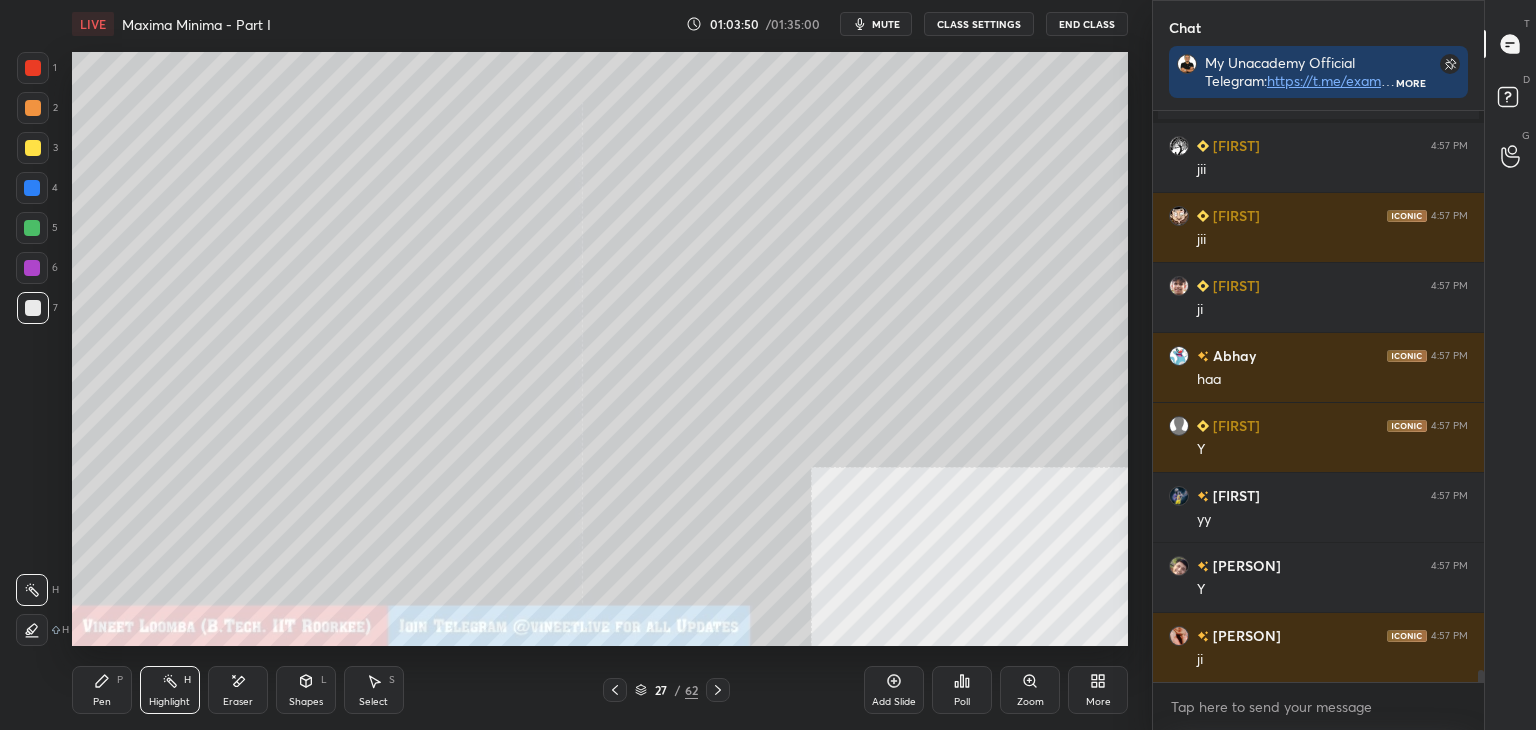 drag, startPoint x: 84, startPoint y: 698, endPoint x: 79, endPoint y: 652, distance: 46.270943 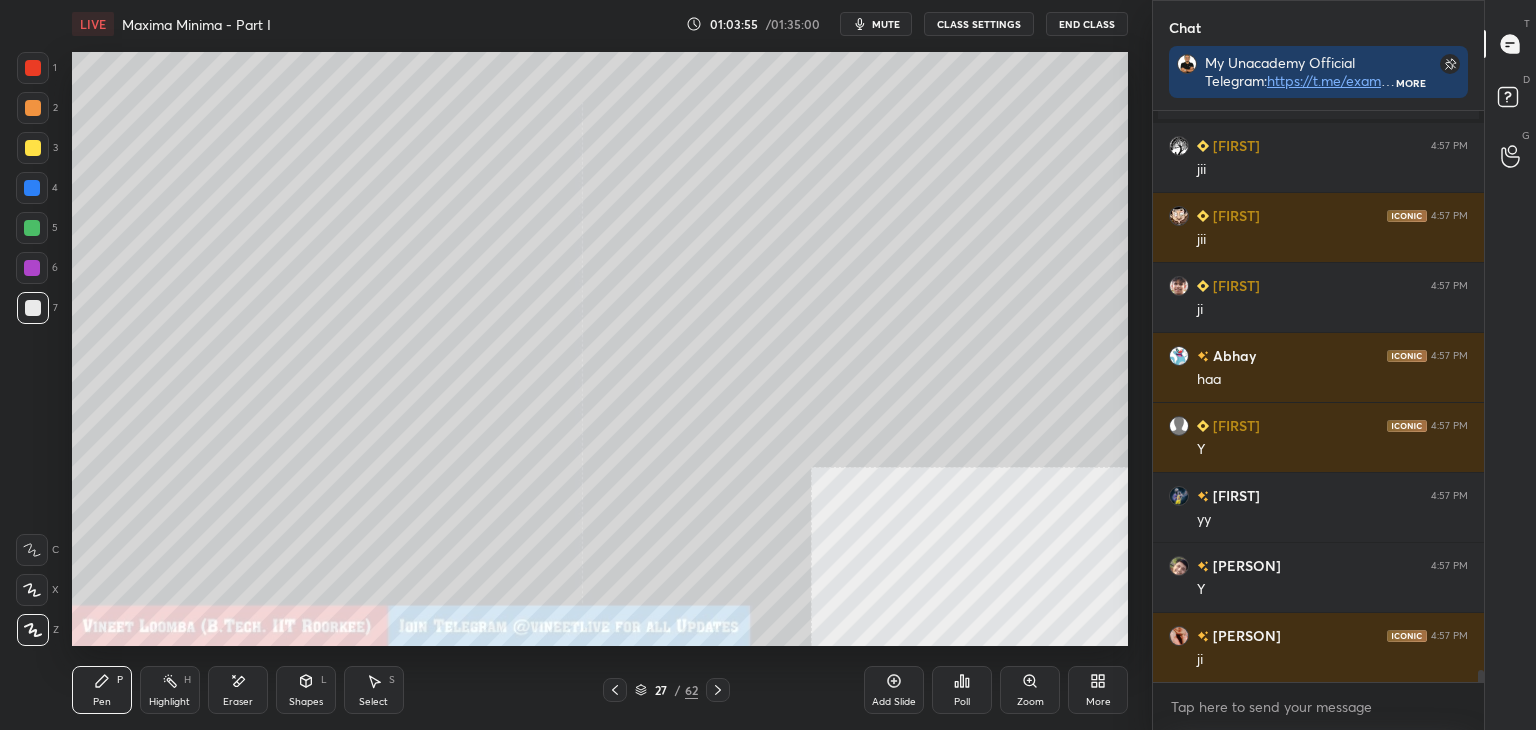 drag, startPoint x: 176, startPoint y: 693, endPoint x: 181, endPoint y: 655, distance: 38.327538 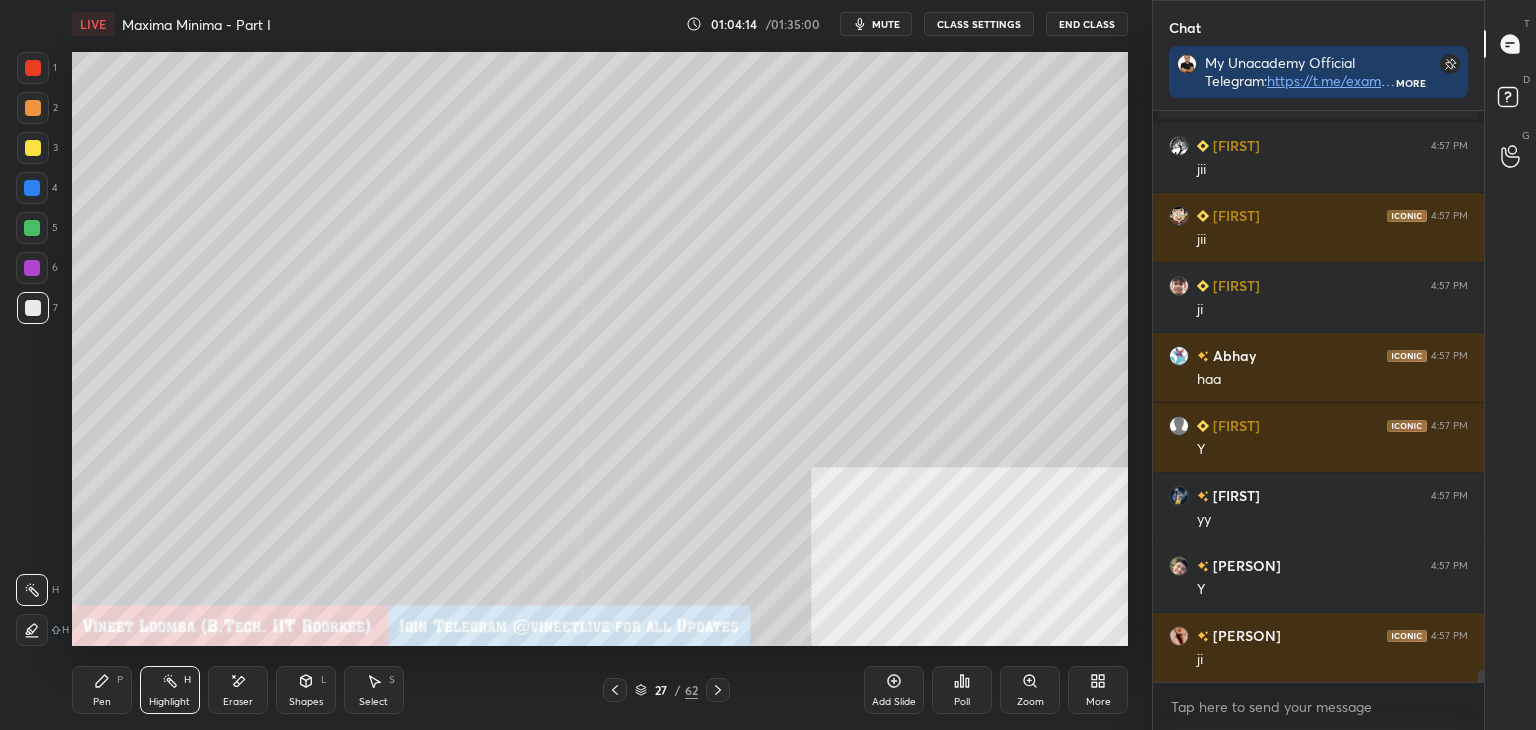 click on "Pen P" at bounding box center [102, 690] 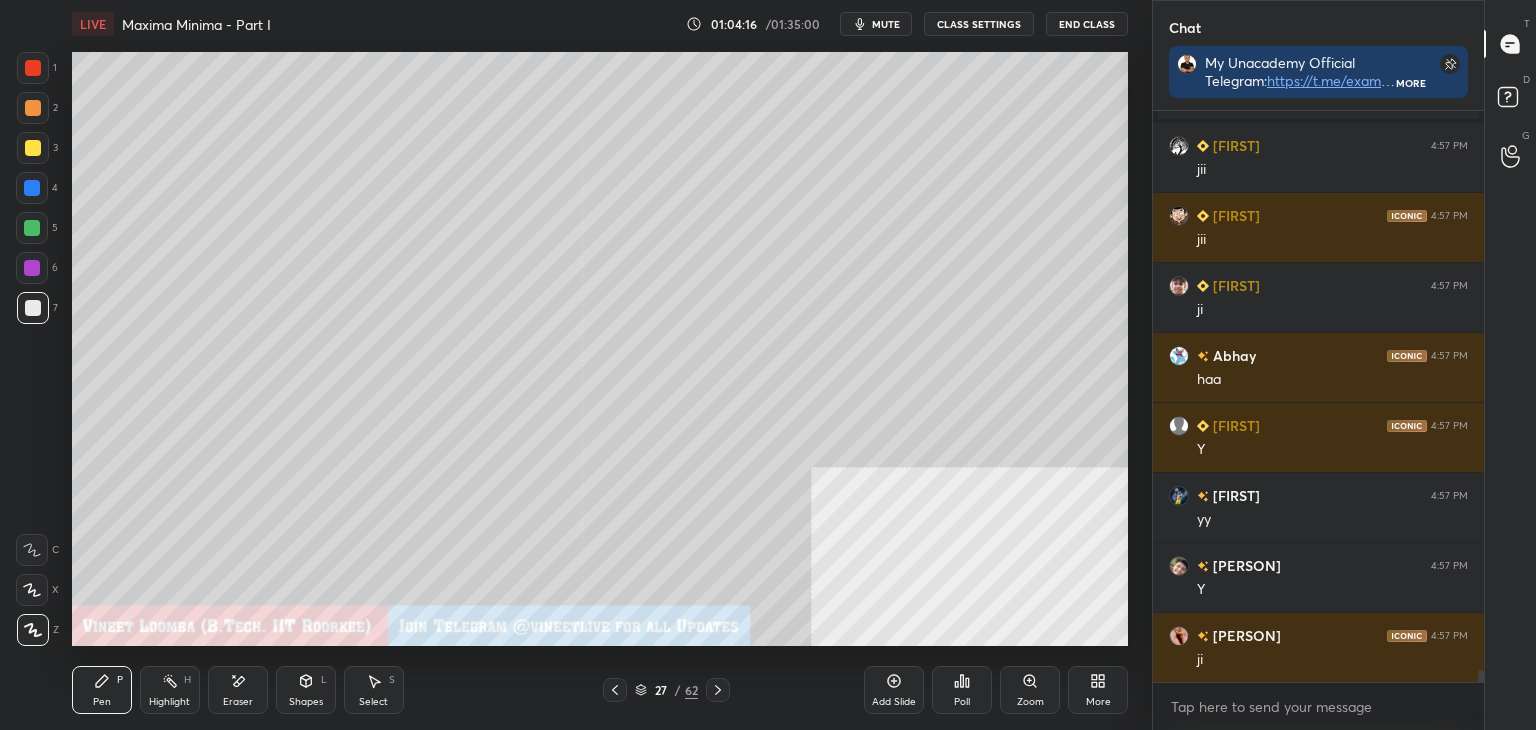 click on "Eraser" at bounding box center (238, 690) 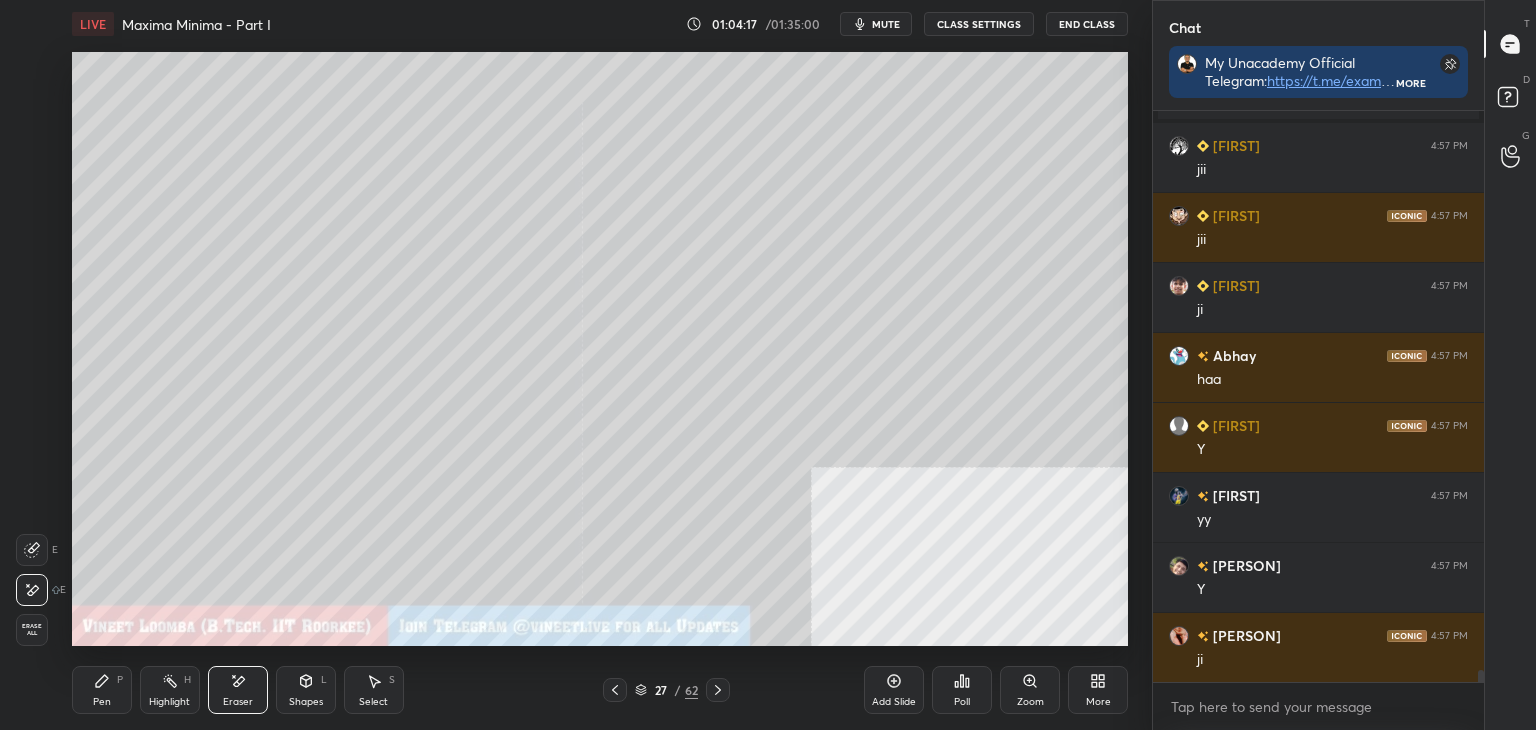 scroll, scrollTop: 25834, scrollLeft: 0, axis: vertical 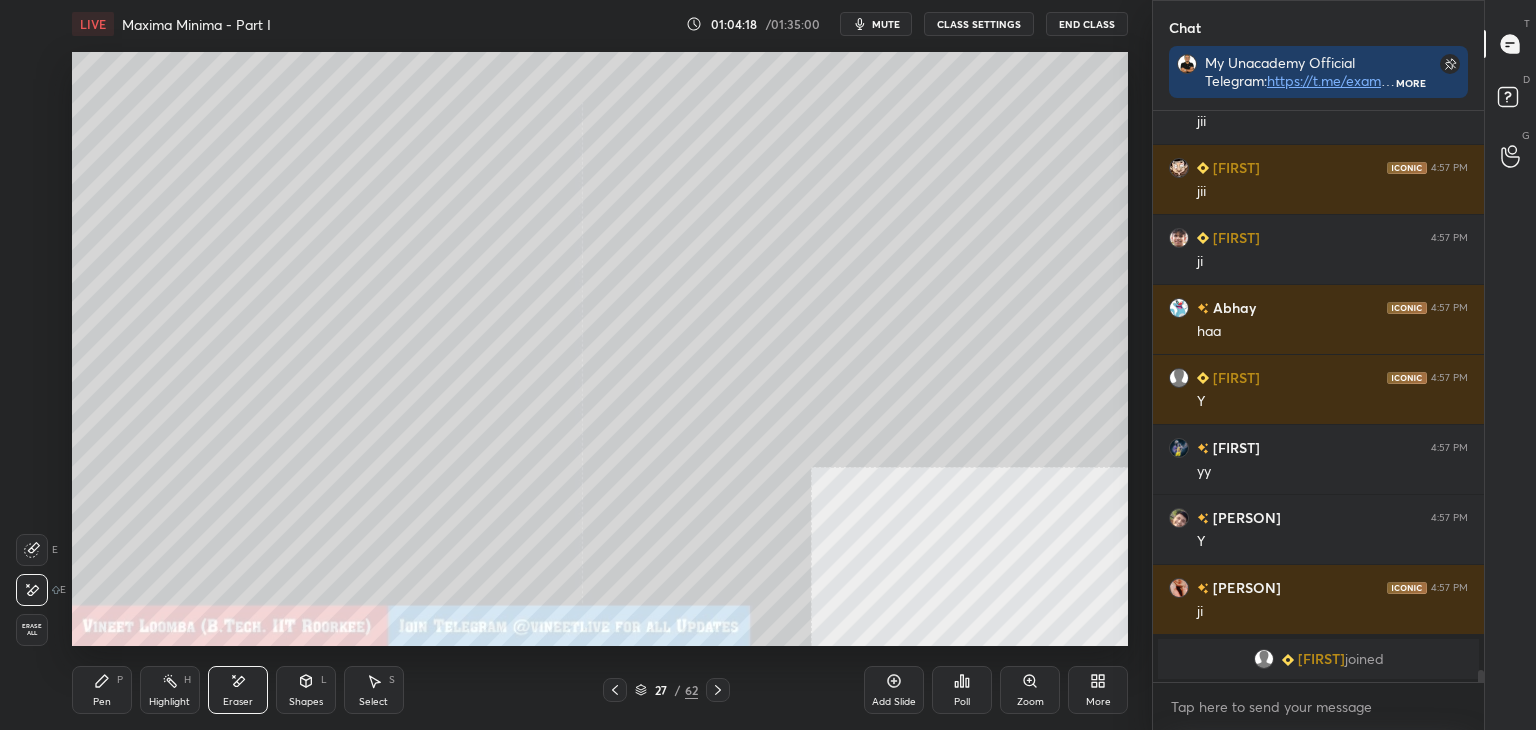 click on "Pen P" at bounding box center (102, 690) 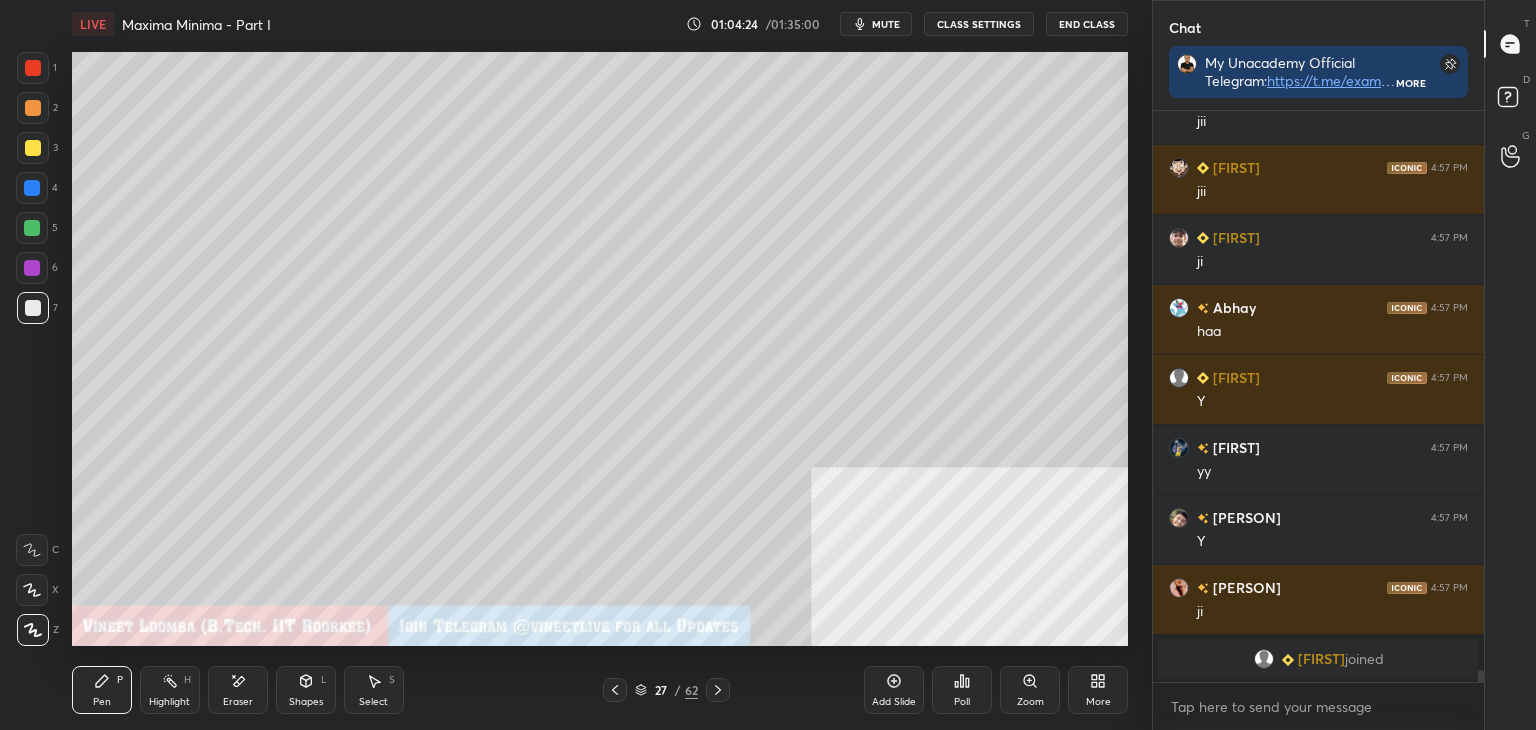 drag, startPoint x: 100, startPoint y: 712, endPoint x: 121, endPoint y: 650, distance: 65.459915 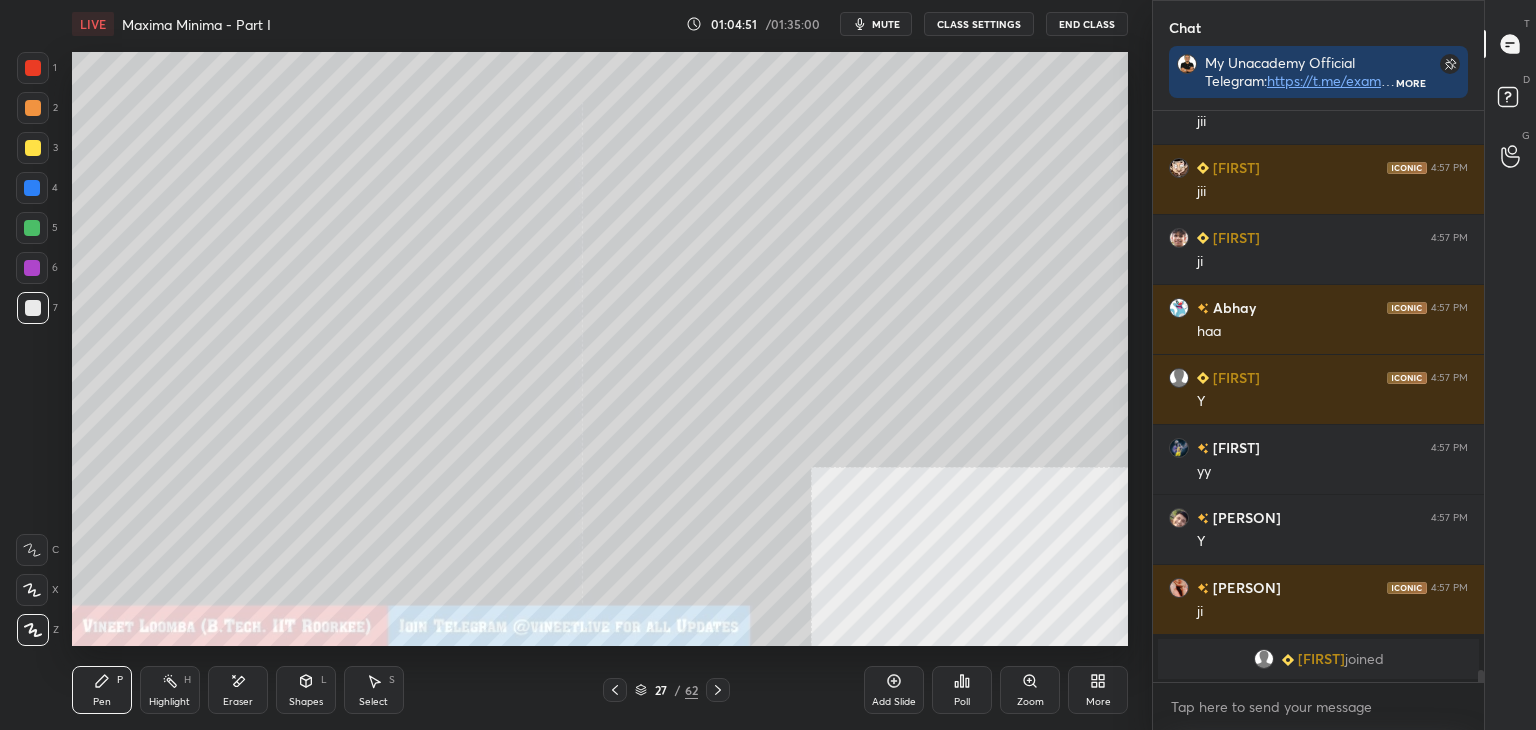 click 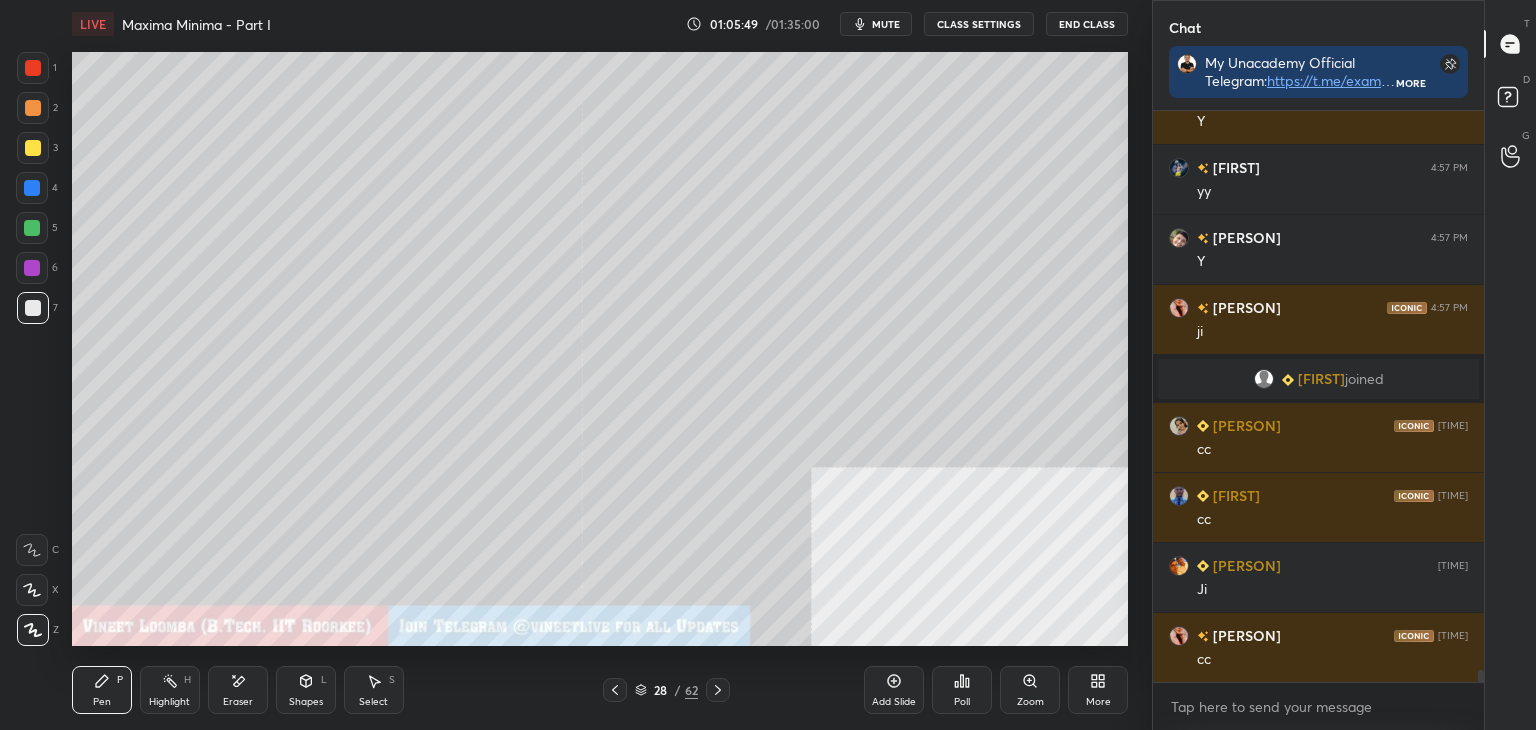 scroll, scrollTop: 26004, scrollLeft: 0, axis: vertical 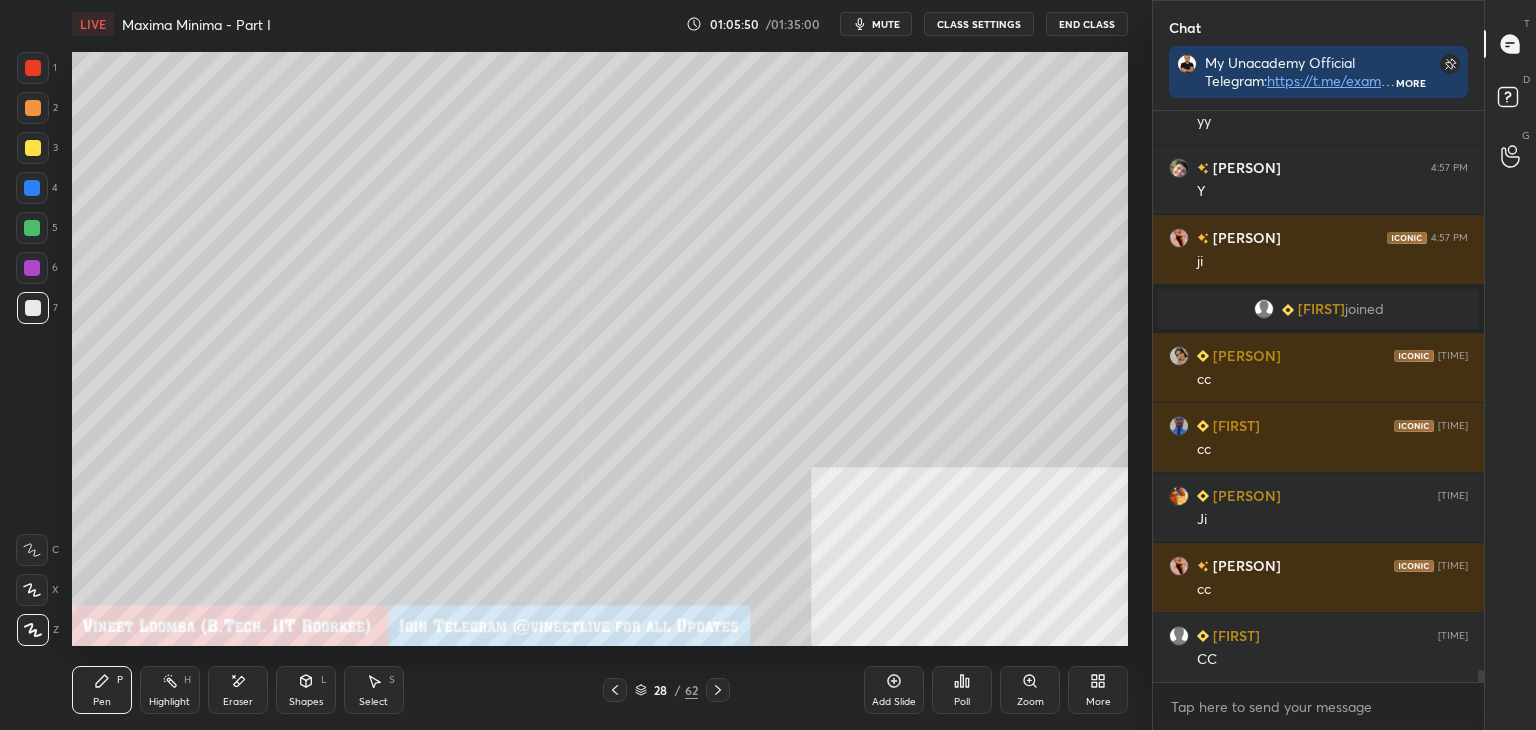 click at bounding box center (718, 690) 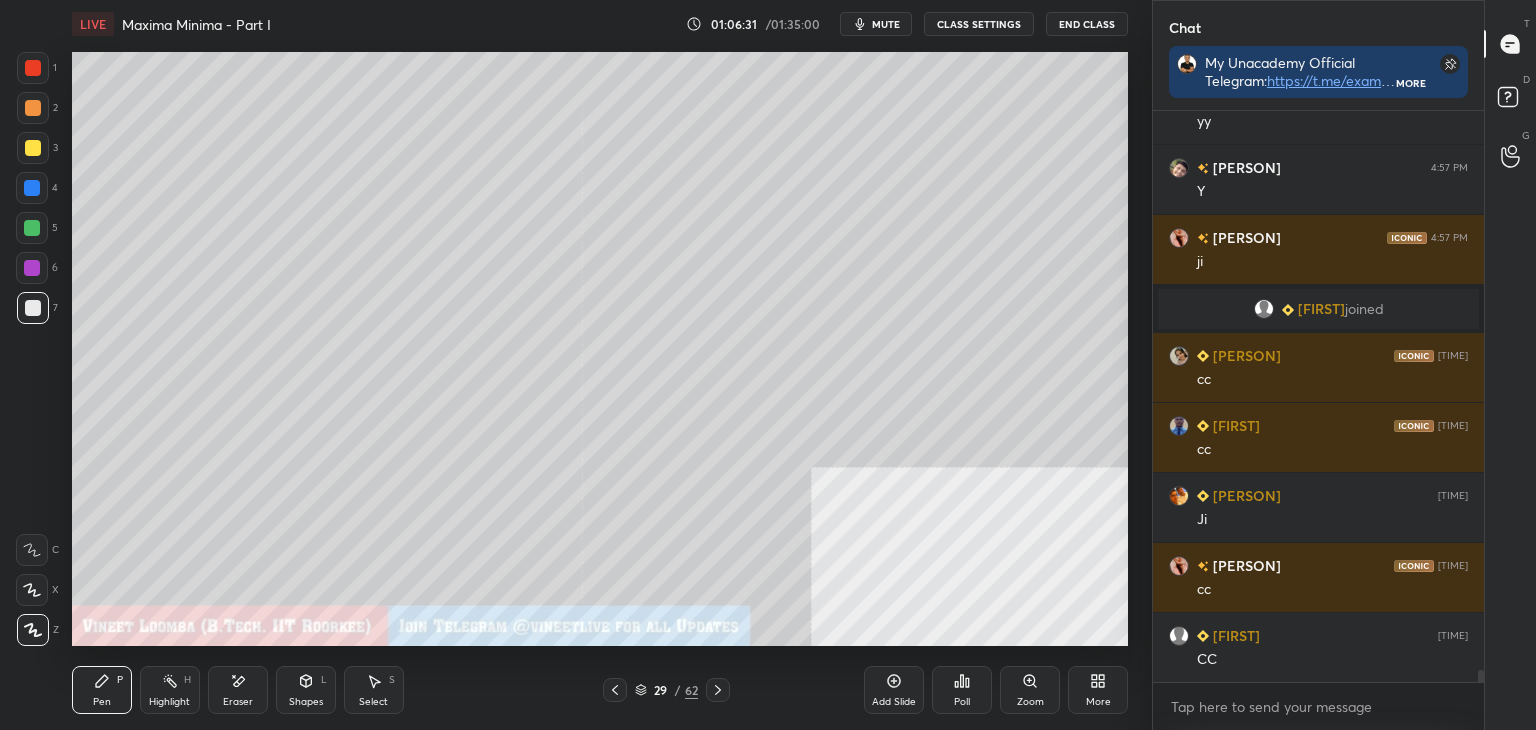 click at bounding box center [33, 148] 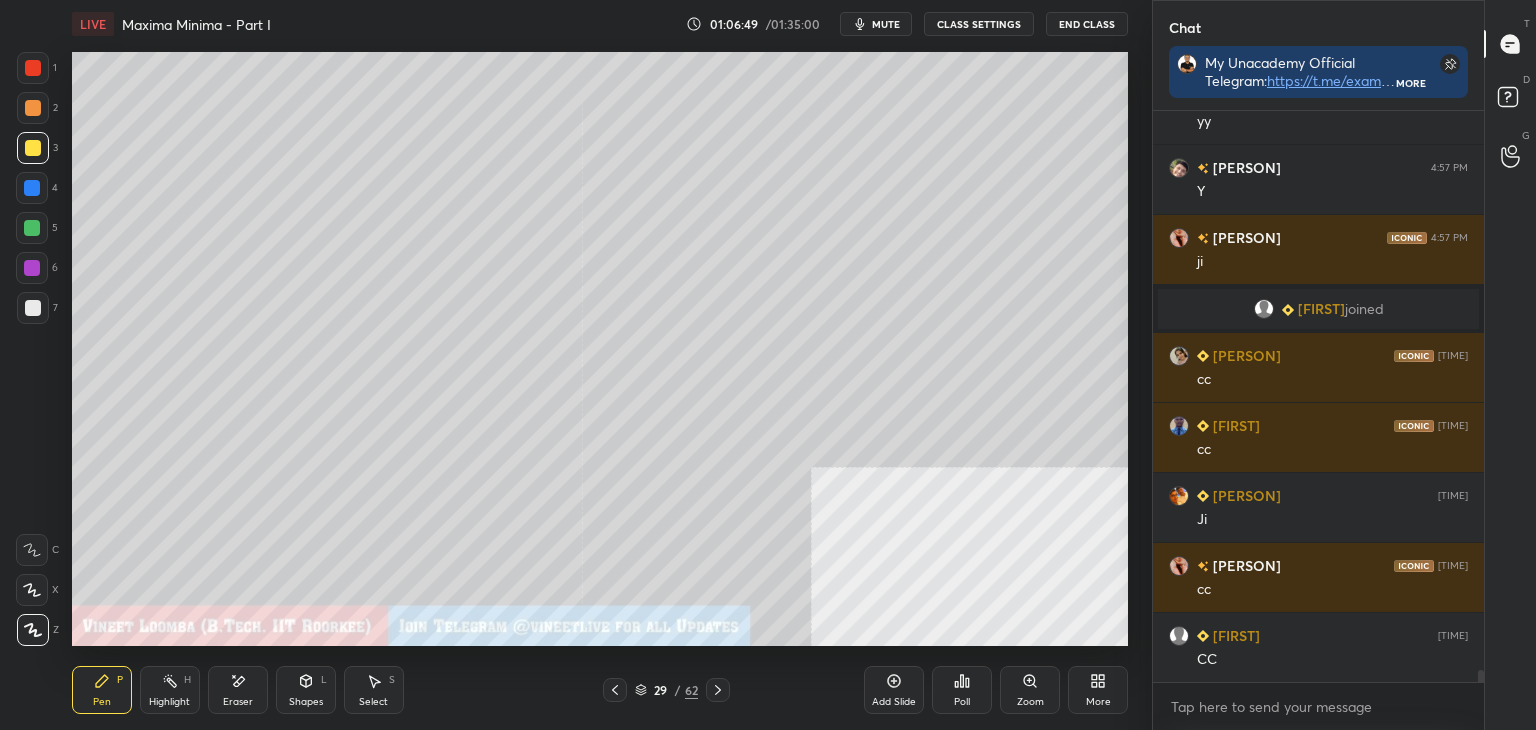 click on "Highlight H" at bounding box center (170, 690) 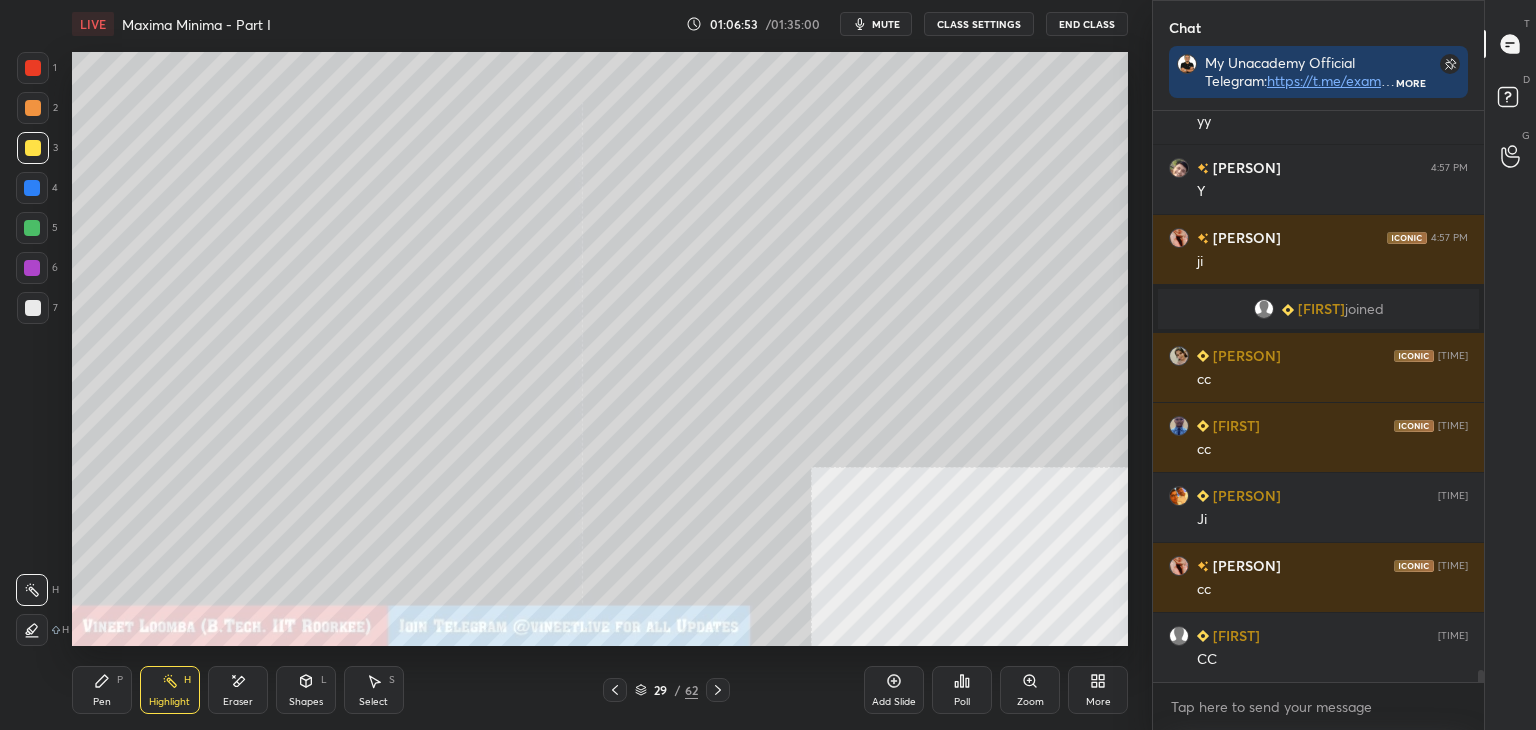scroll, scrollTop: 26074, scrollLeft: 0, axis: vertical 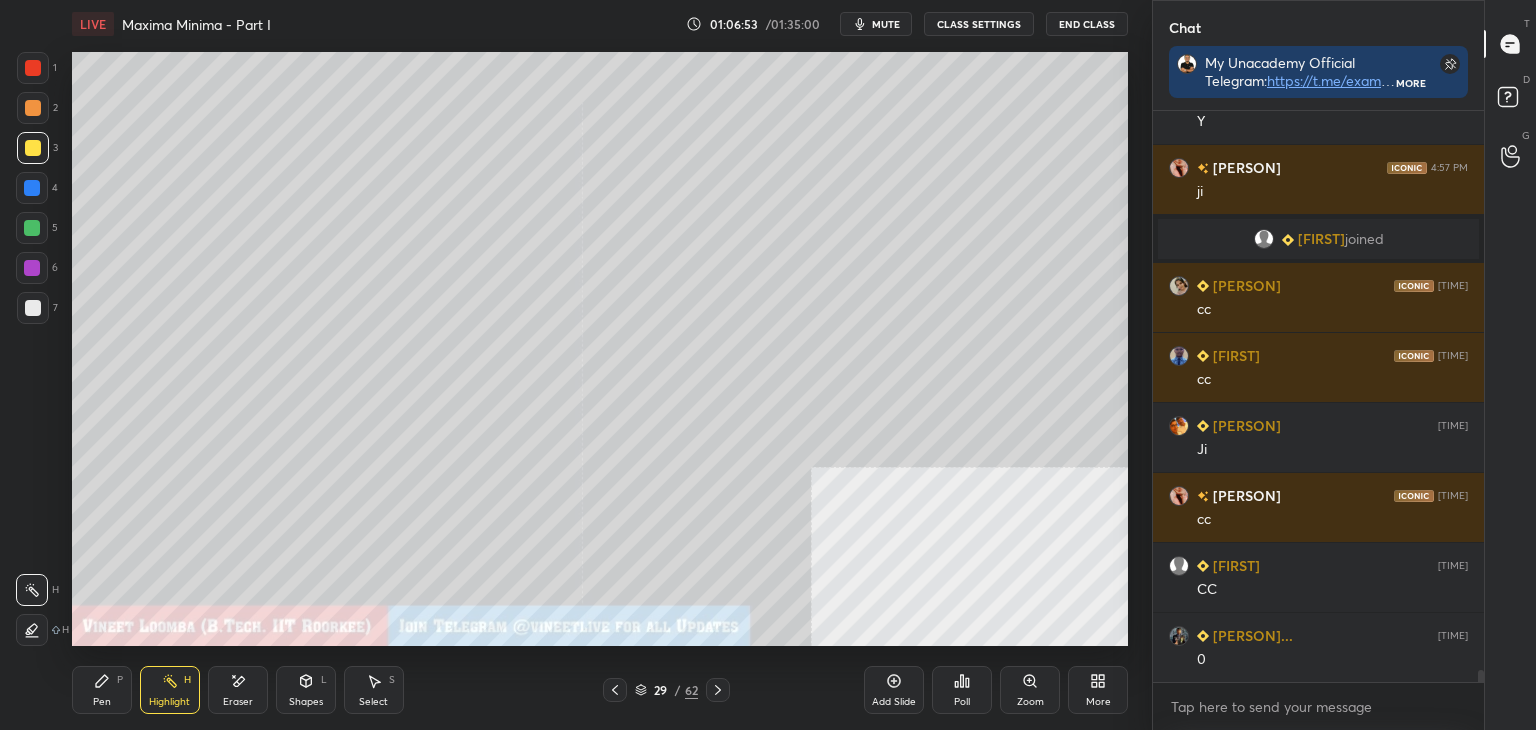 drag, startPoint x: 105, startPoint y: 695, endPoint x: 117, endPoint y: 647, distance: 49.47727 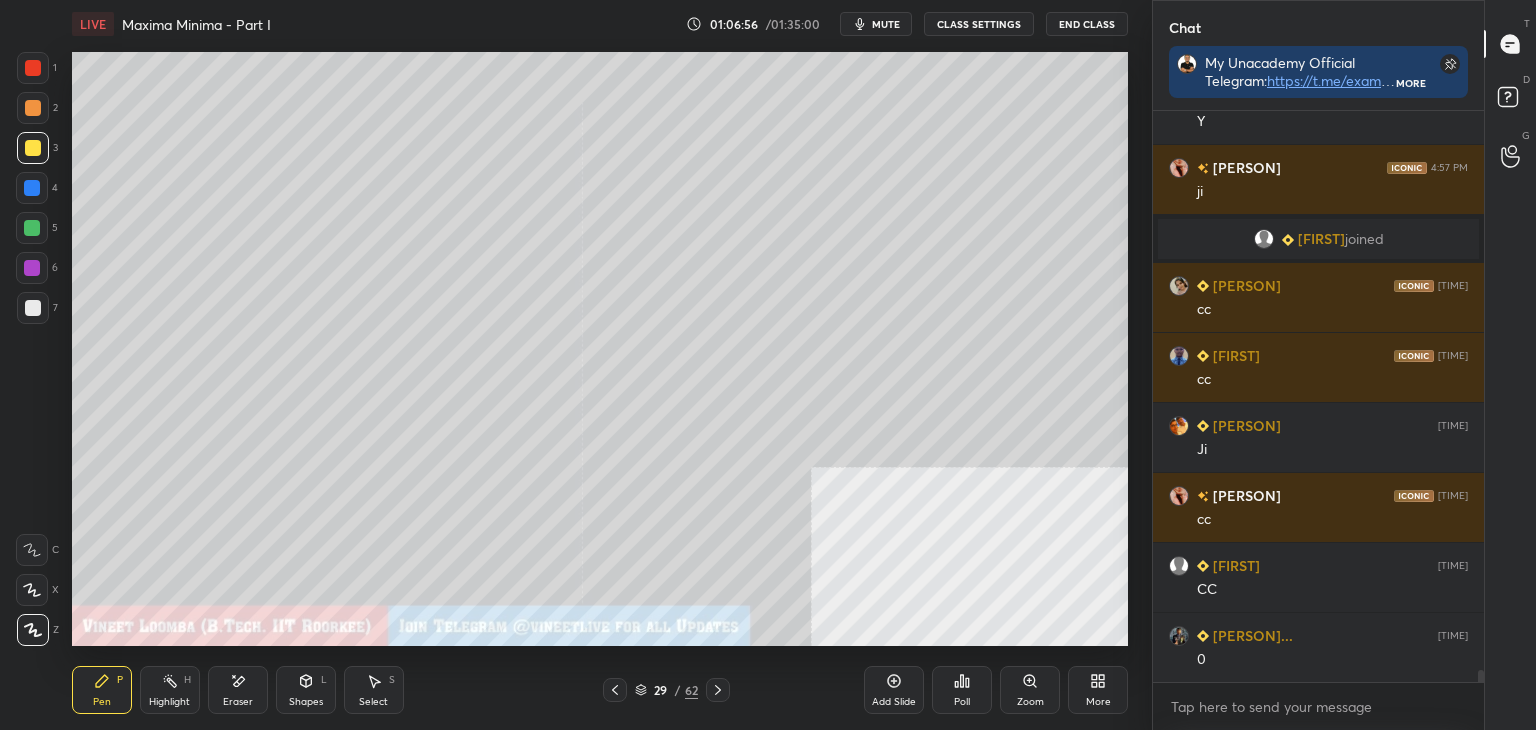 scroll, scrollTop: 26144, scrollLeft: 0, axis: vertical 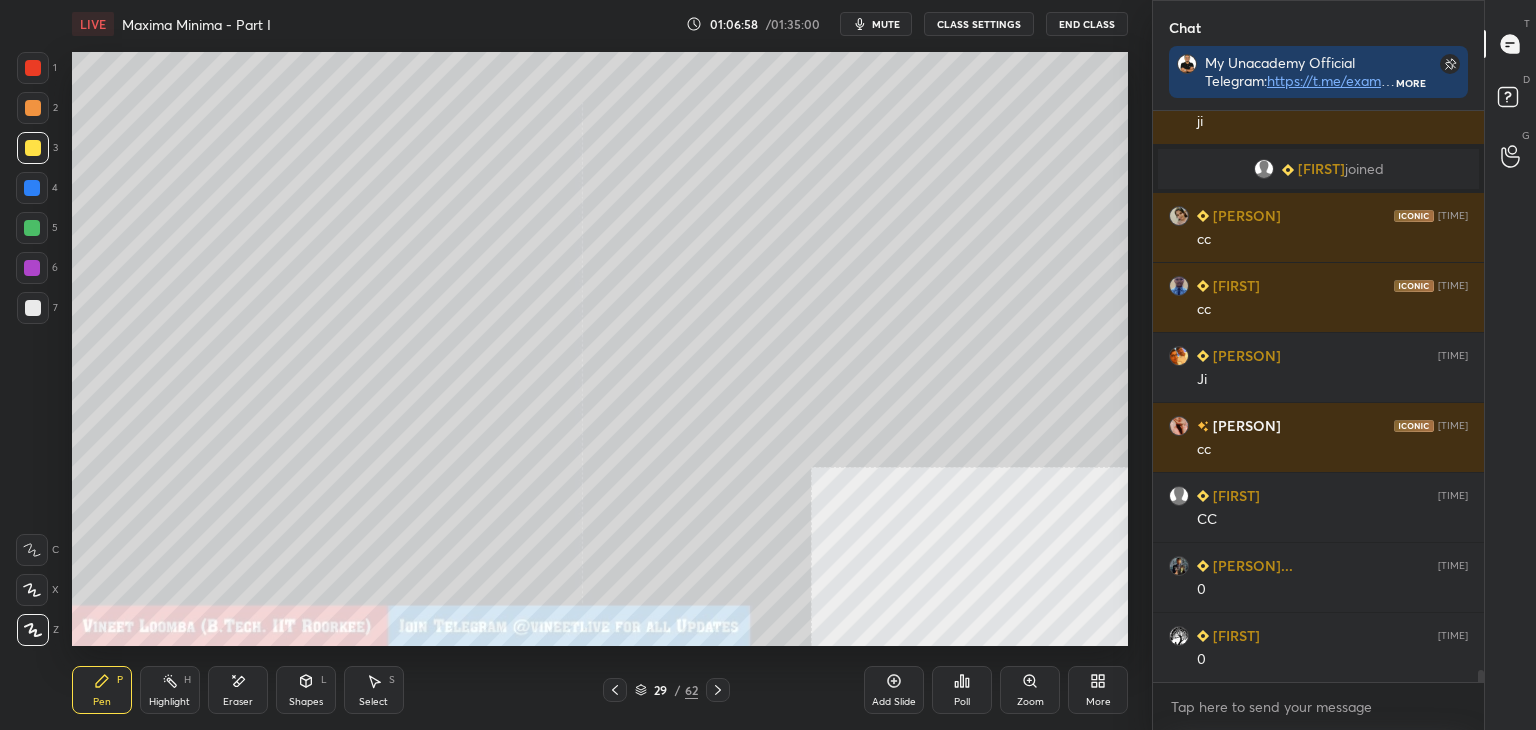 drag, startPoint x: 241, startPoint y: 689, endPoint x: 268, endPoint y: 647, distance: 49.92995 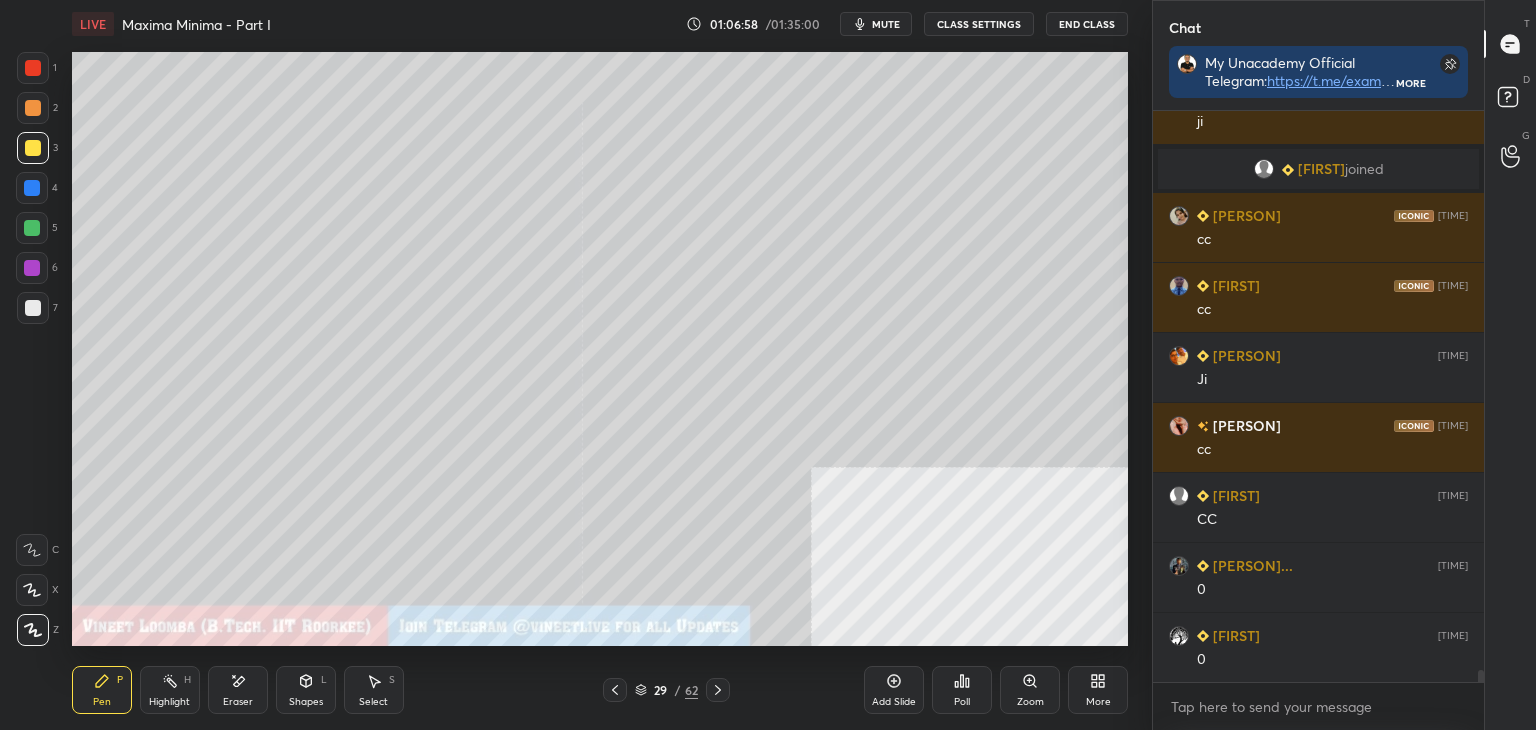 click on "Eraser" at bounding box center [238, 690] 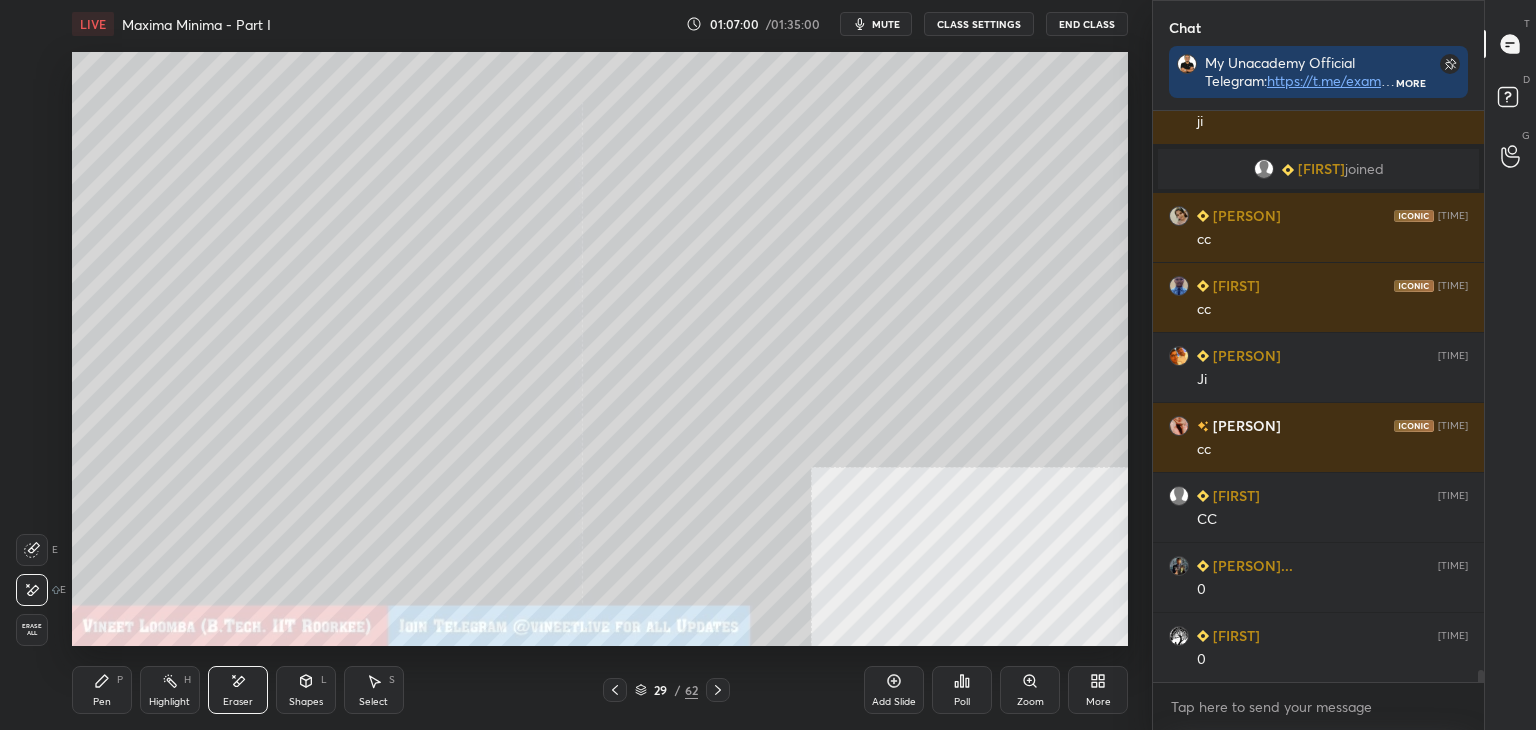 click on "Pen P" at bounding box center (102, 690) 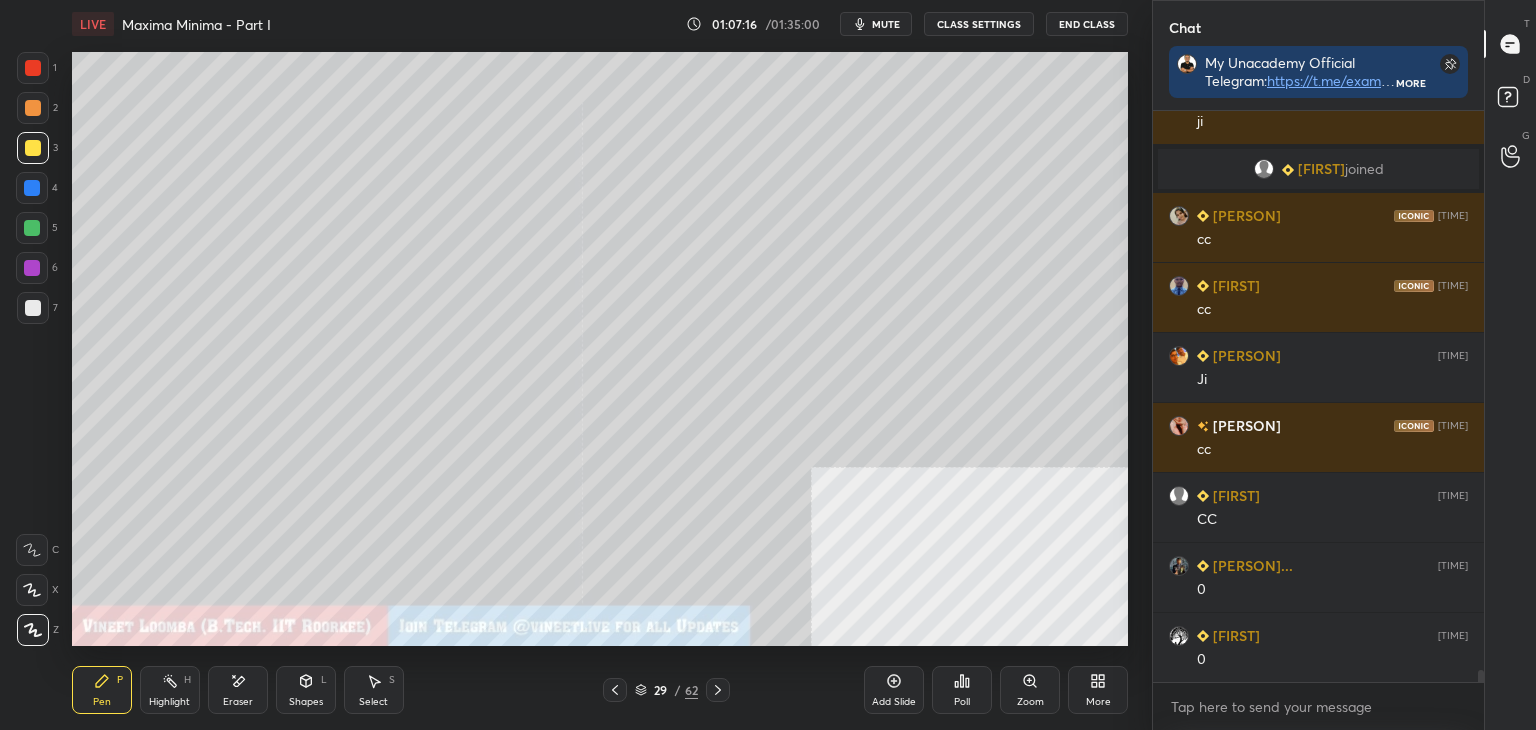 scroll, scrollTop: 26214, scrollLeft: 0, axis: vertical 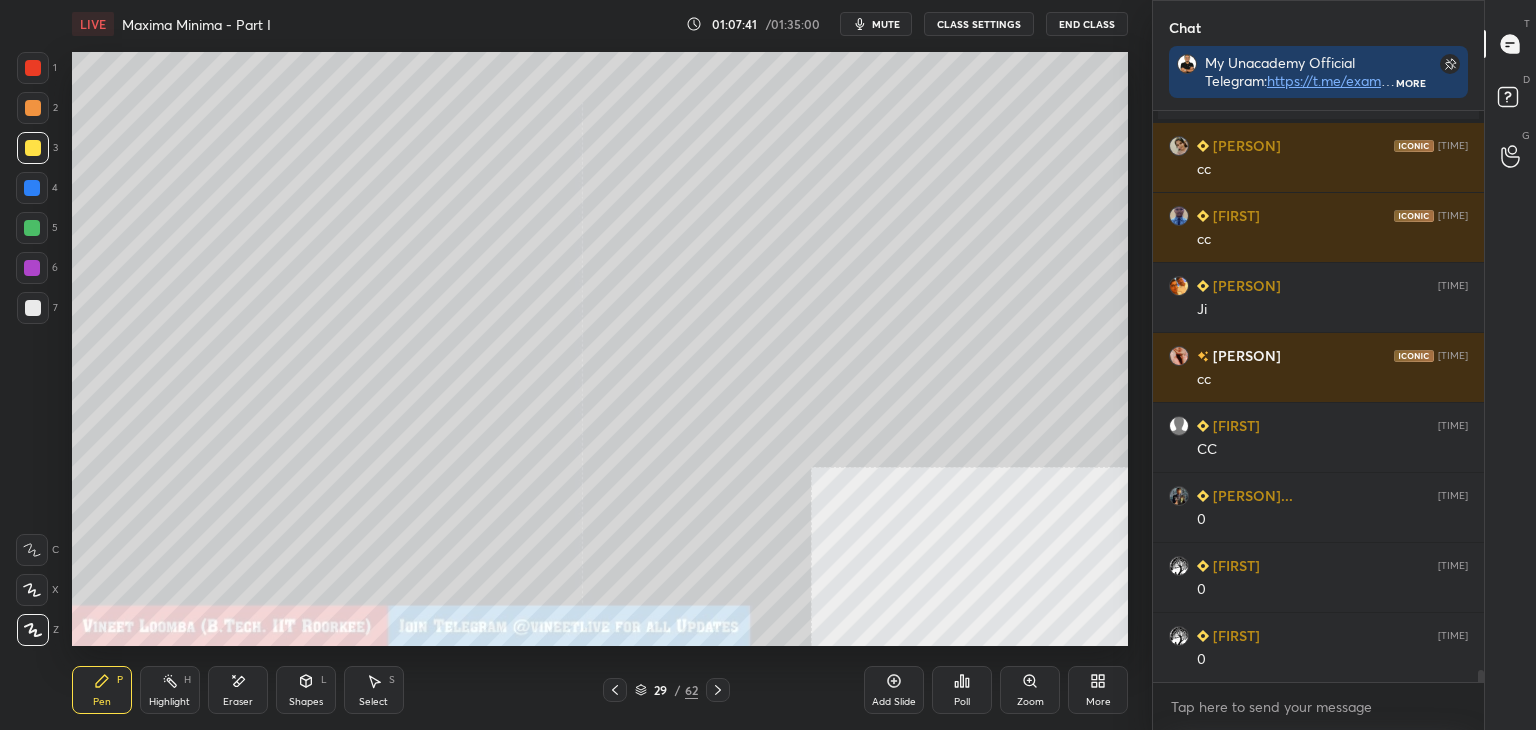 drag, startPoint x: 32, startPoint y: 315, endPoint x: 12, endPoint y: 328, distance: 23.853722 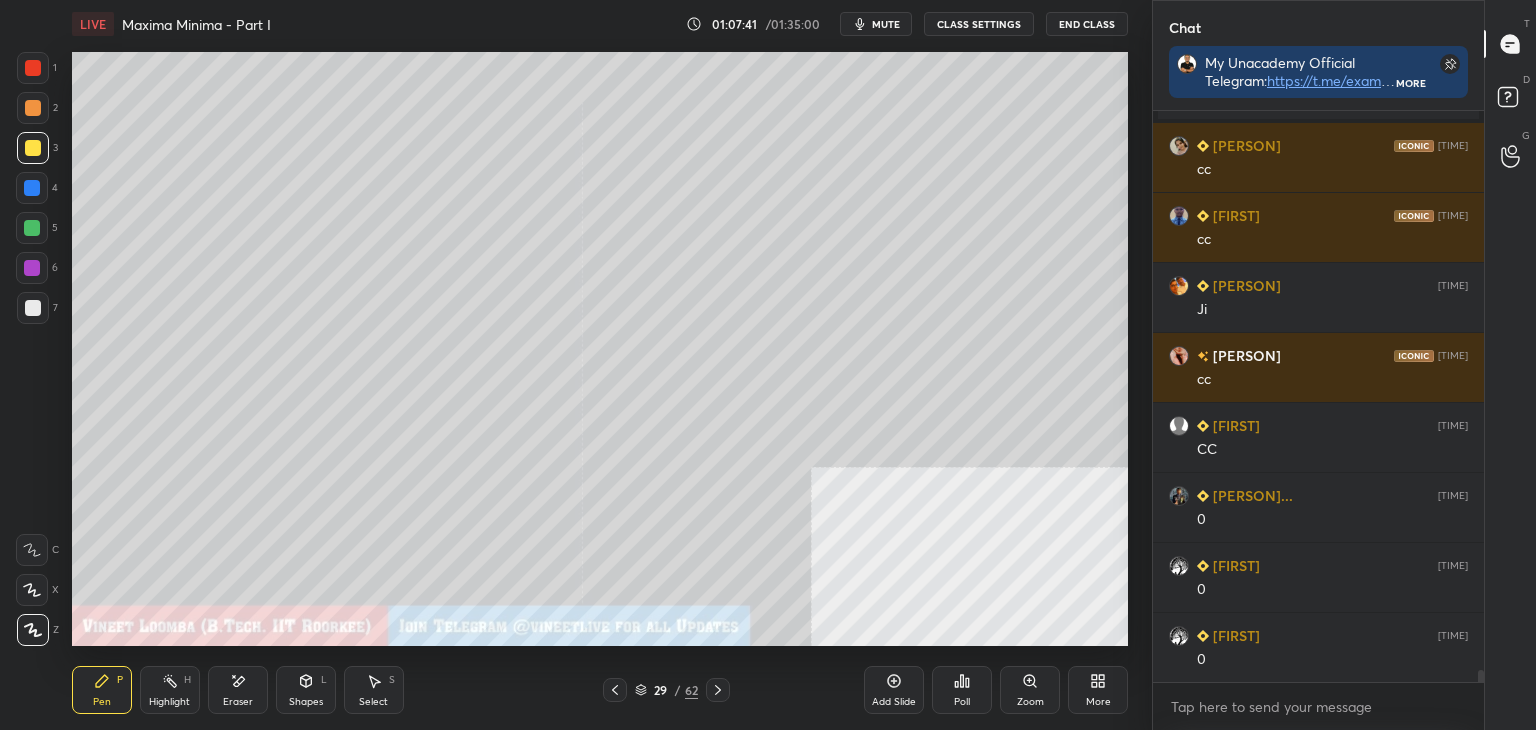 click at bounding box center (33, 308) 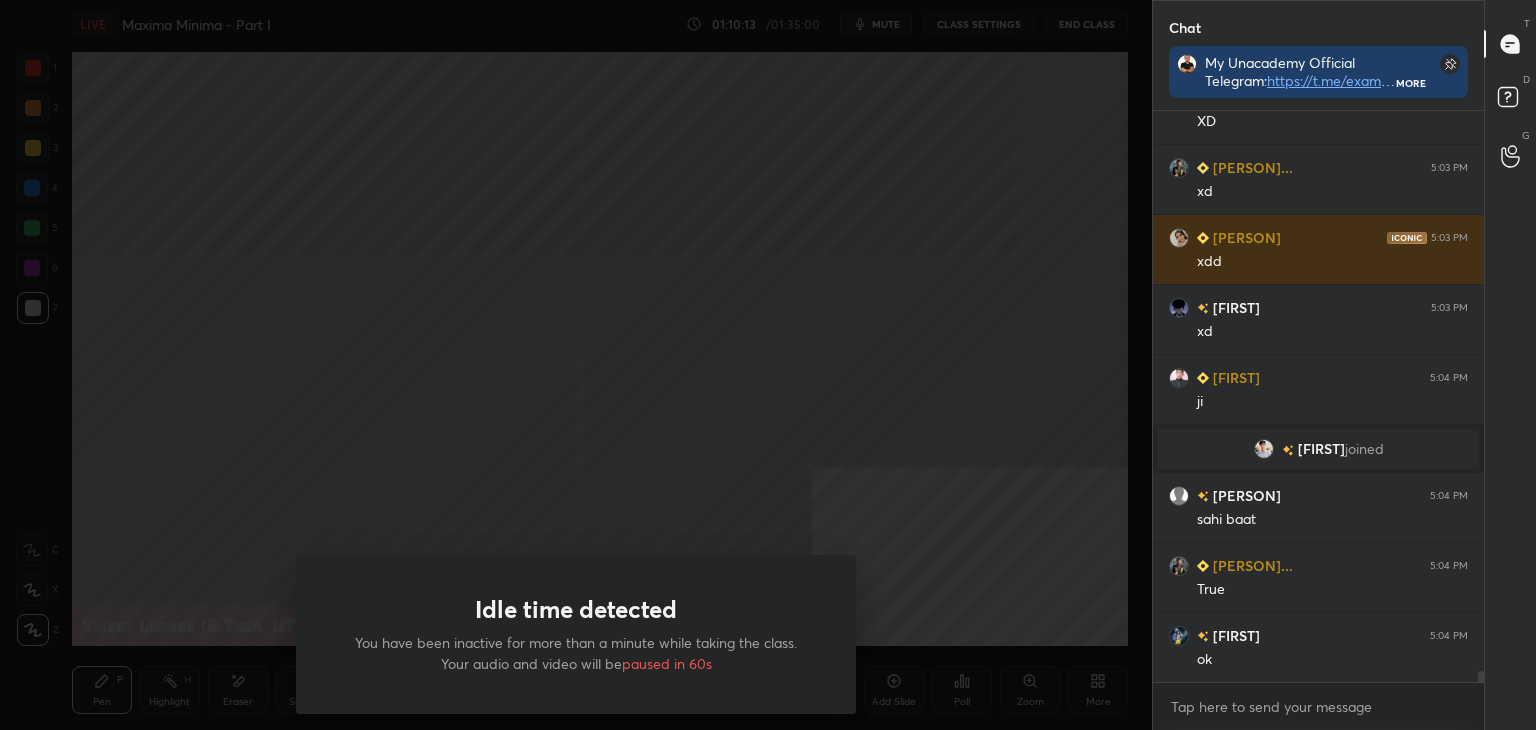 scroll, scrollTop: 29206, scrollLeft: 0, axis: vertical 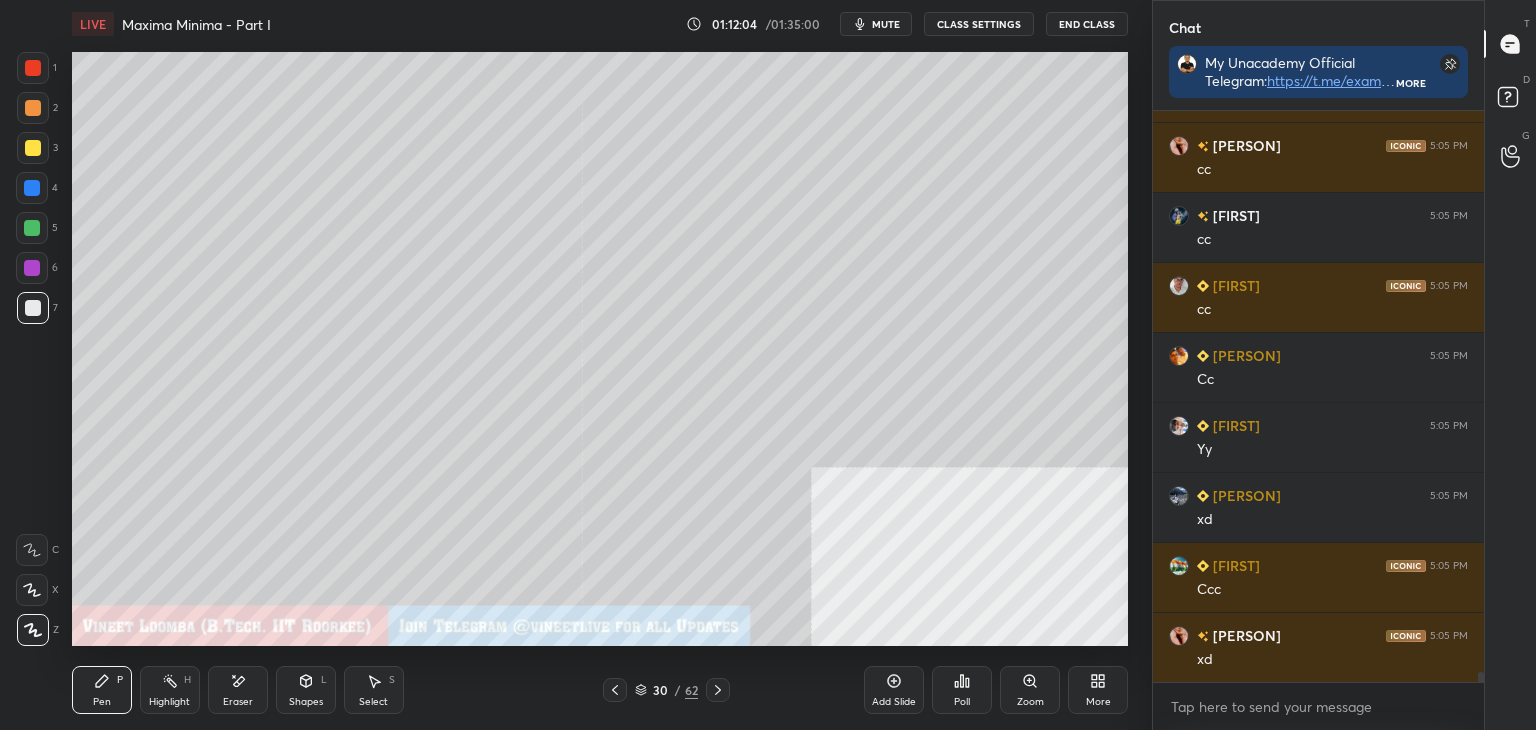 click at bounding box center (33, 148) 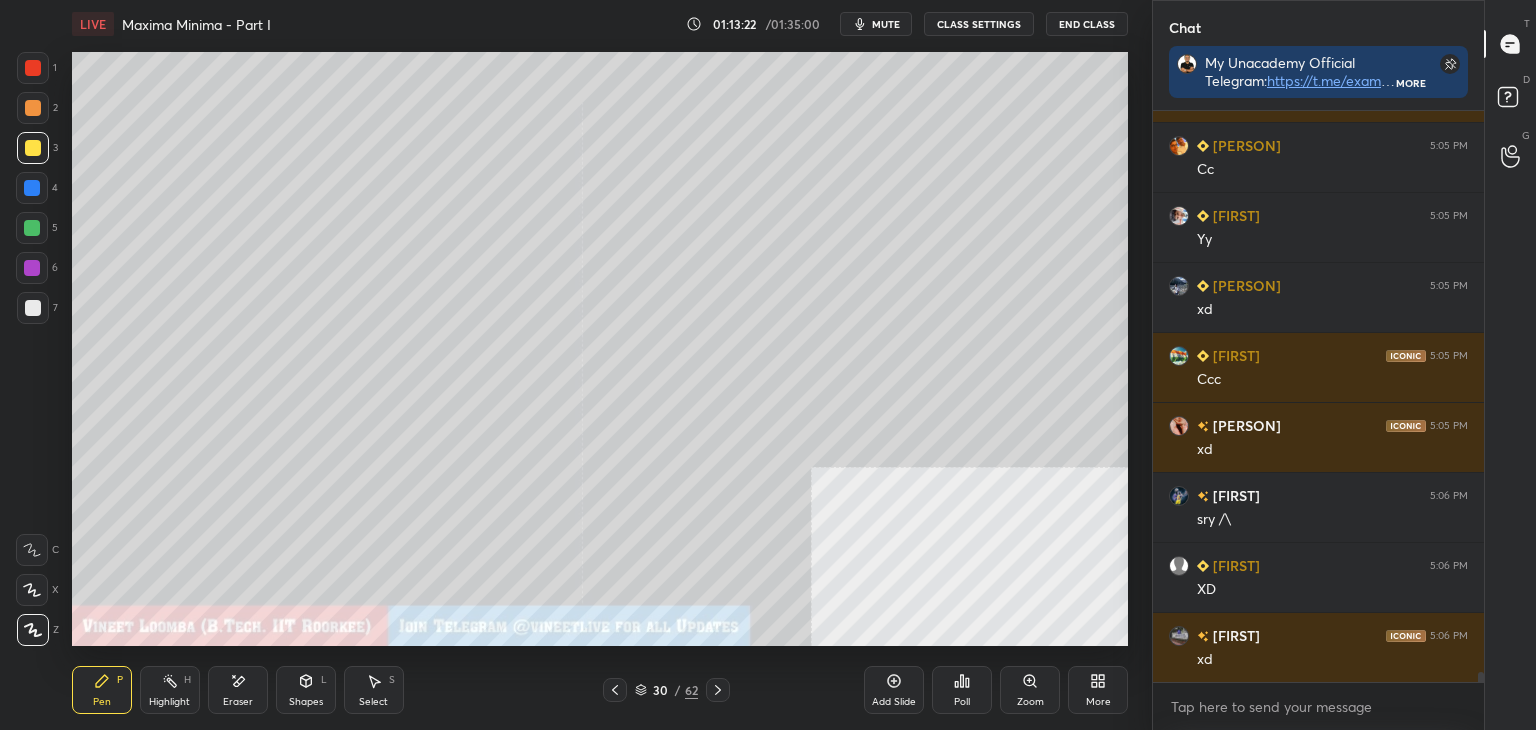 scroll, scrollTop: 33594, scrollLeft: 0, axis: vertical 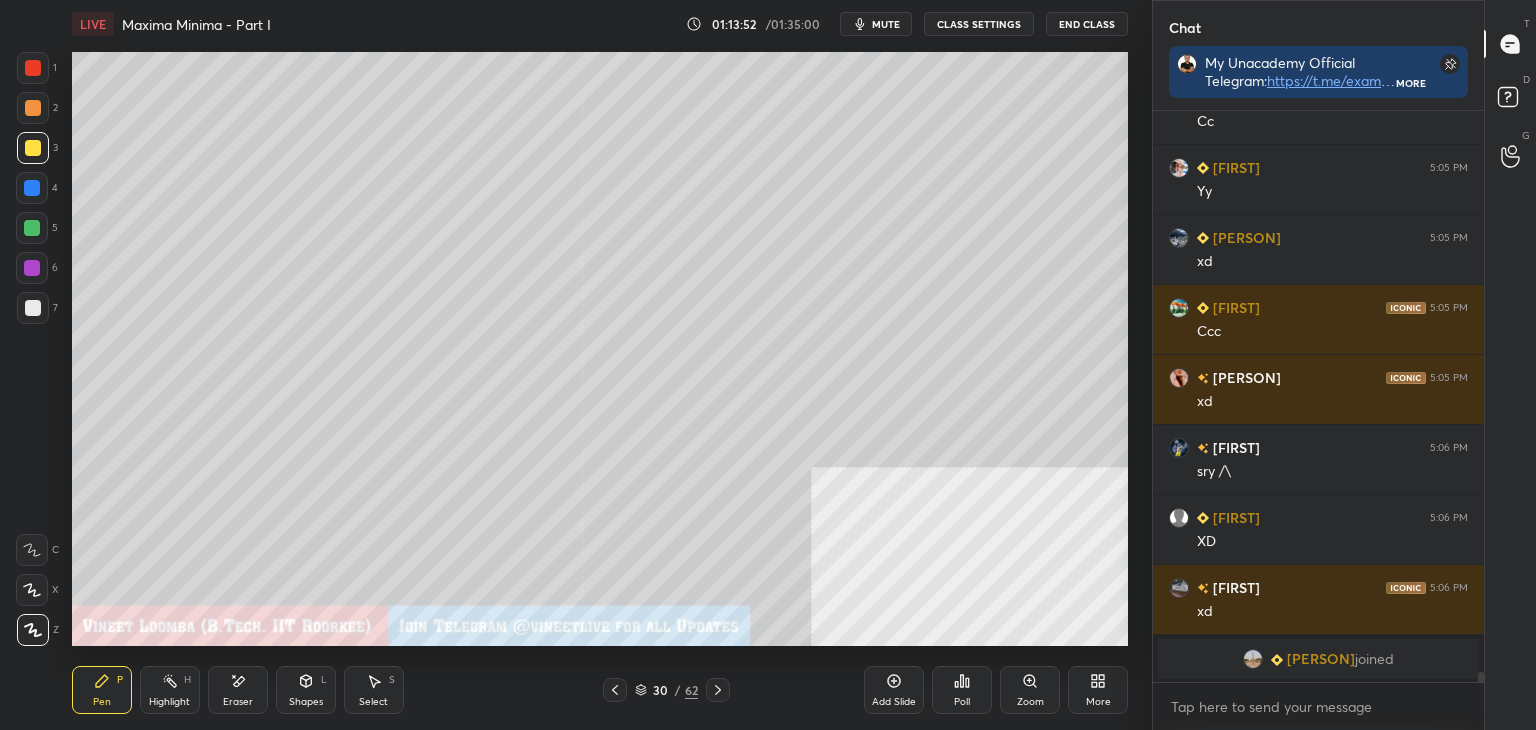 click on "[PERSON]" at bounding box center [1321, 659] 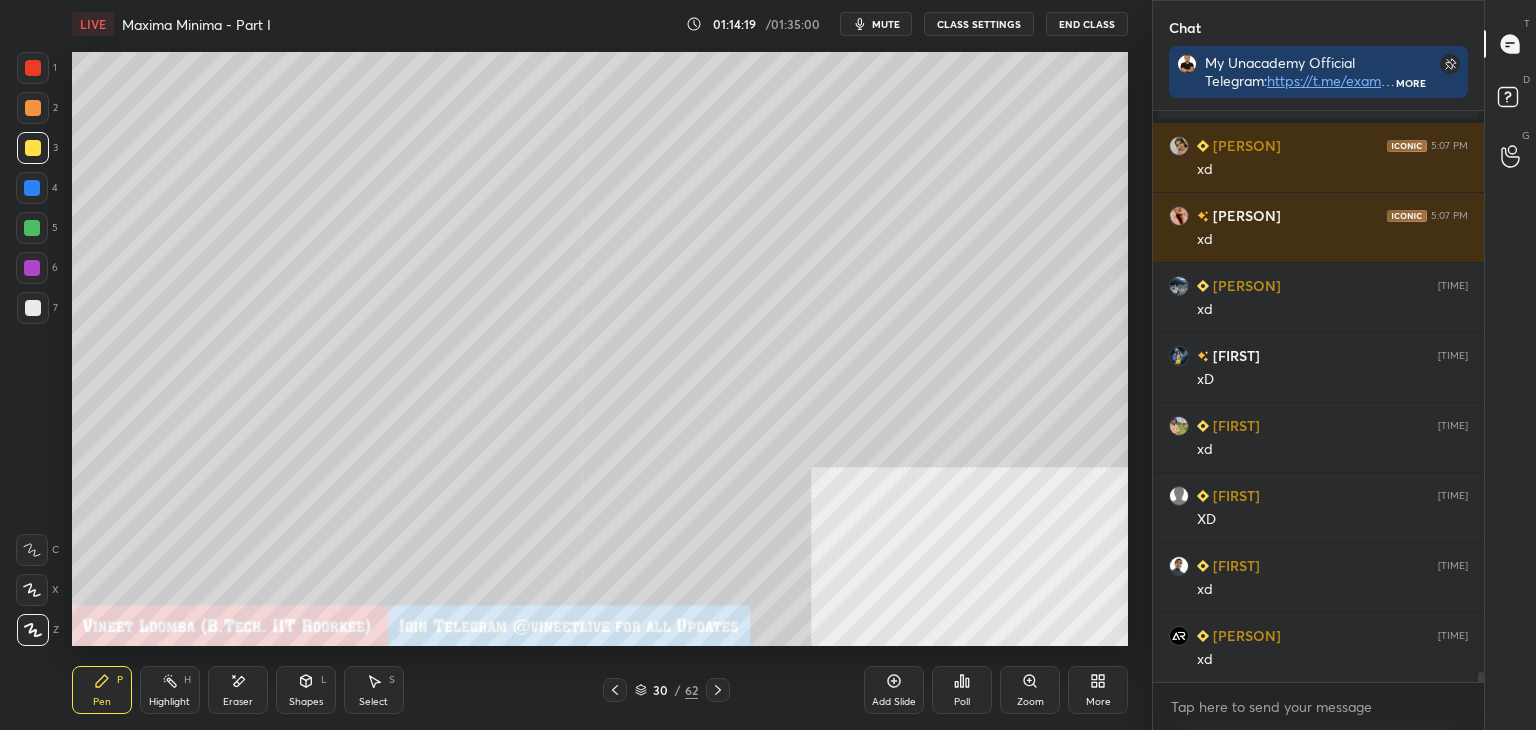 scroll, scrollTop: 32886, scrollLeft: 0, axis: vertical 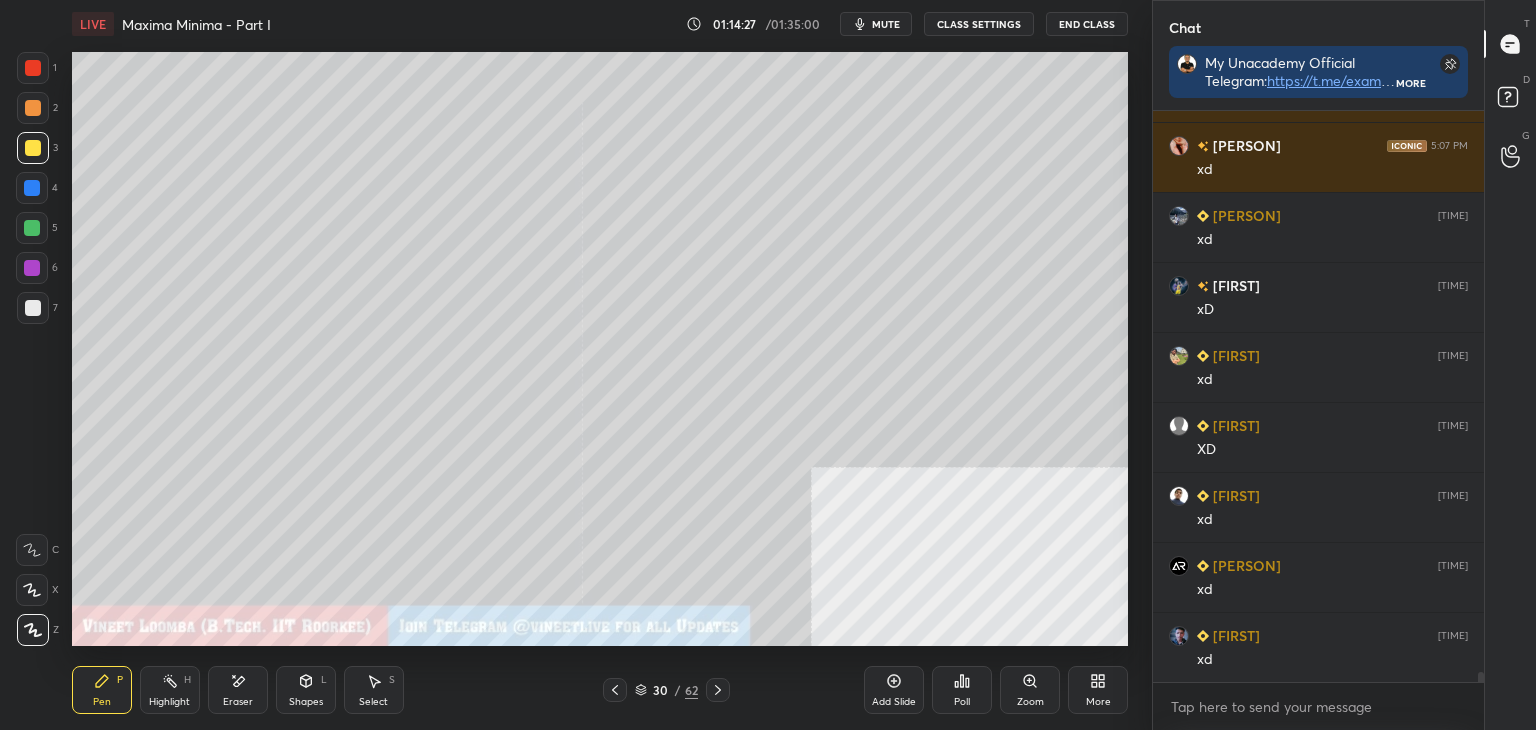 click on "Eraser" at bounding box center (238, 690) 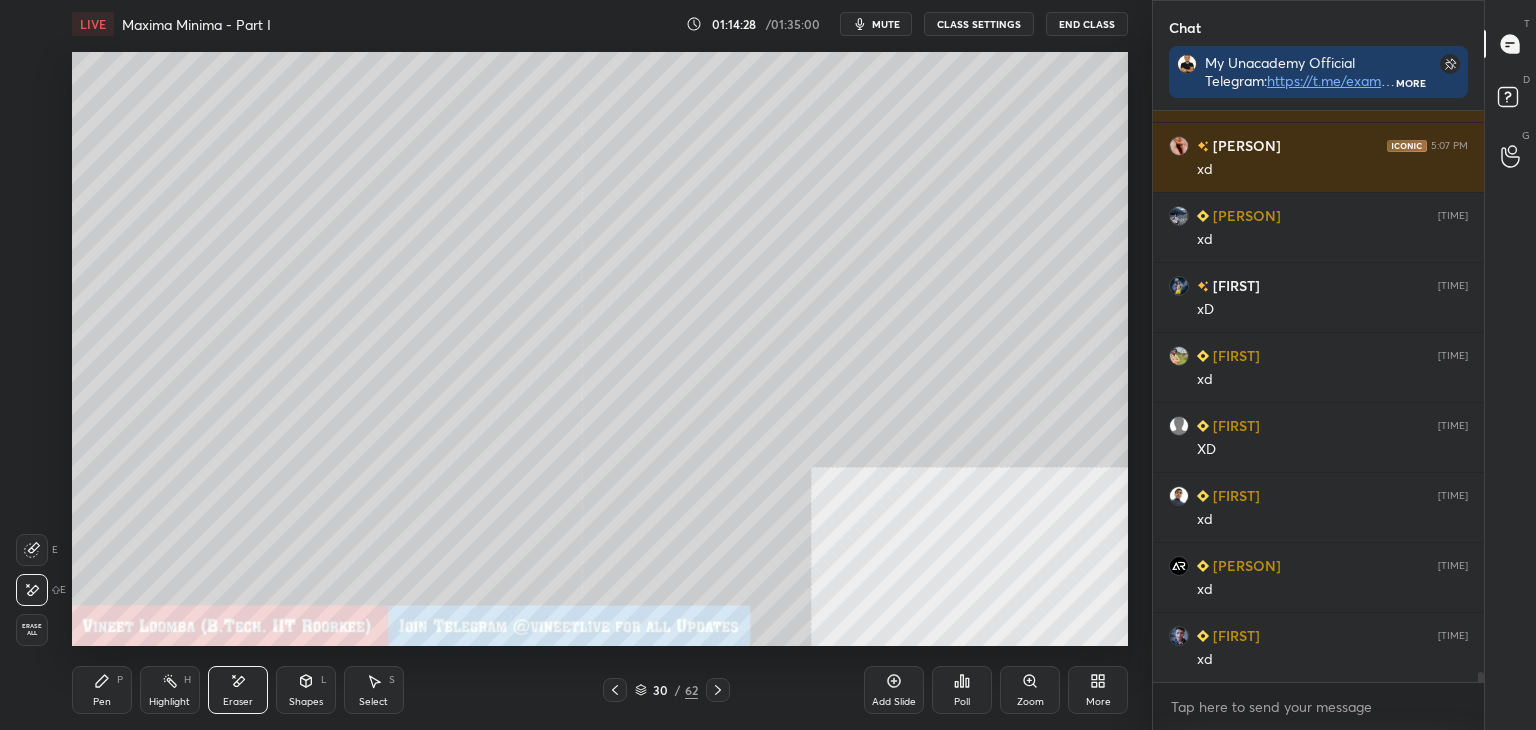 scroll, scrollTop: 32956, scrollLeft: 0, axis: vertical 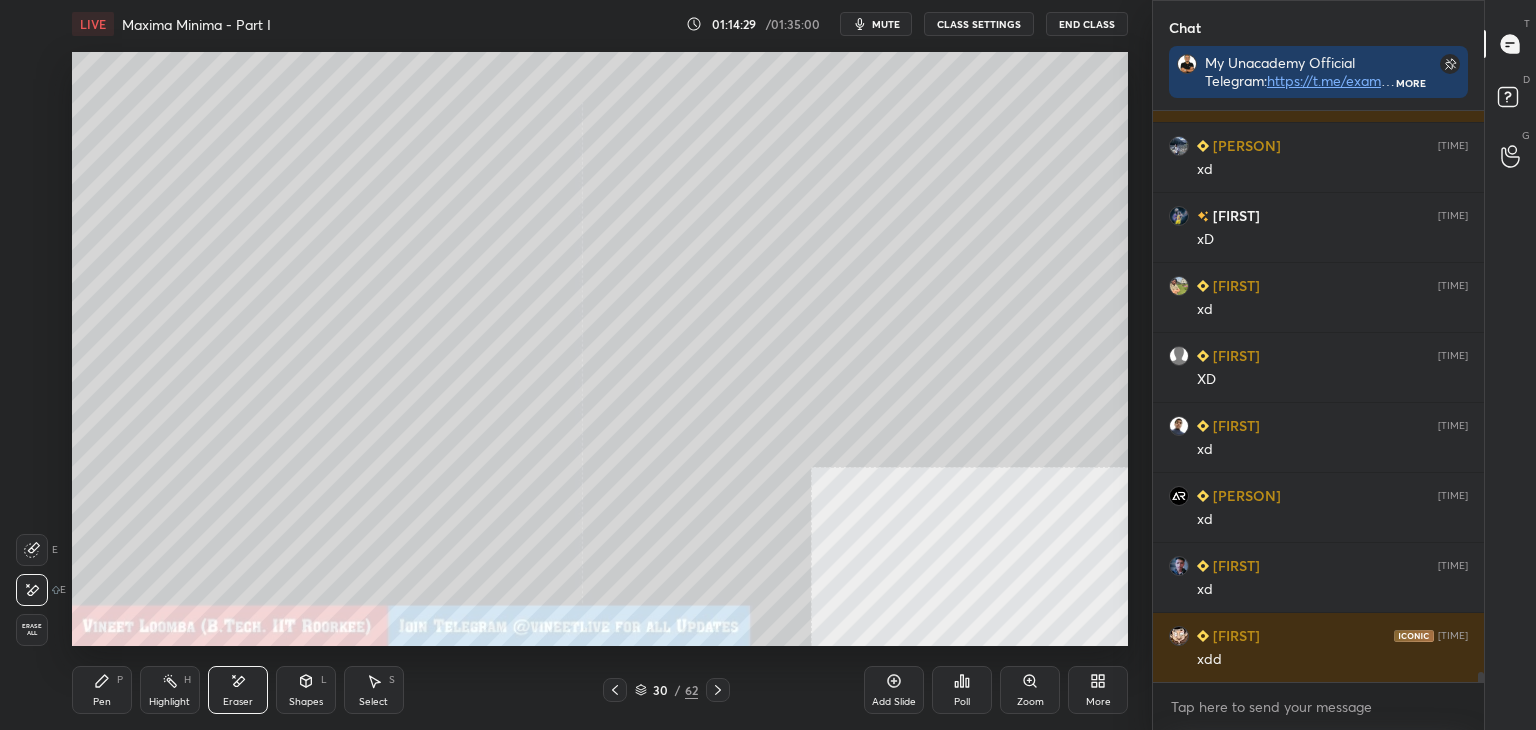 click on "Pen" at bounding box center [102, 702] 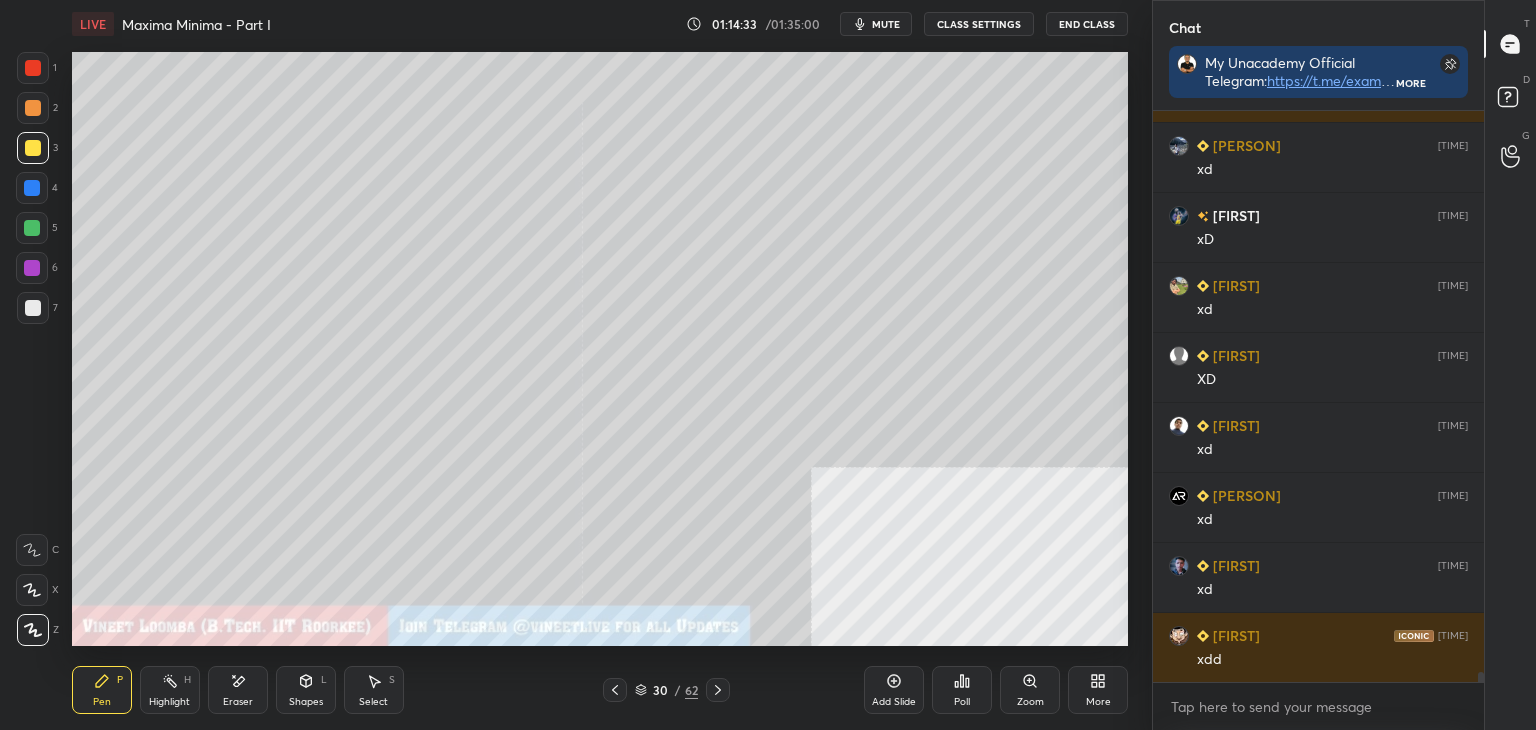 click at bounding box center (33, 308) 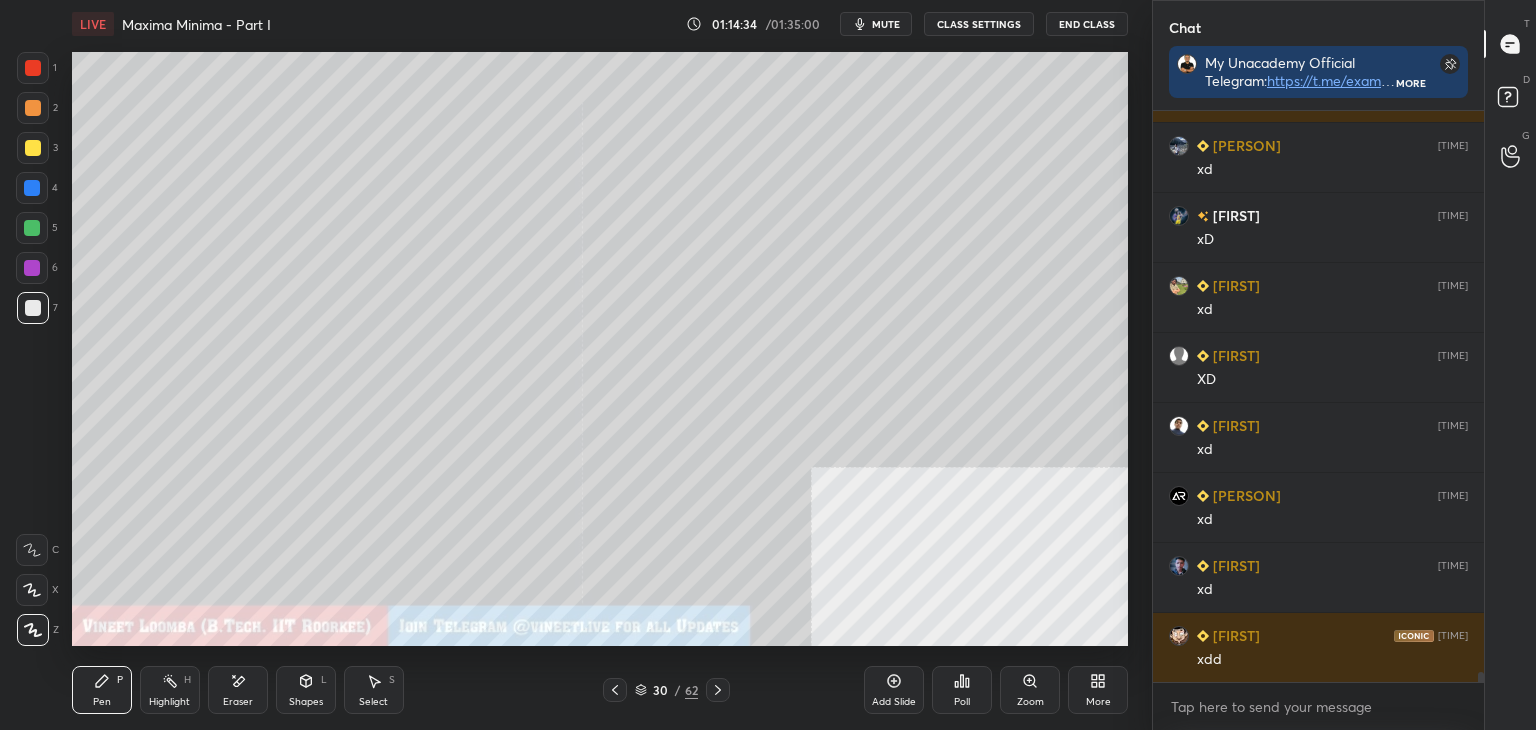 scroll, scrollTop: 33026, scrollLeft: 0, axis: vertical 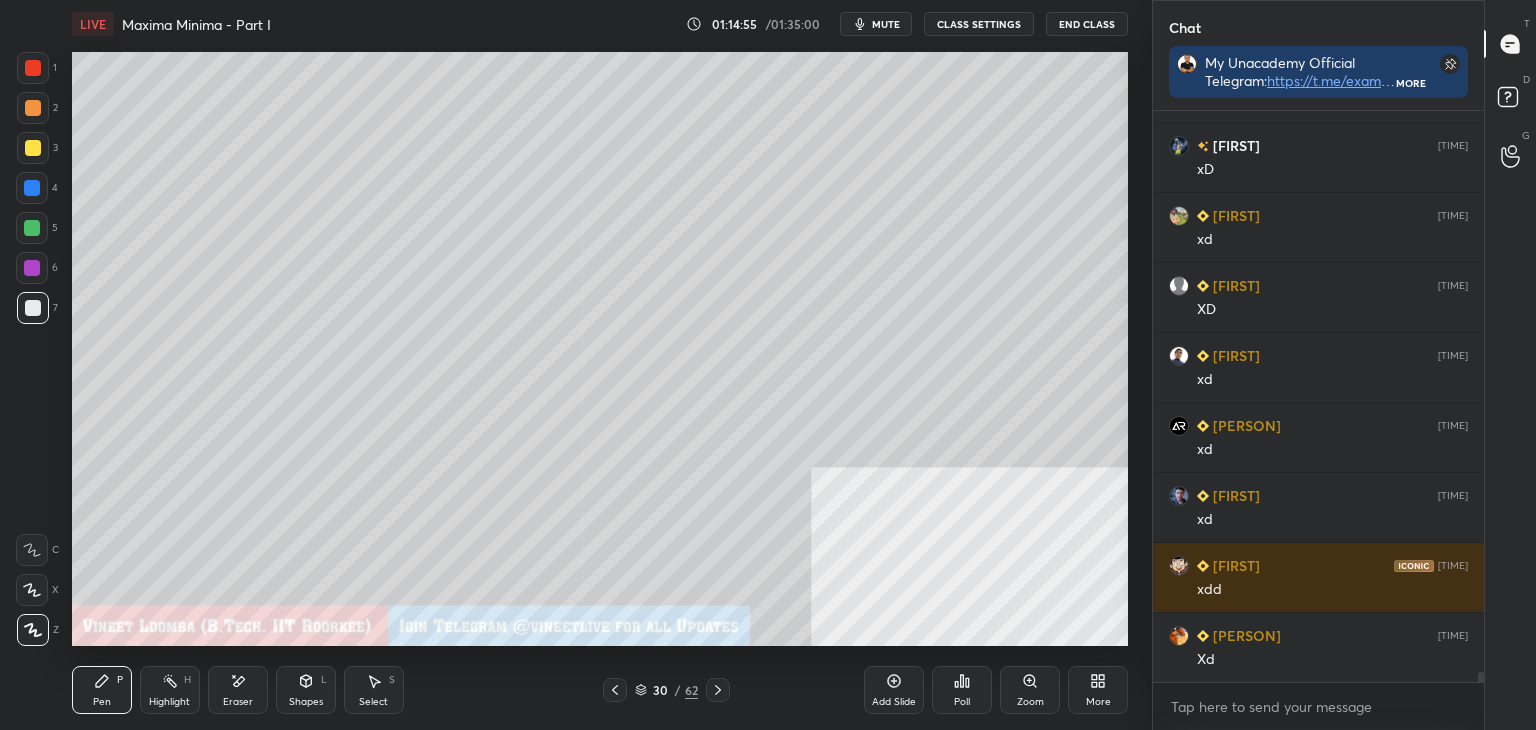 click on "30" at bounding box center [661, 690] 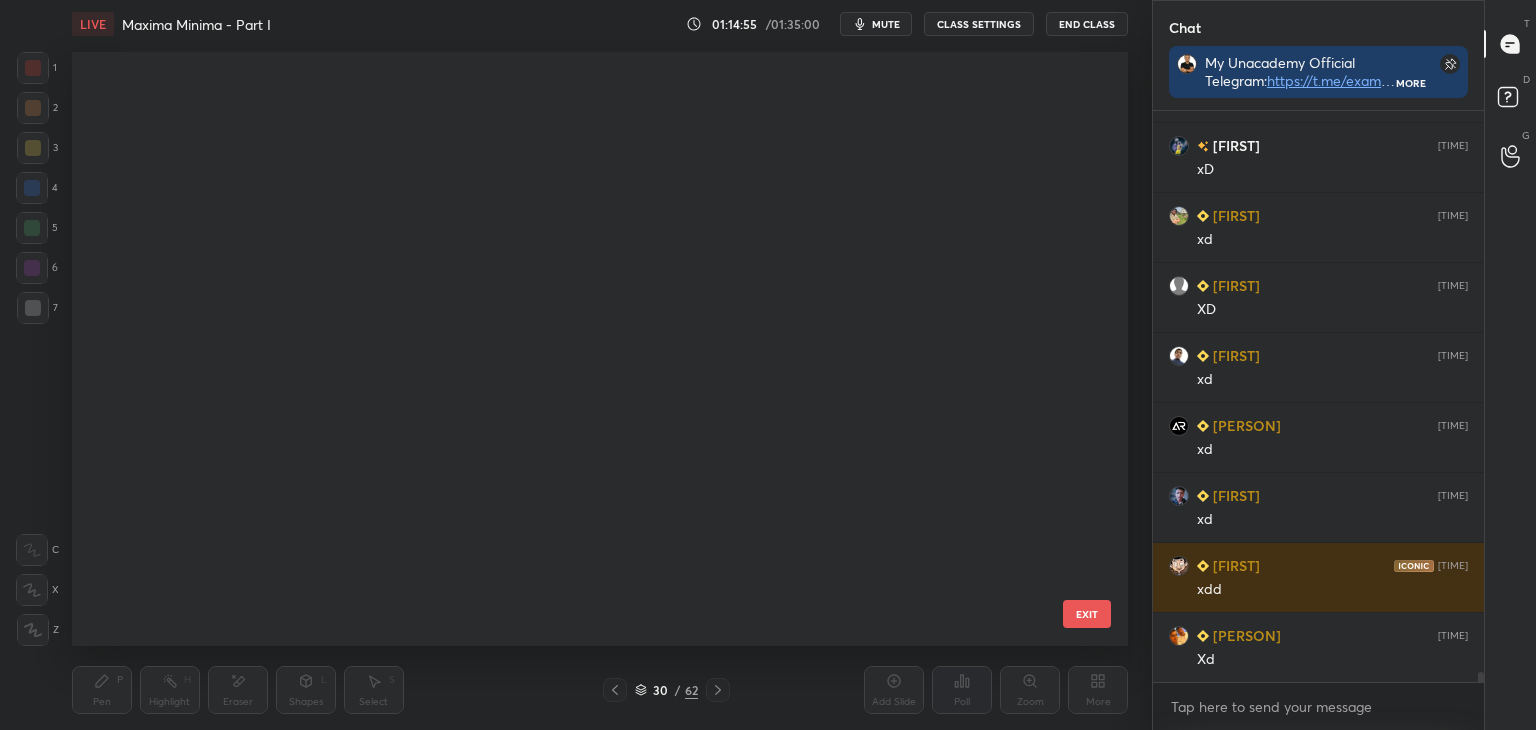 scroll, scrollTop: 1236, scrollLeft: 0, axis: vertical 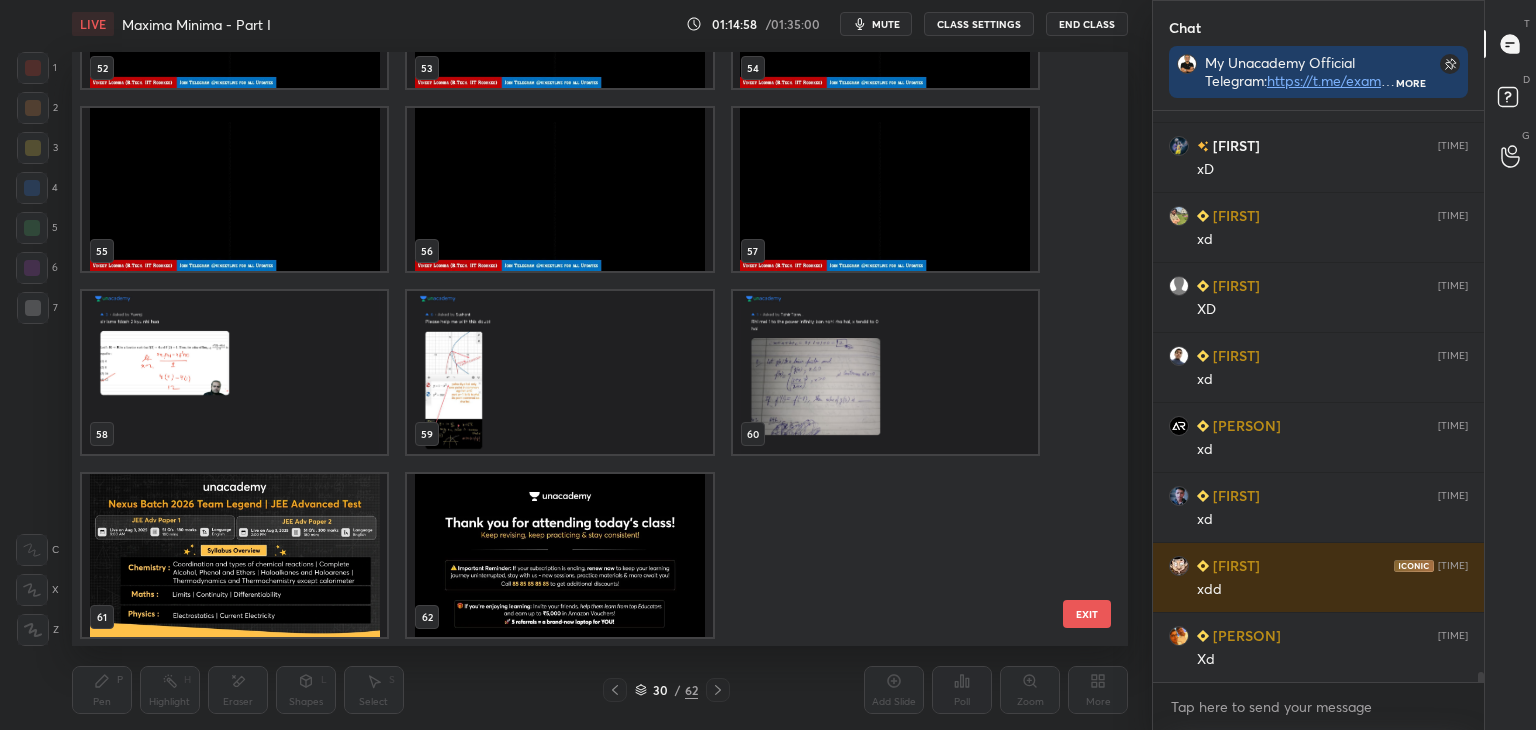 click at bounding box center [234, 555] 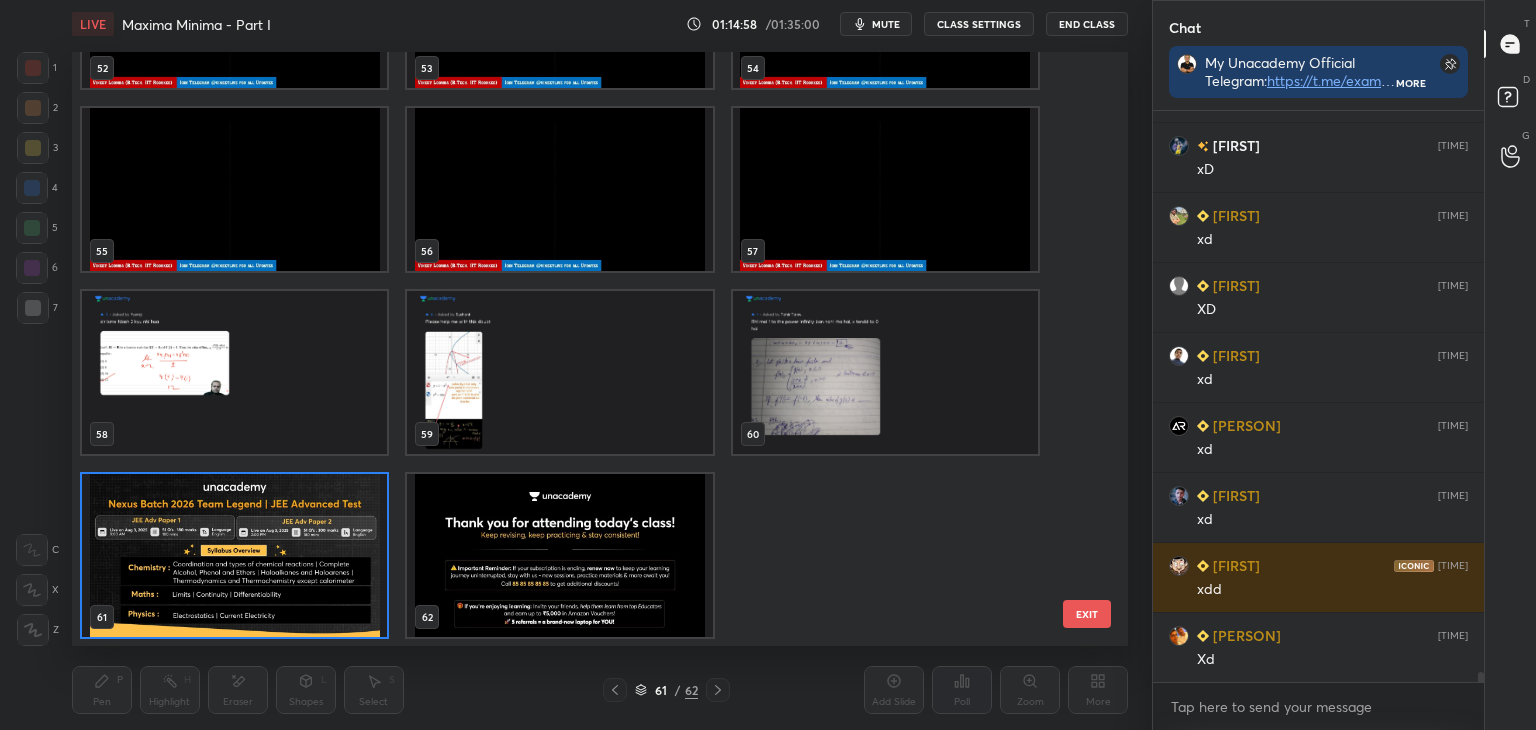 click at bounding box center [234, 555] 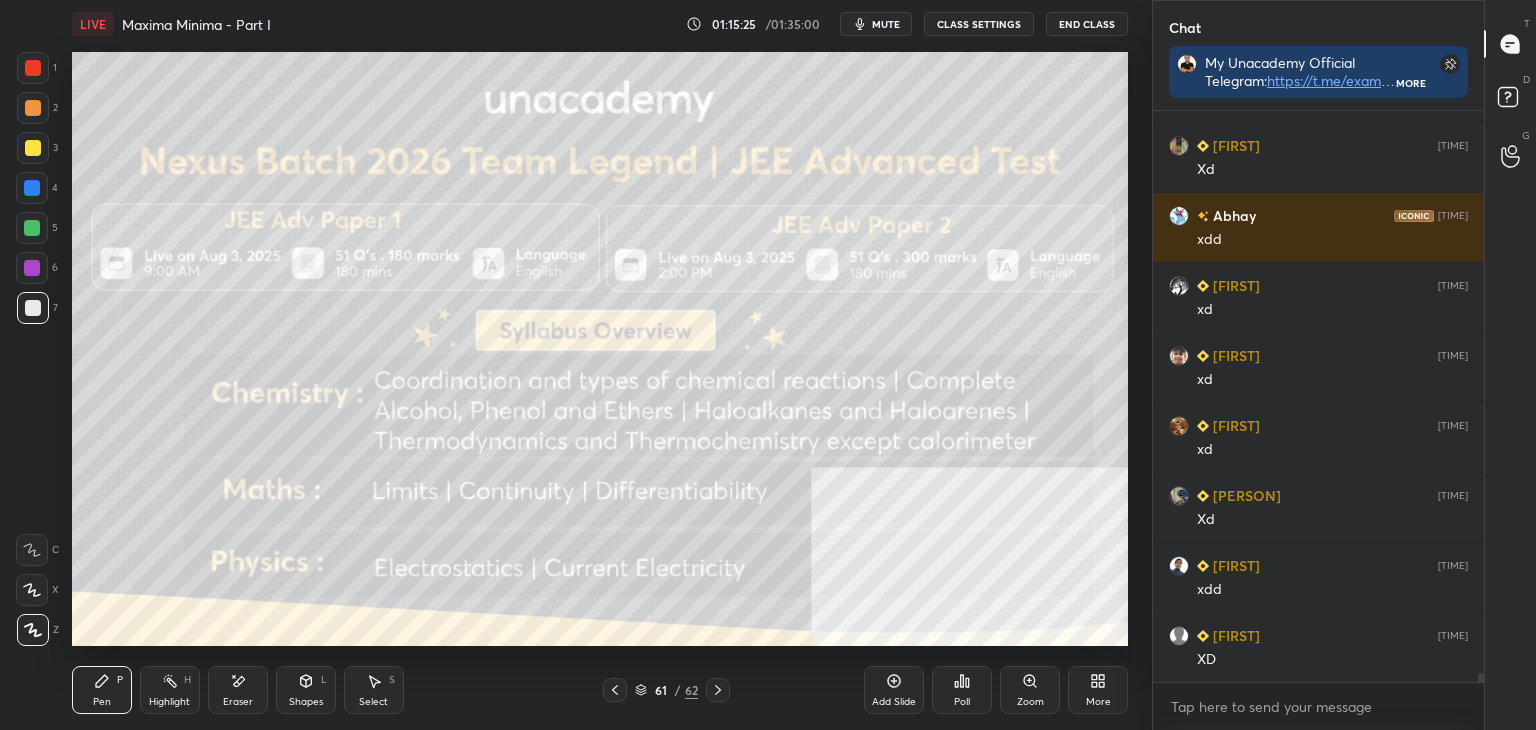scroll, scrollTop: 35546, scrollLeft: 0, axis: vertical 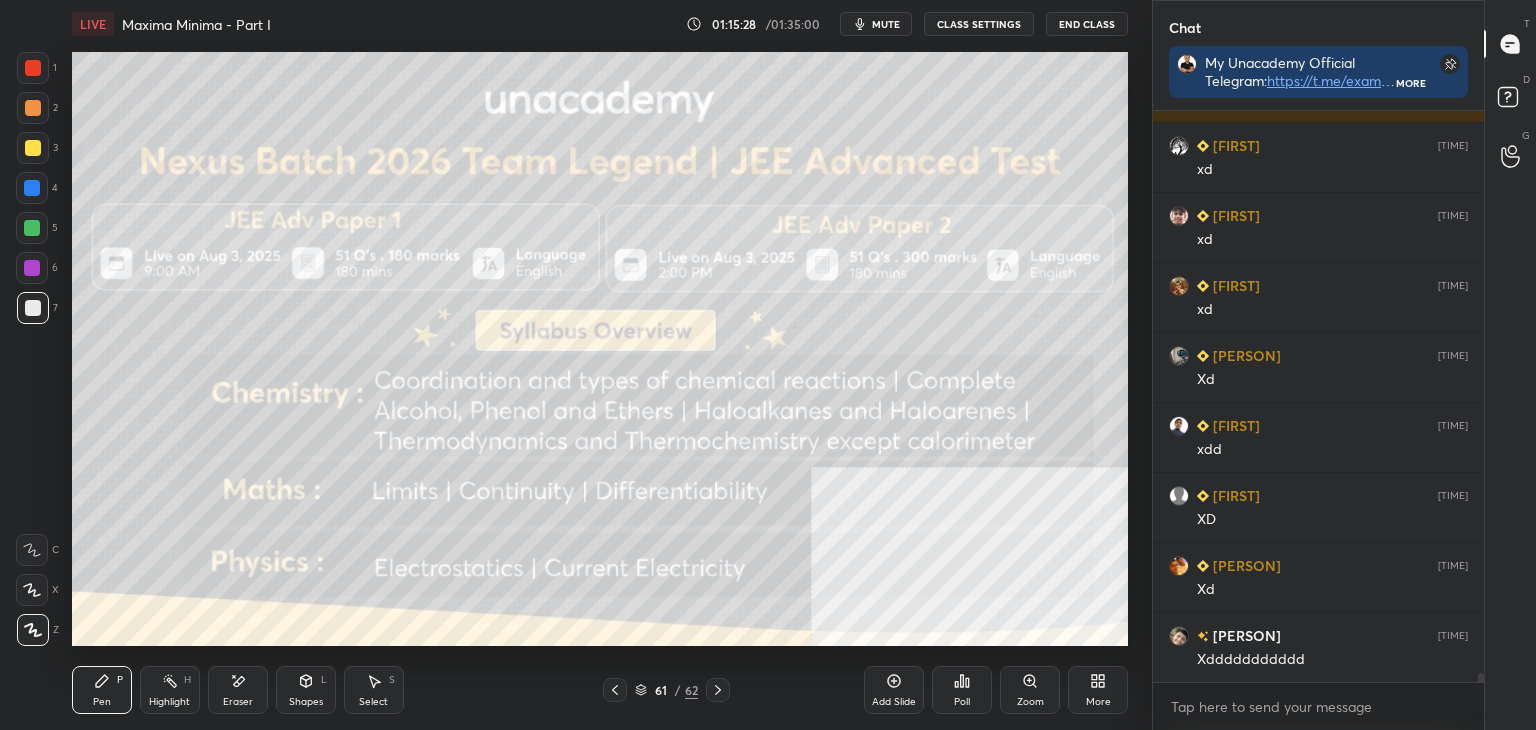 click on "Eraser" at bounding box center [238, 690] 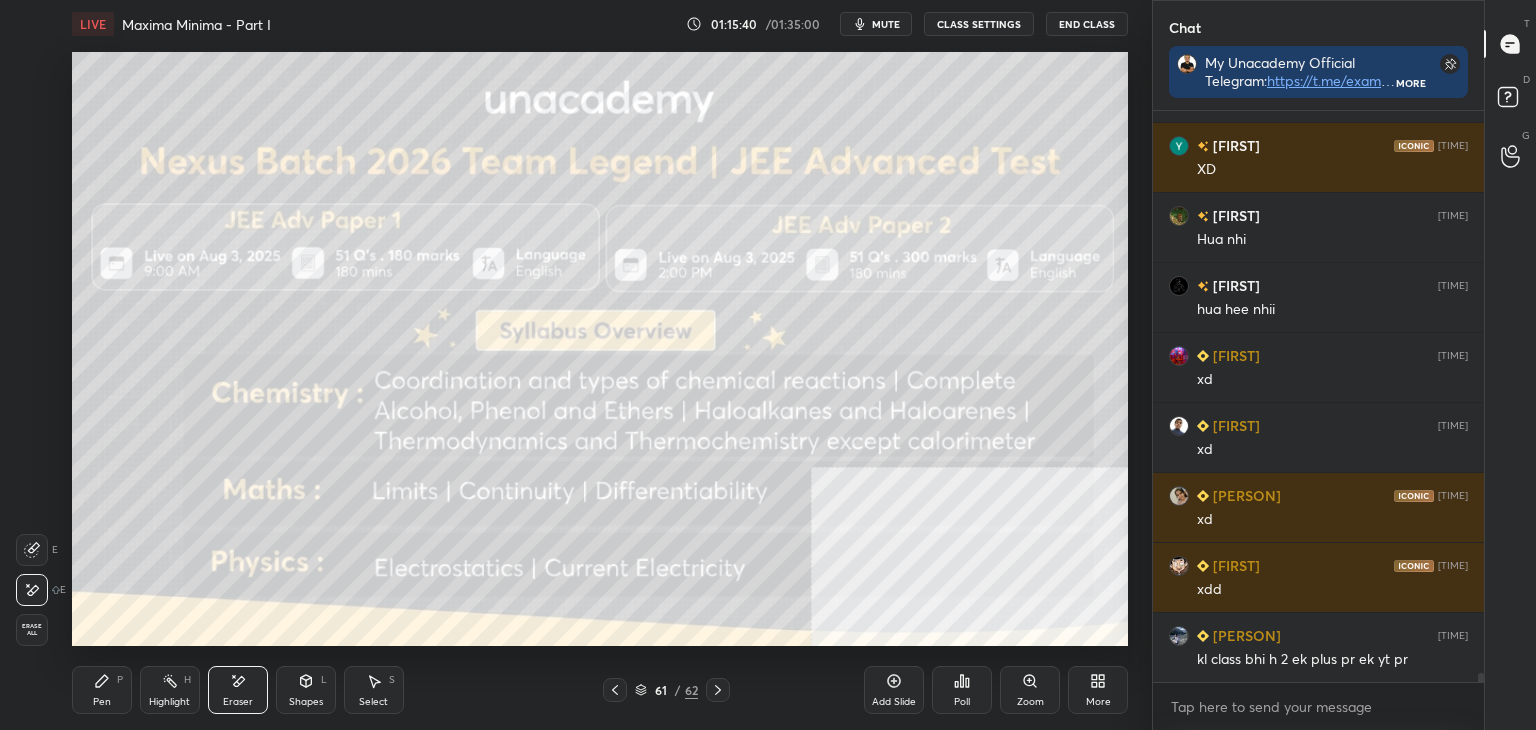 scroll, scrollTop: 37296, scrollLeft: 0, axis: vertical 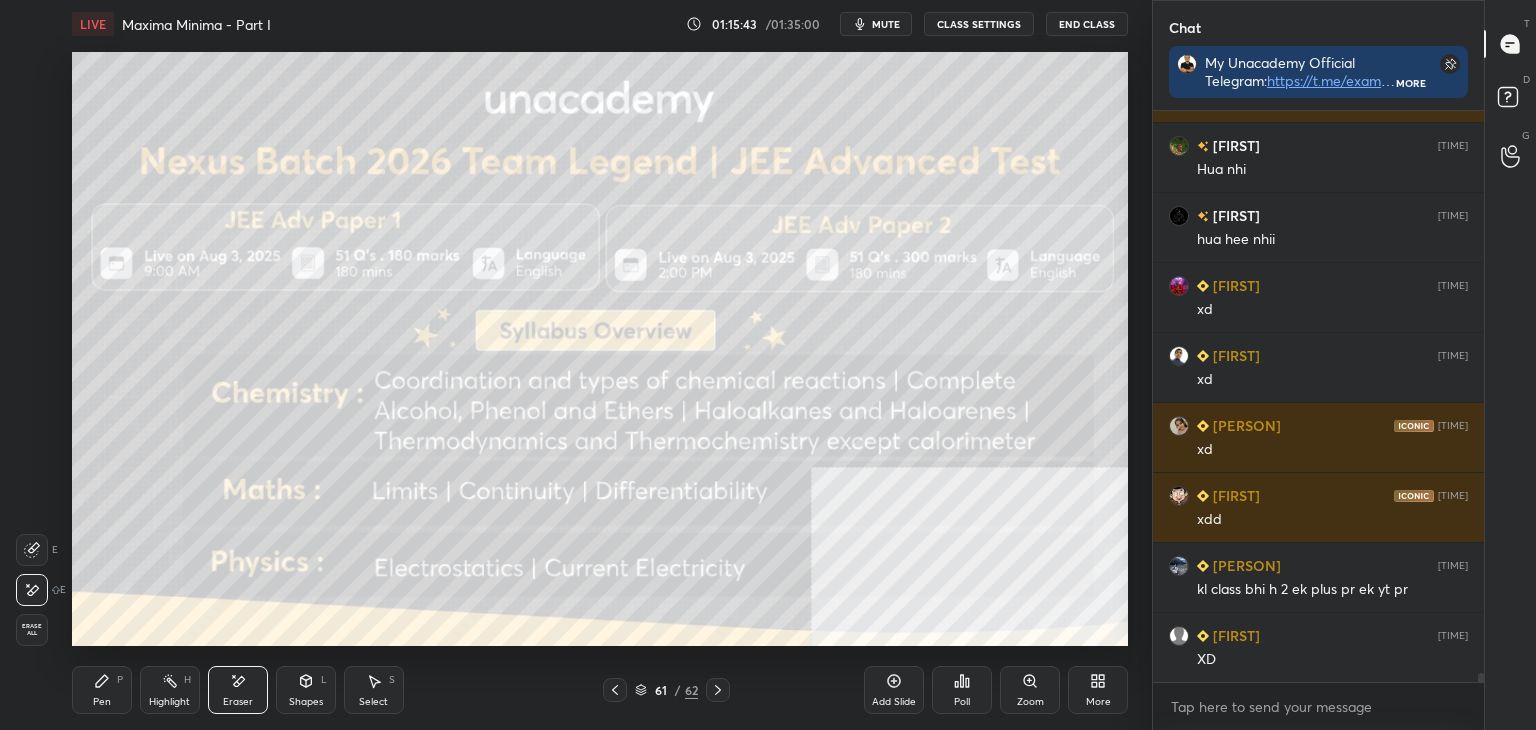click on "Pen P" at bounding box center (102, 690) 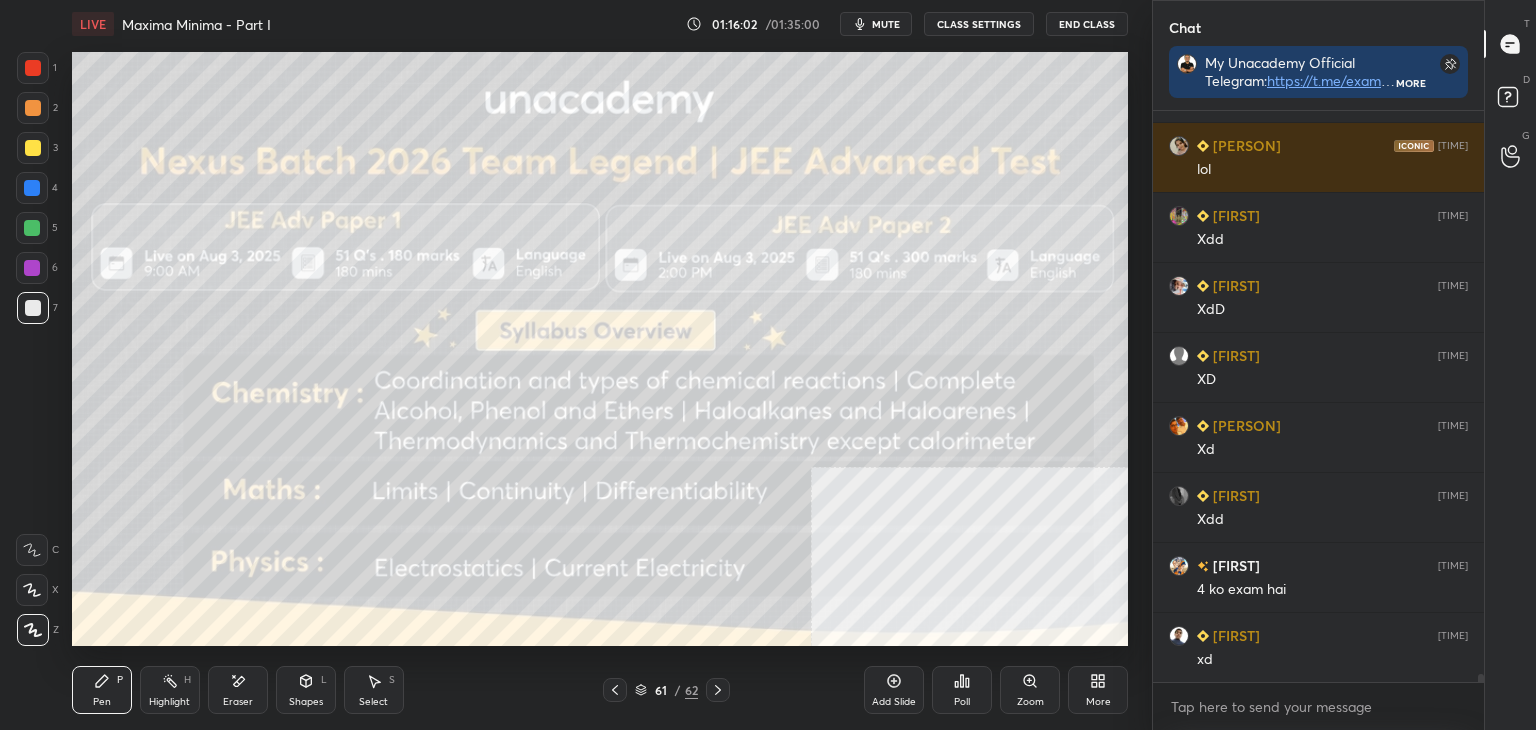 scroll, scrollTop: 38884, scrollLeft: 0, axis: vertical 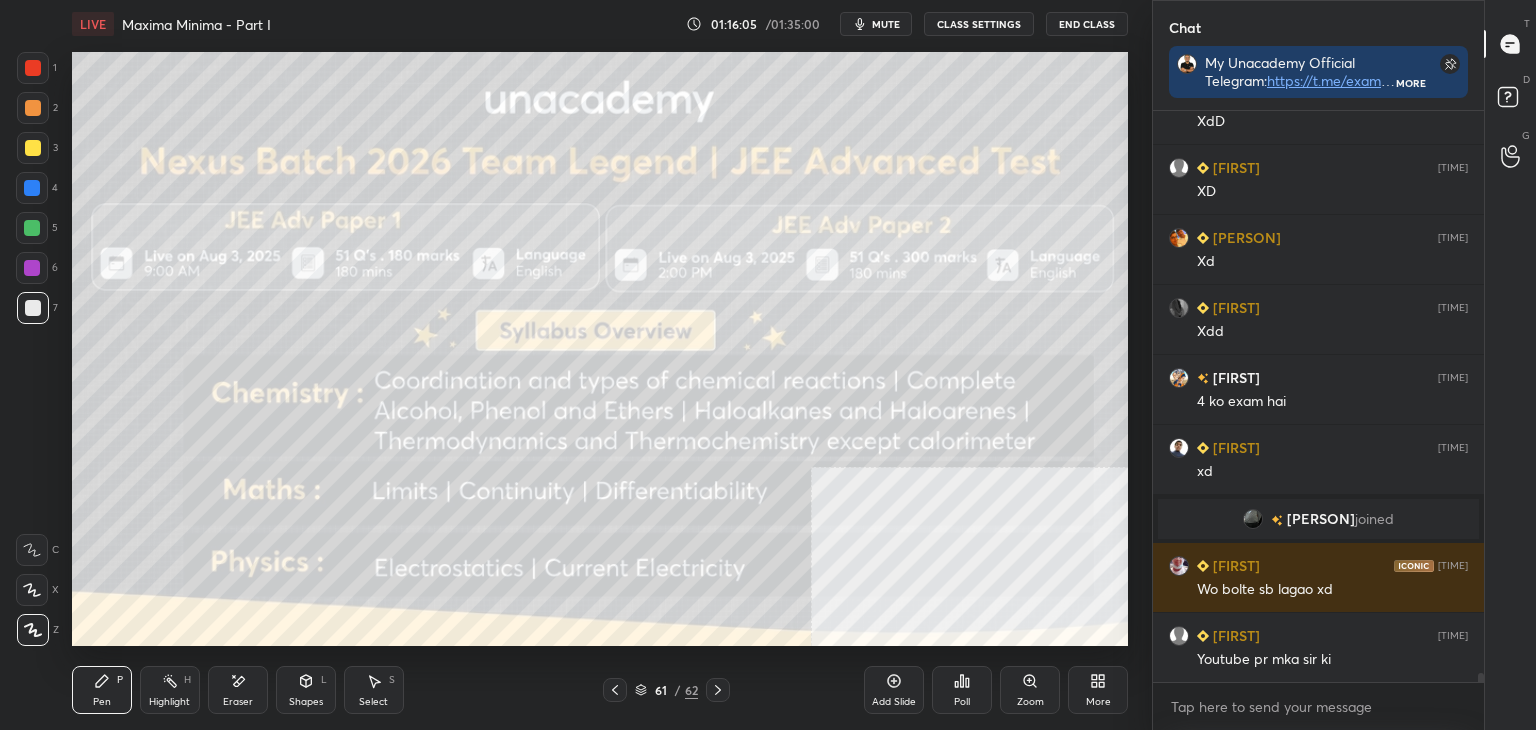 click on "Pen P" at bounding box center [102, 690] 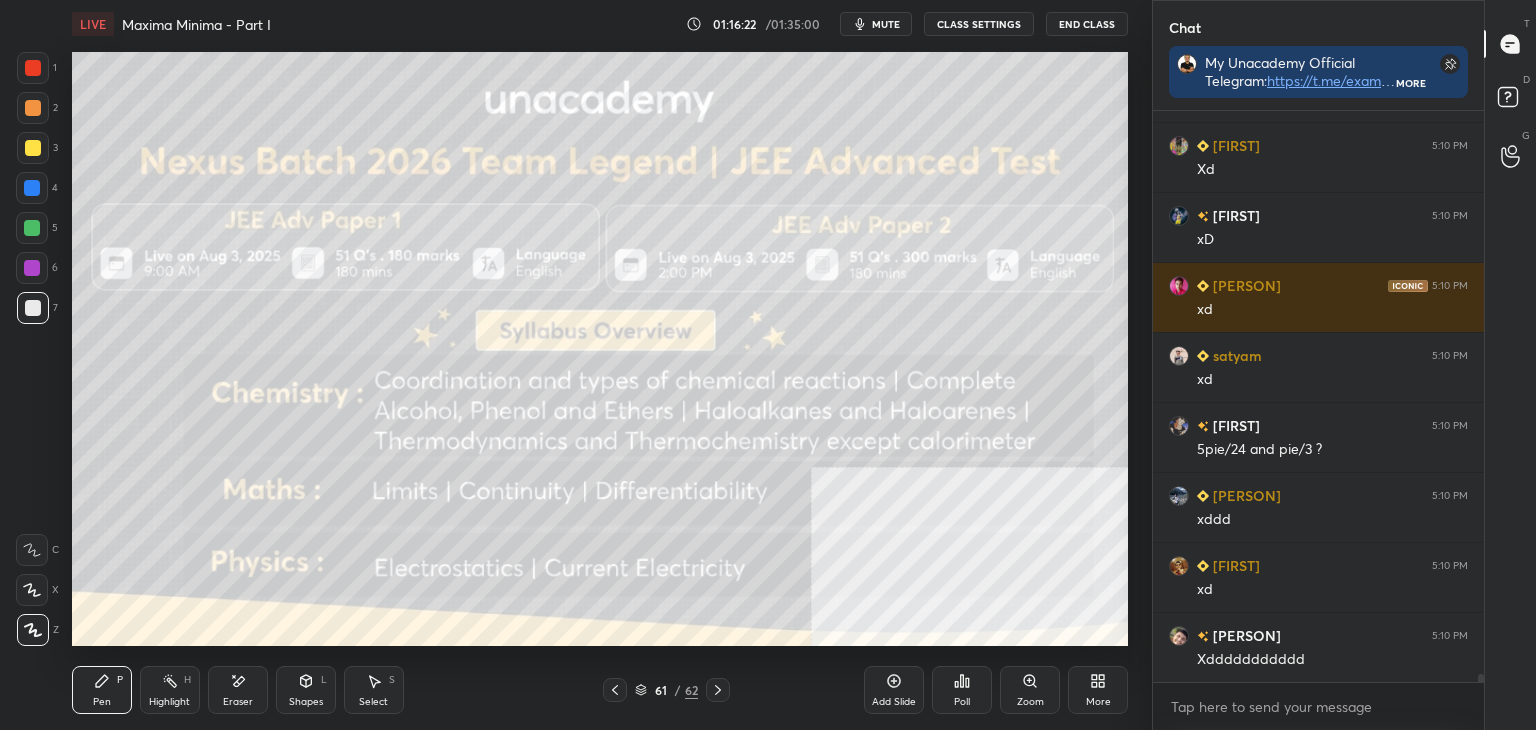 scroll, scrollTop: 38754, scrollLeft: 0, axis: vertical 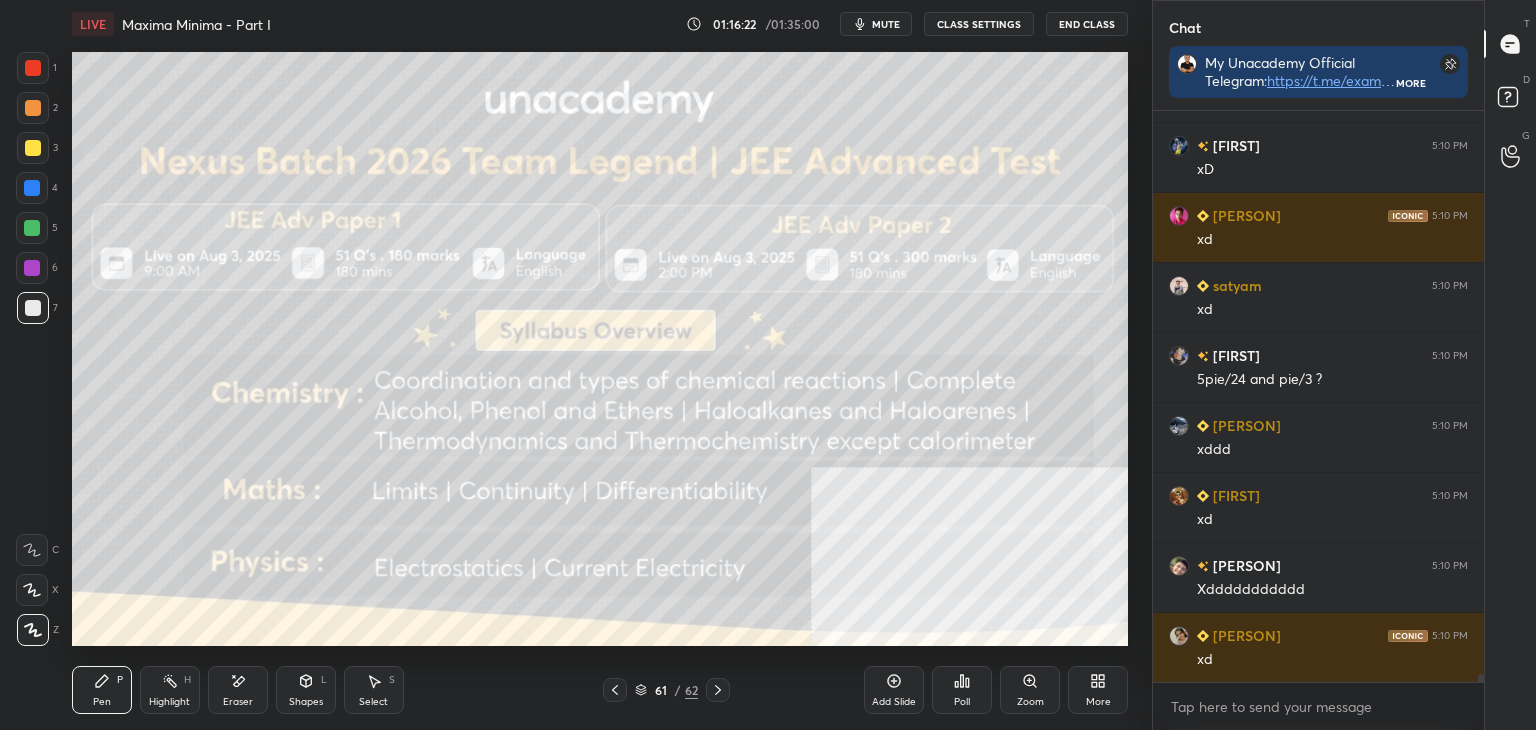 click on "Eraser" at bounding box center (238, 690) 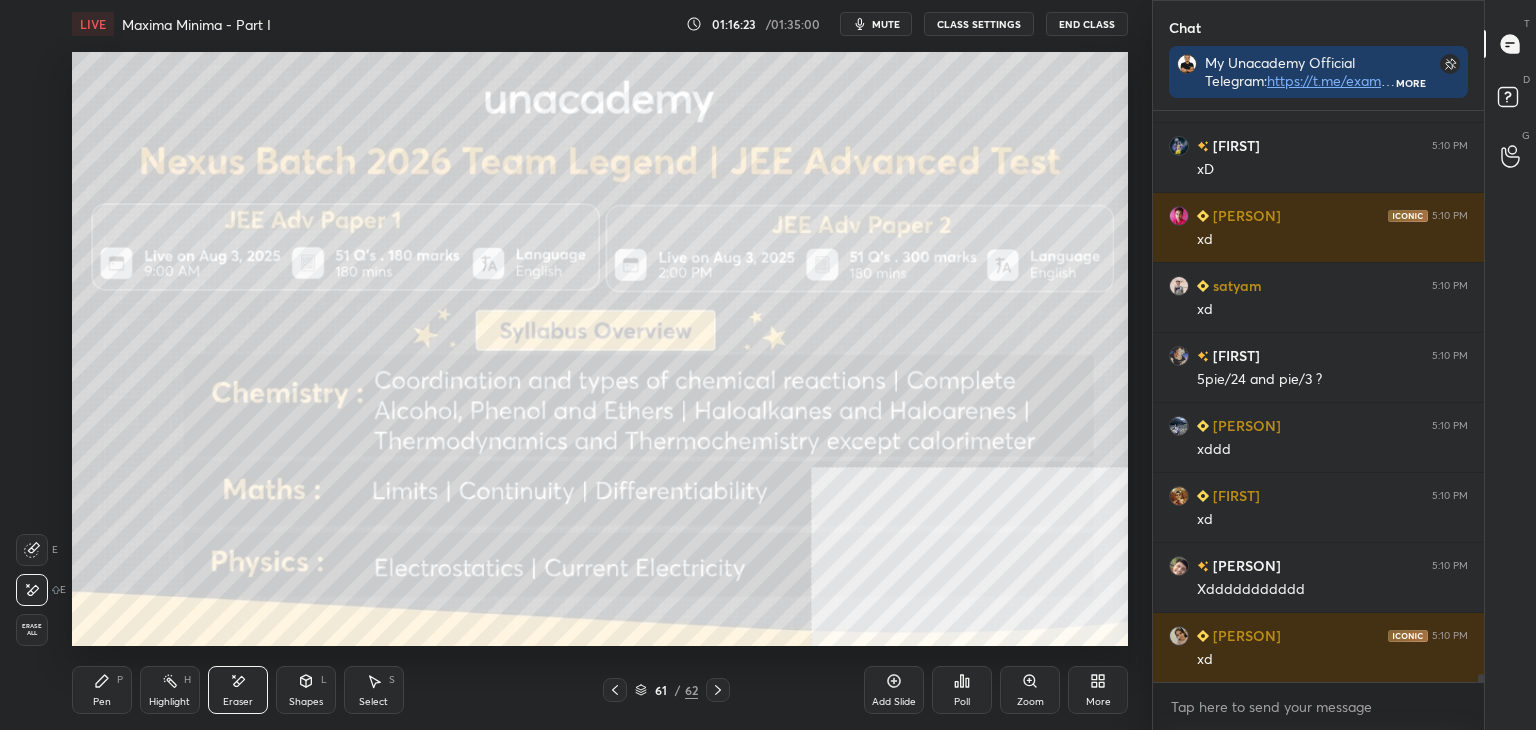 scroll, scrollTop: 38824, scrollLeft: 0, axis: vertical 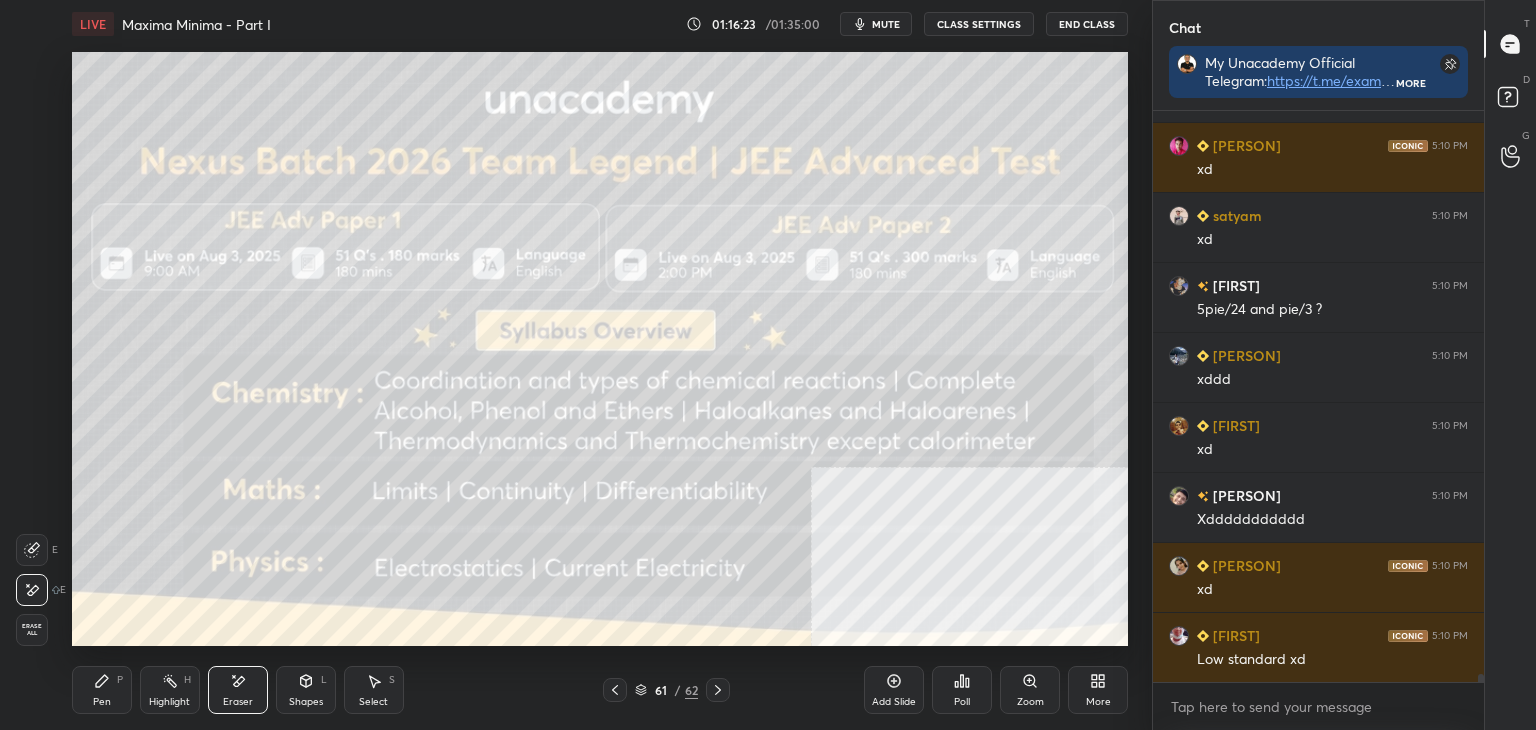 drag, startPoint x: 35, startPoint y: 642, endPoint x: 62, endPoint y: 667, distance: 36.796738 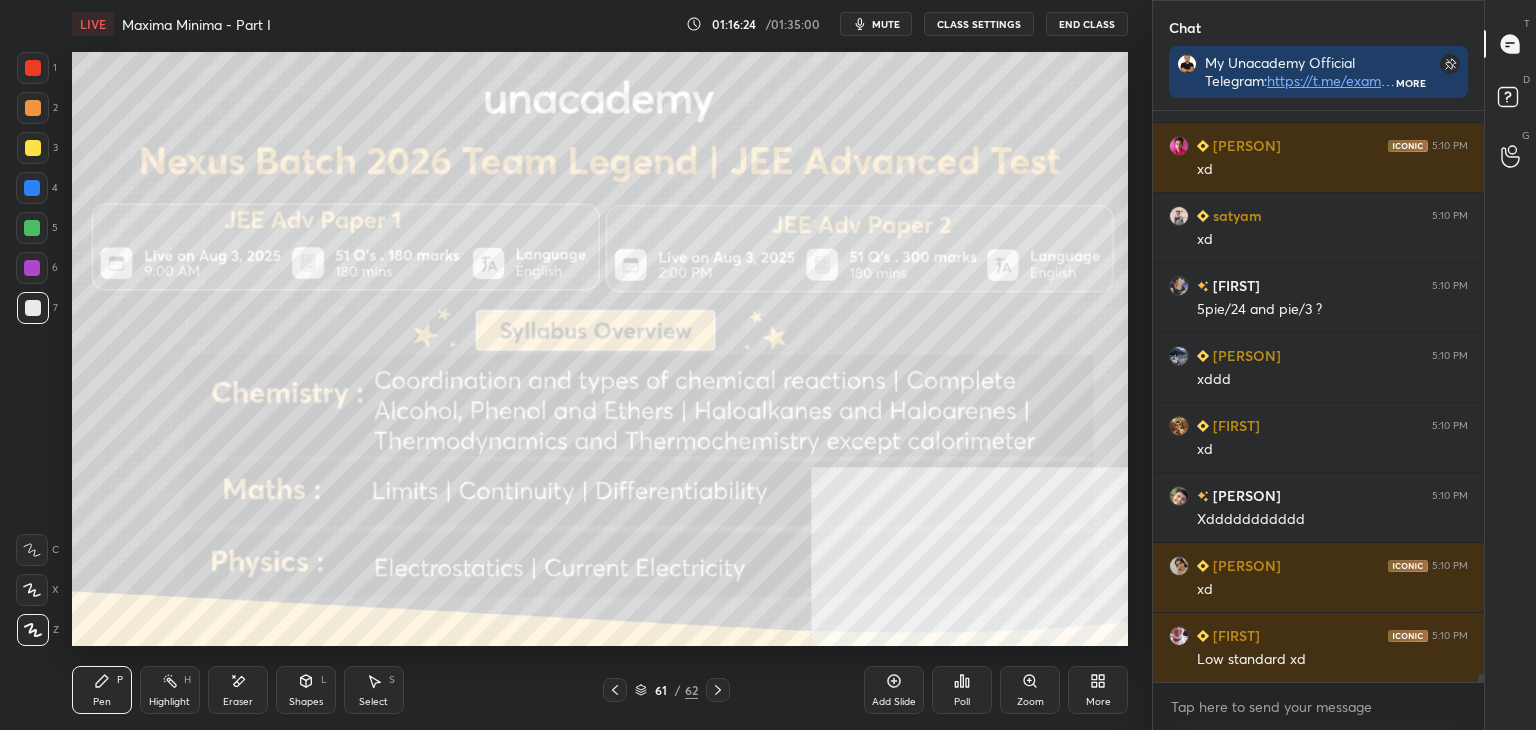 click on "Pen" at bounding box center (102, 702) 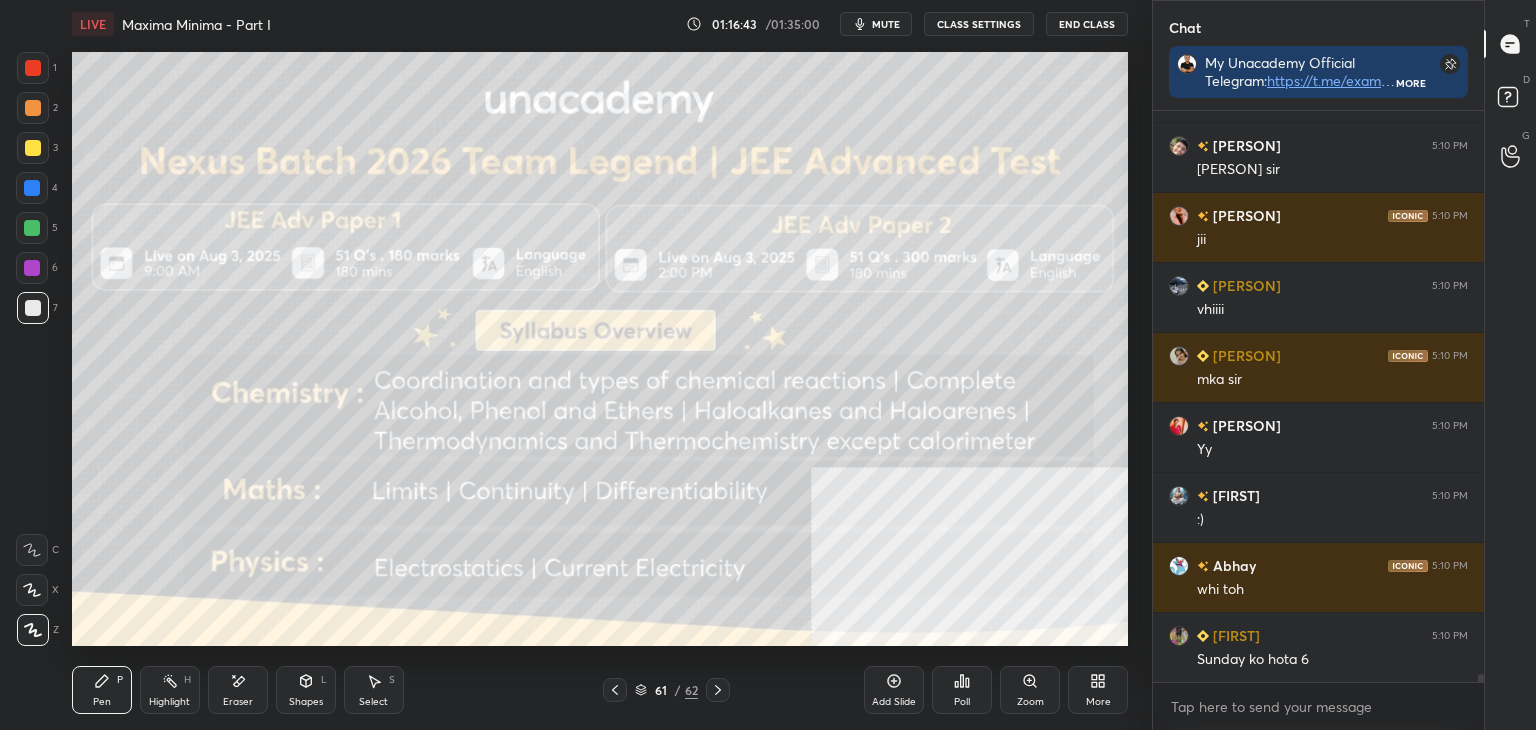 scroll, scrollTop: 40994, scrollLeft: 0, axis: vertical 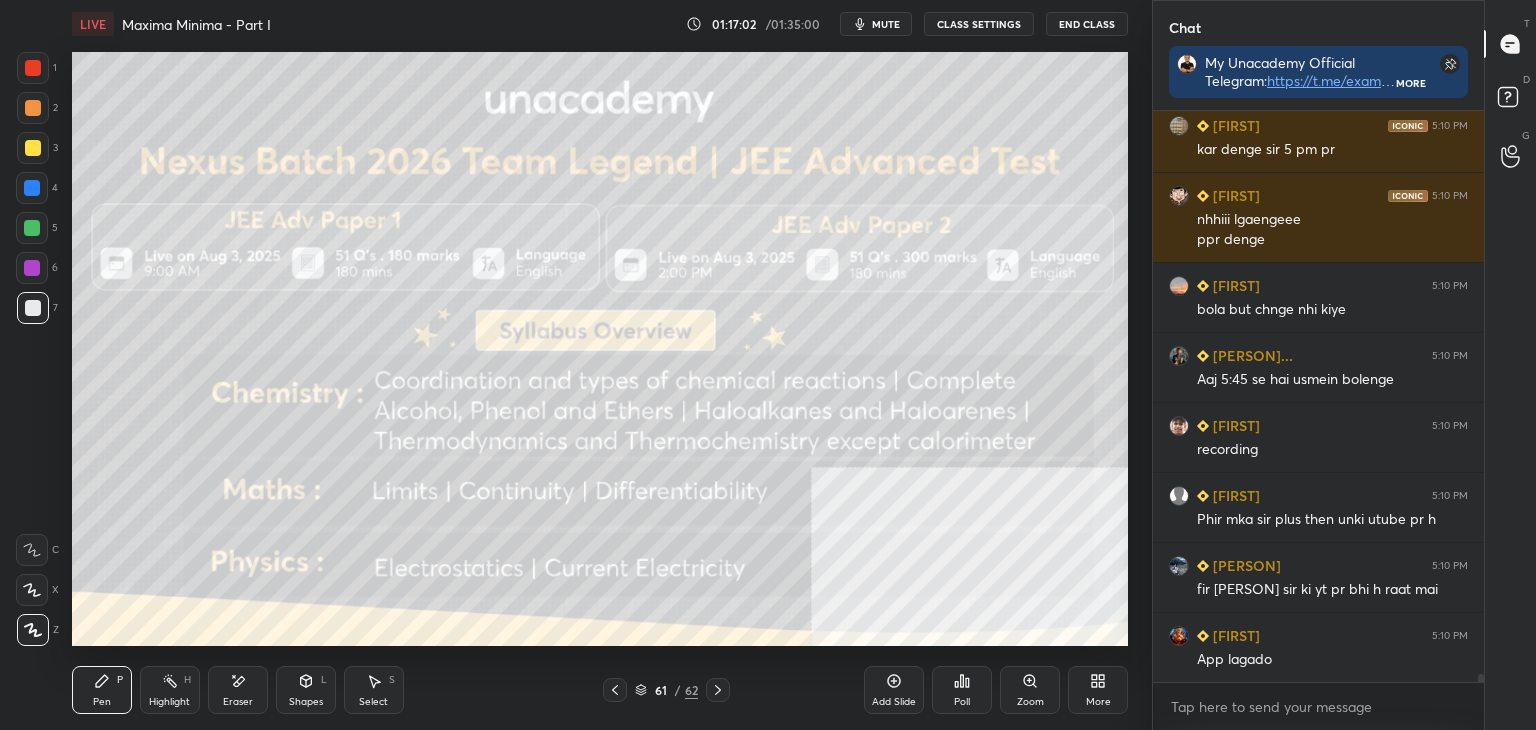 click on "61" at bounding box center [661, 690] 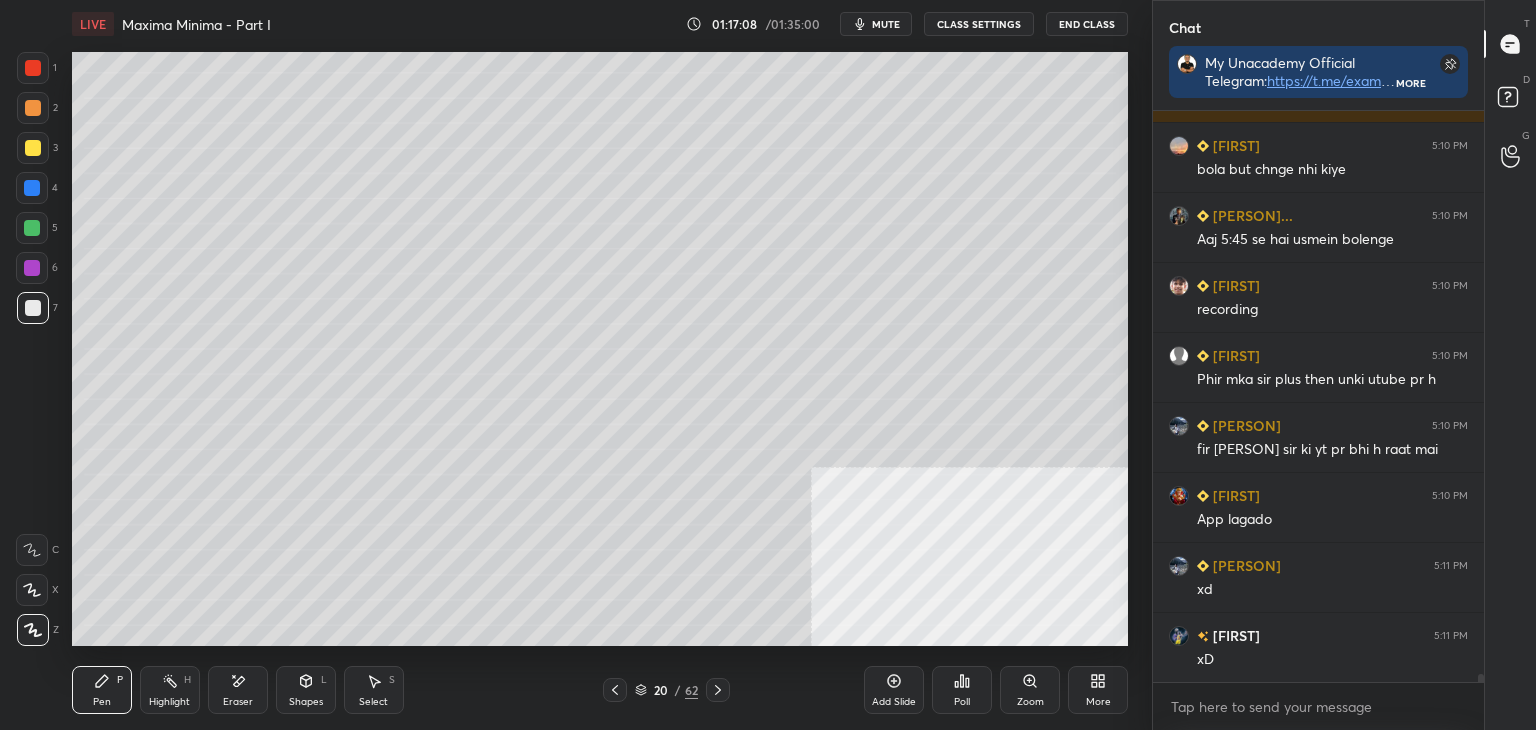 click 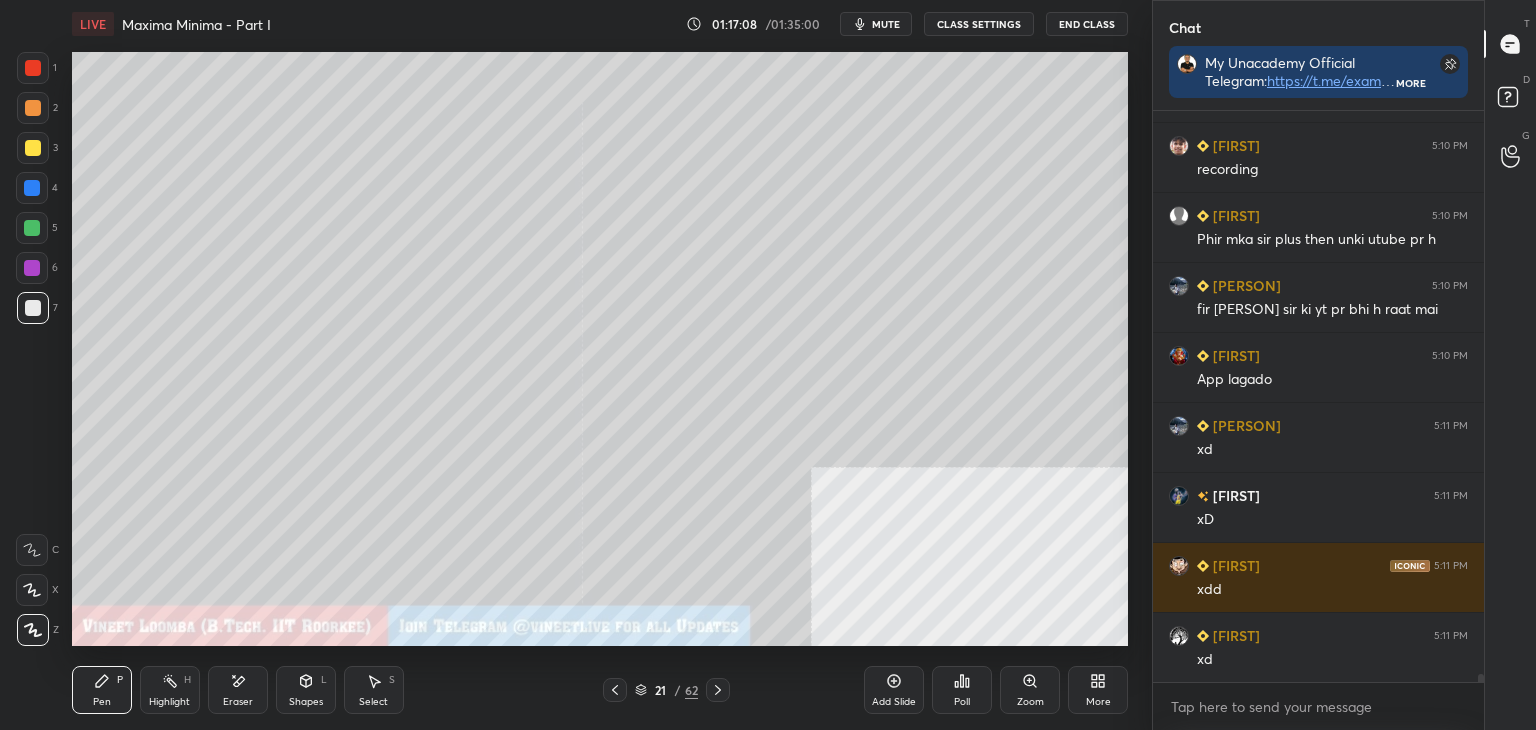 click 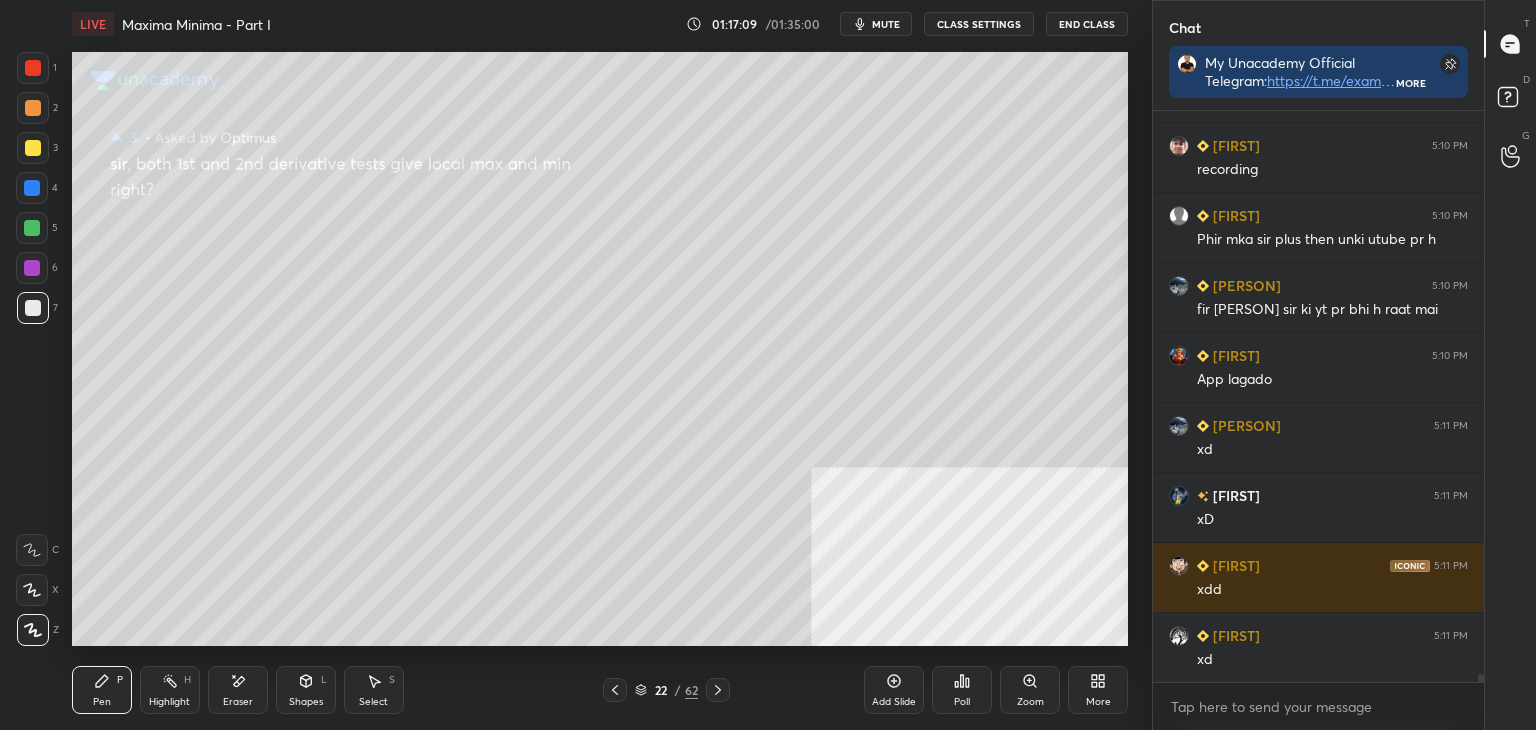 click 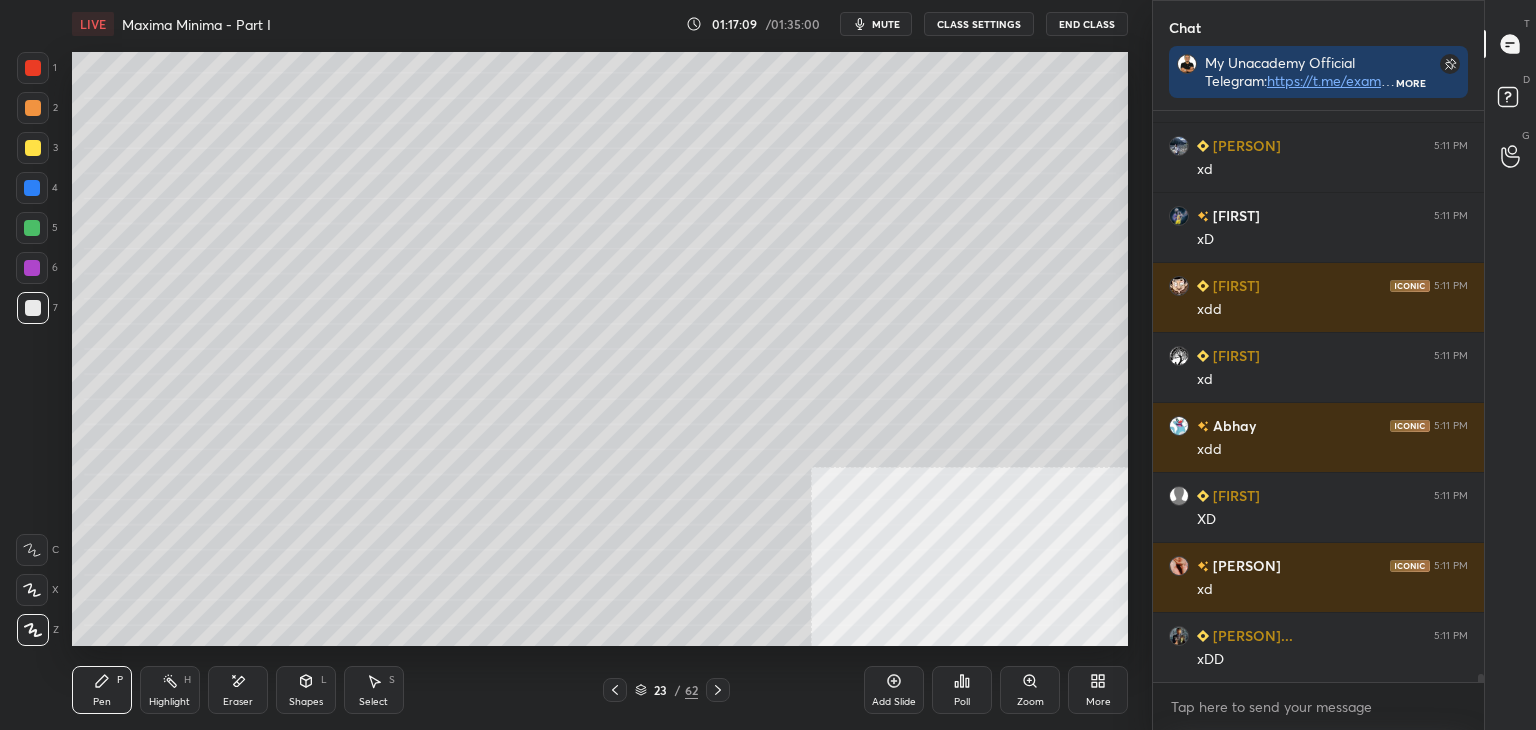 click 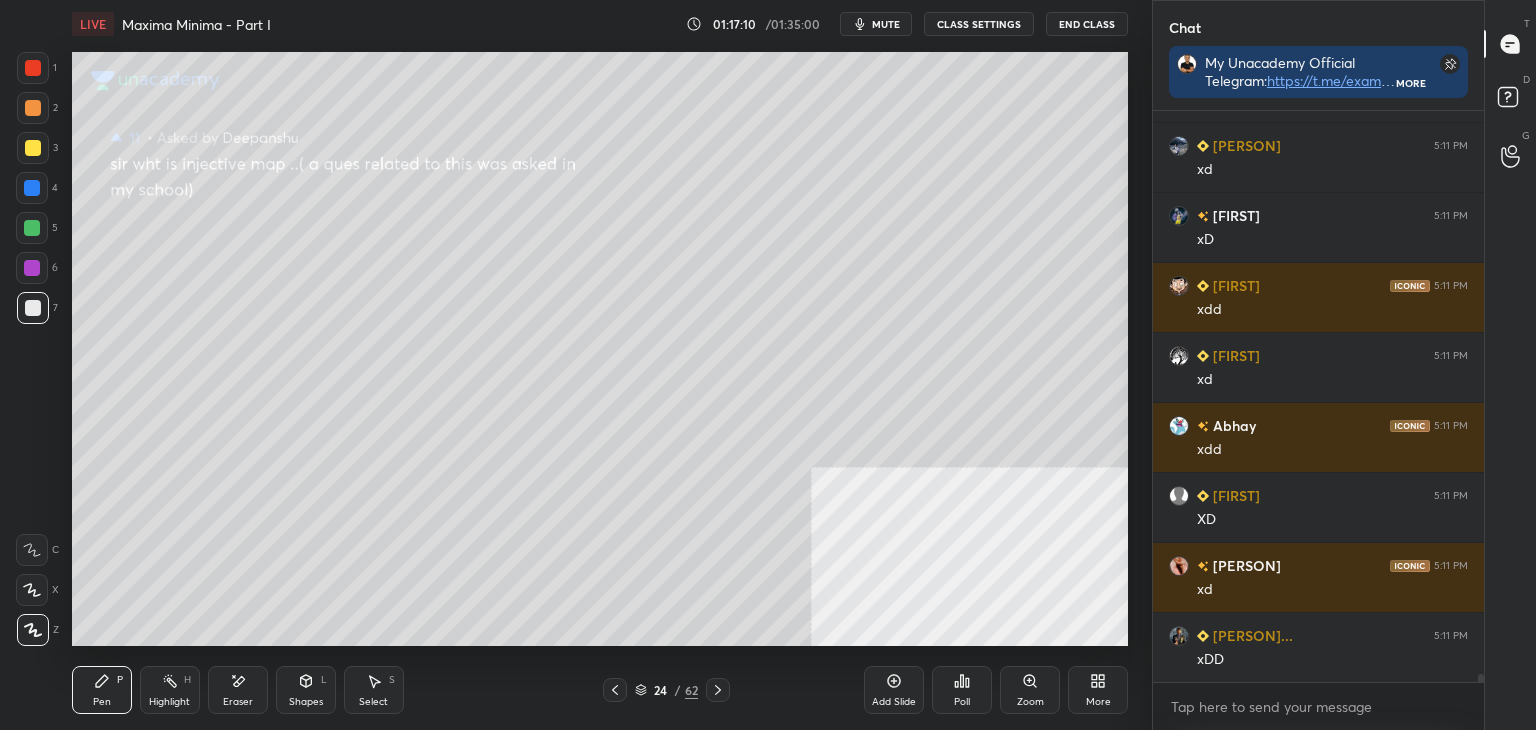 click 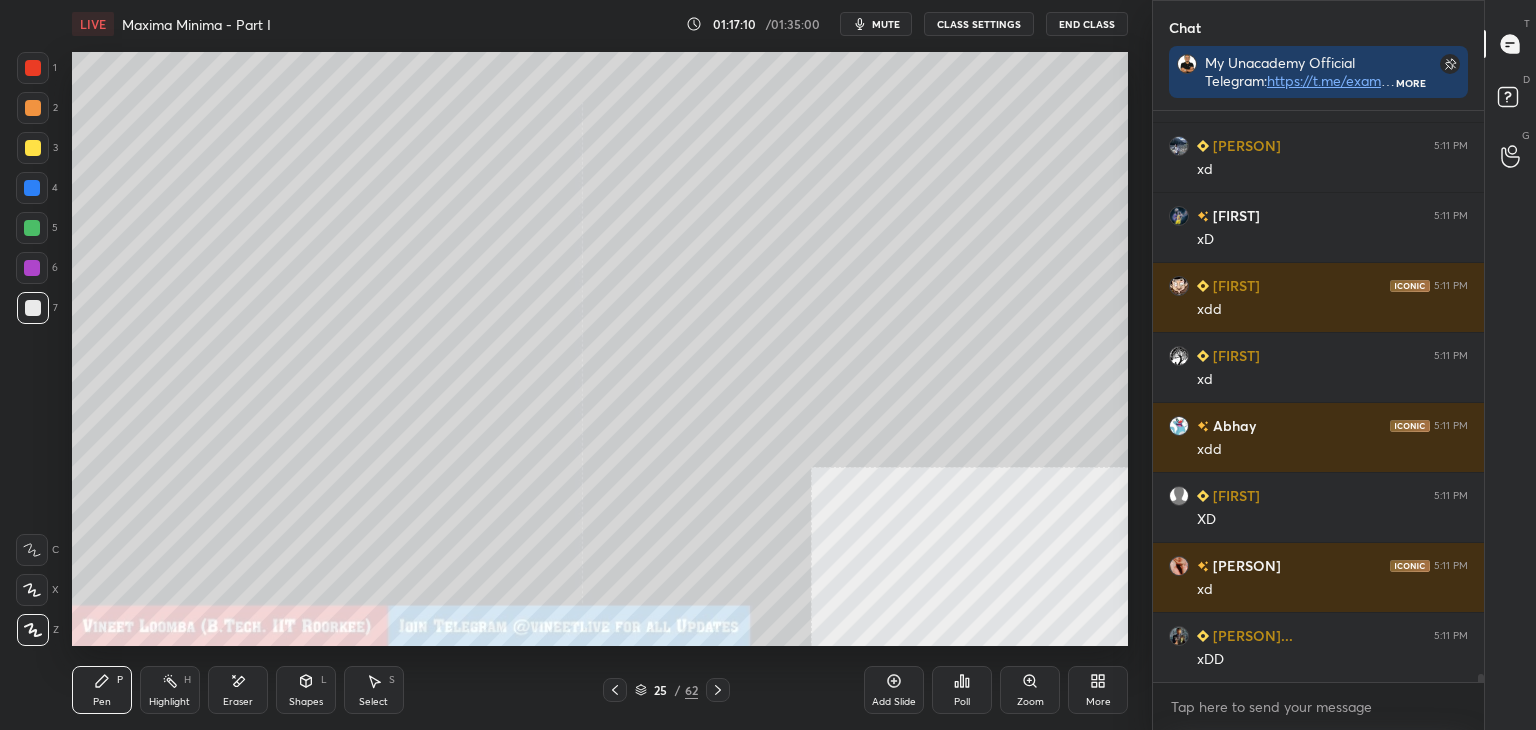 click 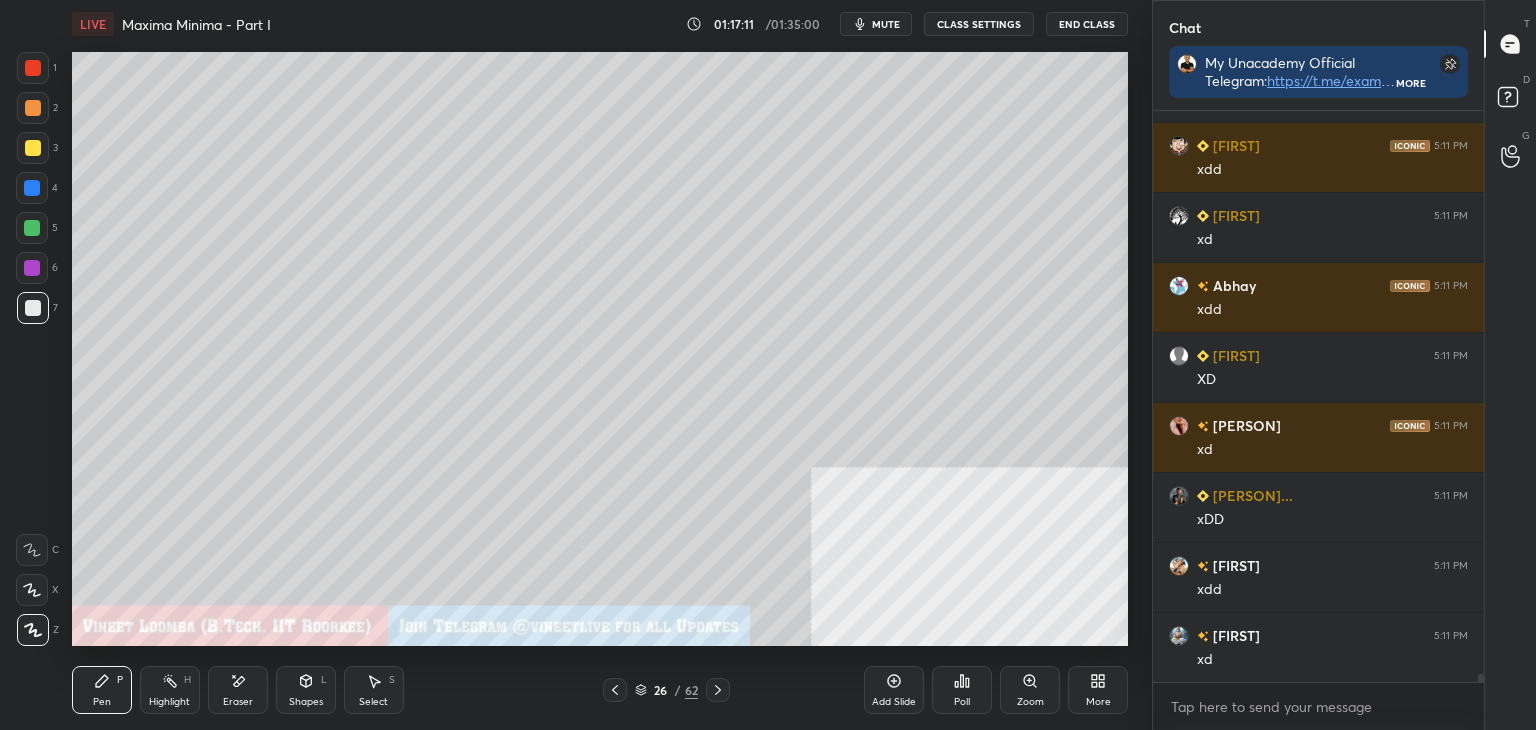 click 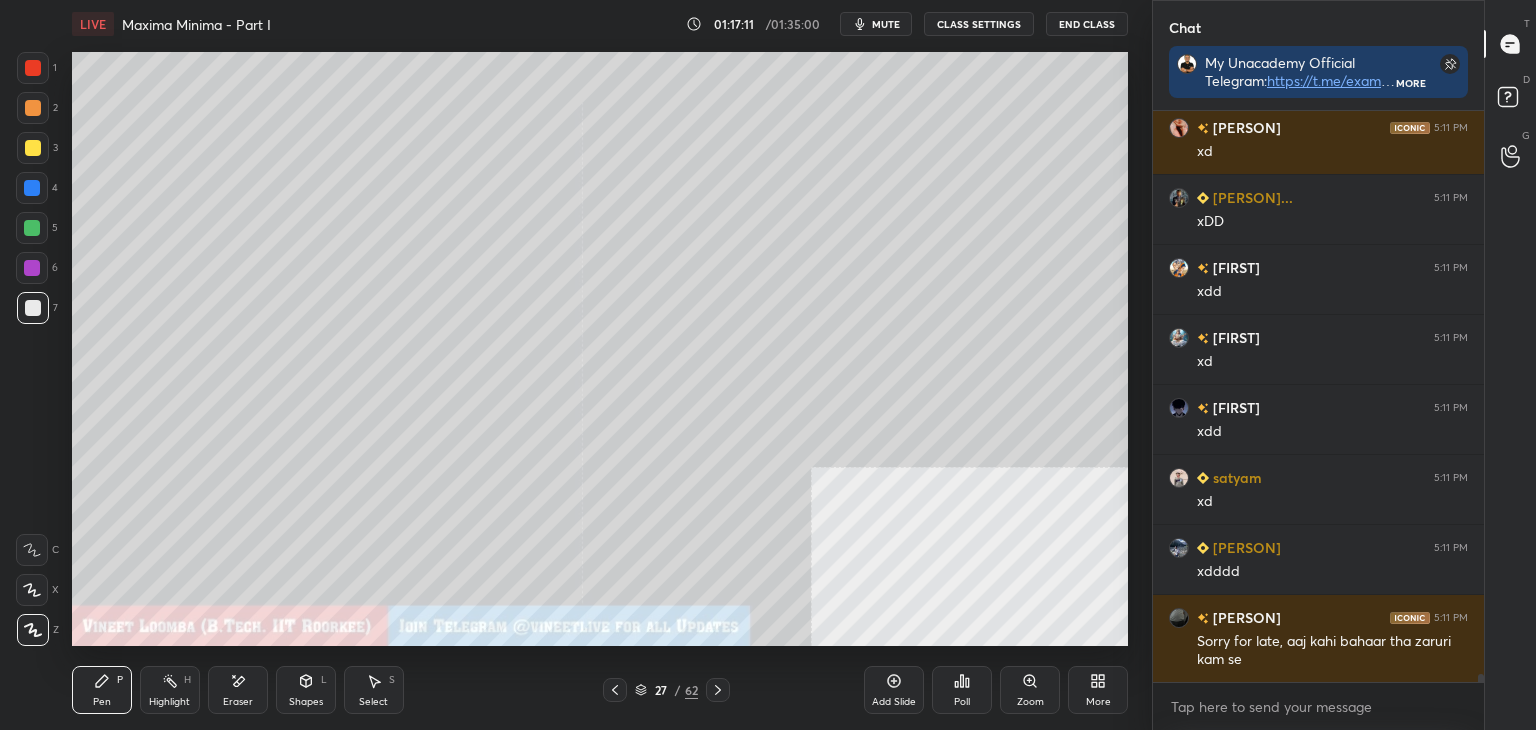 click 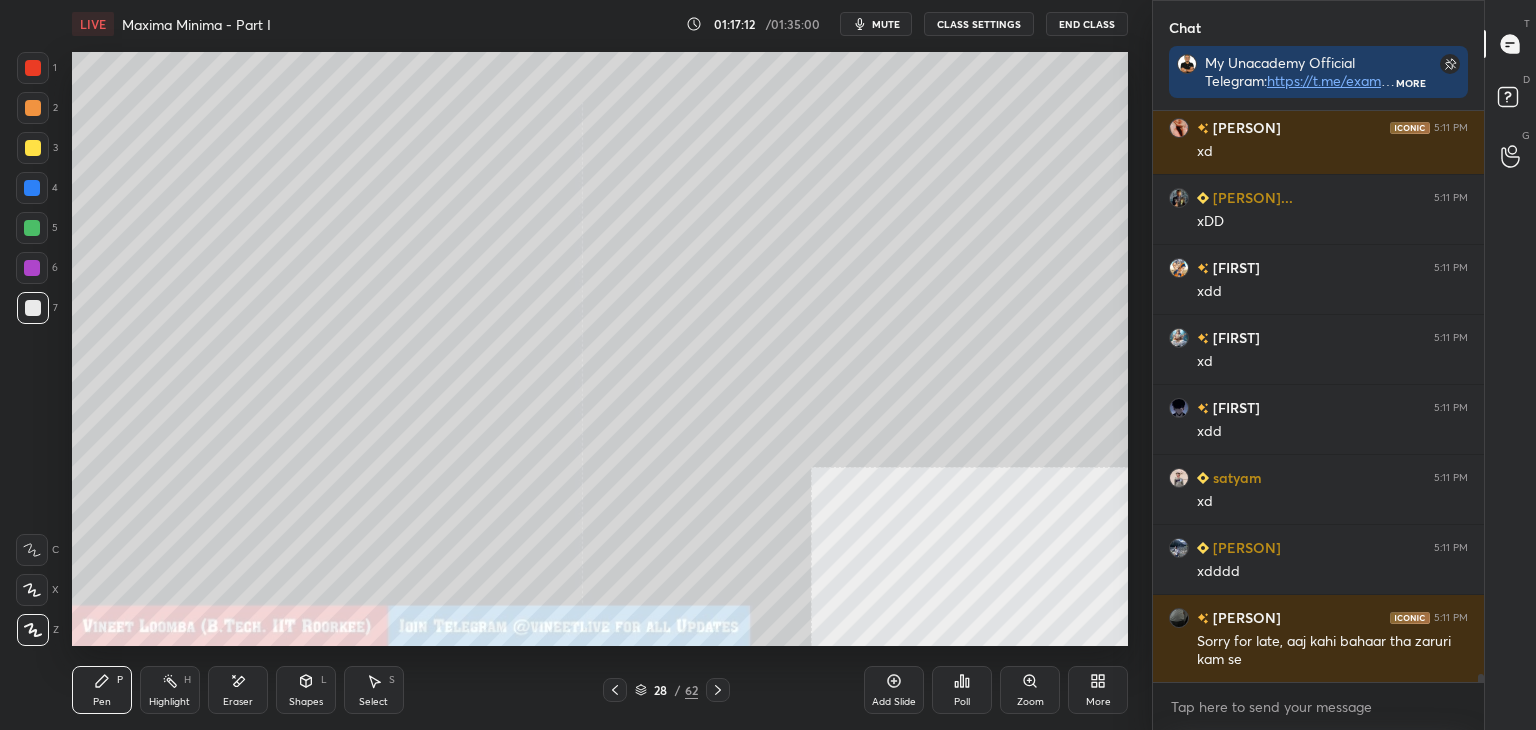 click 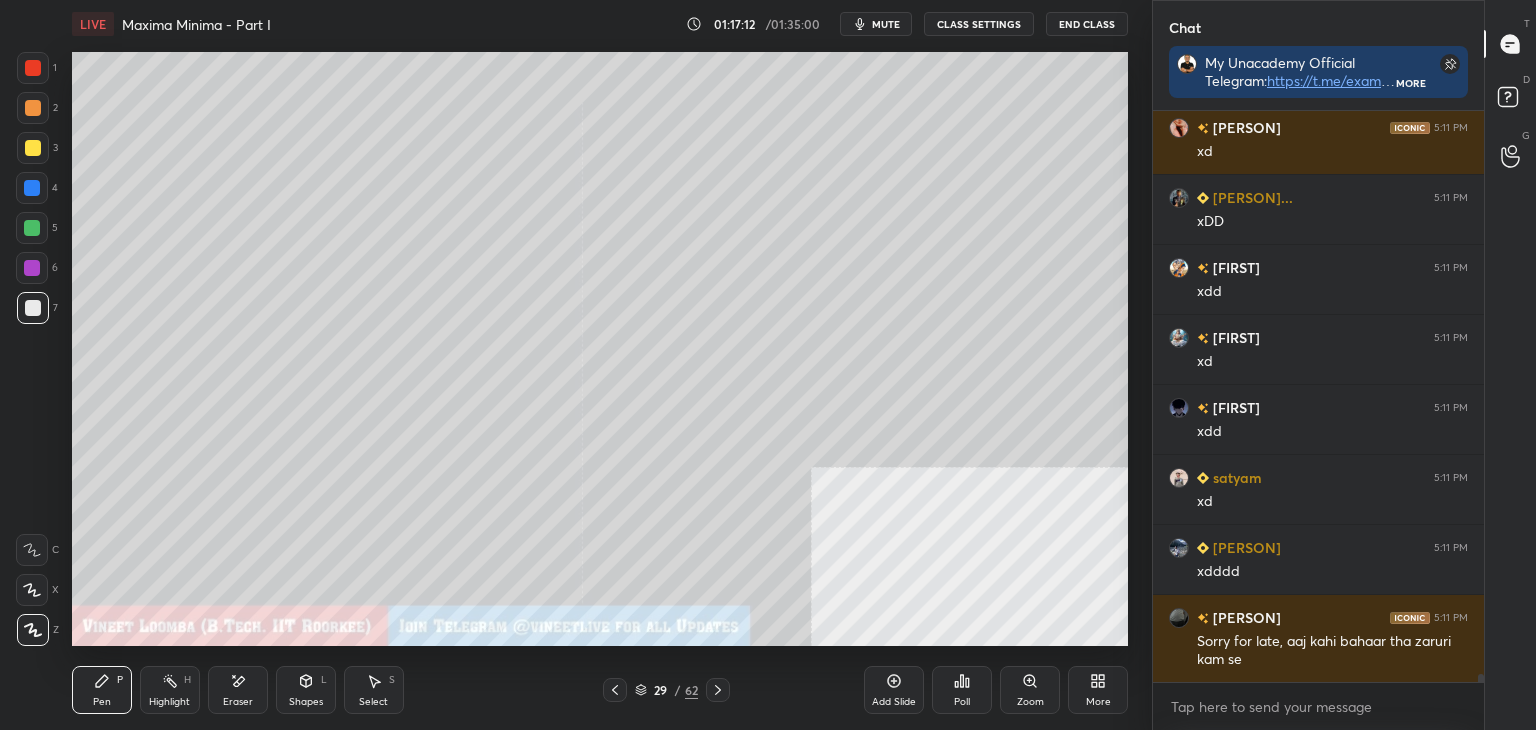 click 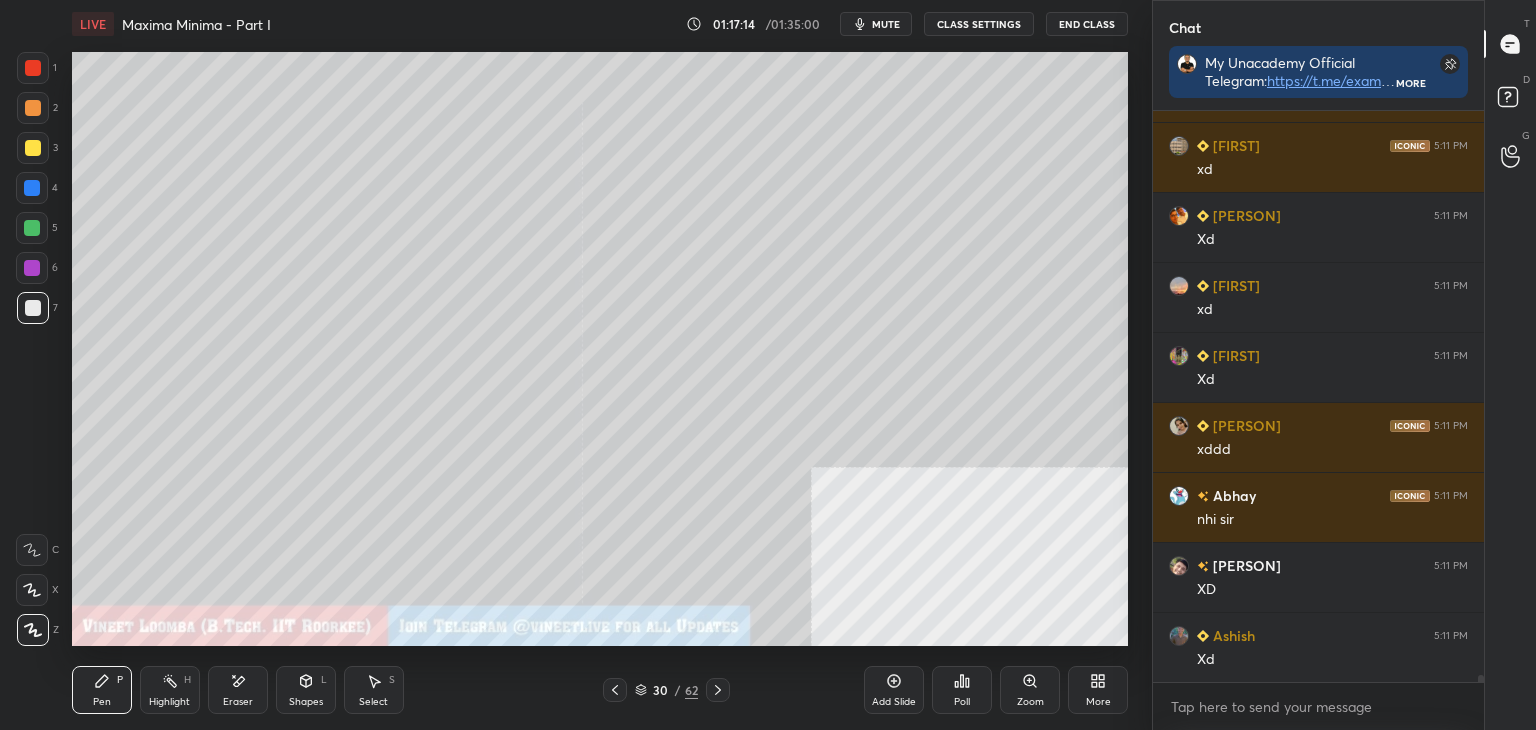 drag, startPoint x: 100, startPoint y: 698, endPoint x: 76, endPoint y: 649, distance: 54.56189 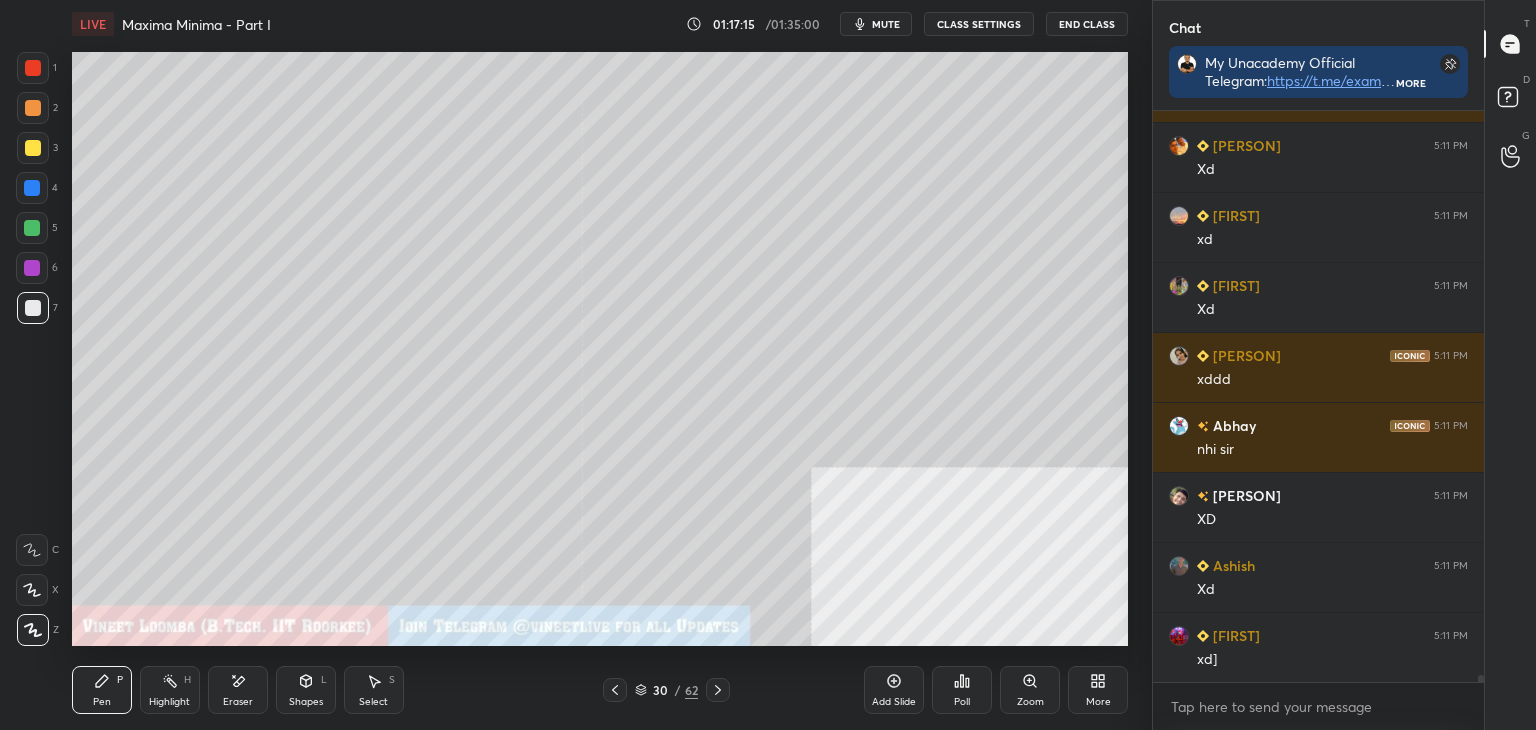 click at bounding box center [33, 308] 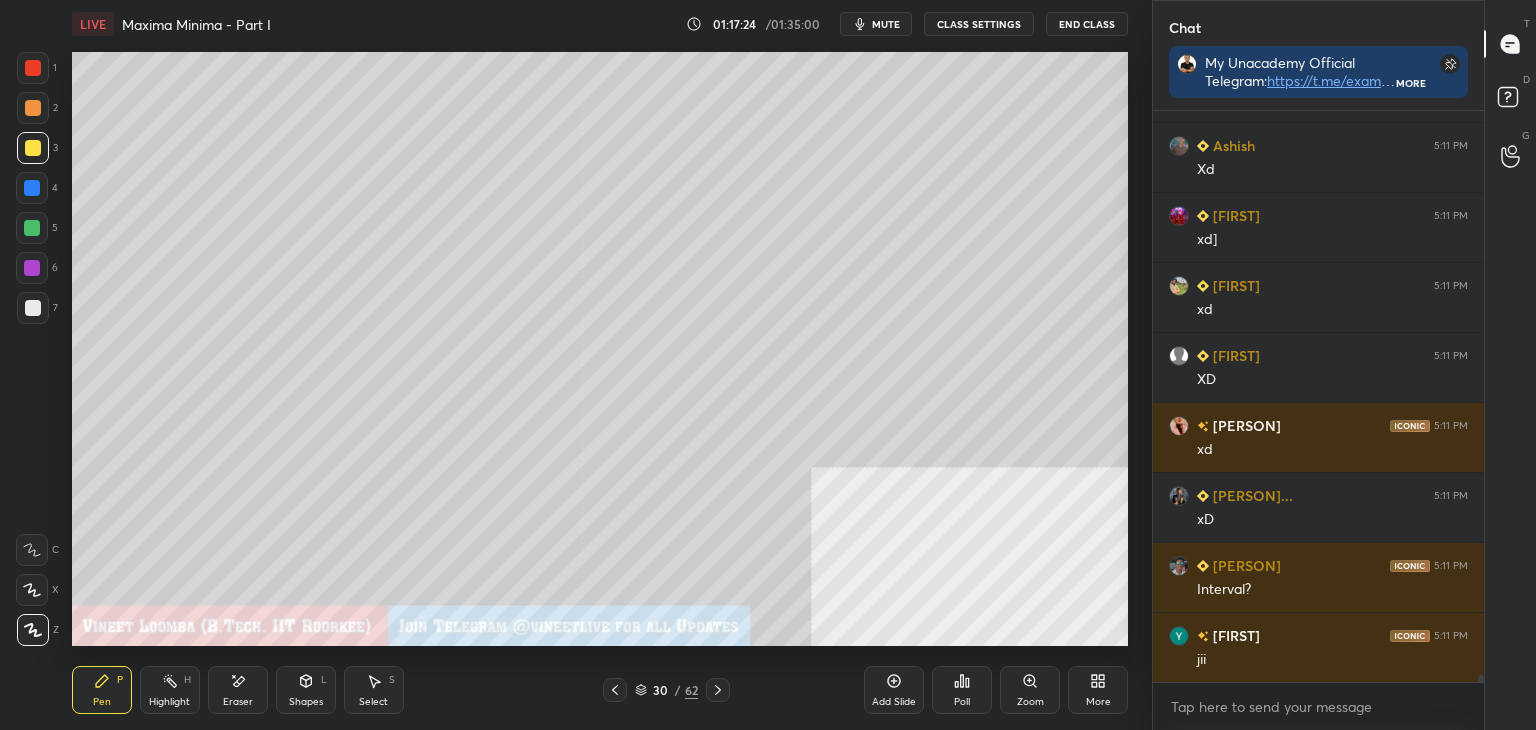 click at bounding box center (33, 308) 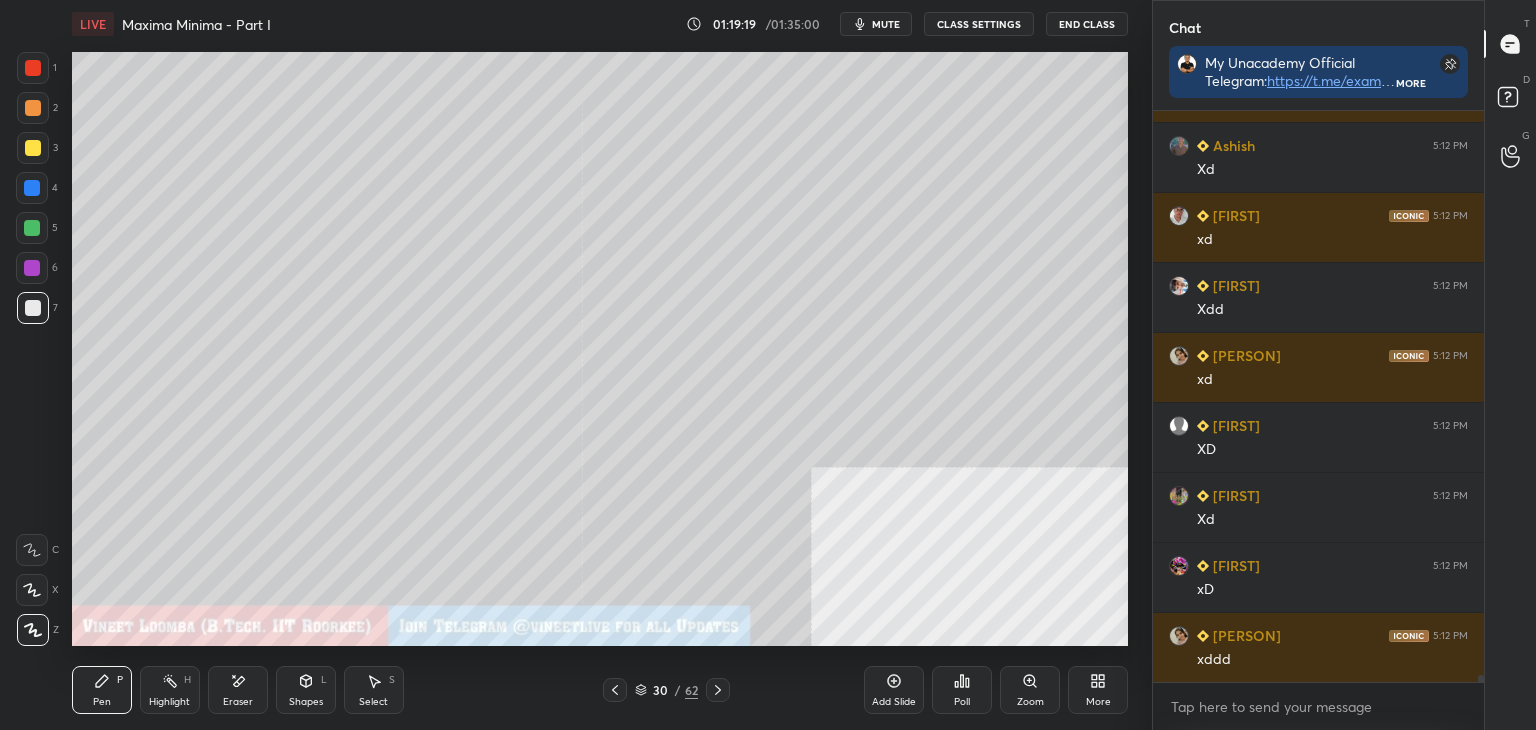 scroll, scrollTop: 45932, scrollLeft: 0, axis: vertical 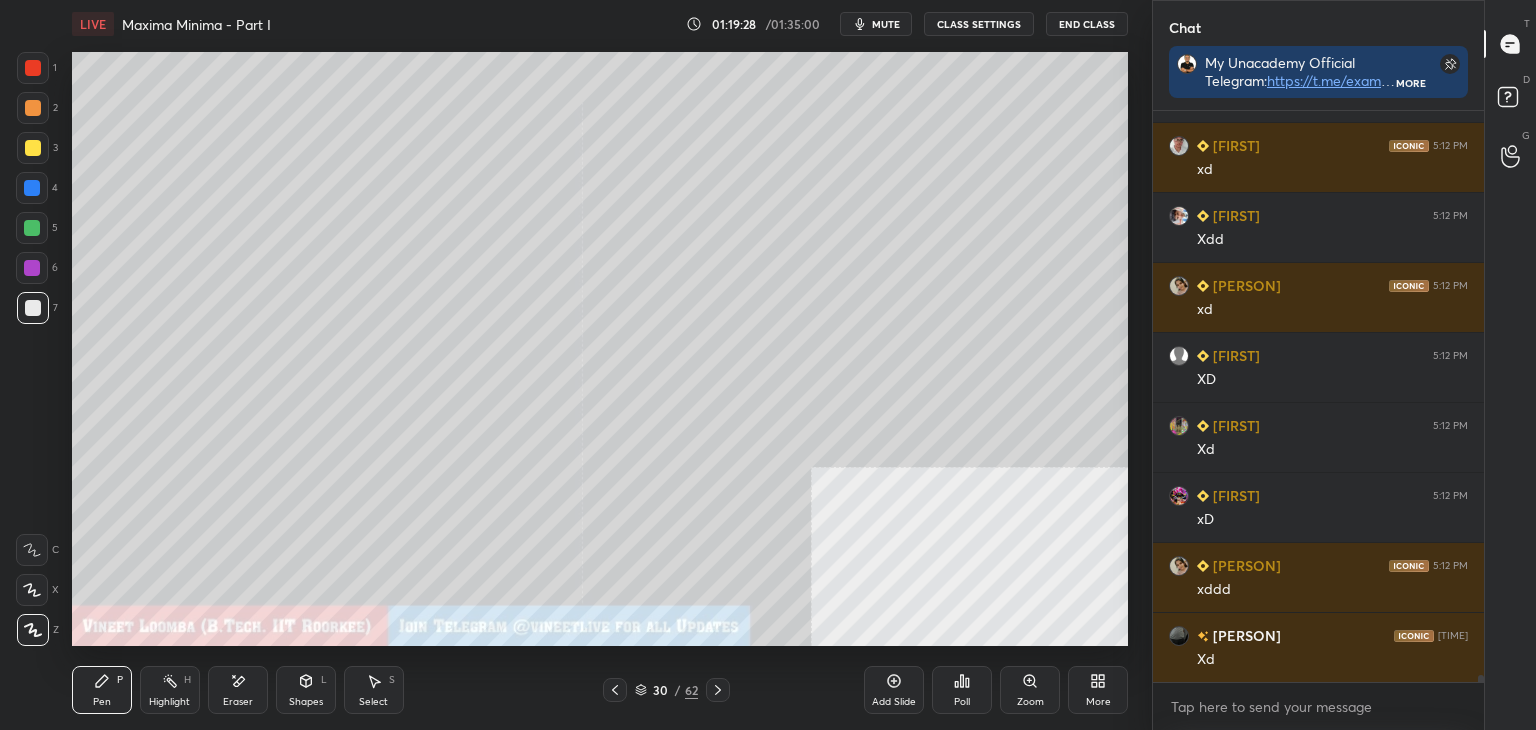 click on "Select" at bounding box center [373, 702] 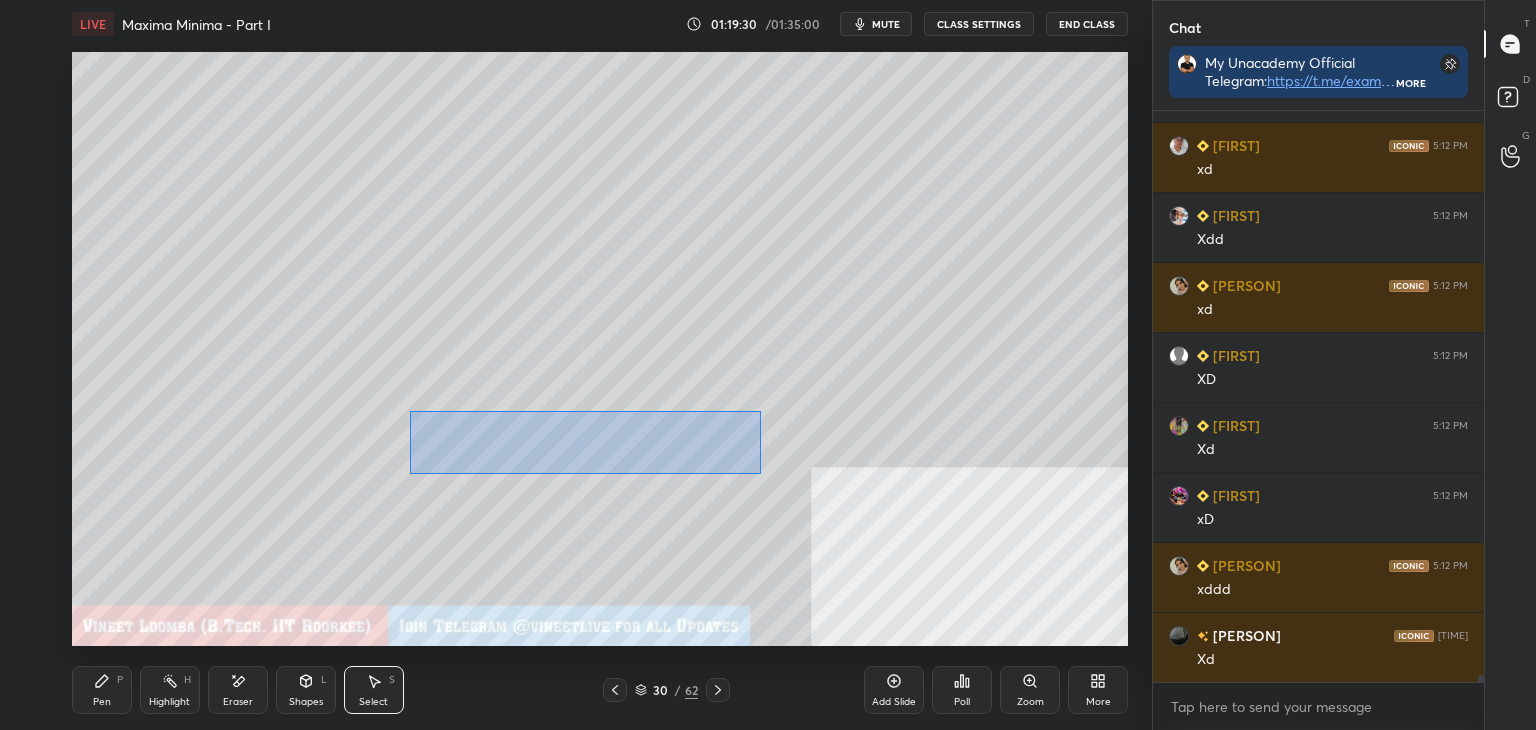 drag, startPoint x: 411, startPoint y: 413, endPoint x: 664, endPoint y: 469, distance: 259.12354 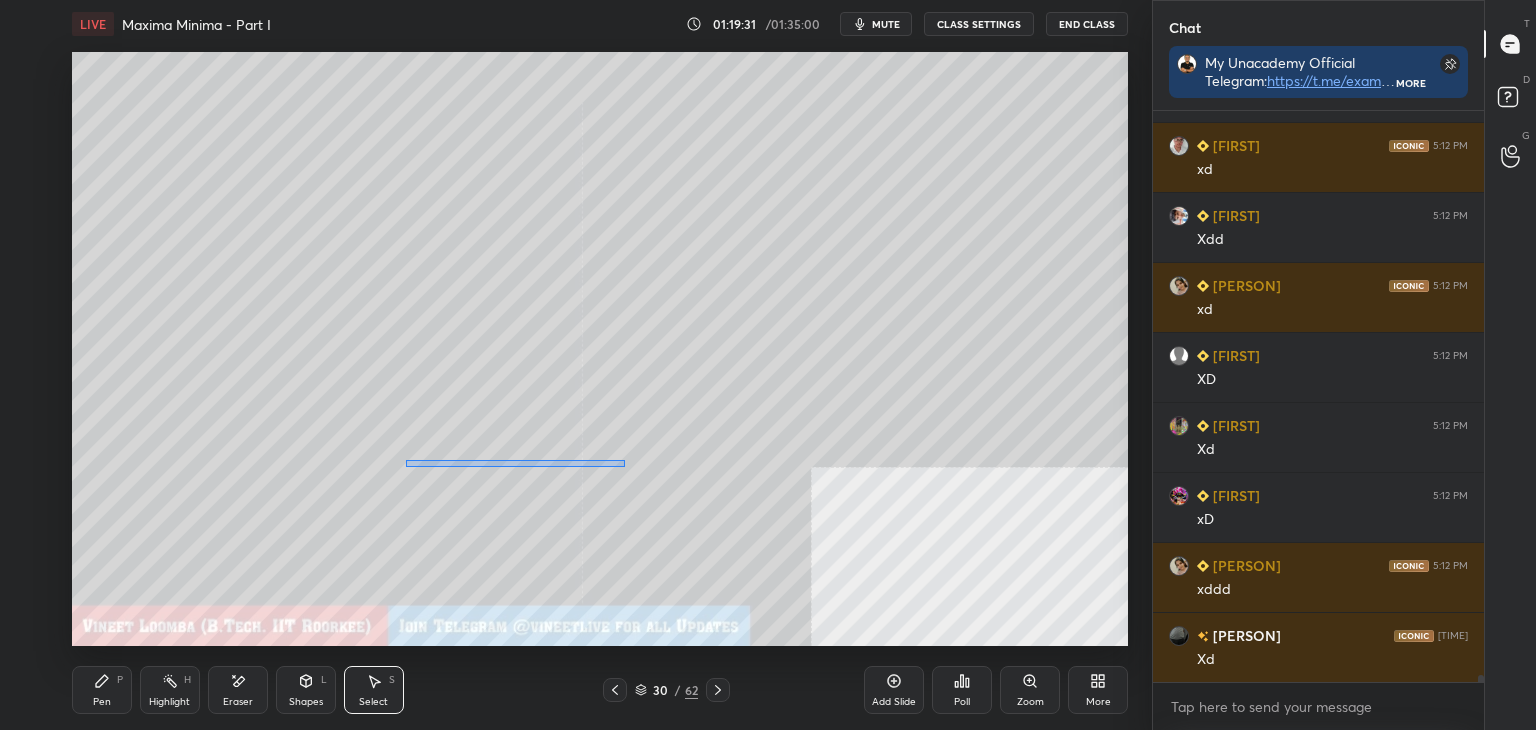 drag, startPoint x: 612, startPoint y: 460, endPoint x: 419, endPoint y: 471, distance: 193.31322 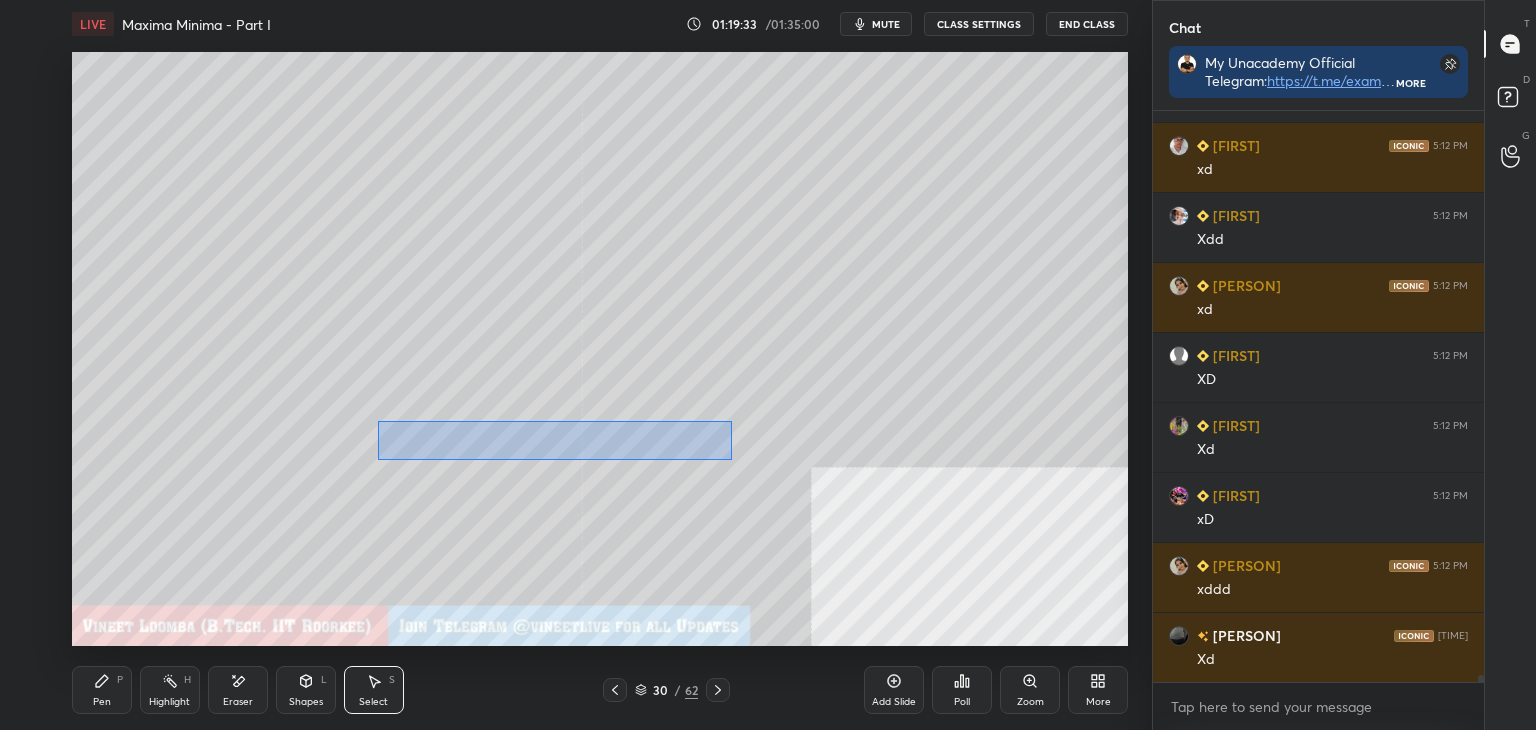 drag, startPoint x: 378, startPoint y: 421, endPoint x: 726, endPoint y: 458, distance: 349.96143 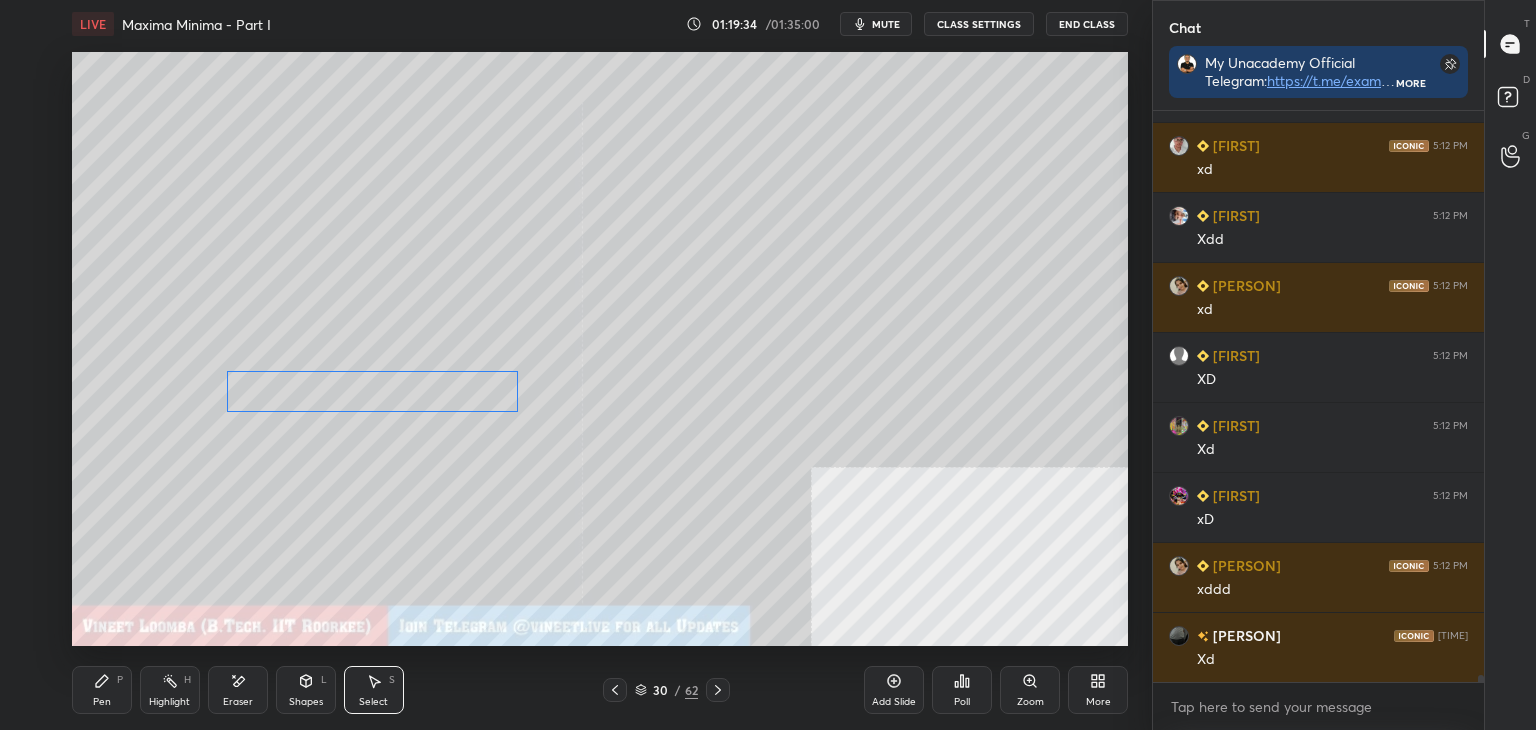 drag, startPoint x: 637, startPoint y: 448, endPoint x: 447, endPoint y: 403, distance: 195.25624 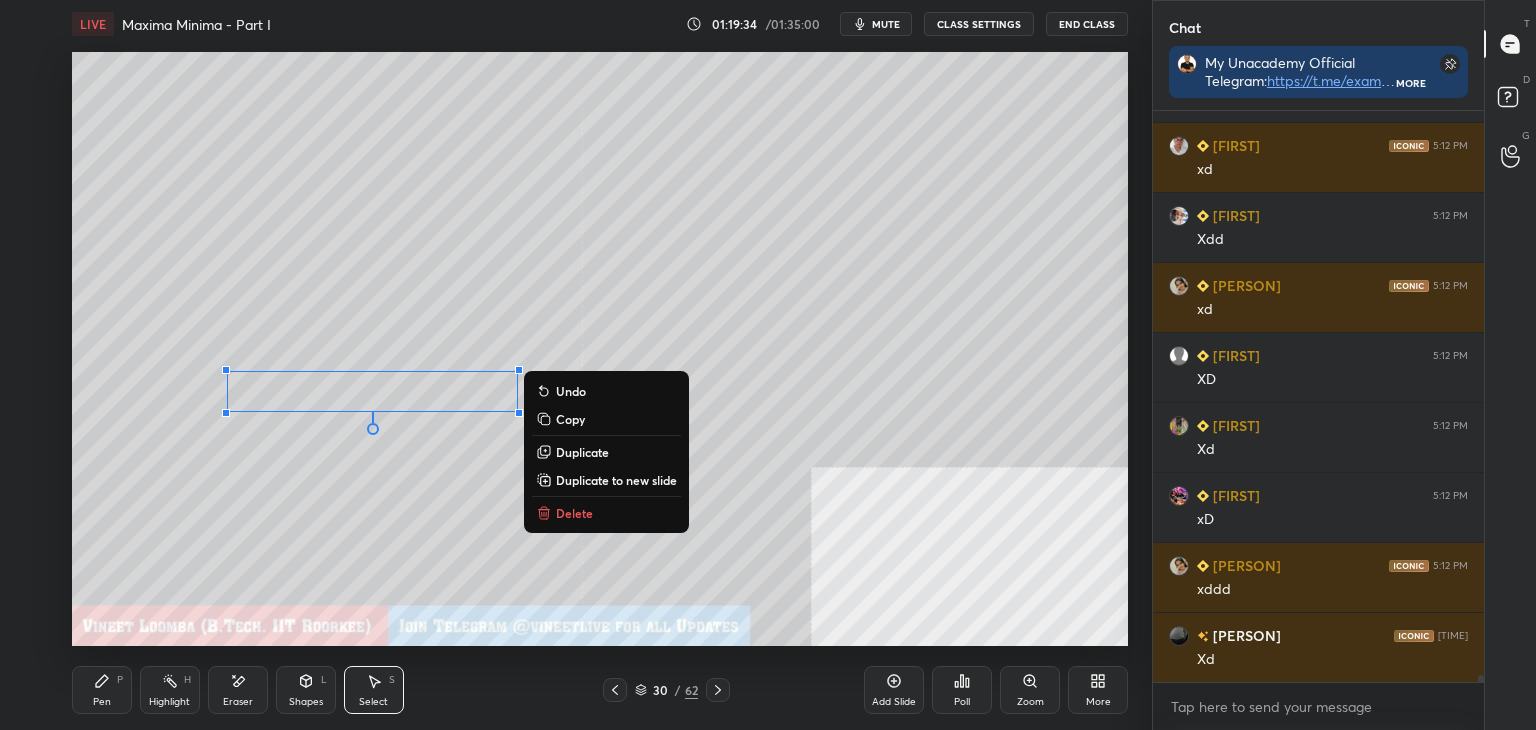 click on "0 ° Undo Copy Duplicate Duplicate to new slide Delete" at bounding box center [600, 349] 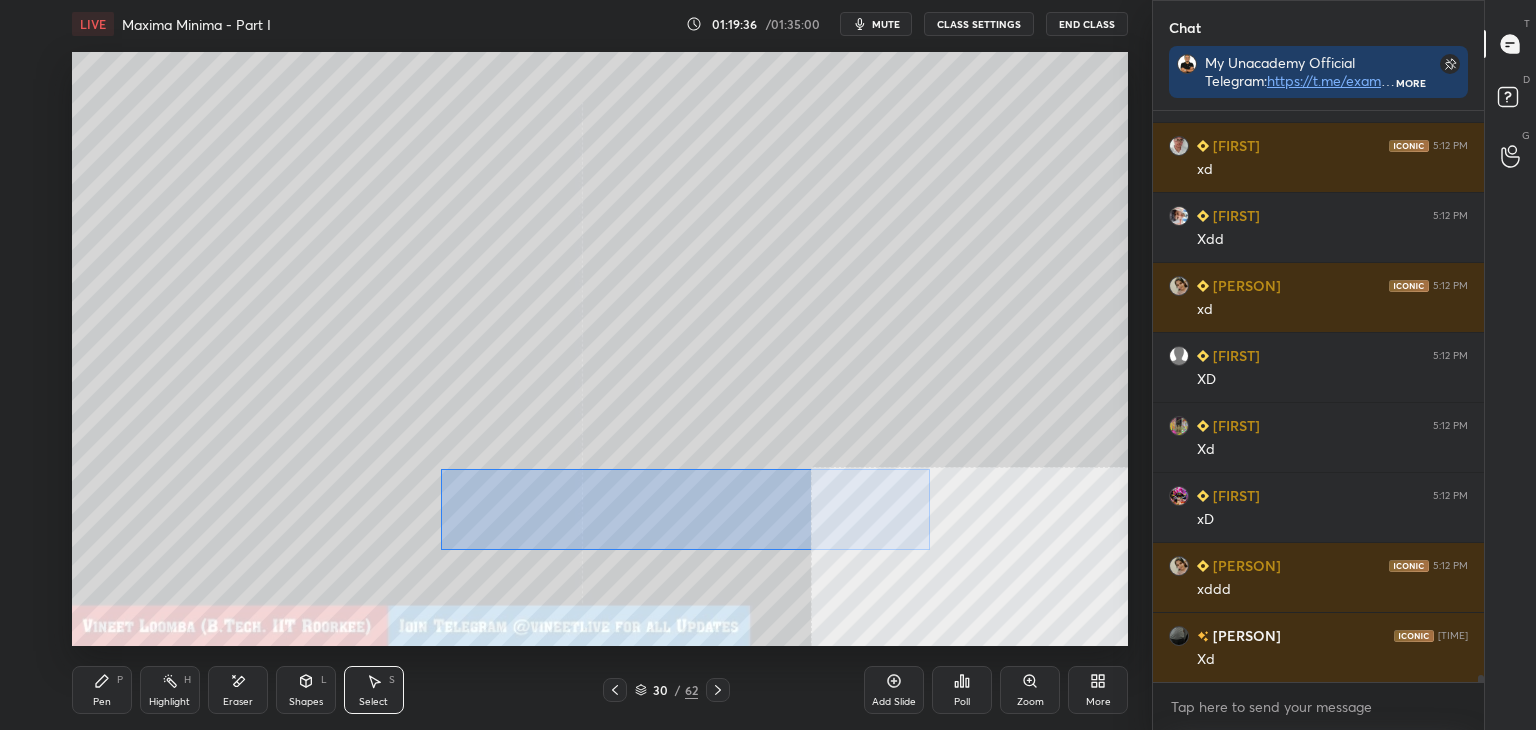 drag, startPoint x: 445, startPoint y: 468, endPoint x: 930, endPoint y: 550, distance: 491.88312 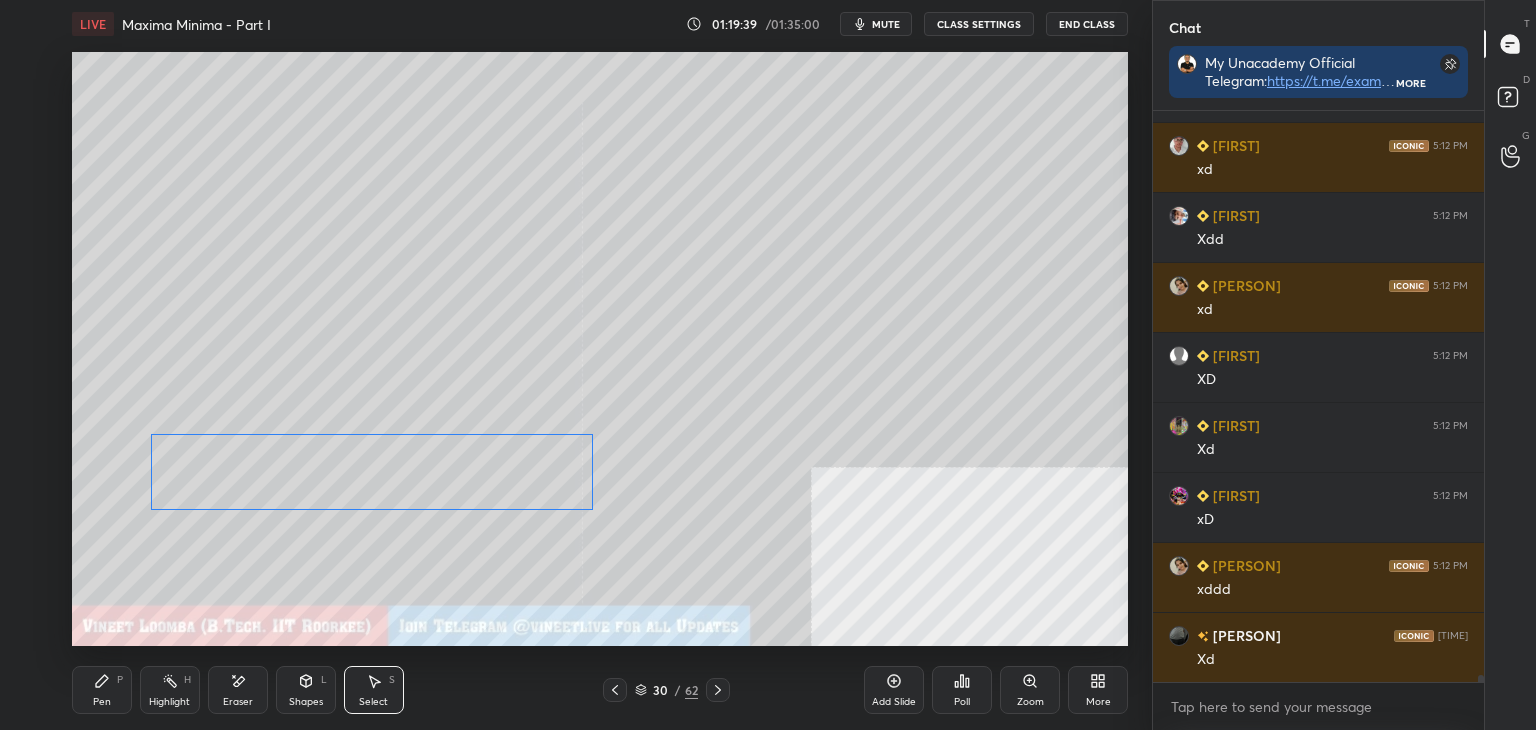 drag, startPoint x: 786, startPoint y: 522, endPoint x: 503, endPoint y: 475, distance: 286.87628 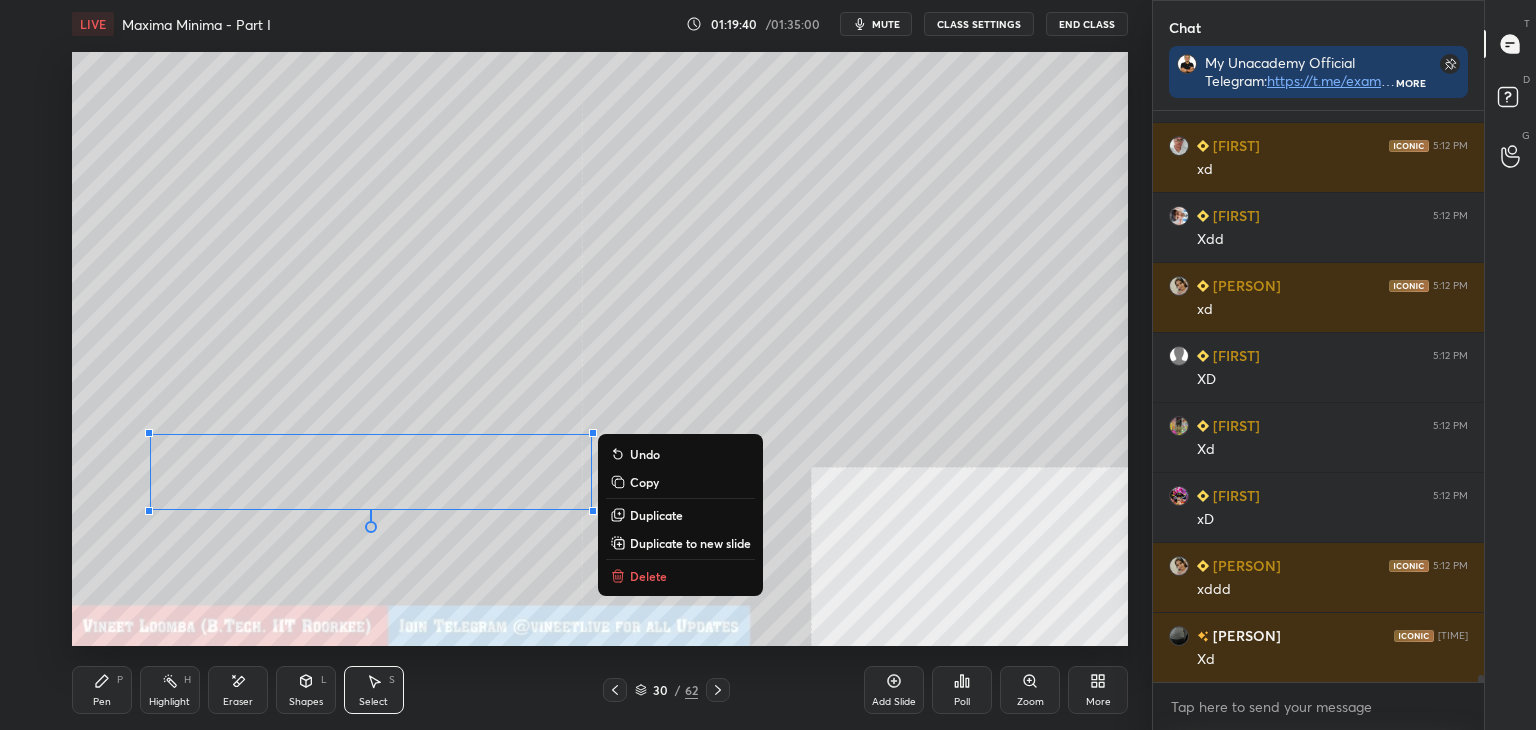 click on "Pen P Highlight H Eraser Shapes L Select S 30 / 62 Add Slide Poll Zoom More" at bounding box center (600, 690) 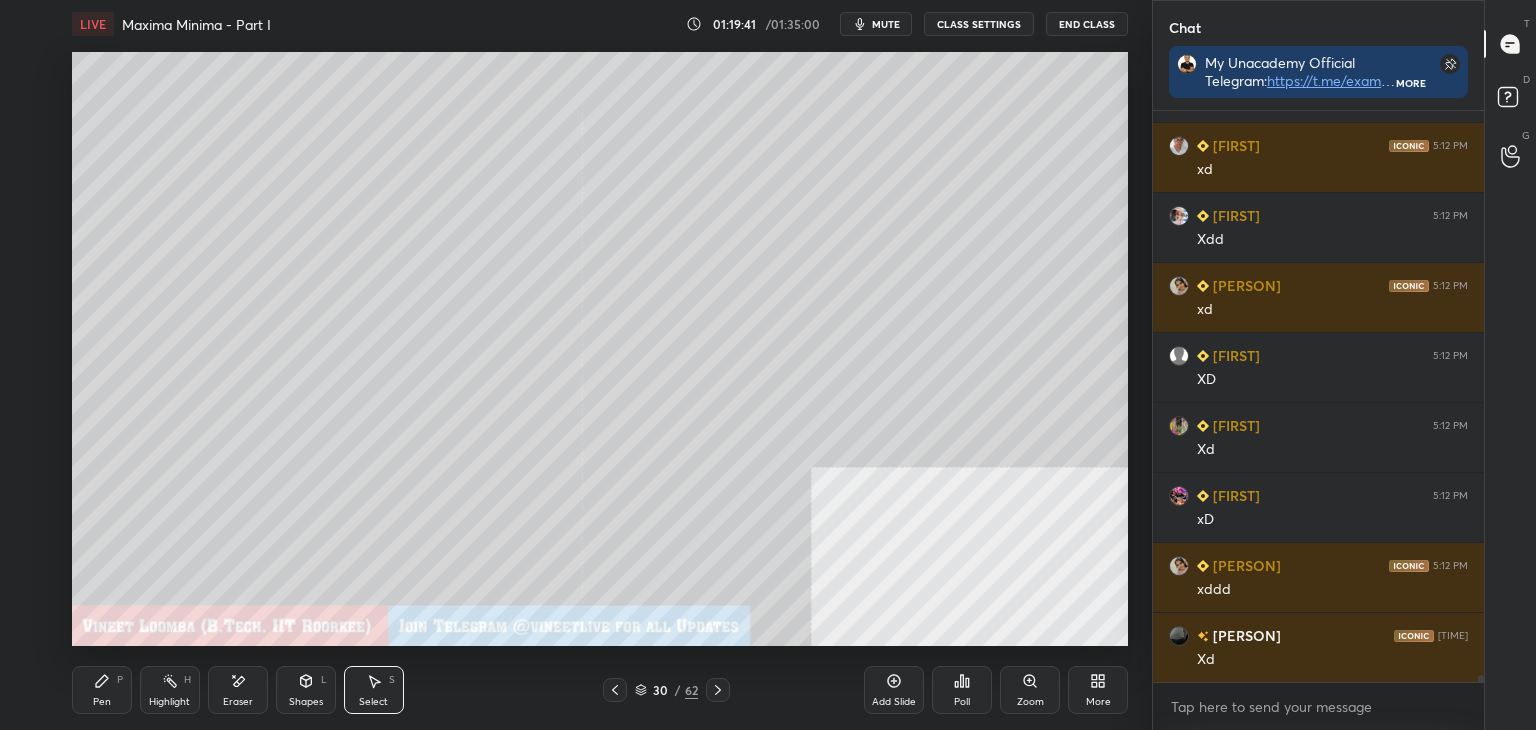 click on "Select" at bounding box center [373, 702] 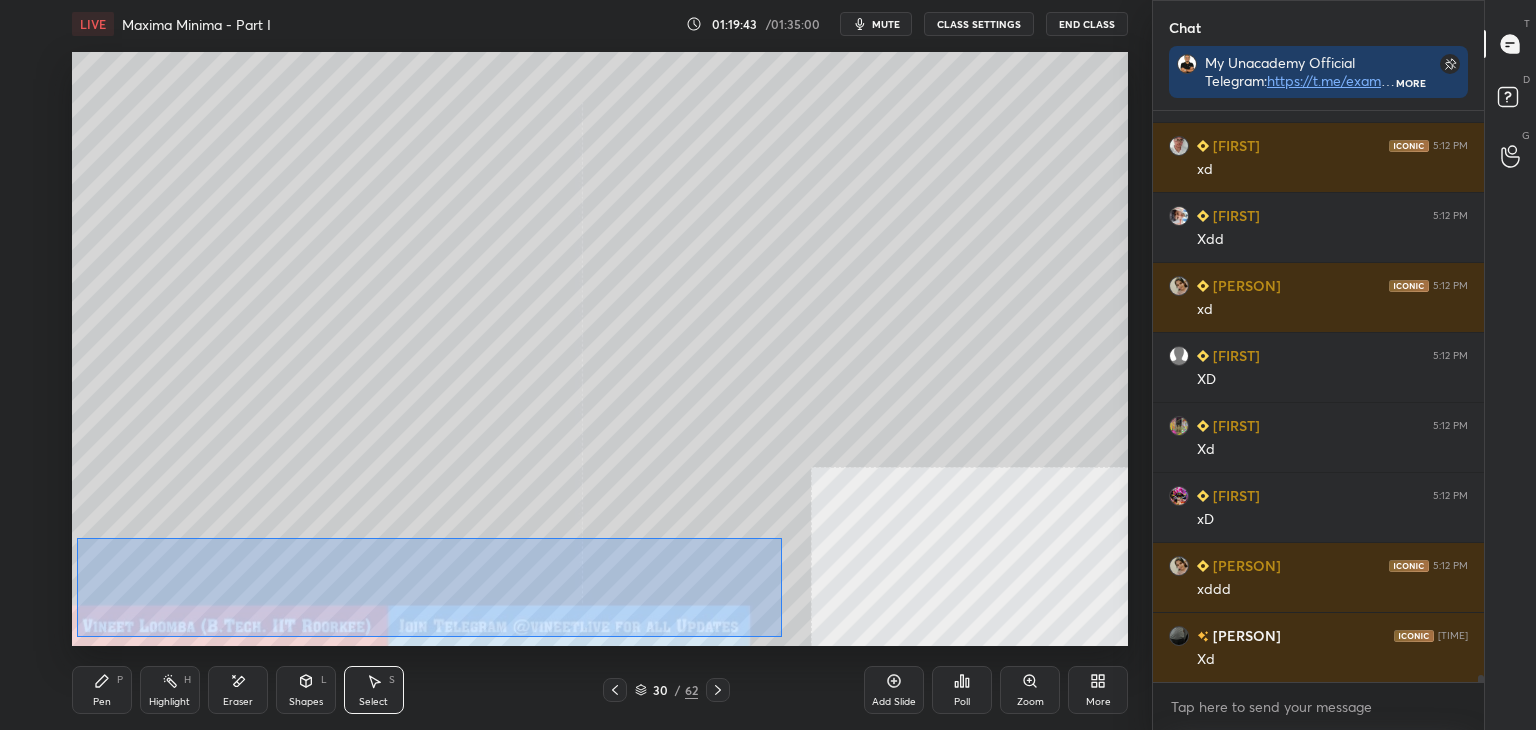 drag, startPoint x: 87, startPoint y: 542, endPoint x: 796, endPoint y: 628, distance: 714.1968 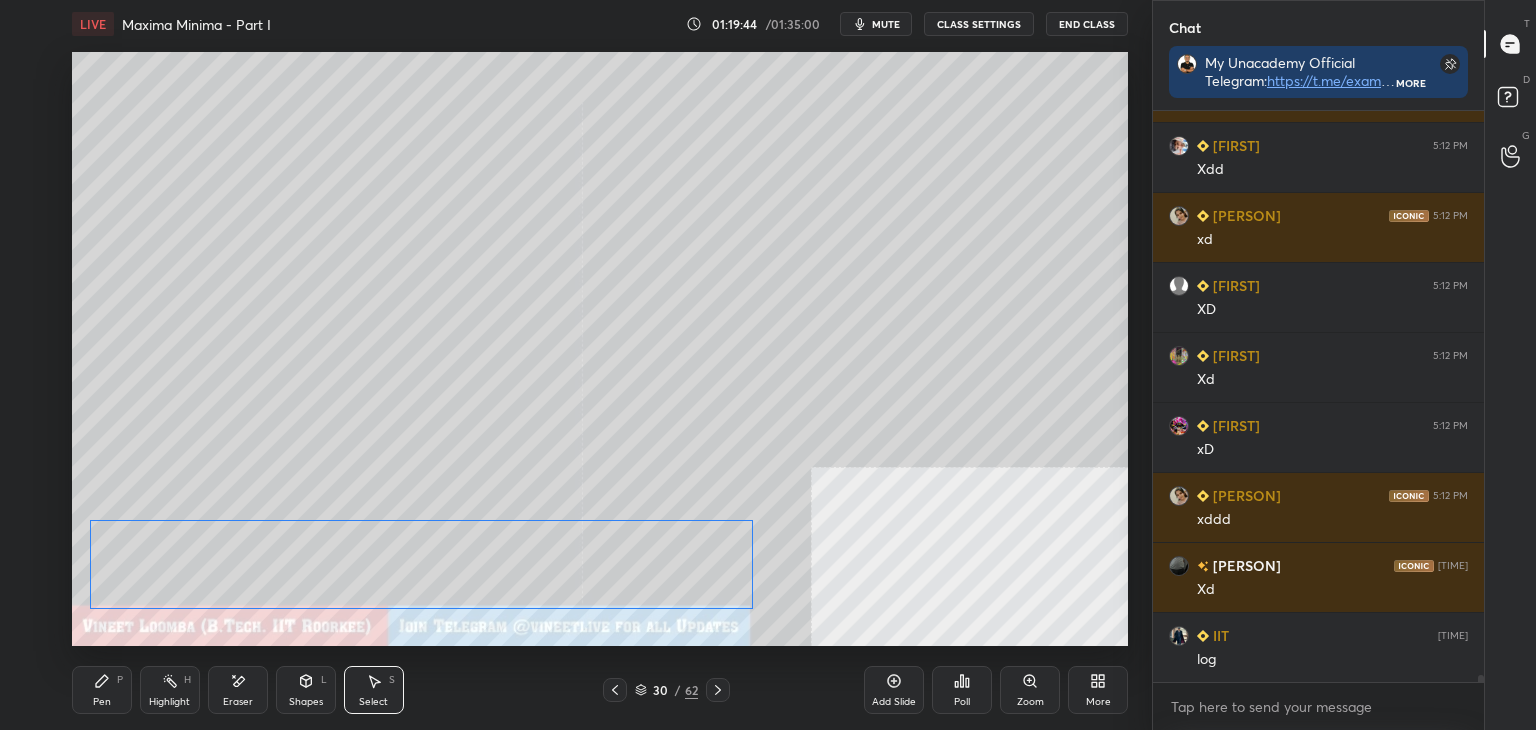 drag, startPoint x: 671, startPoint y: 598, endPoint x: 644, endPoint y: 566, distance: 41.868843 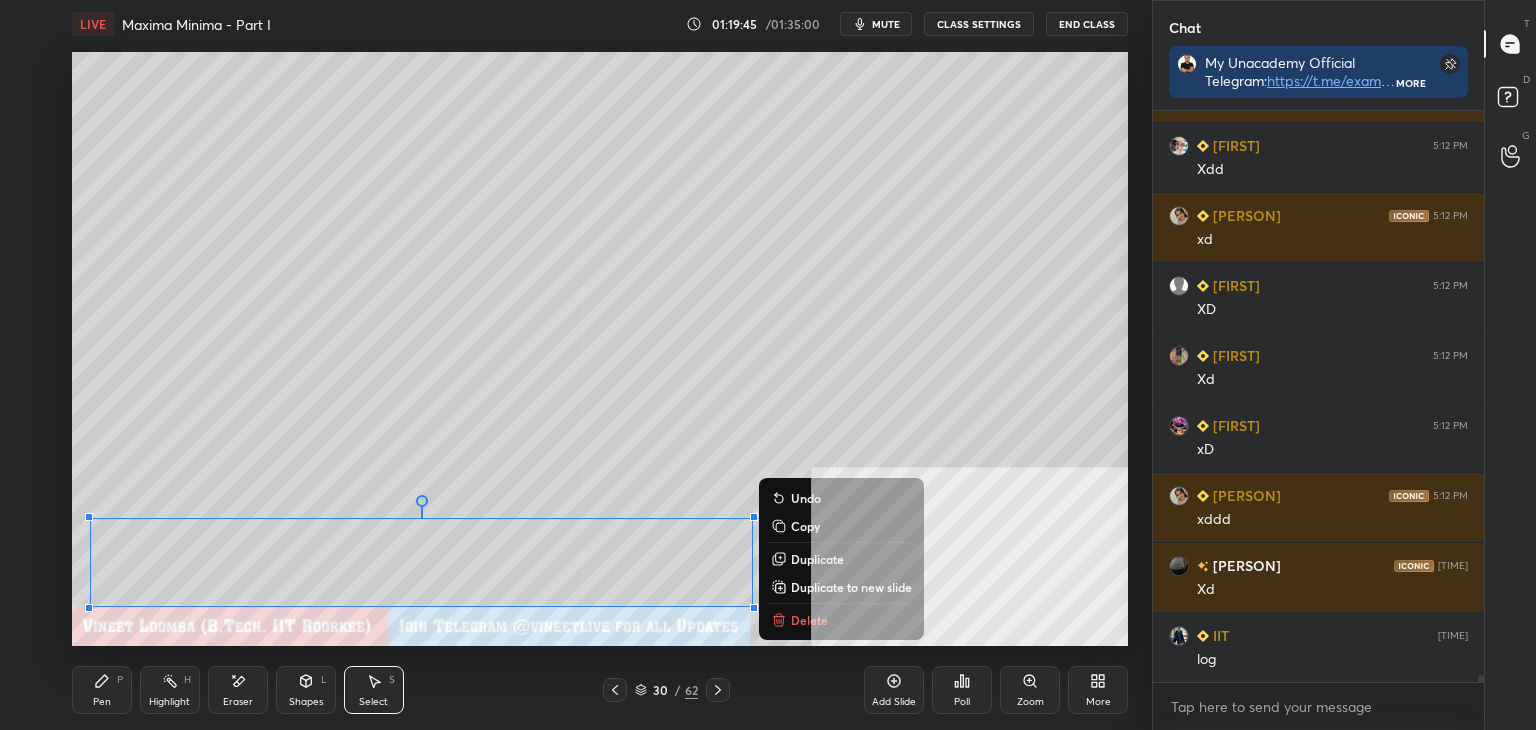 click on "0 ° Undo Copy Duplicate Duplicate to new slide Delete" at bounding box center (600, 349) 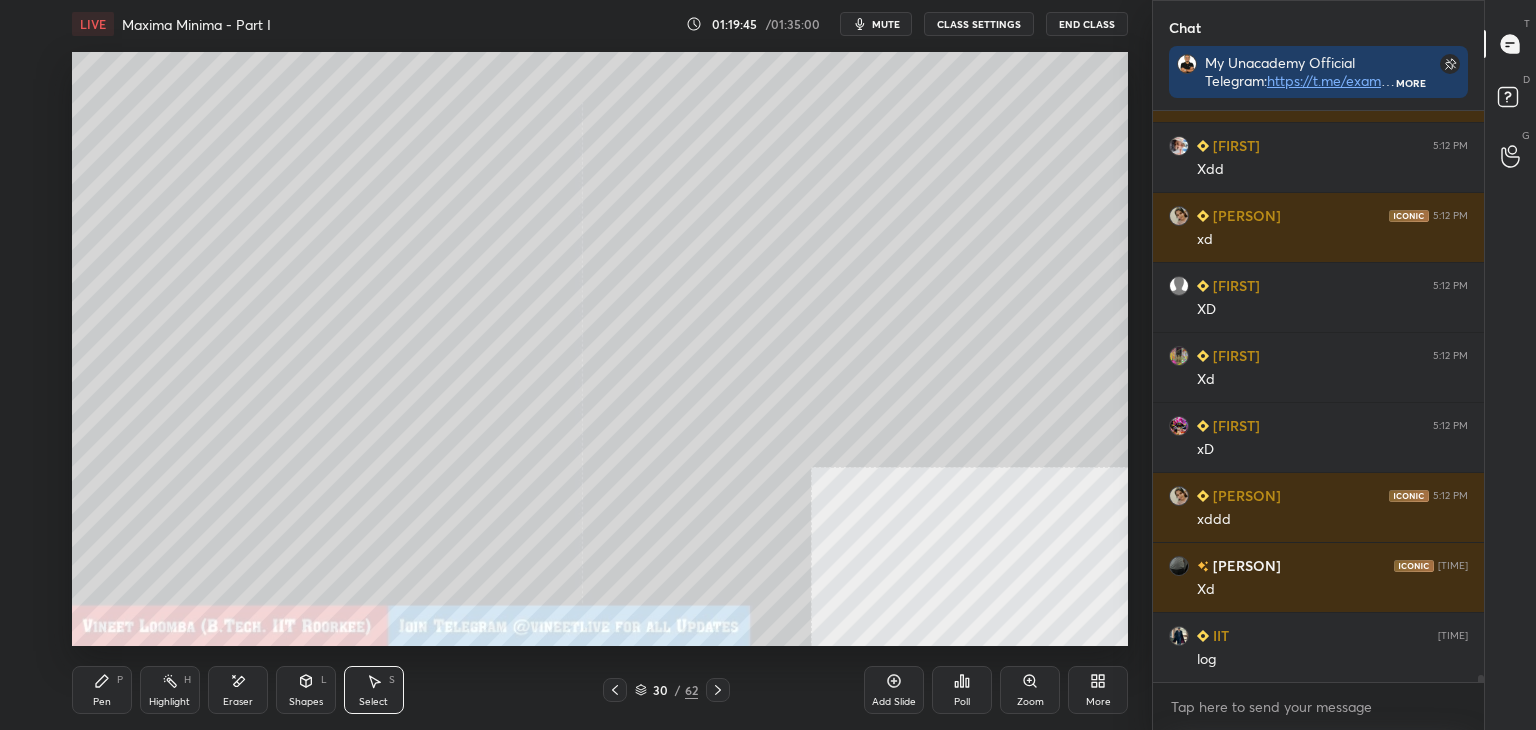 scroll, scrollTop: 46072, scrollLeft: 0, axis: vertical 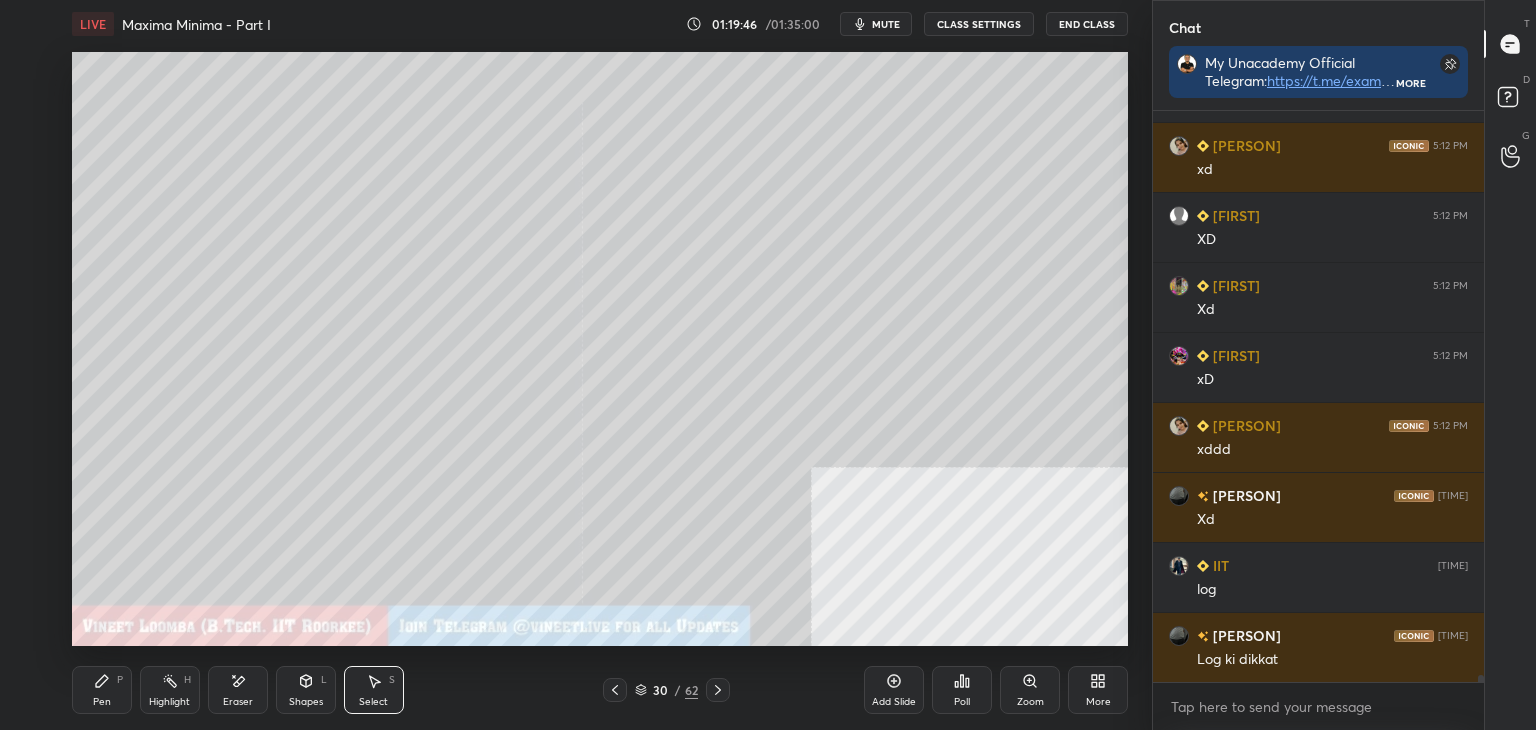 click on "Pen P" at bounding box center (102, 690) 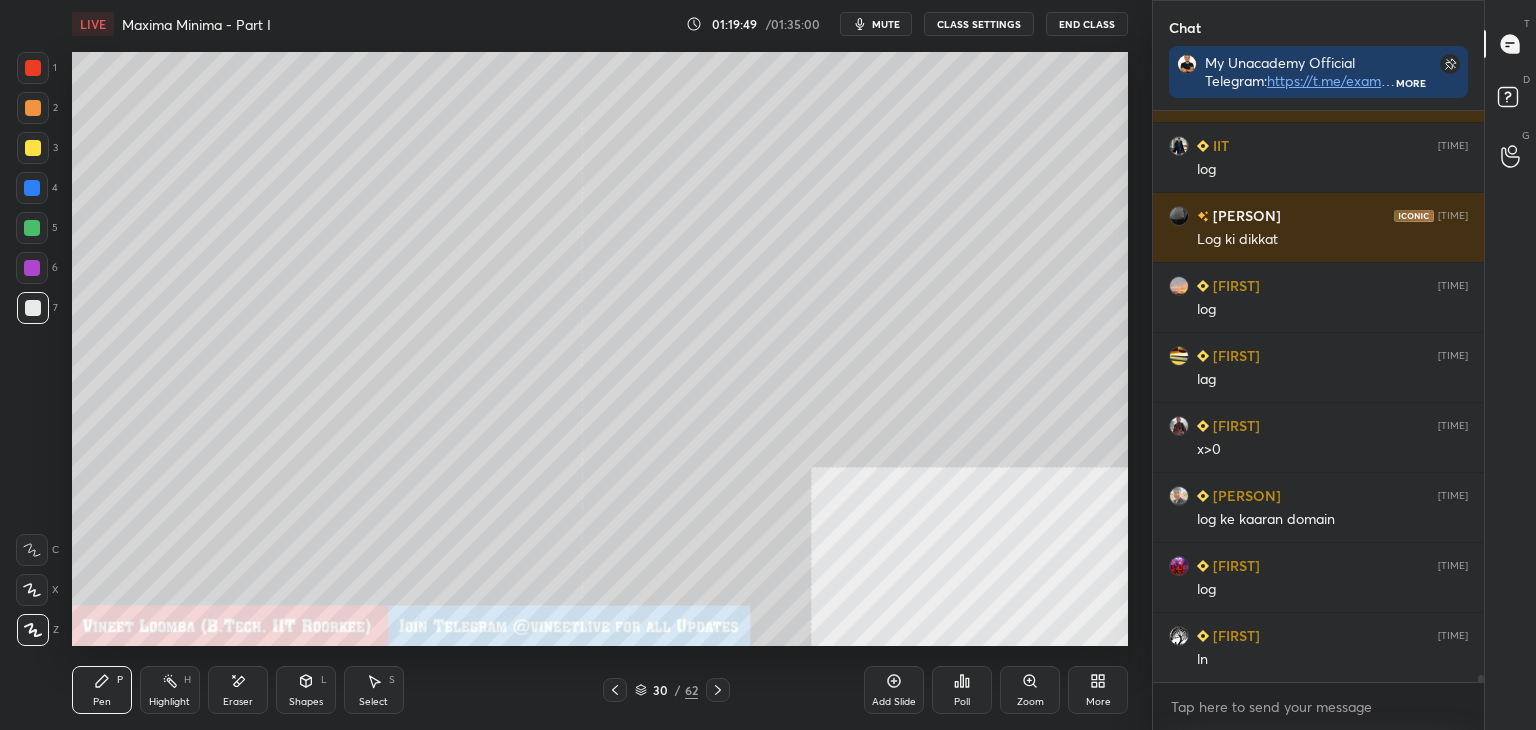 scroll, scrollTop: 46562, scrollLeft: 0, axis: vertical 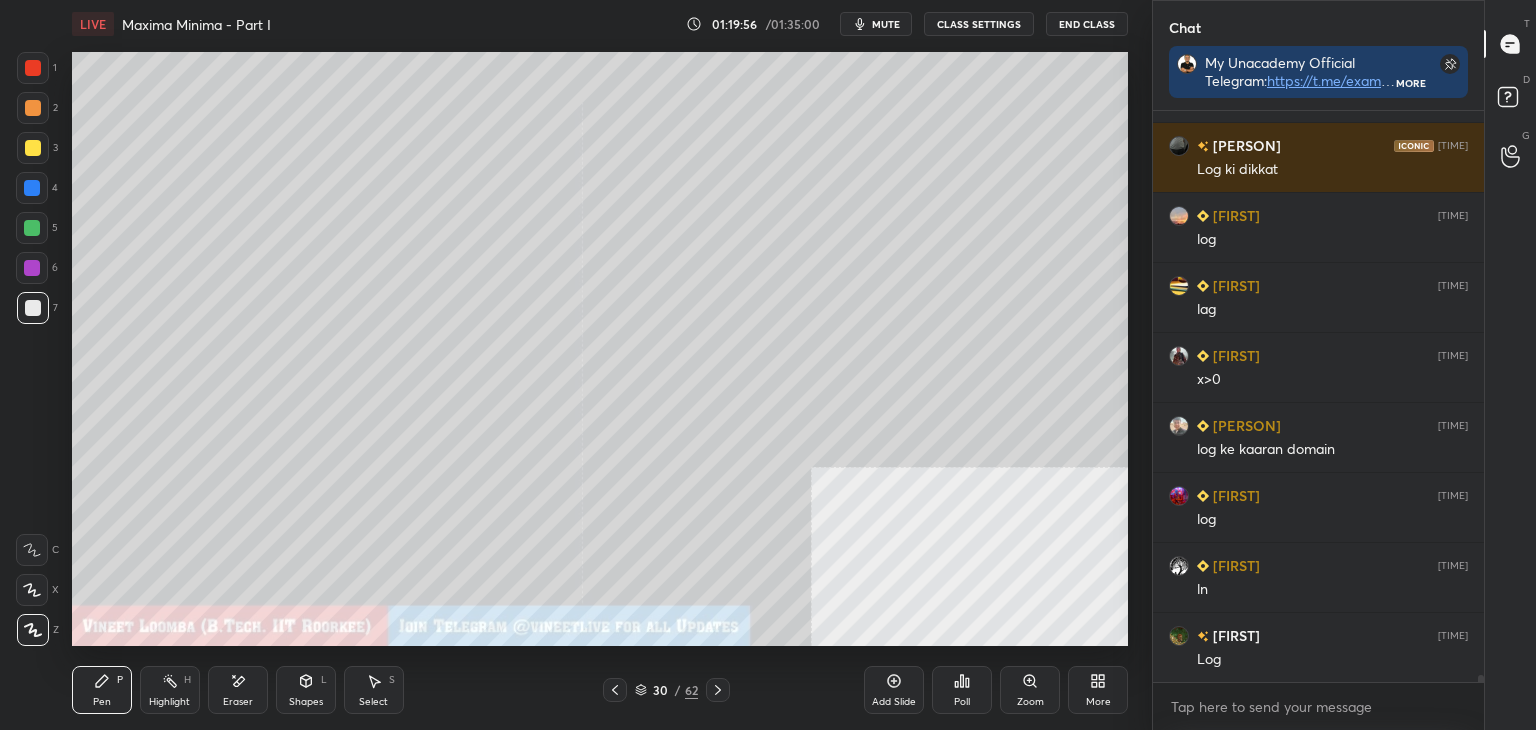click on "Pen" at bounding box center (102, 702) 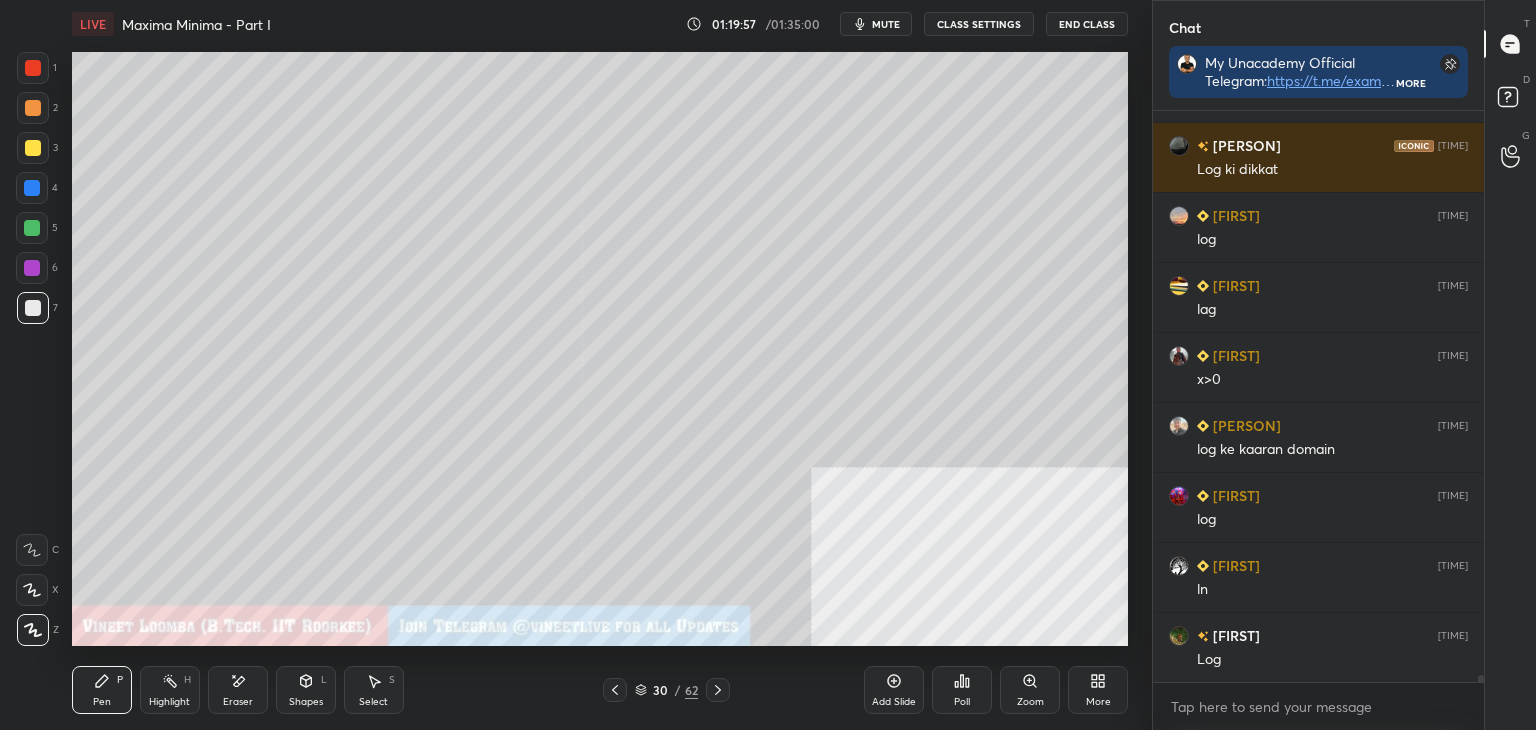 drag, startPoint x: 28, startPoint y: 309, endPoint x: 24, endPoint y: 321, distance: 12.649111 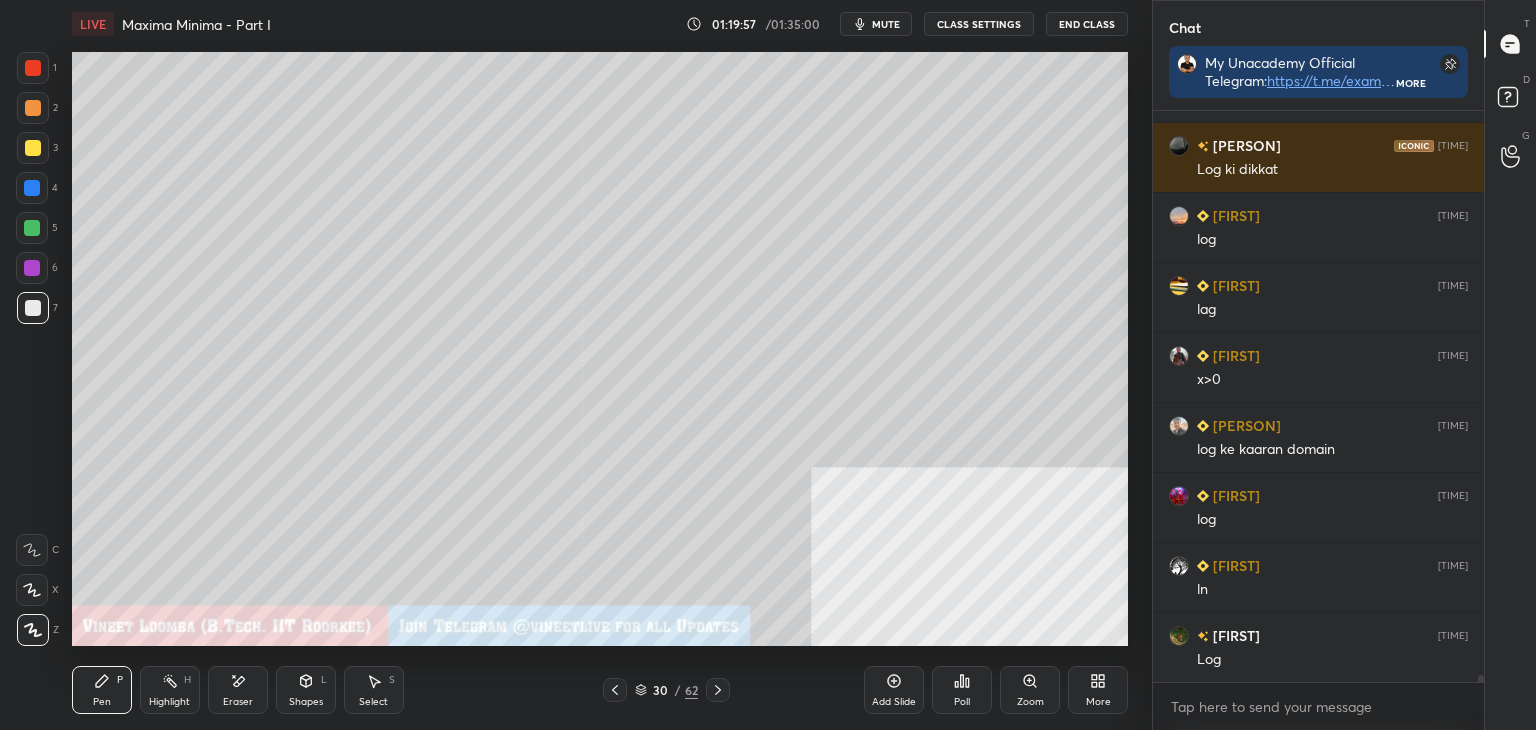 click at bounding box center [33, 308] 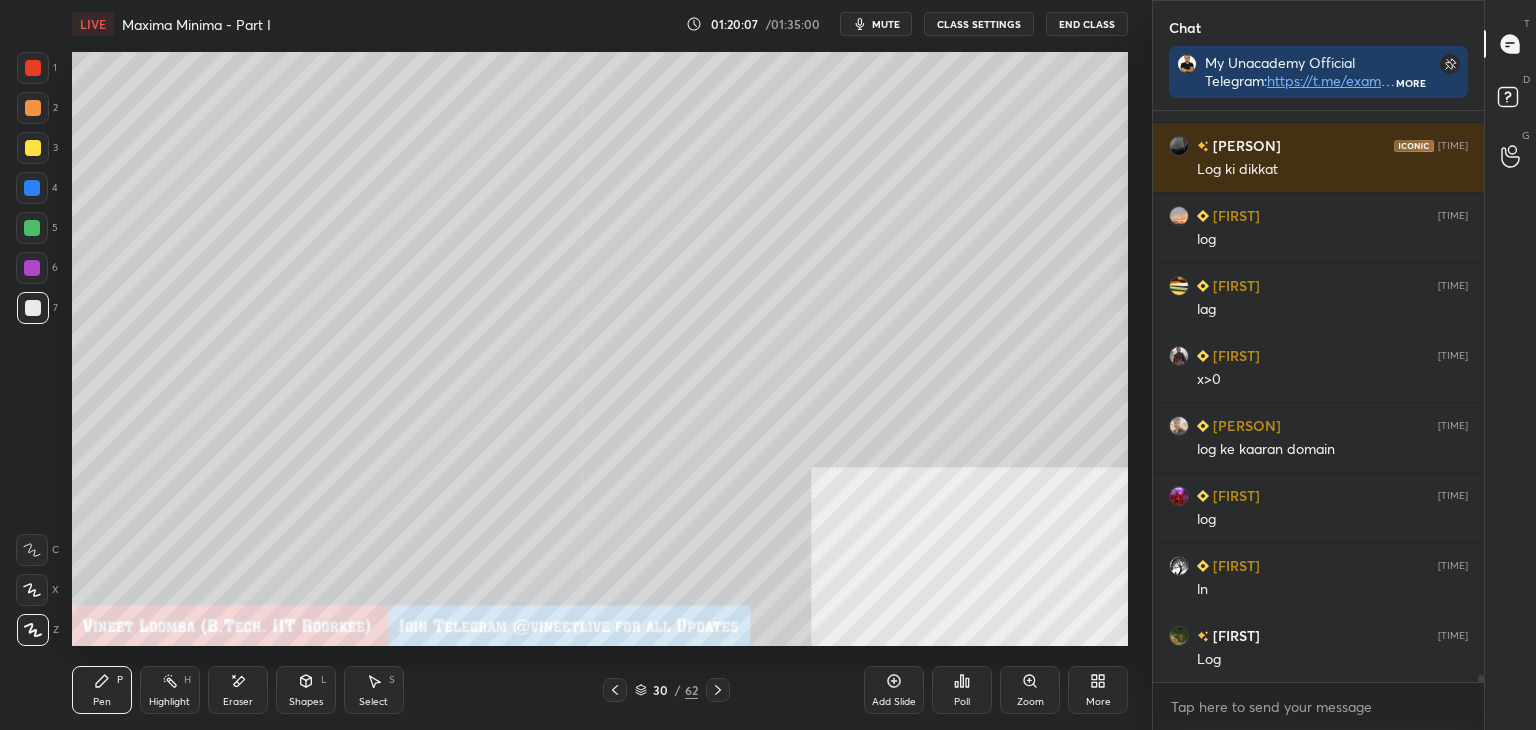 click on "More" at bounding box center (1098, 690) 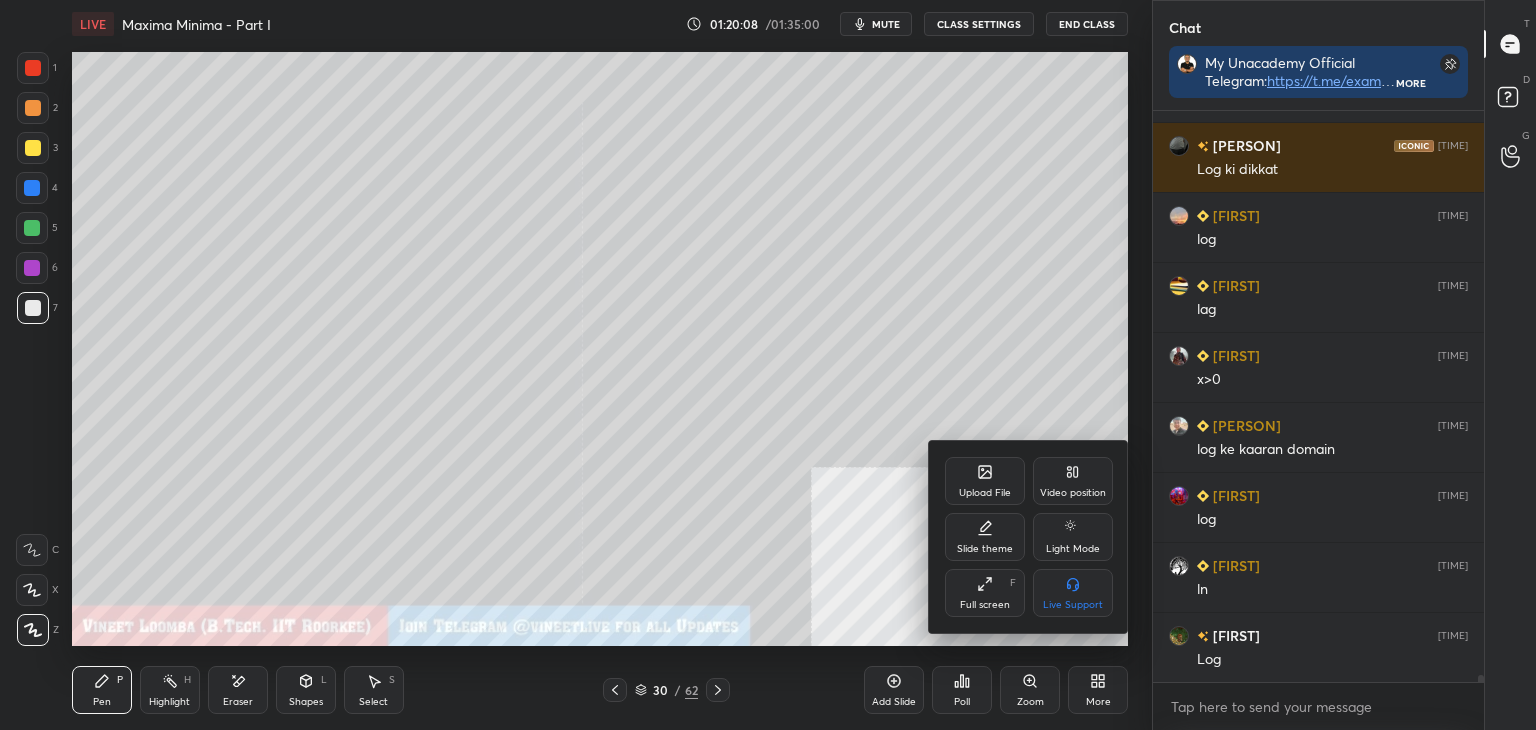 drag, startPoint x: 1077, startPoint y: 478, endPoint x: 1064, endPoint y: 481, distance: 13.341664 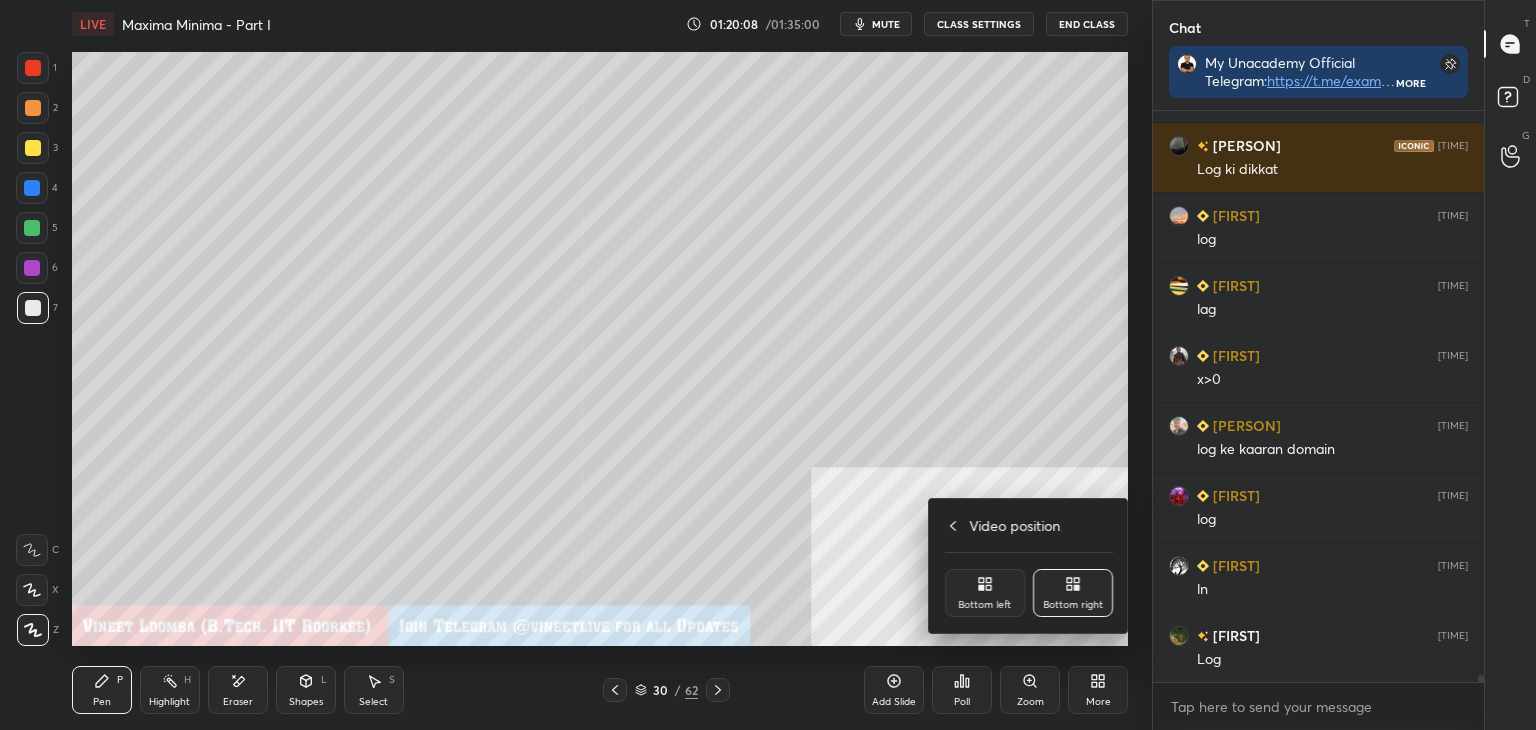 drag, startPoint x: 988, startPoint y: 587, endPoint x: 956, endPoint y: 582, distance: 32.38827 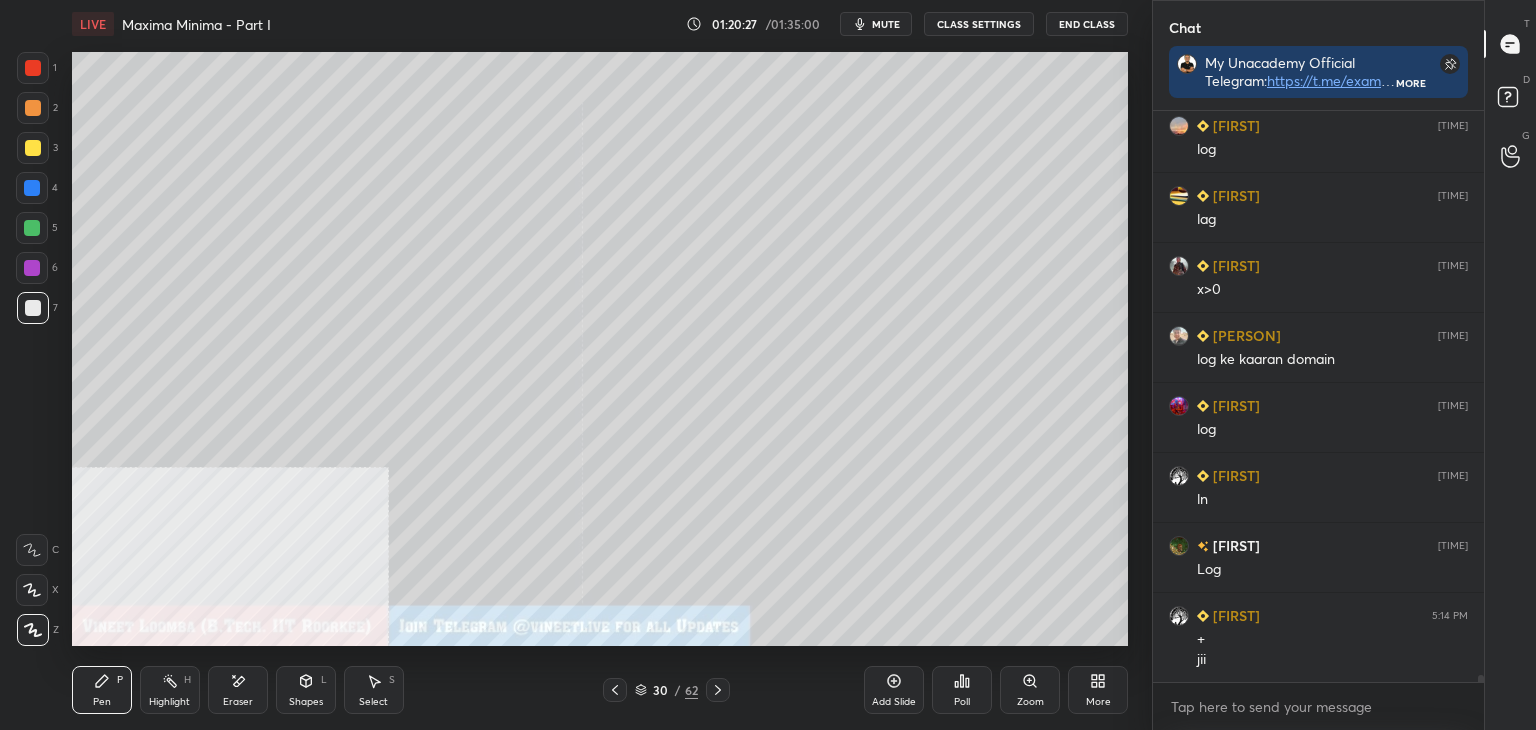 scroll, scrollTop: 46722, scrollLeft: 0, axis: vertical 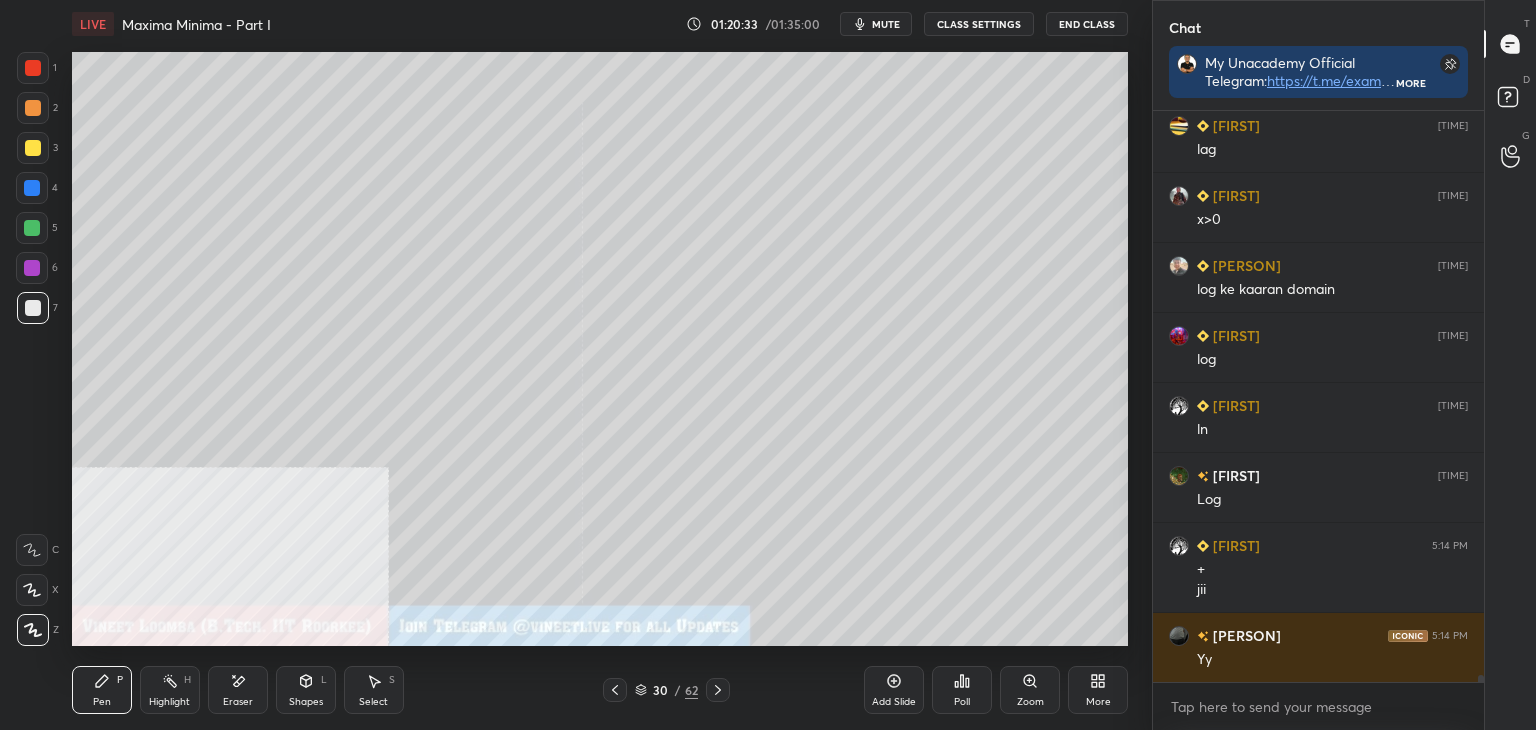 drag, startPoint x: 171, startPoint y: 693, endPoint x: 267, endPoint y: 650, distance: 105.1903 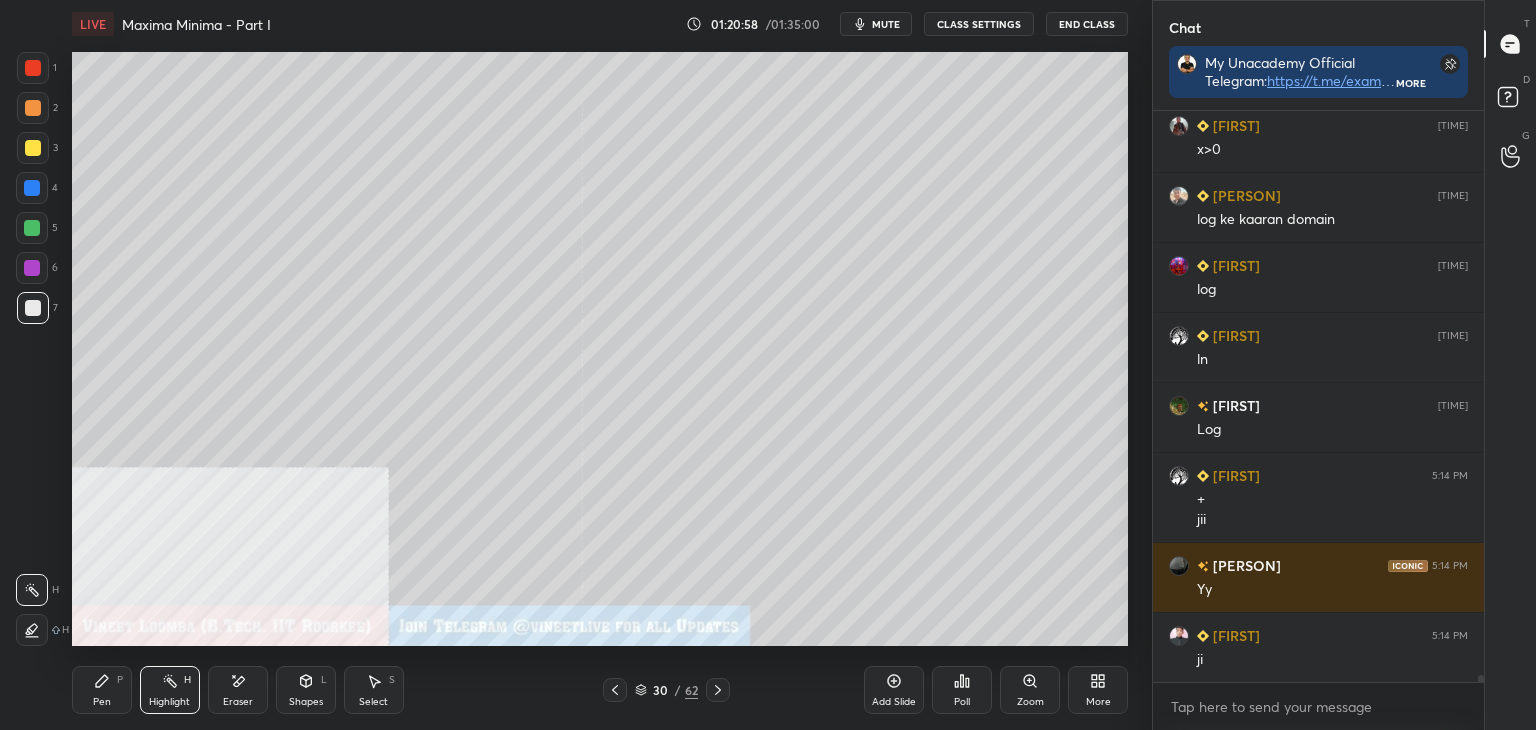 scroll, scrollTop: 46862, scrollLeft: 0, axis: vertical 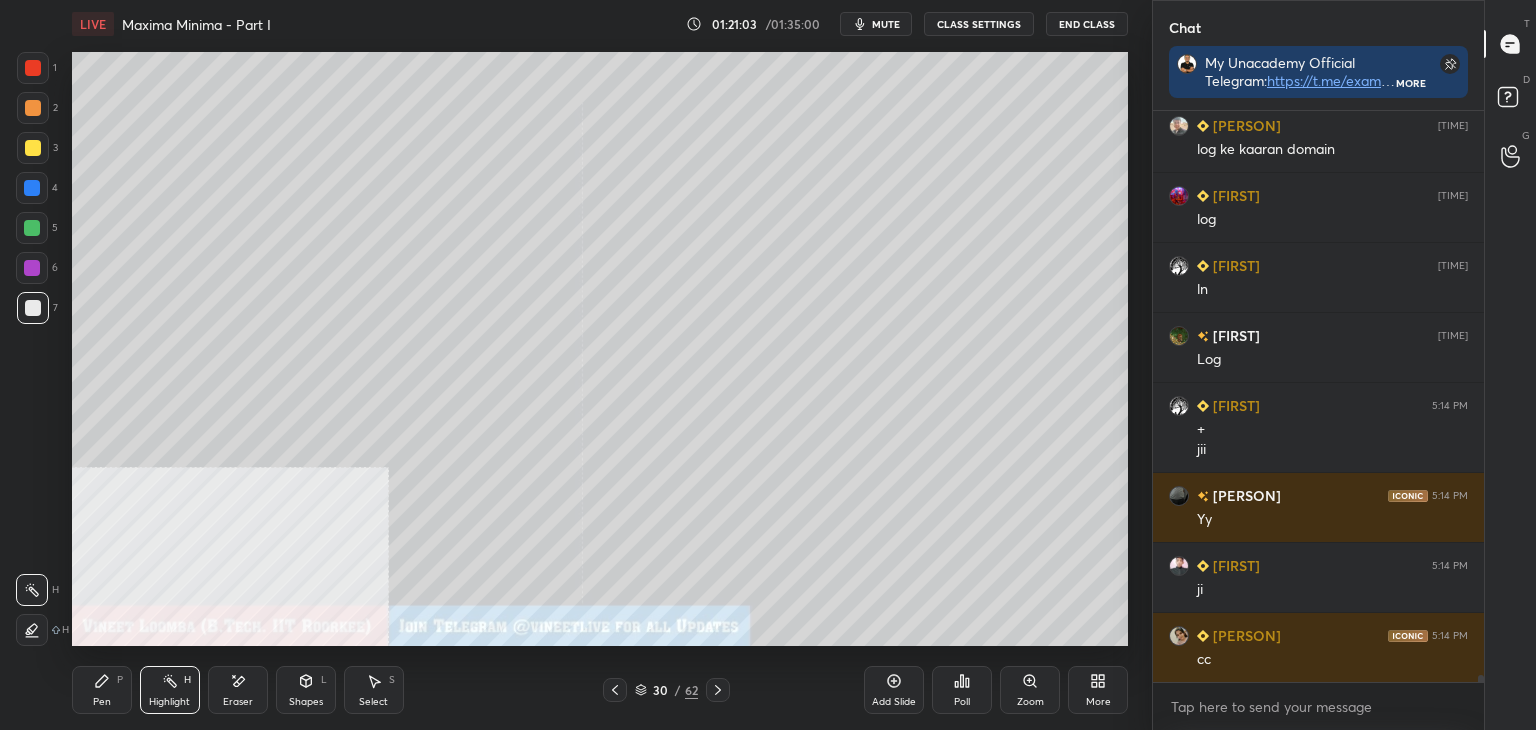 click 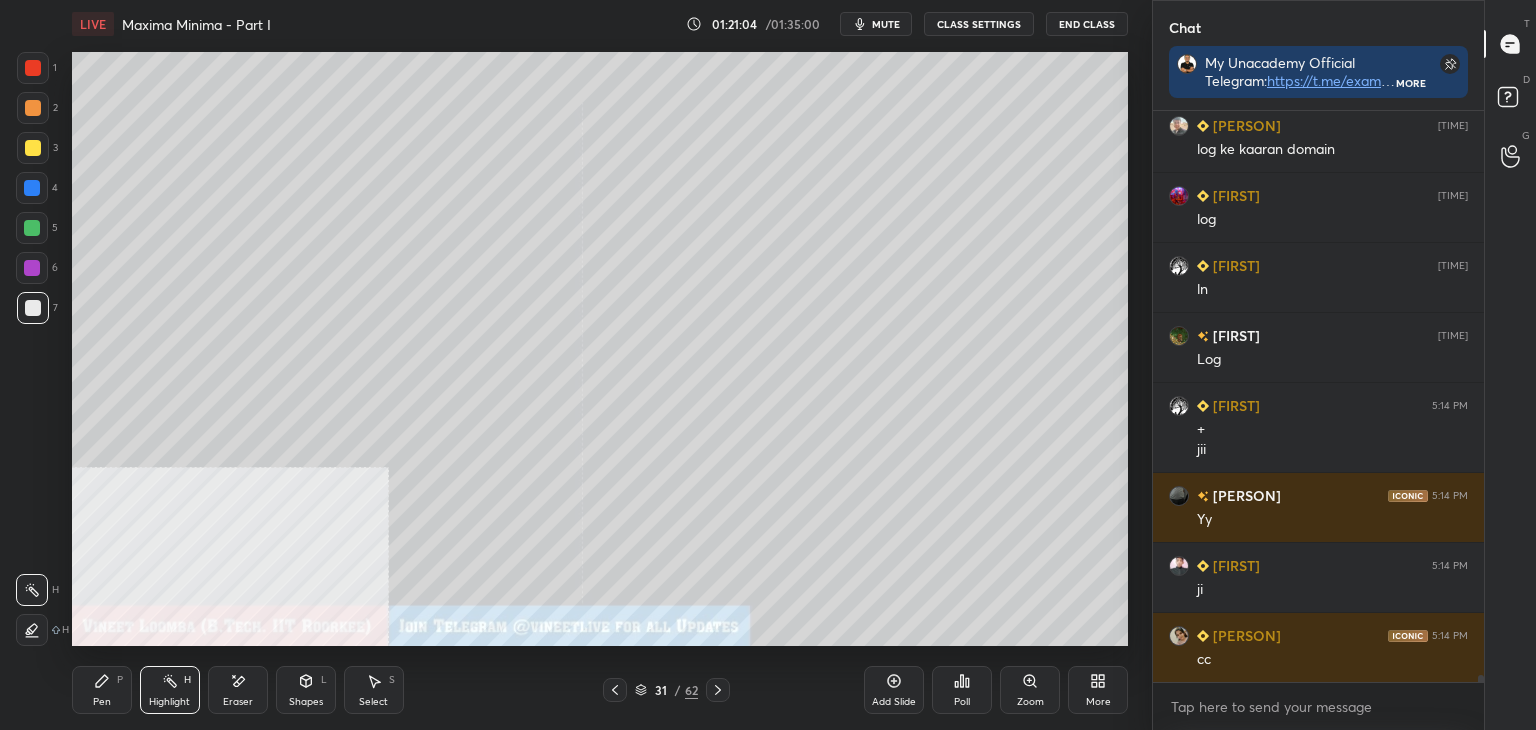 click on "More" at bounding box center (1098, 690) 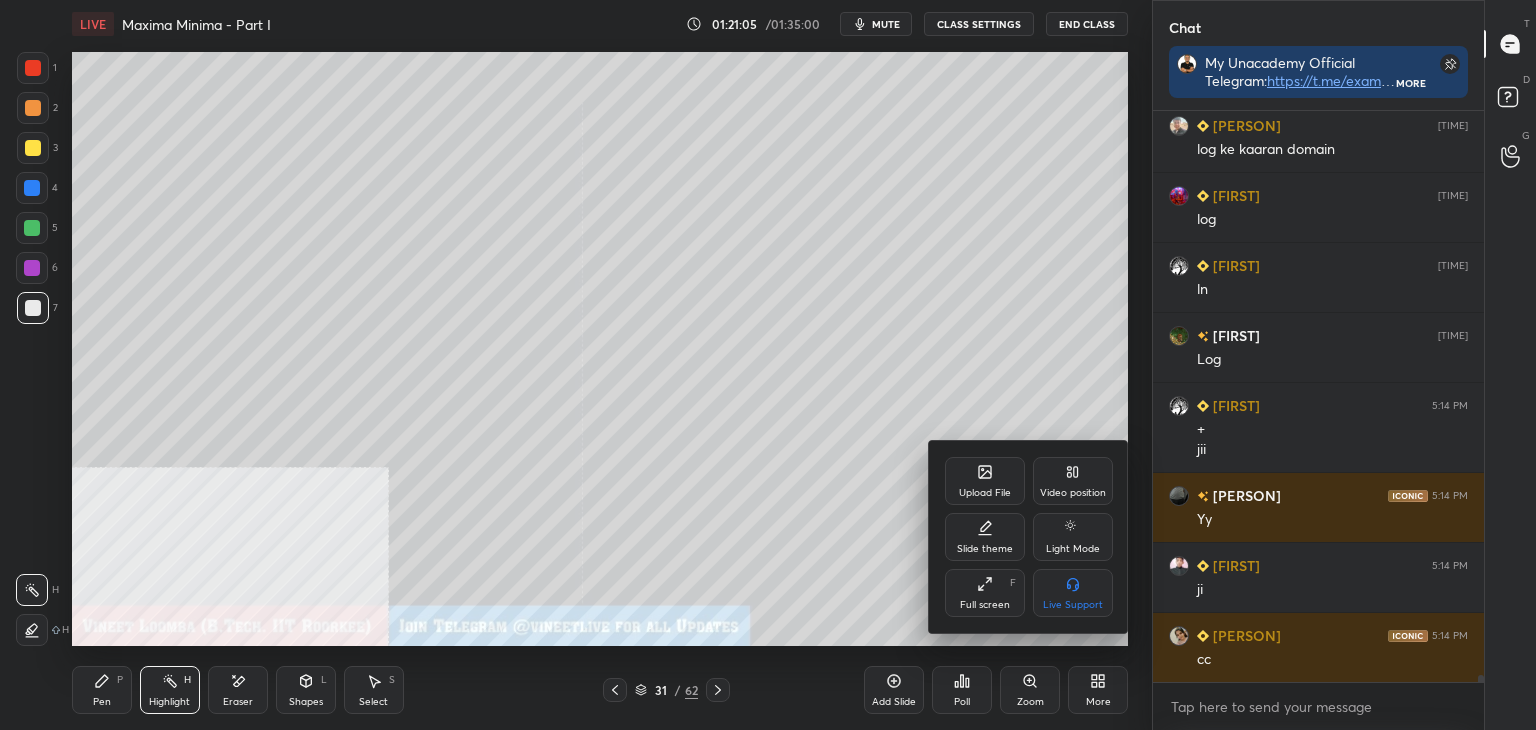 click 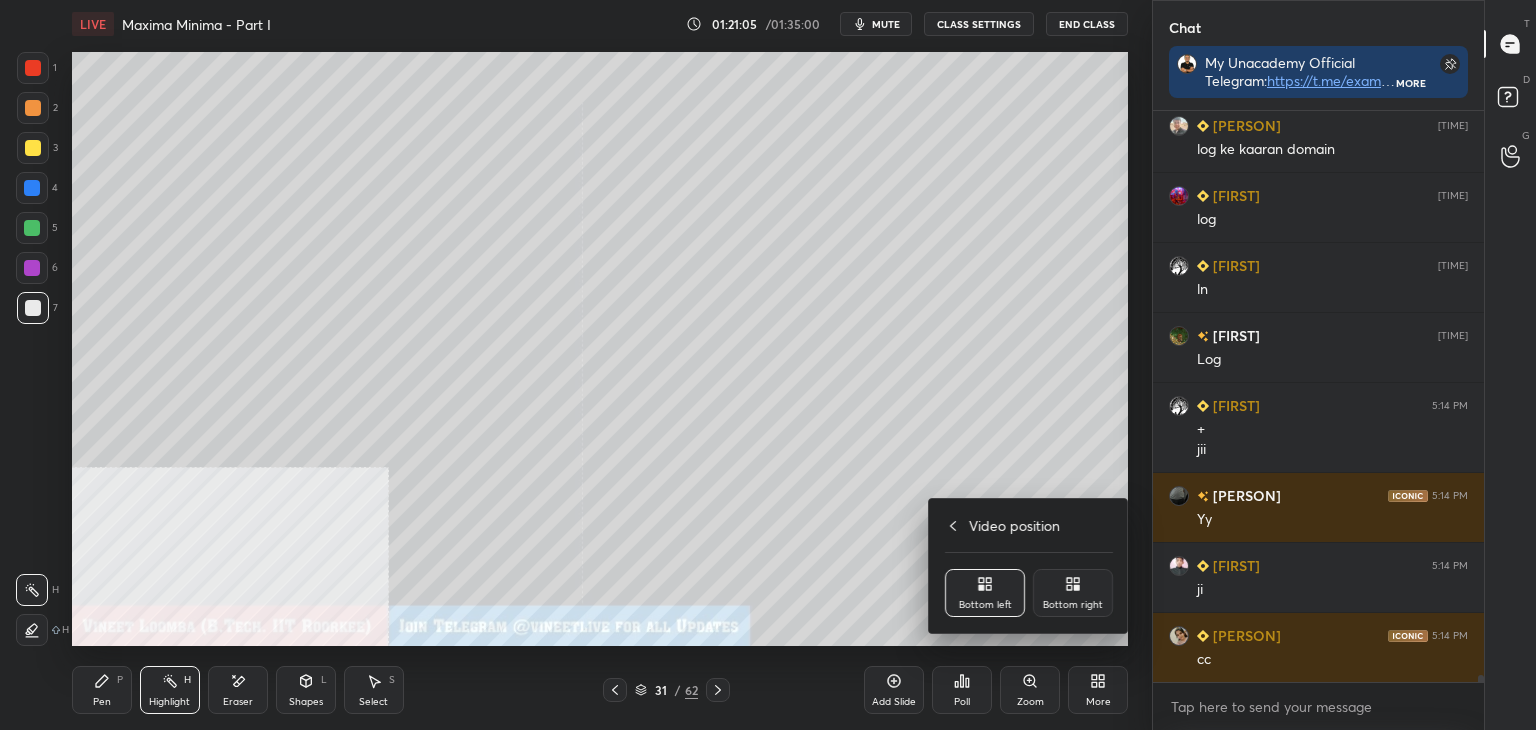 click on "Bottom right" at bounding box center [1073, 605] 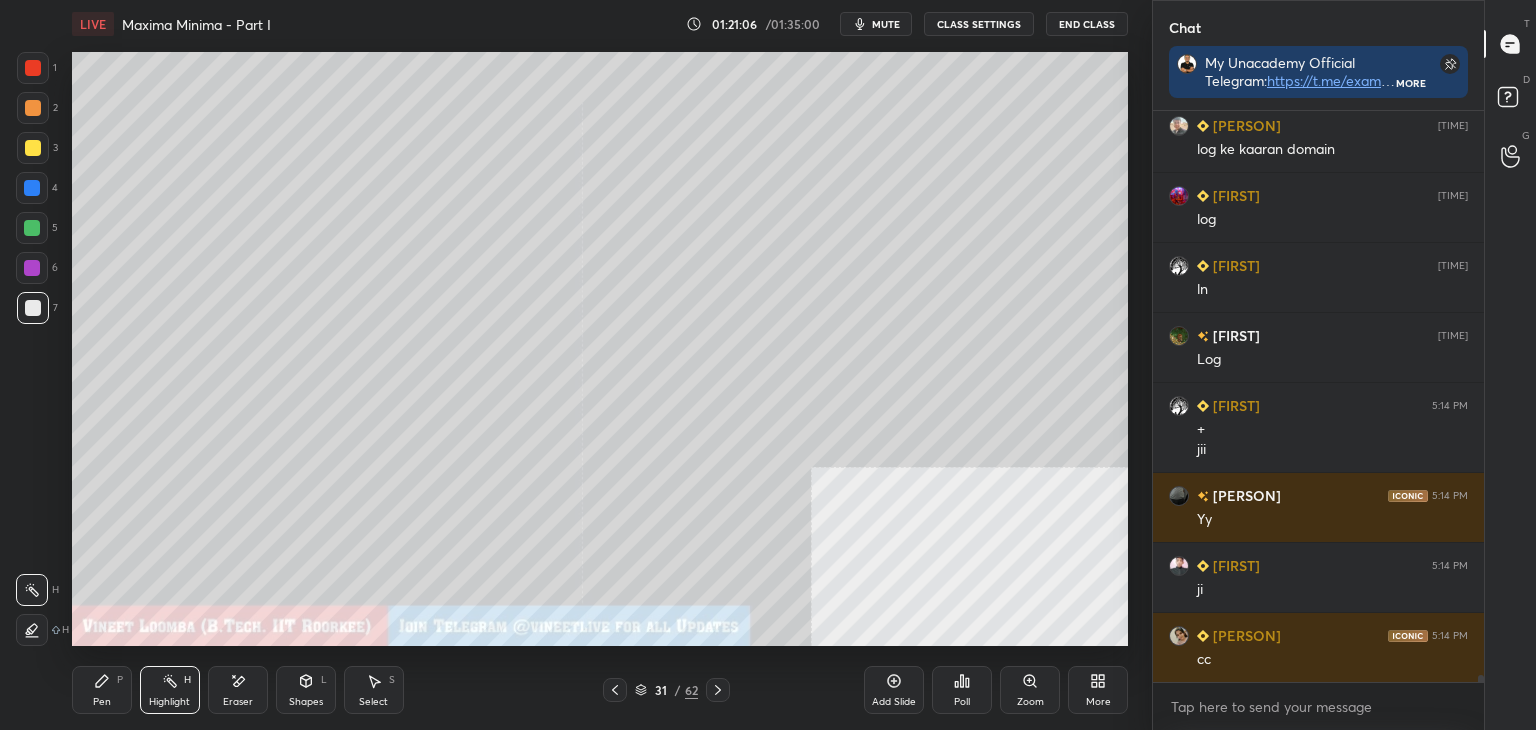 click at bounding box center [33, 148] 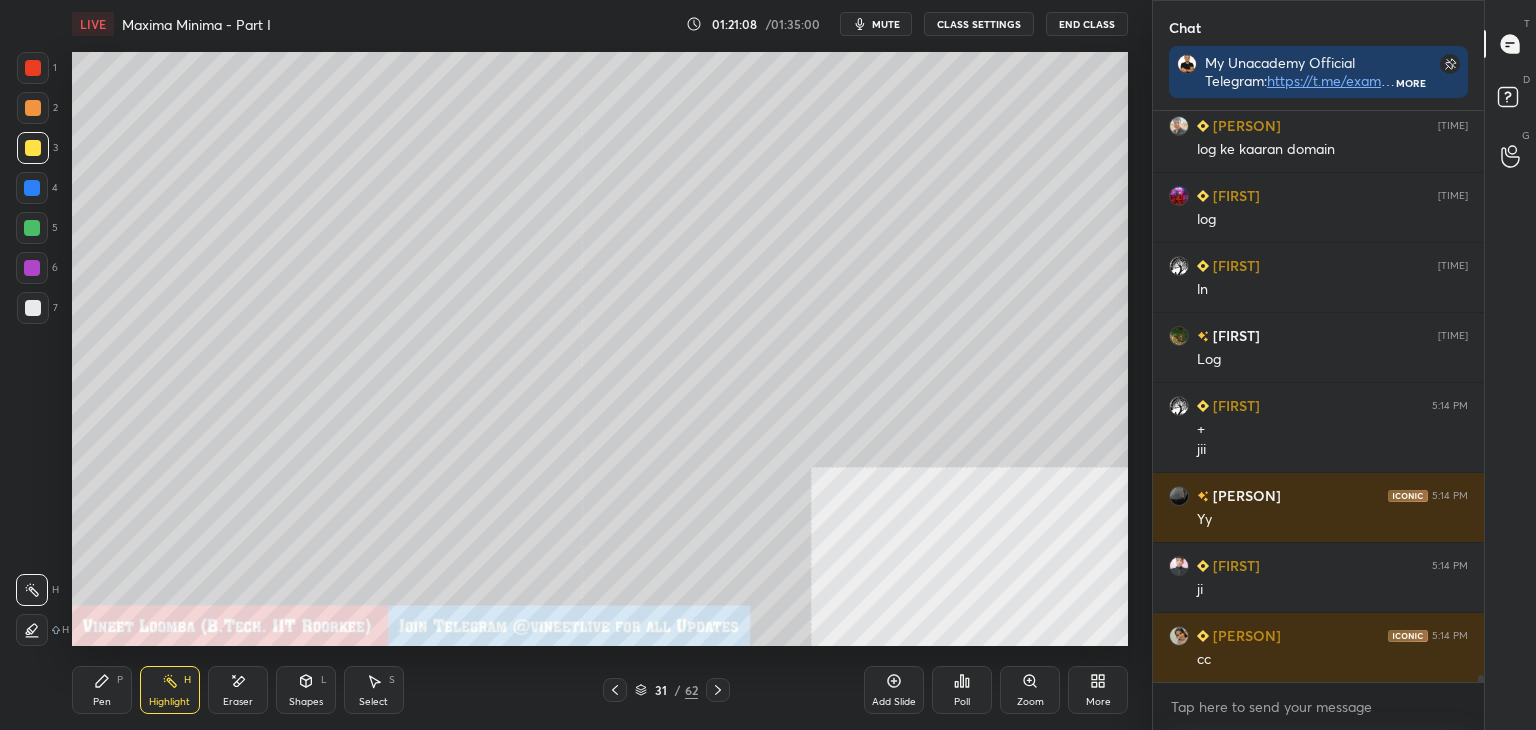 click on "Pen P" at bounding box center (102, 690) 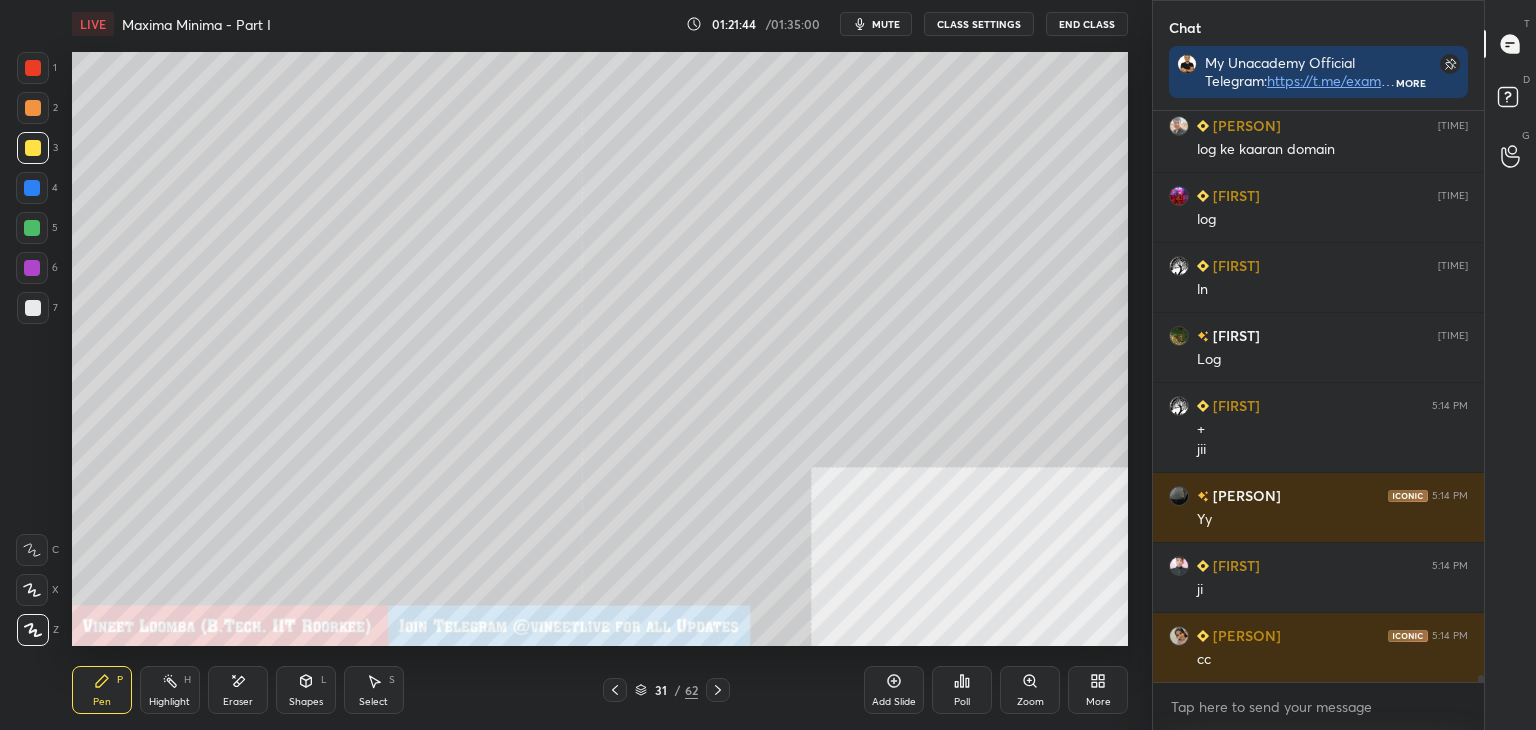 click on "Eraser" at bounding box center [238, 690] 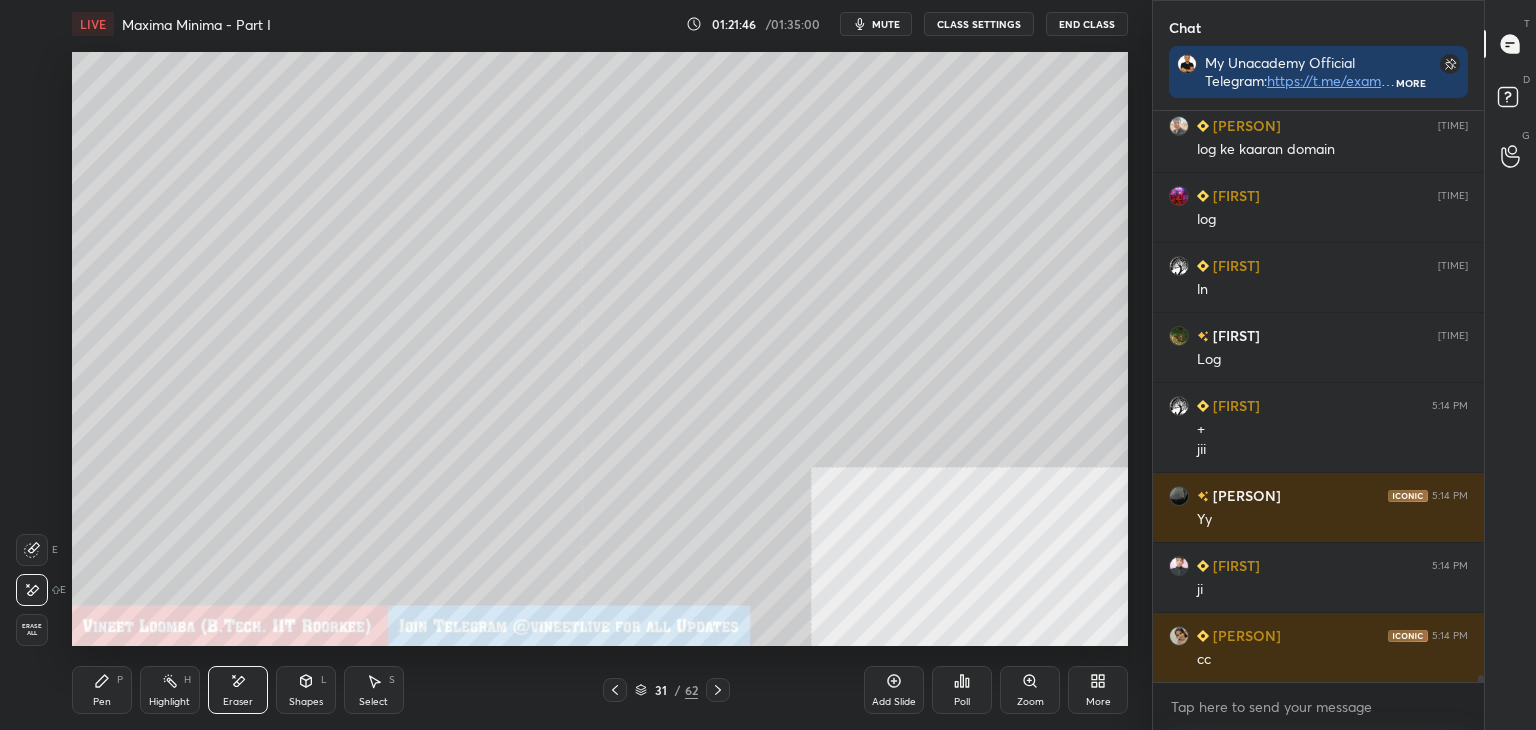 drag, startPoint x: 89, startPoint y: 673, endPoint x: 94, endPoint y: 646, distance: 27.45906 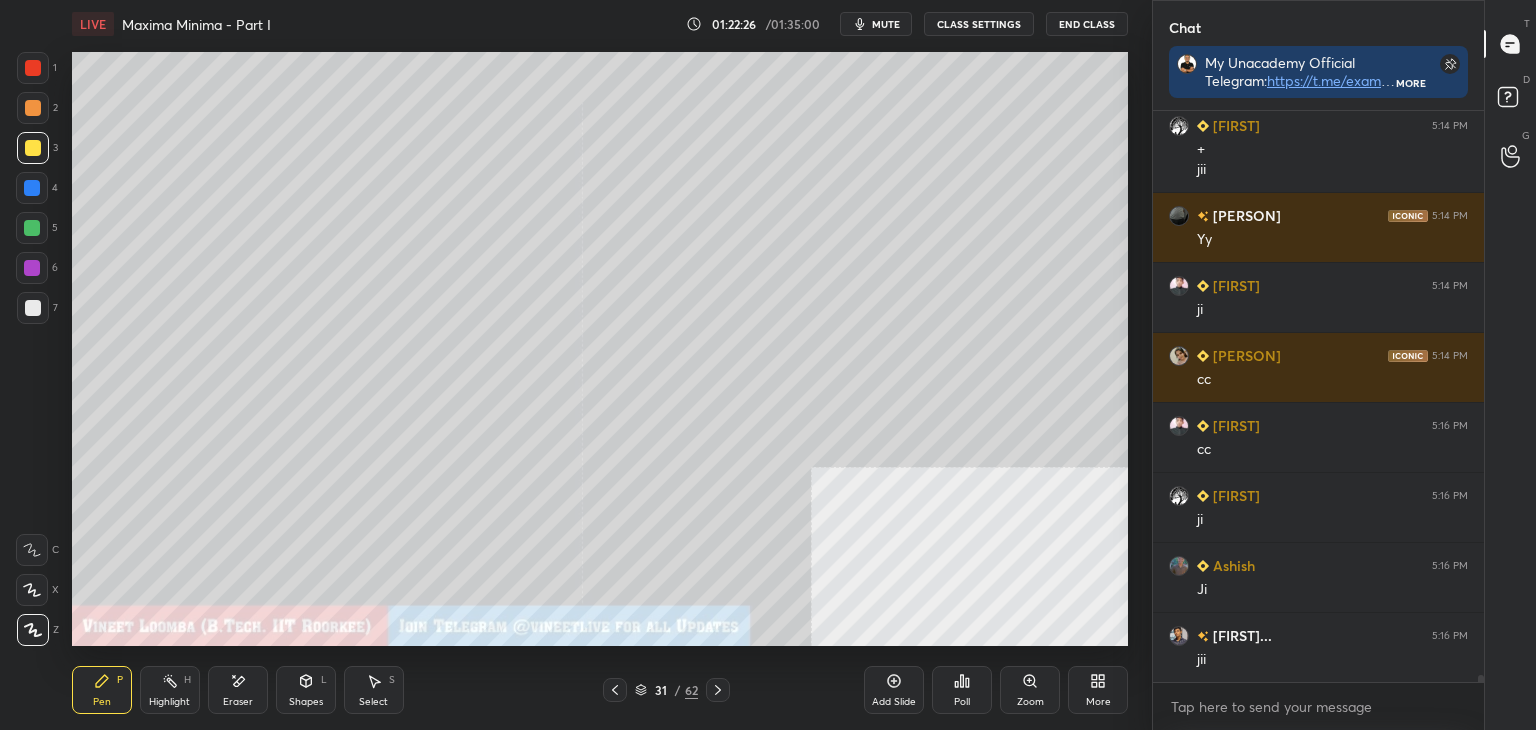 scroll, scrollTop: 47212, scrollLeft: 0, axis: vertical 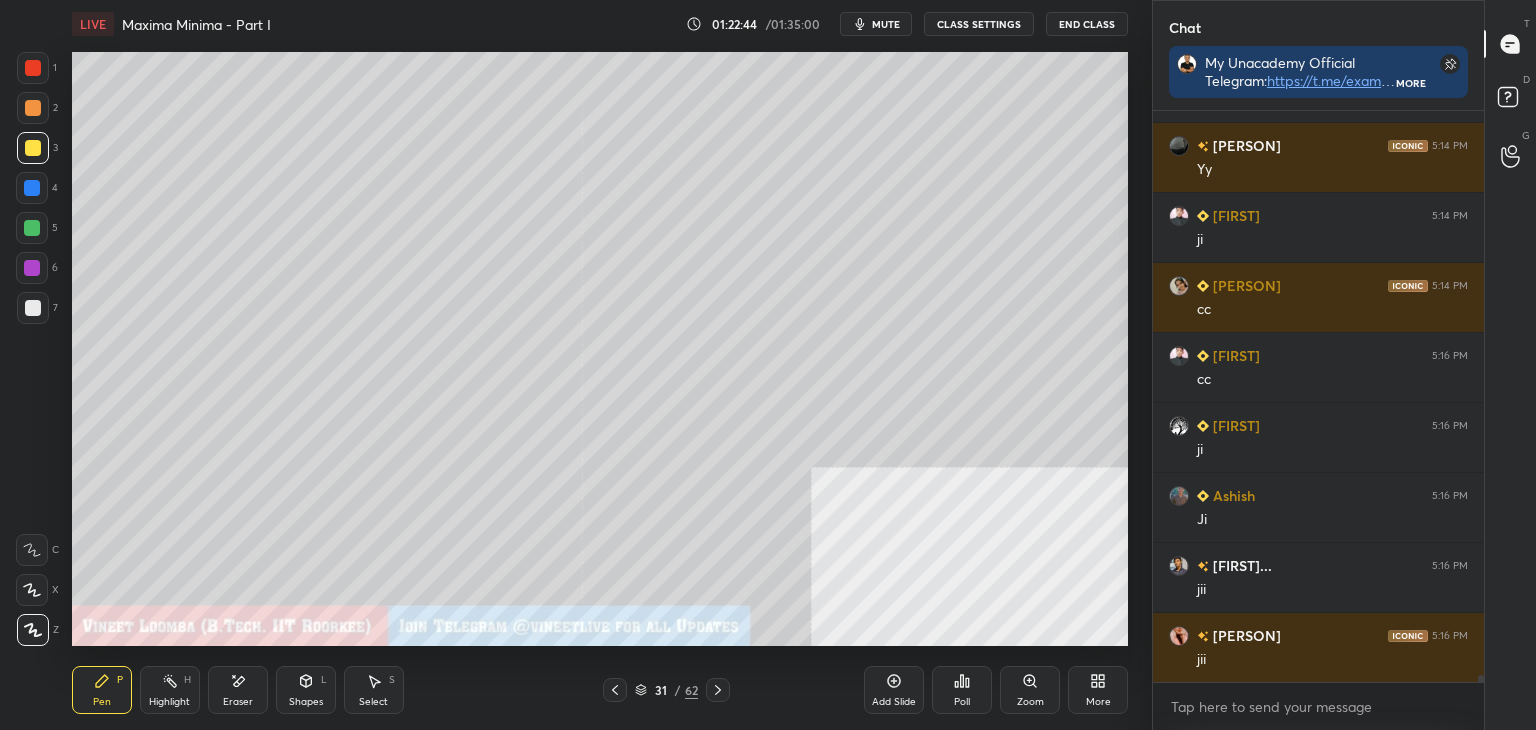 click on "Eraser" at bounding box center [238, 690] 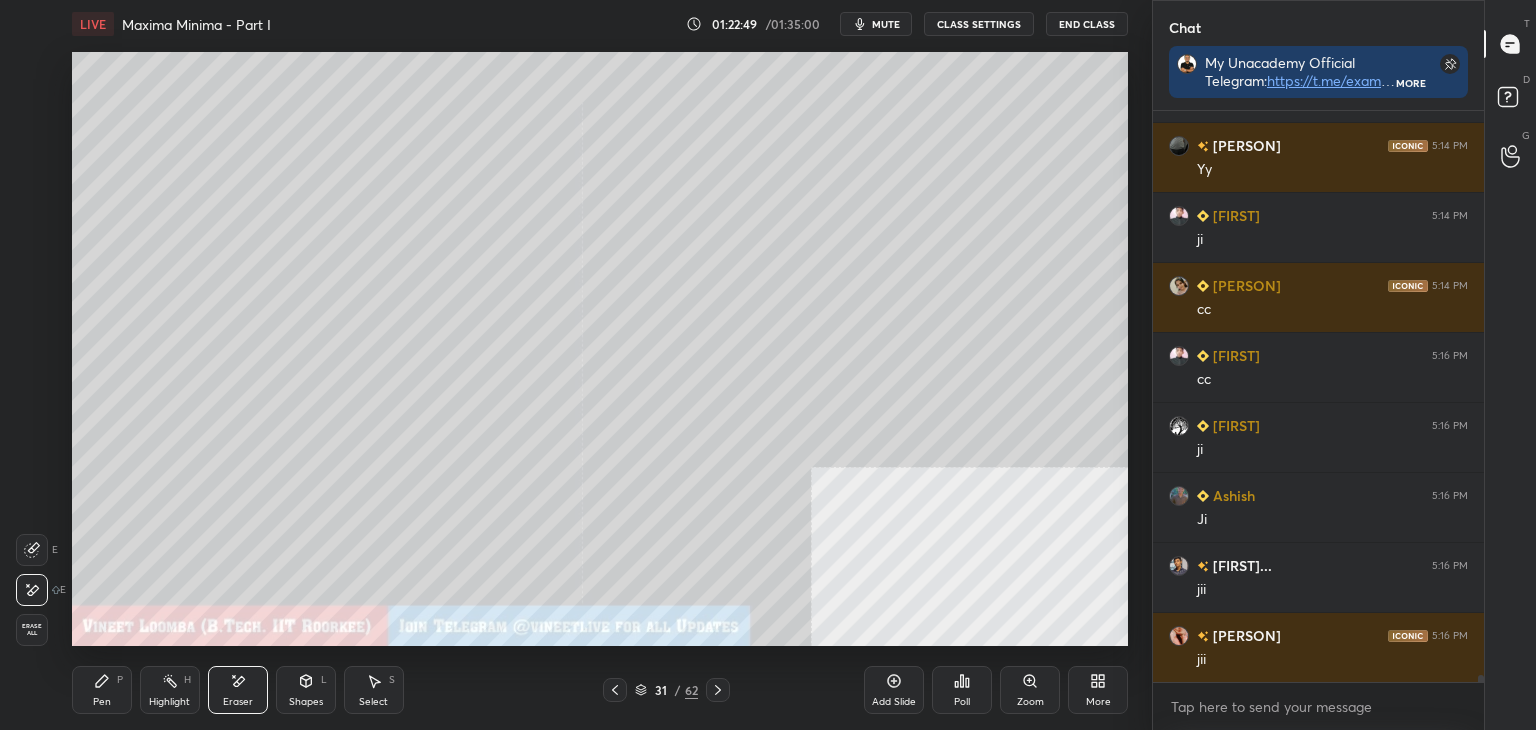 click on "Pen P" at bounding box center (102, 690) 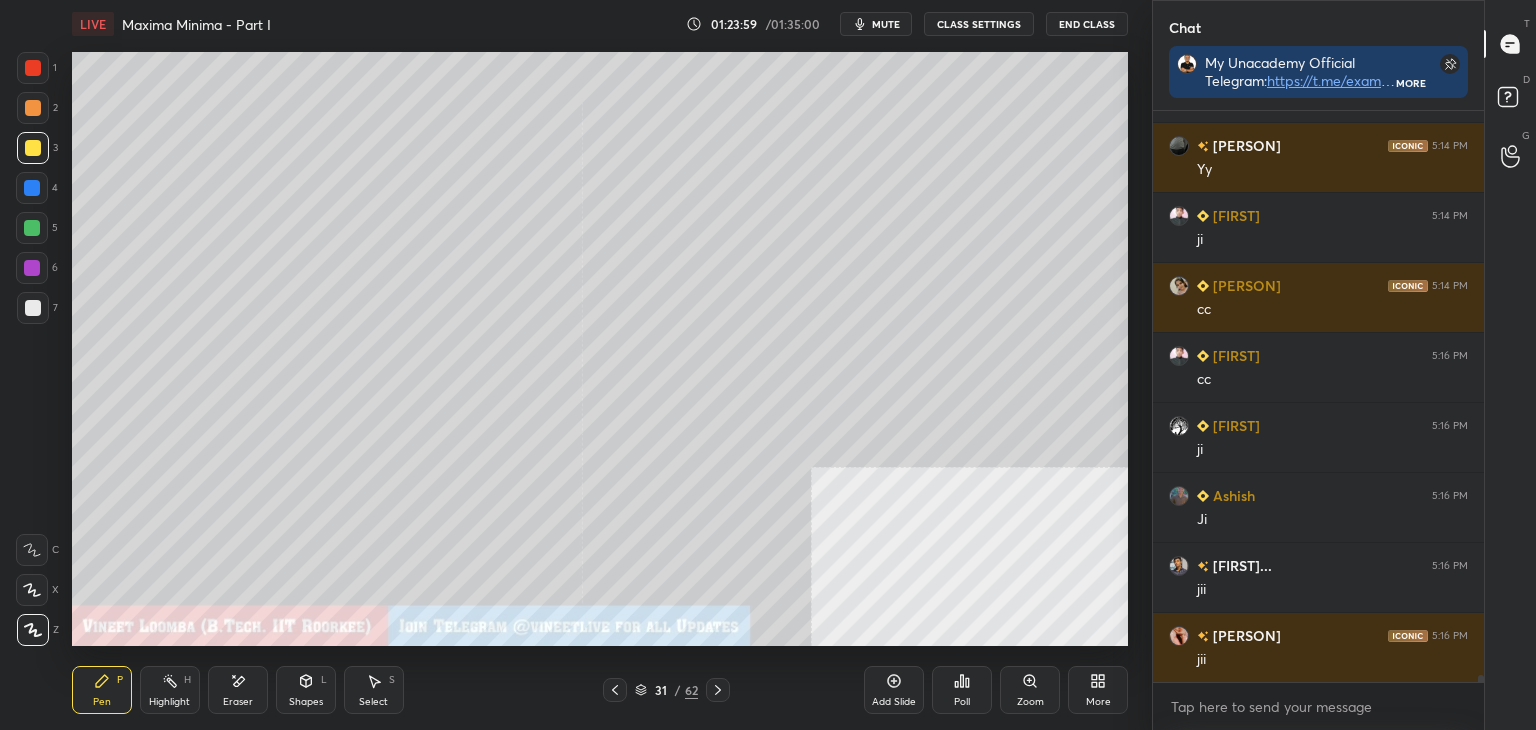 drag, startPoint x: 162, startPoint y: 701, endPoint x: 164, endPoint y: 690, distance: 11.18034 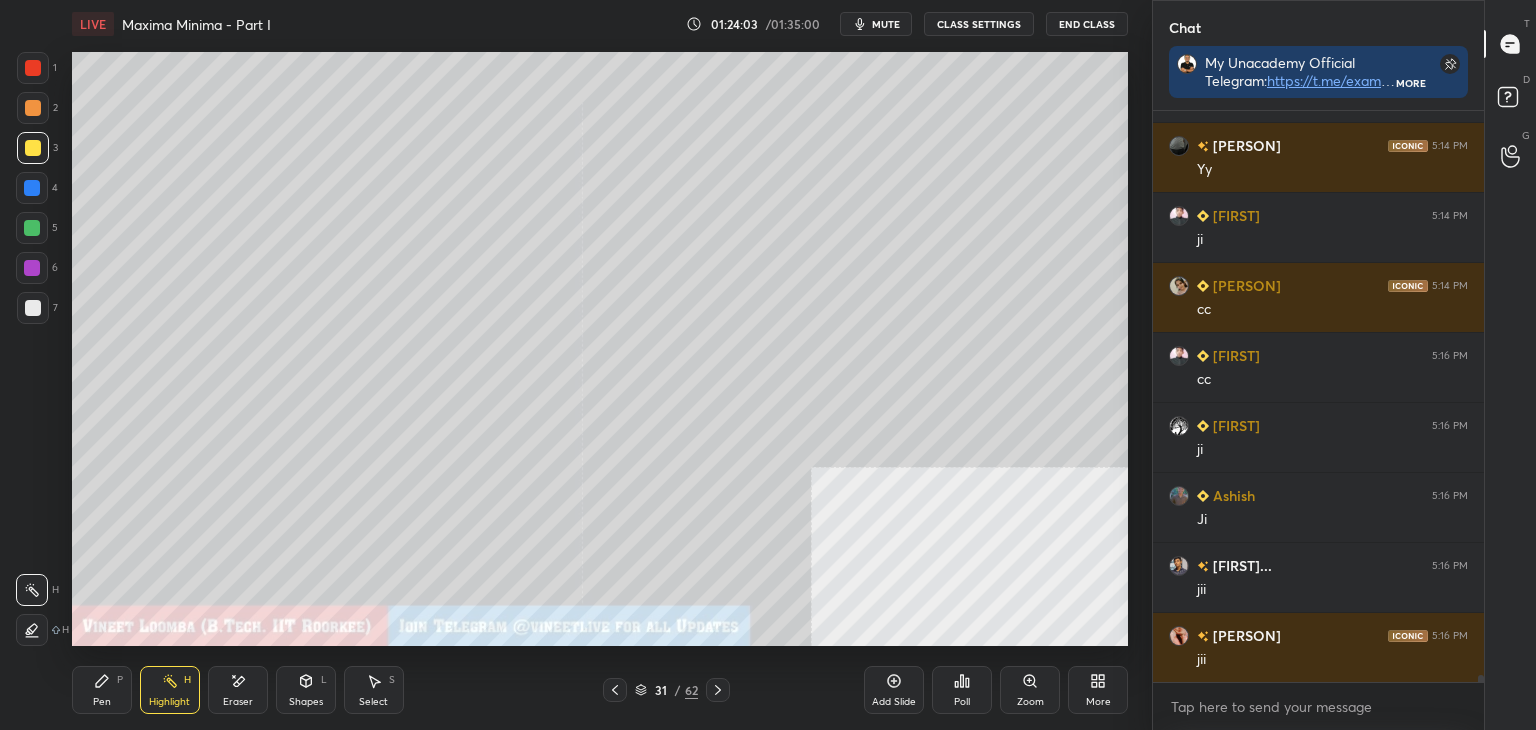 click on "Pen P" at bounding box center (102, 690) 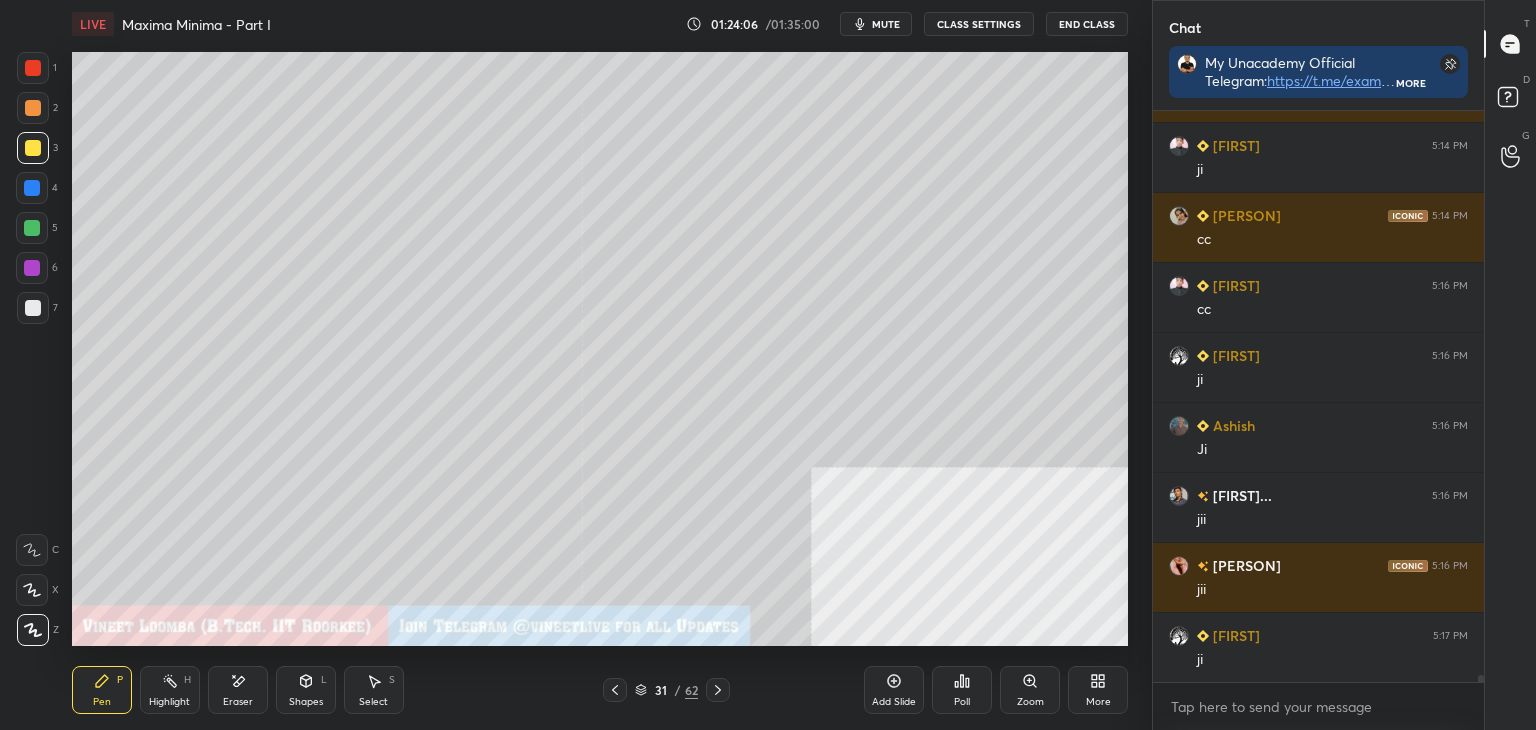 scroll, scrollTop: 47352, scrollLeft: 0, axis: vertical 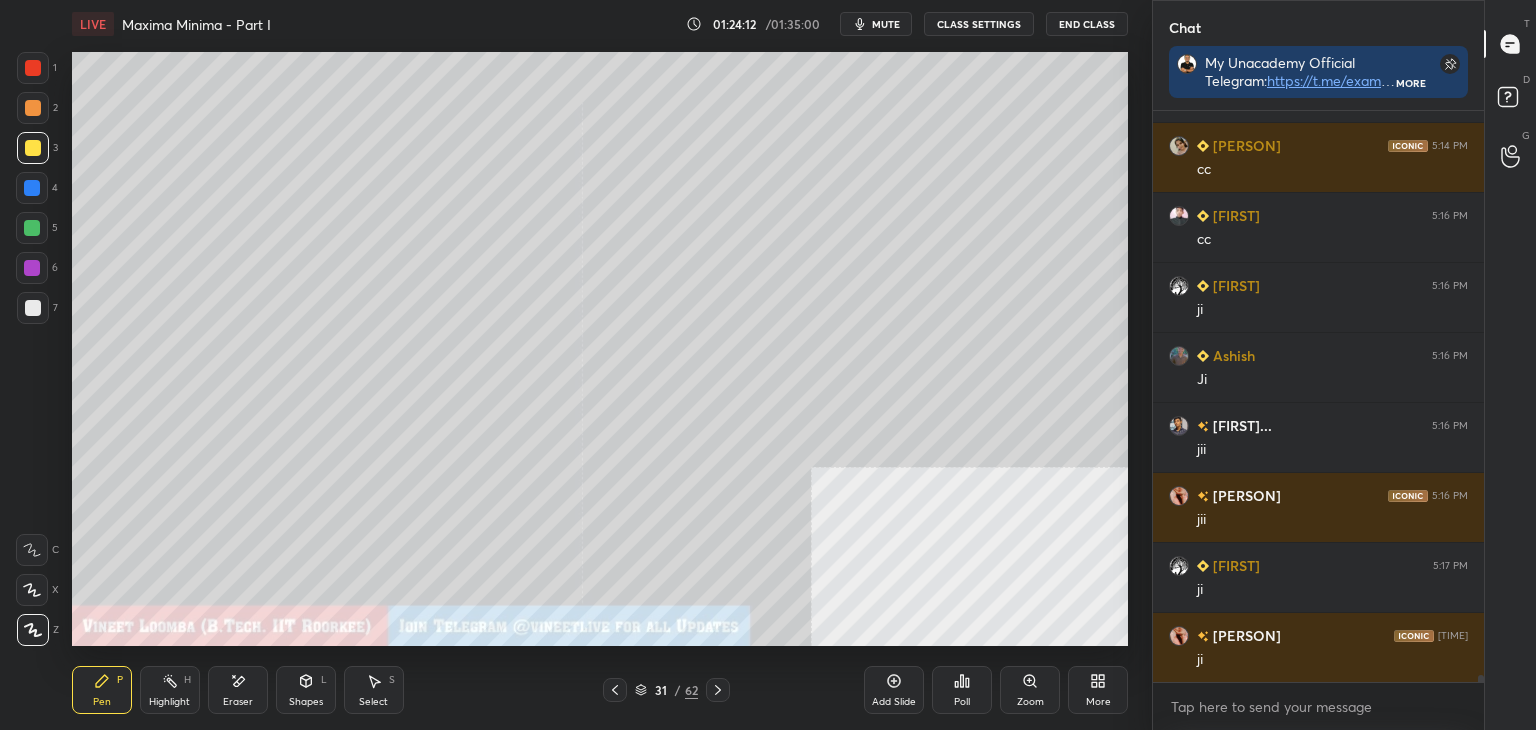 click on "Highlight H" at bounding box center (170, 690) 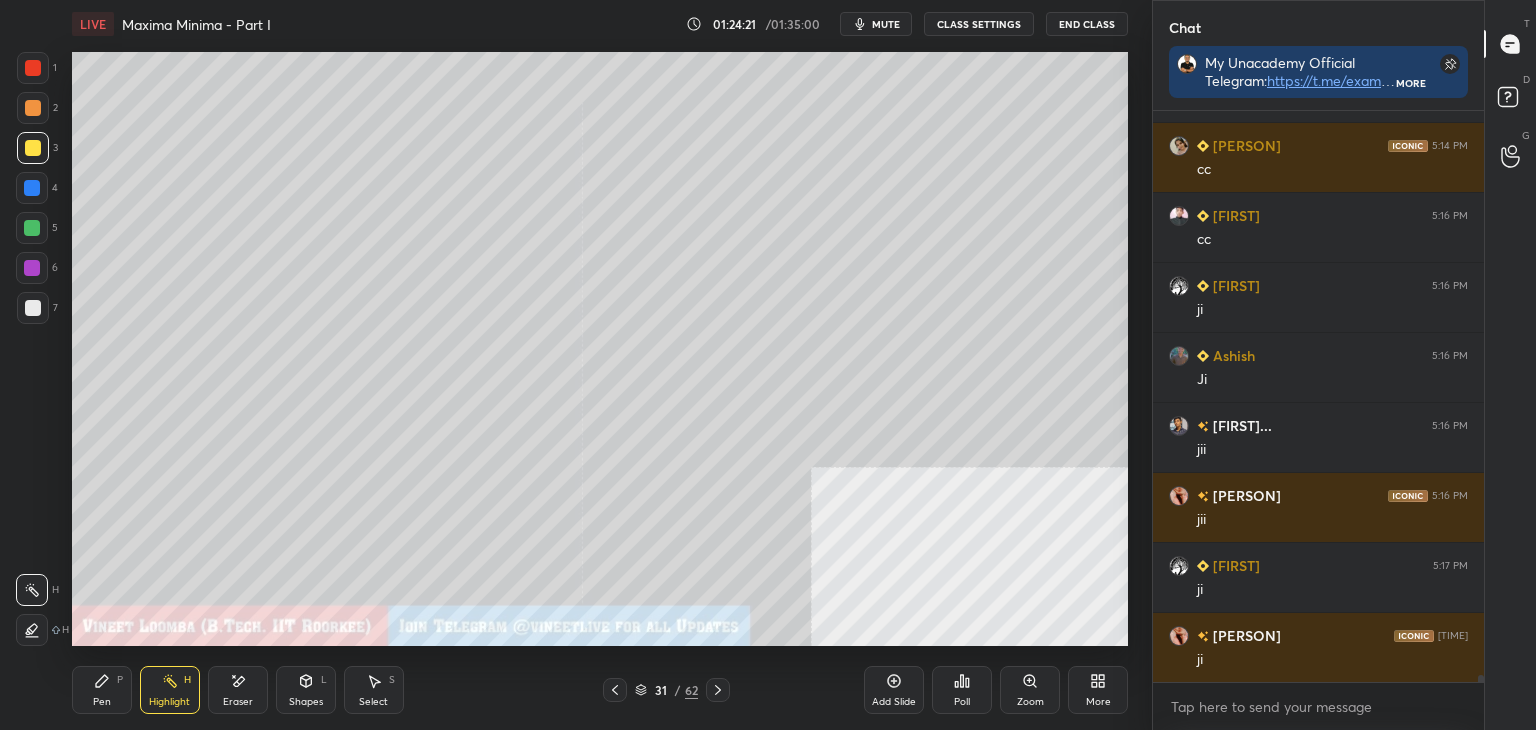 scroll, scrollTop: 47422, scrollLeft: 0, axis: vertical 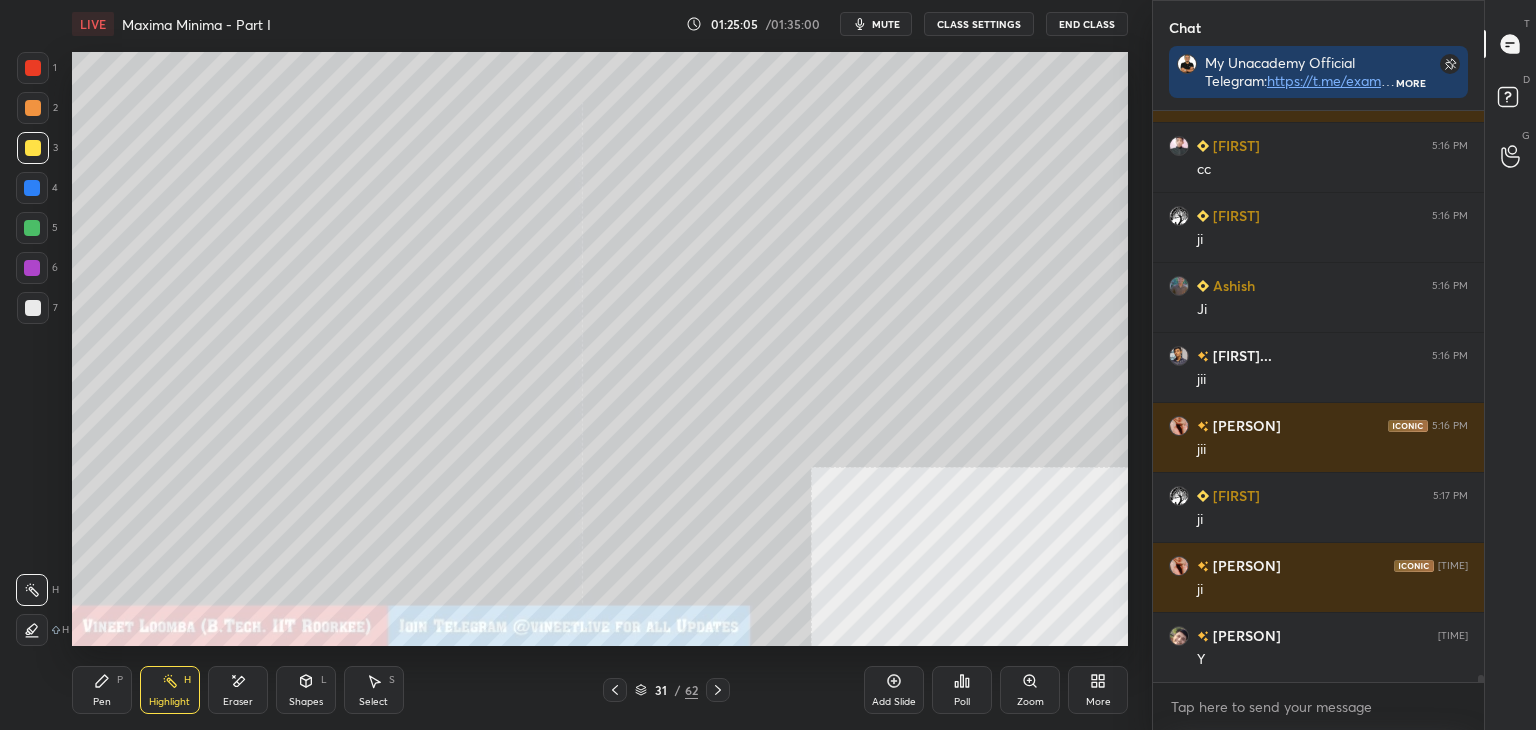 drag, startPoint x: 103, startPoint y: 700, endPoint x: 214, endPoint y: 646, distance: 123.43824 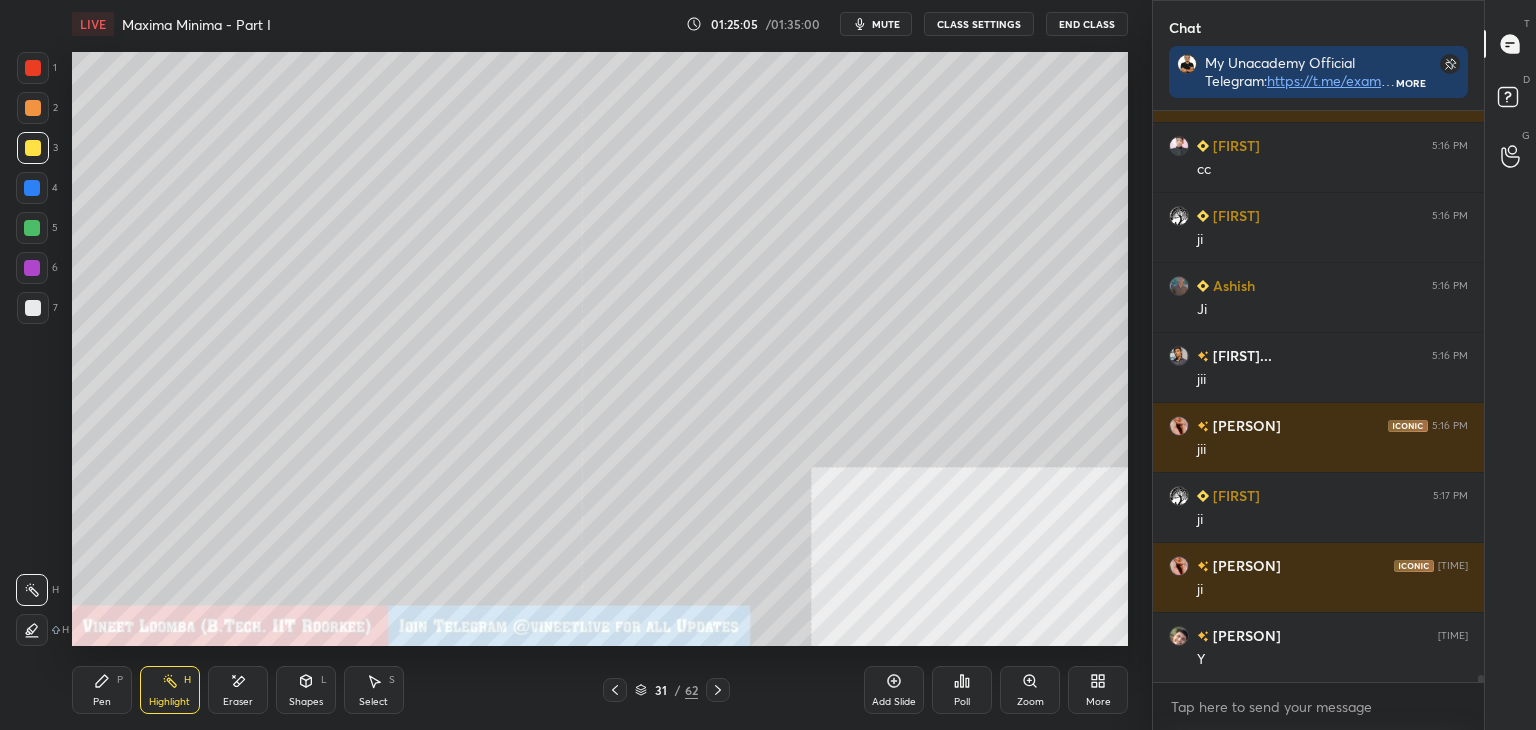 click on "Pen" at bounding box center (102, 702) 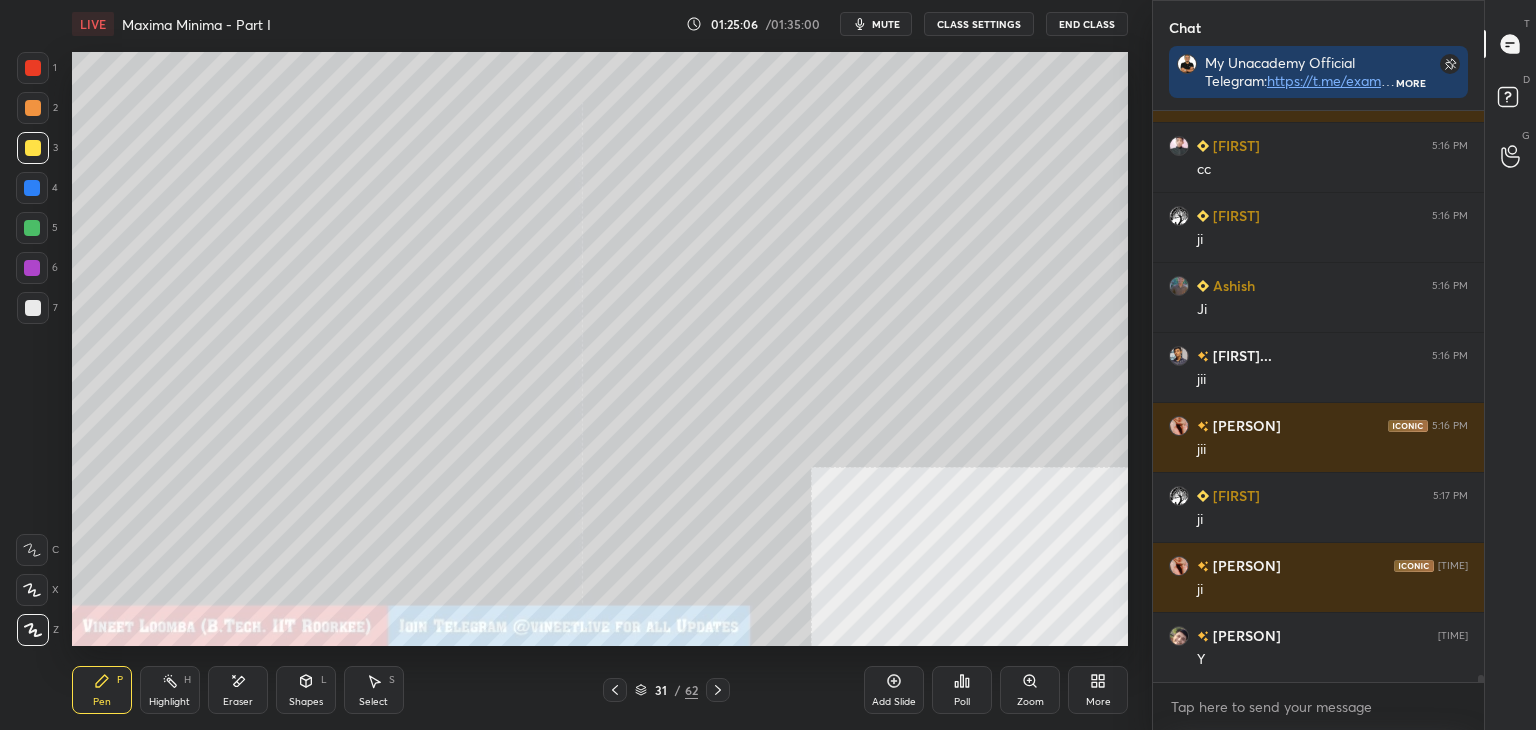 click 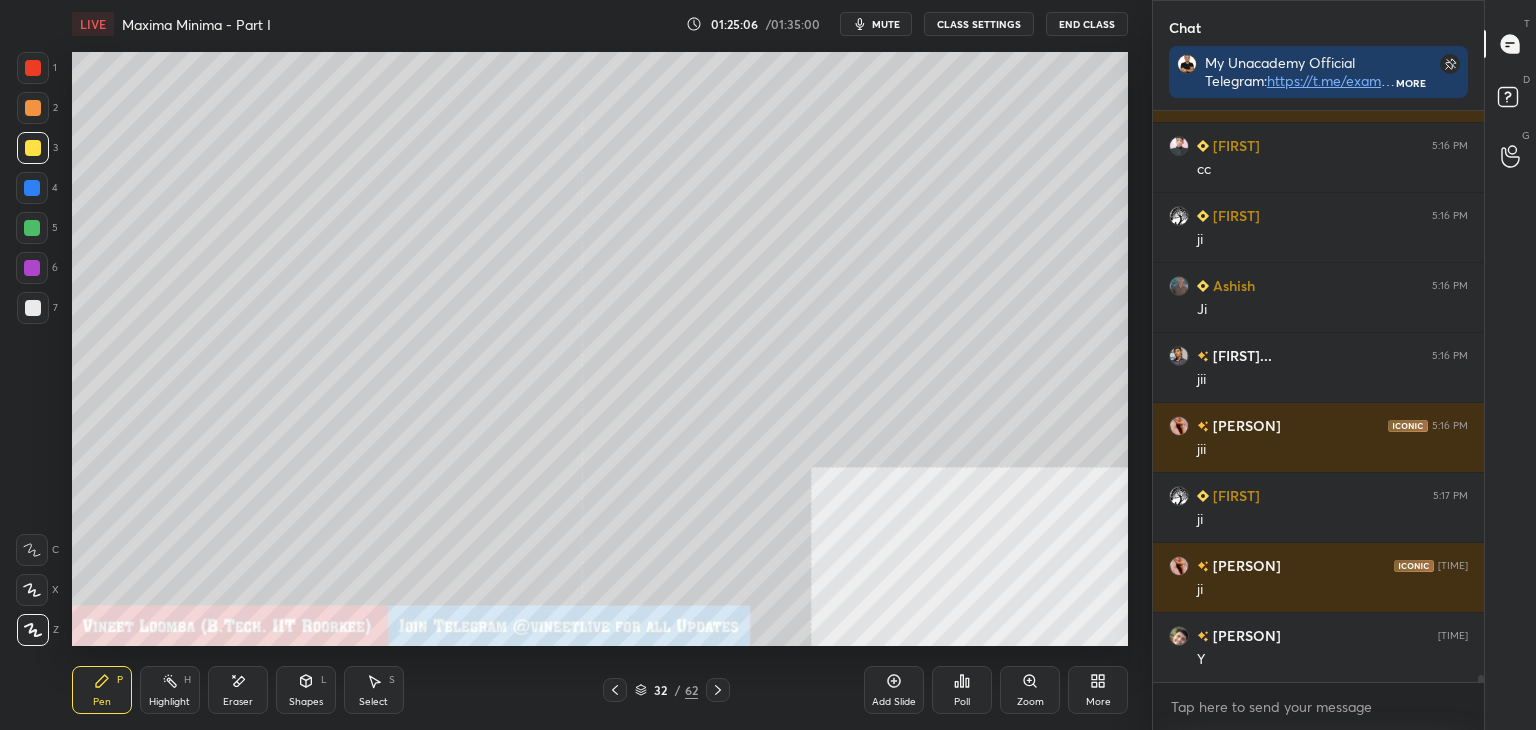 scroll, scrollTop: 47492, scrollLeft: 0, axis: vertical 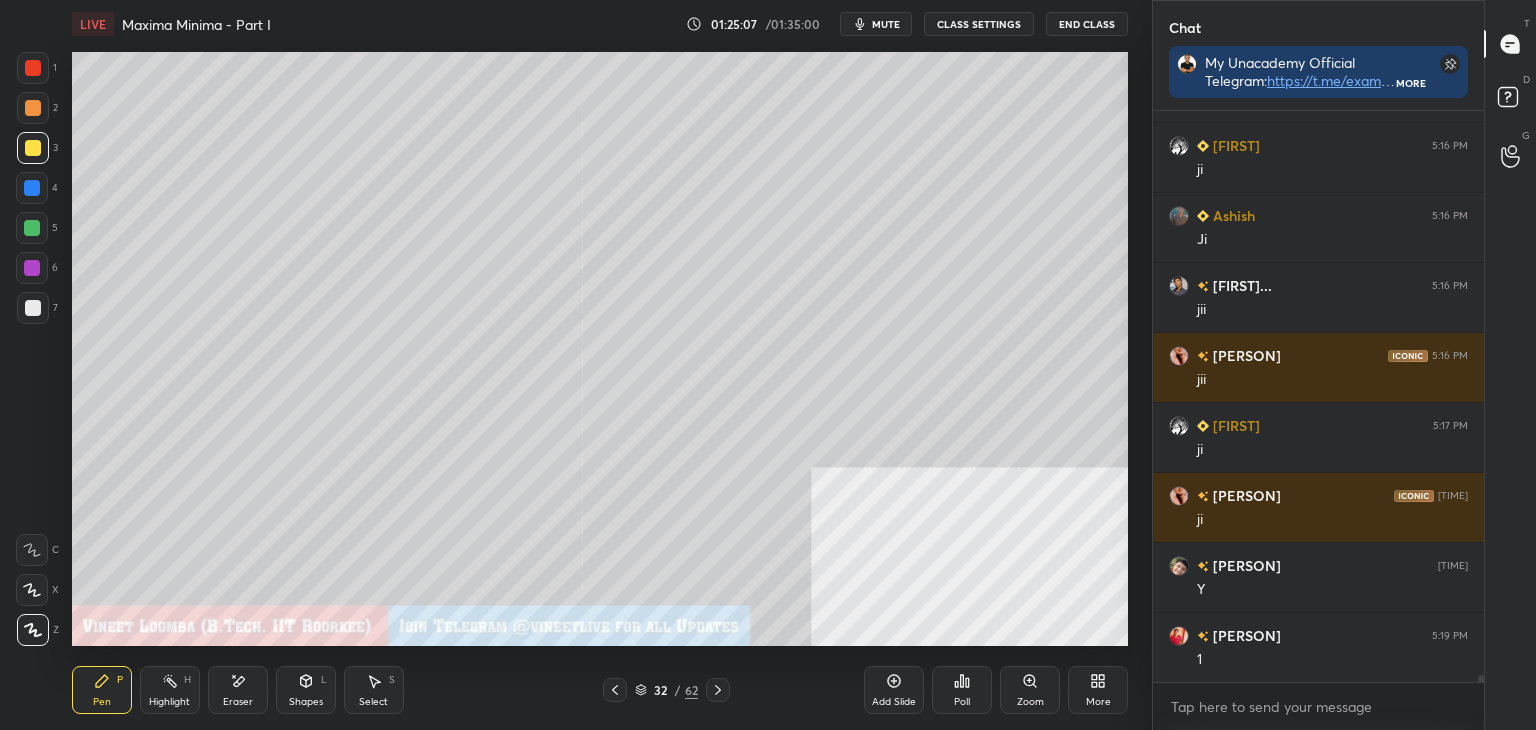 click at bounding box center [33, 308] 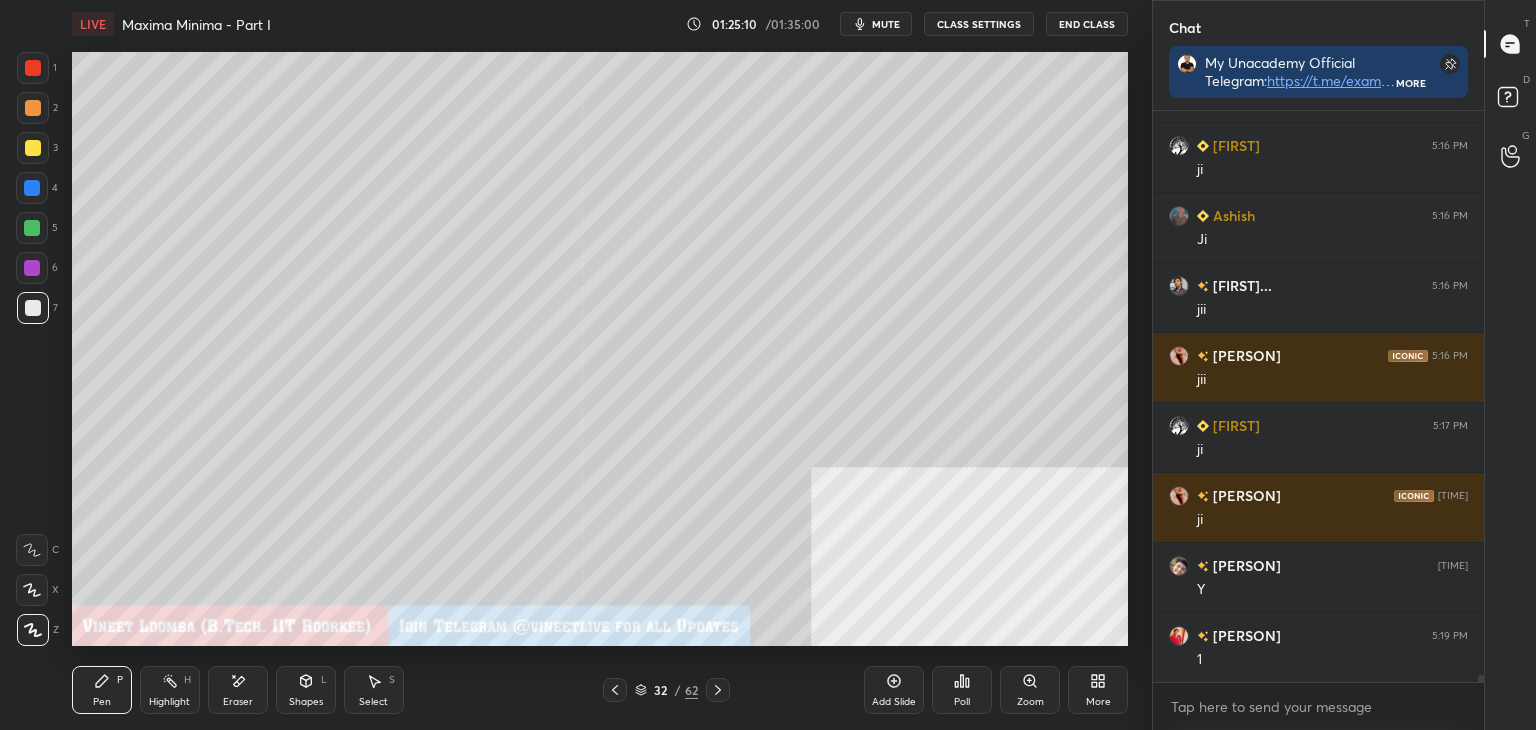 click 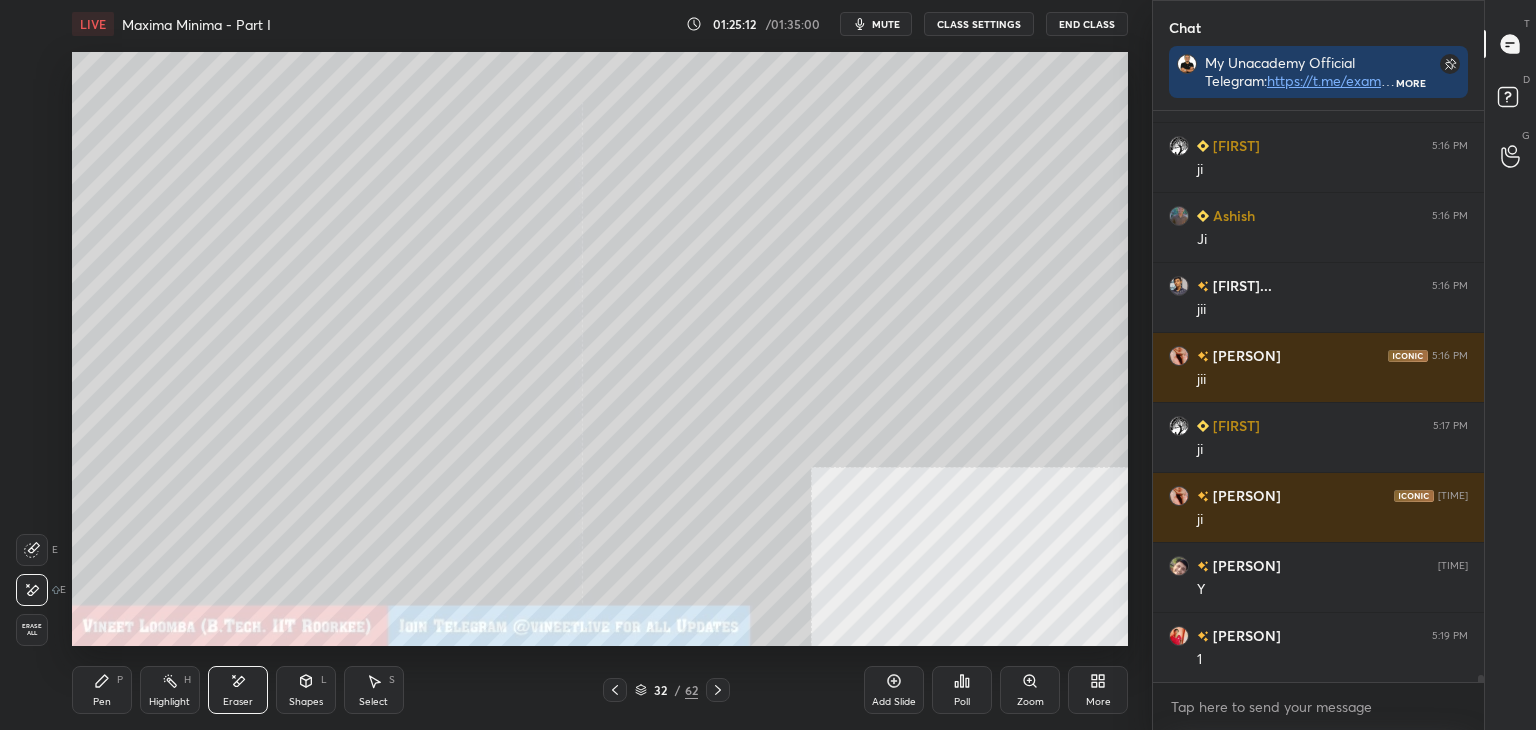 drag, startPoint x: 92, startPoint y: 701, endPoint x: 99, endPoint y: 655, distance: 46.52956 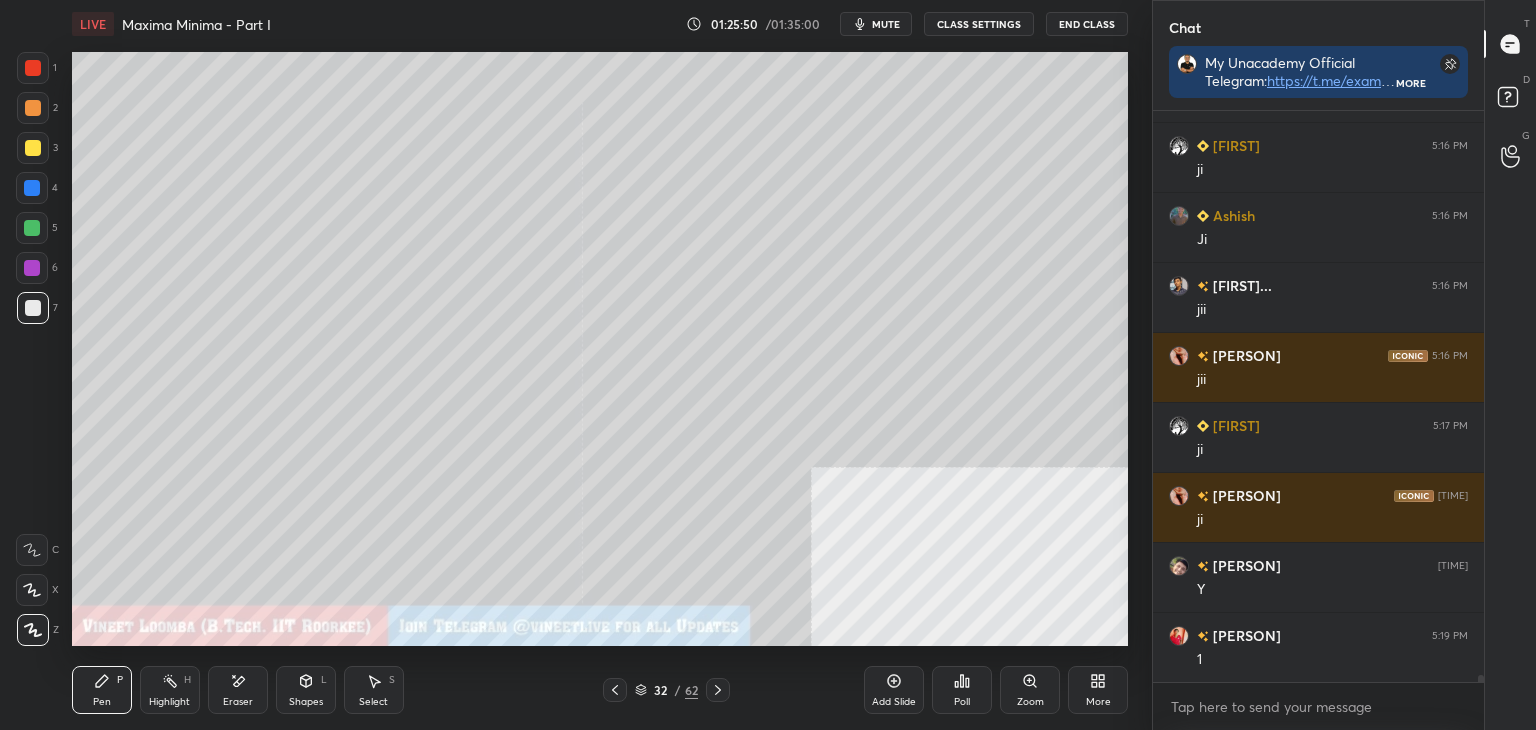 click 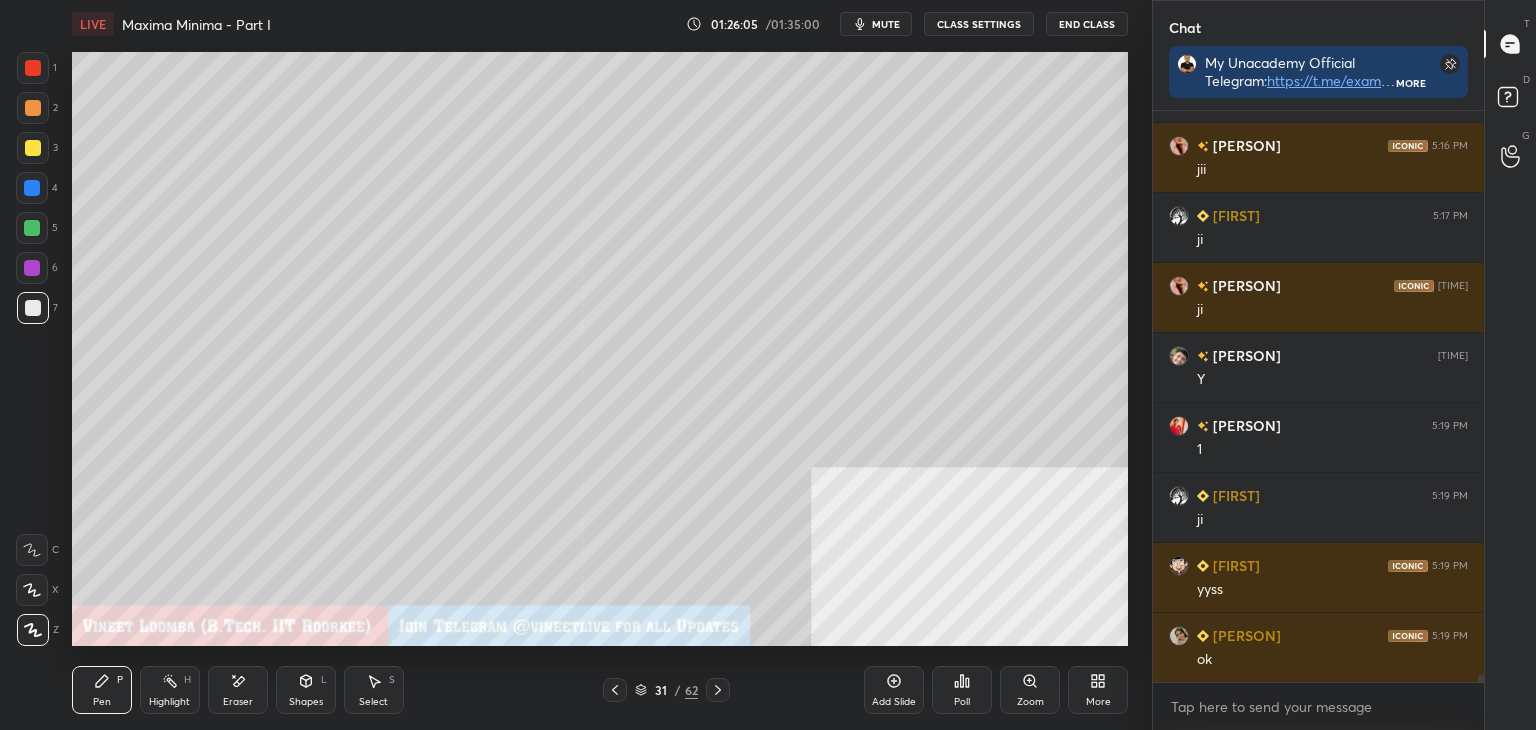 scroll, scrollTop: 47750, scrollLeft: 0, axis: vertical 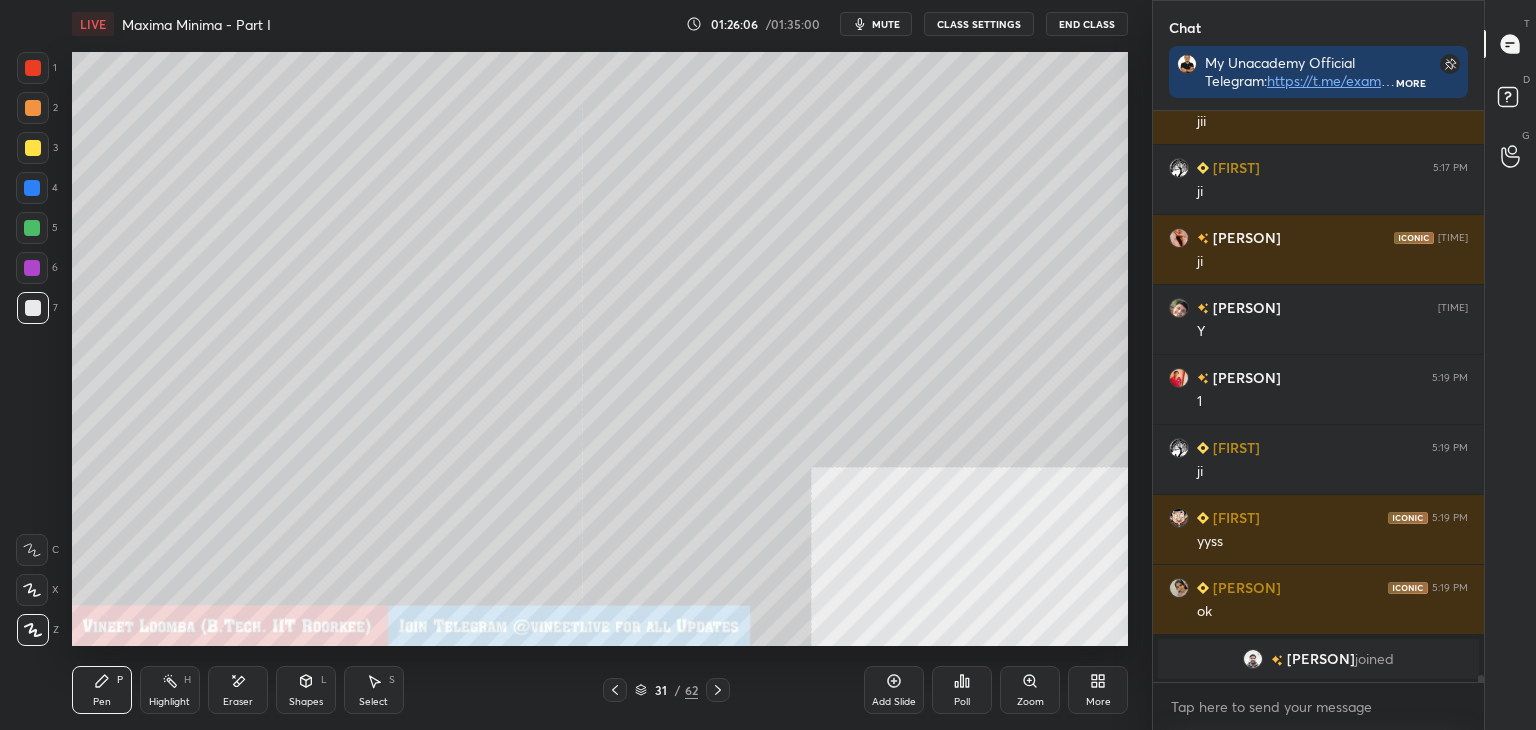 click on "Highlight" at bounding box center [169, 702] 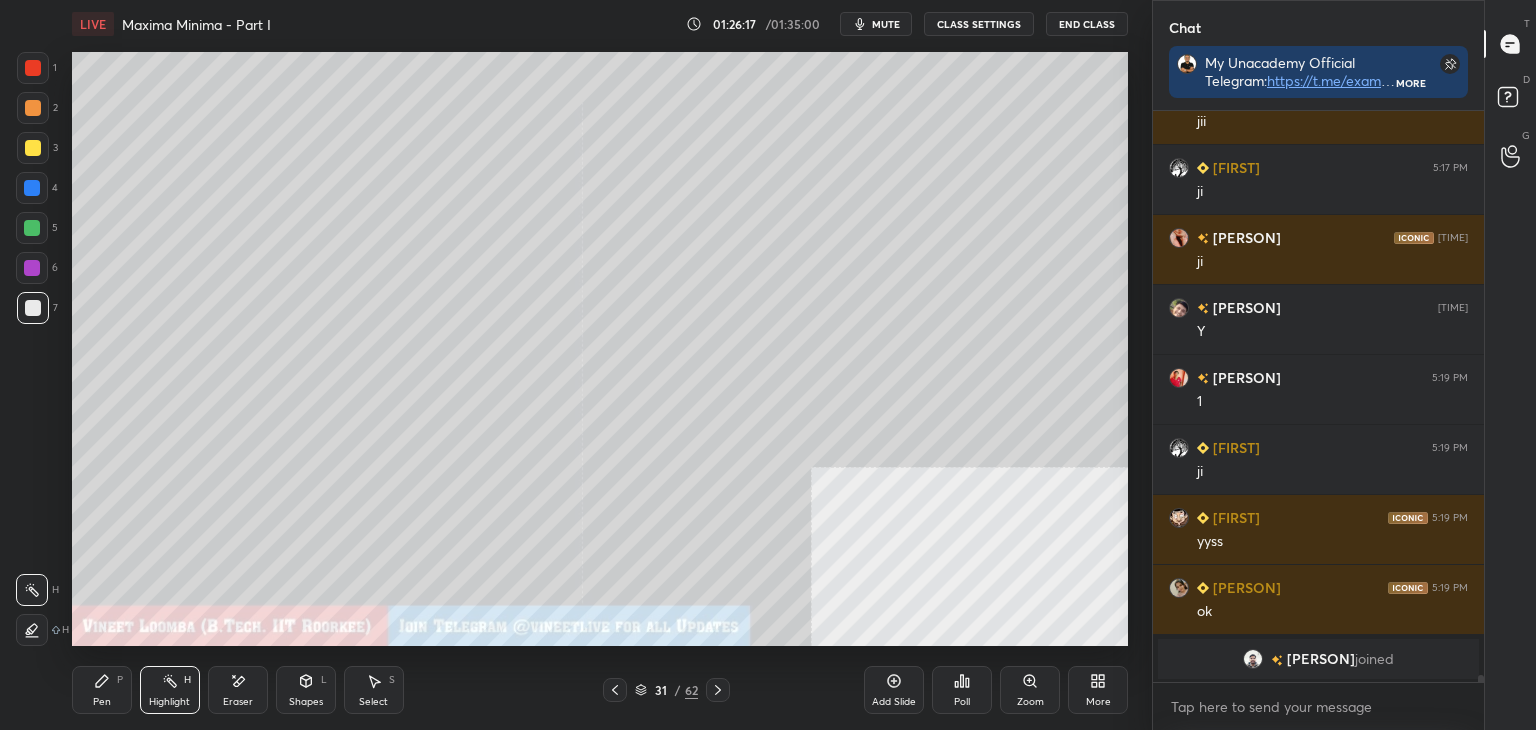 click 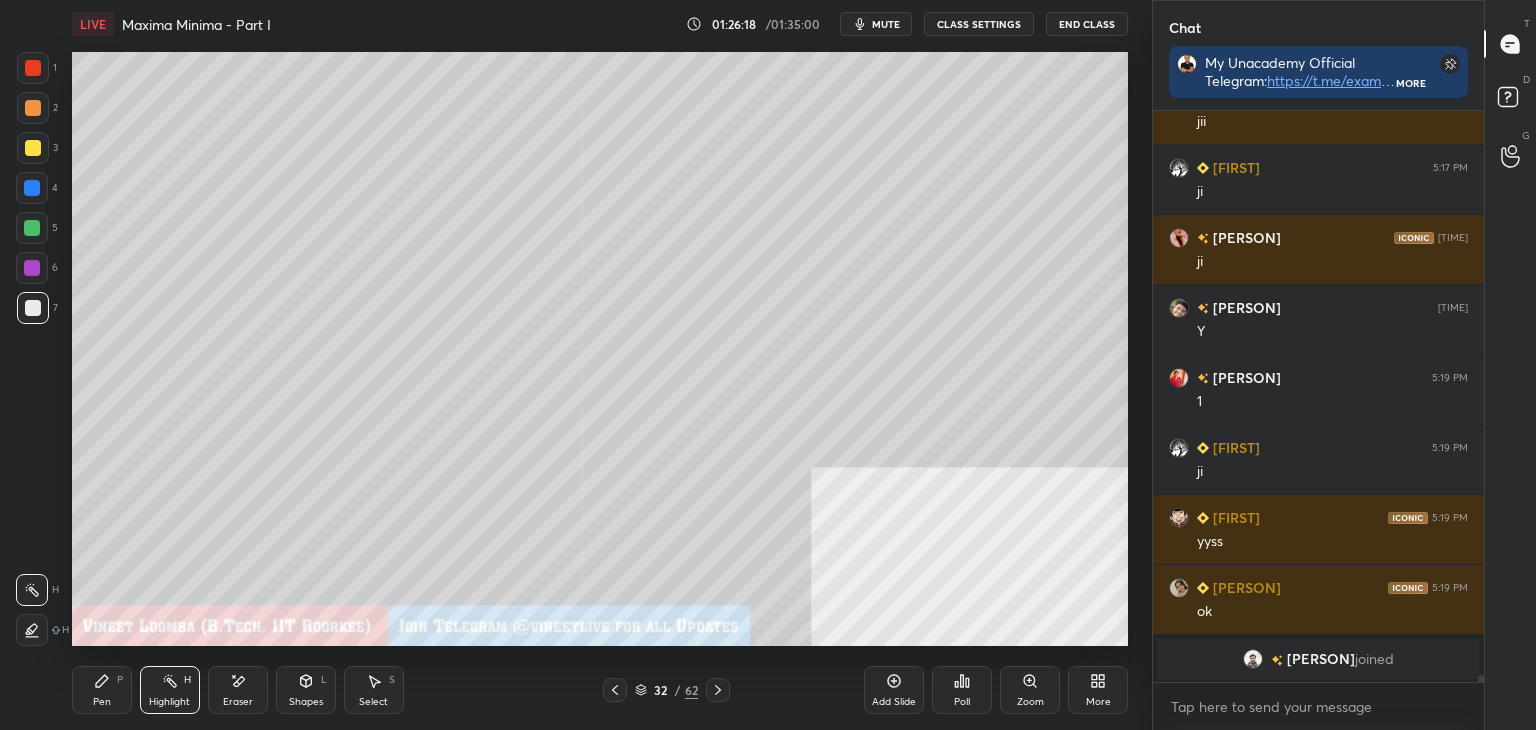 drag, startPoint x: 712, startPoint y: 689, endPoint x: 657, endPoint y: 684, distance: 55.226807 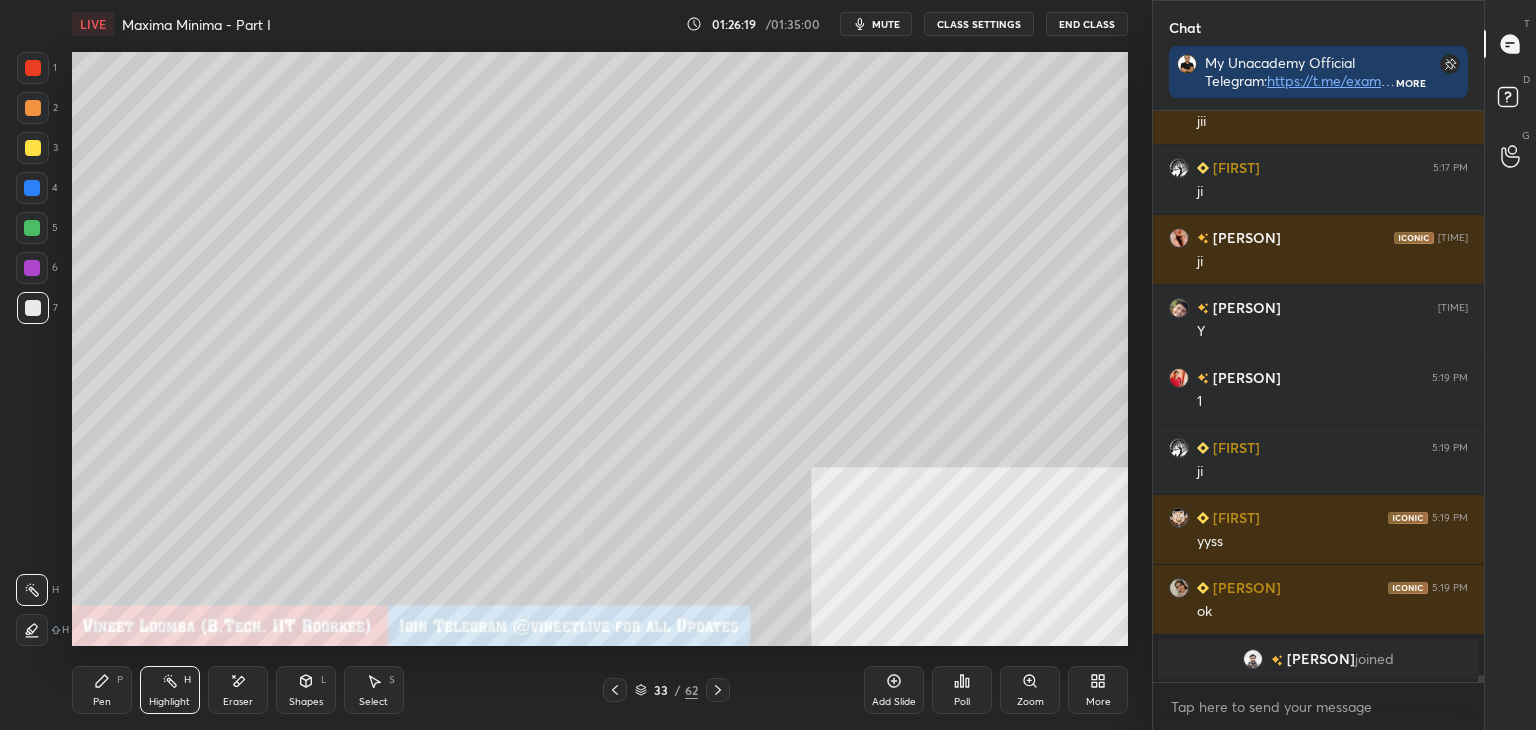 click on "Pen" at bounding box center [102, 702] 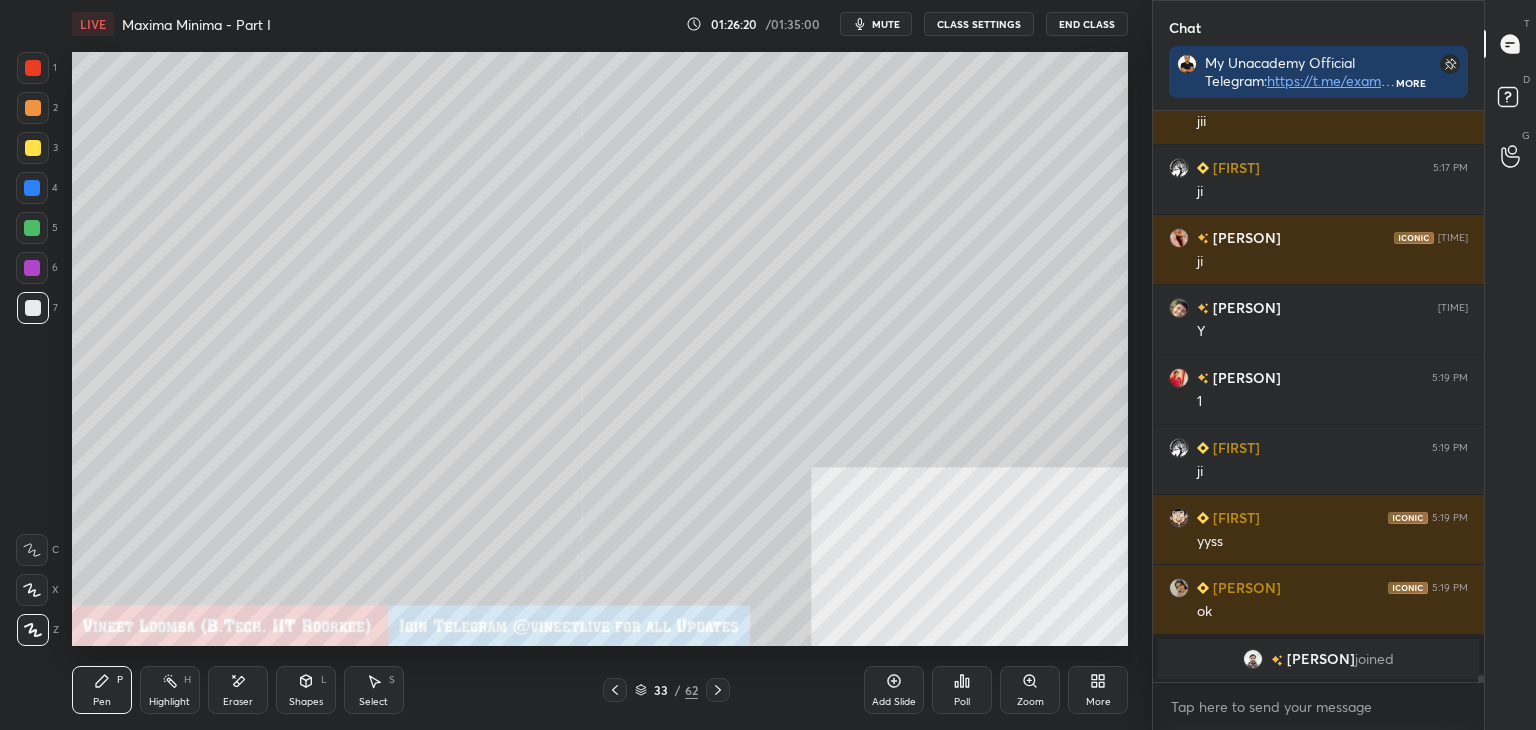 click at bounding box center [33, 108] 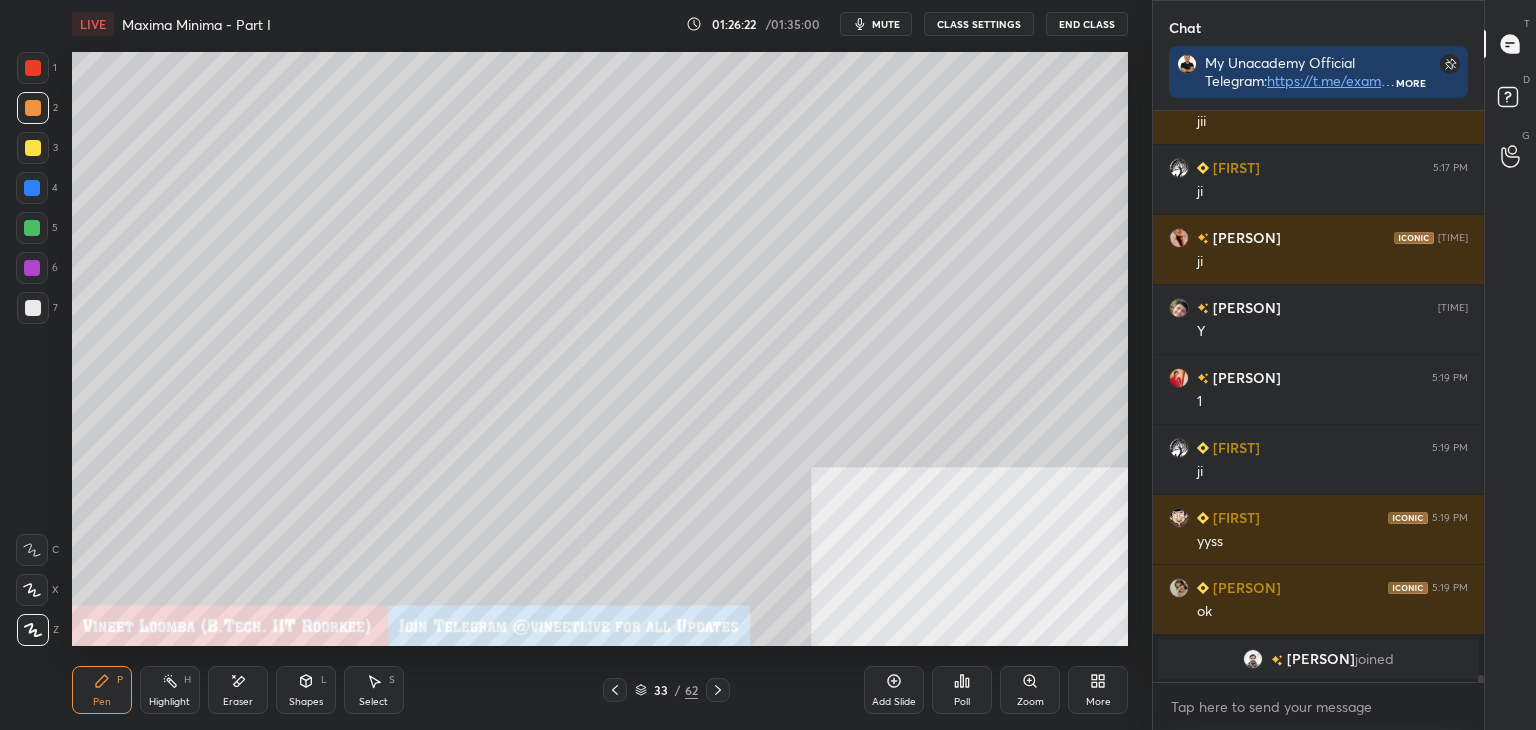 click 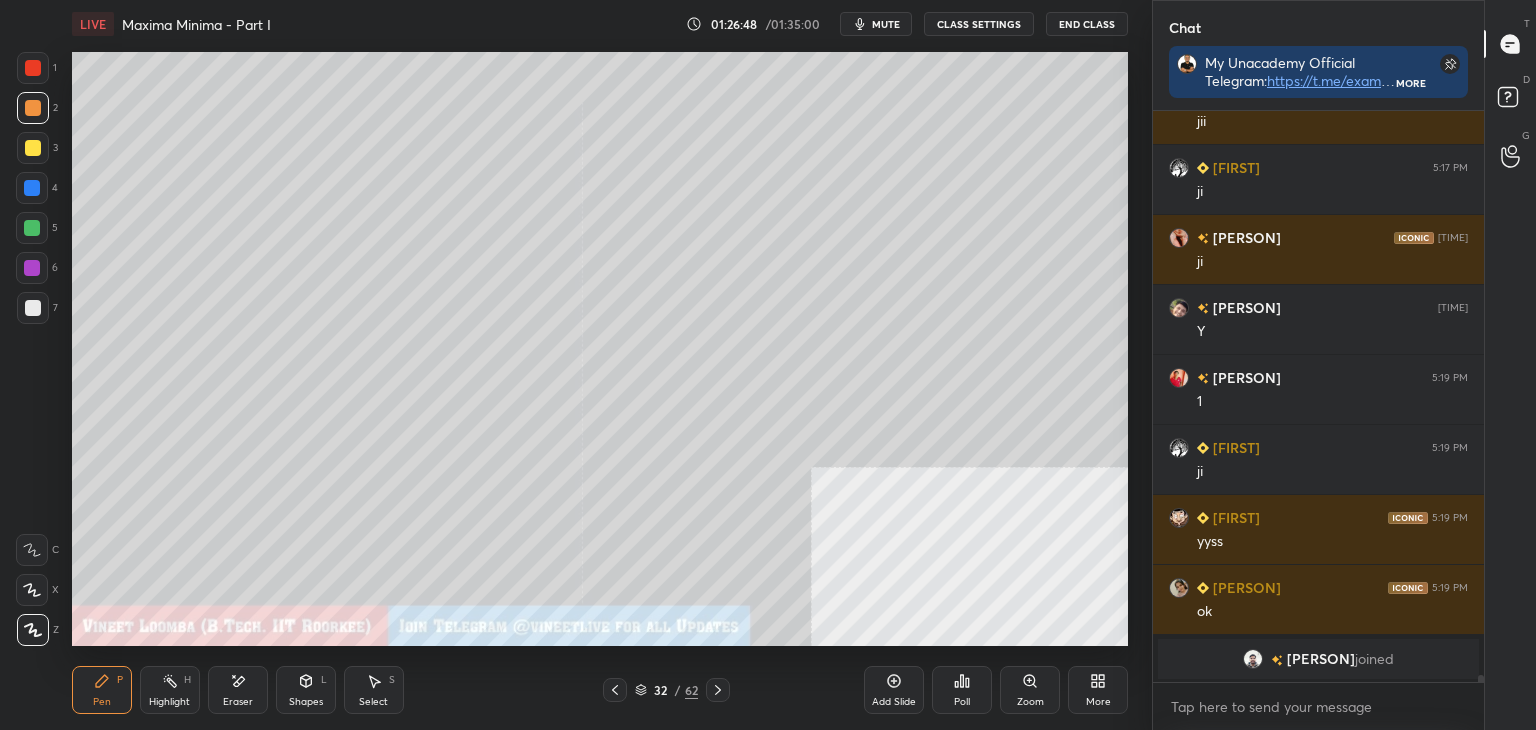 drag, startPoint x: 719, startPoint y: 683, endPoint x: 704, endPoint y: 684, distance: 15.033297 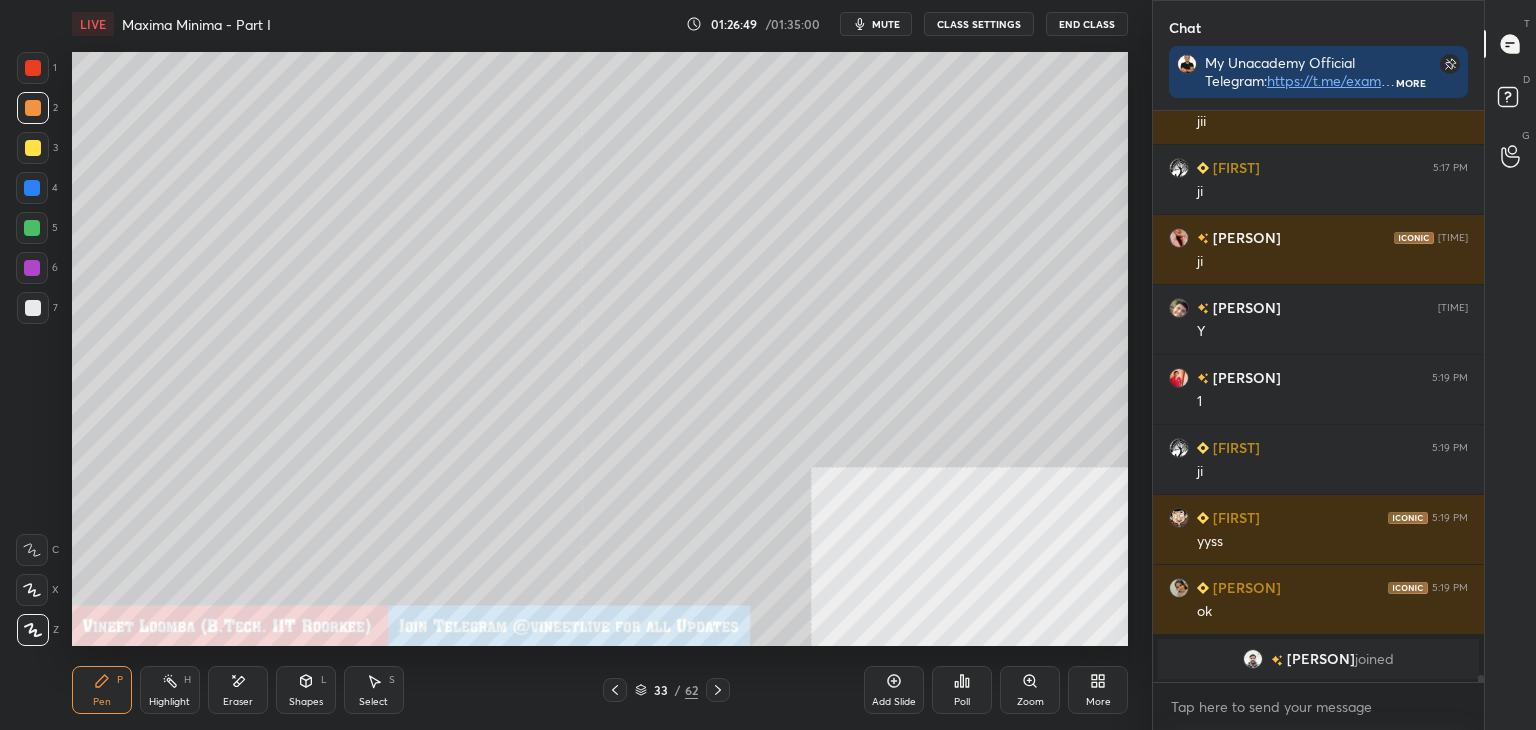 drag, startPoint x: 89, startPoint y: 697, endPoint x: 73, endPoint y: 651, distance: 48.703182 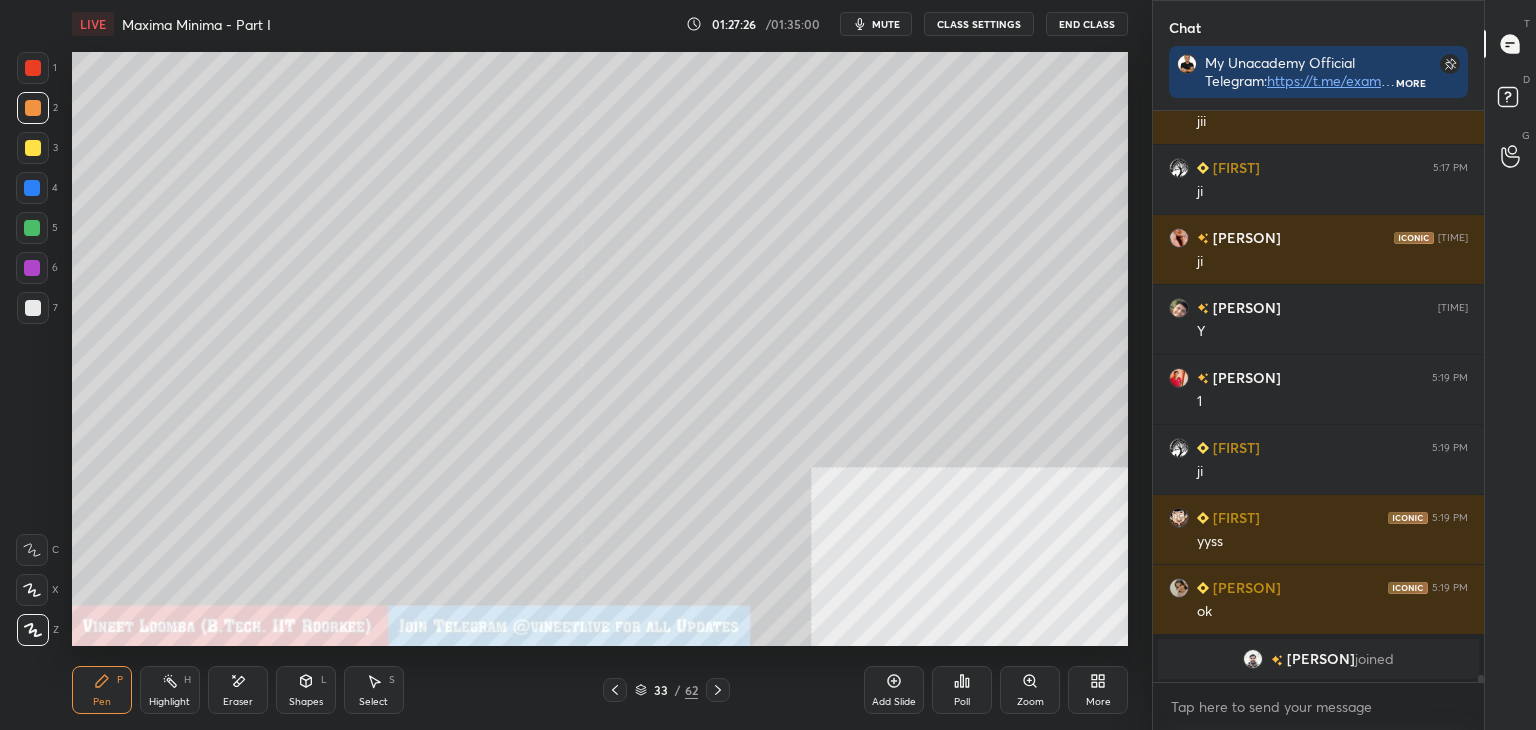 click on "Setting up your live class Poll for   secs No correct answer Start poll" at bounding box center [600, 349] 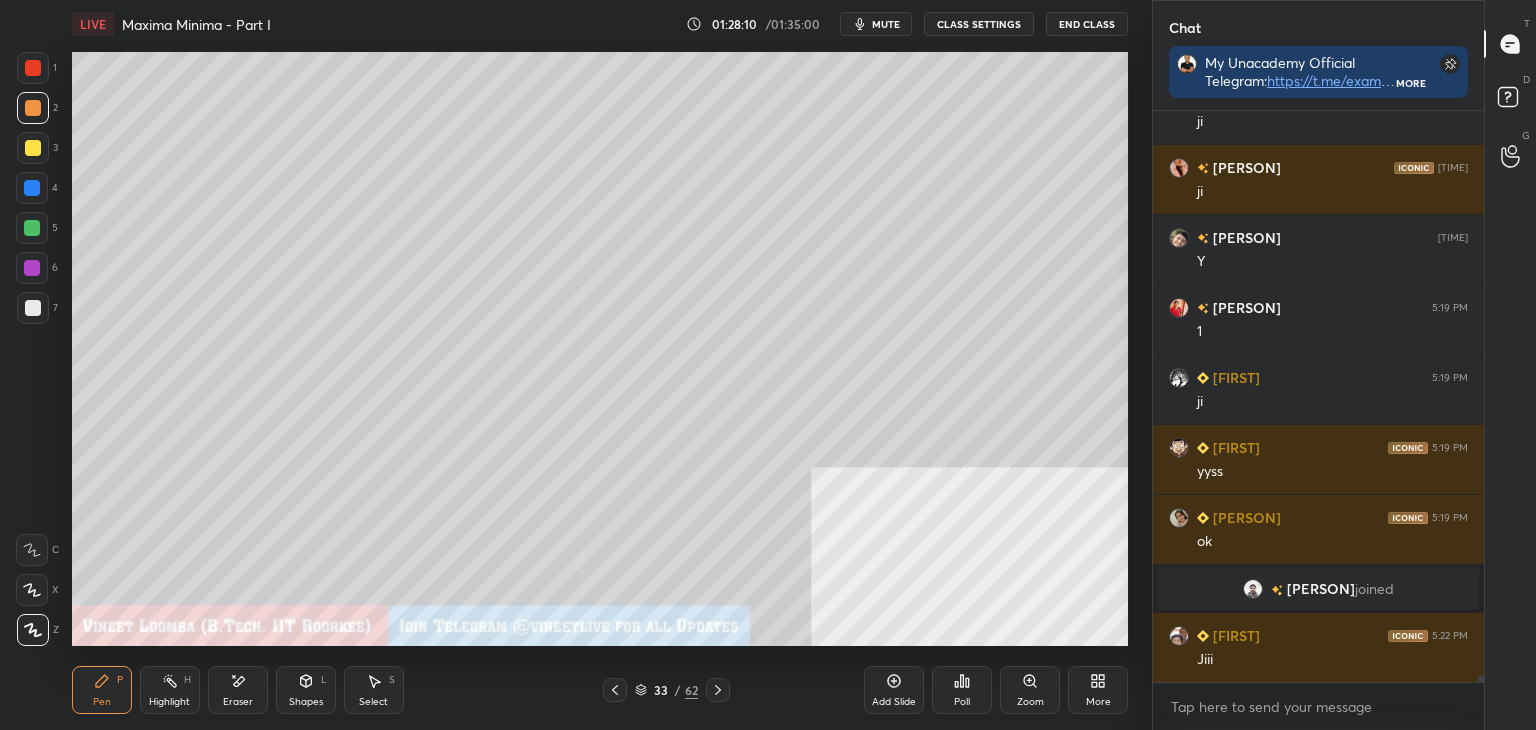 scroll, scrollTop: 44836, scrollLeft: 0, axis: vertical 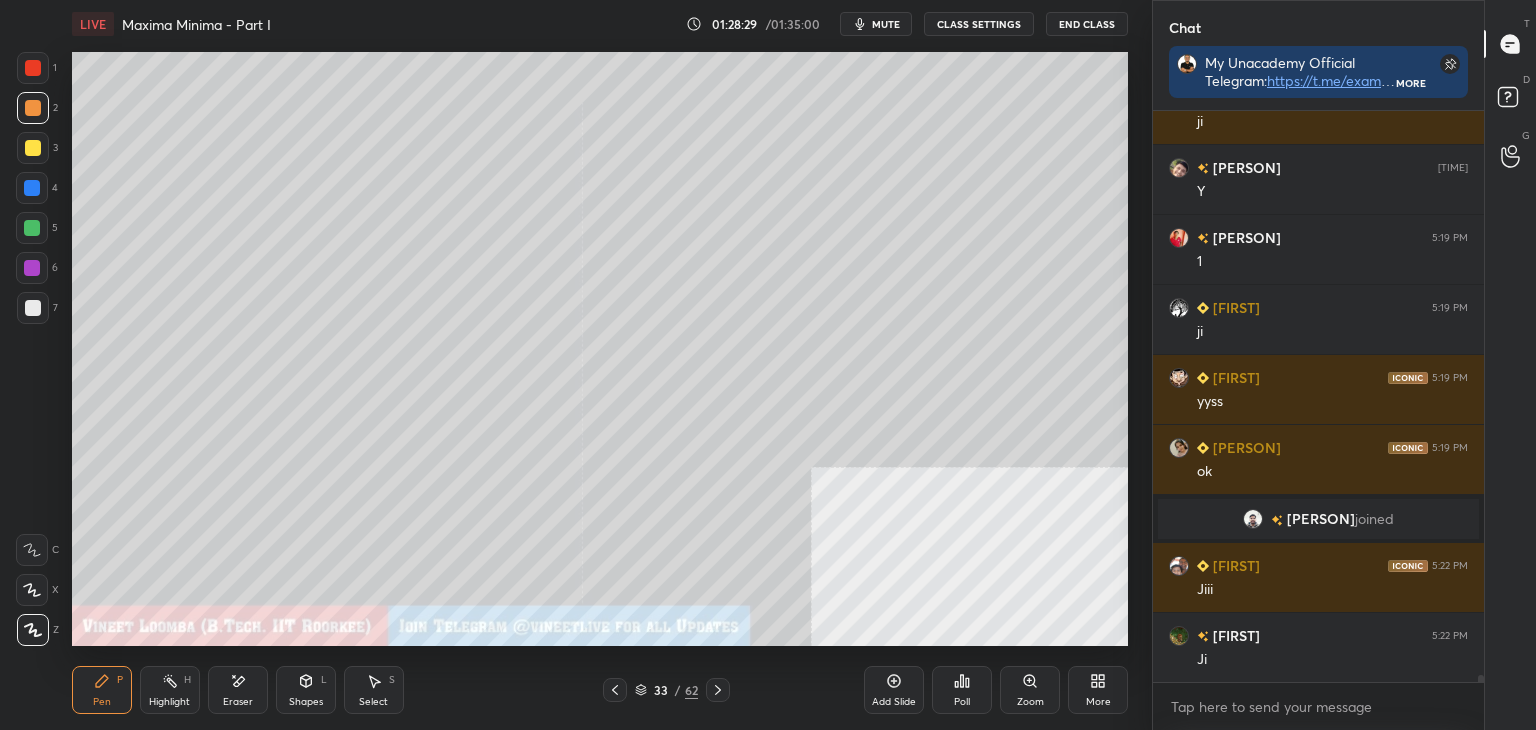 click on "Highlight H" at bounding box center (170, 690) 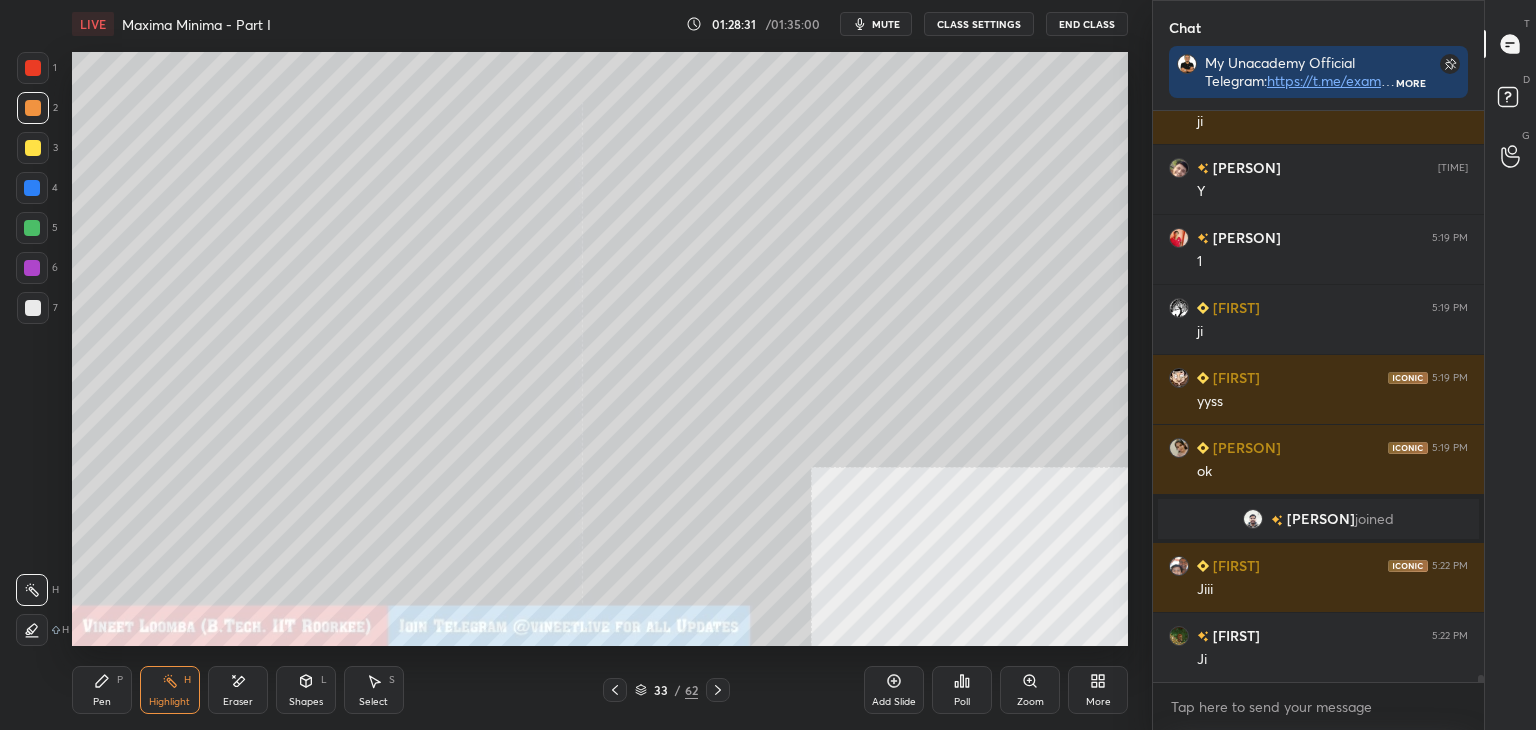 click on "Pen P" at bounding box center [102, 690] 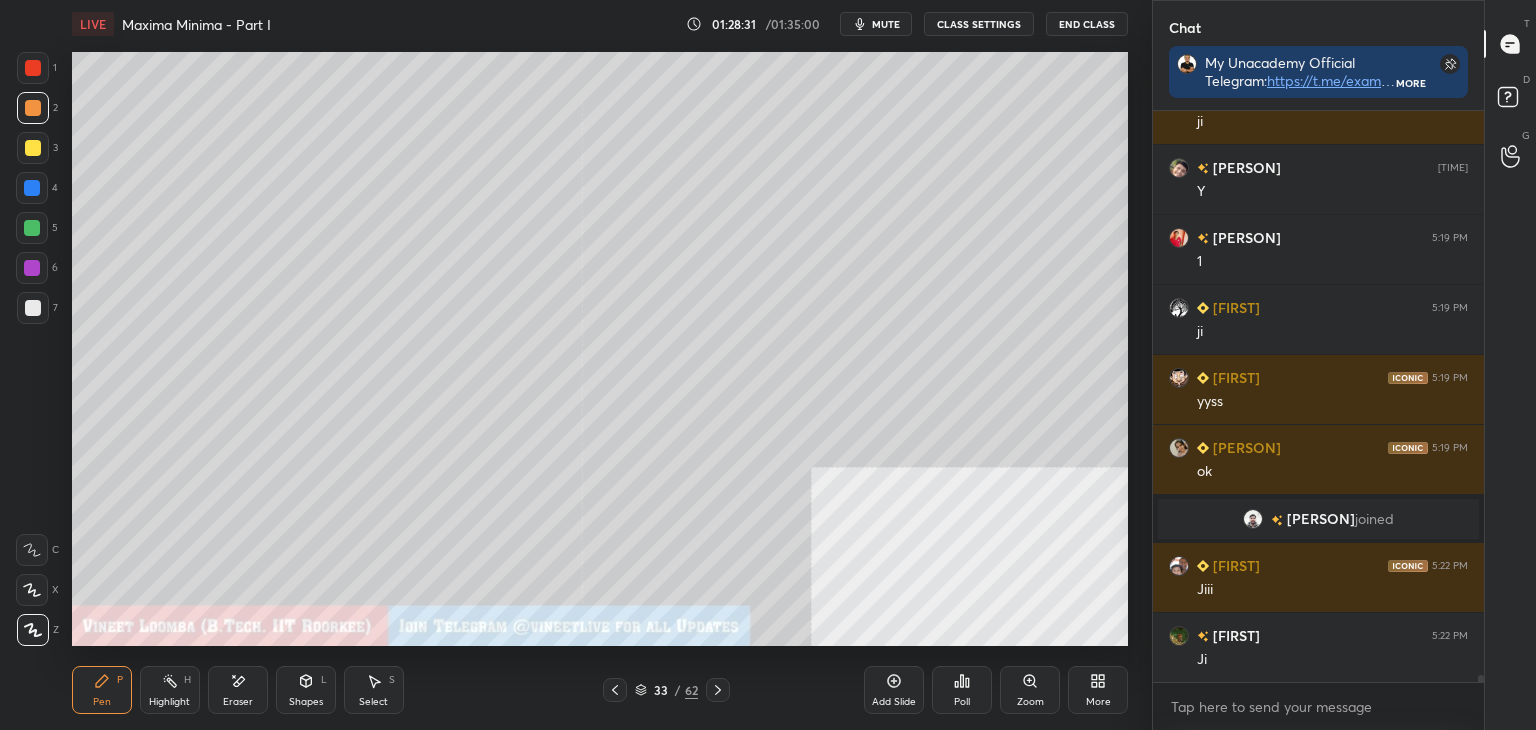 scroll, scrollTop: 44906, scrollLeft: 0, axis: vertical 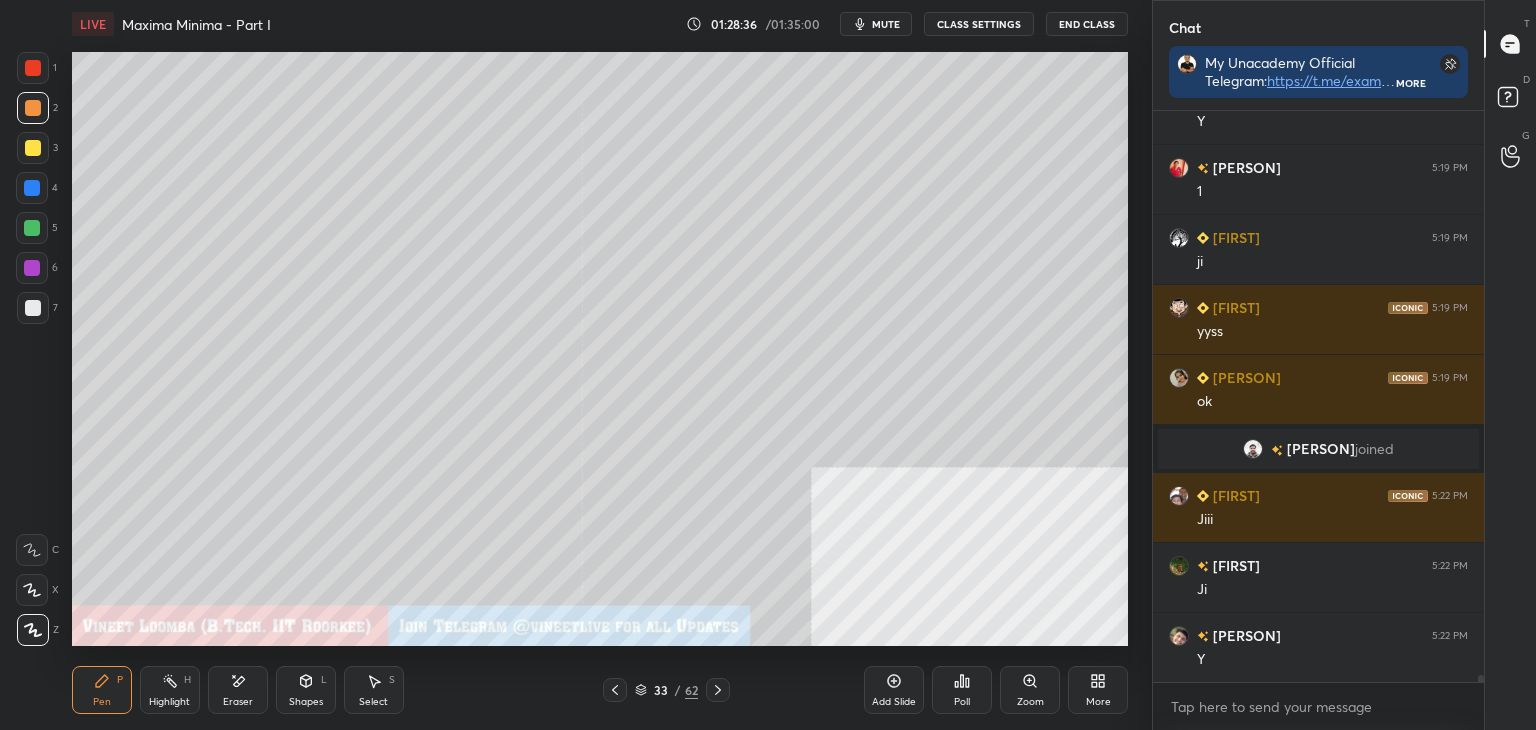 click on "Eraser" at bounding box center (238, 702) 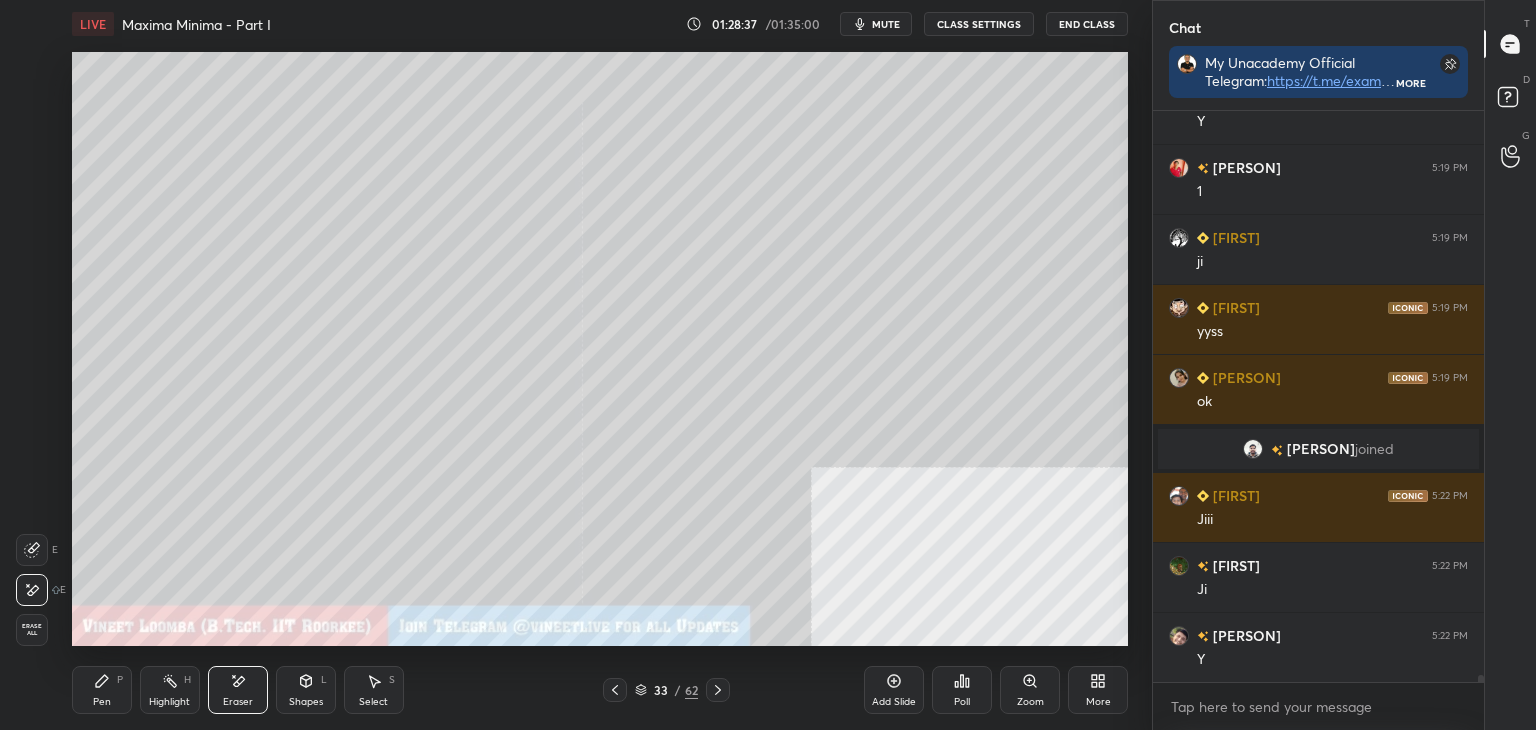 click on "Pen P" at bounding box center [102, 690] 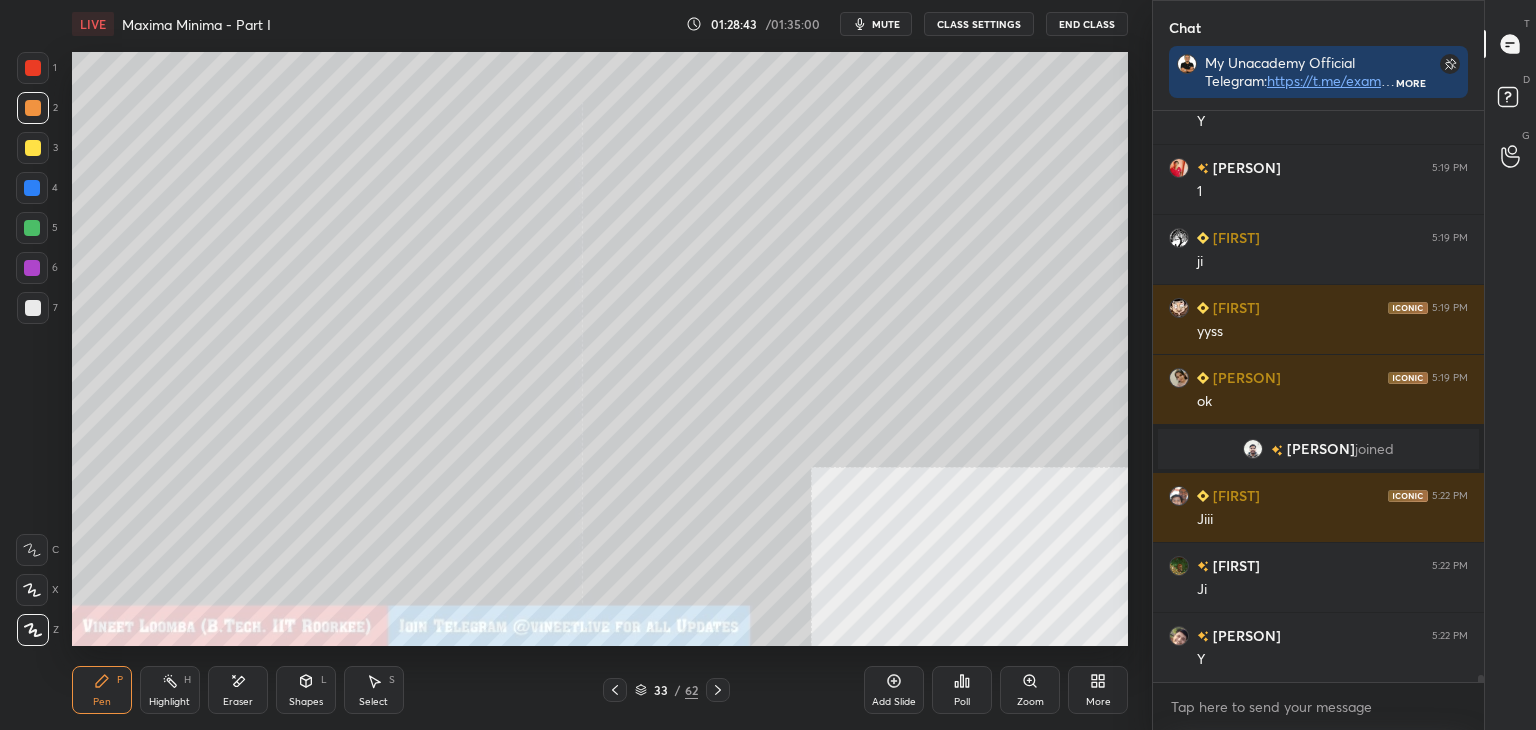 drag, startPoint x: 249, startPoint y: 706, endPoint x: 268, endPoint y: 647, distance: 61.983868 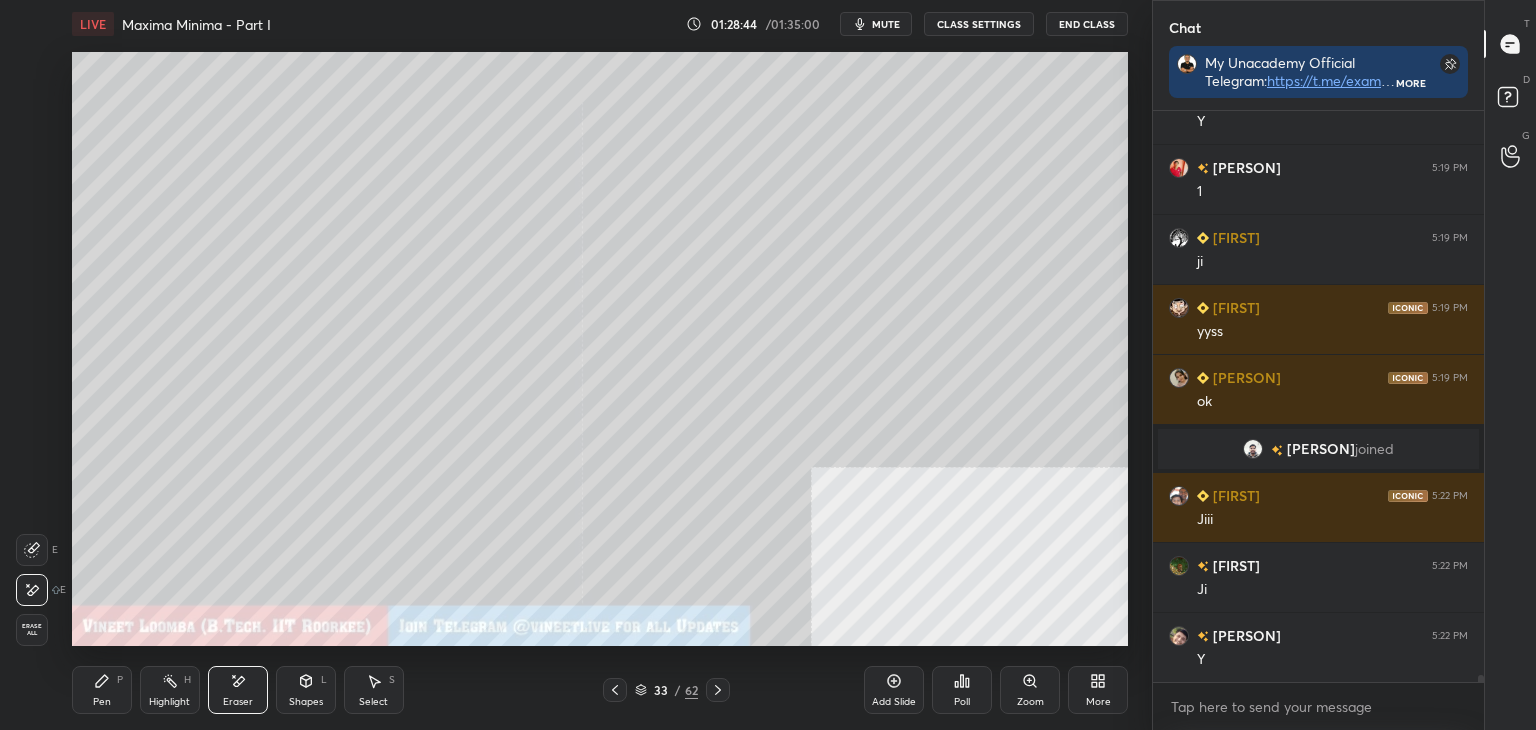 scroll, scrollTop: 44976, scrollLeft: 0, axis: vertical 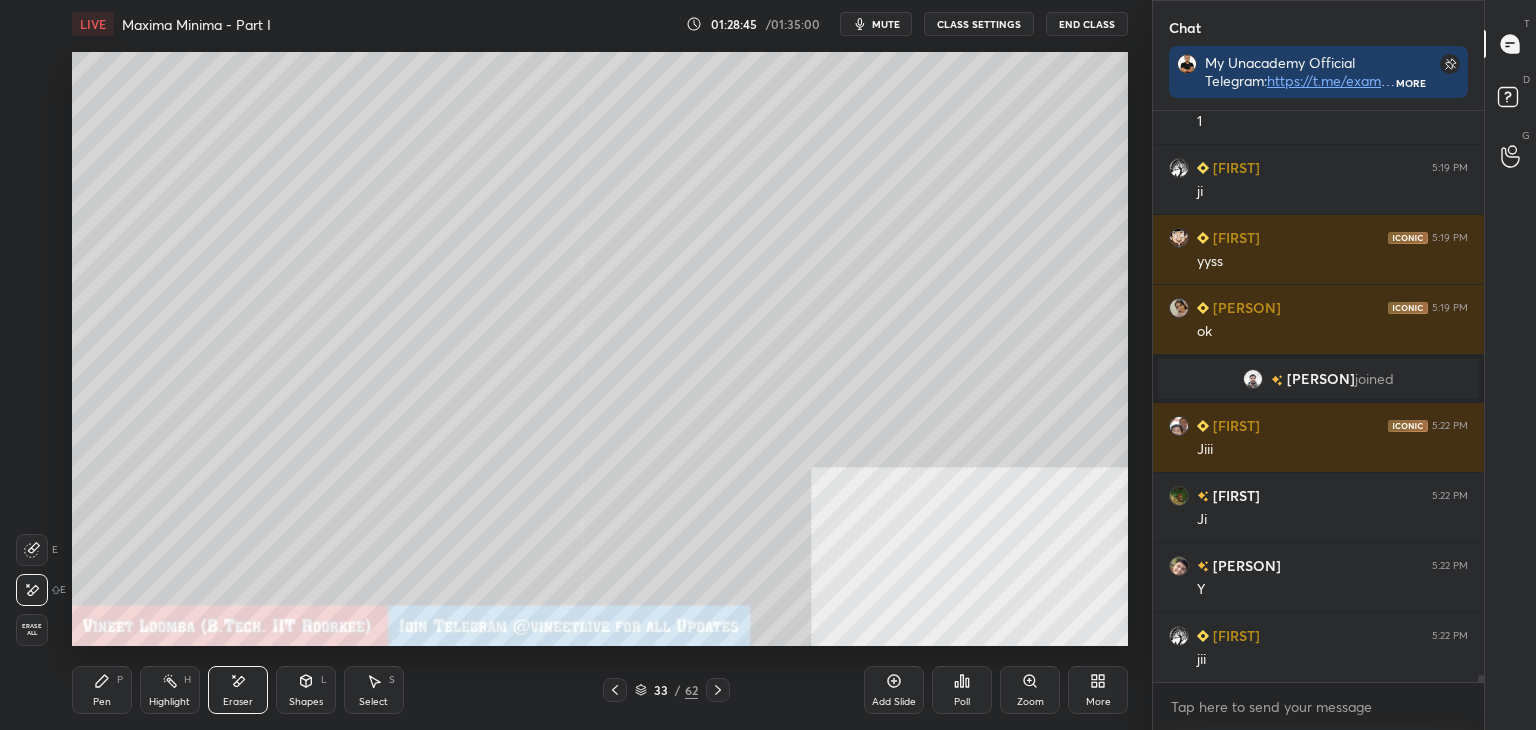 drag, startPoint x: 94, startPoint y: 685, endPoint x: 81, endPoint y: 649, distance: 38.27532 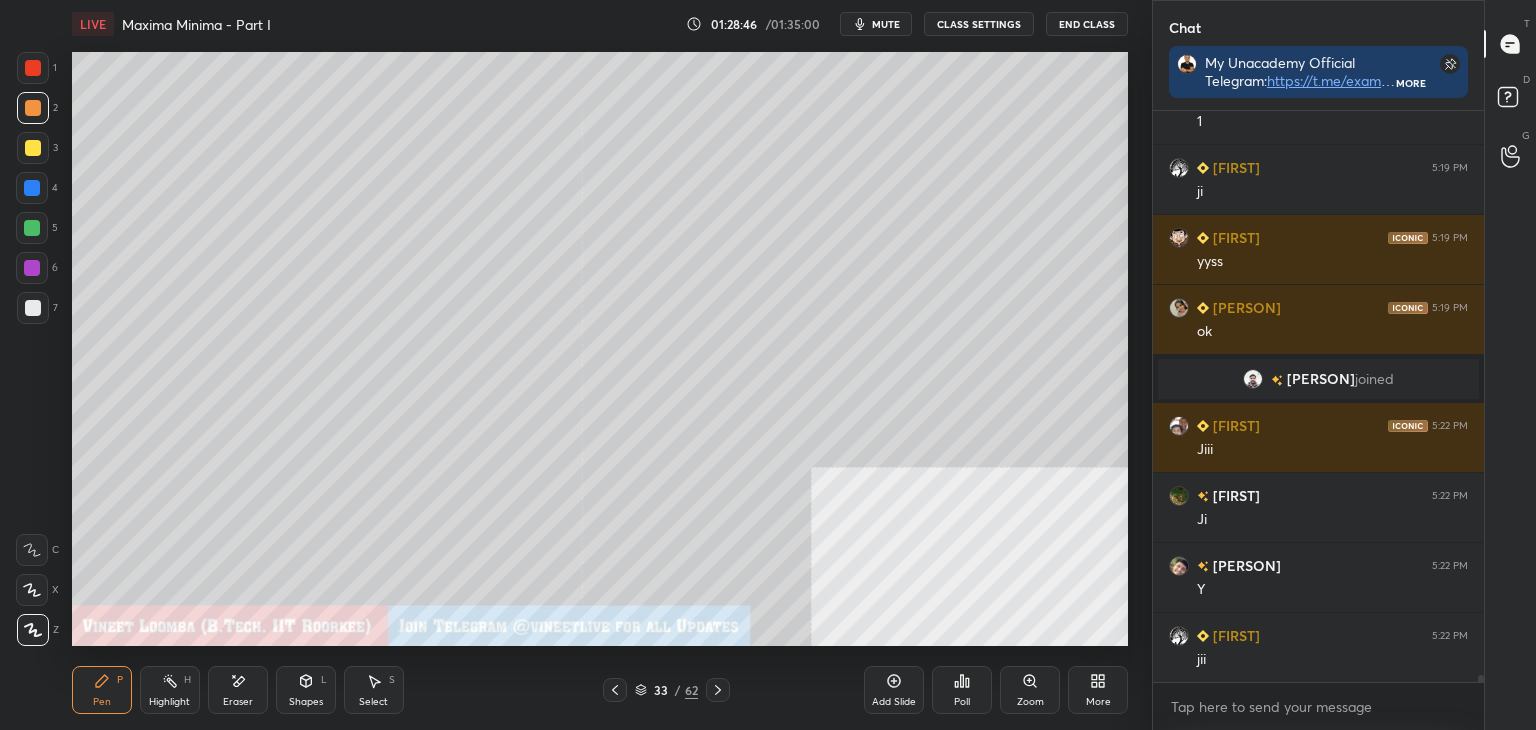 click on "Pen P" at bounding box center [102, 690] 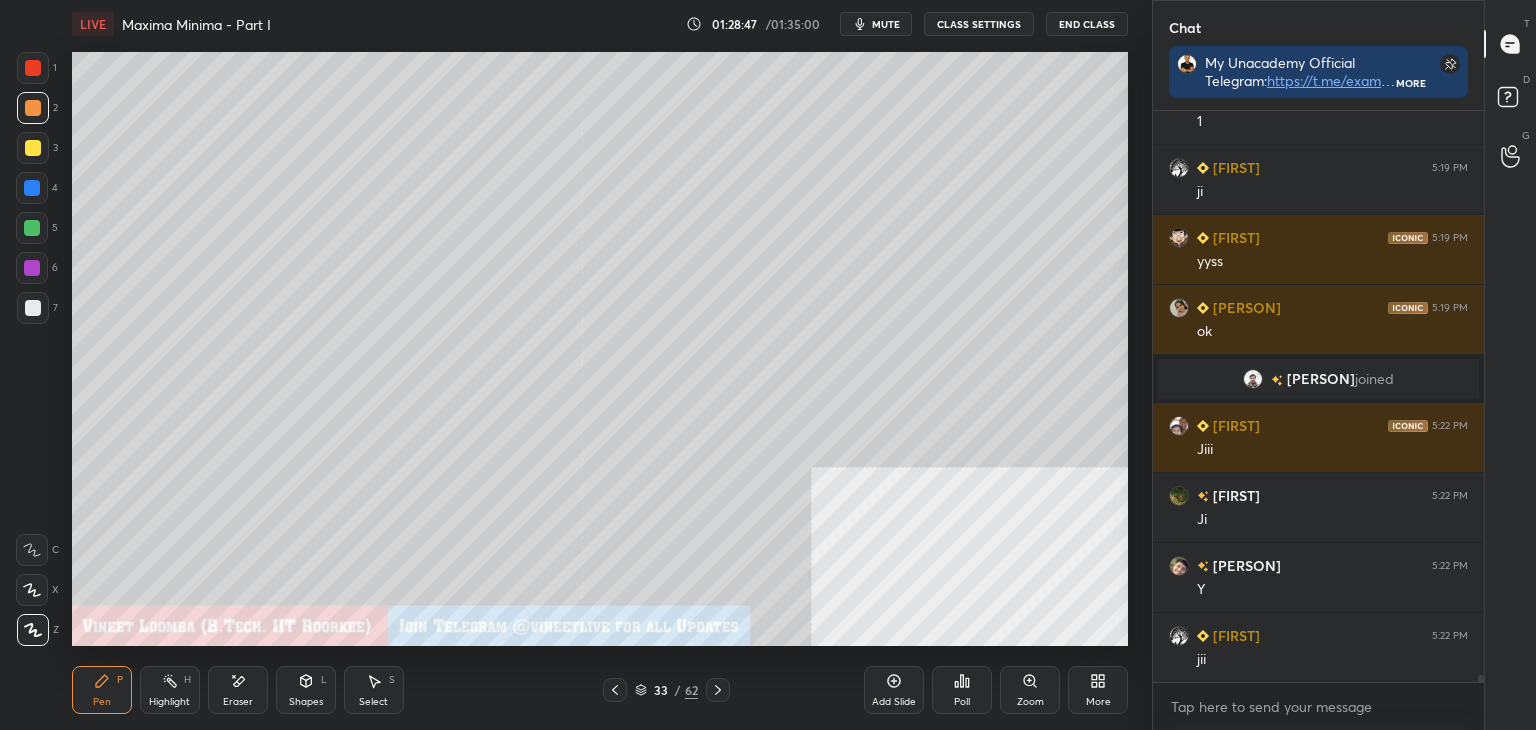 scroll, scrollTop: 45046, scrollLeft: 0, axis: vertical 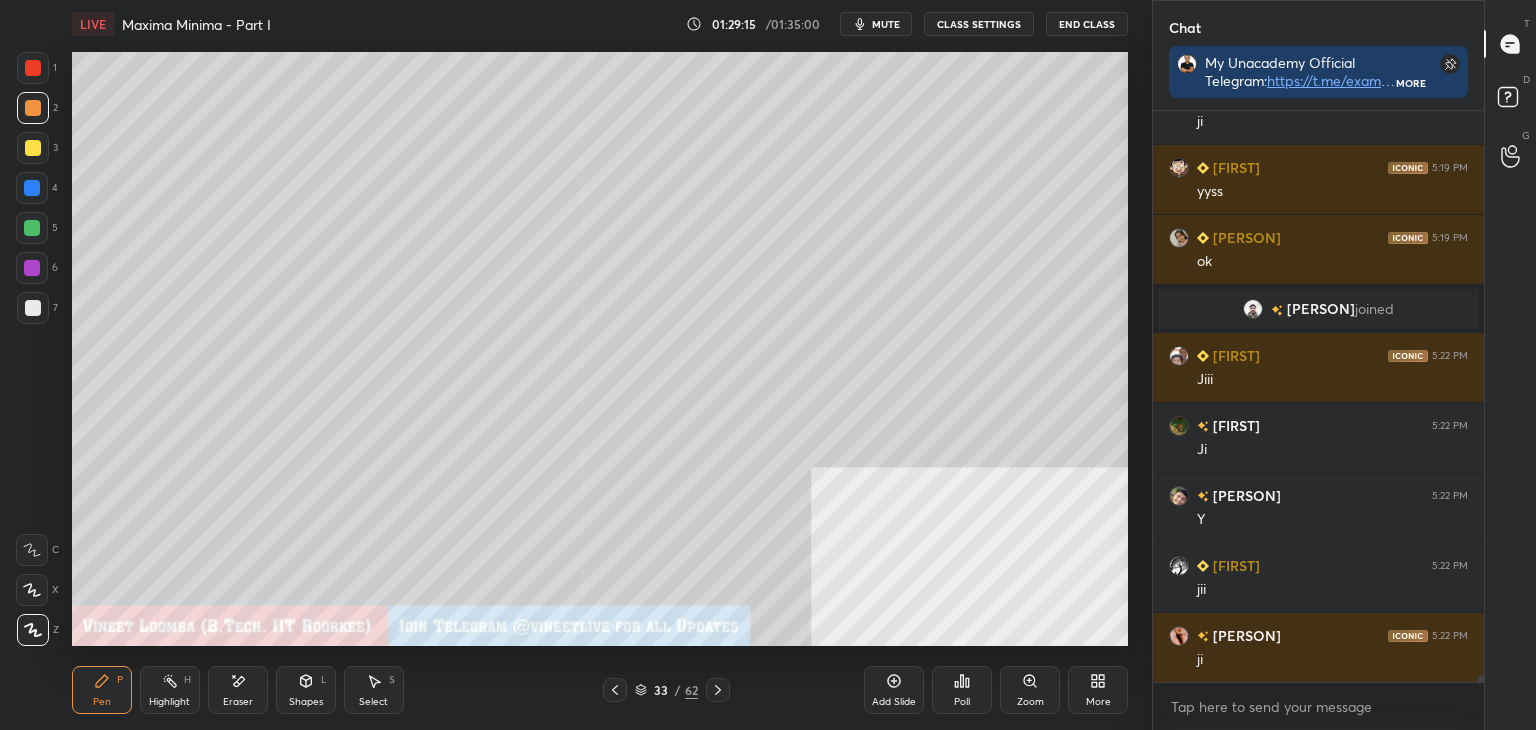 click 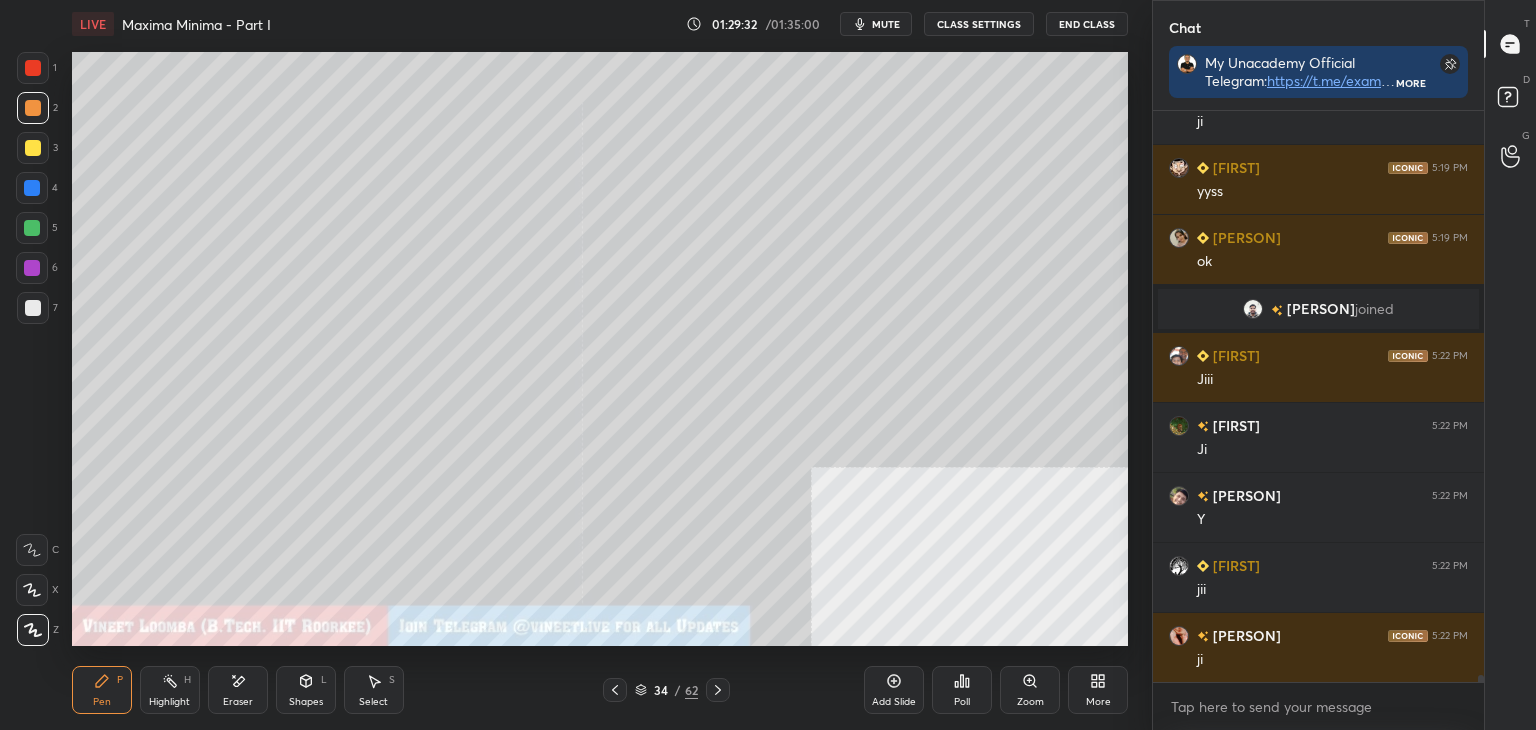 click on "Highlight H" at bounding box center (170, 690) 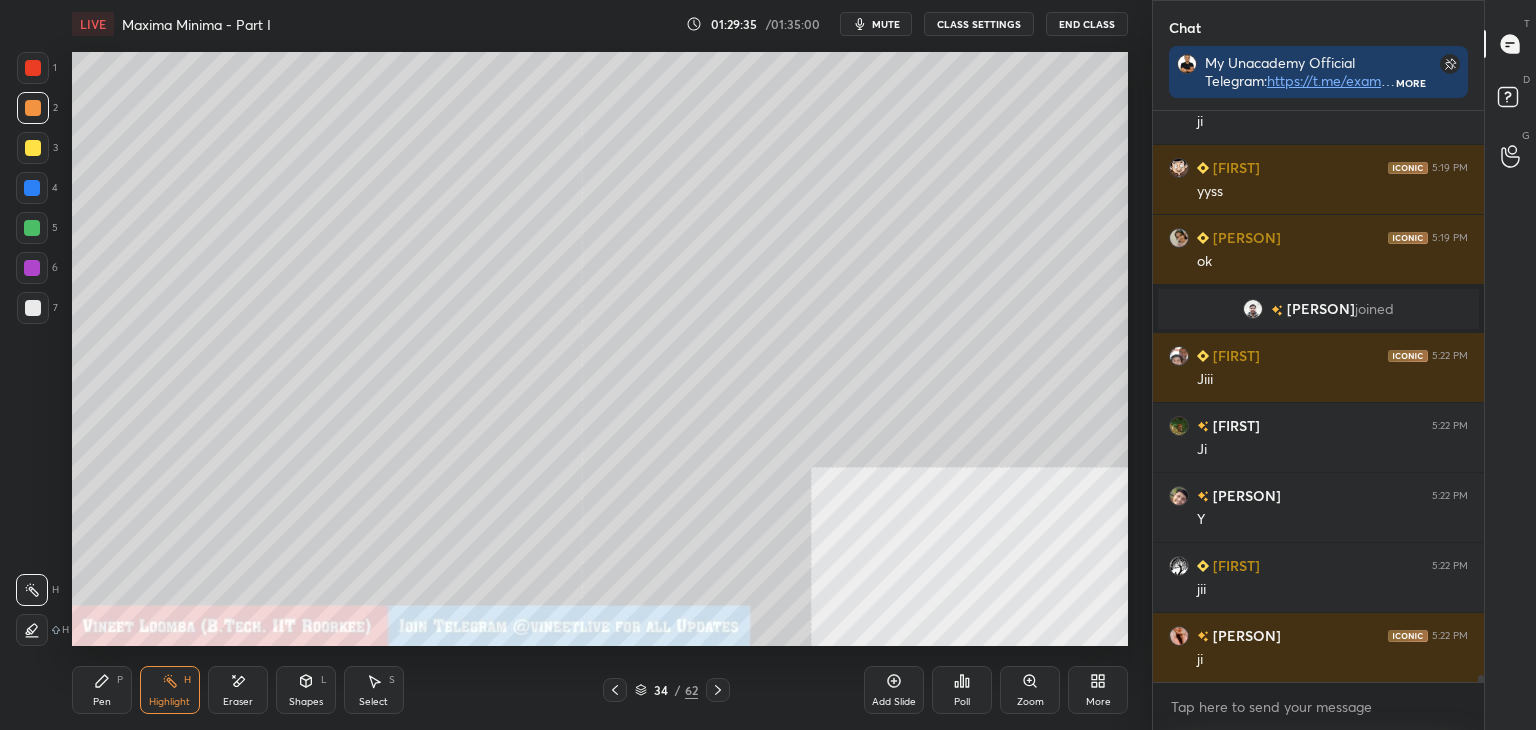 drag, startPoint x: 105, startPoint y: 697, endPoint x: 115, endPoint y: 649, distance: 49.0306 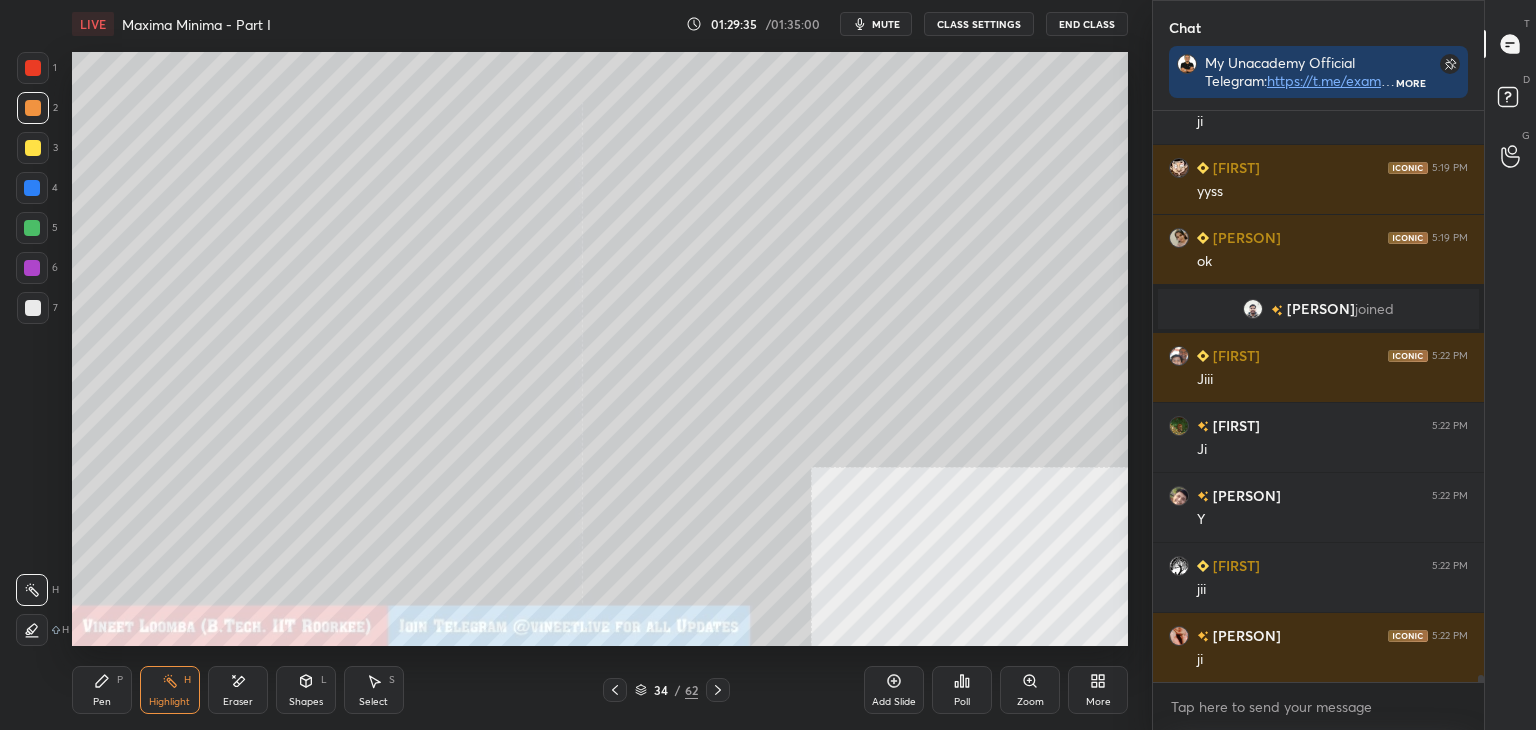 click on "Pen P" at bounding box center (102, 690) 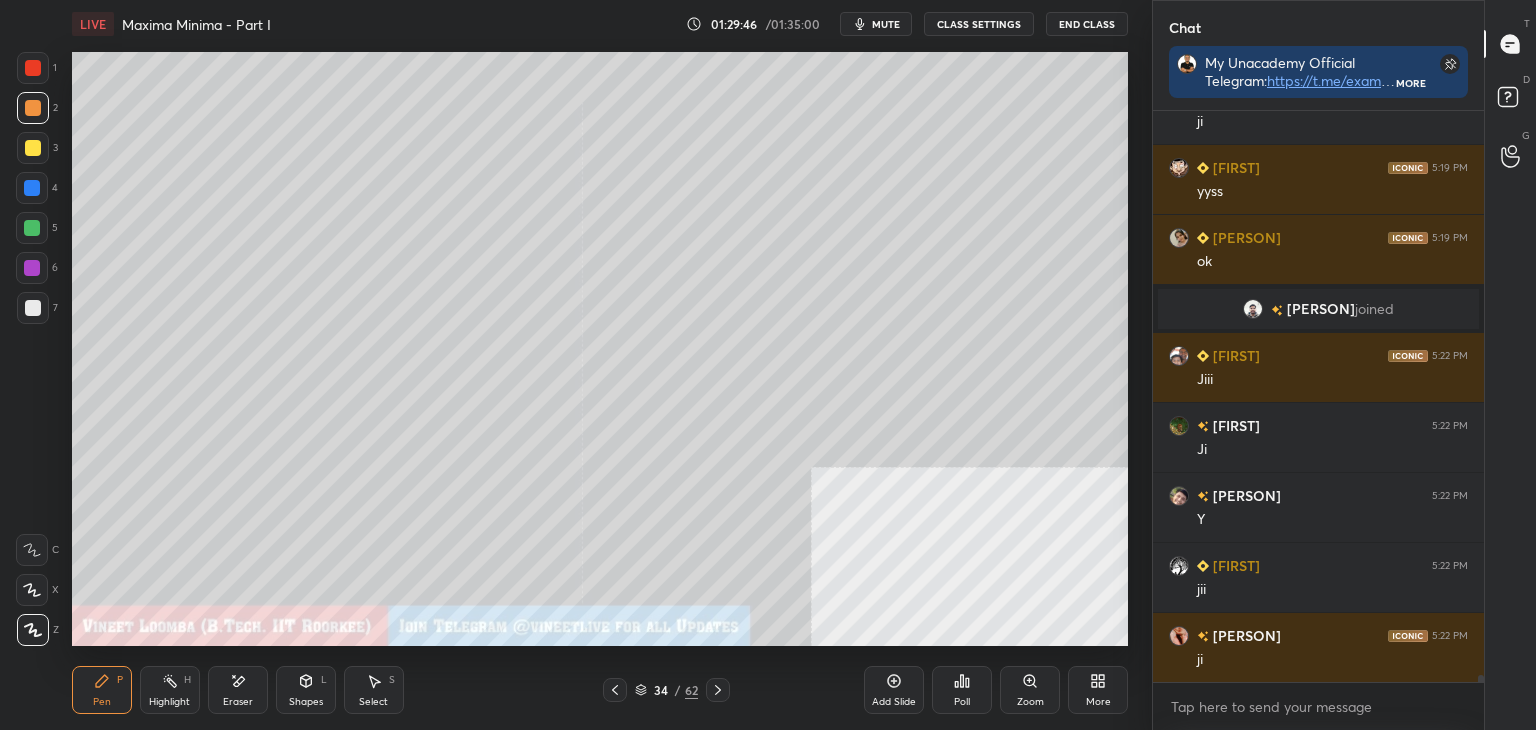 scroll, scrollTop: 45116, scrollLeft: 0, axis: vertical 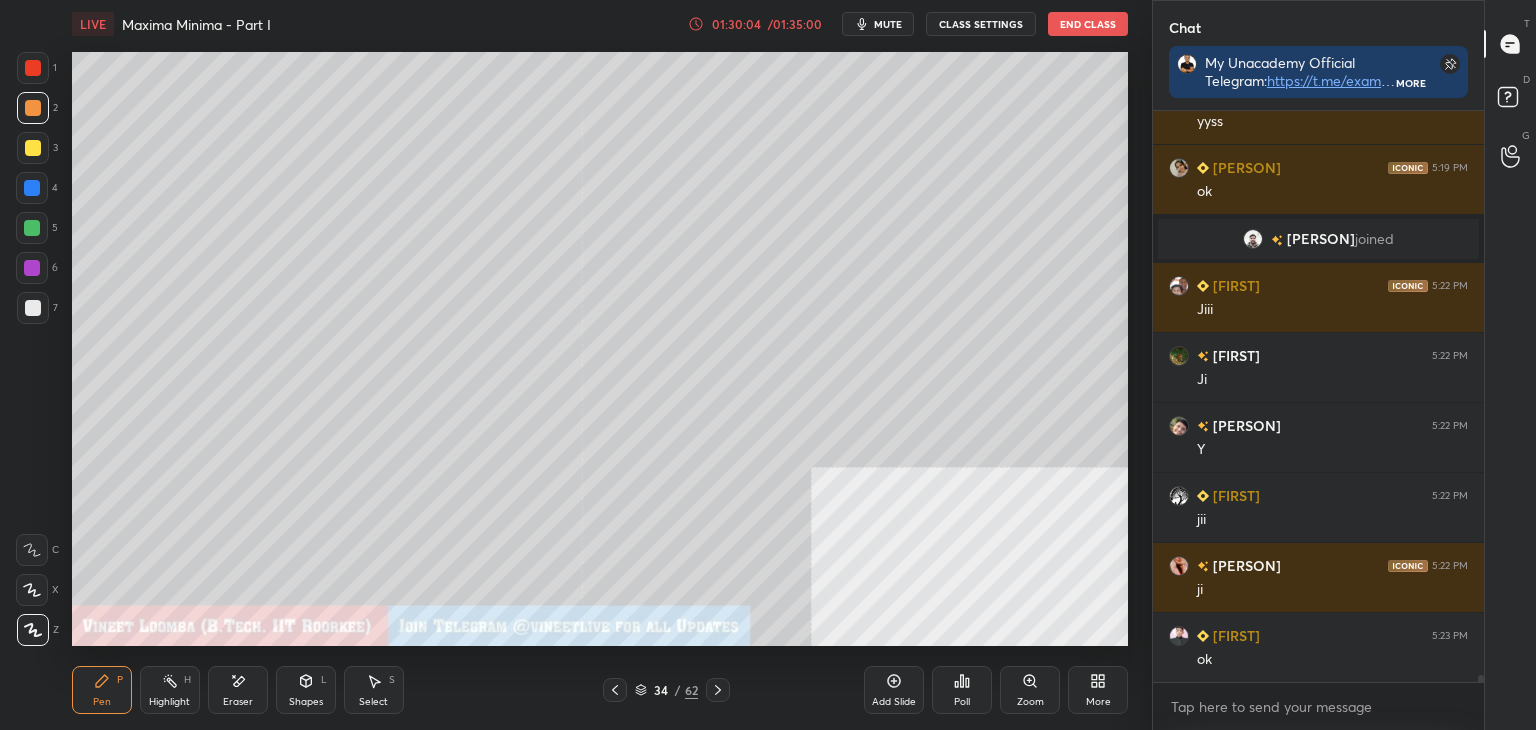 click on "Highlight" at bounding box center [169, 702] 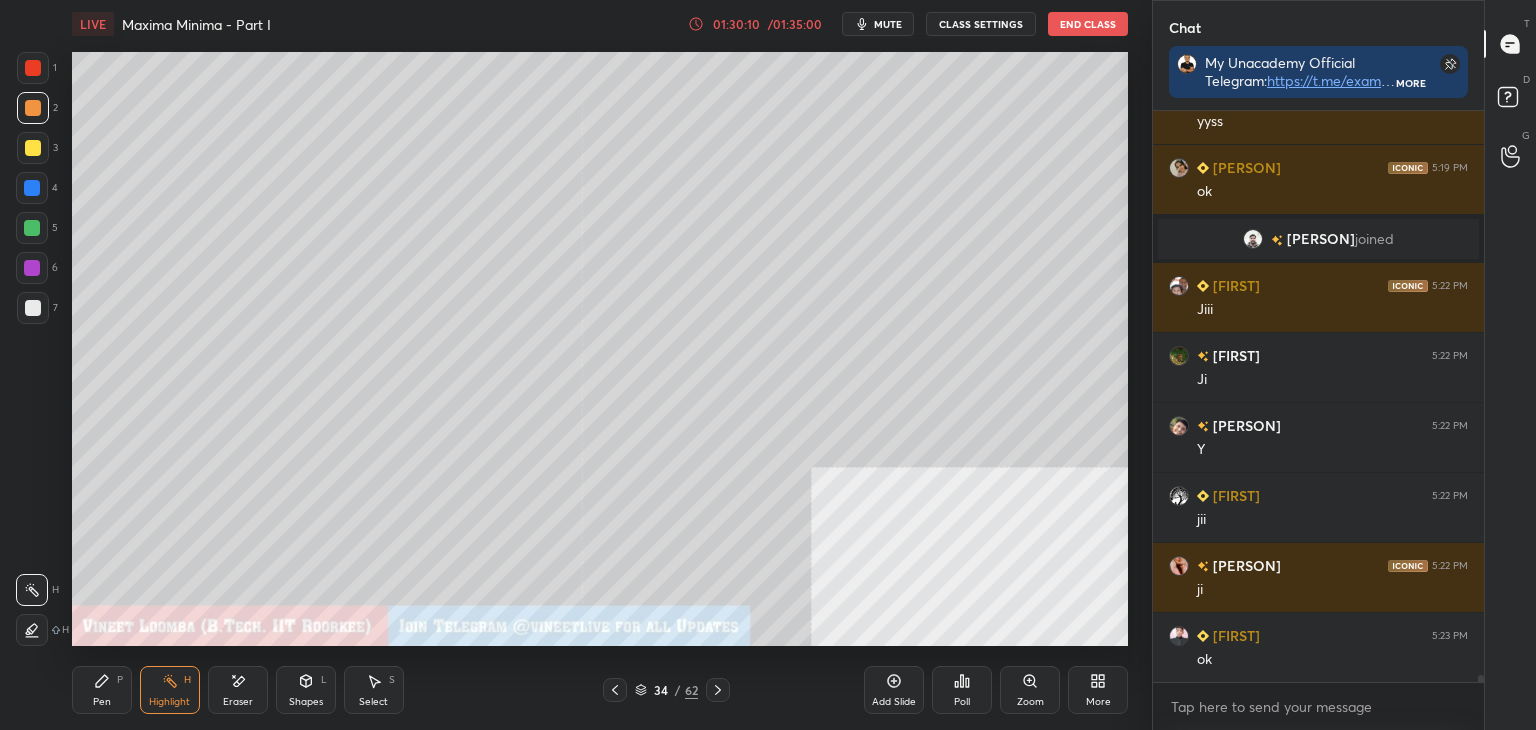 click on "Pen" at bounding box center (102, 702) 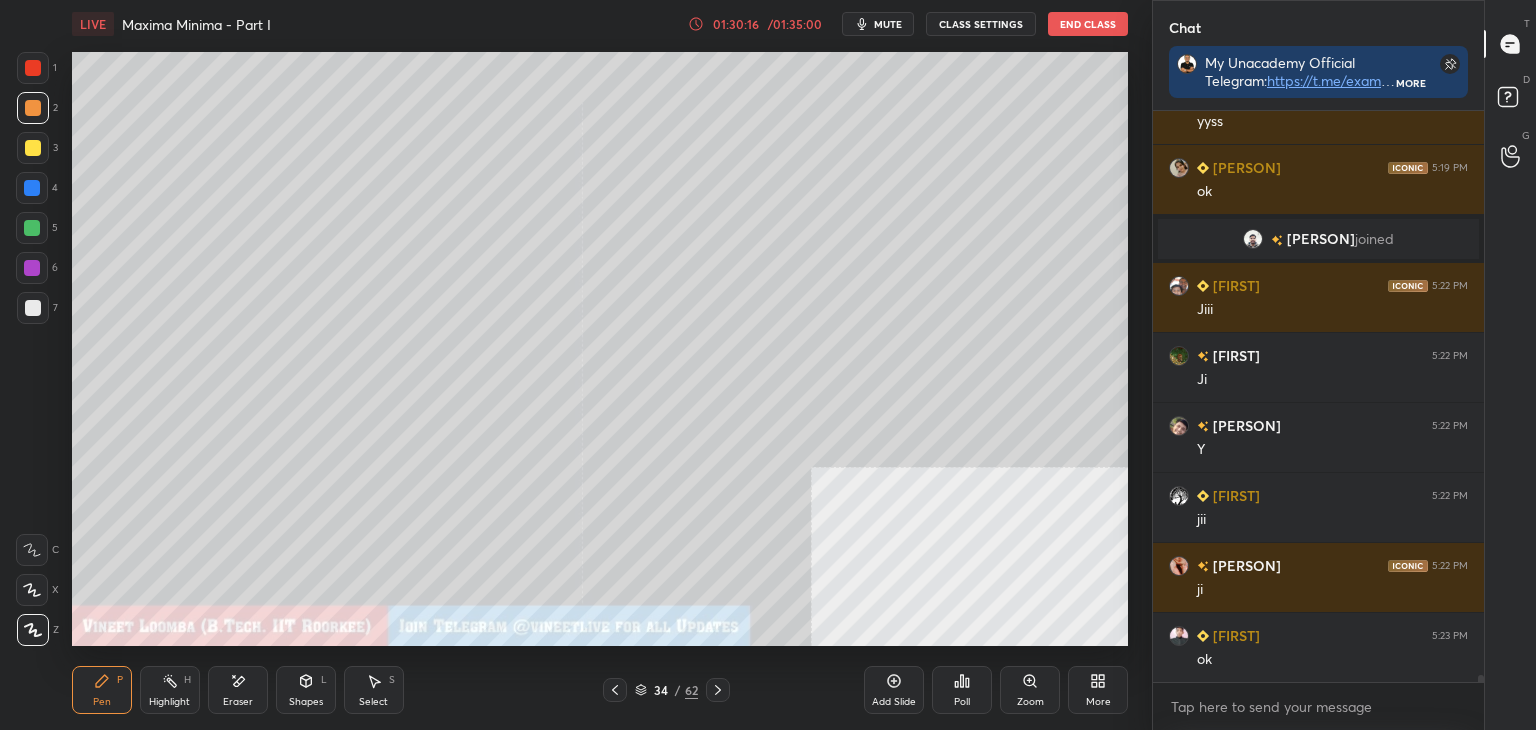 click on "Highlight" at bounding box center [169, 702] 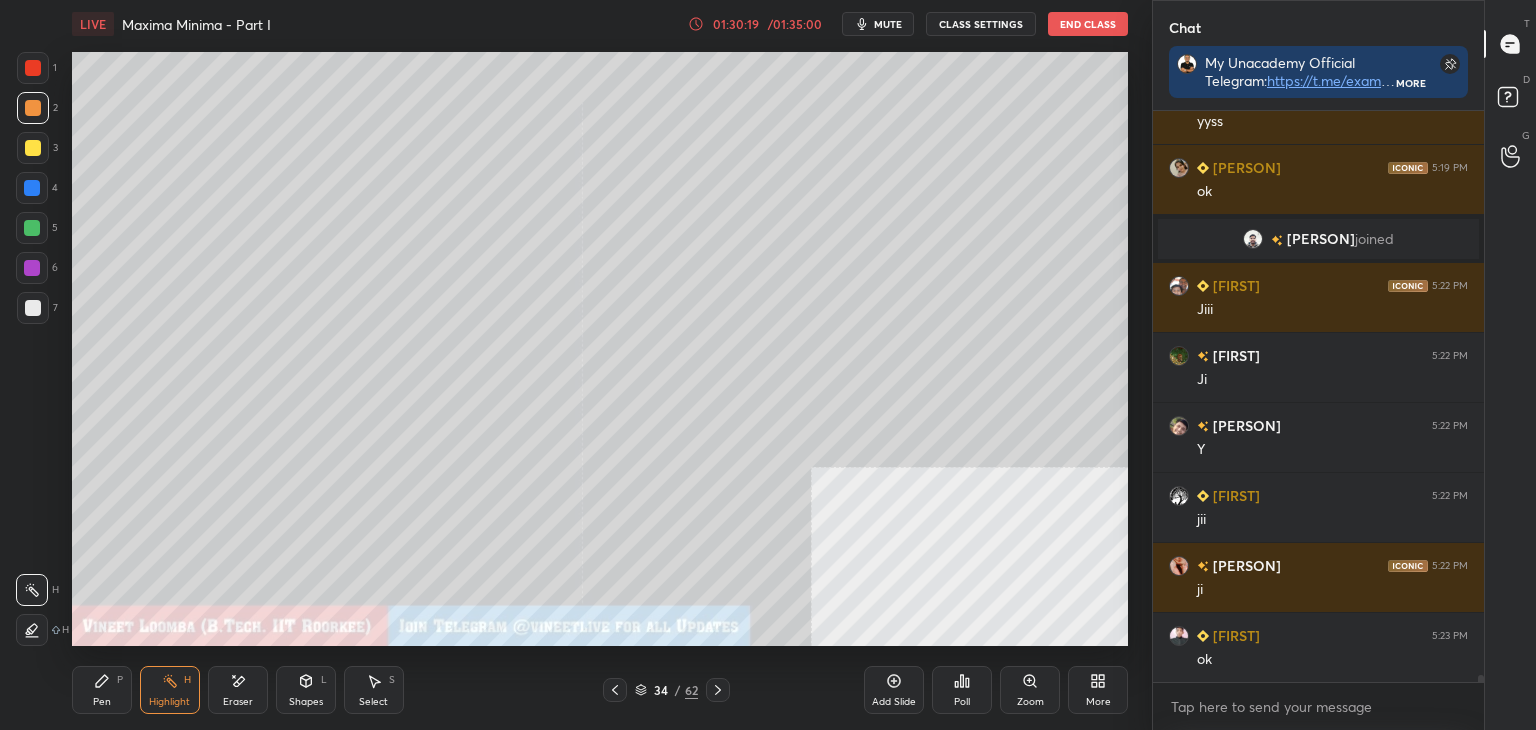 click on "Pen" at bounding box center [102, 702] 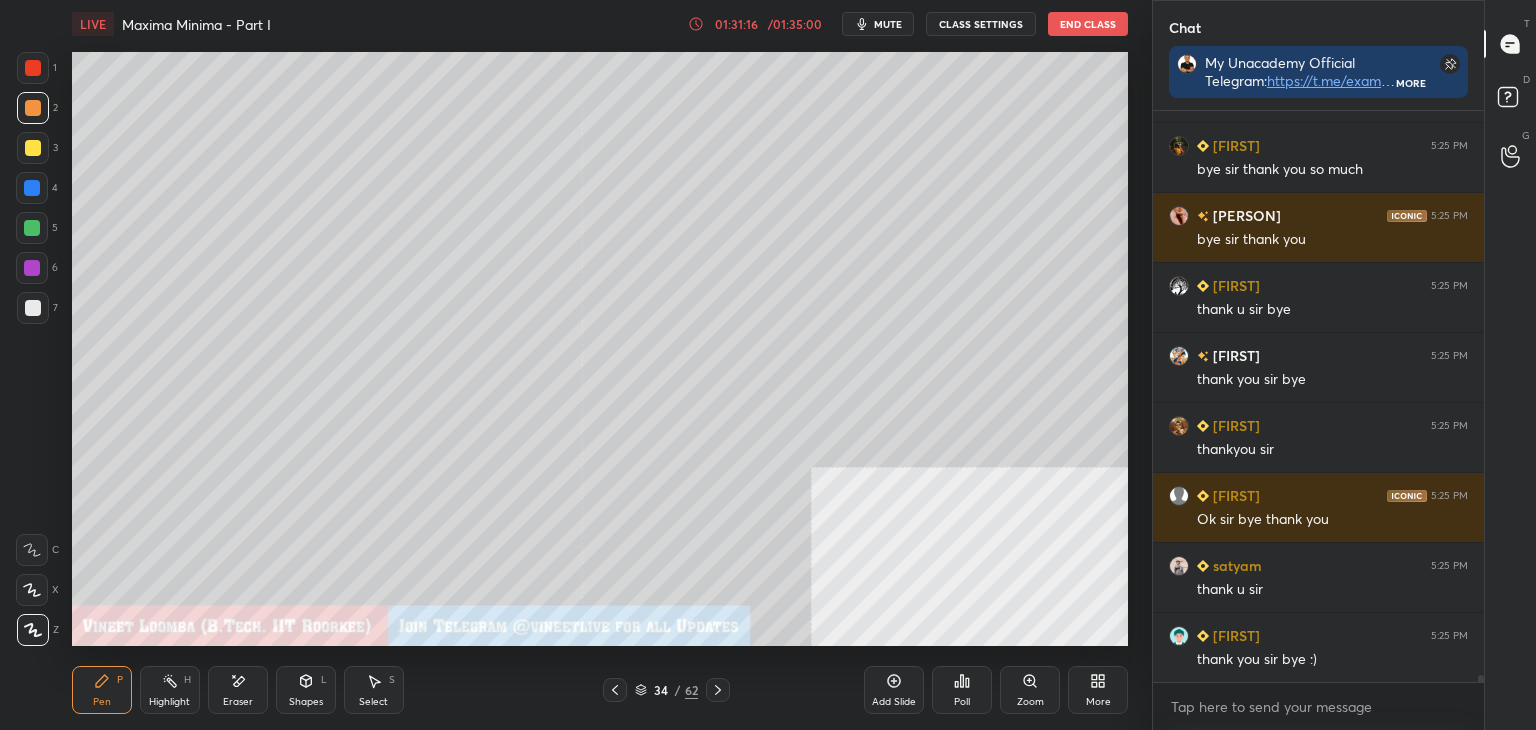 scroll, scrollTop: 46622, scrollLeft: 0, axis: vertical 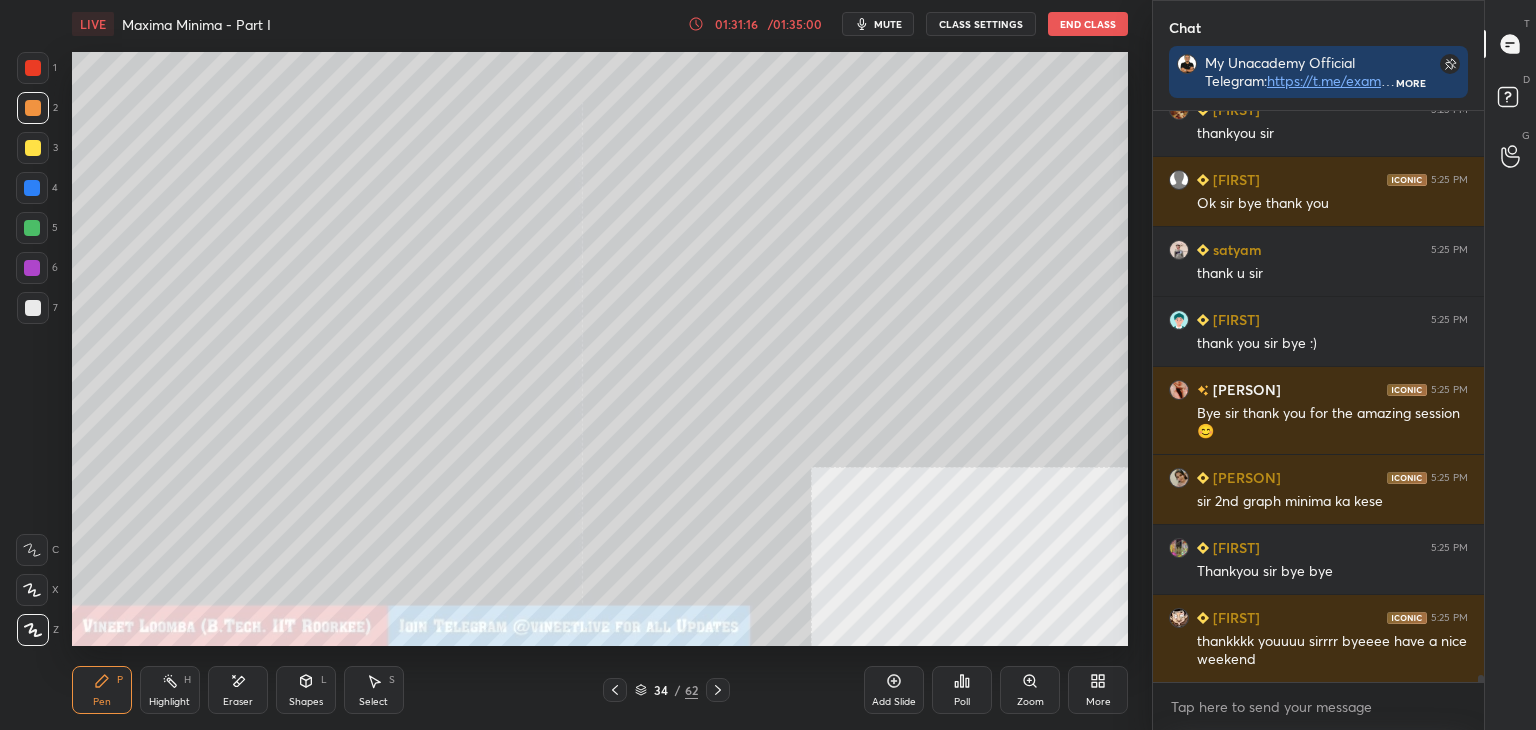 click 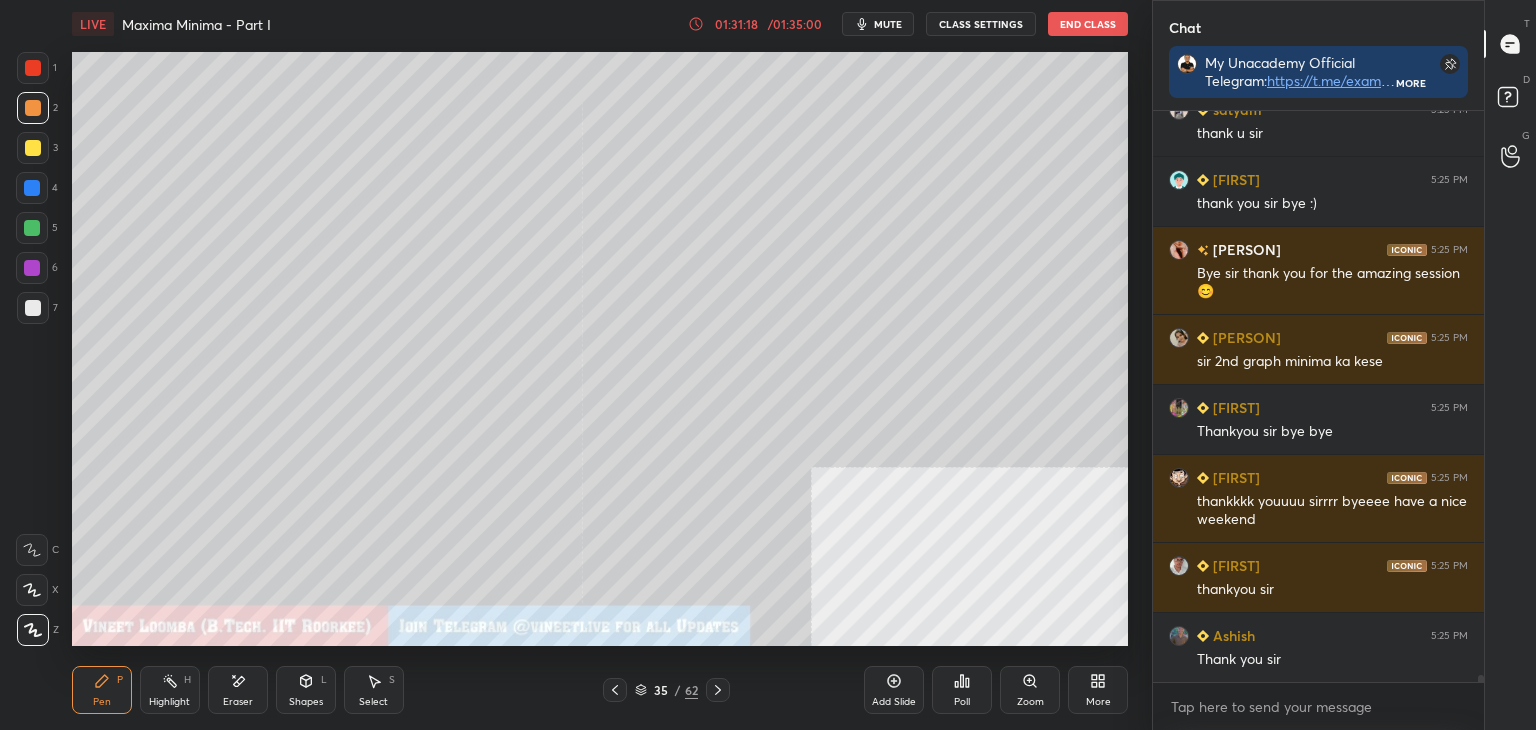 scroll, scrollTop: 46902, scrollLeft: 0, axis: vertical 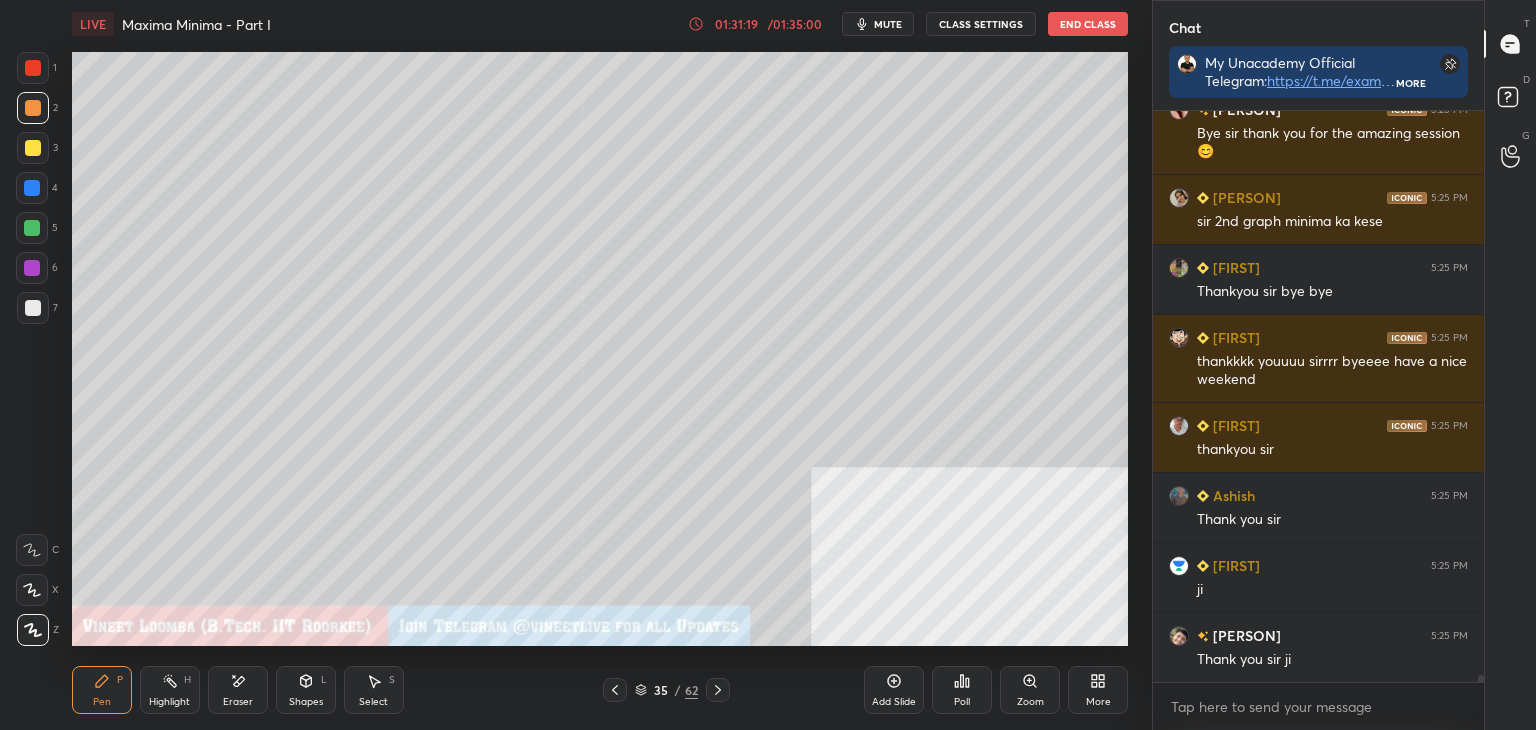 click on "D Doubts (D)" at bounding box center [1510, 100] 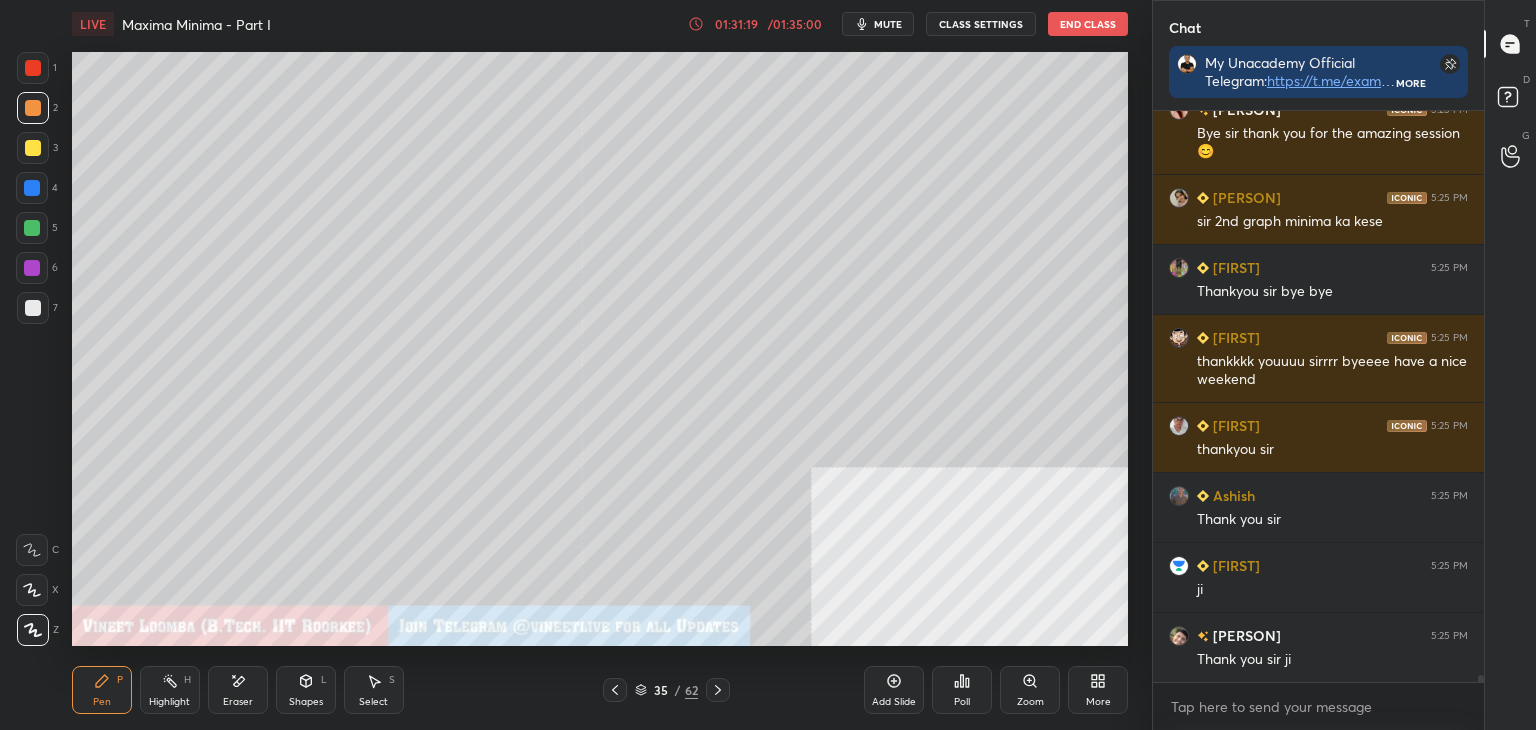 scroll, scrollTop: 0, scrollLeft: 0, axis: both 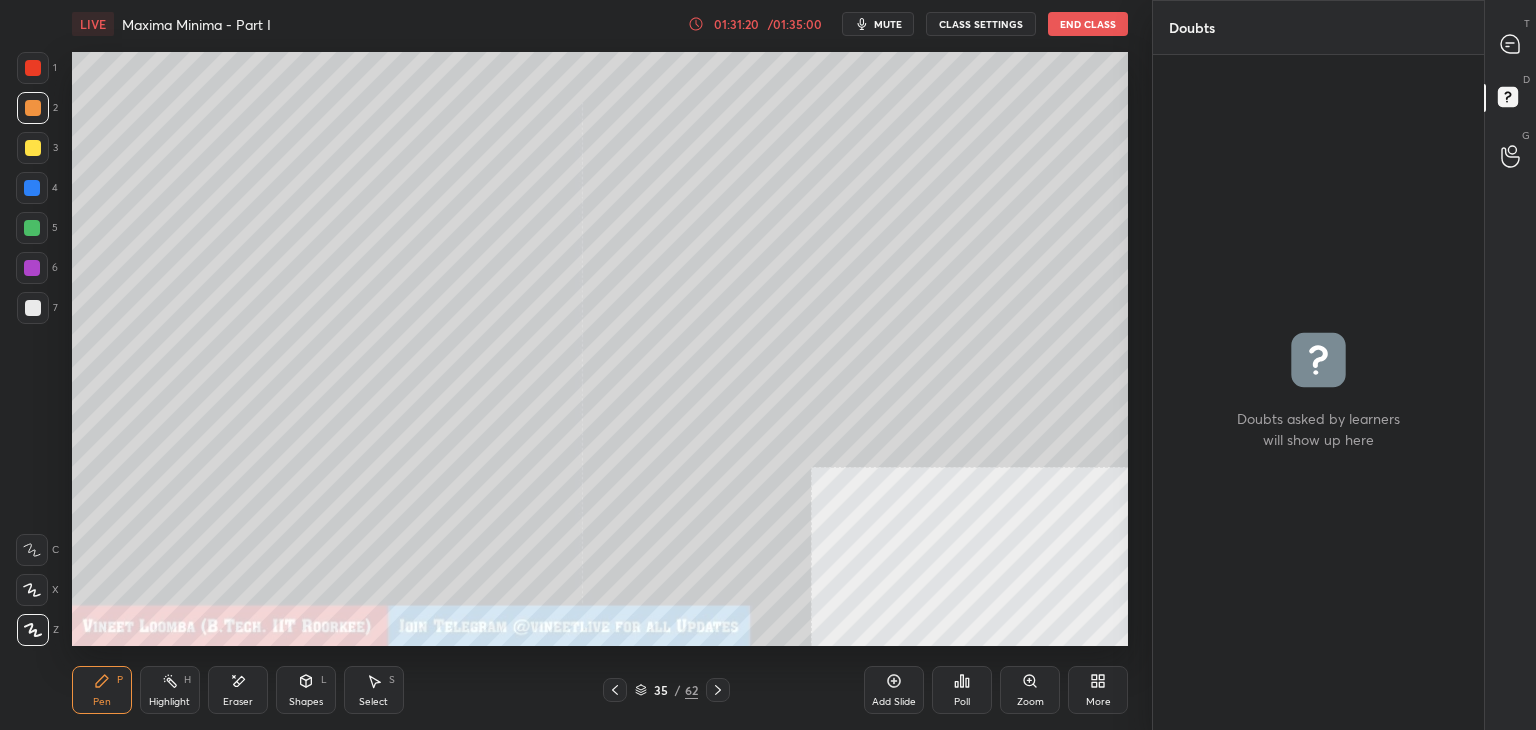 click on "CLASS SETTINGS" at bounding box center [981, 24] 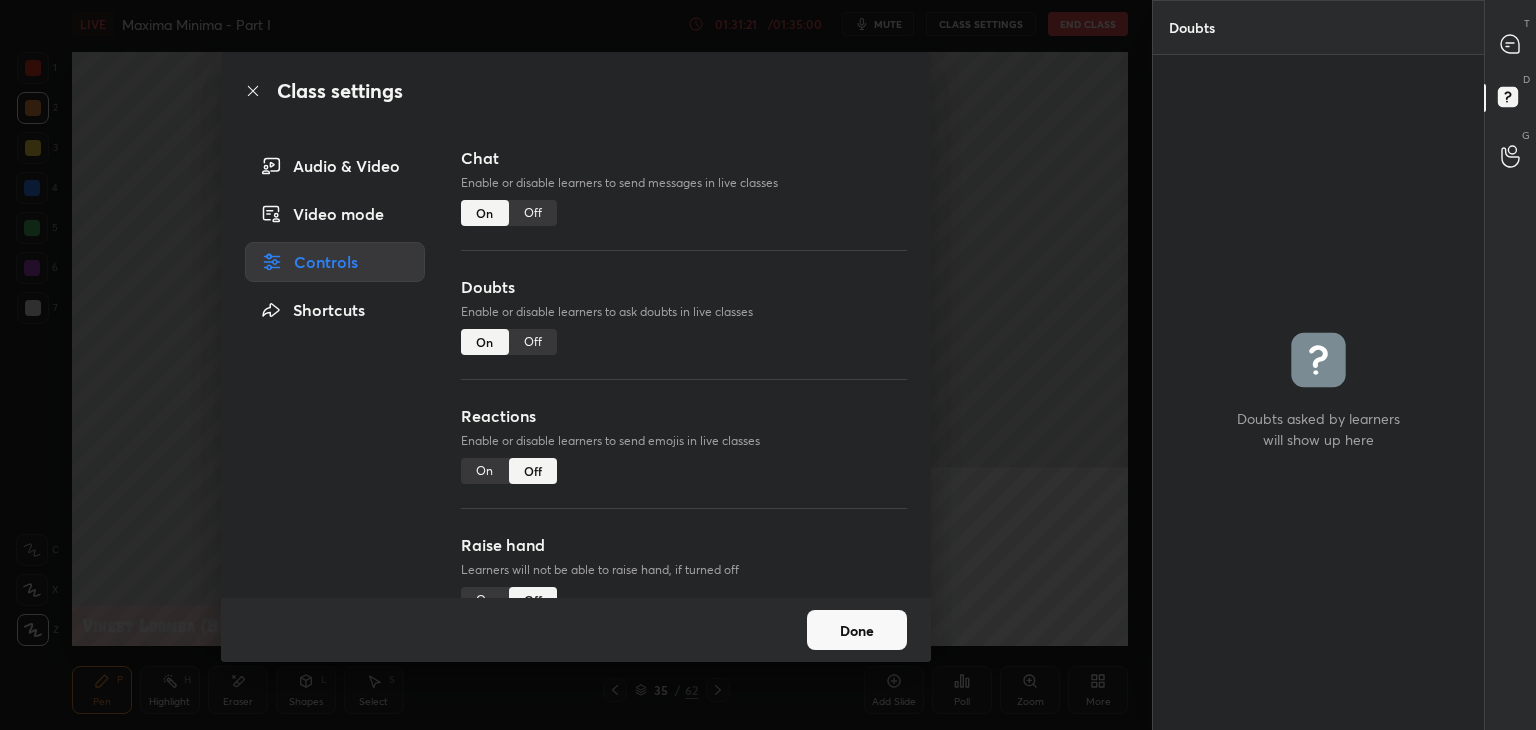 click on "Done" at bounding box center (857, 630) 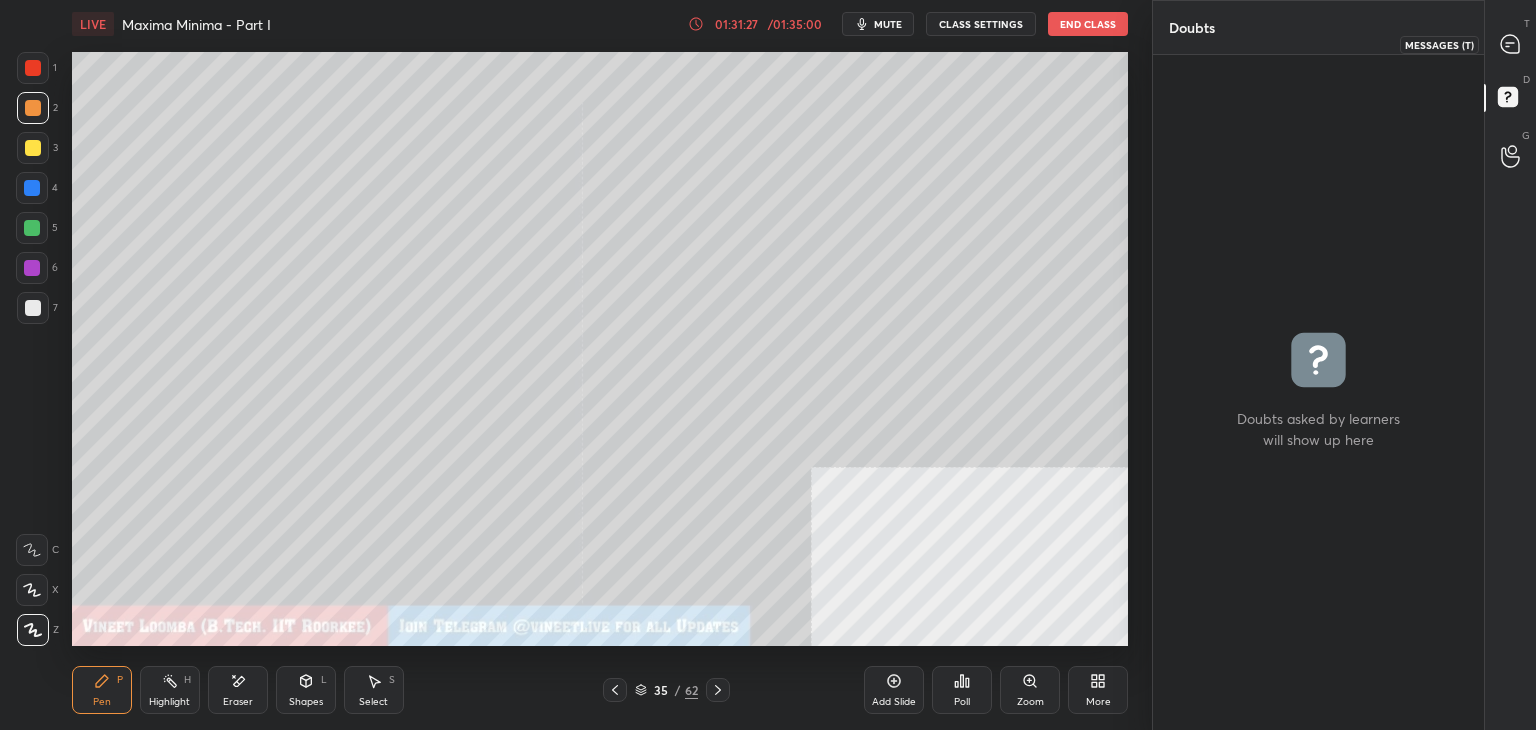 click 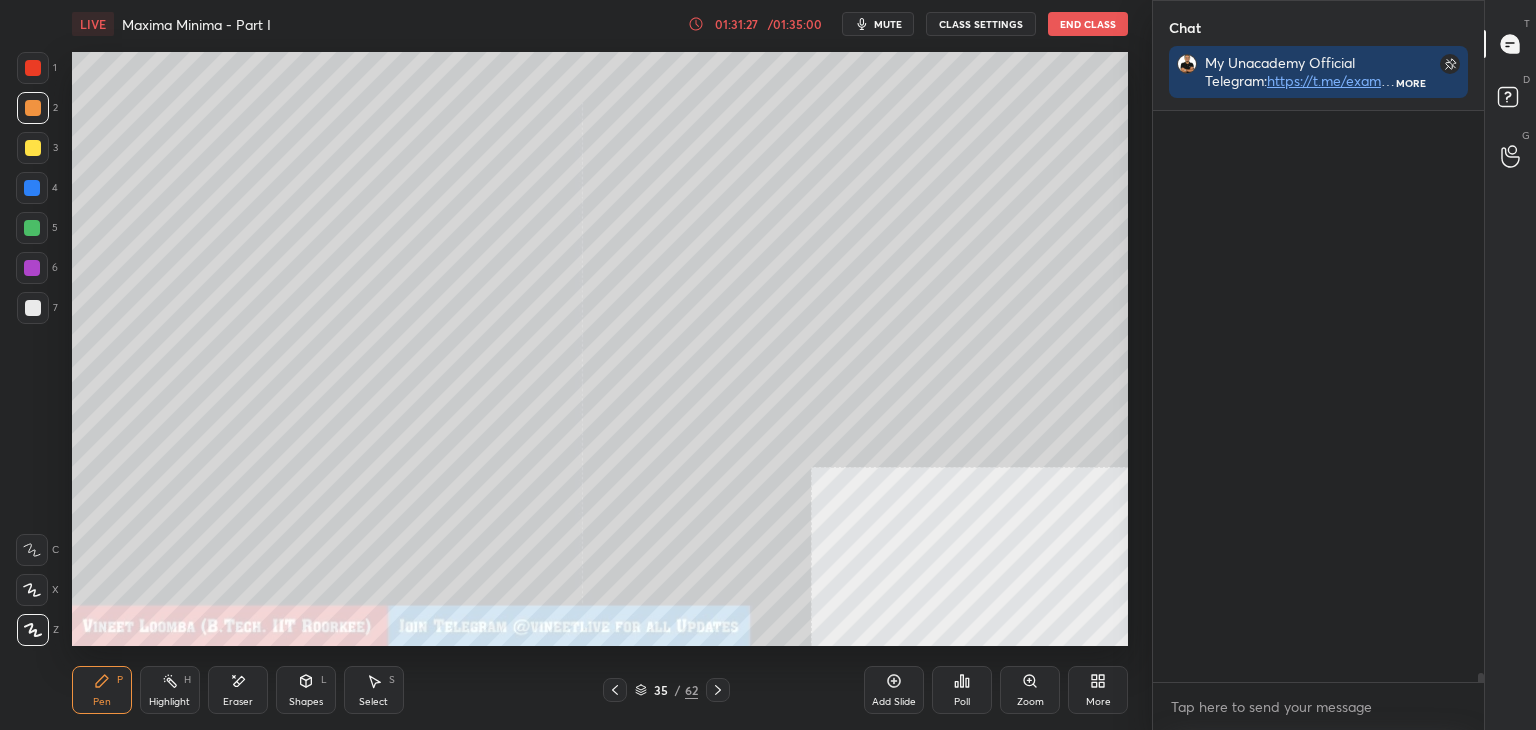 scroll, scrollTop: 613, scrollLeft: 325, axis: both 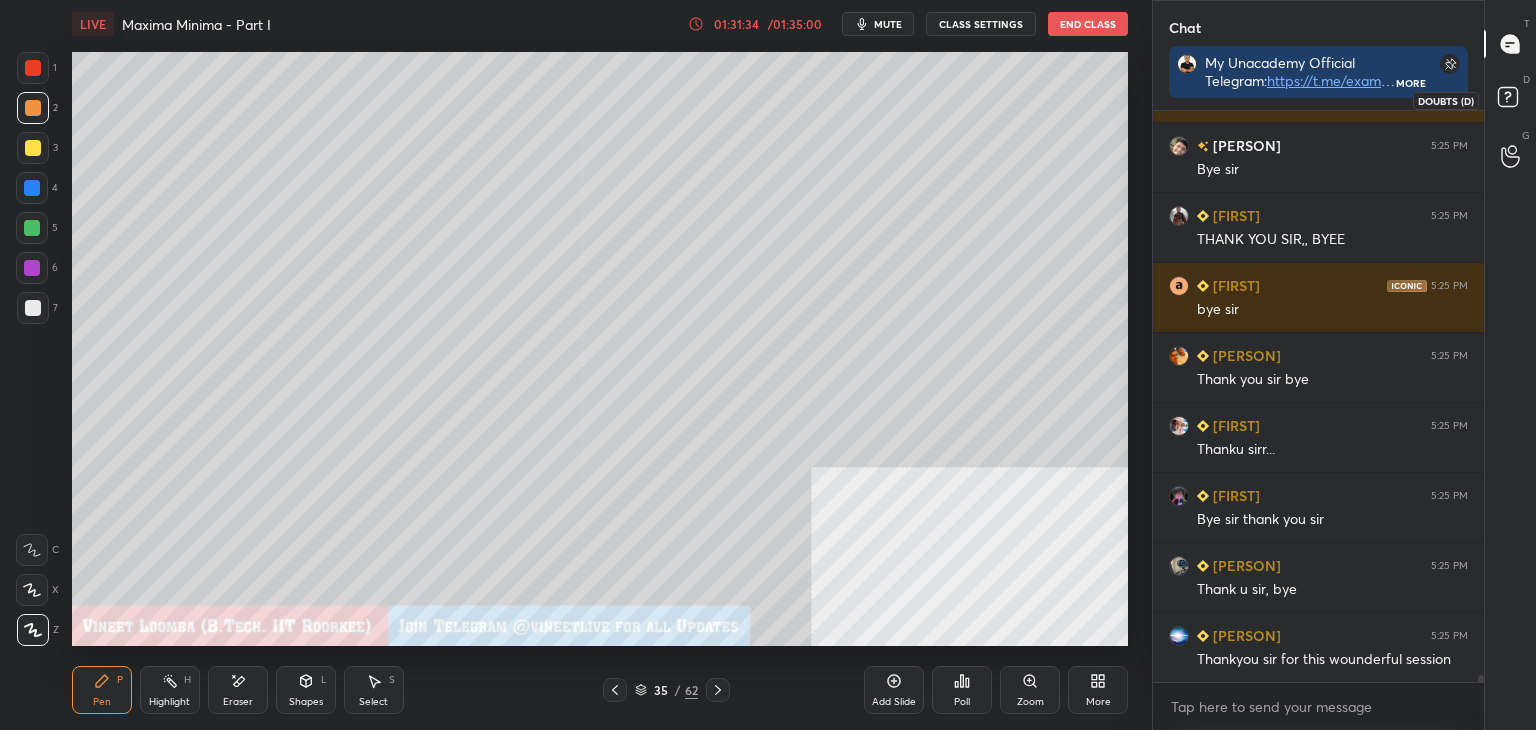 drag, startPoint x: 1509, startPoint y: 100, endPoint x: 1511, endPoint y: 78, distance: 22.090721 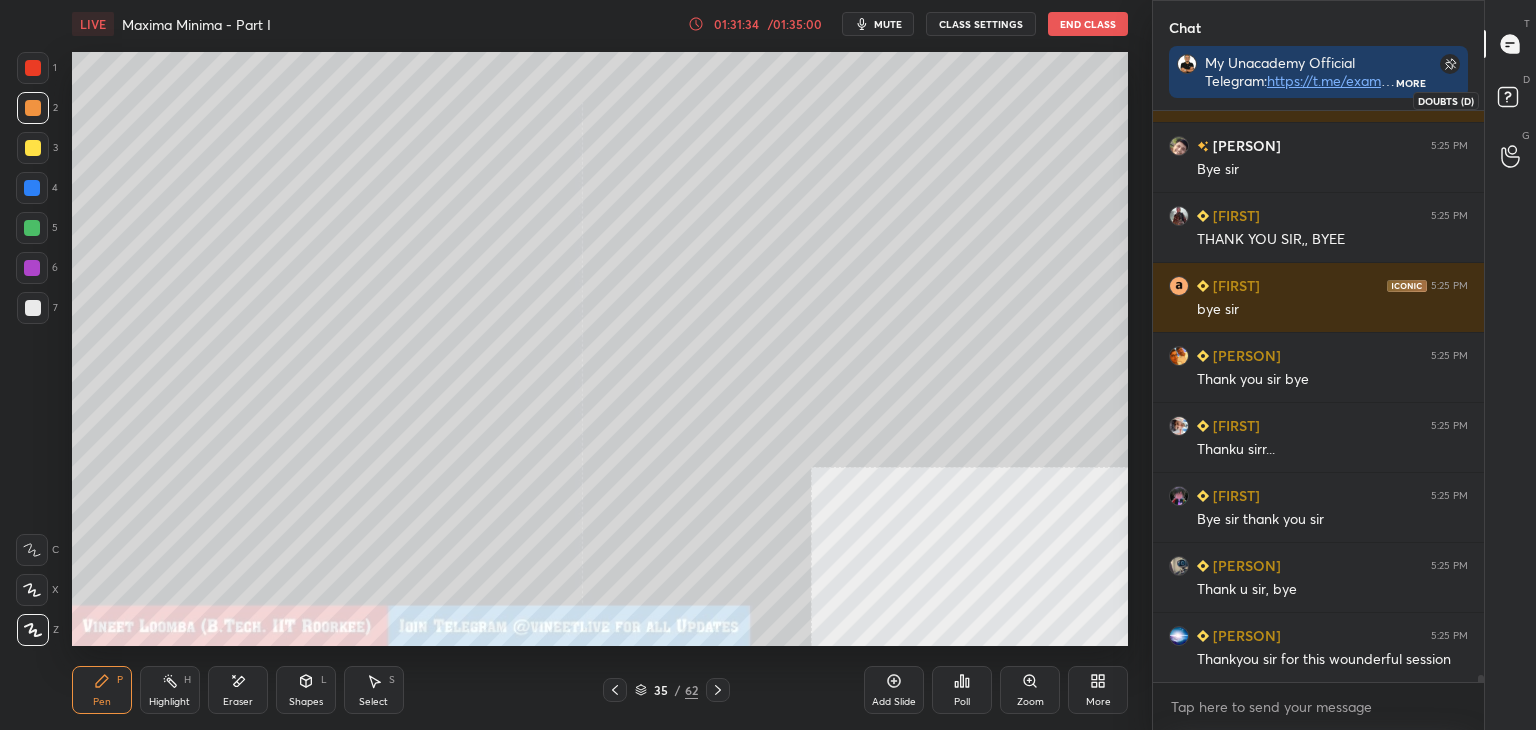 click 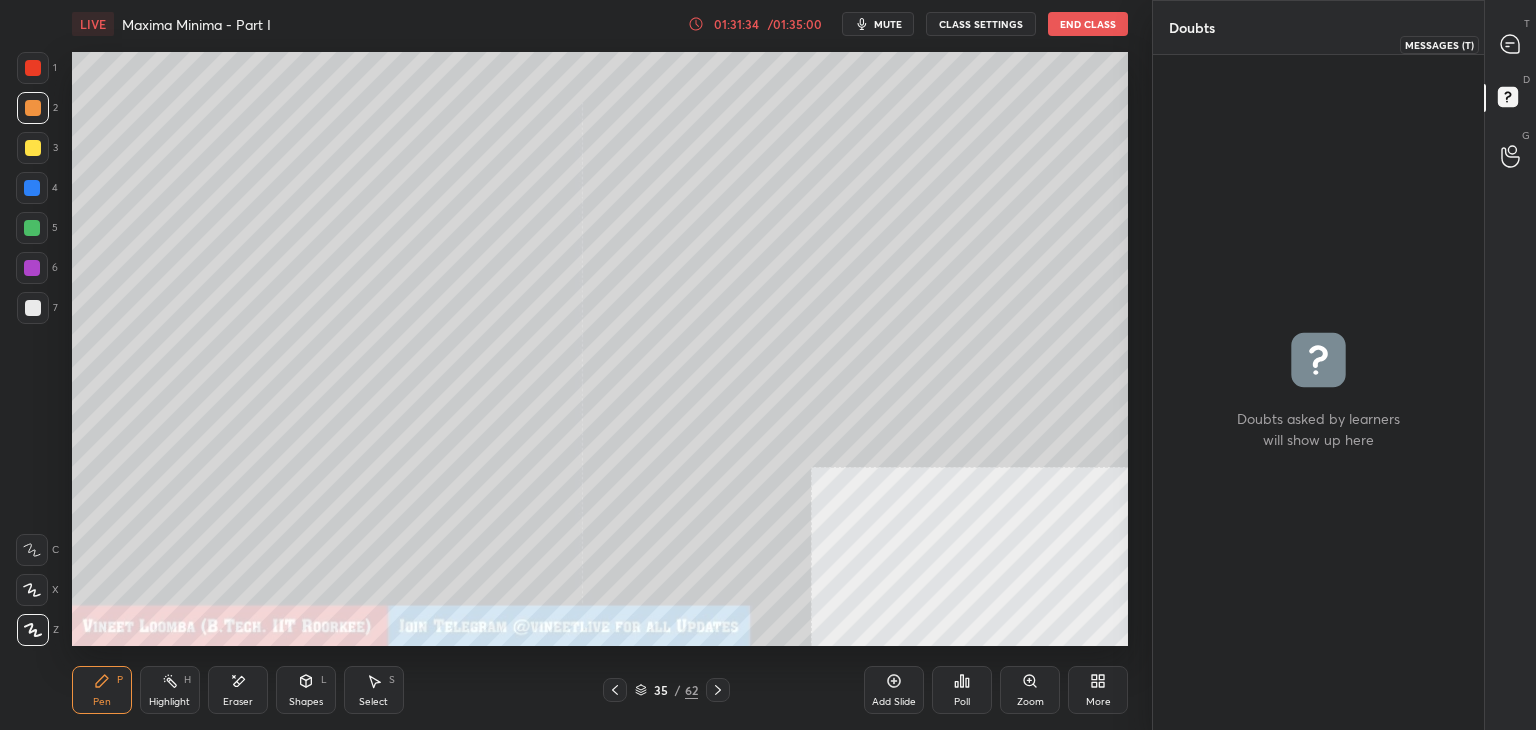 click 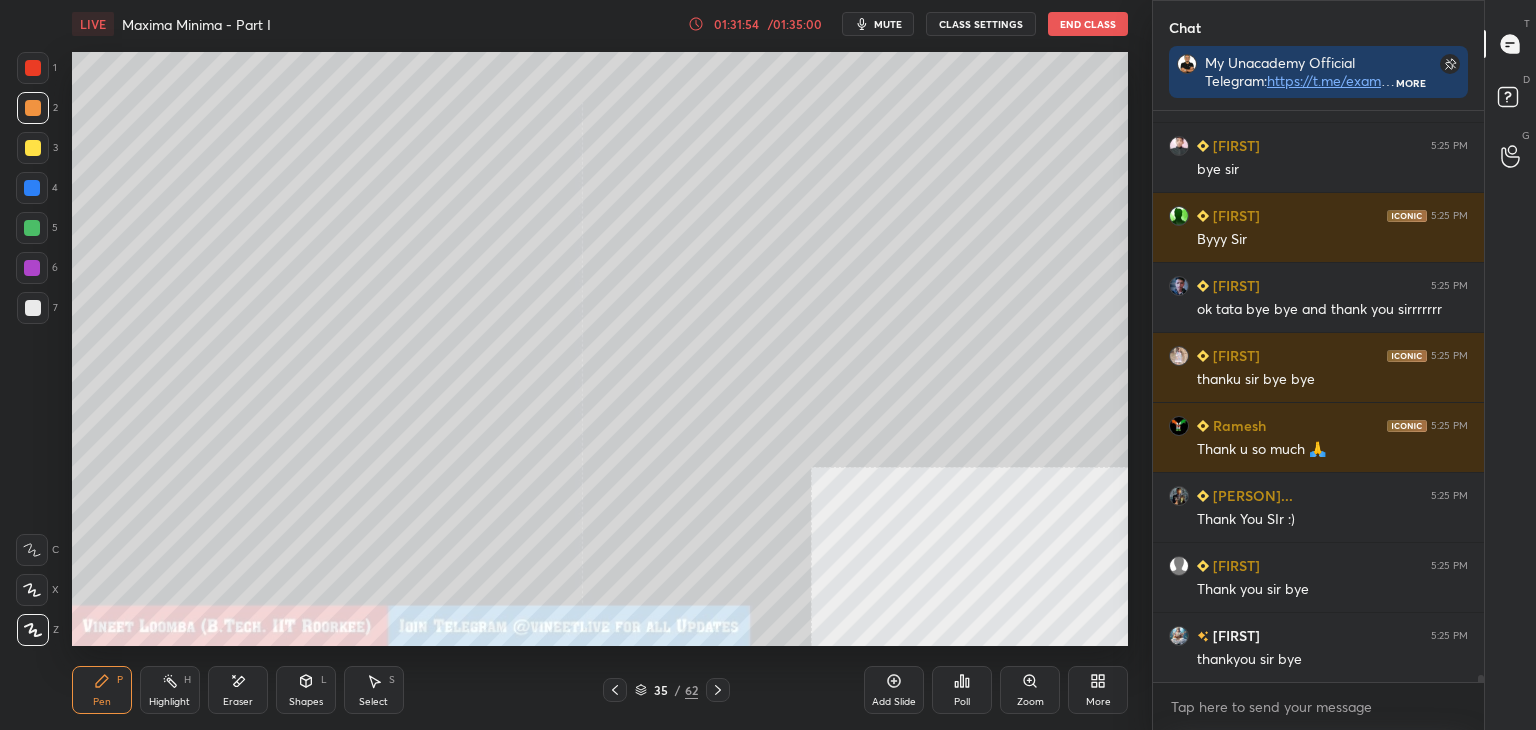 click on "Eraser" at bounding box center (238, 690) 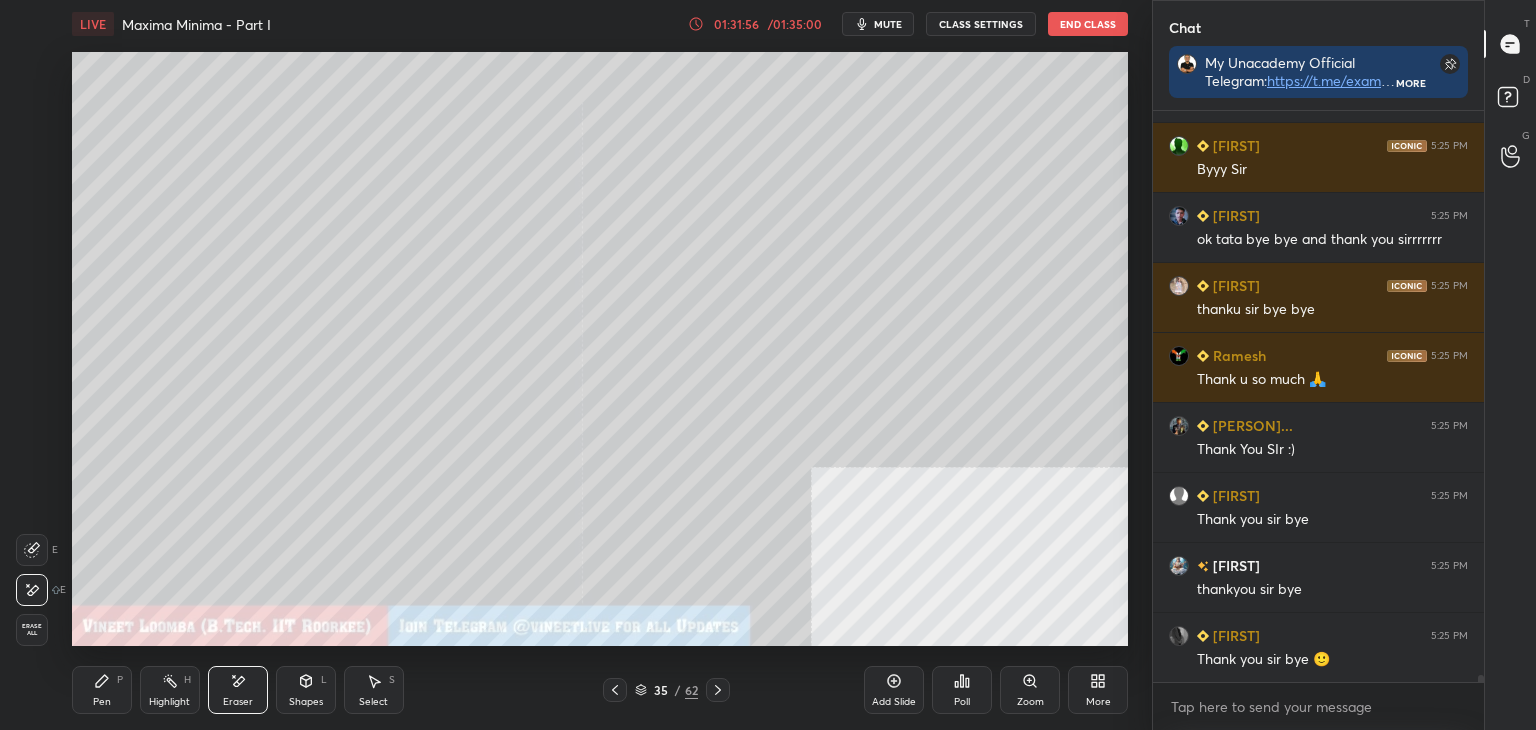 drag, startPoint x: 92, startPoint y: 695, endPoint x: 100, endPoint y: 665, distance: 31.04835 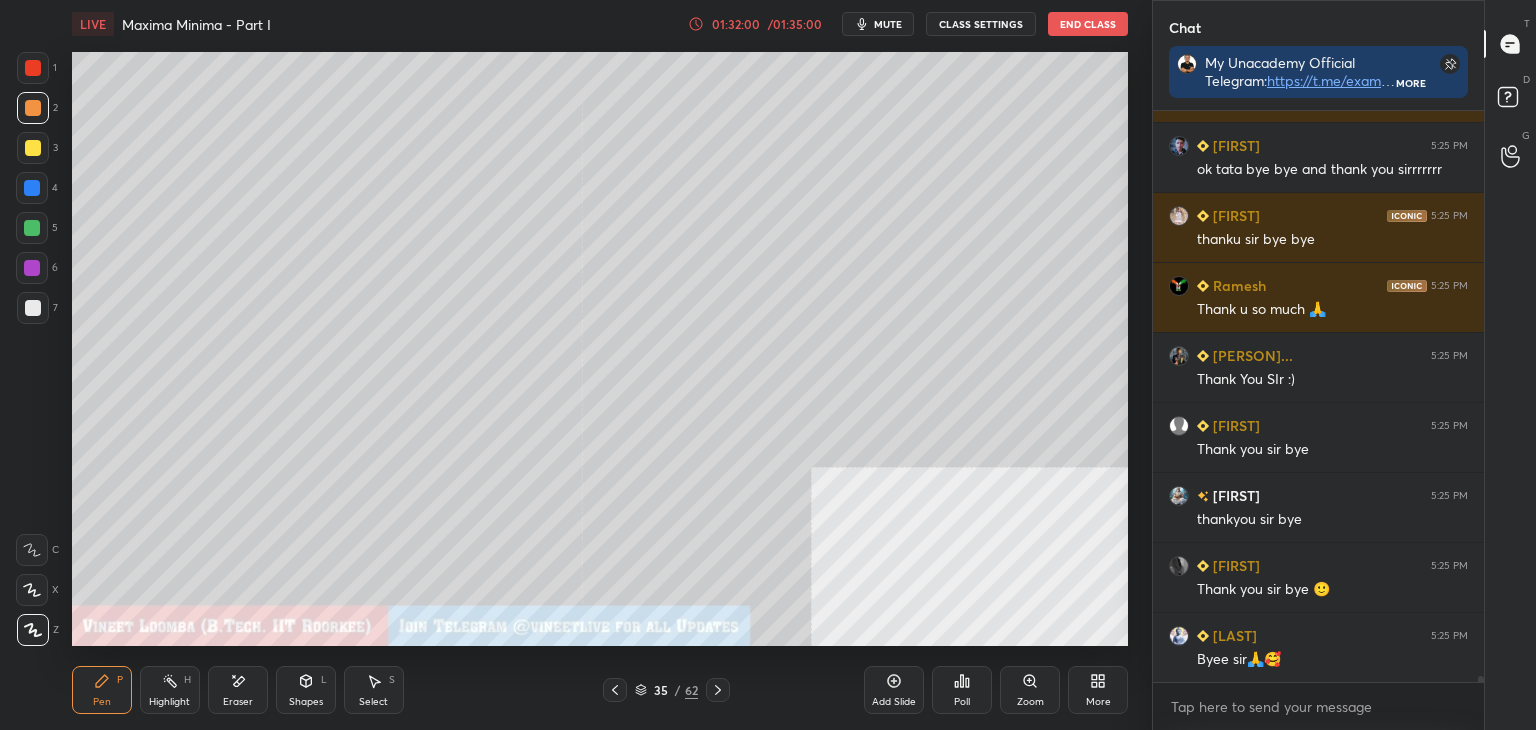click 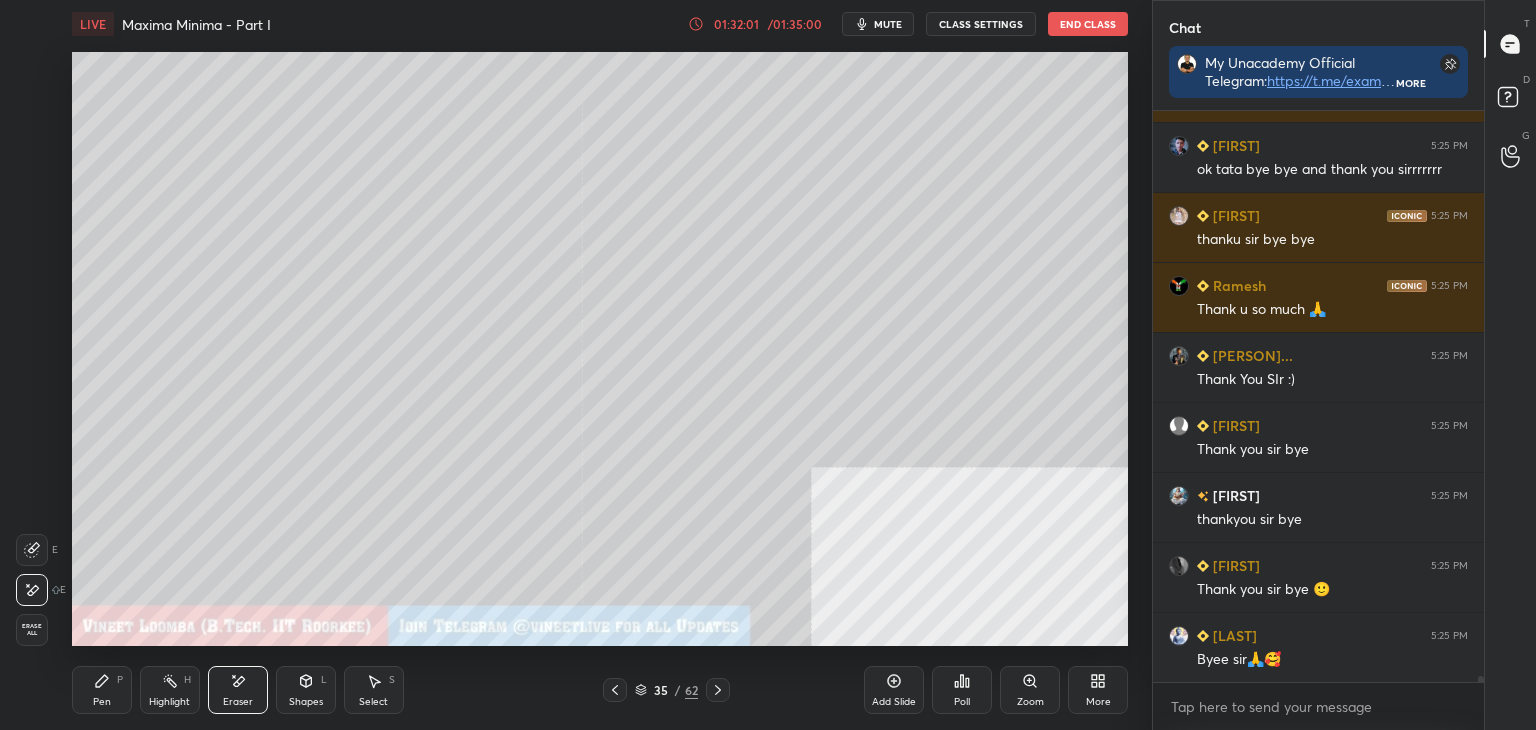 click on "Pen P" at bounding box center [102, 690] 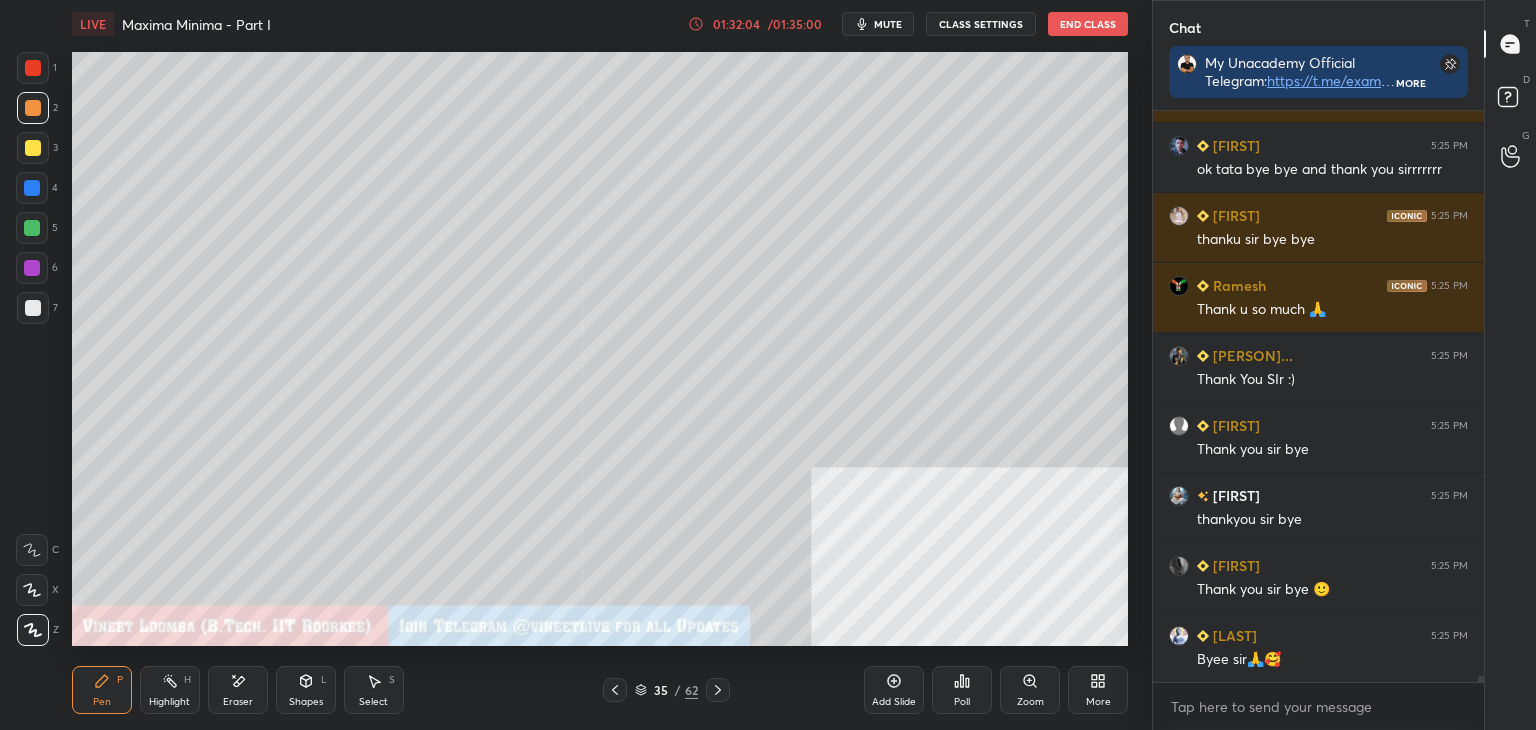 click 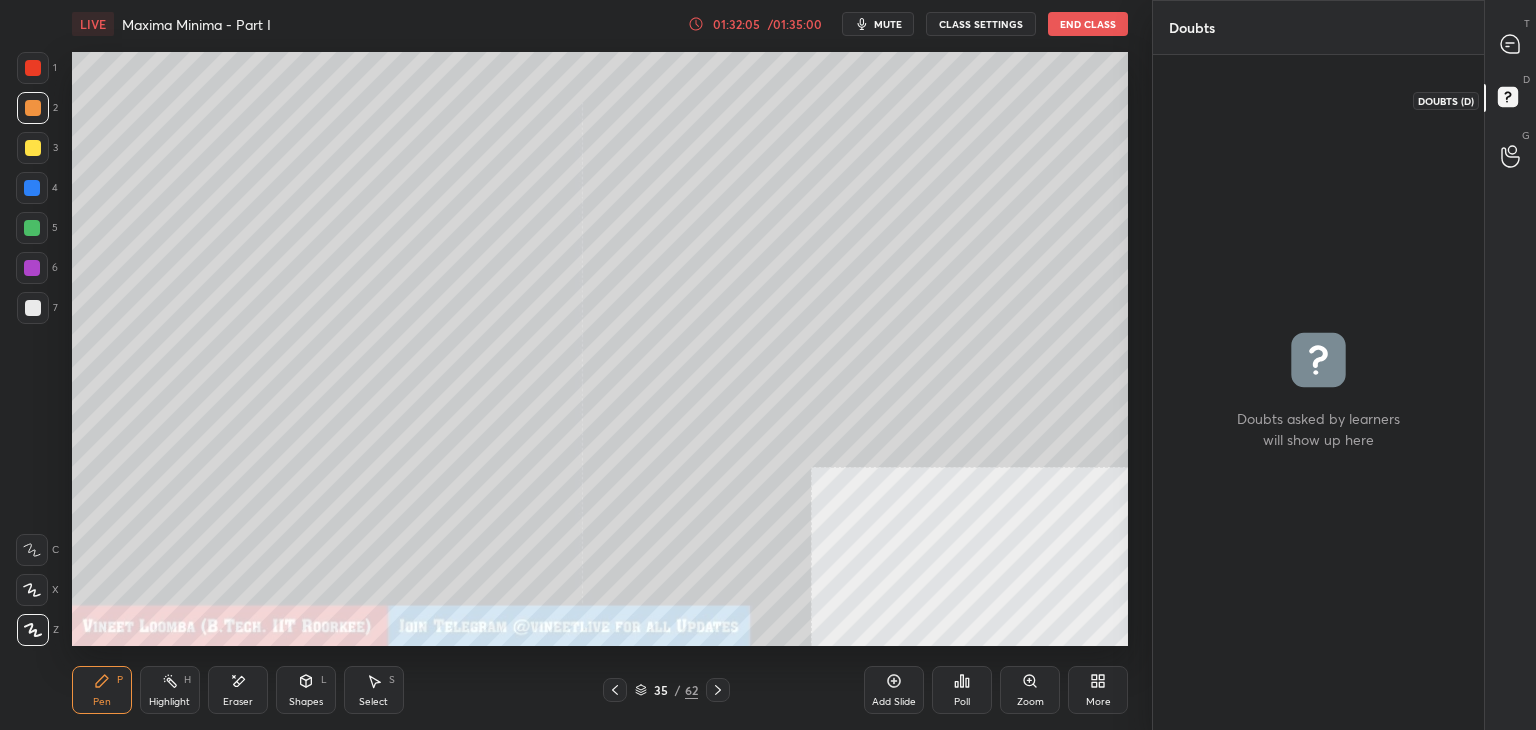 click at bounding box center [1511, 44] 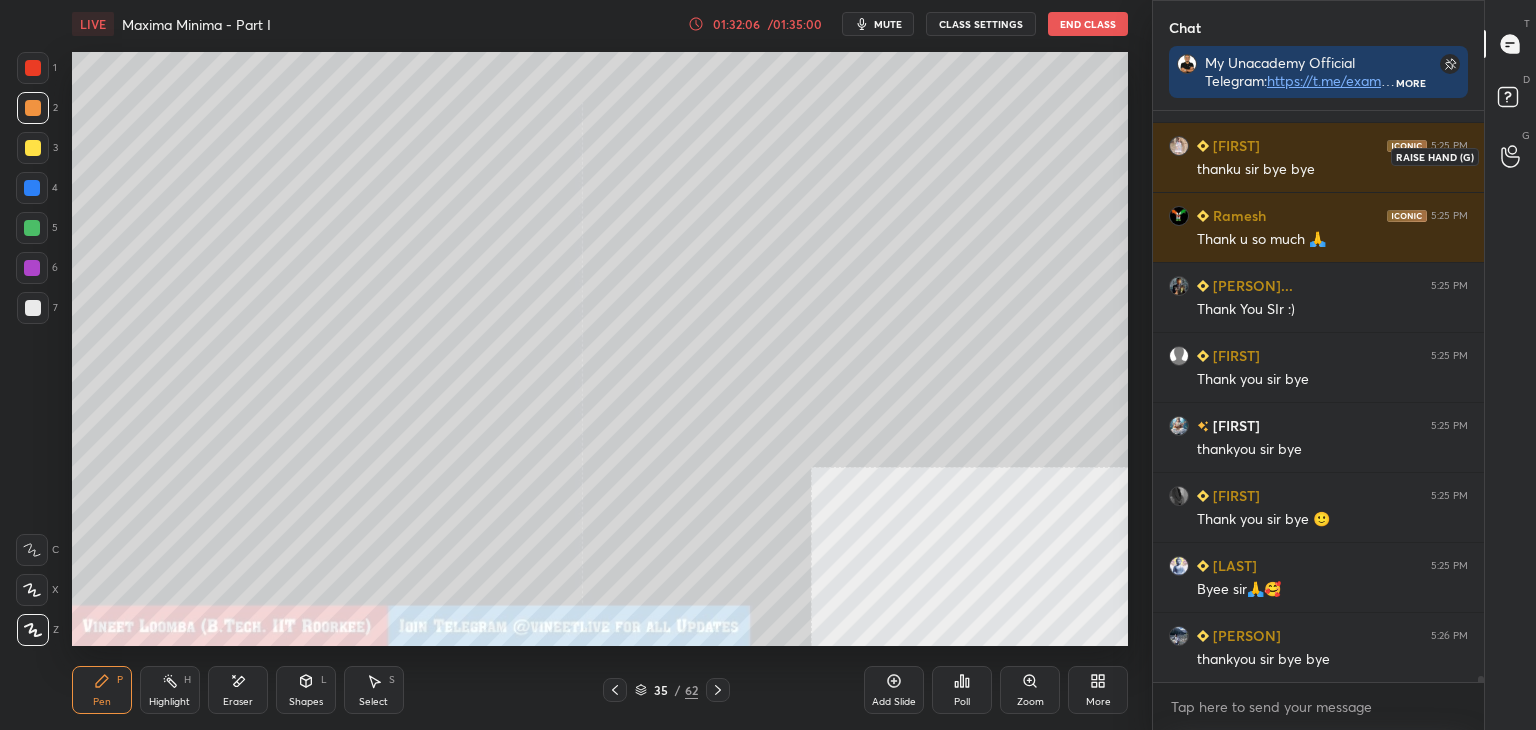 click at bounding box center (1511, 156) 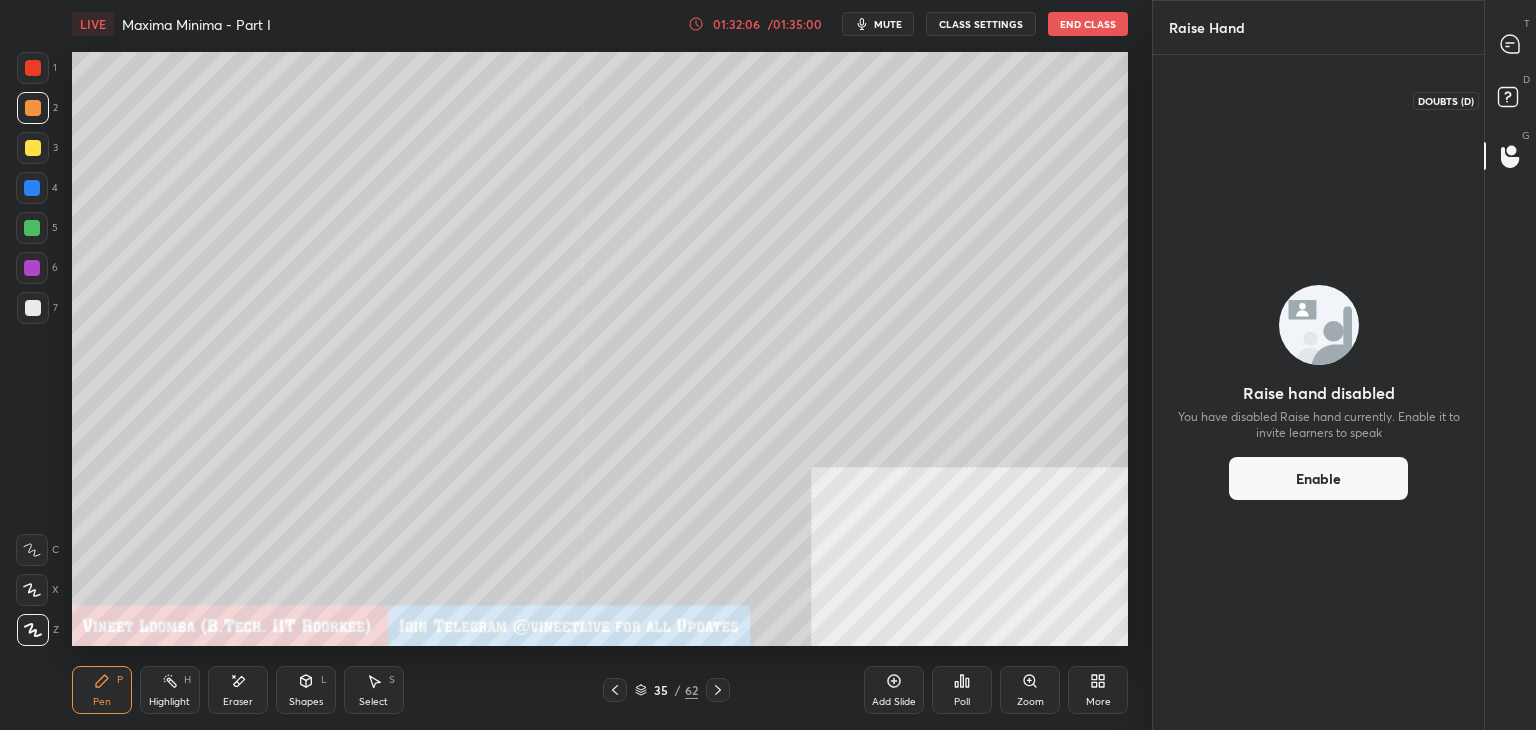 click 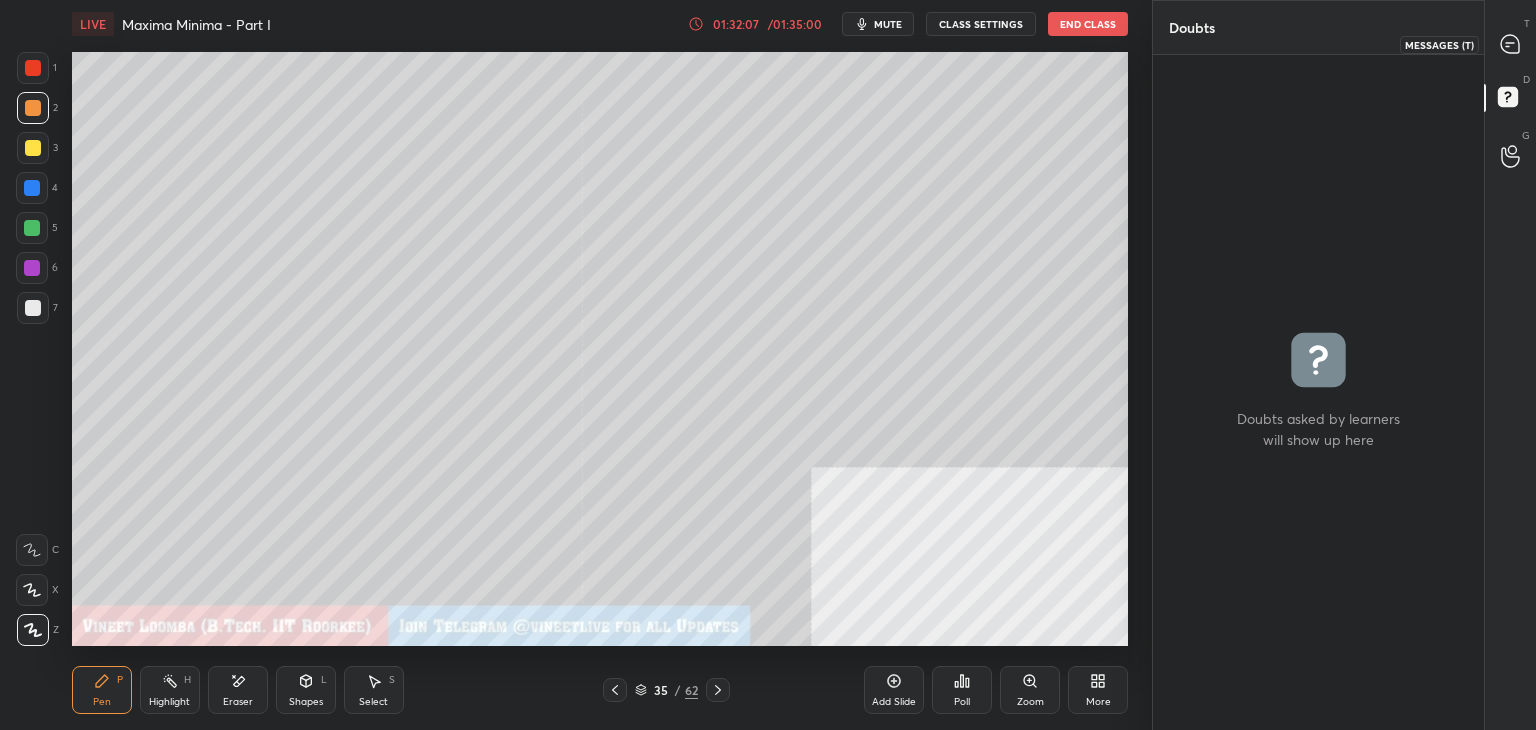 click at bounding box center (1511, 44) 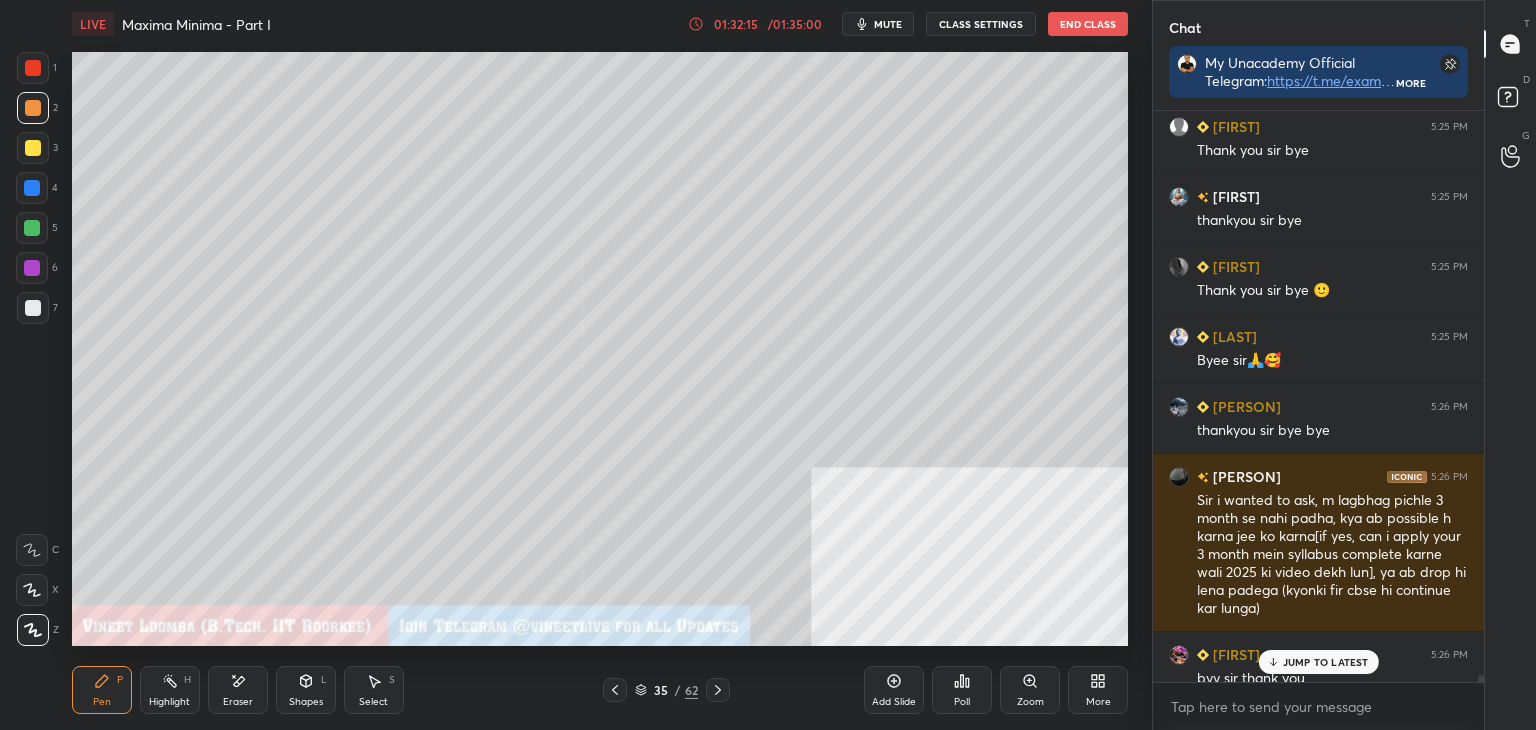 click at bounding box center [1481, 683] 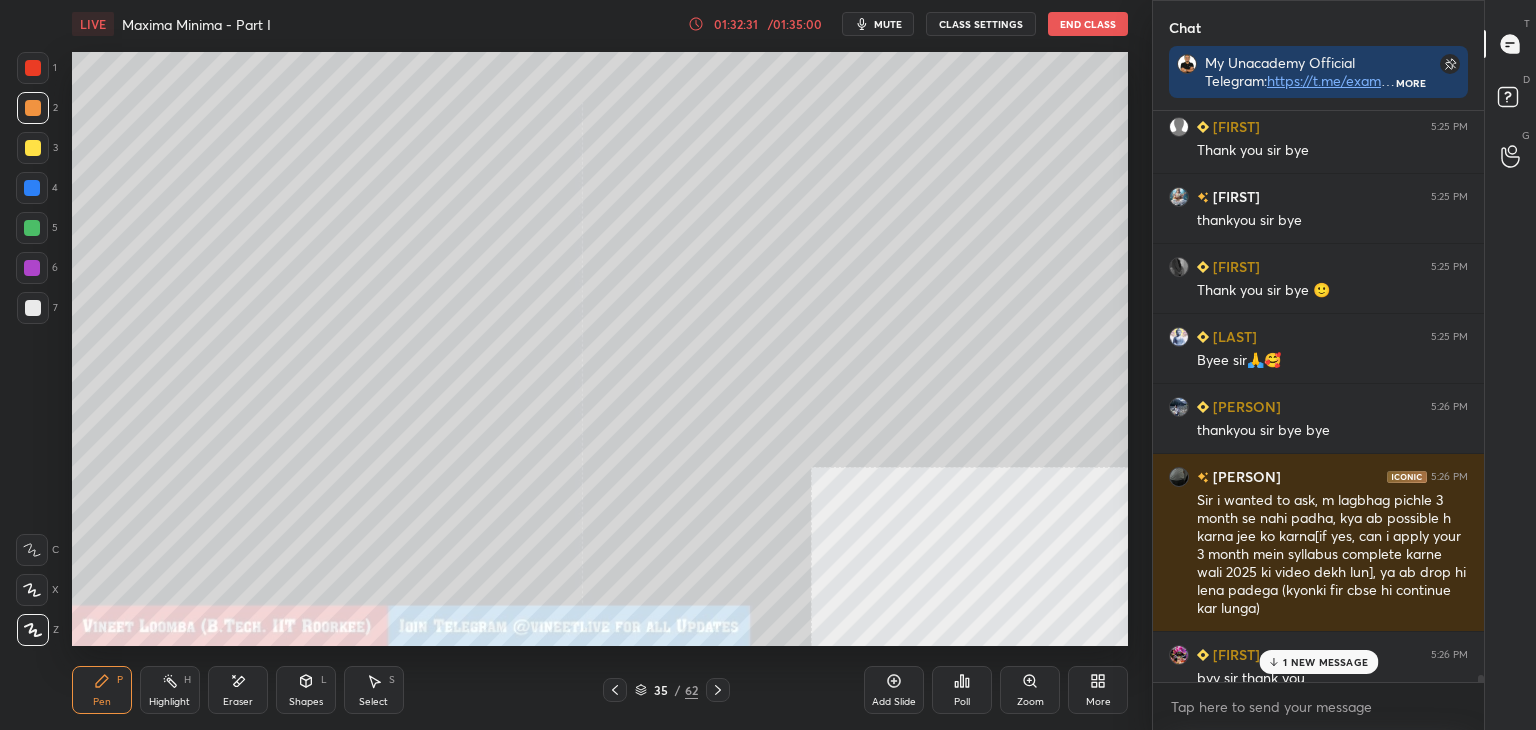click on "1 NEW MESSAGE" at bounding box center [1325, 662] 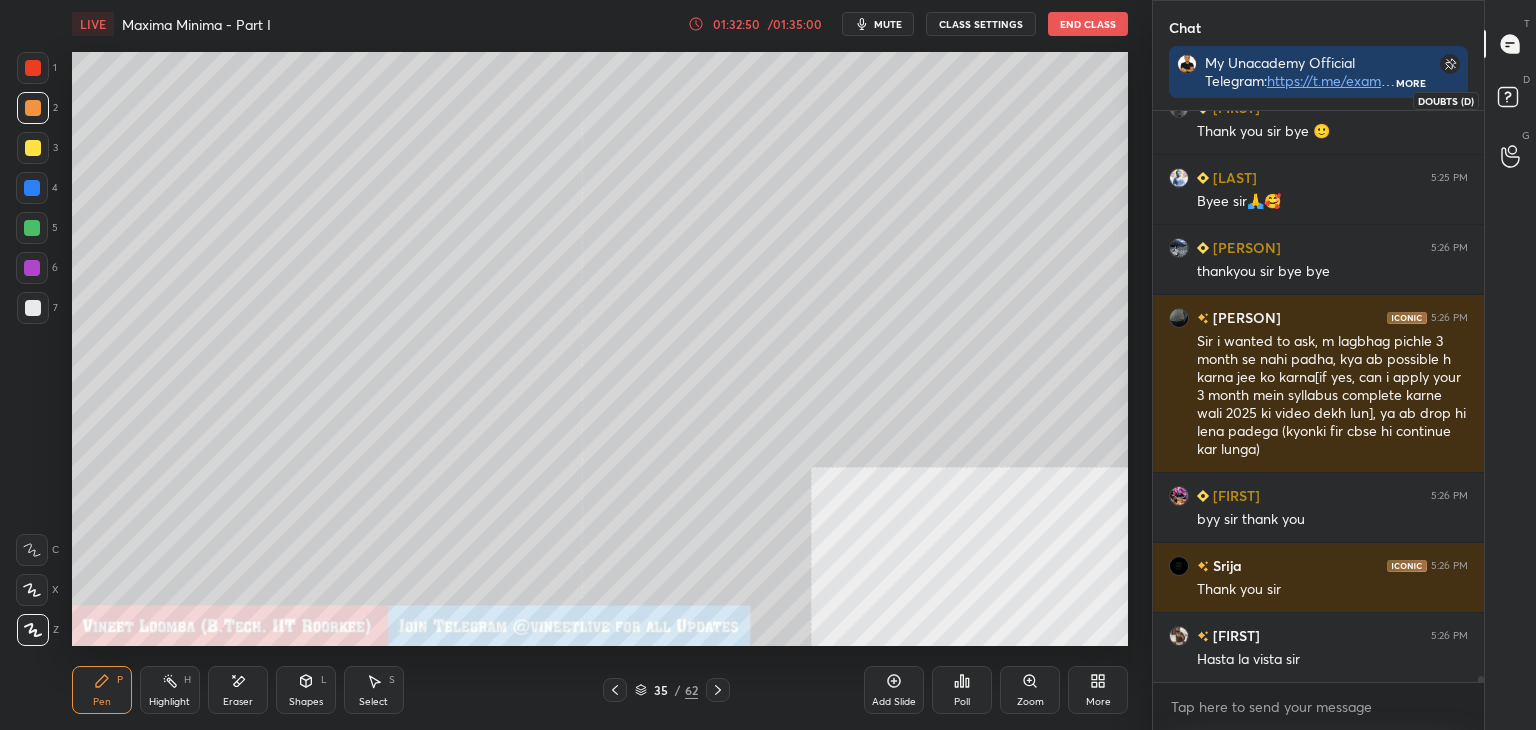 drag, startPoint x: 1518, startPoint y: 97, endPoint x: 1523, endPoint y: 77, distance: 20.615528 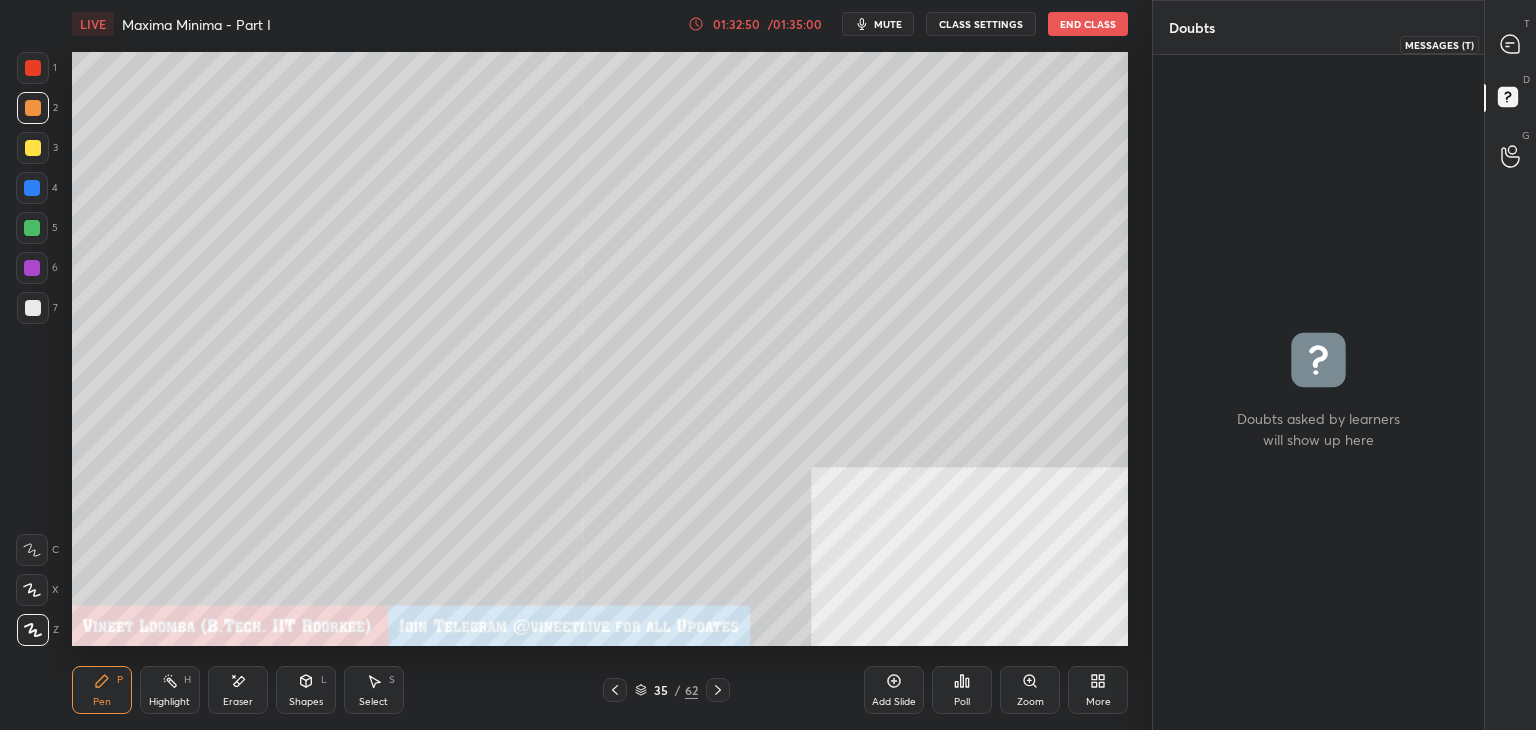 click 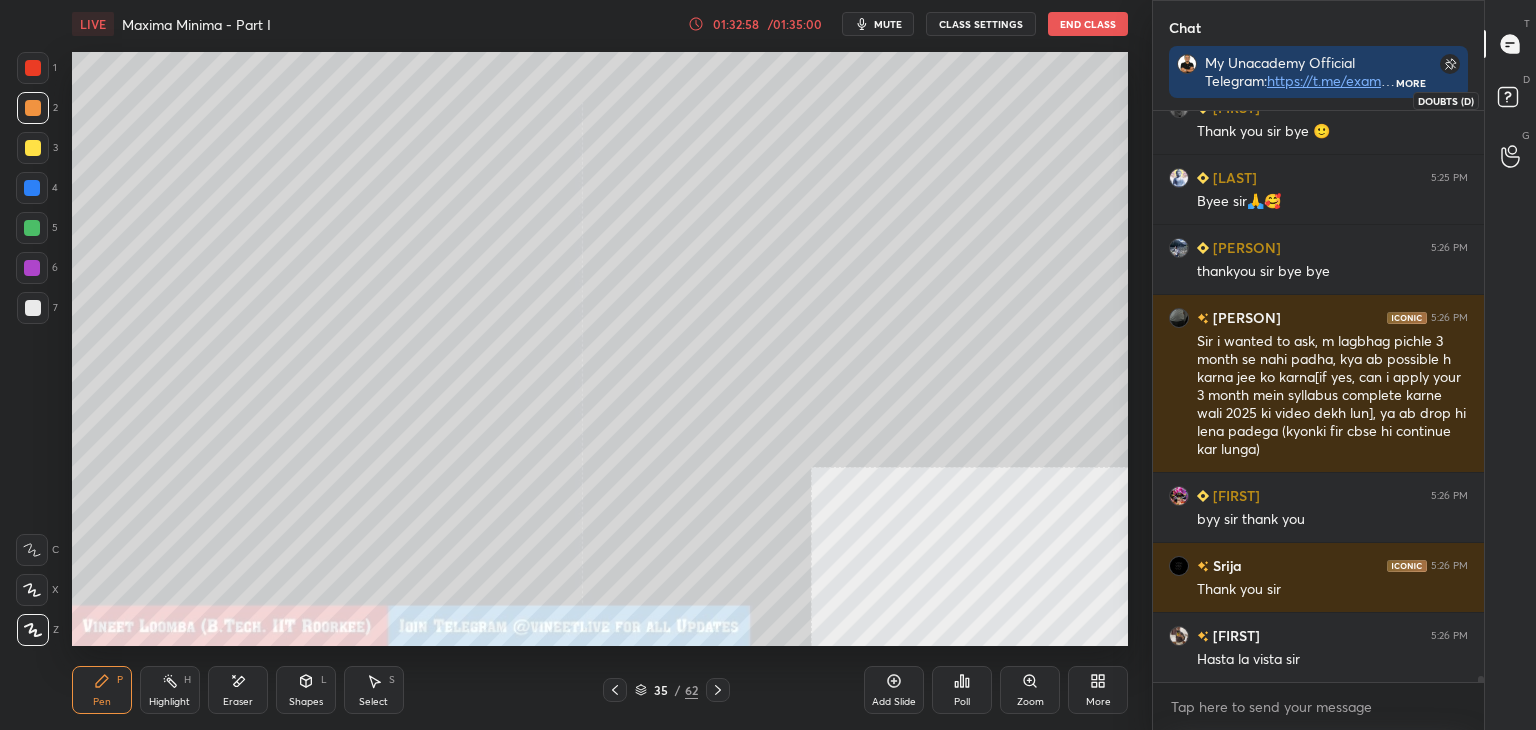click 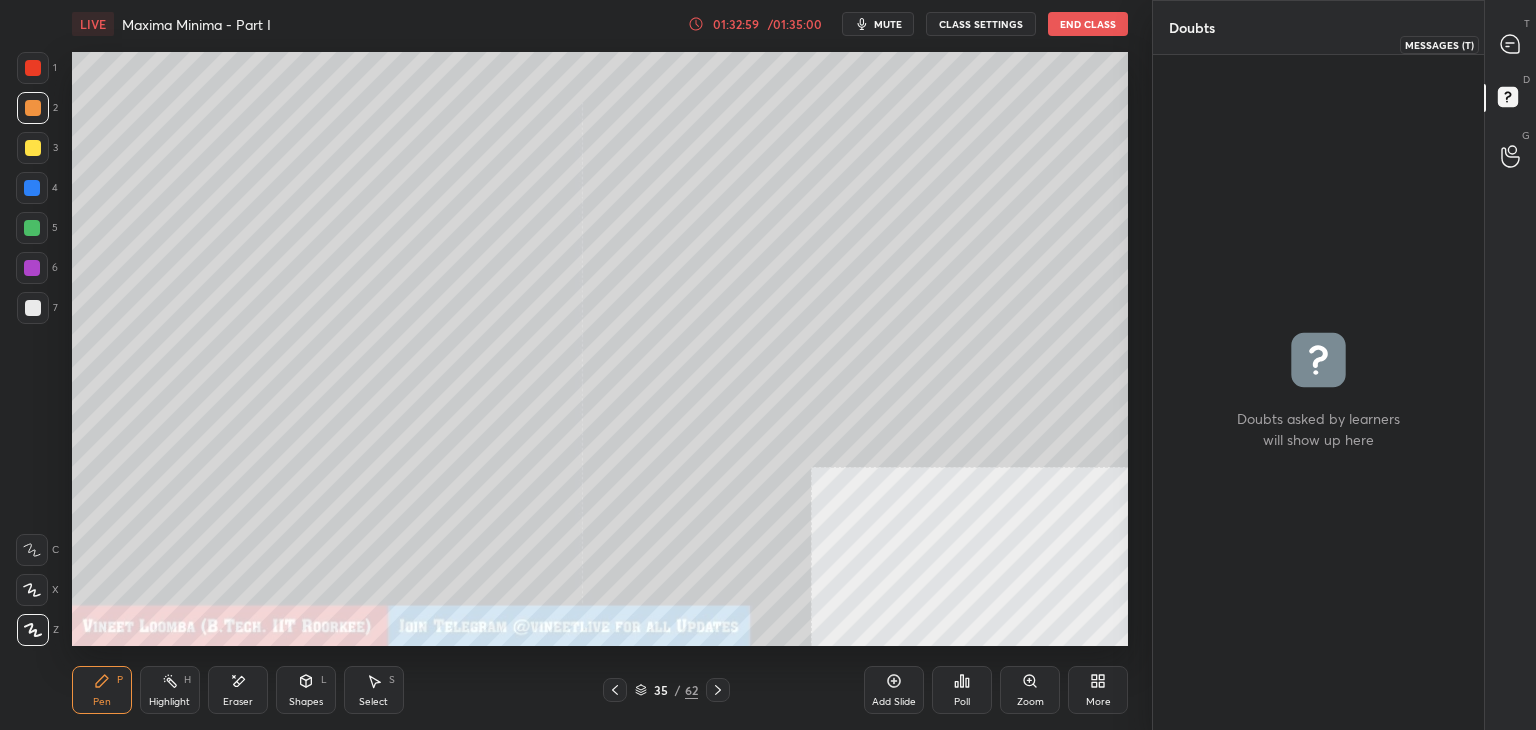click 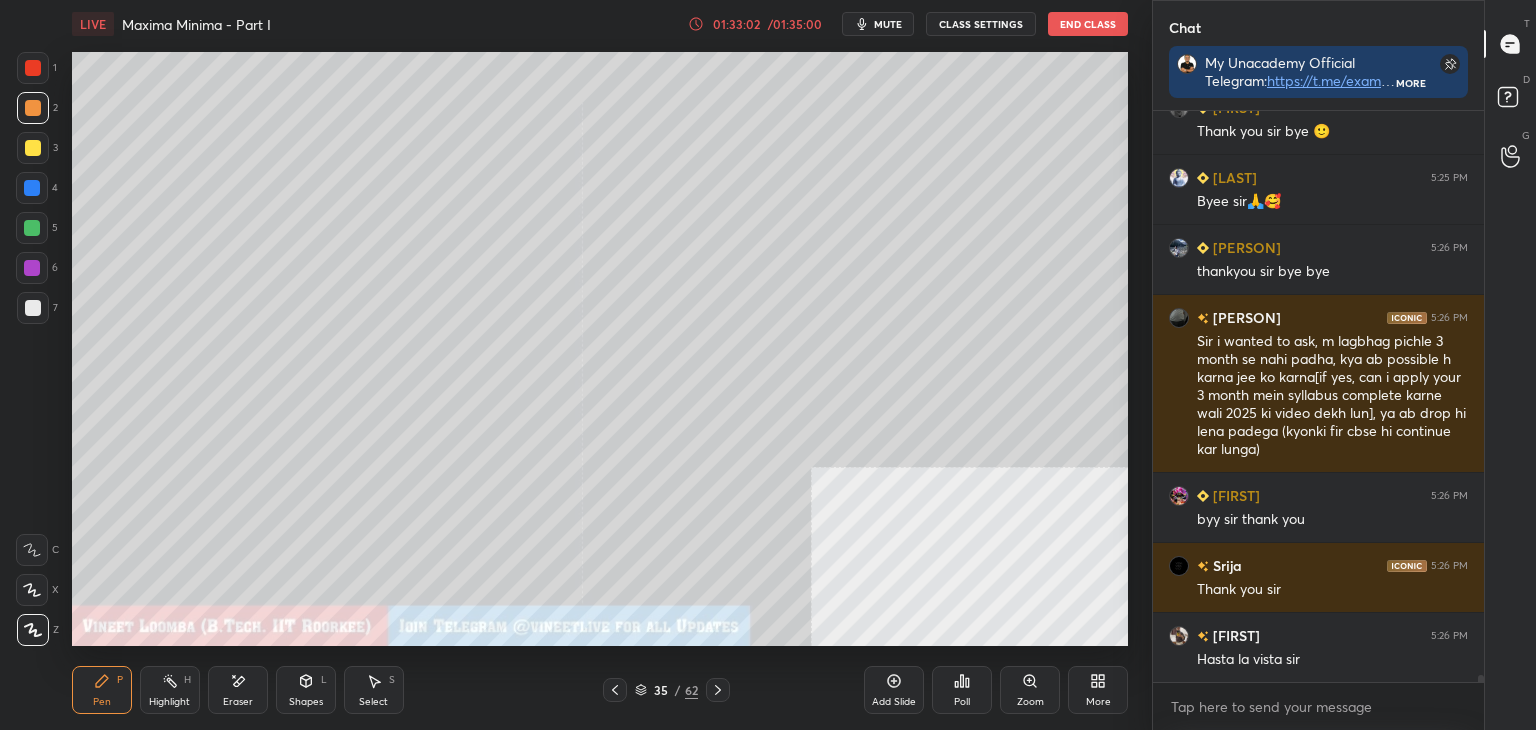 drag, startPoint x: 1480, startPoint y: 677, endPoint x: 1449, endPoint y: 702, distance: 39.824615 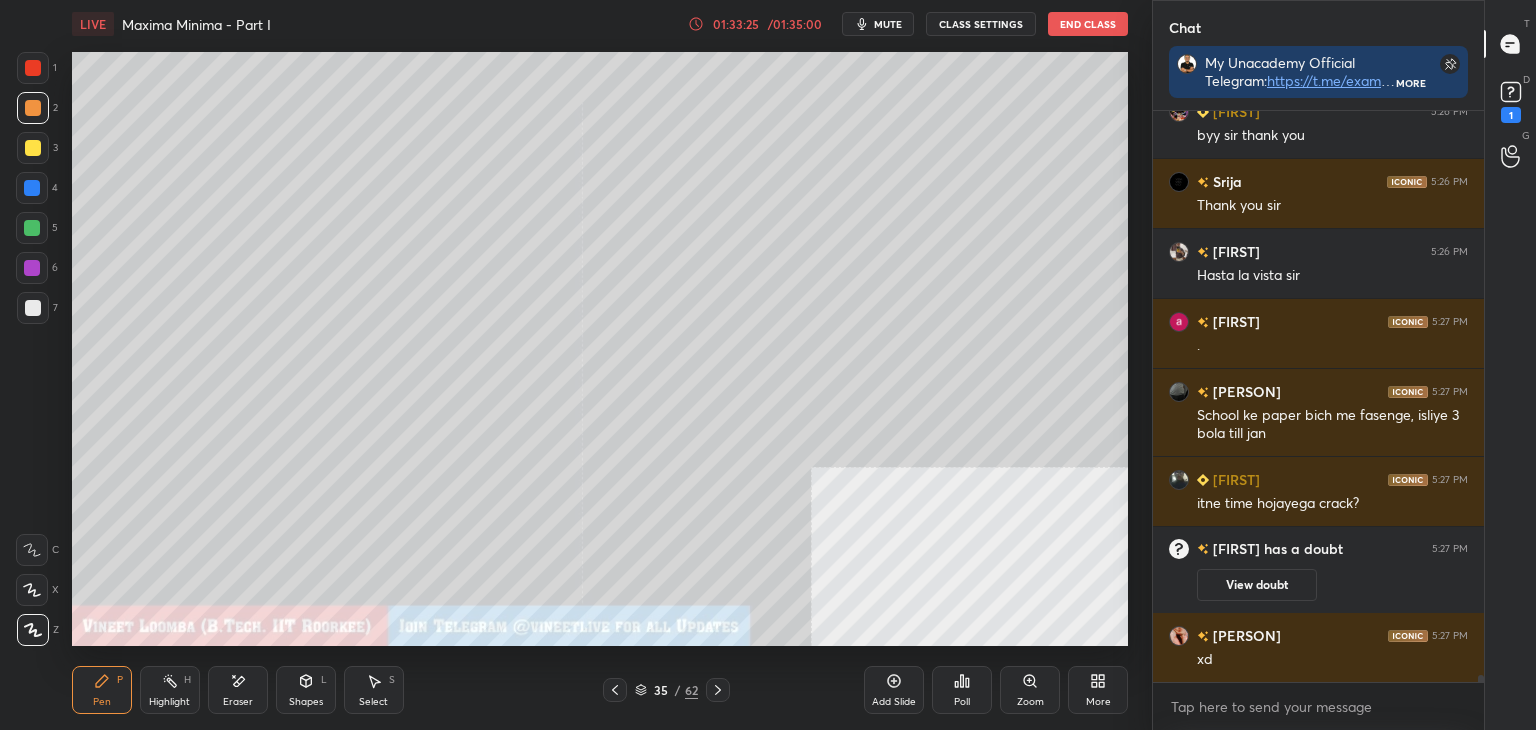 scroll, scrollTop: 48900, scrollLeft: 0, axis: vertical 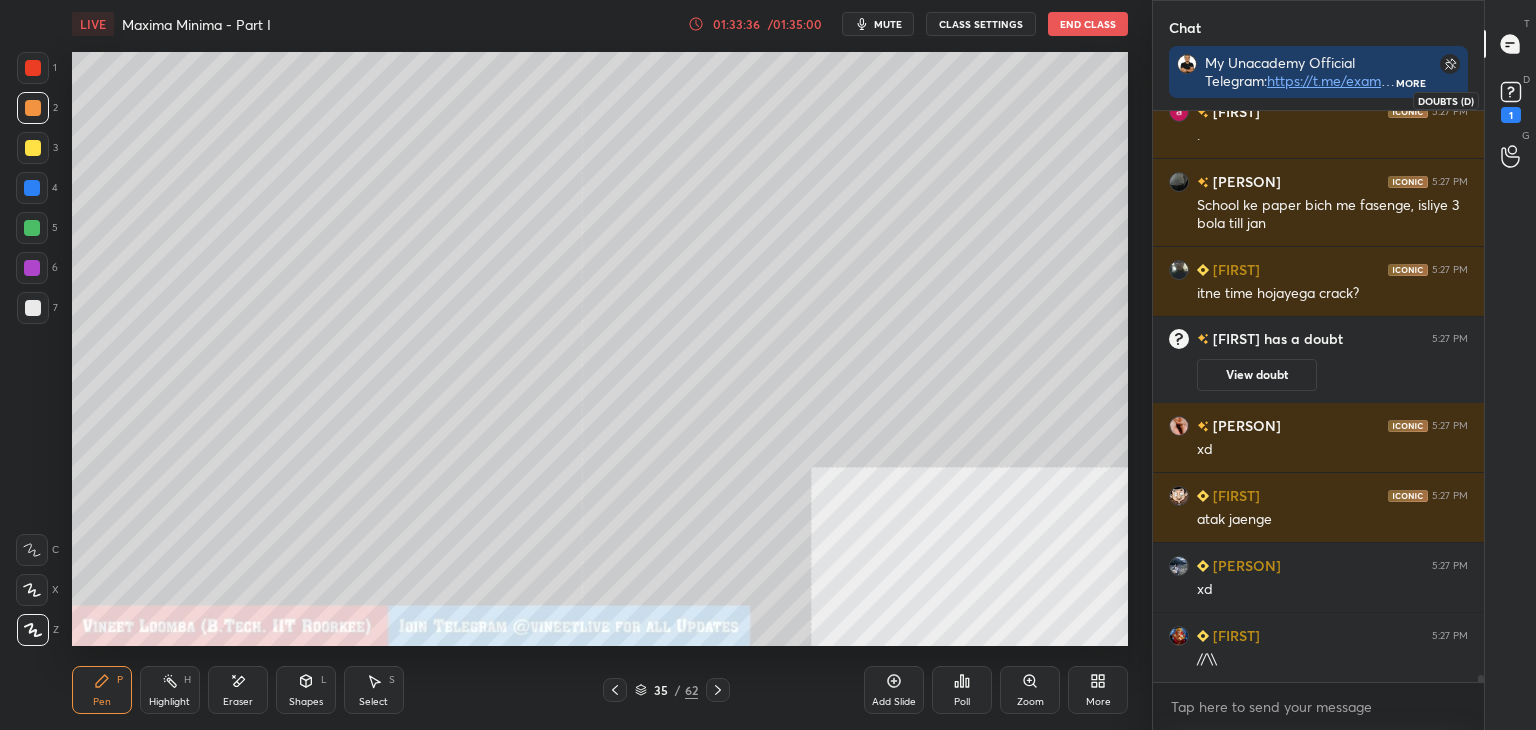 click 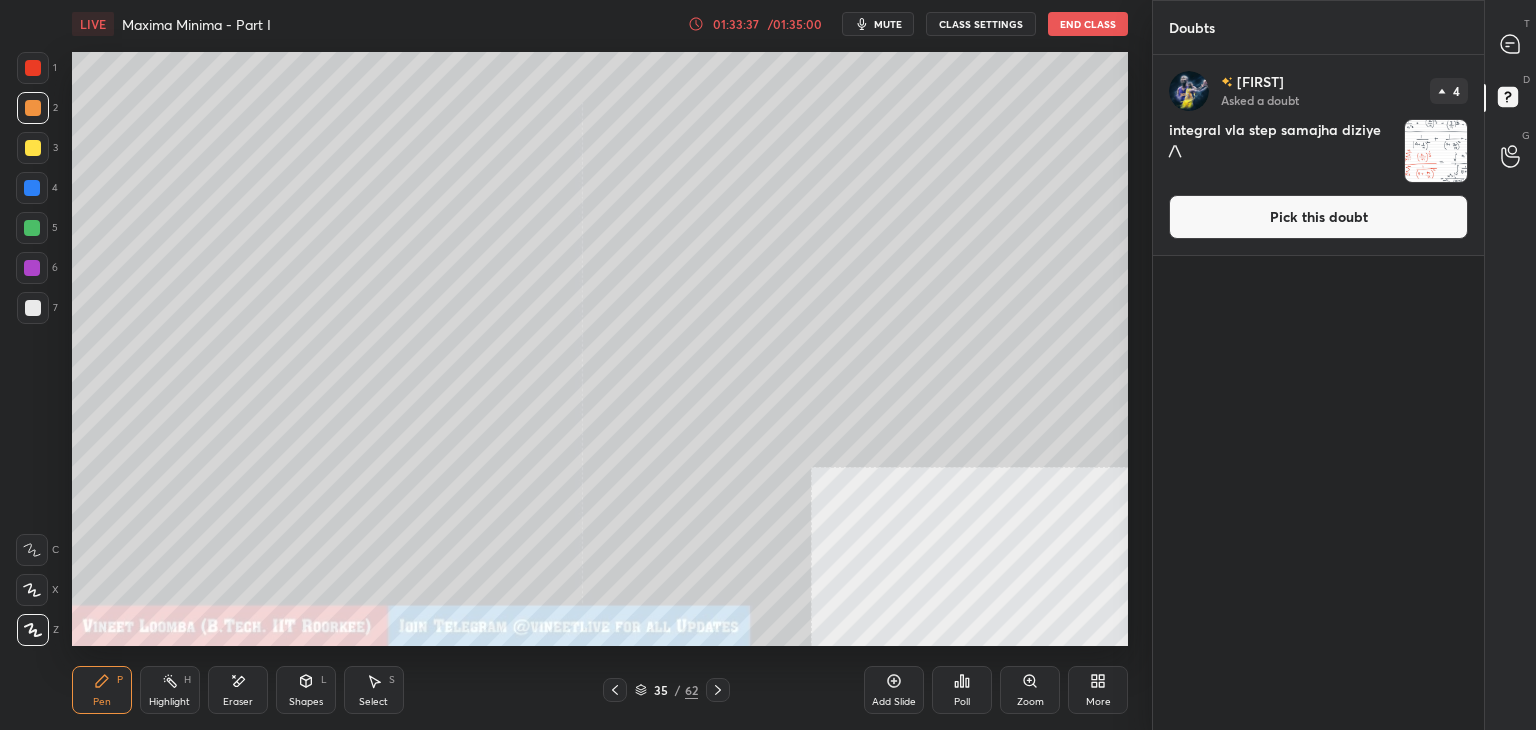click on "Pick this doubt" at bounding box center [1318, 217] 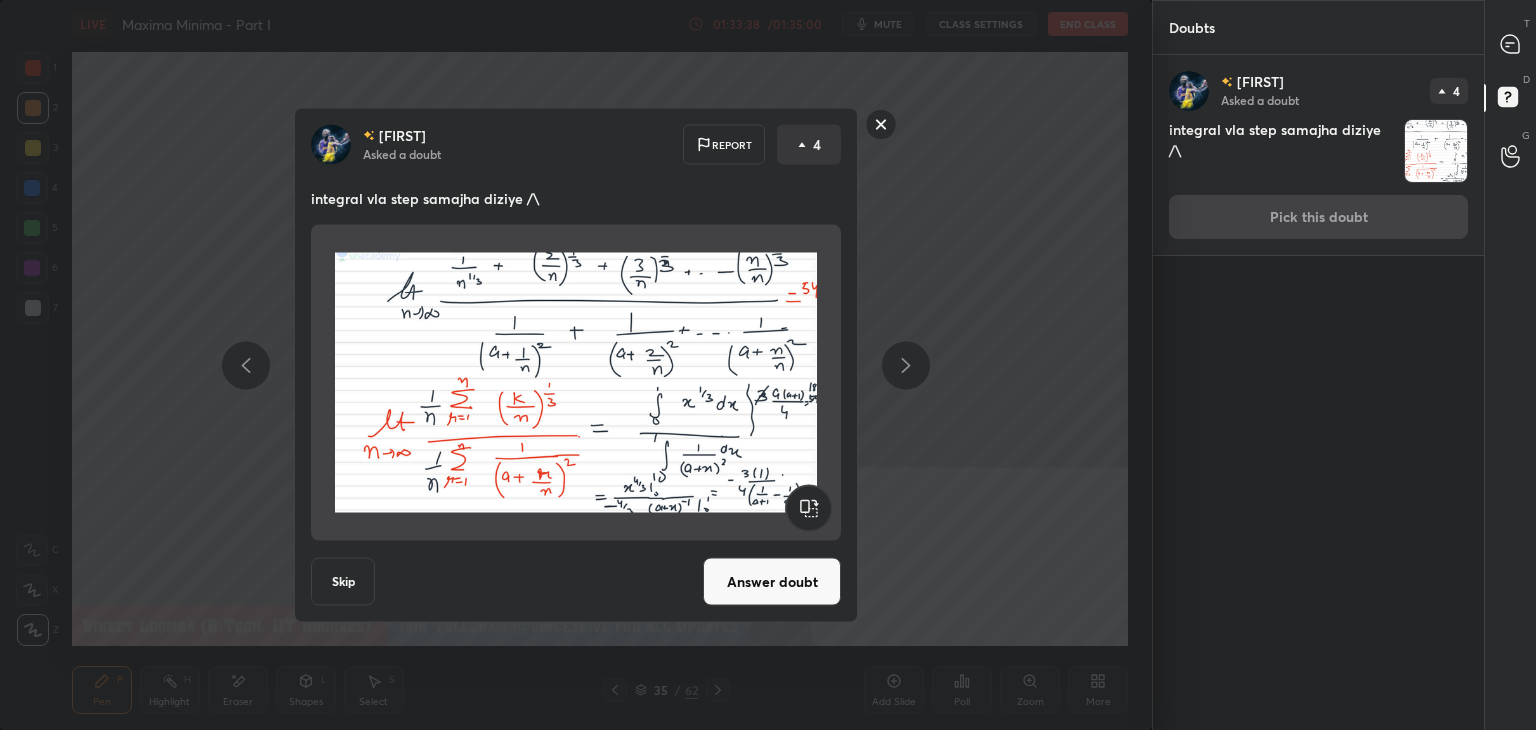 drag, startPoint x: 769, startPoint y: 577, endPoint x: 849, endPoint y: 467, distance: 136.01471 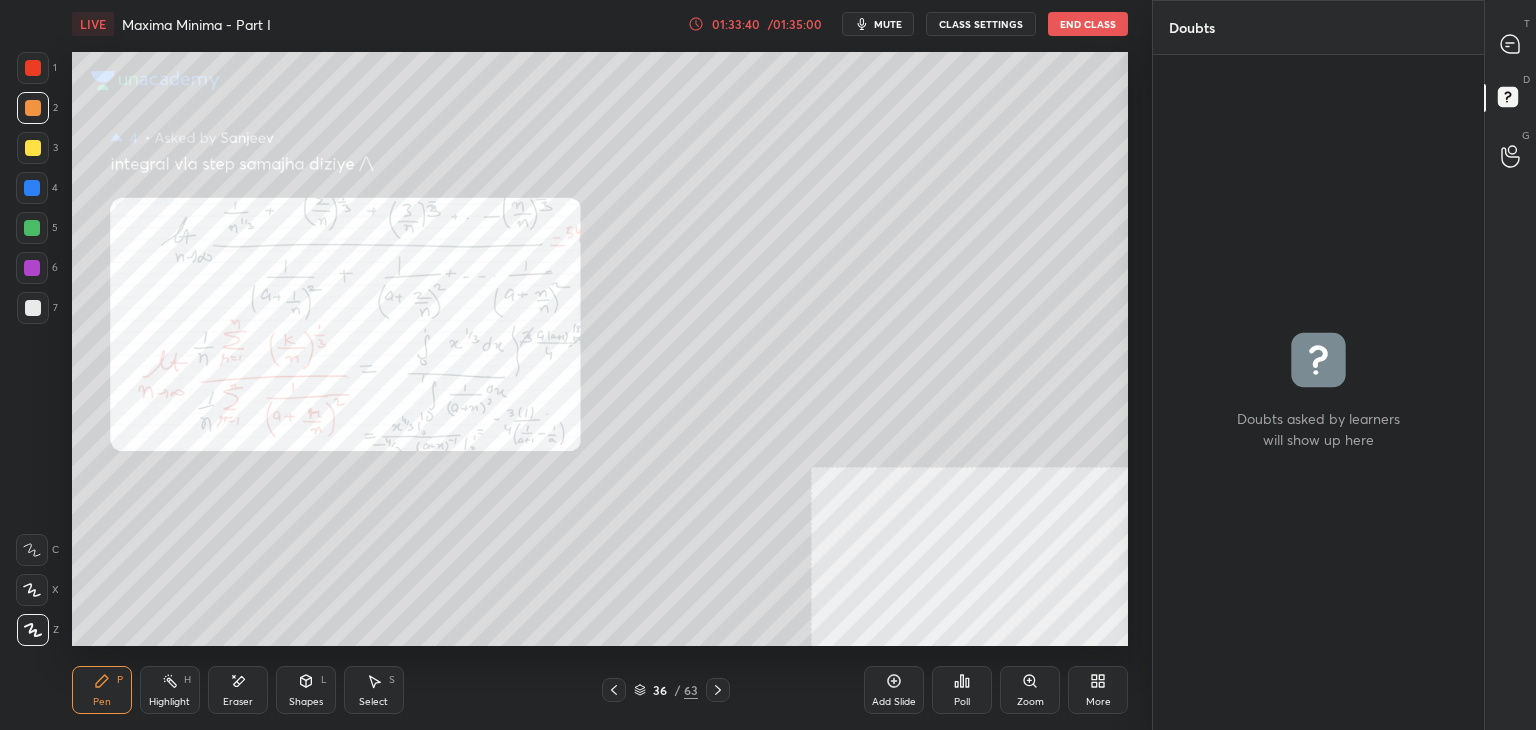 click on "T Messages (T)" at bounding box center [1510, 44] 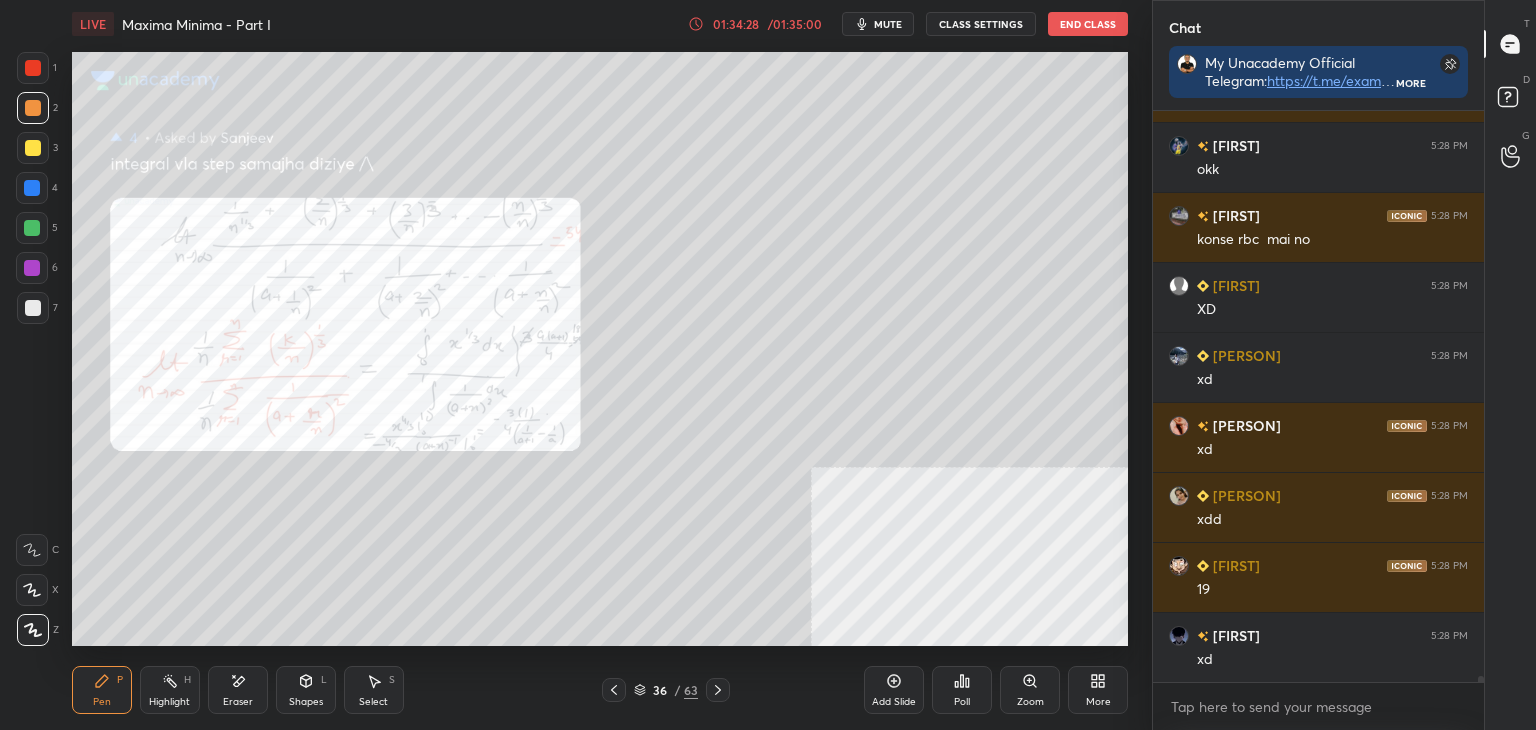 scroll, scrollTop: 50972, scrollLeft: 0, axis: vertical 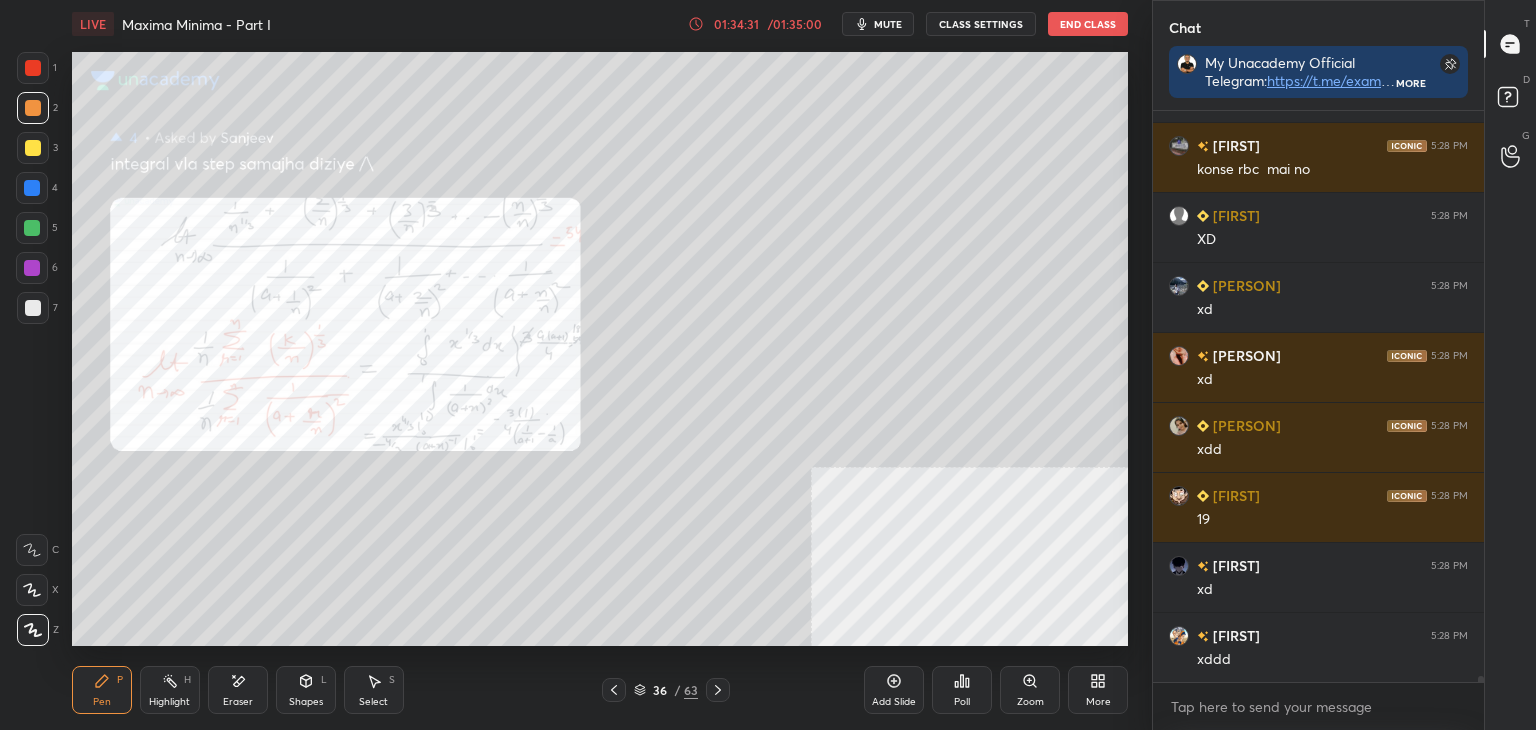 click 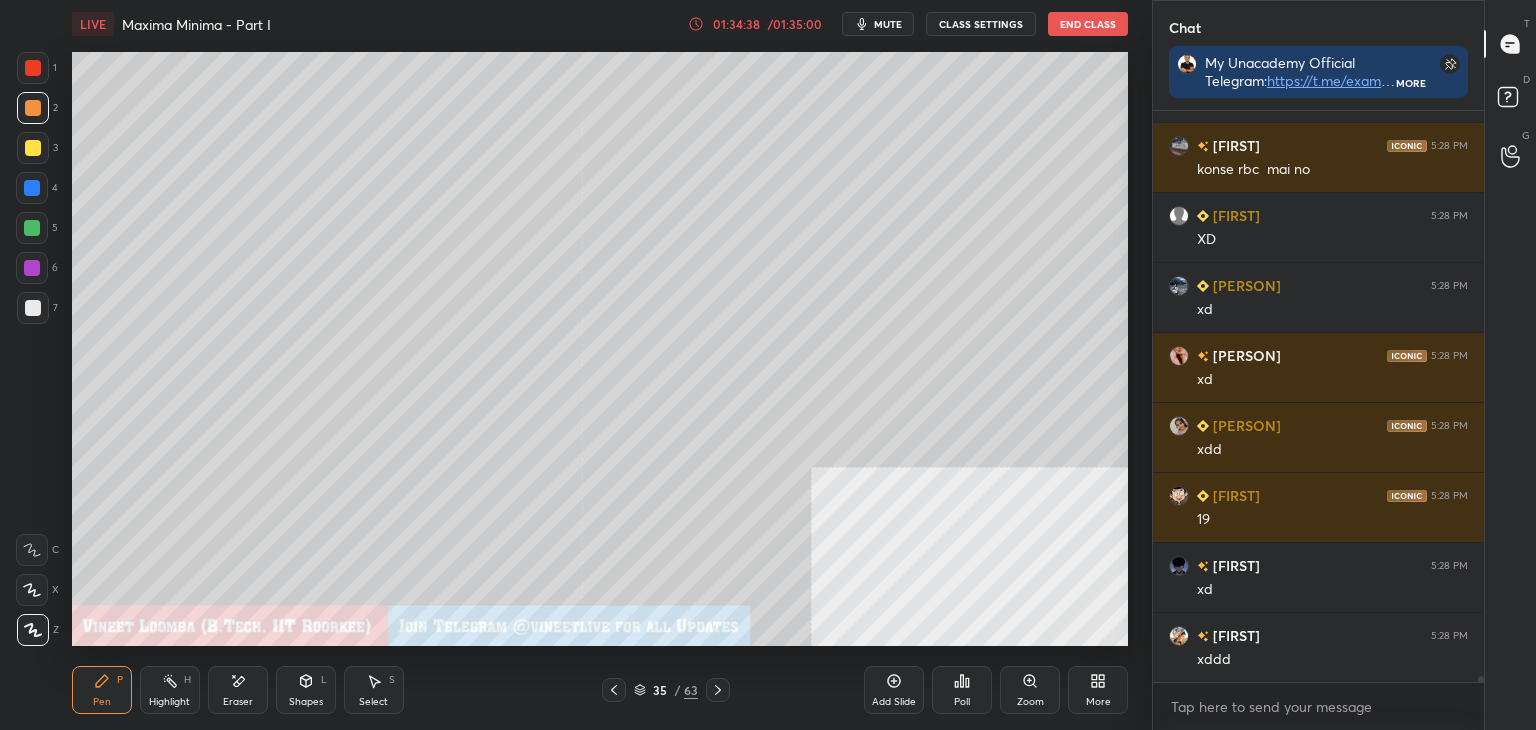 click on "mute" at bounding box center [878, 24] 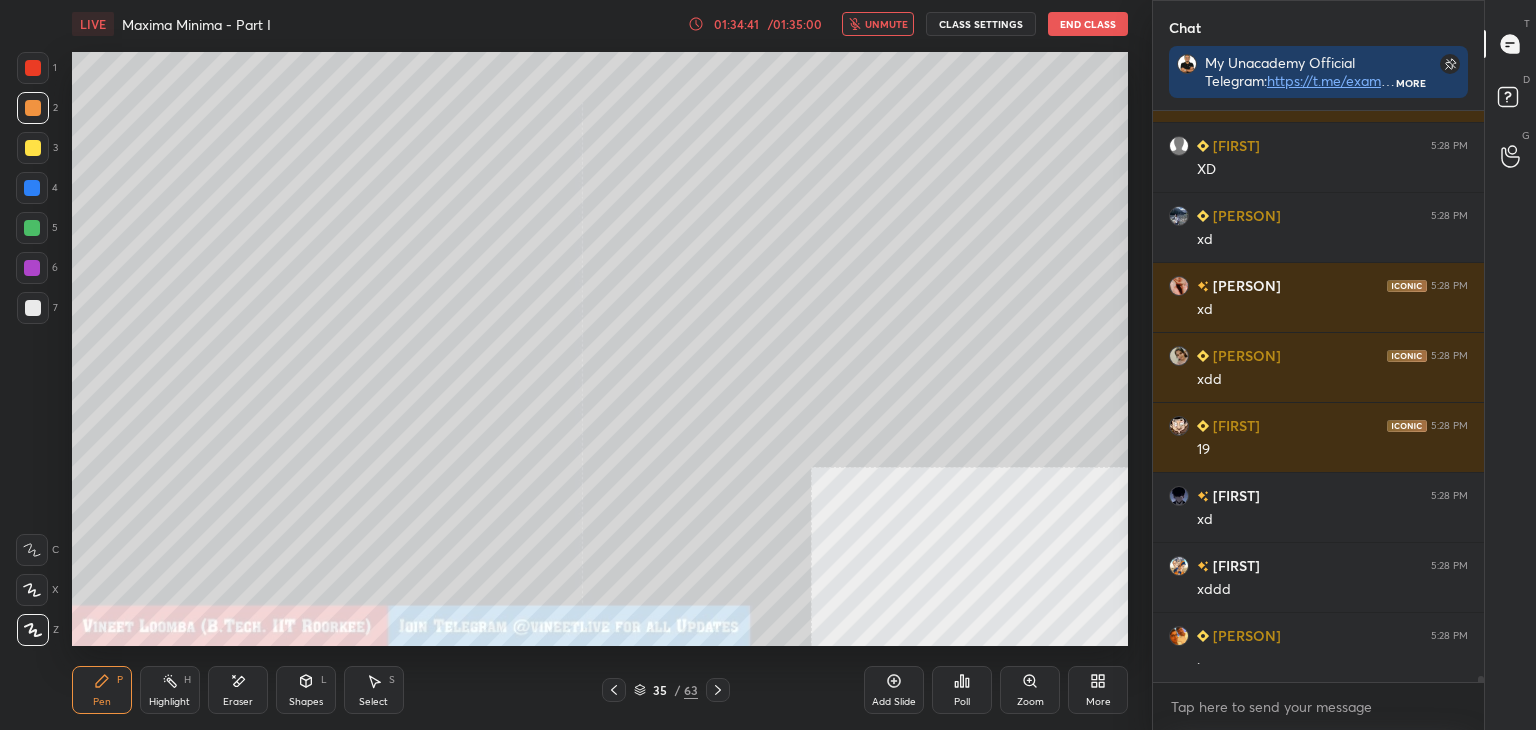 scroll, scrollTop: 51112, scrollLeft: 0, axis: vertical 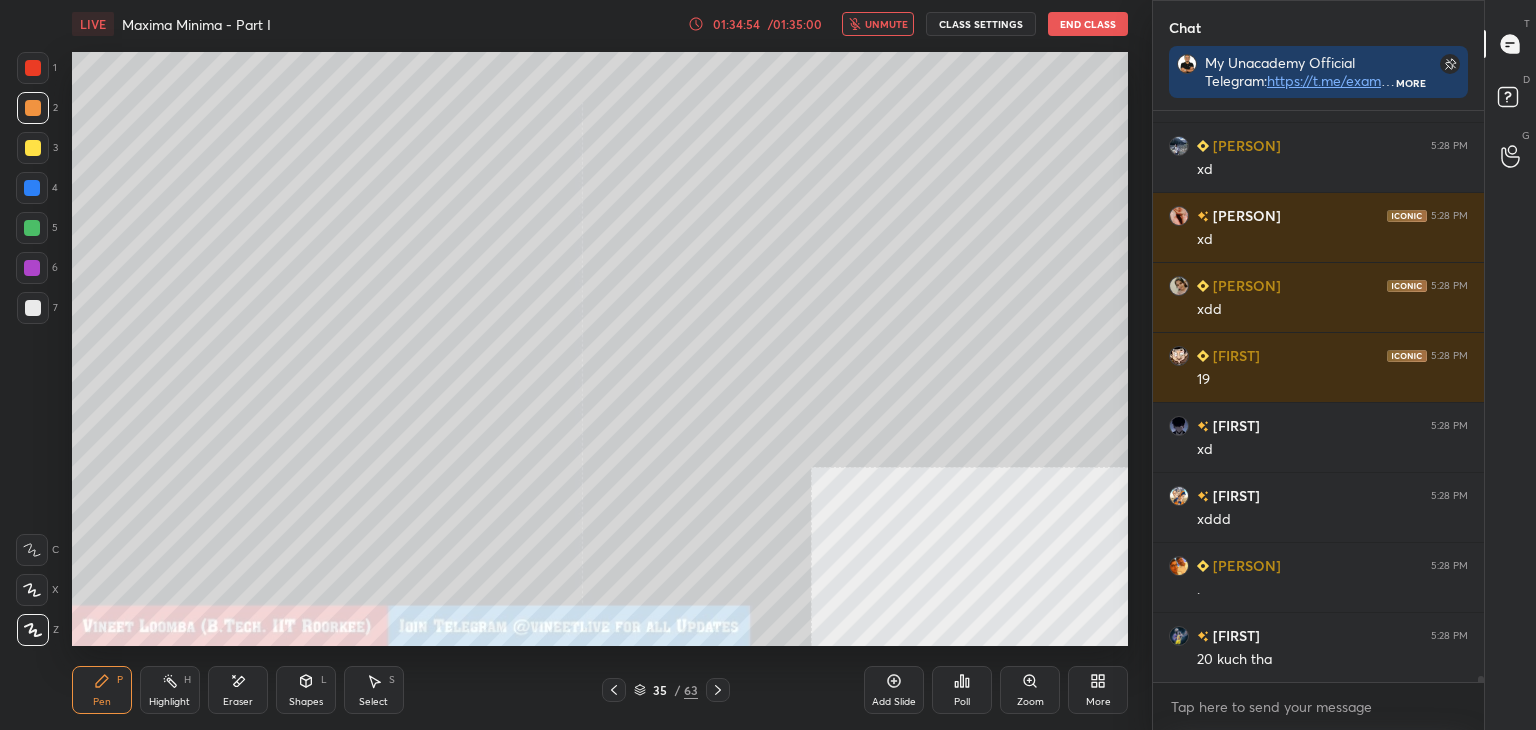 click on "unmute" at bounding box center (886, 24) 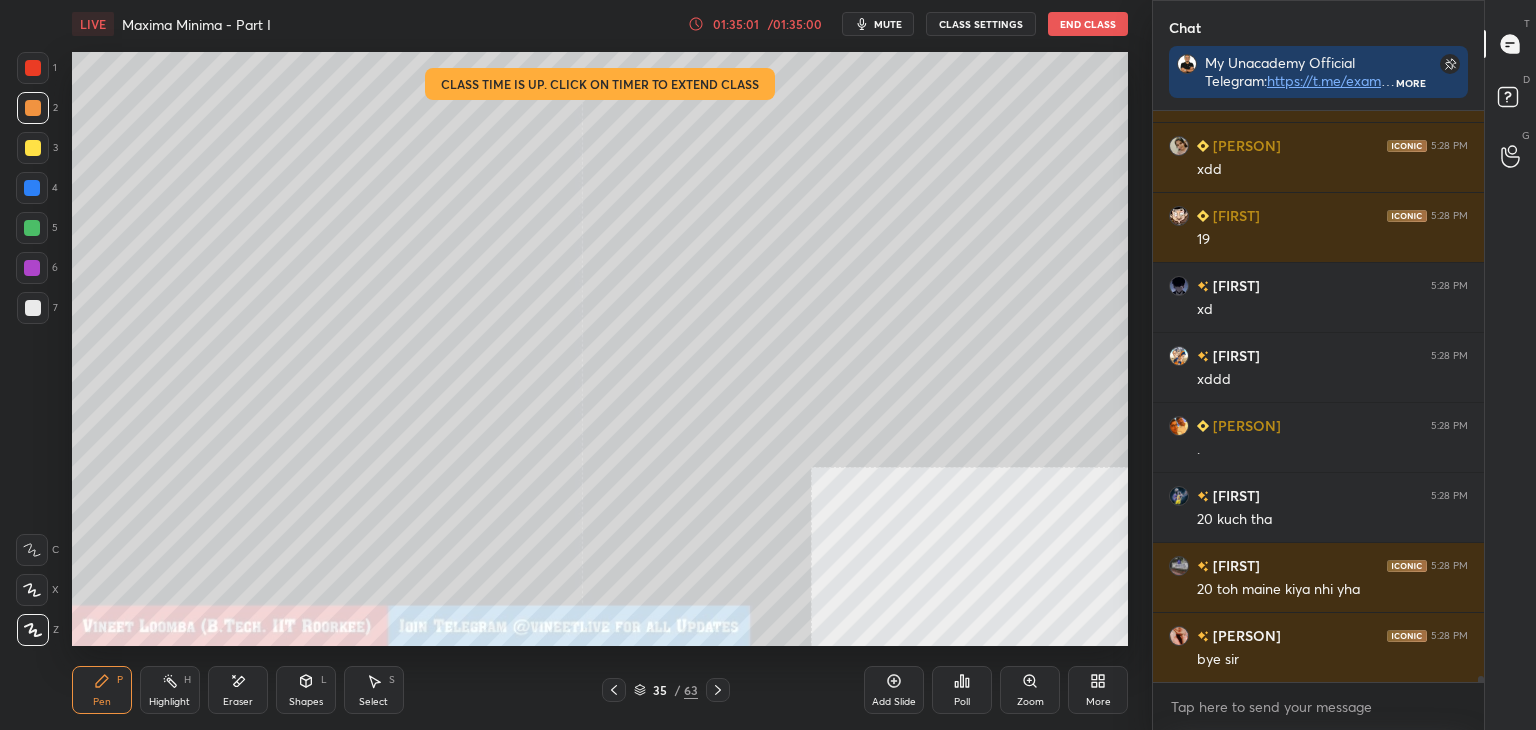 scroll, scrollTop: 51322, scrollLeft: 0, axis: vertical 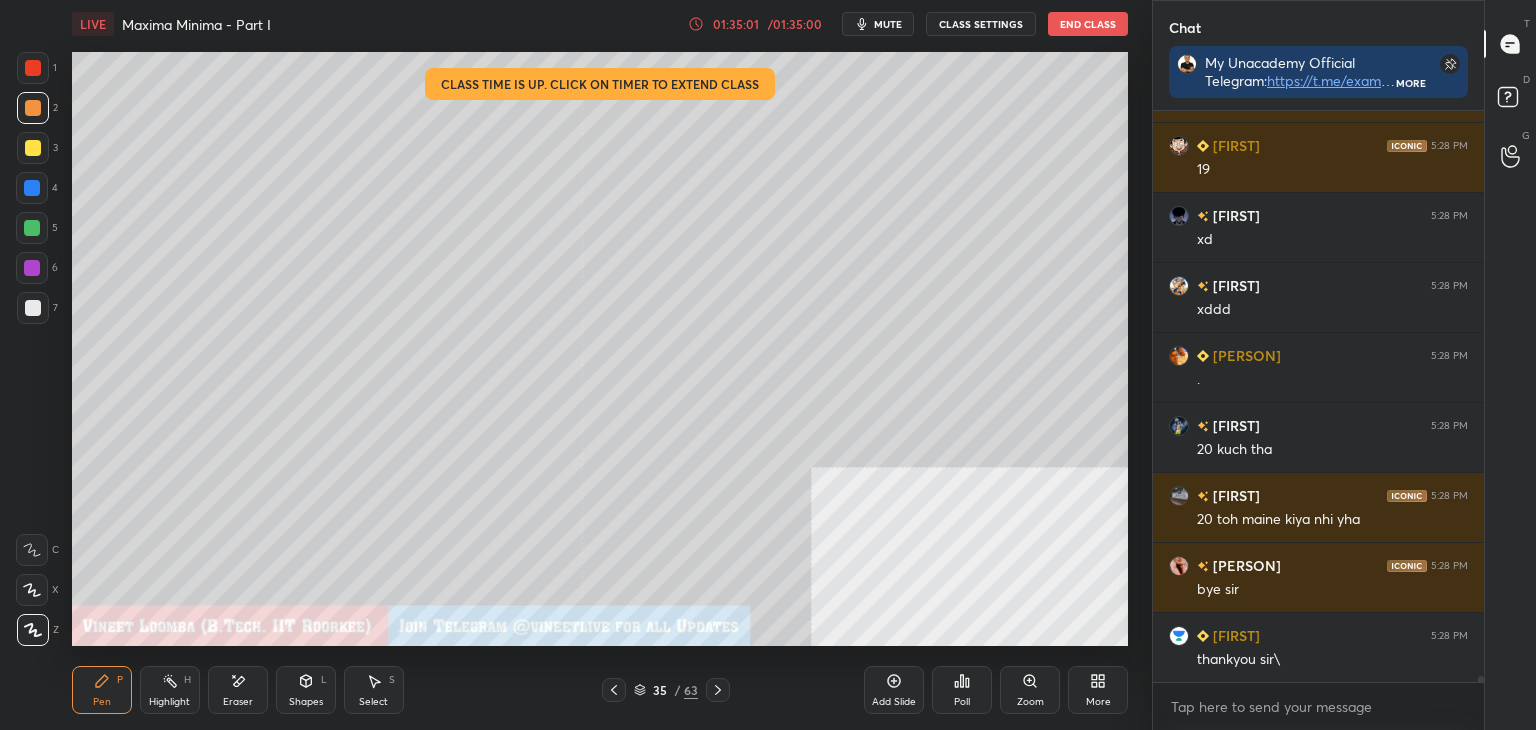 click on "mute" at bounding box center [888, 24] 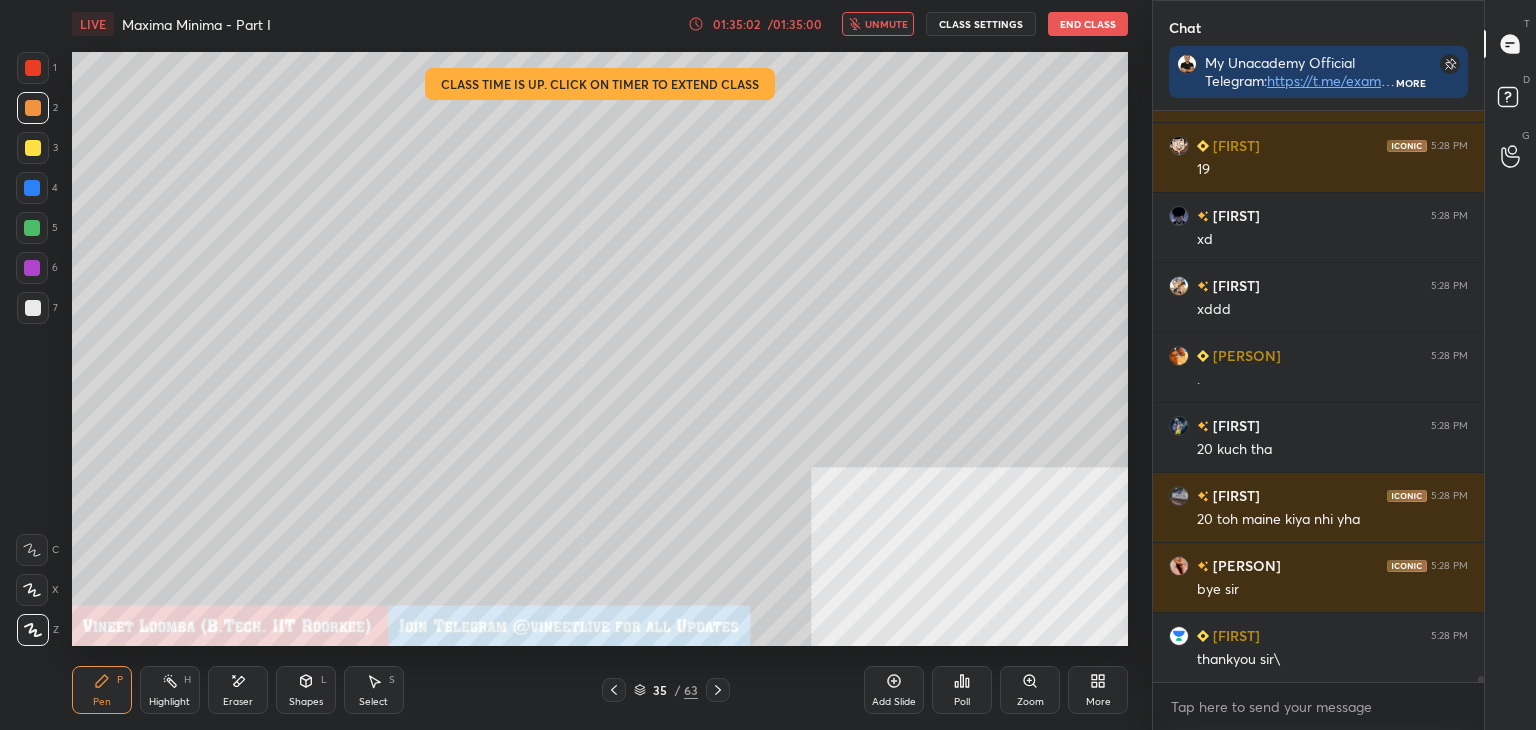click on "End Class" at bounding box center (1088, 24) 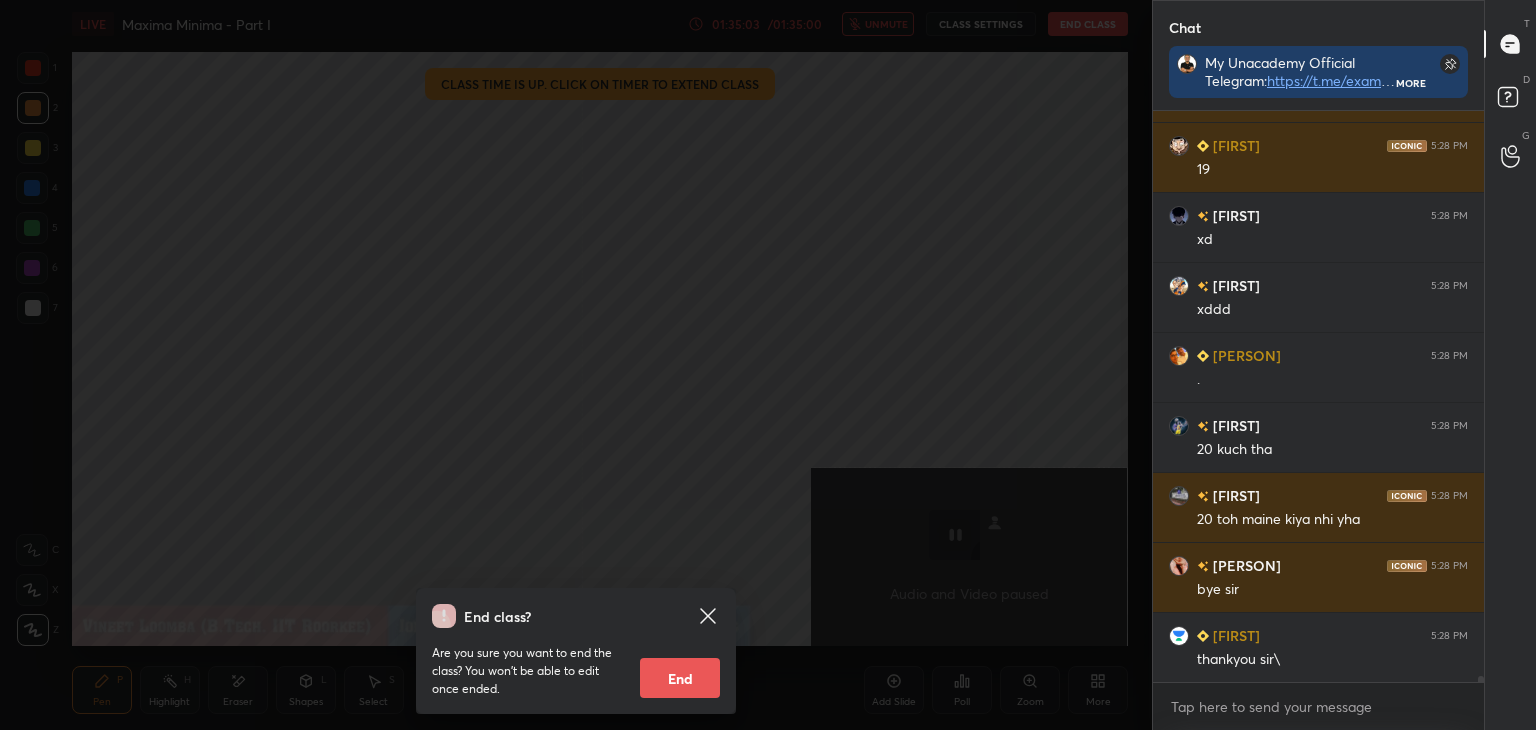 drag, startPoint x: 684, startPoint y: 690, endPoint x: 696, endPoint y: 703, distance: 17.691807 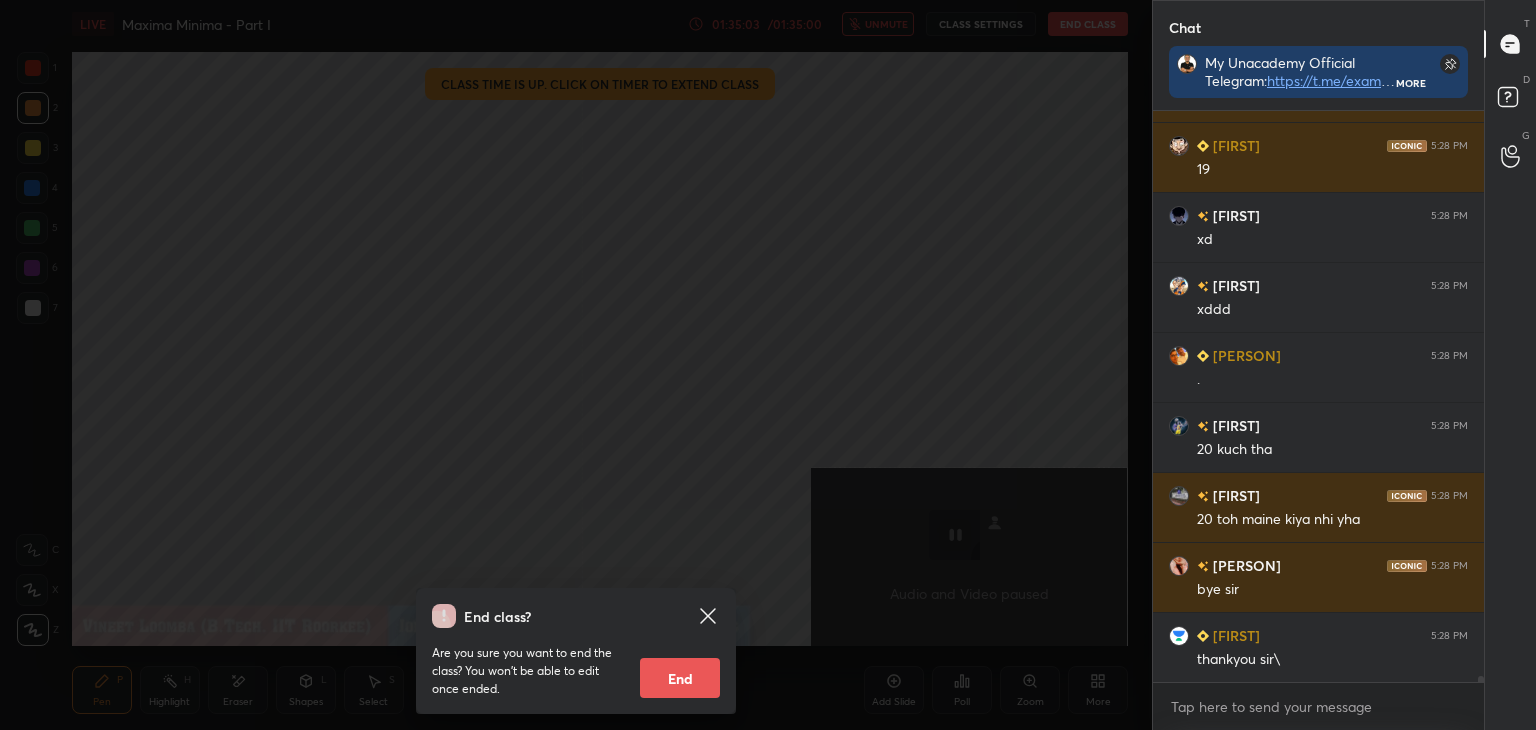 scroll, scrollTop: 99397, scrollLeft: 98853, axis: both 